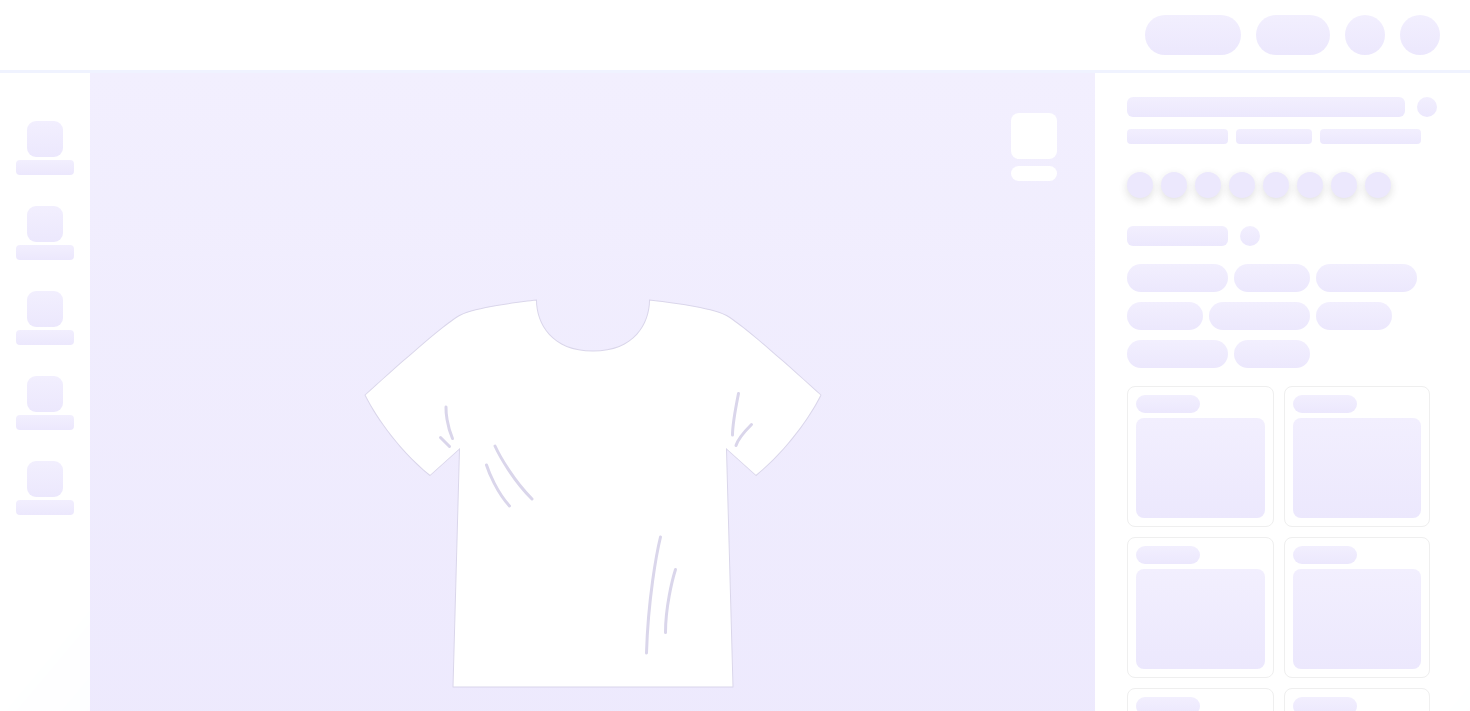 scroll, scrollTop: 0, scrollLeft: 0, axis: both 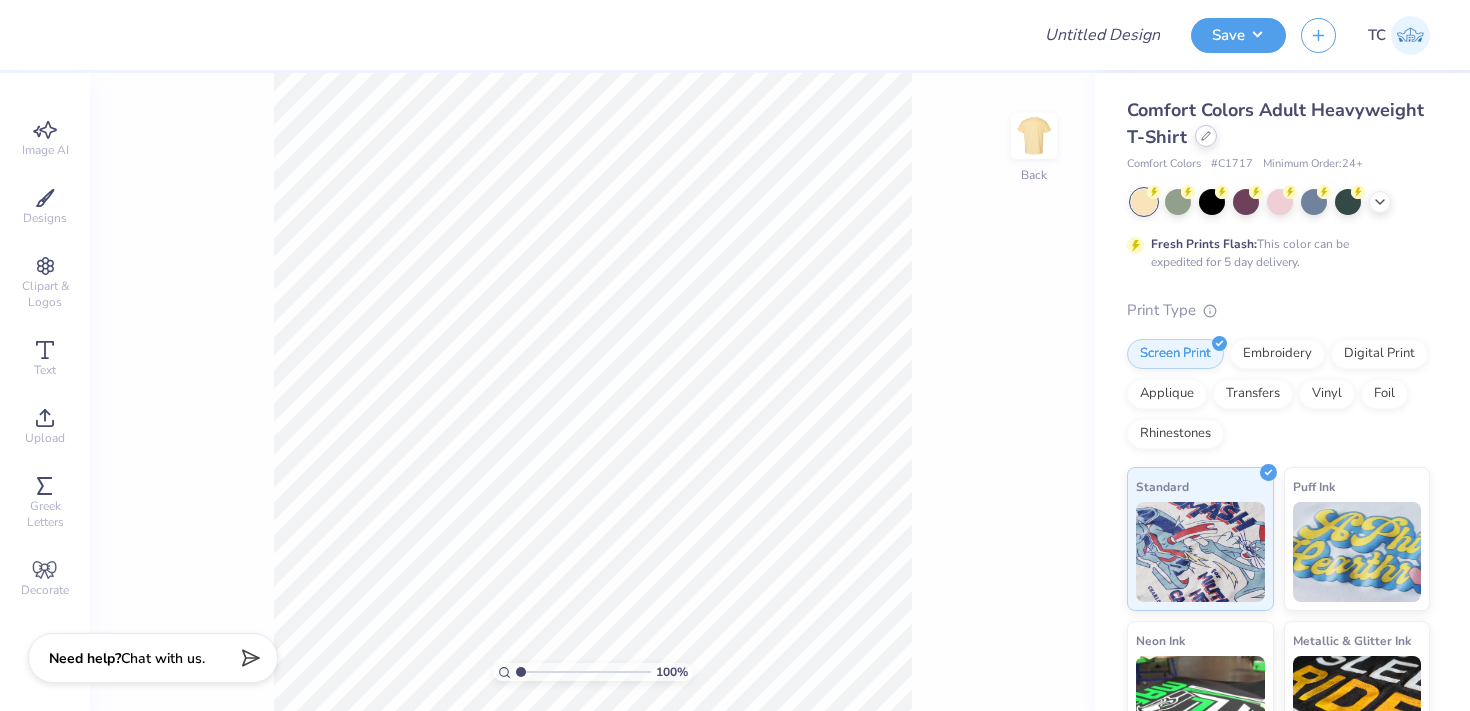click 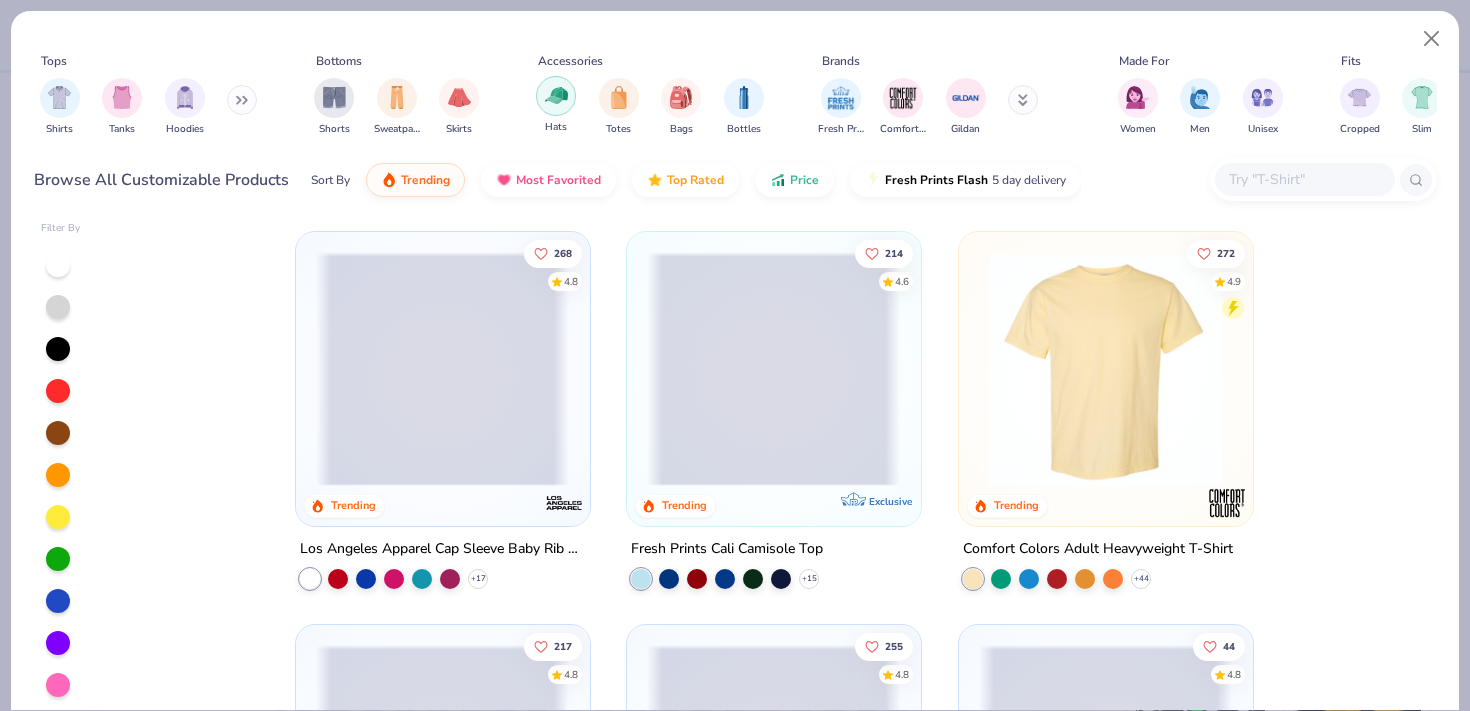 click at bounding box center (556, 95) 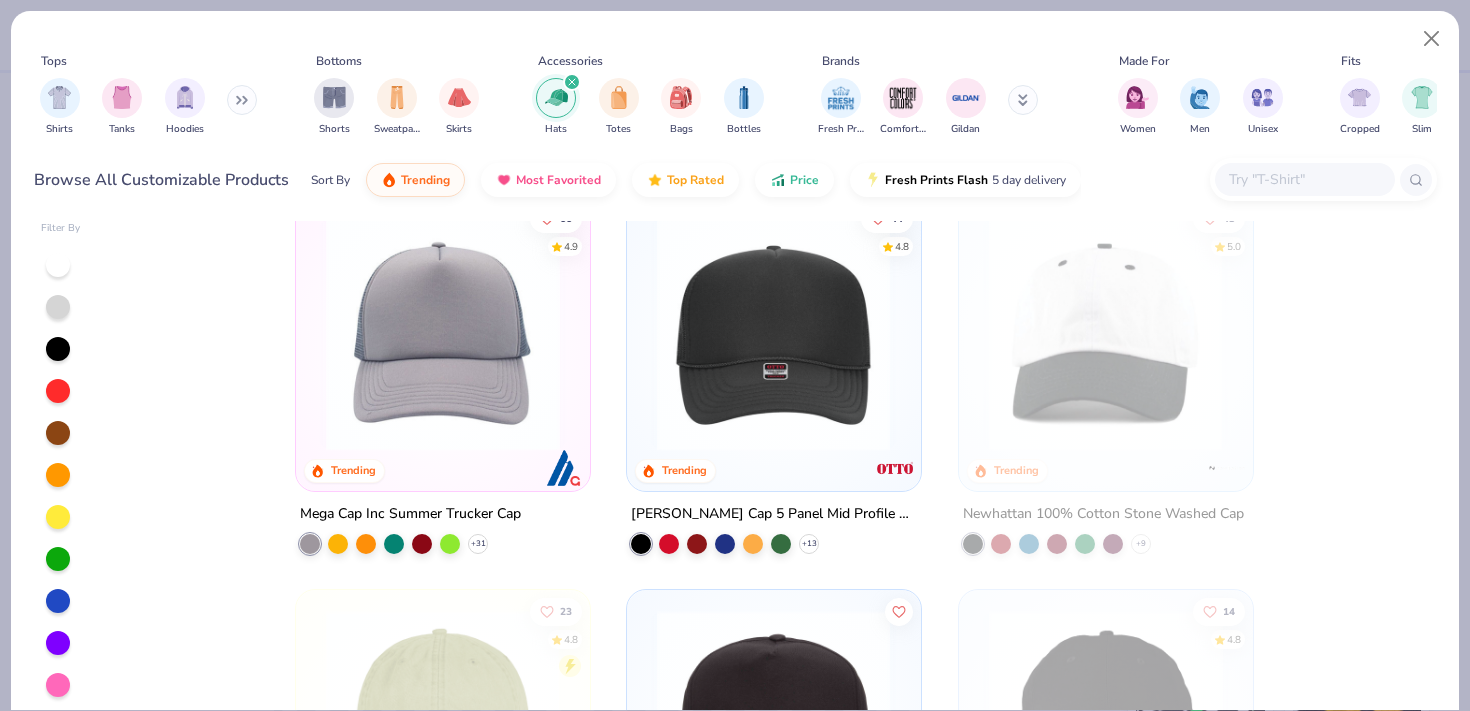 scroll, scrollTop: 38, scrollLeft: 0, axis: vertical 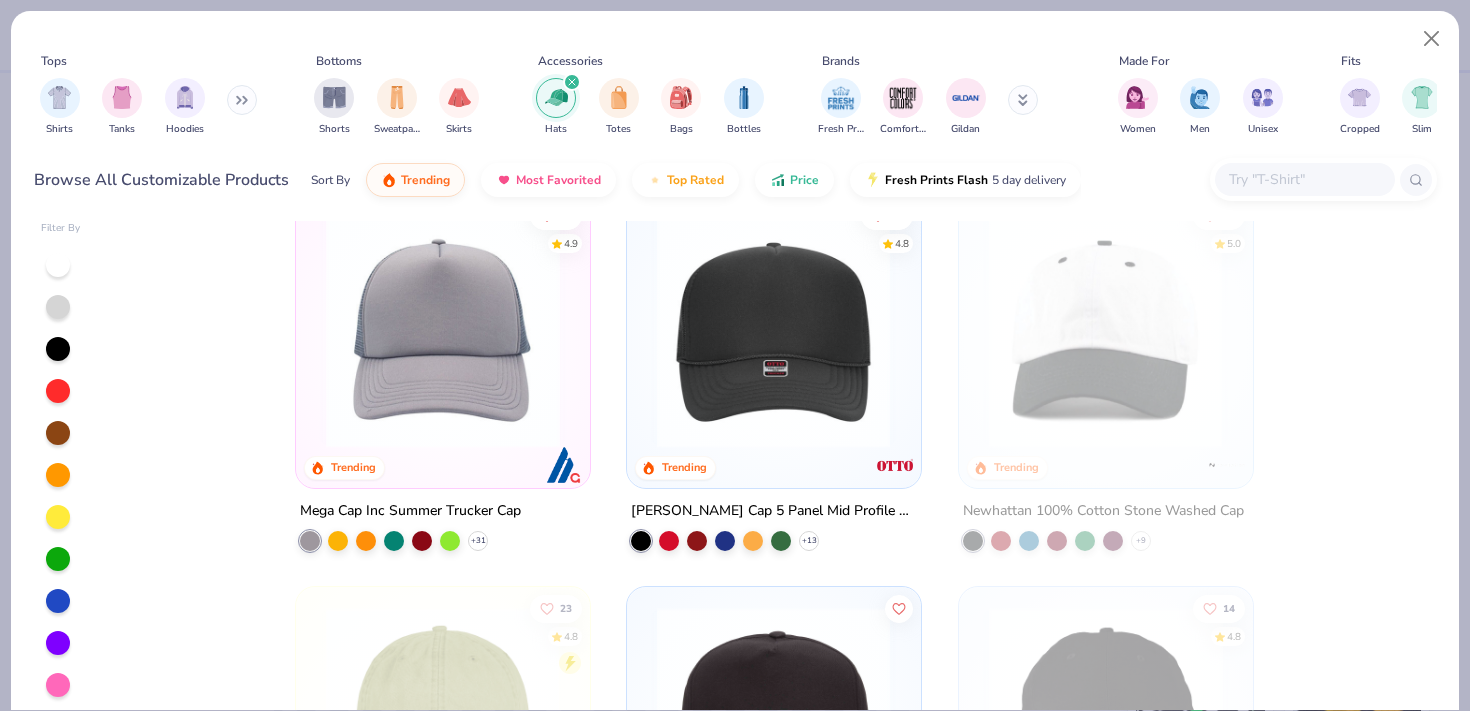 click at bounding box center (773, 331) 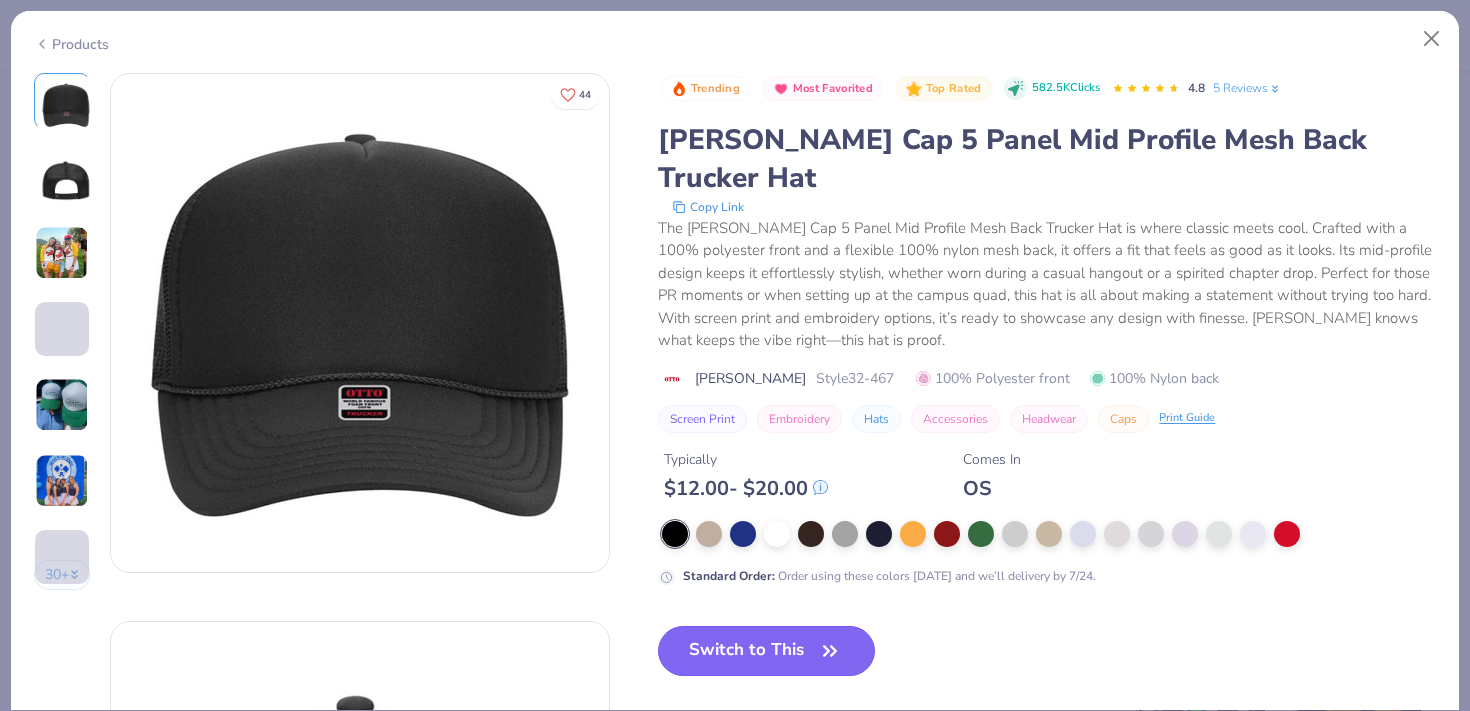 click on "Switch to This" at bounding box center (766, 651) 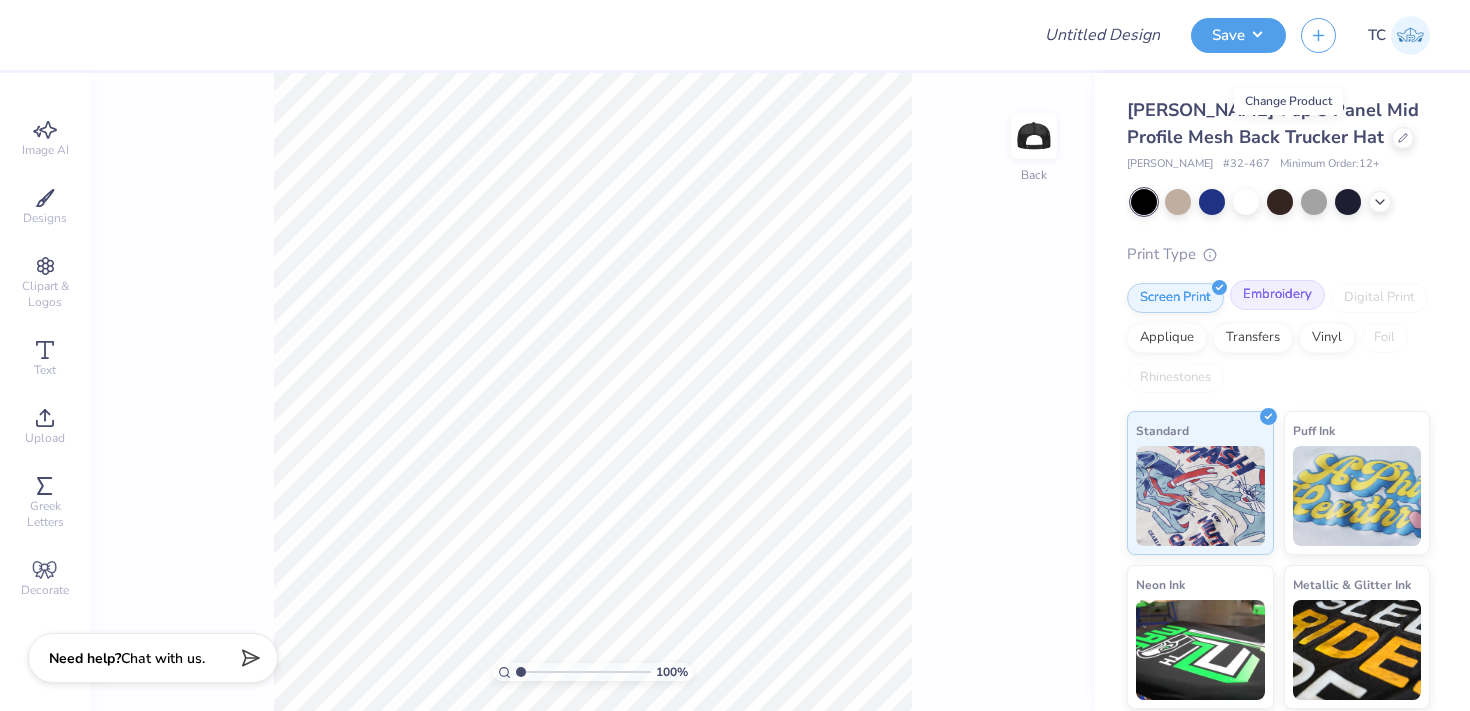 click on "Embroidery" at bounding box center [1277, 295] 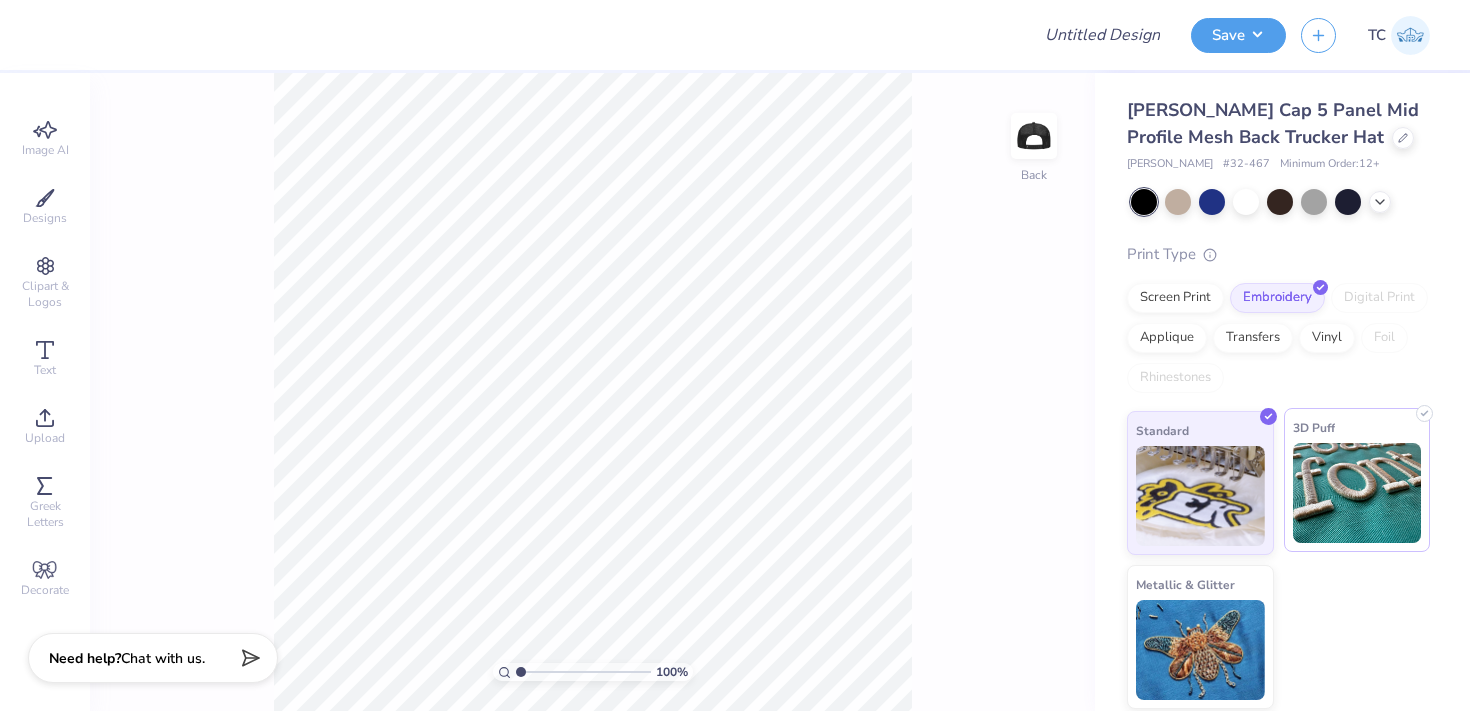 click at bounding box center (1357, 493) 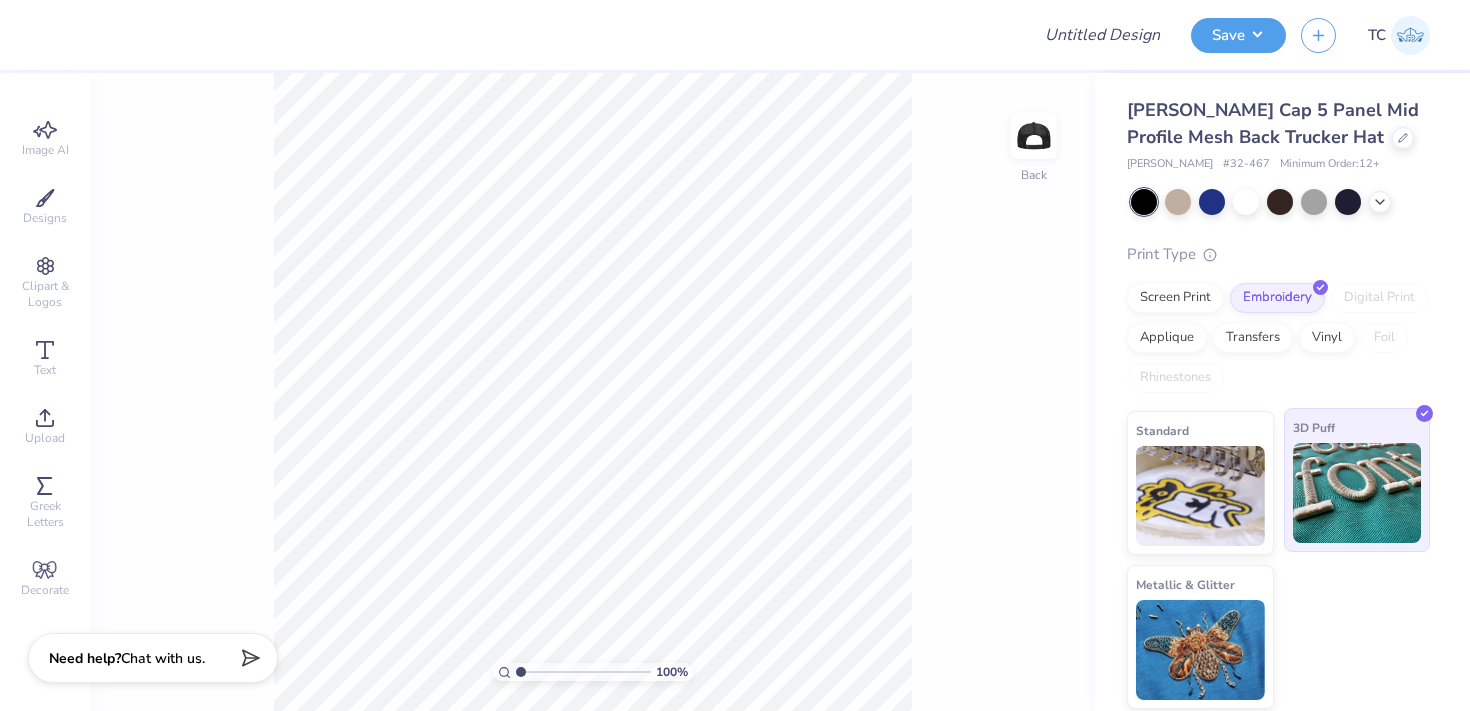 click at bounding box center [1357, 493] 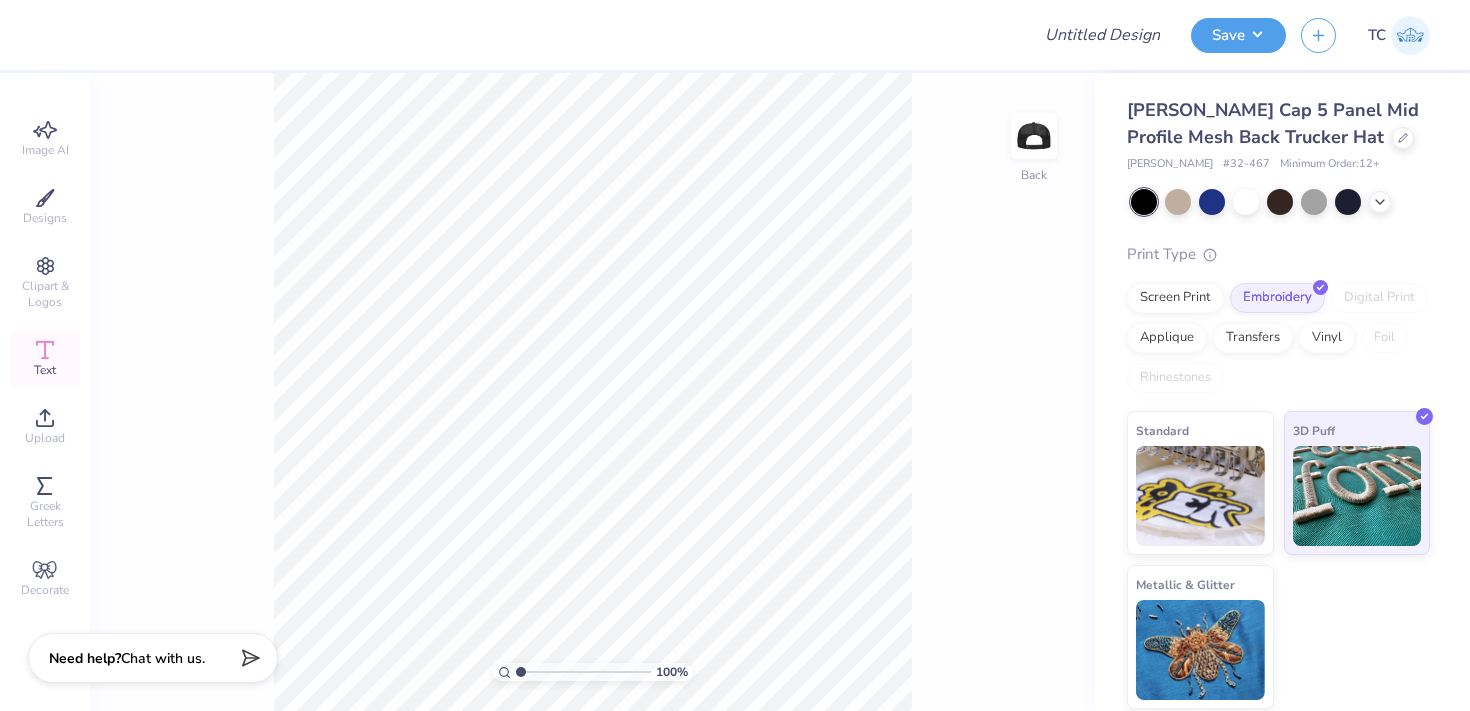 click on "Text" at bounding box center [45, 359] 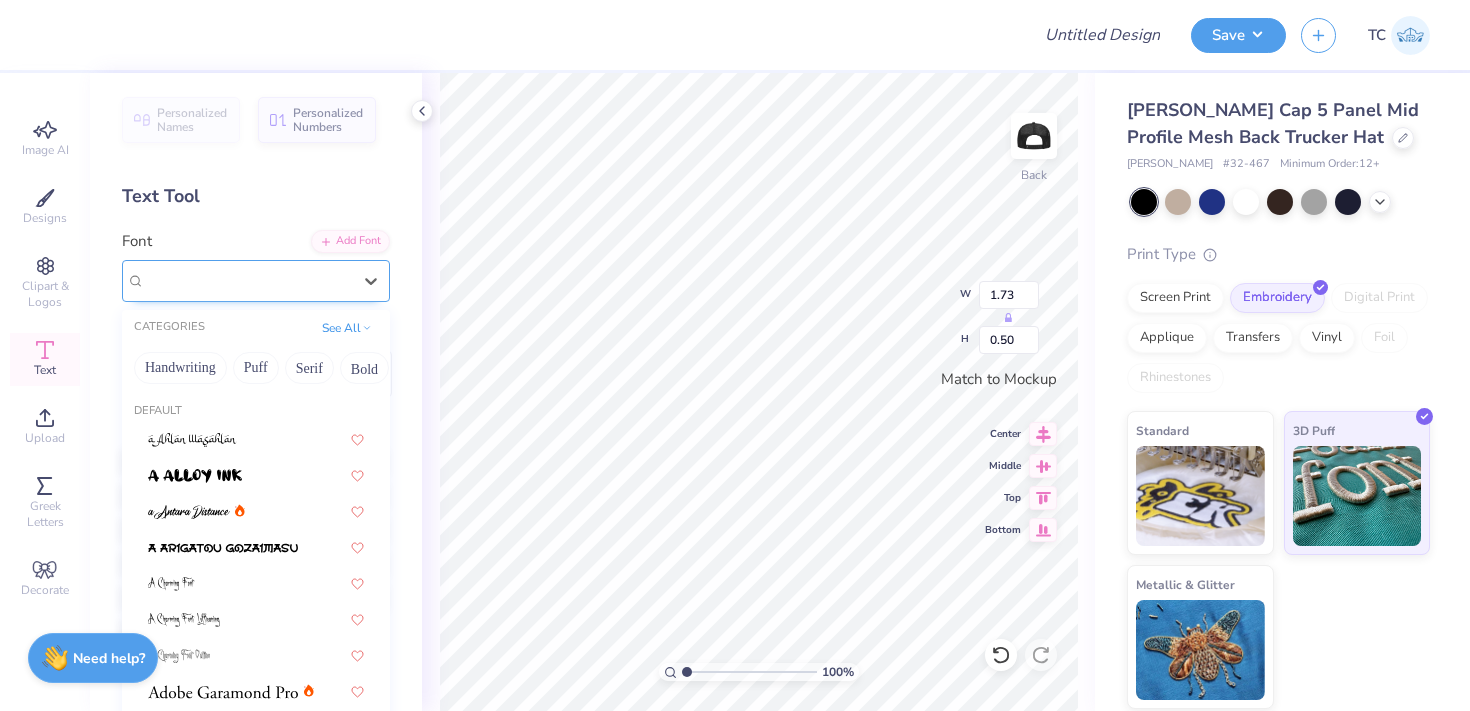 click at bounding box center [248, 280] 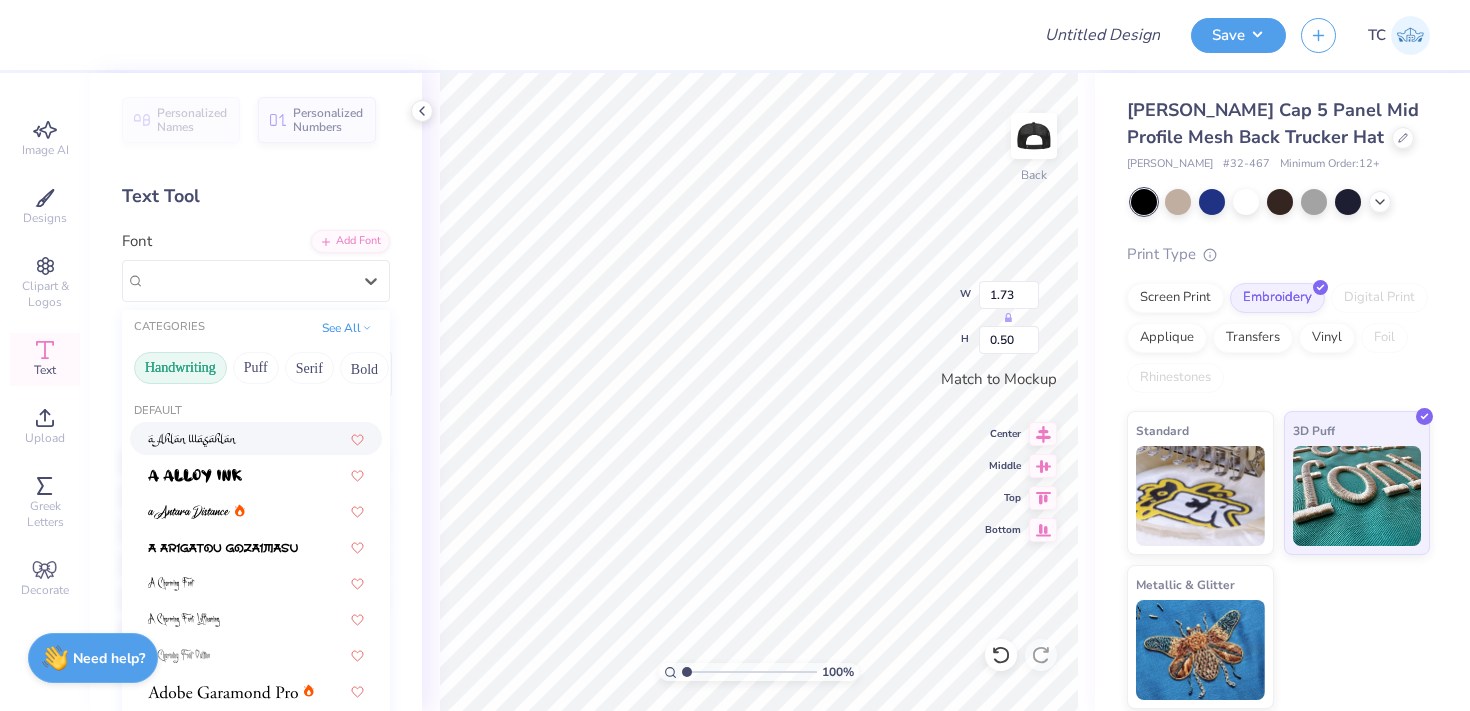 click on "Handwriting" at bounding box center [180, 368] 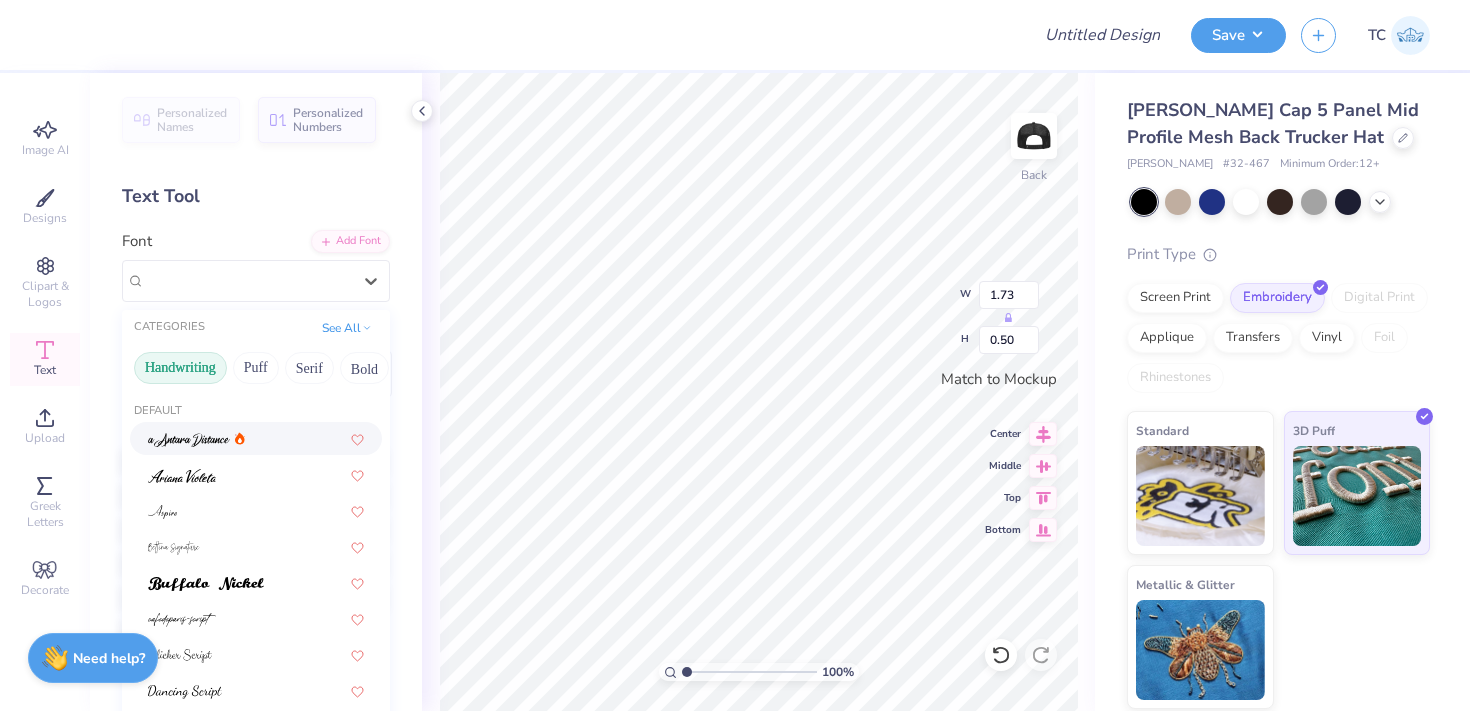 click on "CATEGORIES See All Handwriting Puff Serif Bold Calligraphy Retro Sans Serif Minimal Fantasy Techno Others" at bounding box center [256, 350] 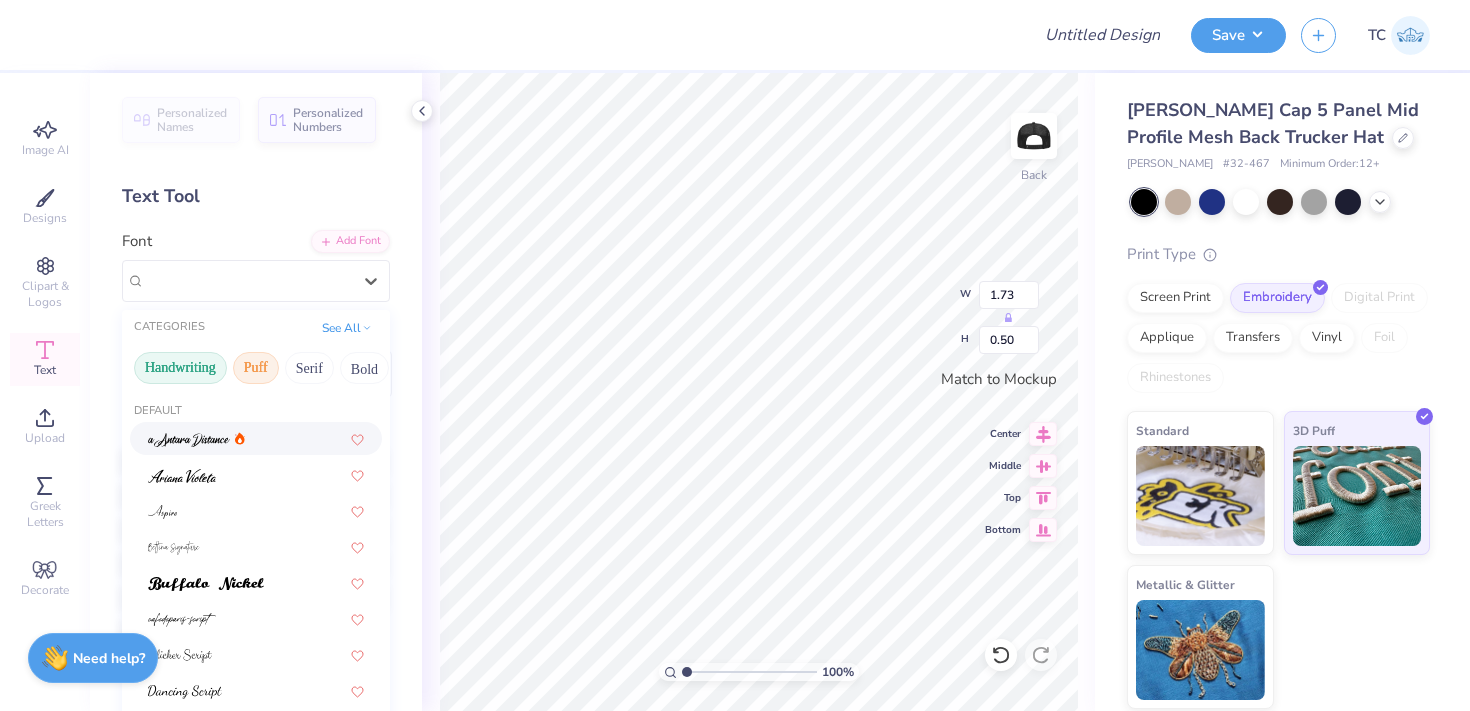 click on "Puff" at bounding box center (256, 368) 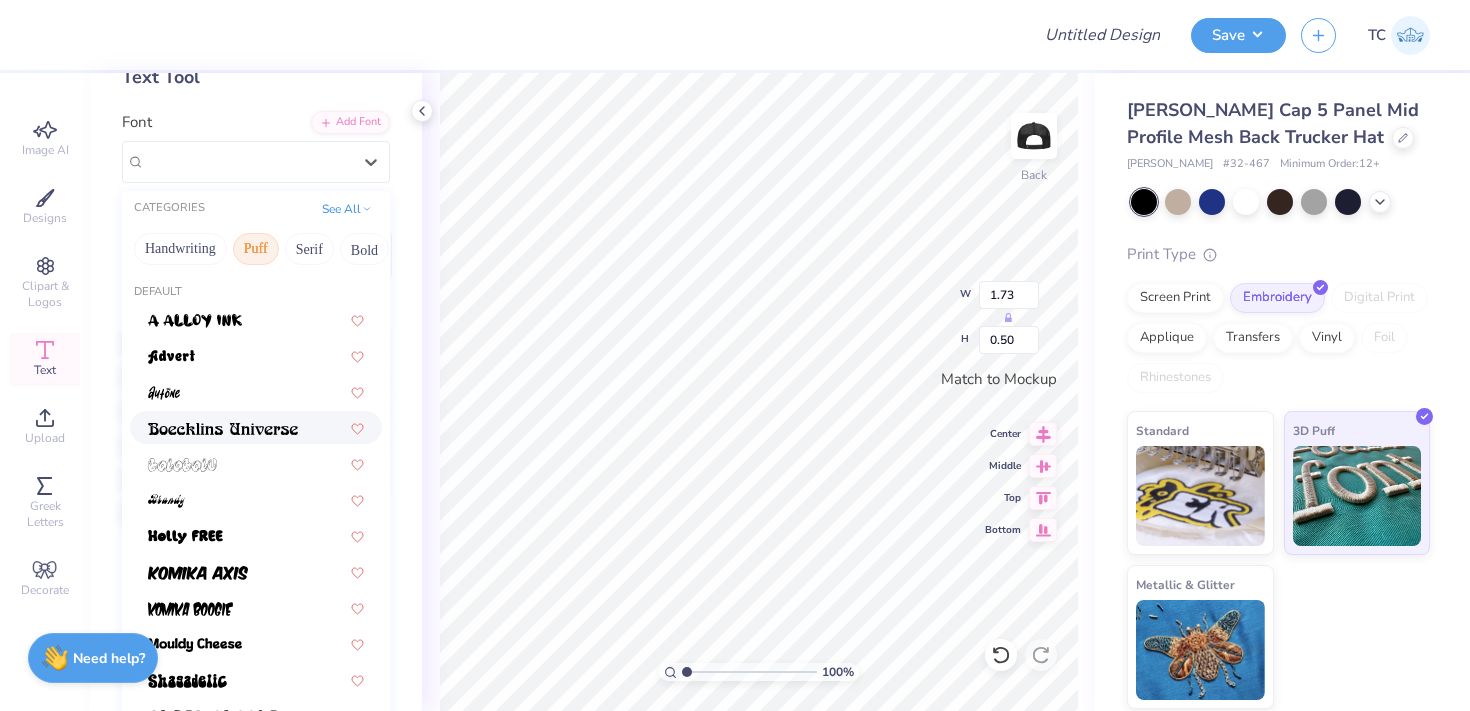scroll, scrollTop: 120, scrollLeft: 0, axis: vertical 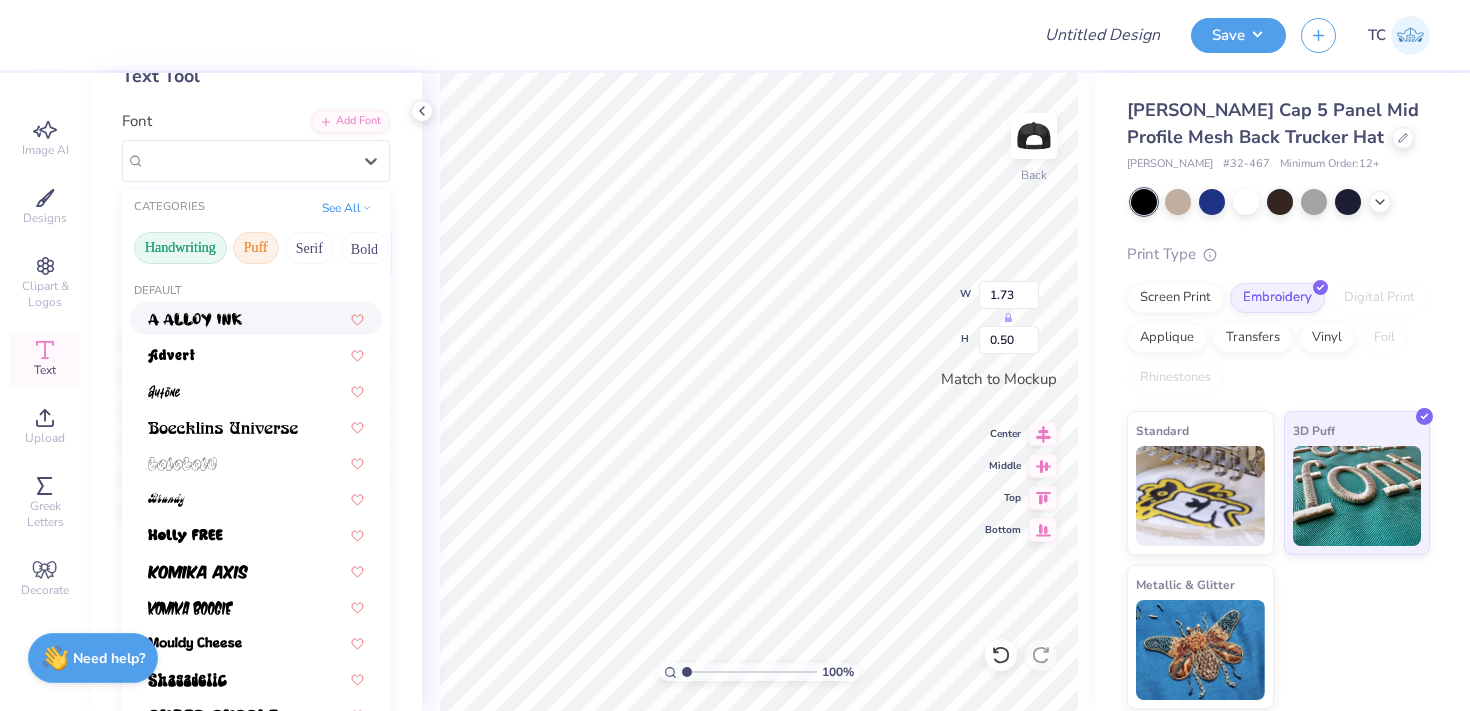 click on "Handwriting" at bounding box center (180, 248) 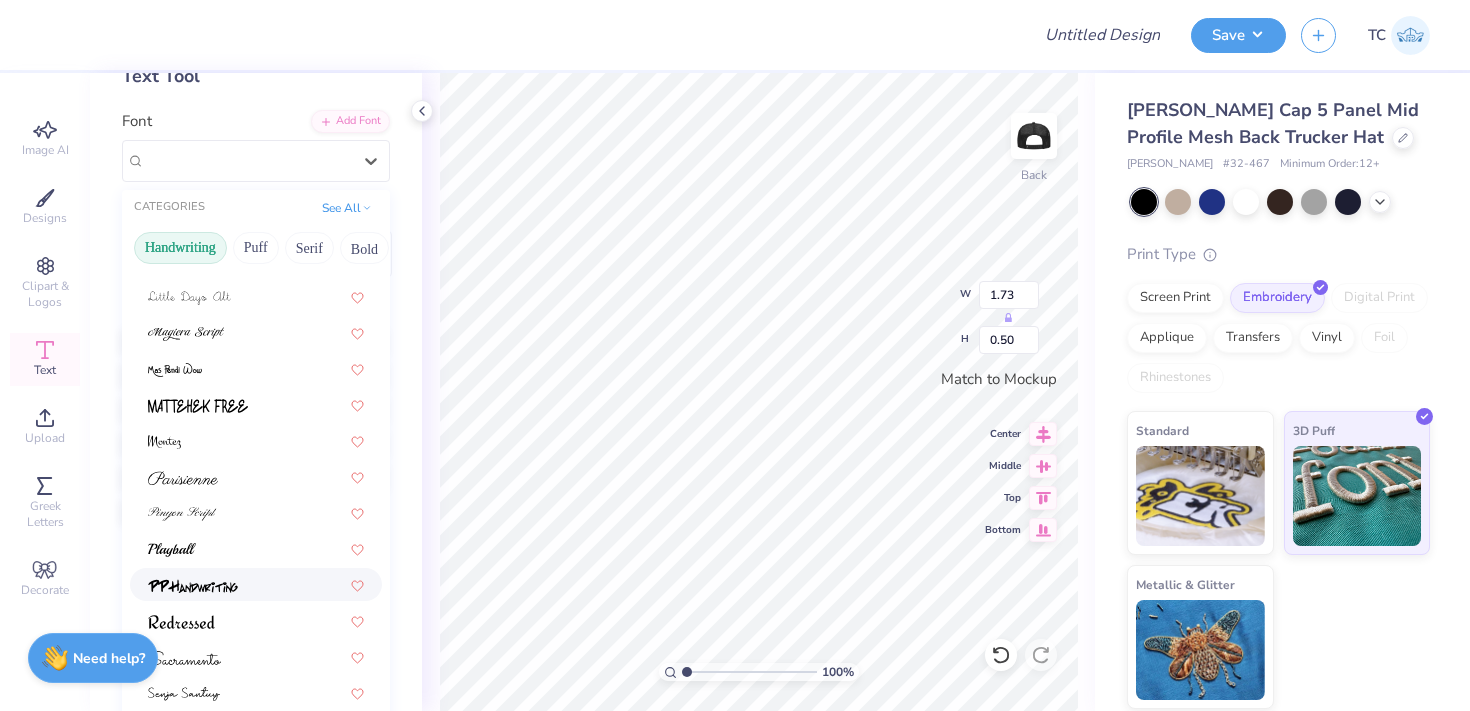 scroll, scrollTop: 0, scrollLeft: 0, axis: both 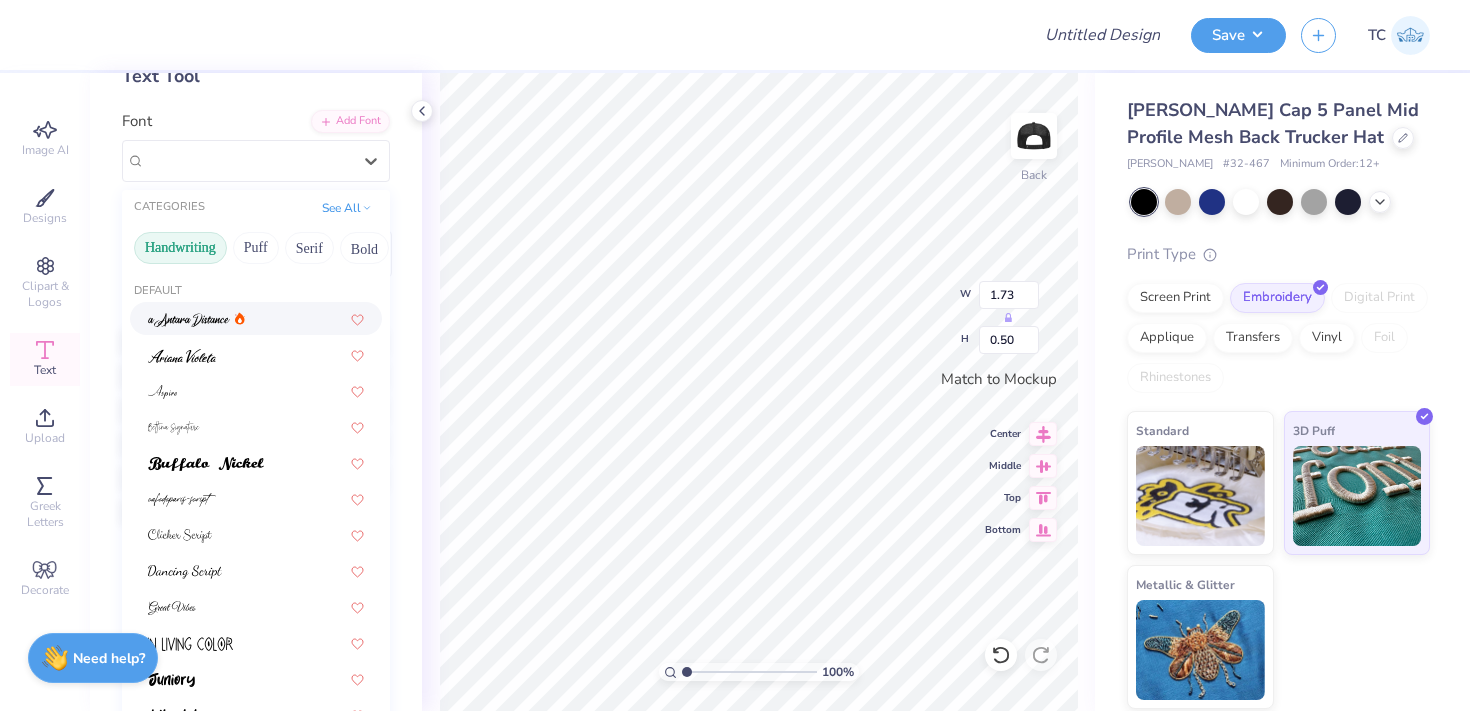 click on "Handwriting" at bounding box center (180, 248) 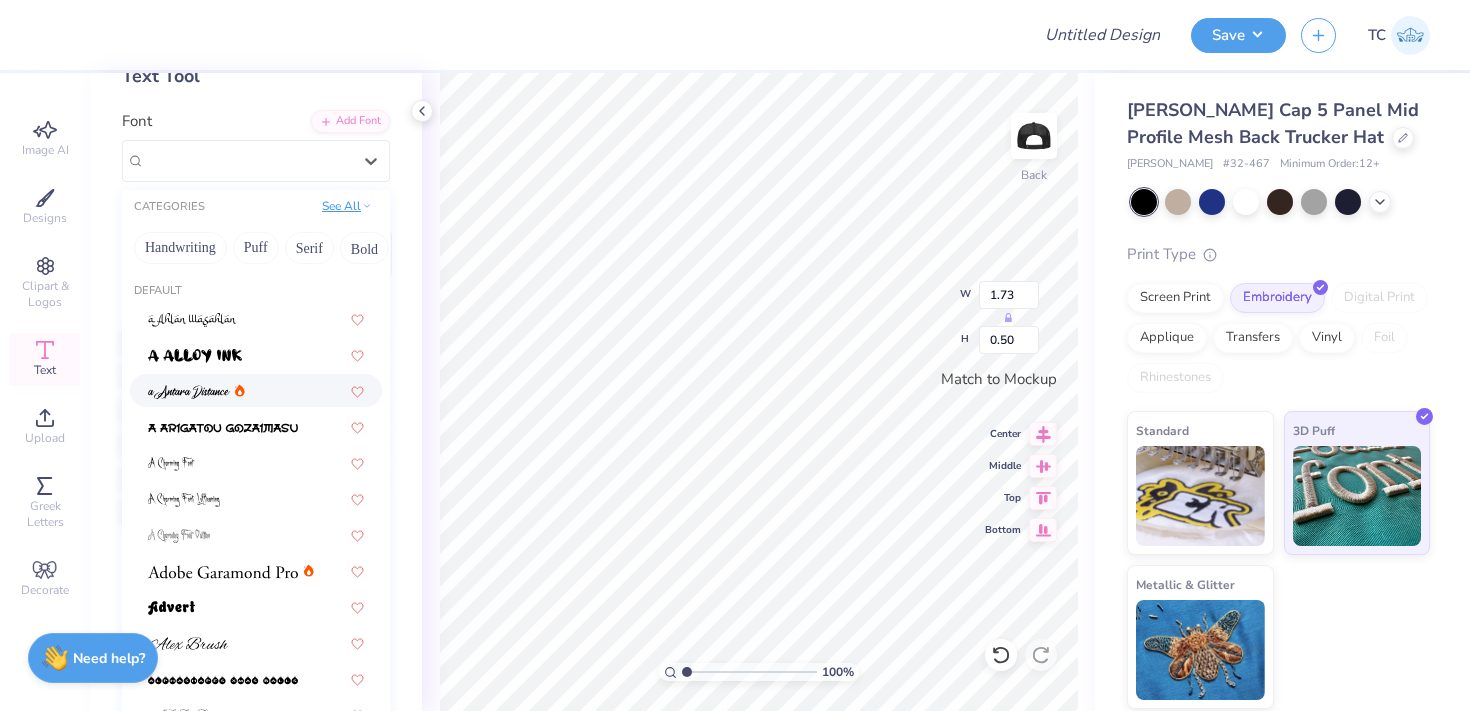 click on "See All" at bounding box center (347, 206) 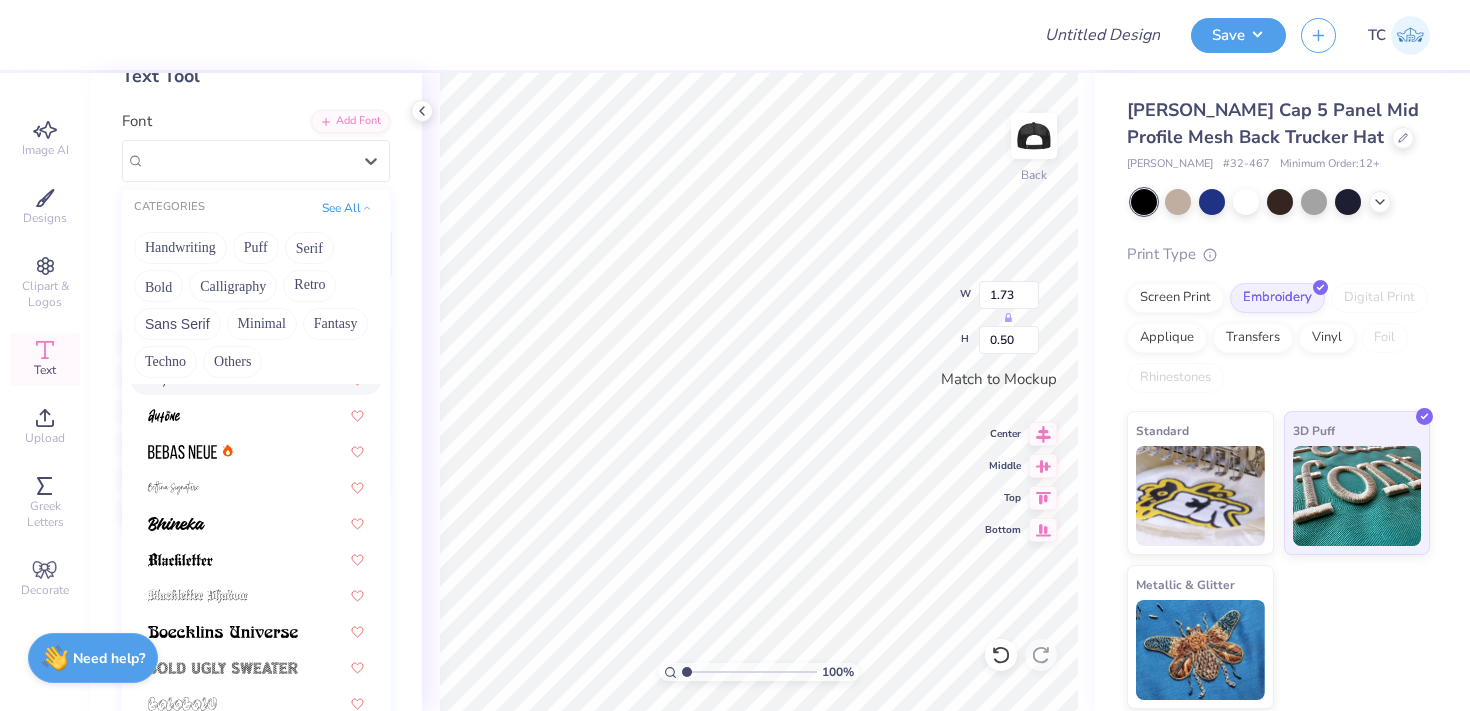 scroll, scrollTop: 637, scrollLeft: 0, axis: vertical 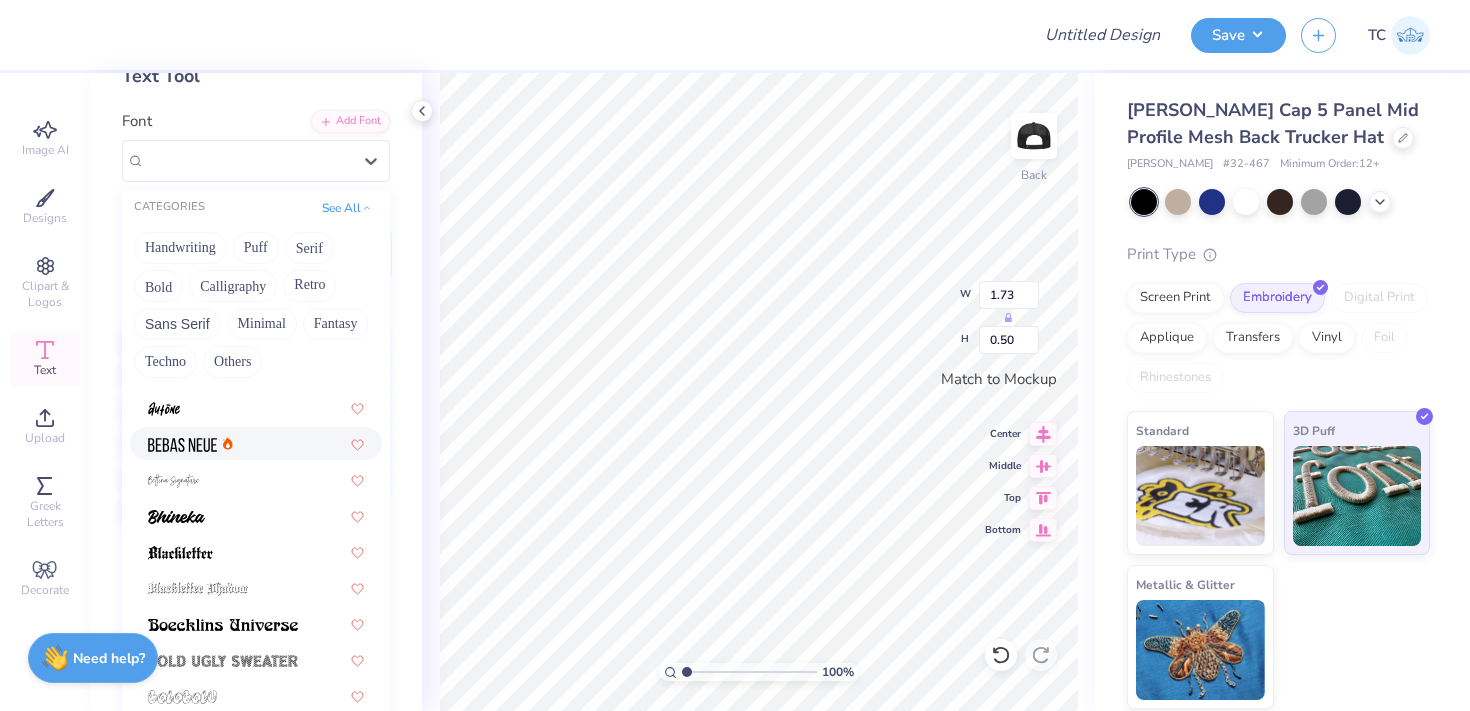 click 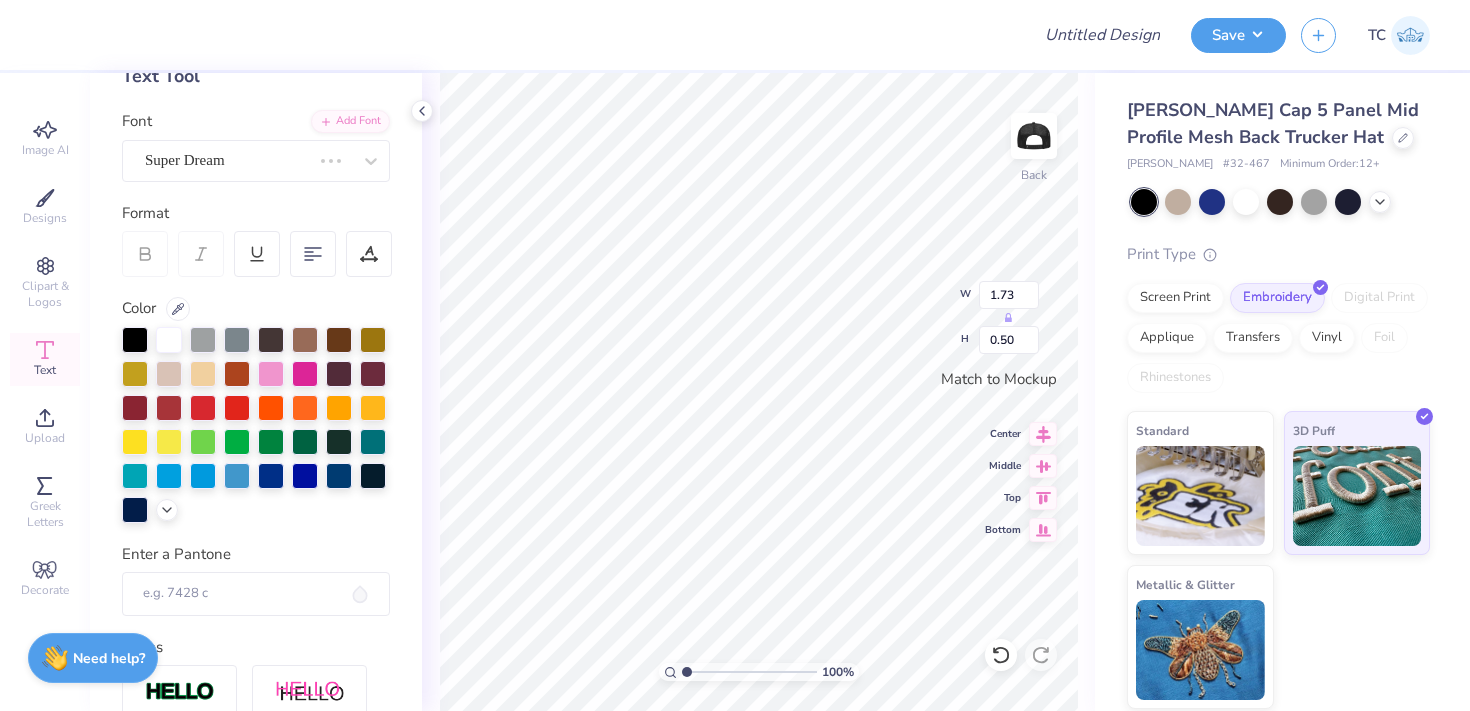 type on "1.07" 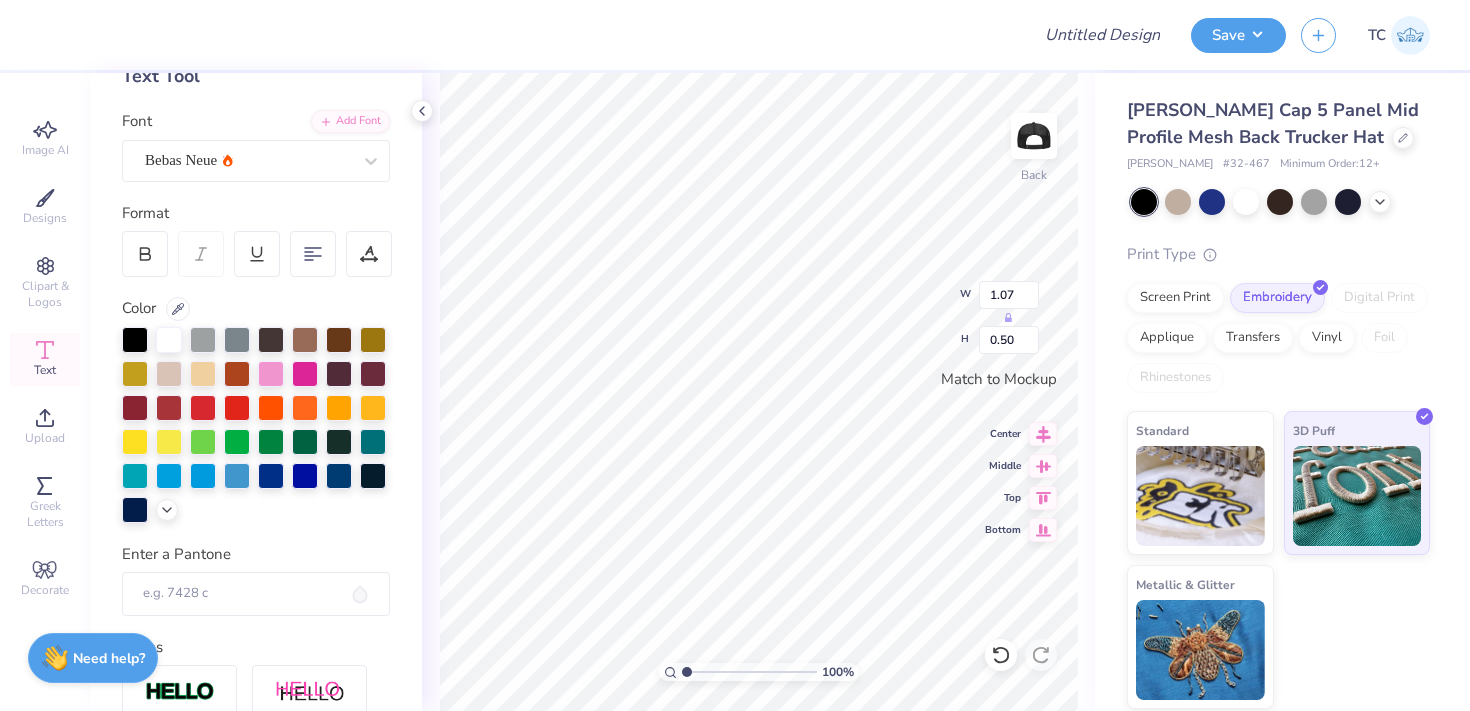 scroll, scrollTop: 0, scrollLeft: 6, axis: horizontal 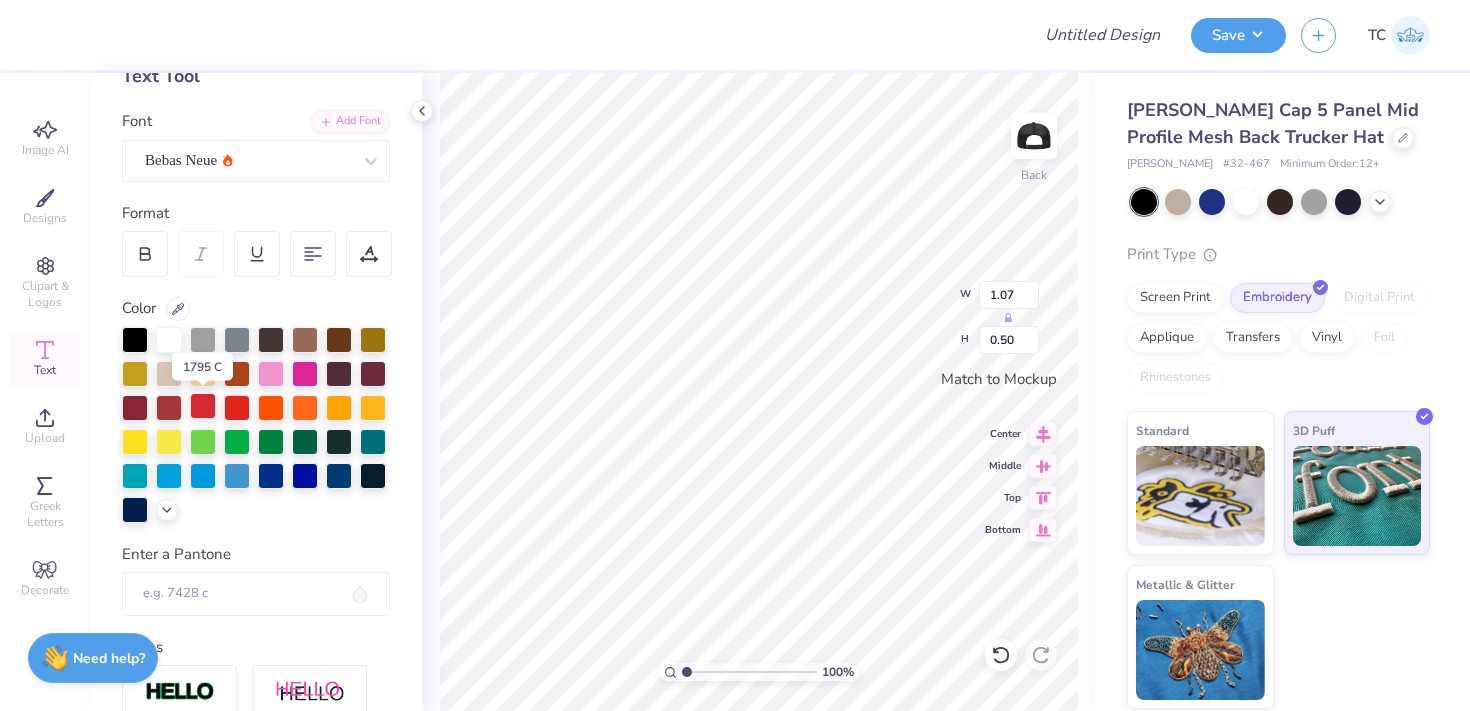 type on "ALPHA DELTA PI" 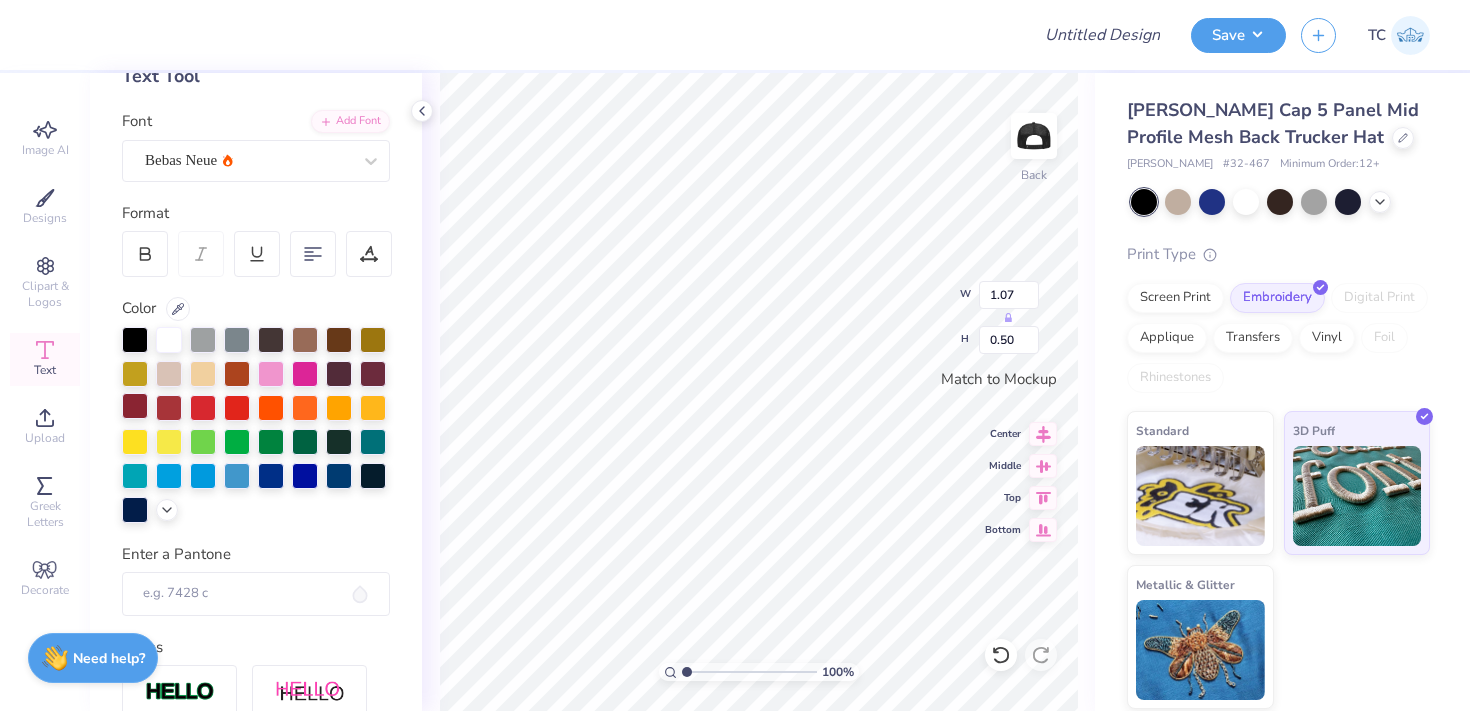 click at bounding box center (135, 406) 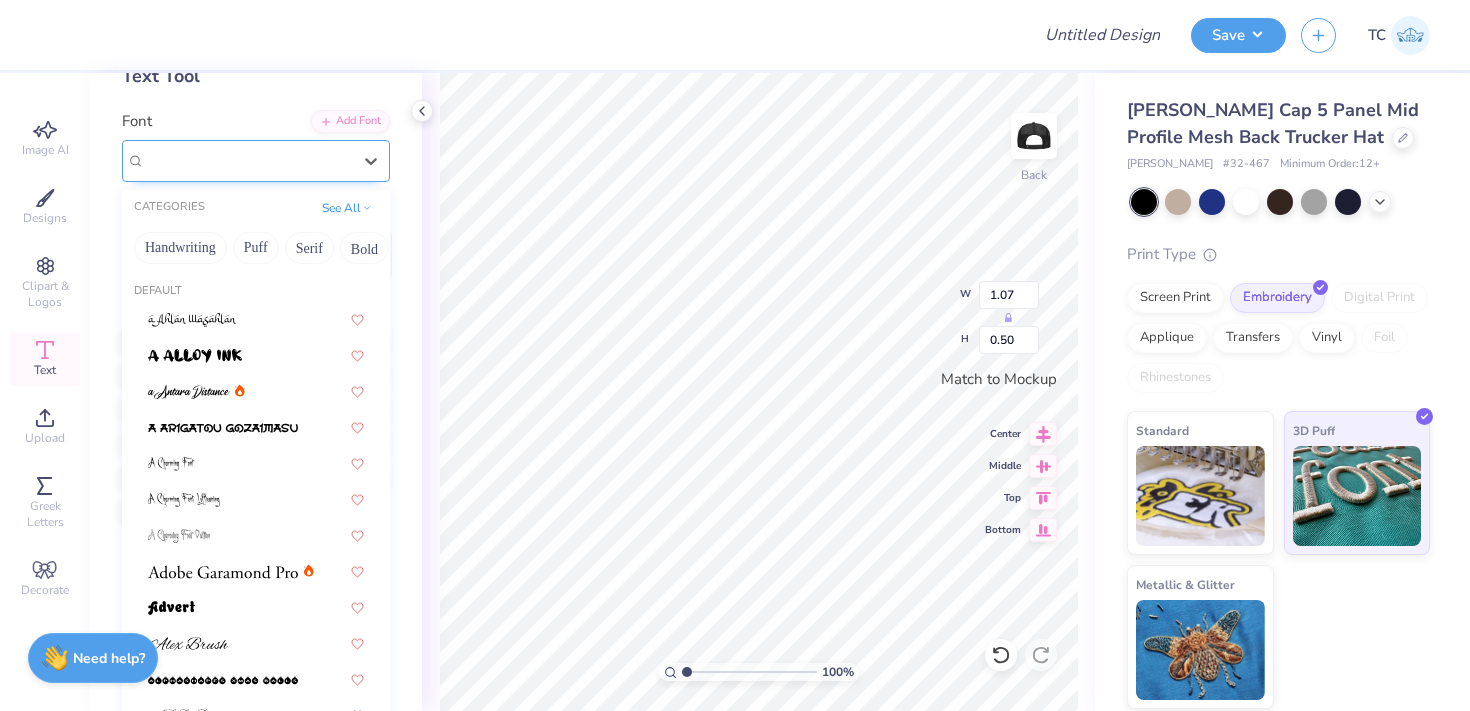 click on "Bebas Neue" at bounding box center (248, 160) 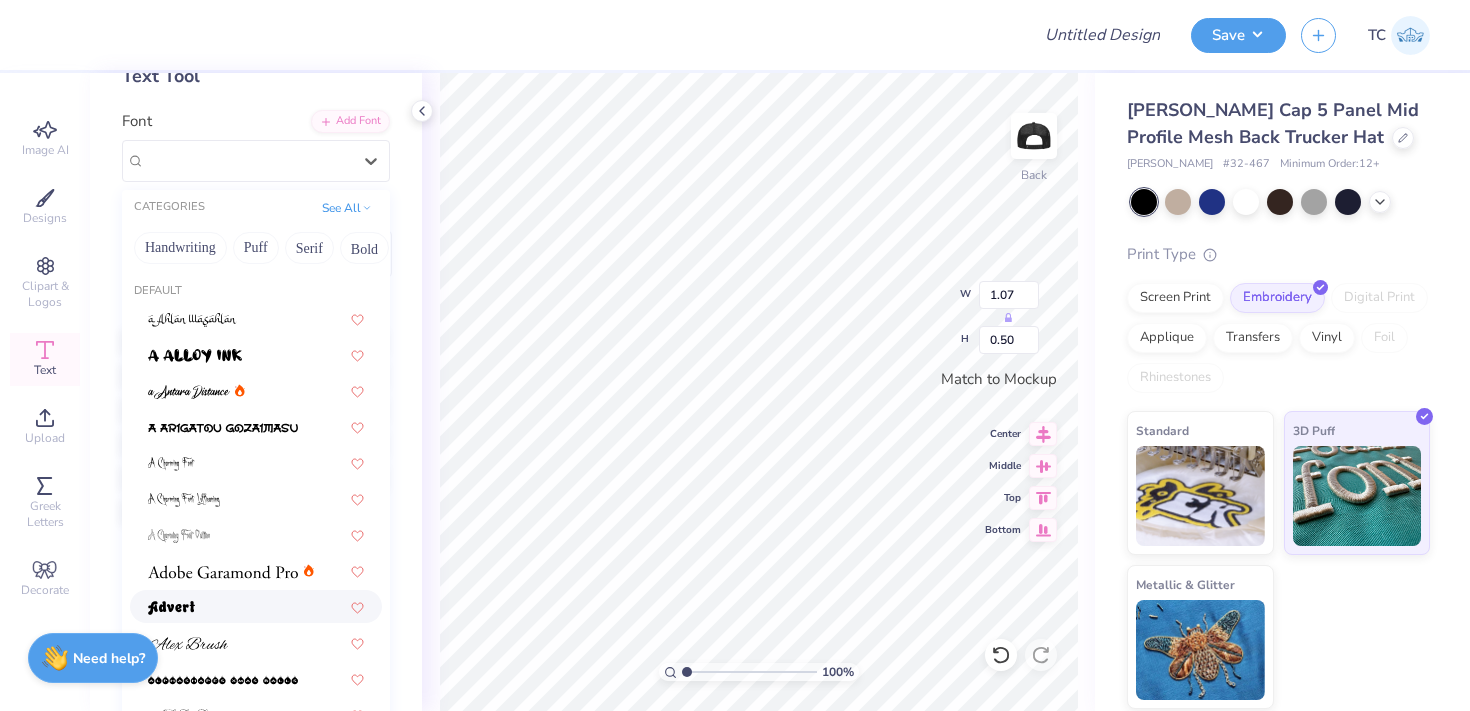 click at bounding box center [256, 606] 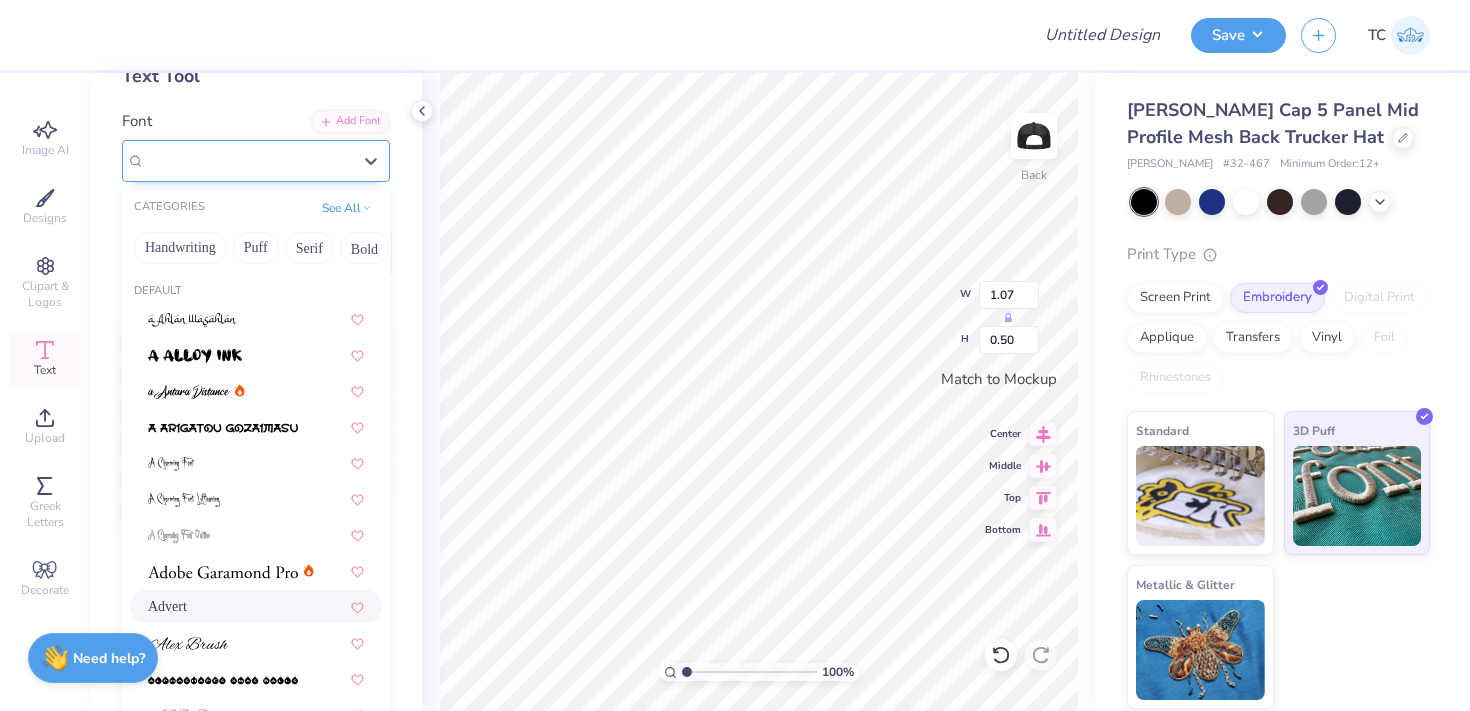 click on "Advert" at bounding box center [248, 160] 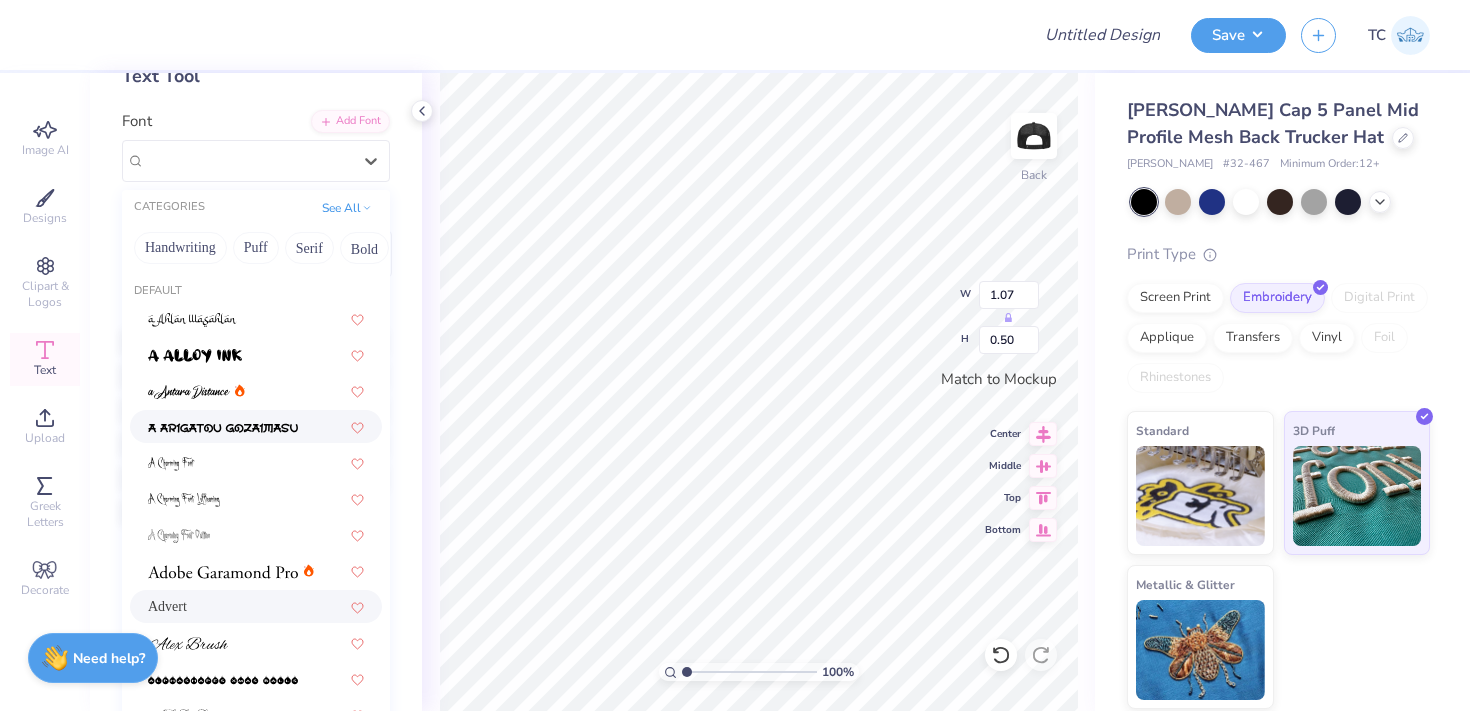 scroll, scrollTop: 0, scrollLeft: 0, axis: both 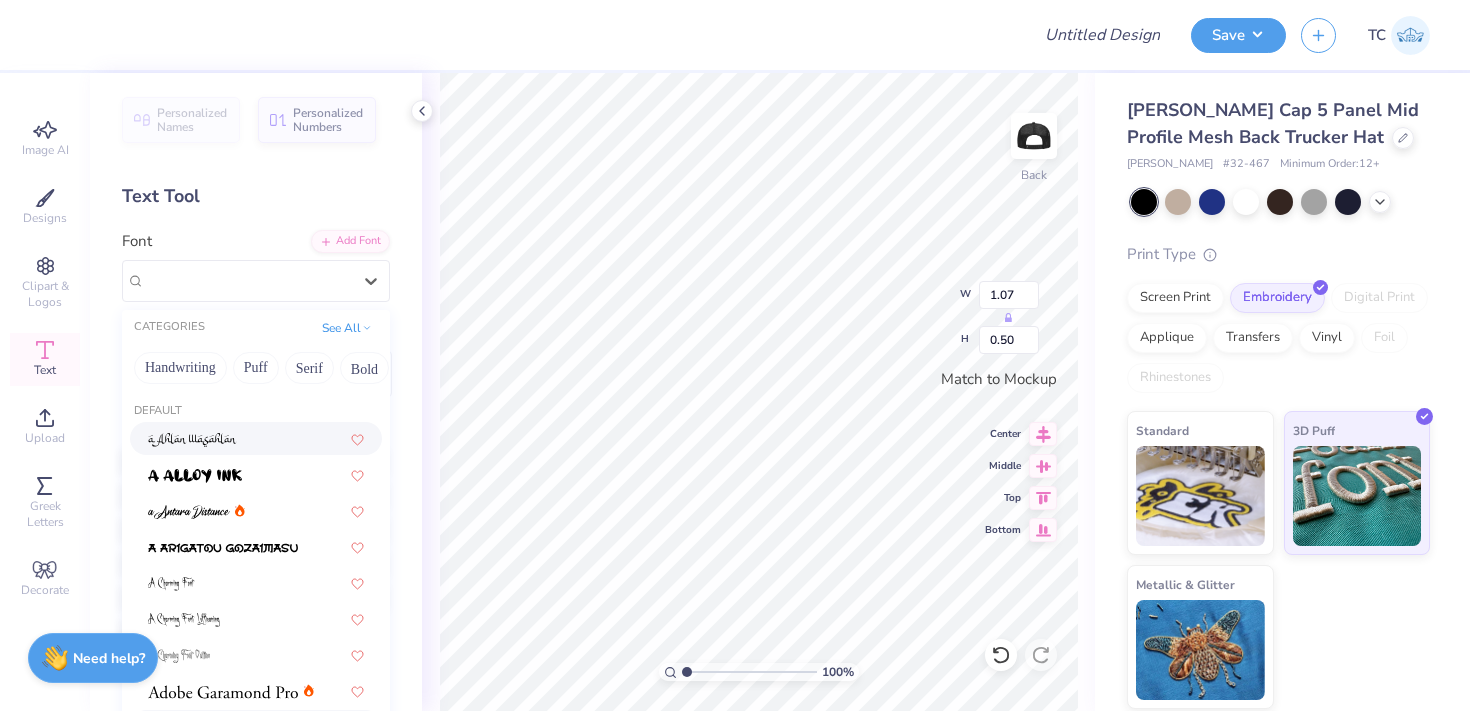 click at bounding box center [256, 438] 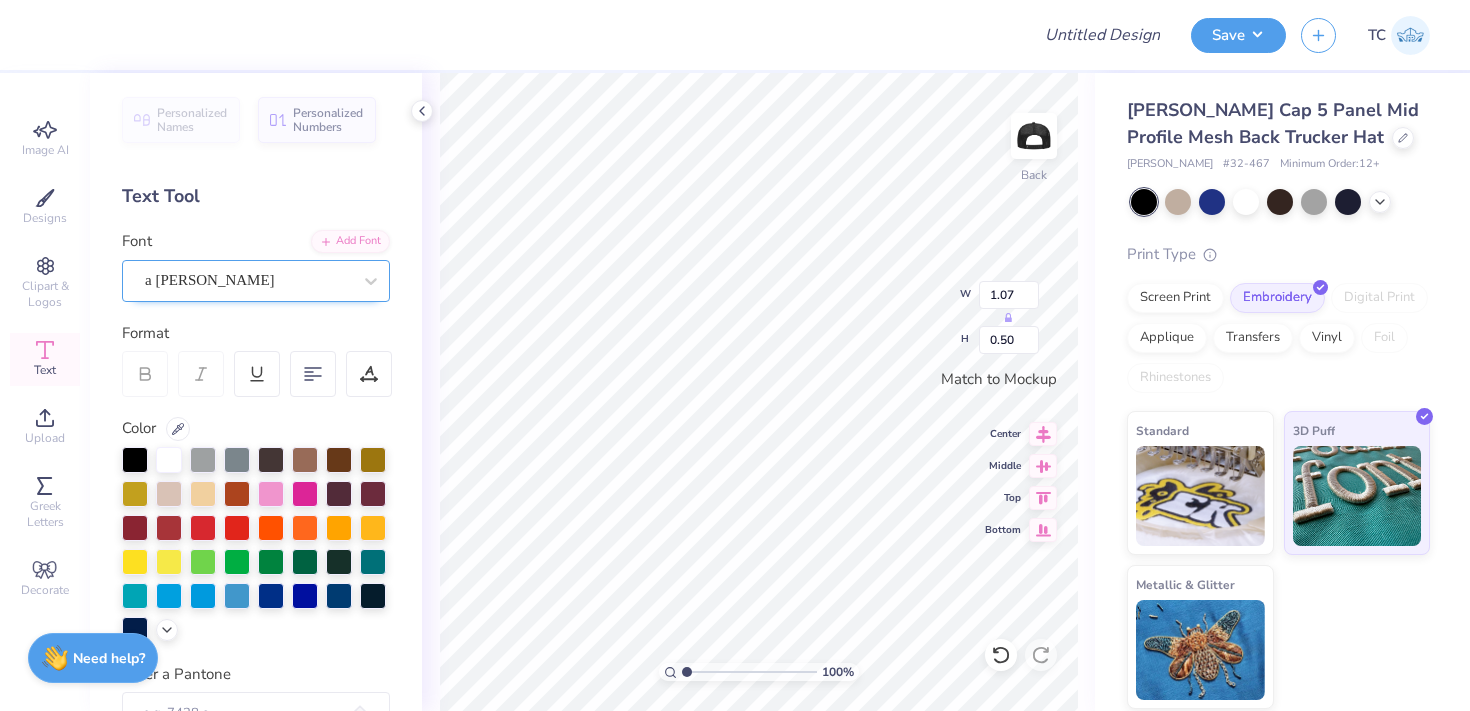 click on "a Ahlan Wasahlan" at bounding box center [248, 280] 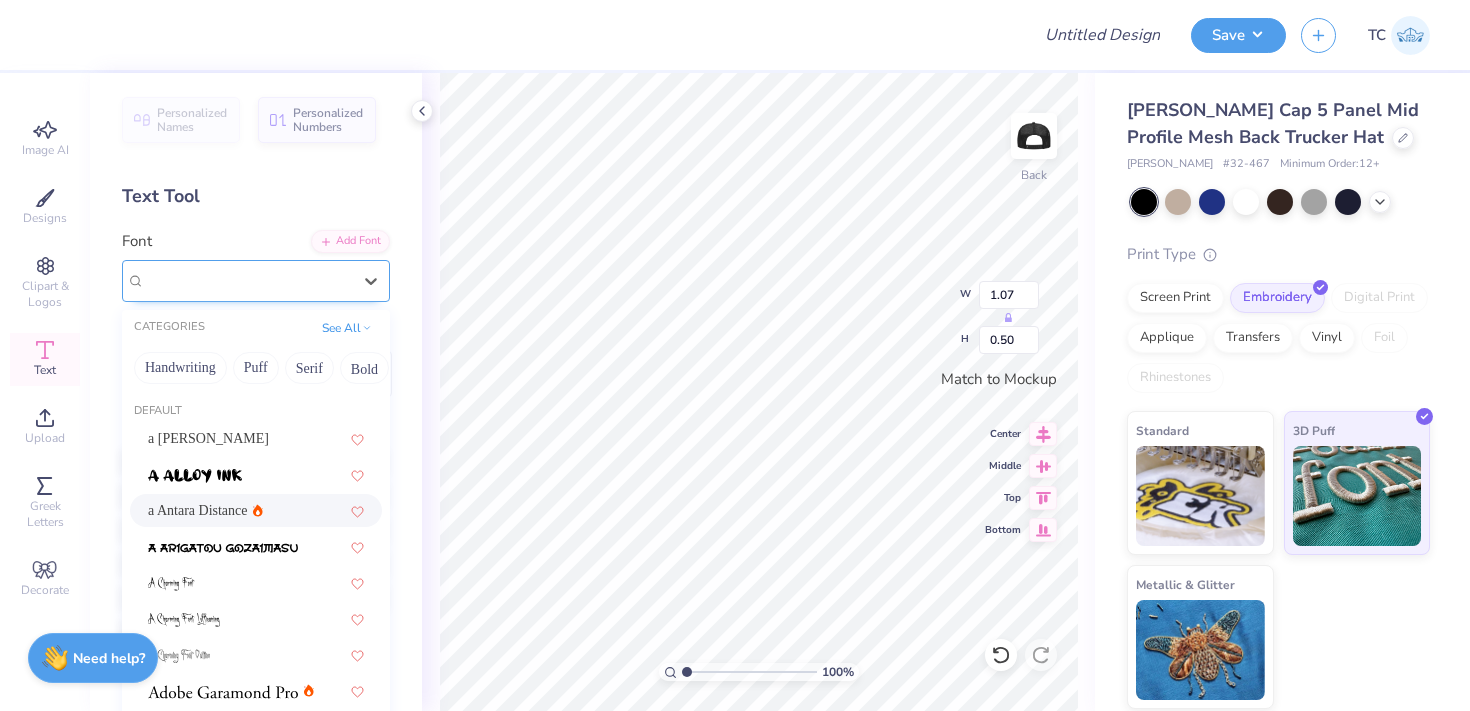 click on "a Antara Distance" at bounding box center [248, 280] 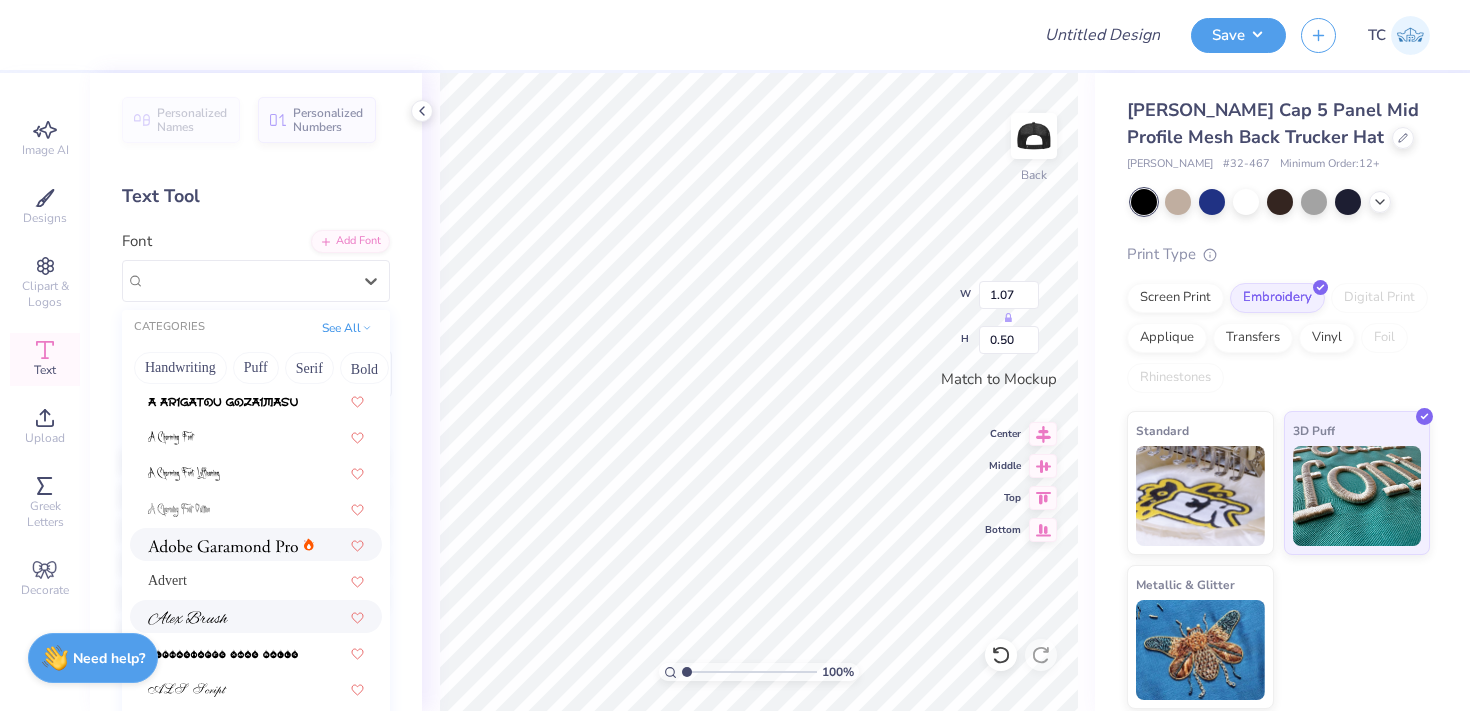 scroll, scrollTop: 196, scrollLeft: 0, axis: vertical 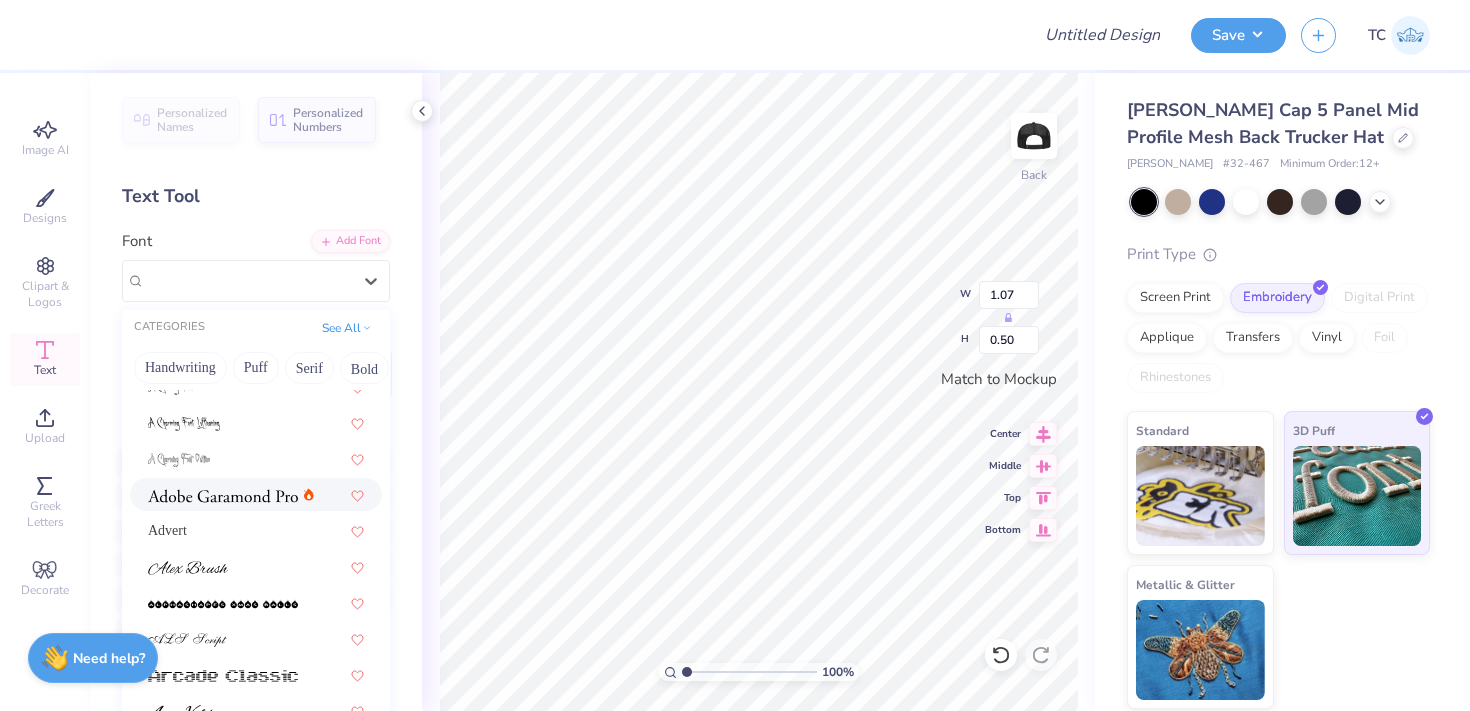 click at bounding box center [223, 496] 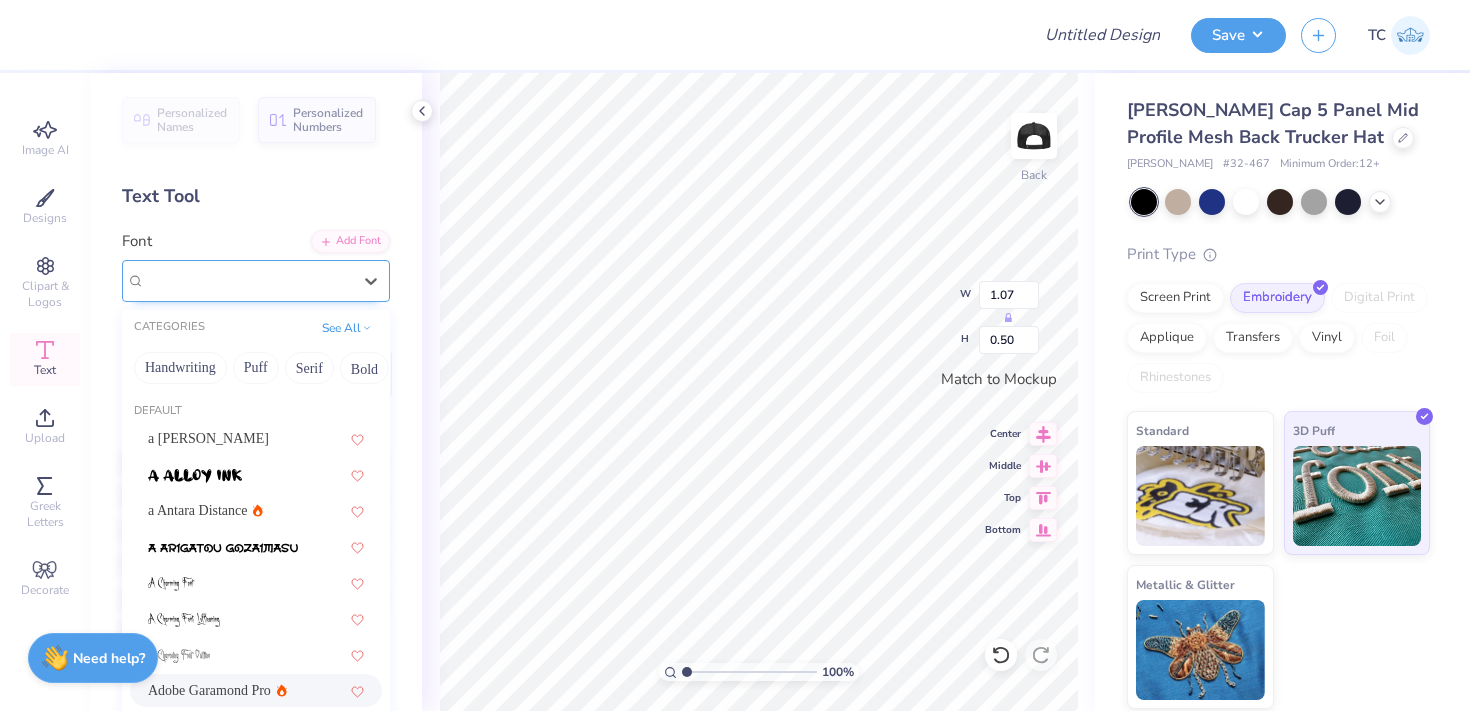 click on "Adobe Garamond Pro" at bounding box center [248, 280] 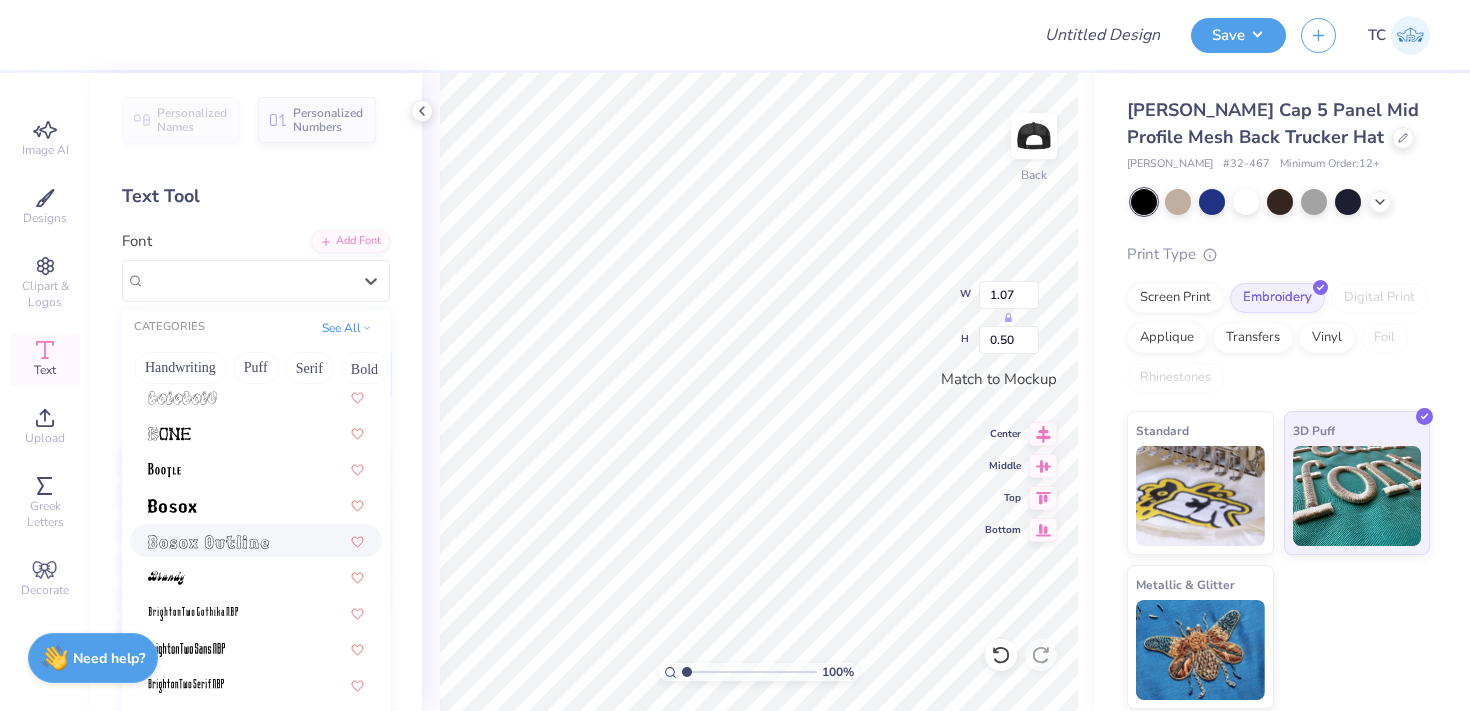 scroll, scrollTop: 950, scrollLeft: 0, axis: vertical 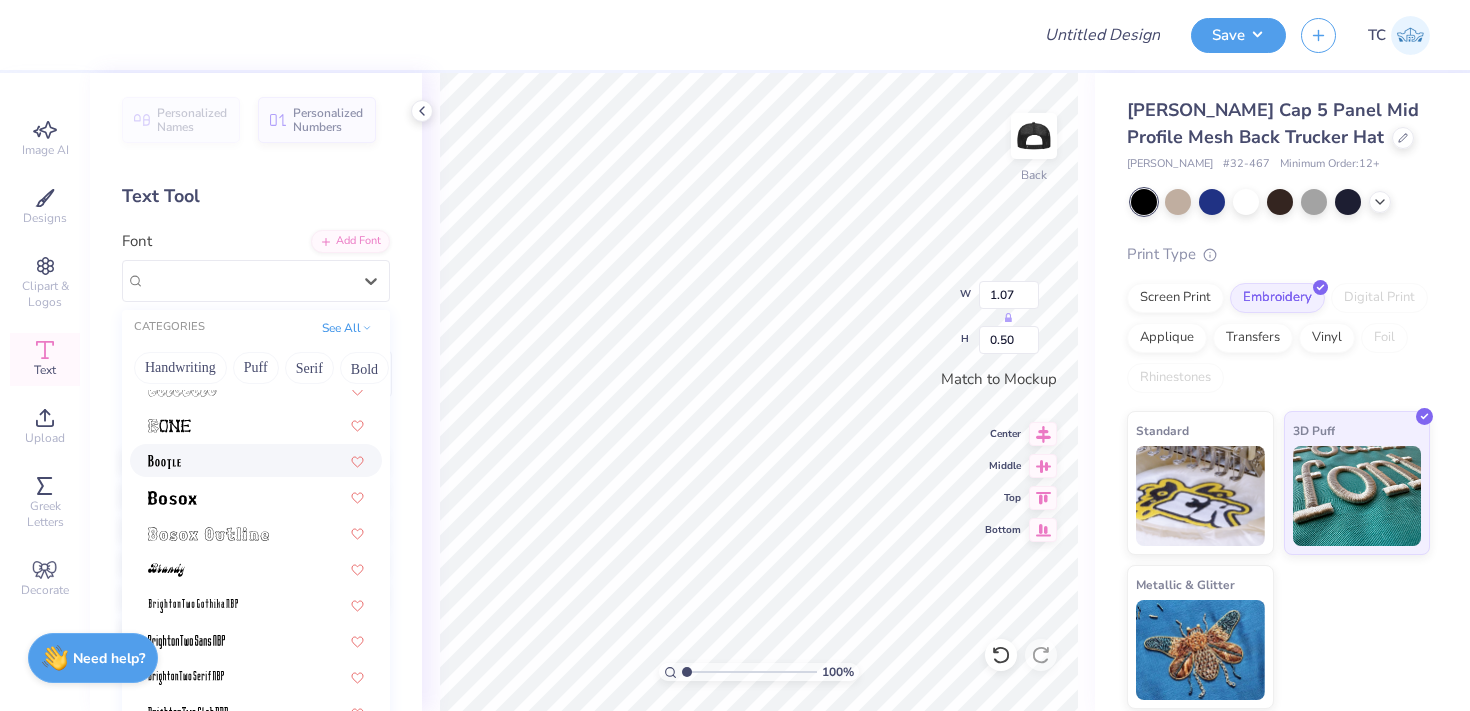 click at bounding box center (256, 460) 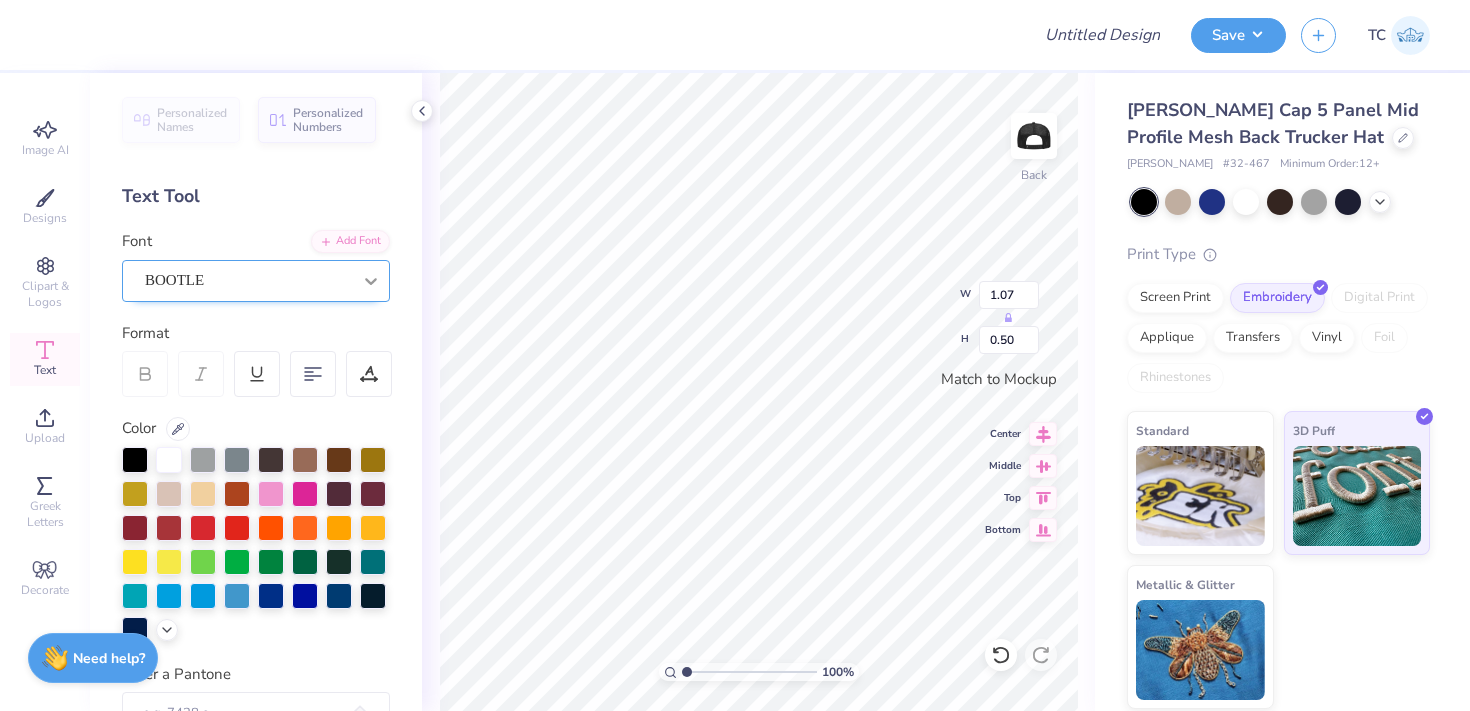 click 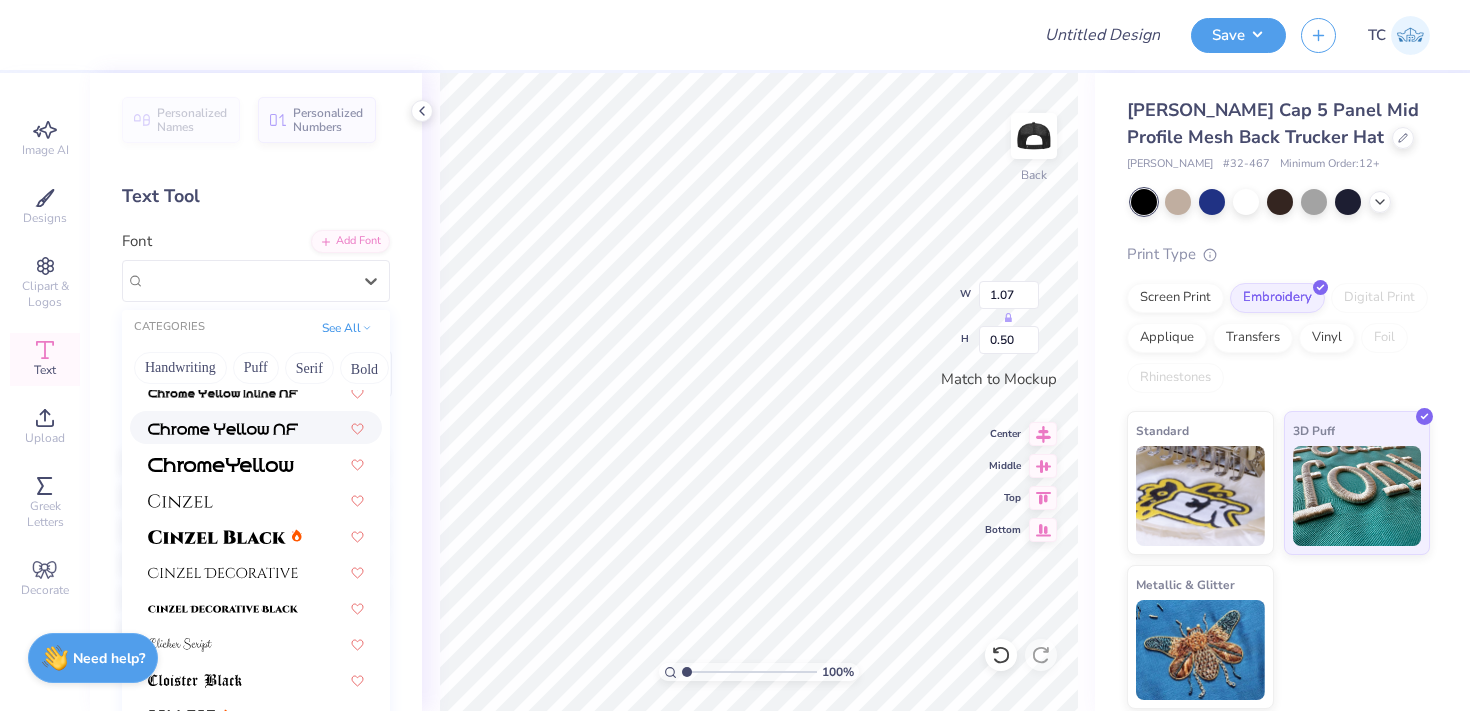 scroll, scrollTop: 1884, scrollLeft: 0, axis: vertical 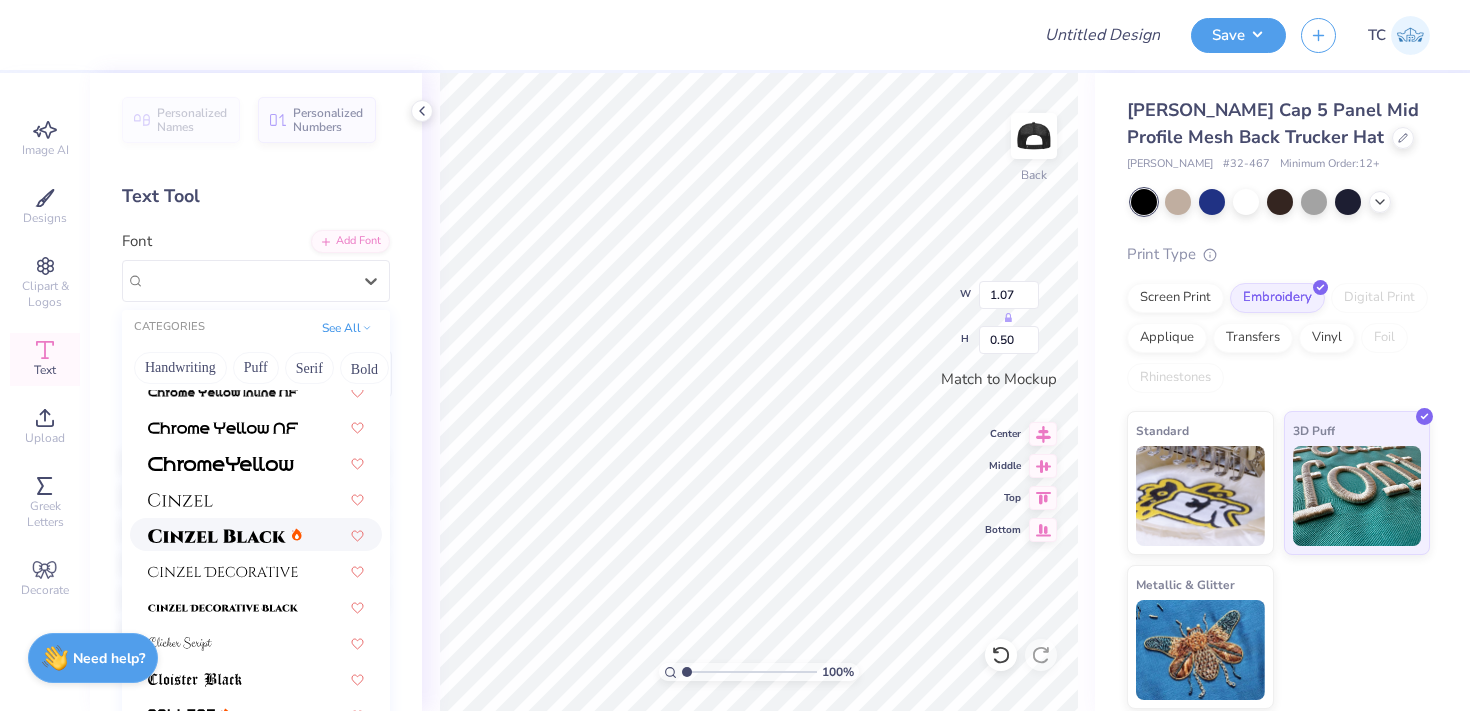 click at bounding box center [217, 536] 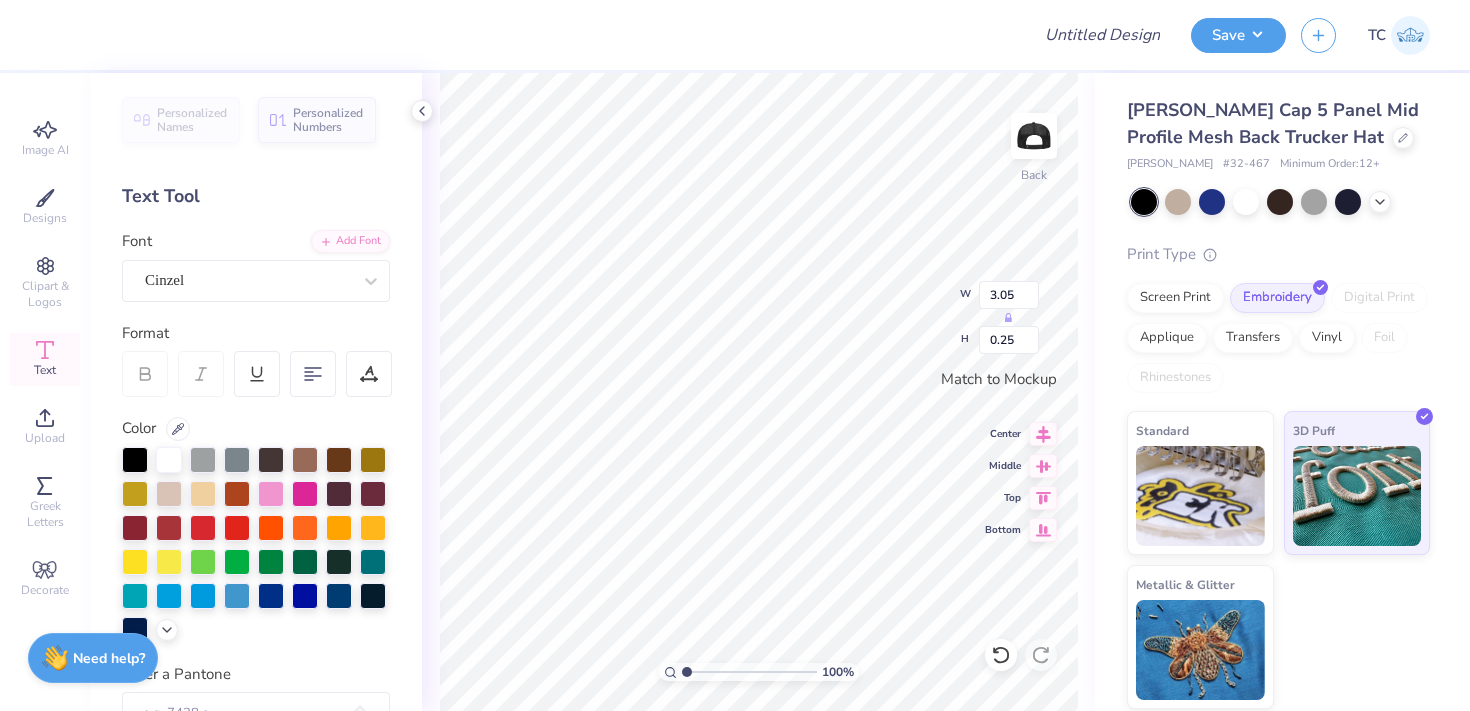 type on "3.05" 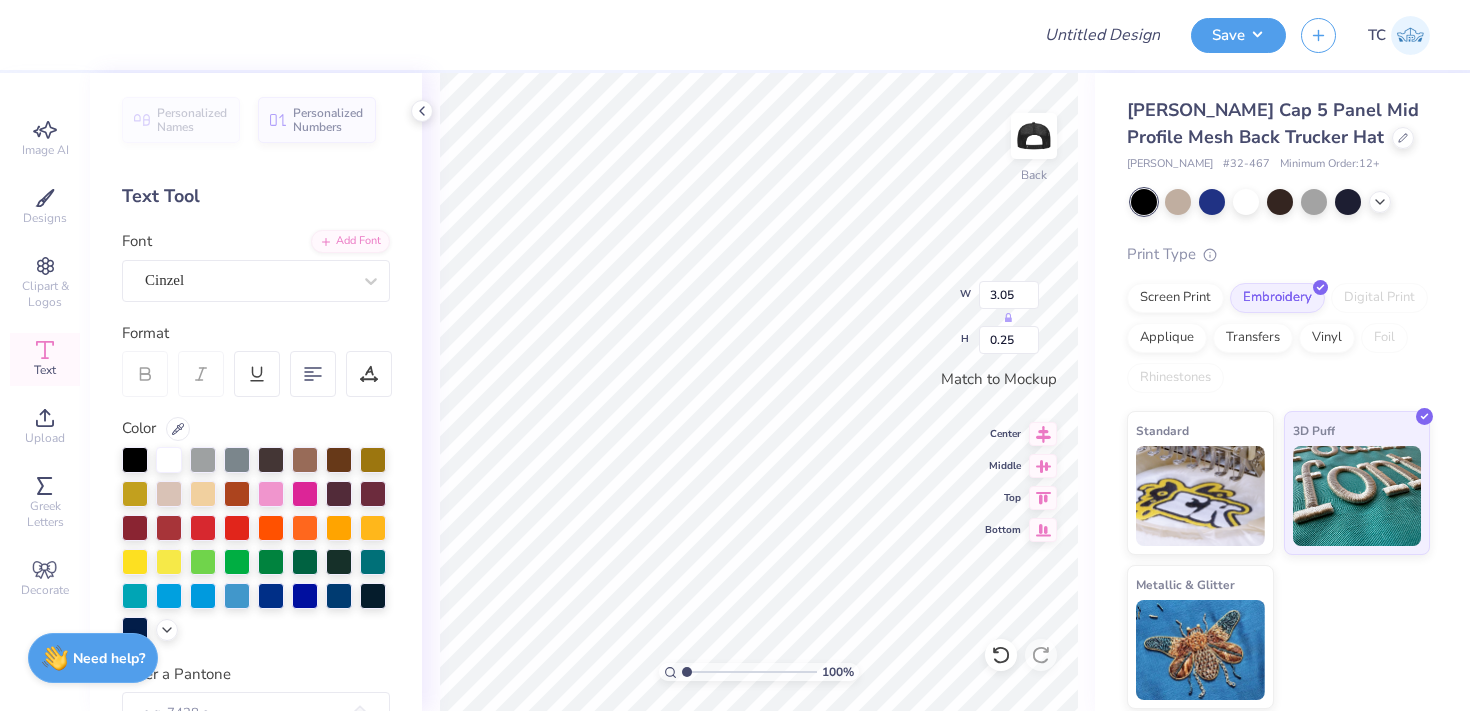 type on "0.41" 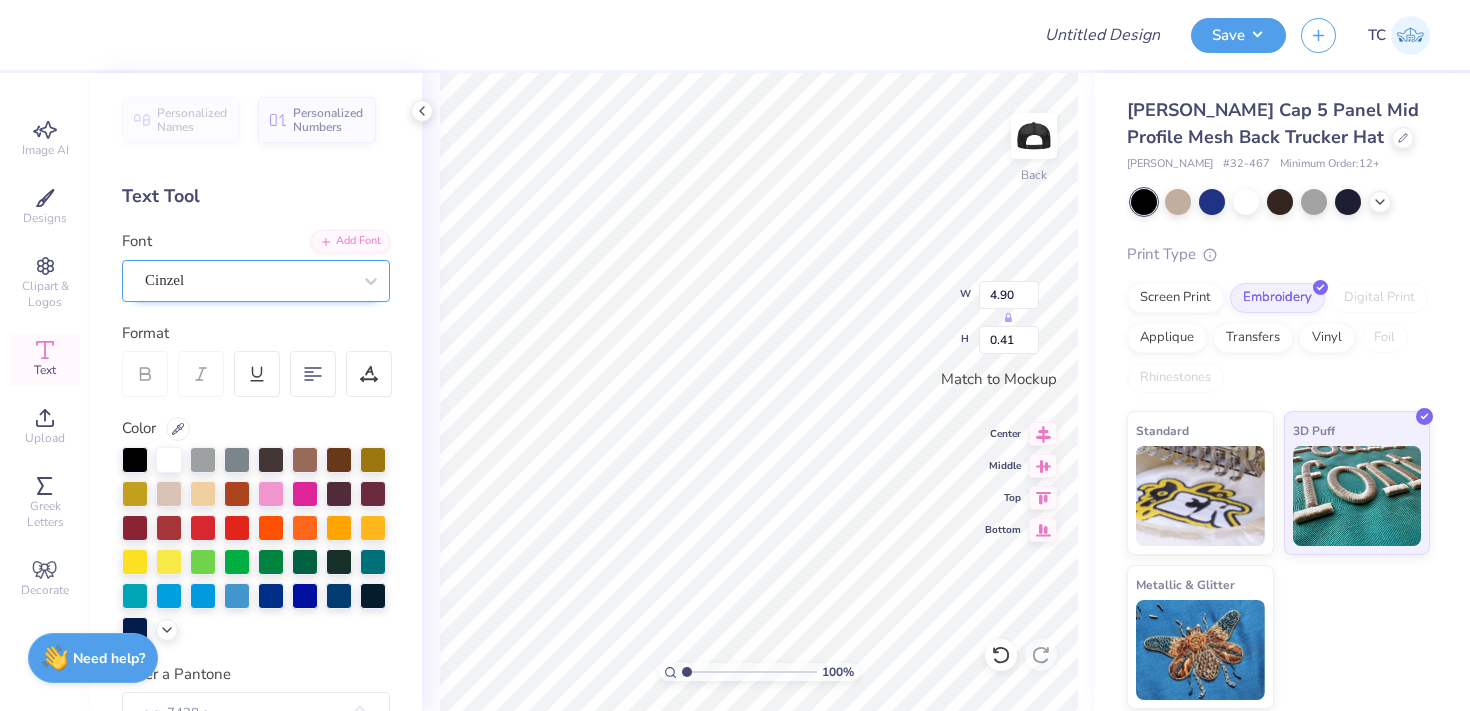 click on "Cinzel" at bounding box center (248, 280) 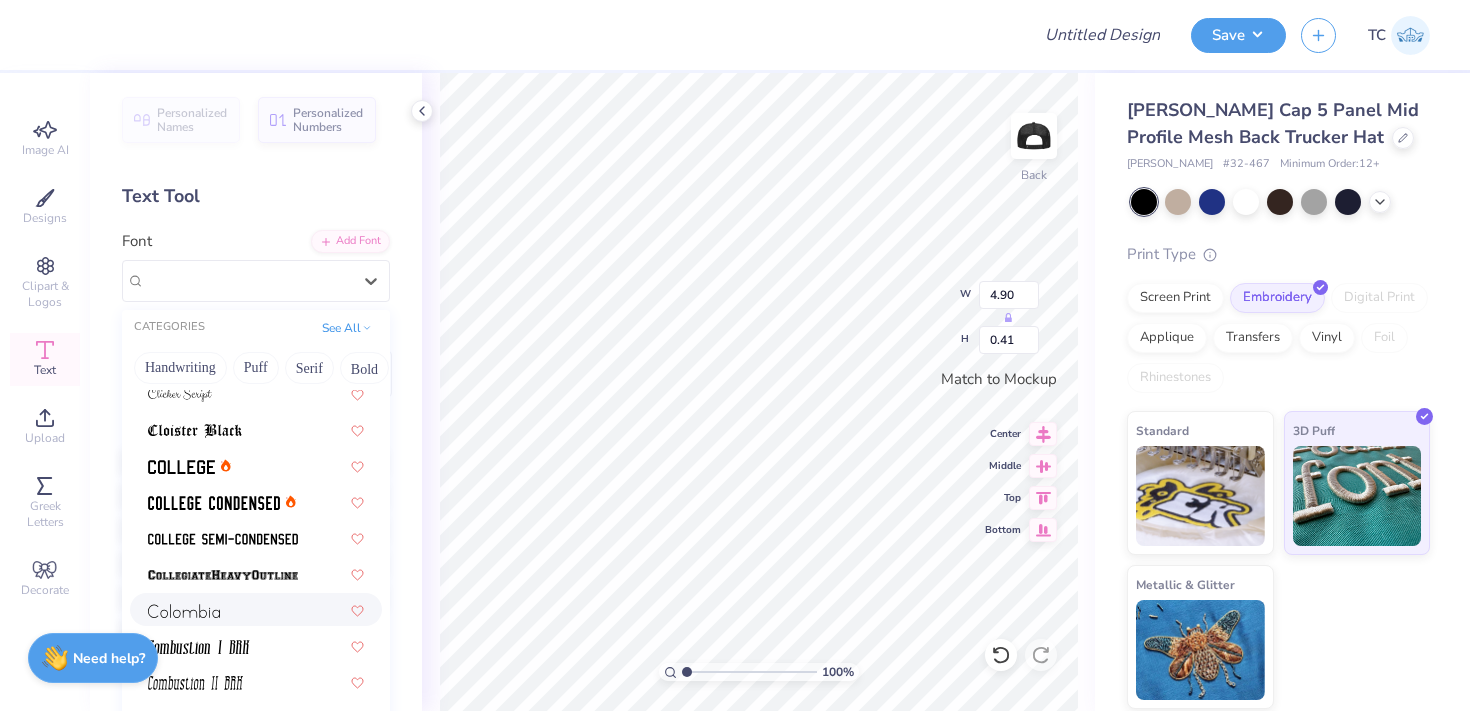 scroll, scrollTop: 2108, scrollLeft: 0, axis: vertical 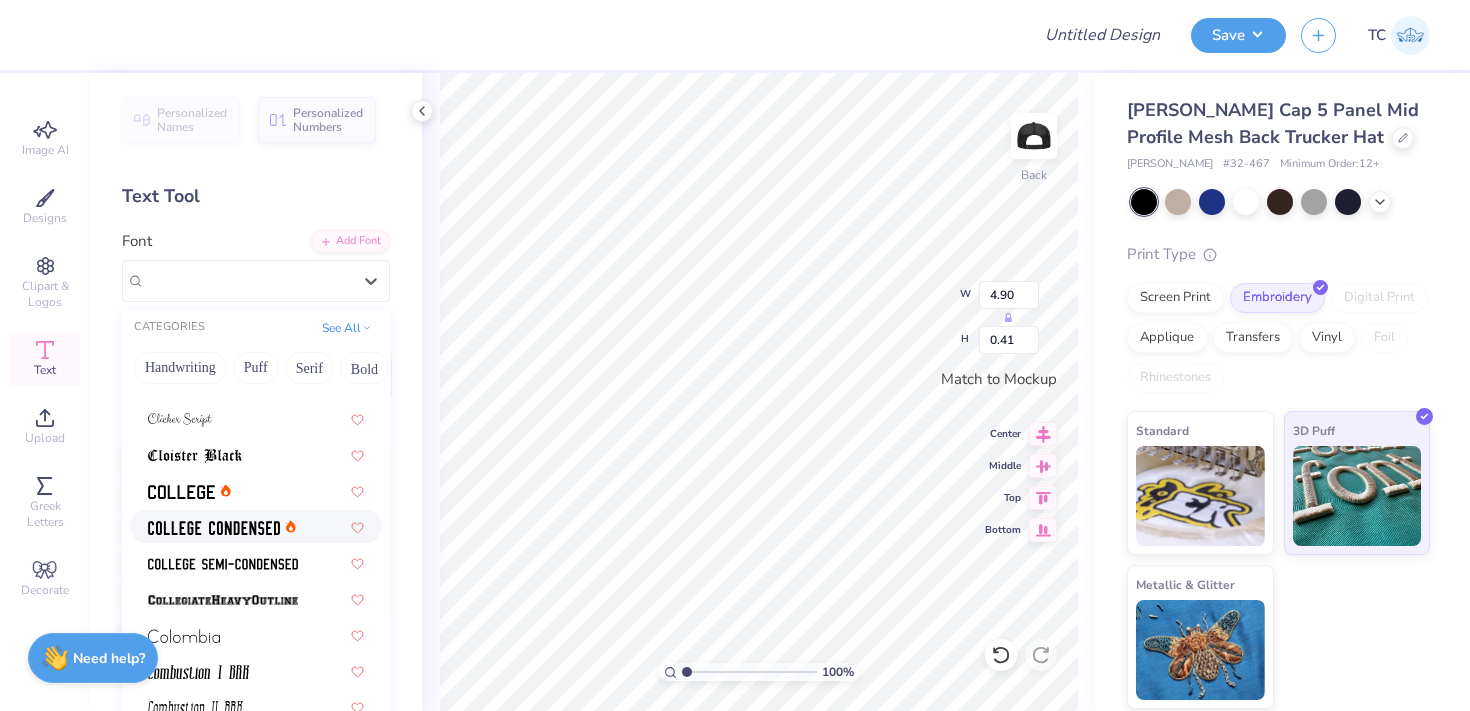 click at bounding box center (214, 528) 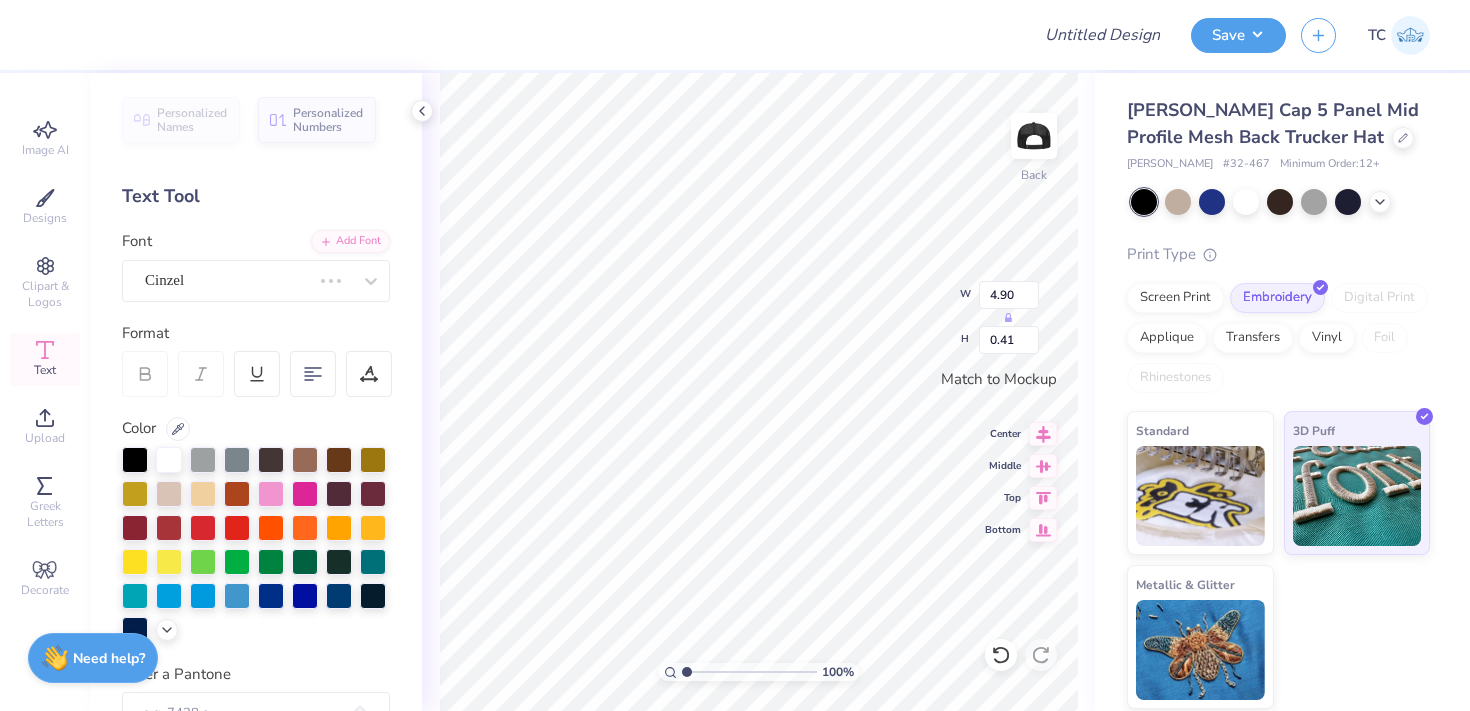 type on "3.30" 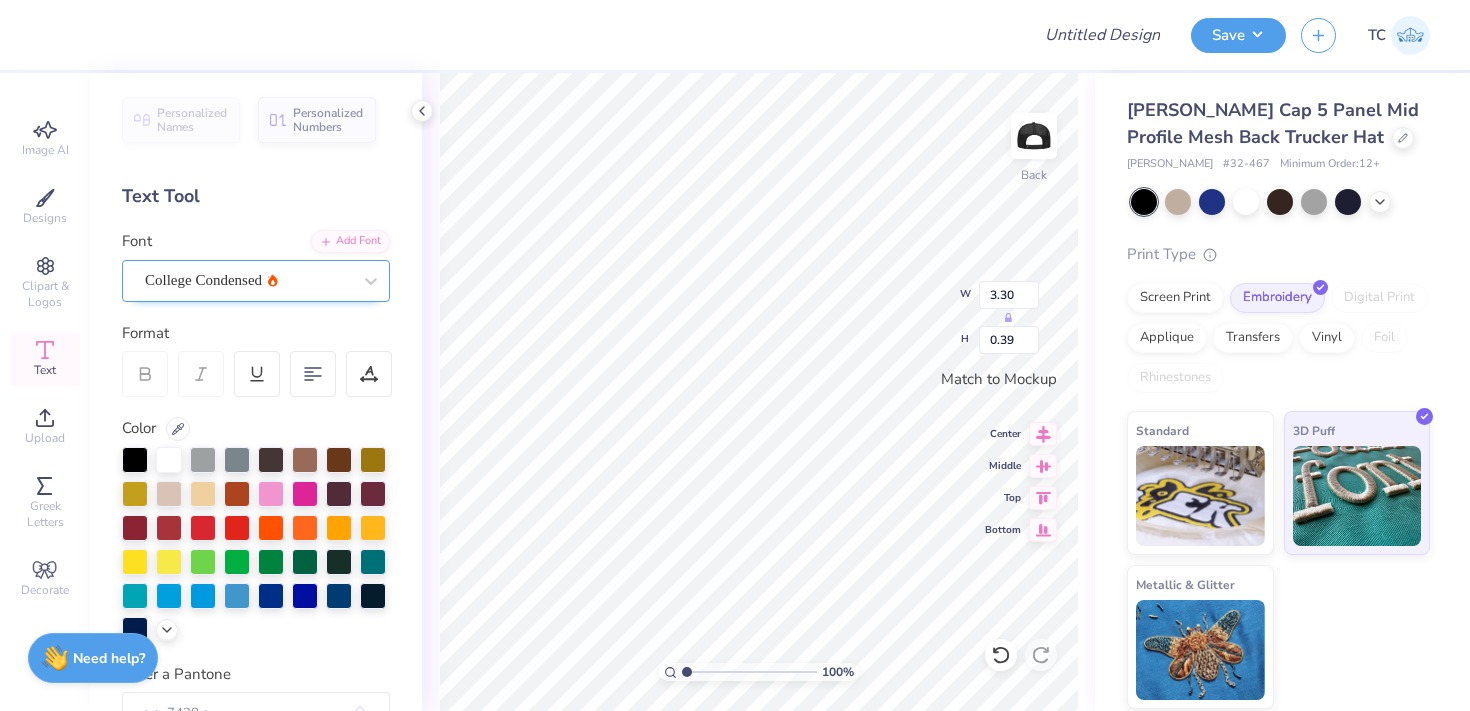 click on "College Condensed" at bounding box center (248, 280) 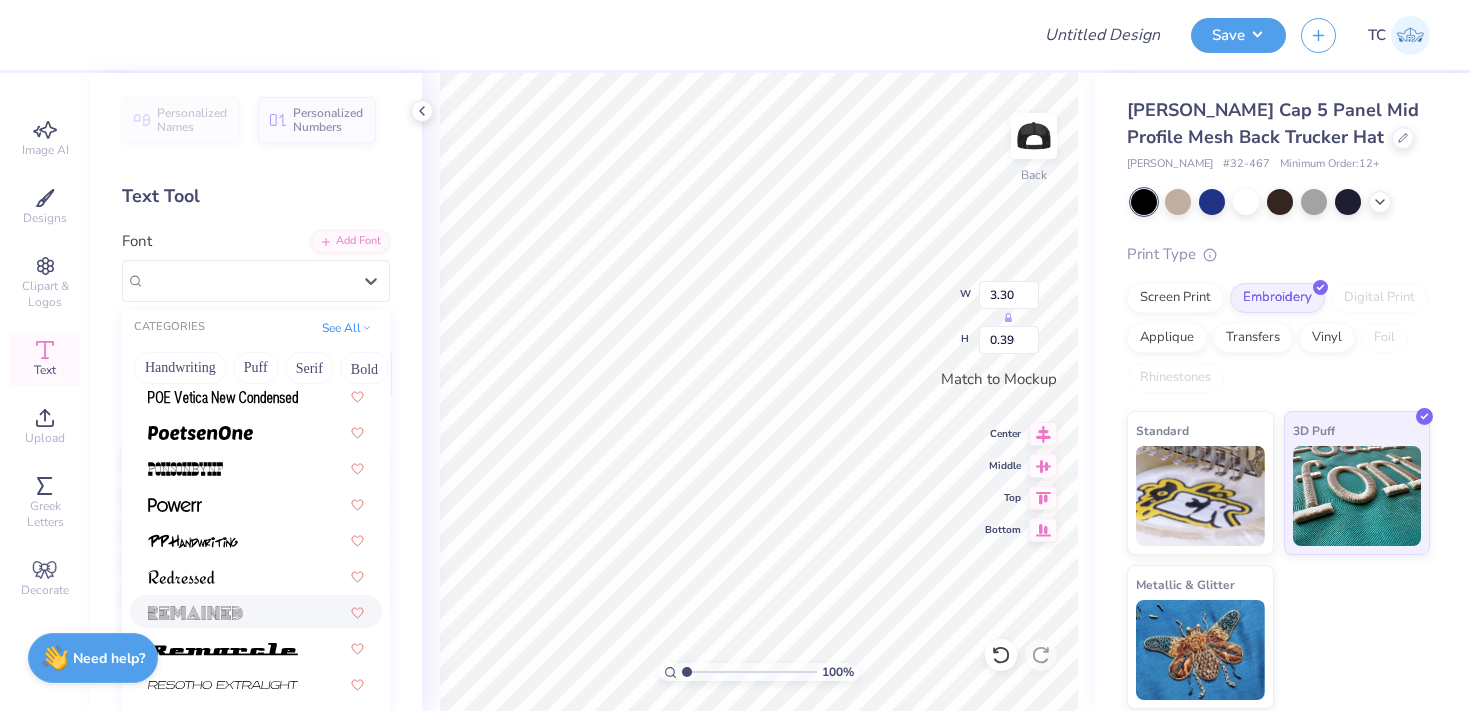 scroll, scrollTop: 8950, scrollLeft: 0, axis: vertical 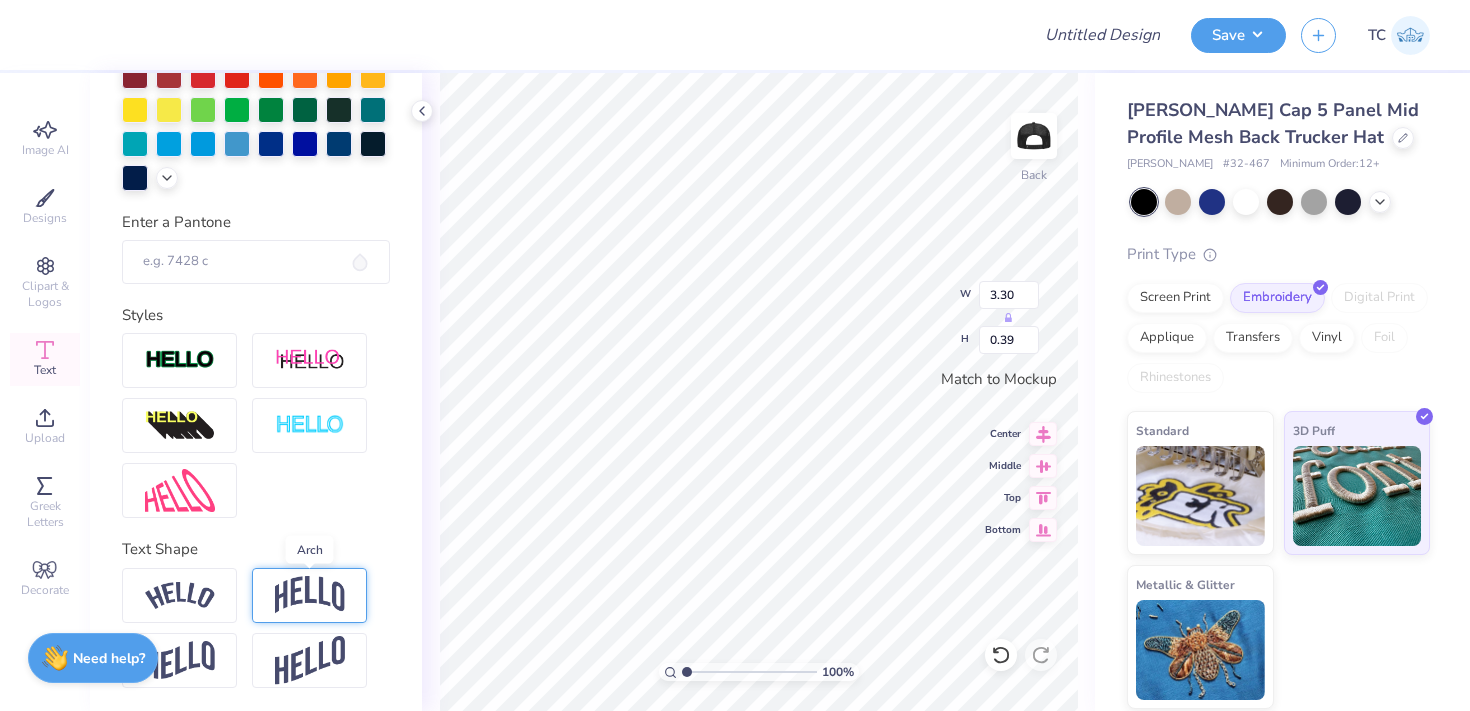 click at bounding box center [310, 595] 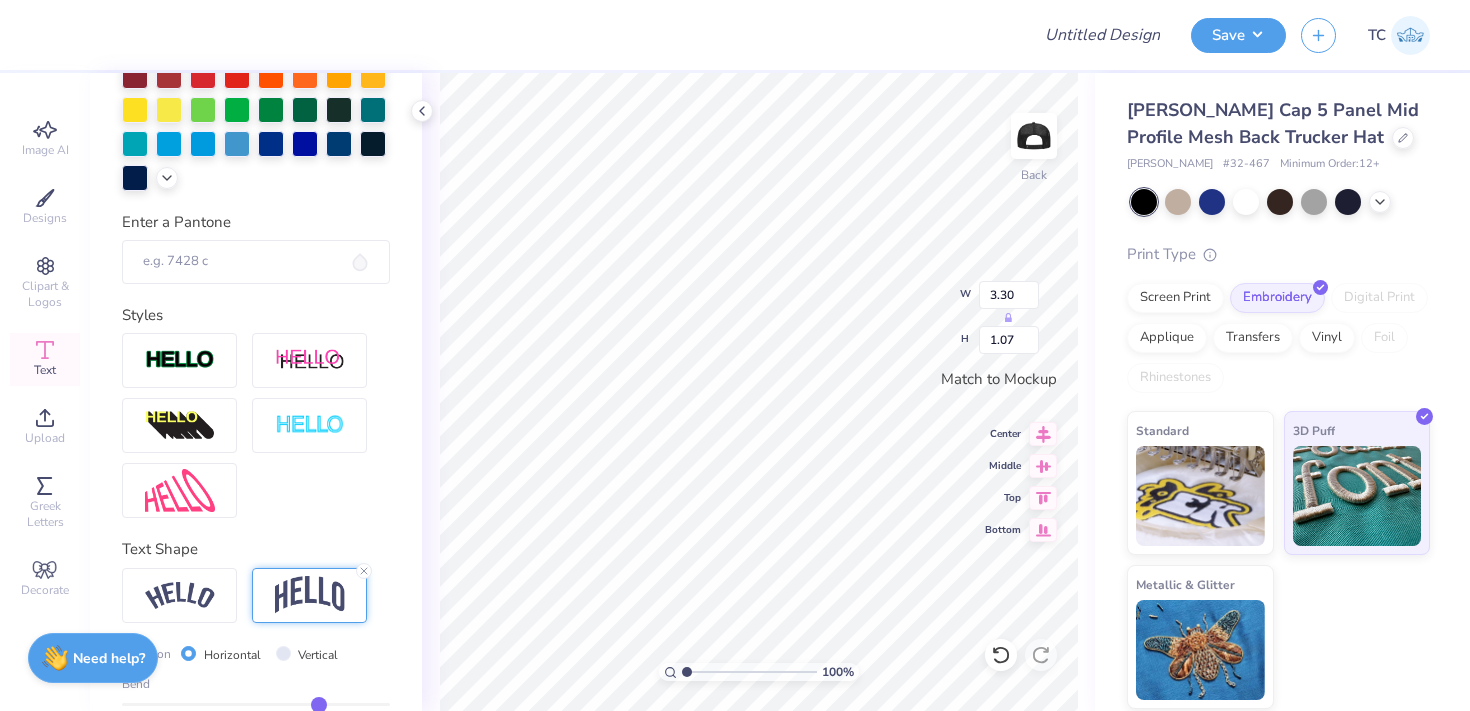 scroll, scrollTop: 569, scrollLeft: 0, axis: vertical 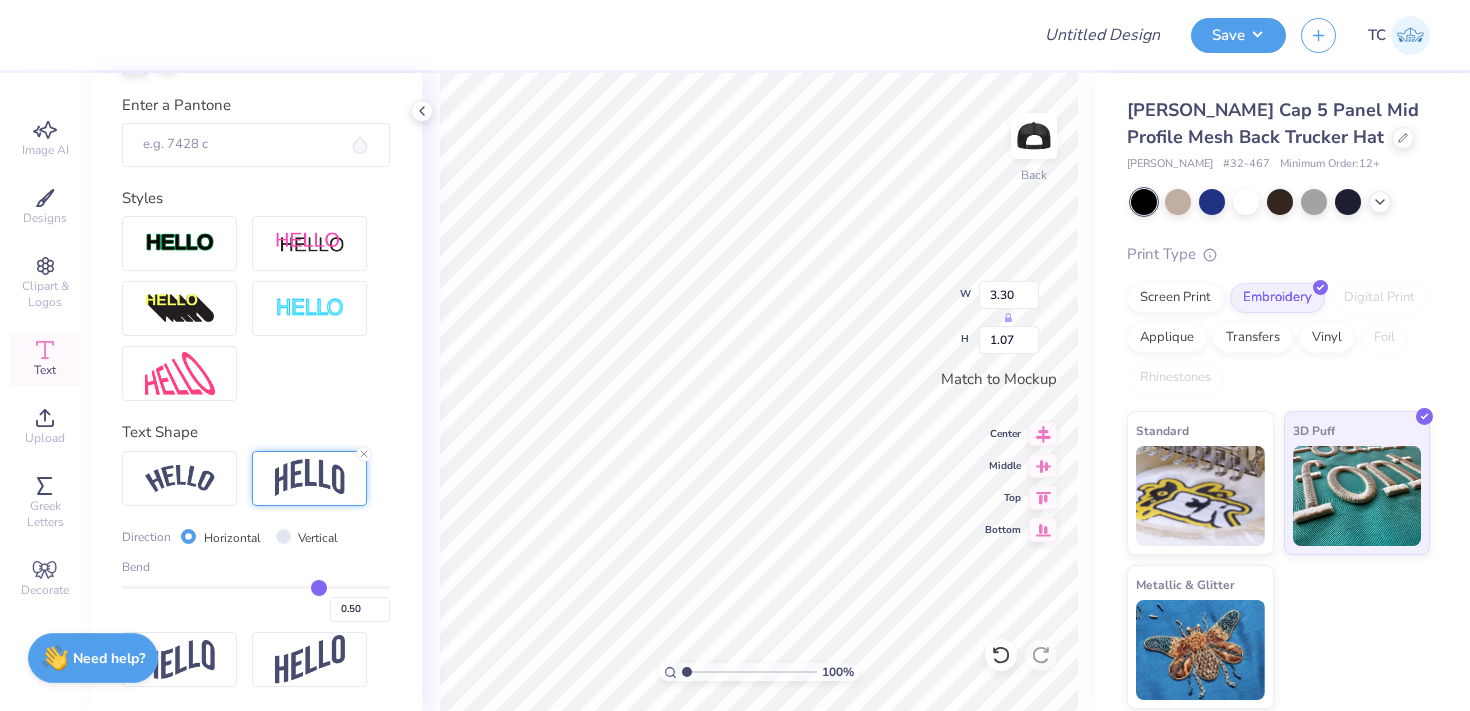 type on "0.48" 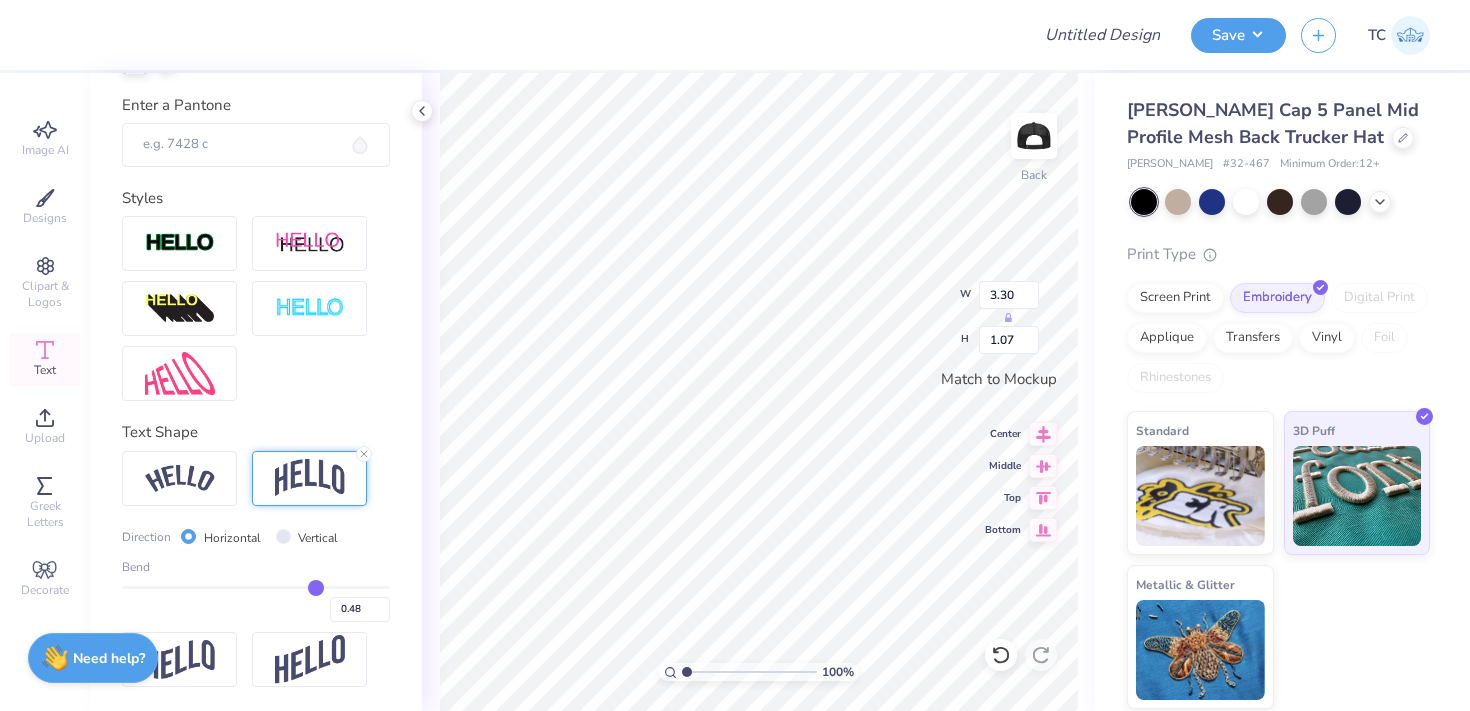 type on "0.45" 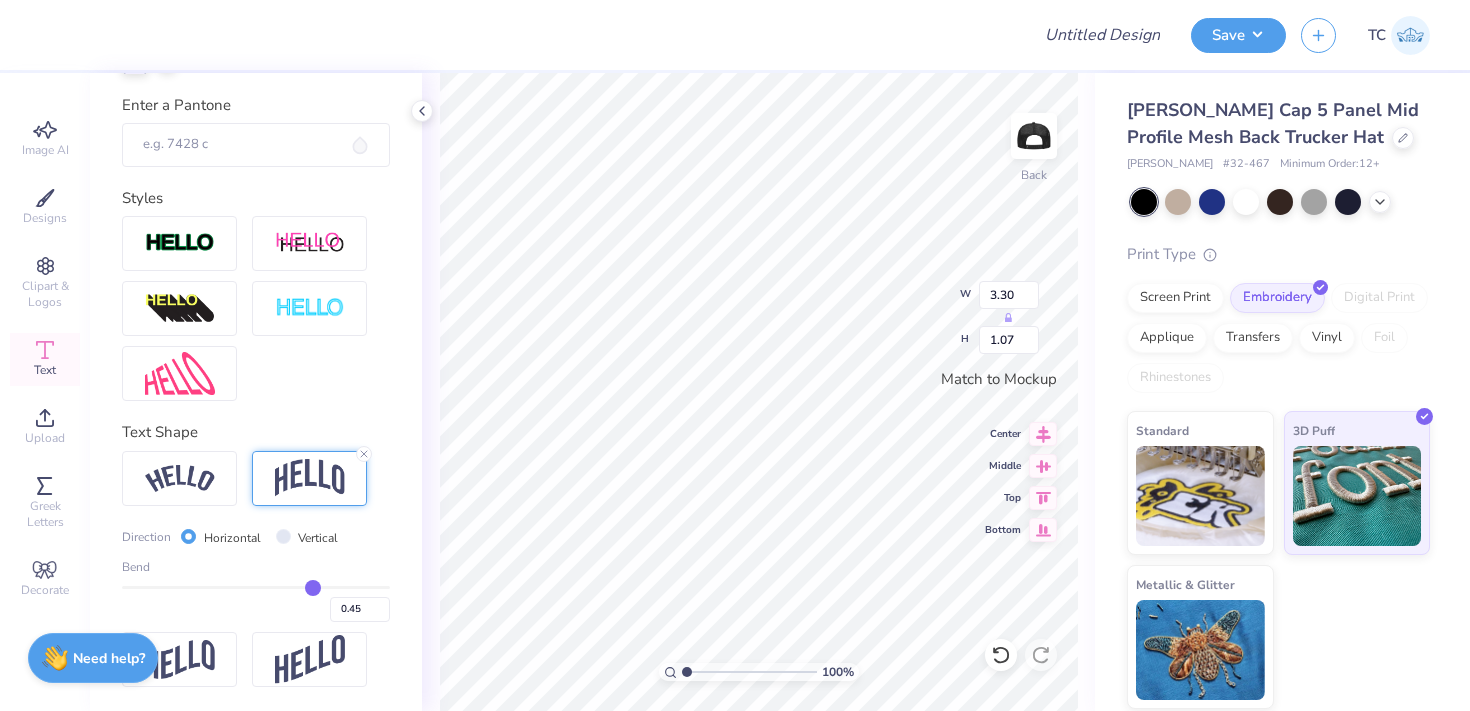 type on "0.42" 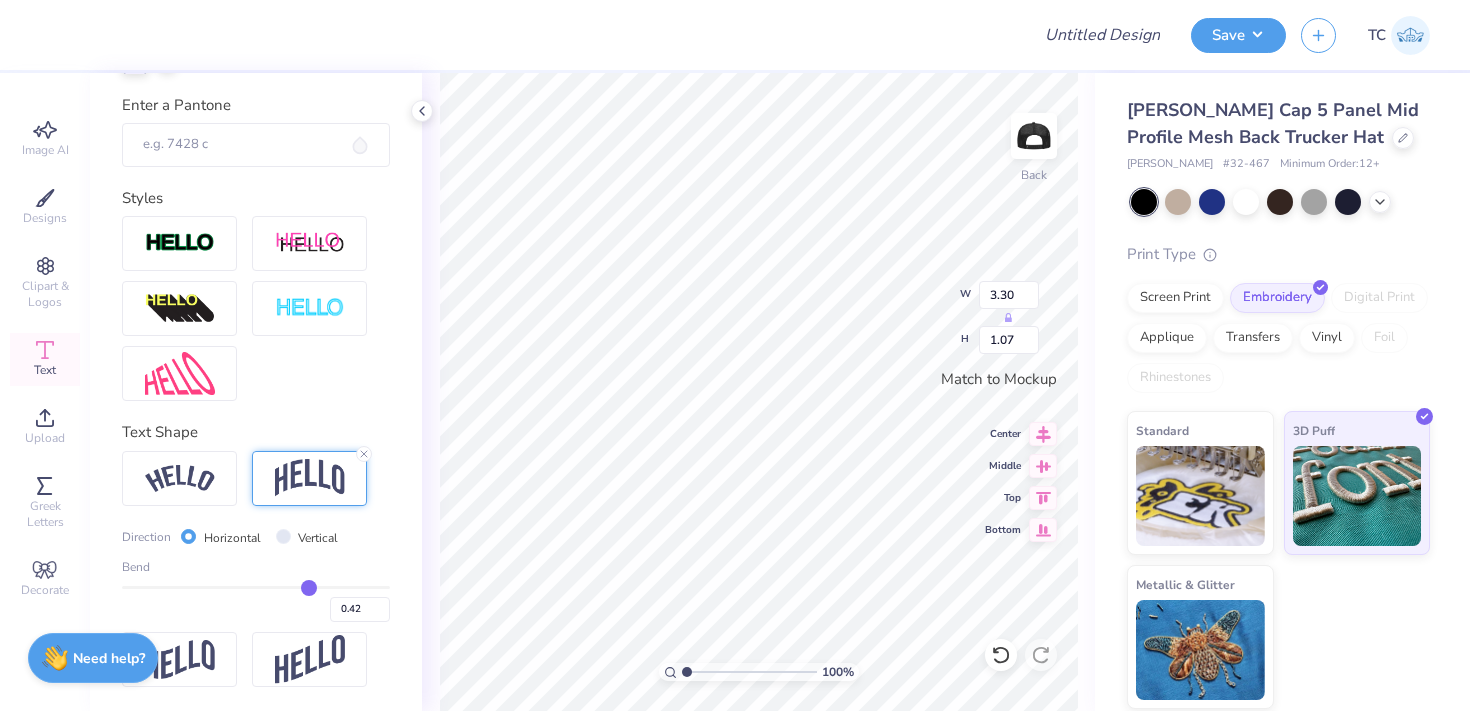 type on "0.4" 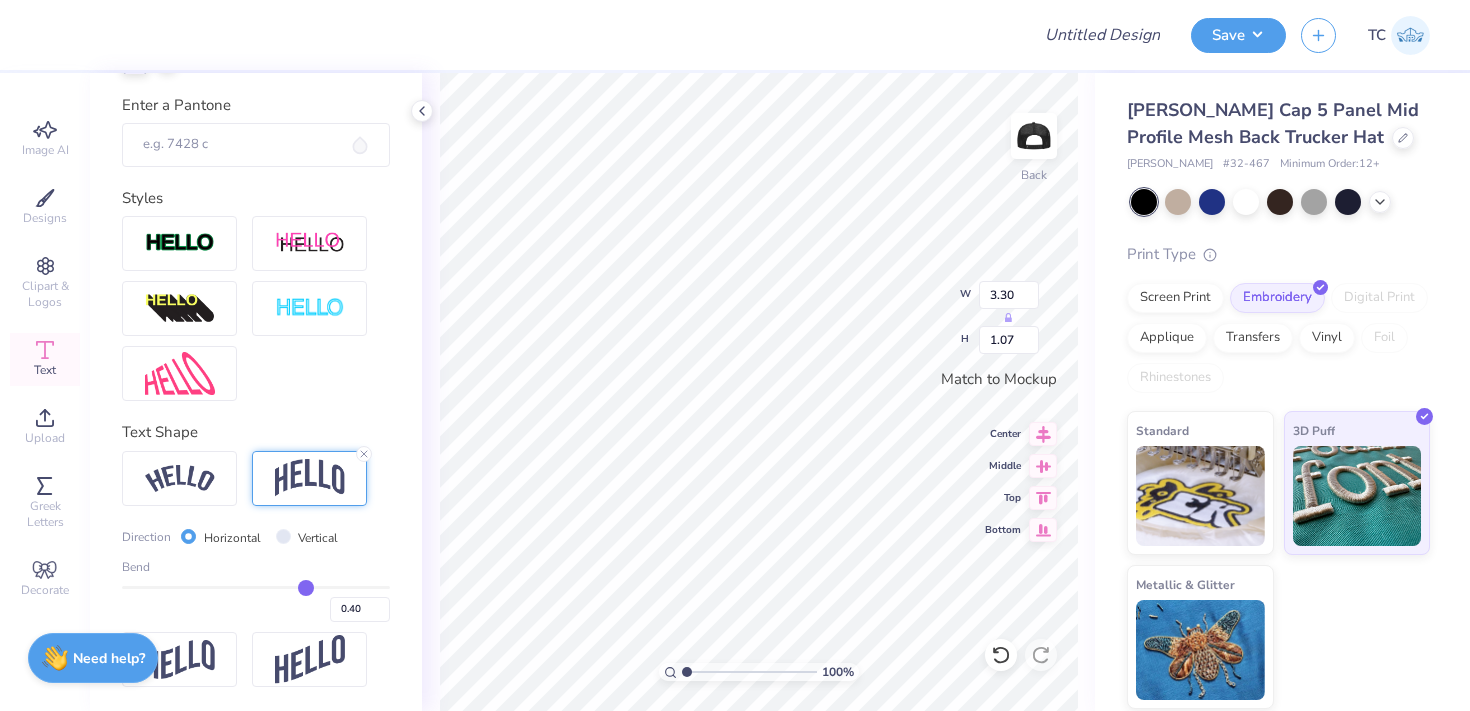 type on "0.36" 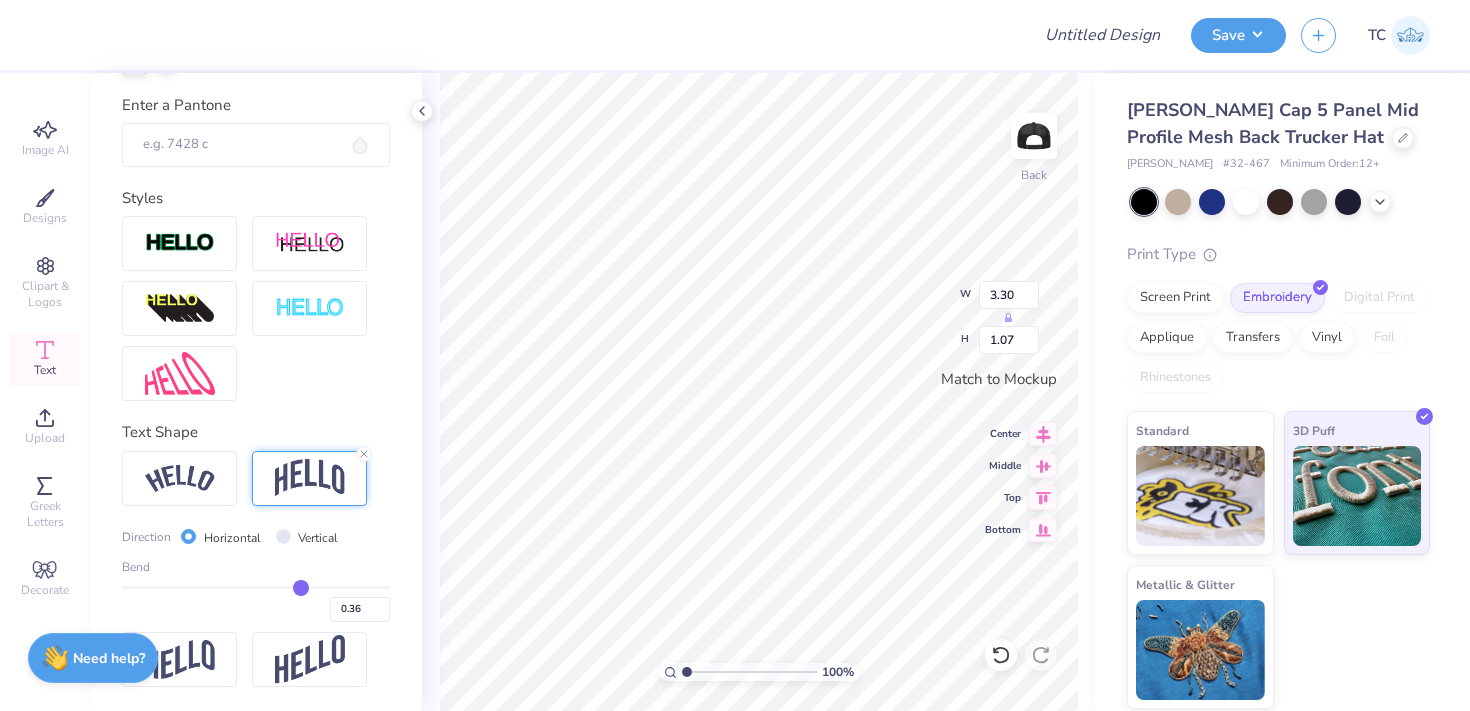 type on "0.31" 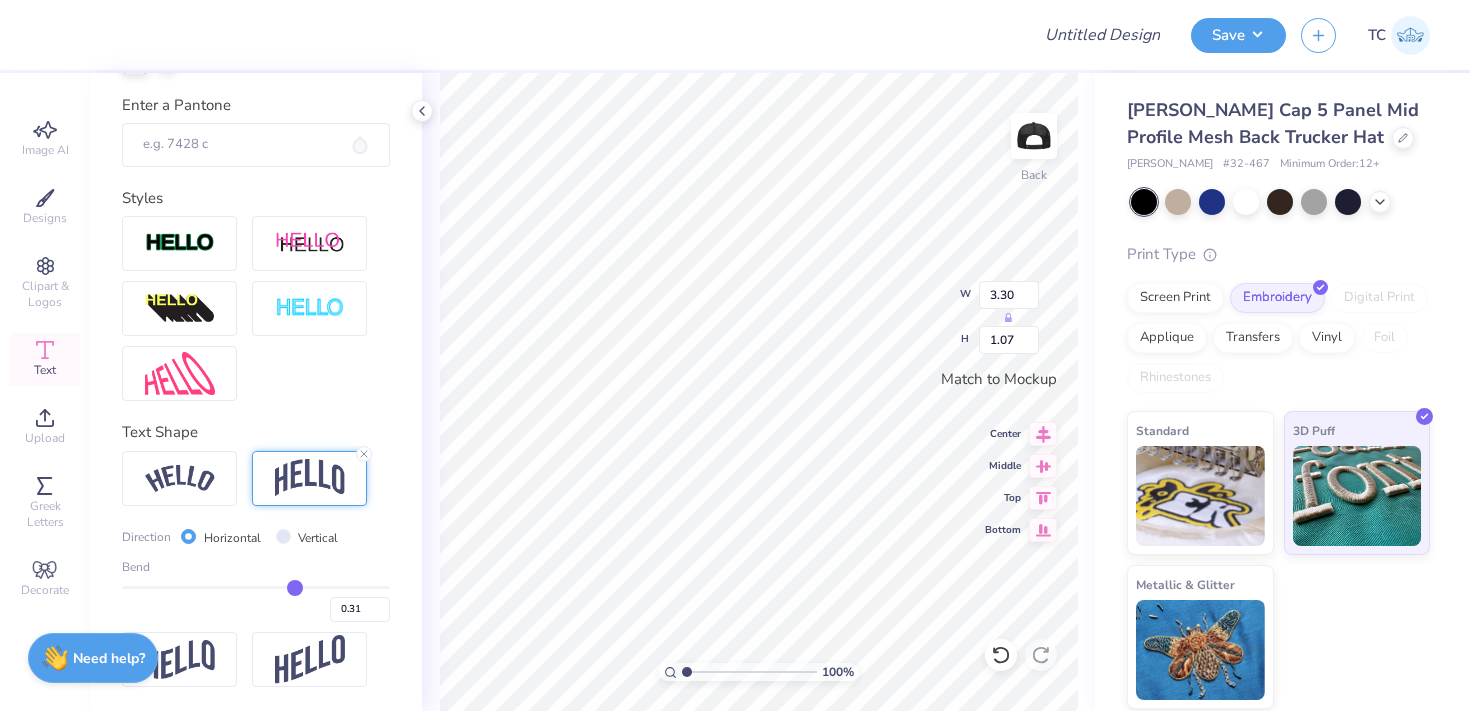 type on "0.27" 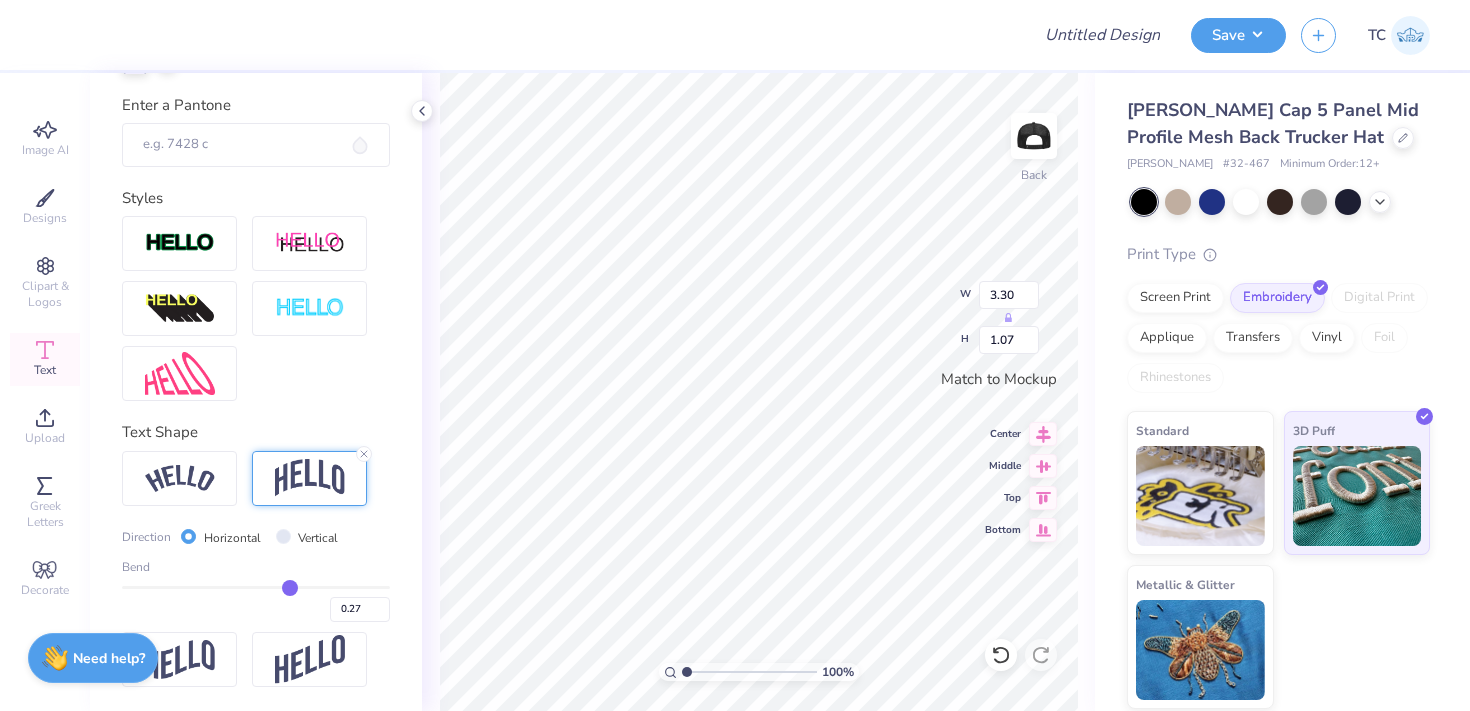 type on "0.24" 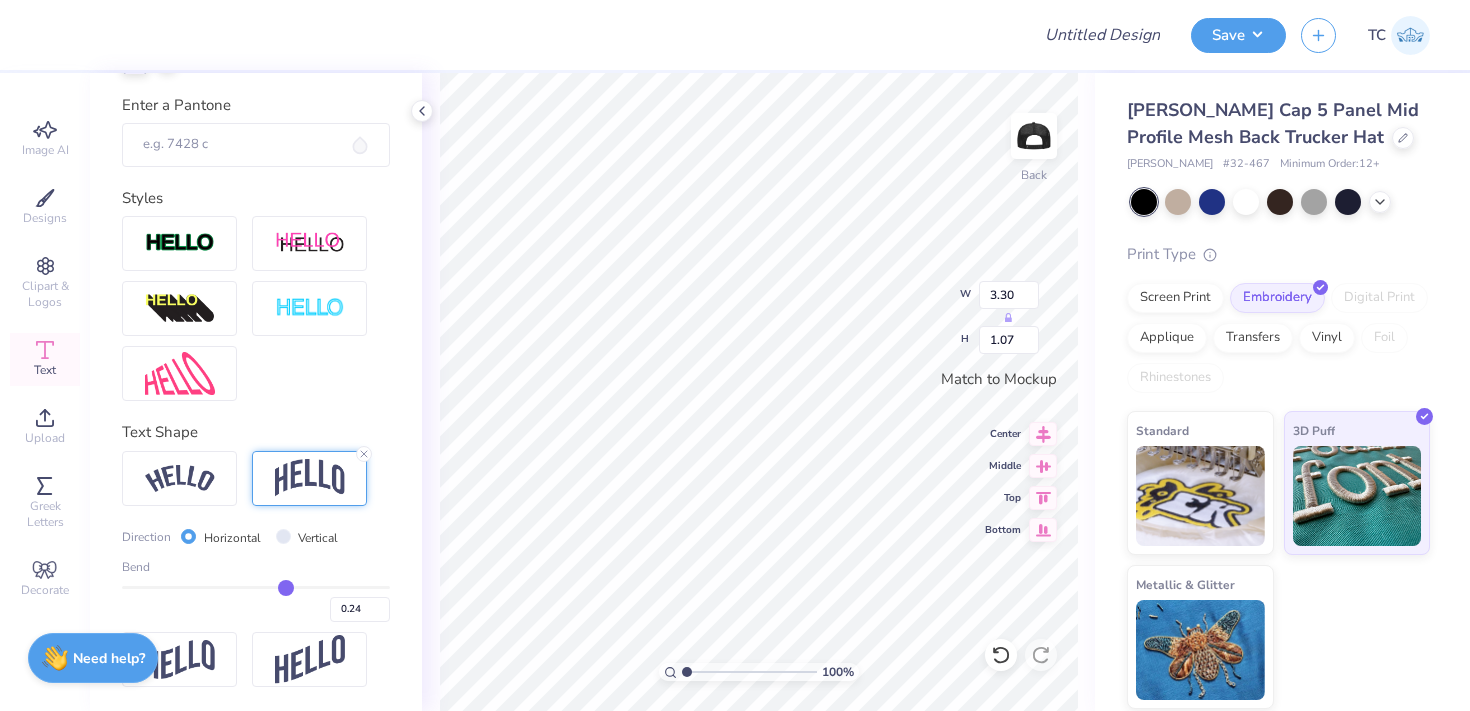 type on "0.2" 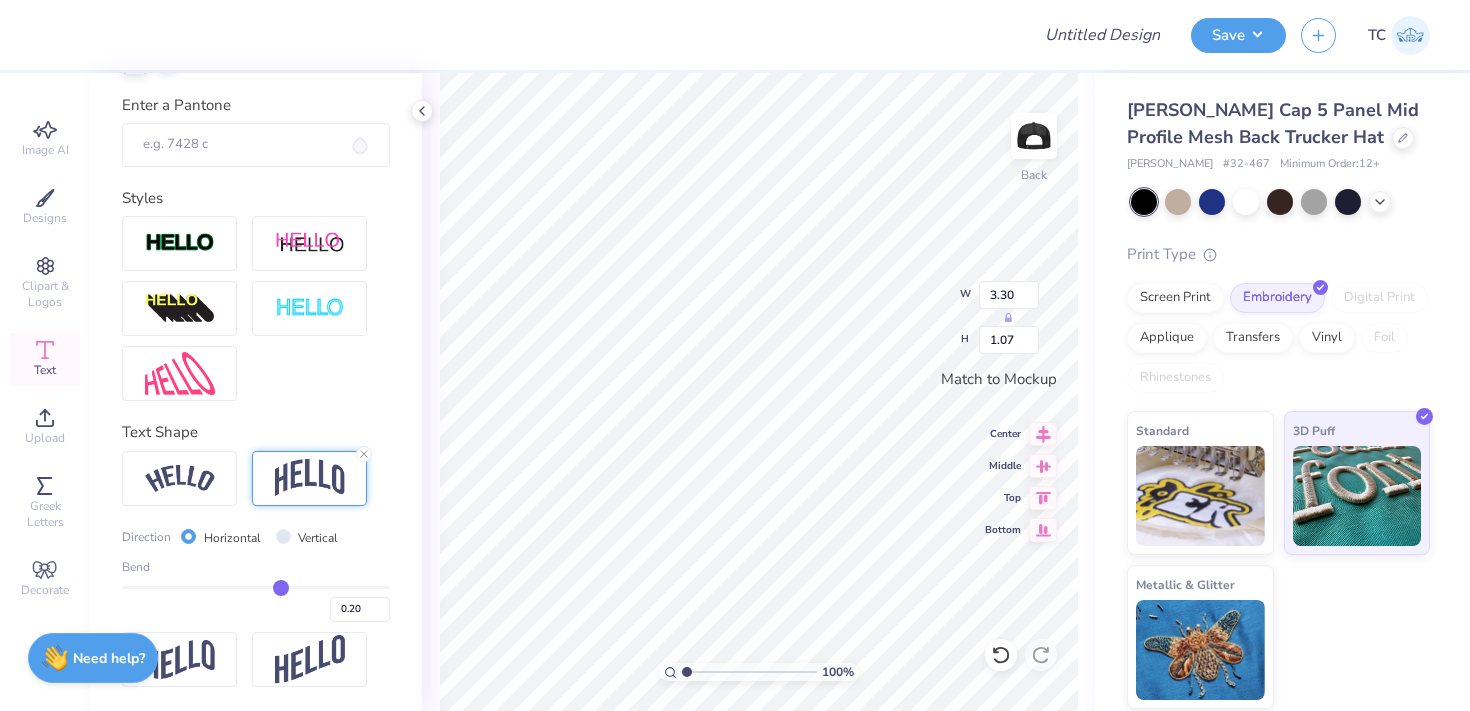 type on "0.16" 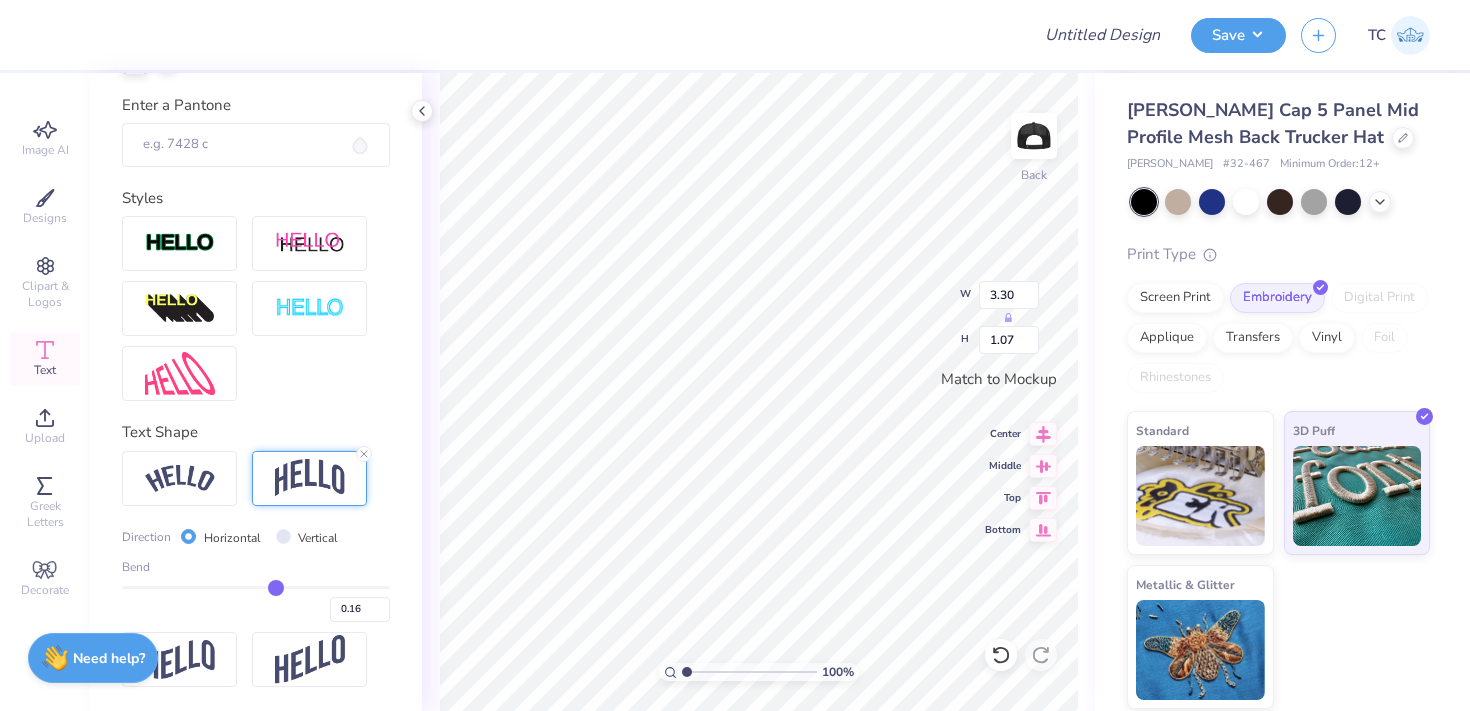 type on "0.13" 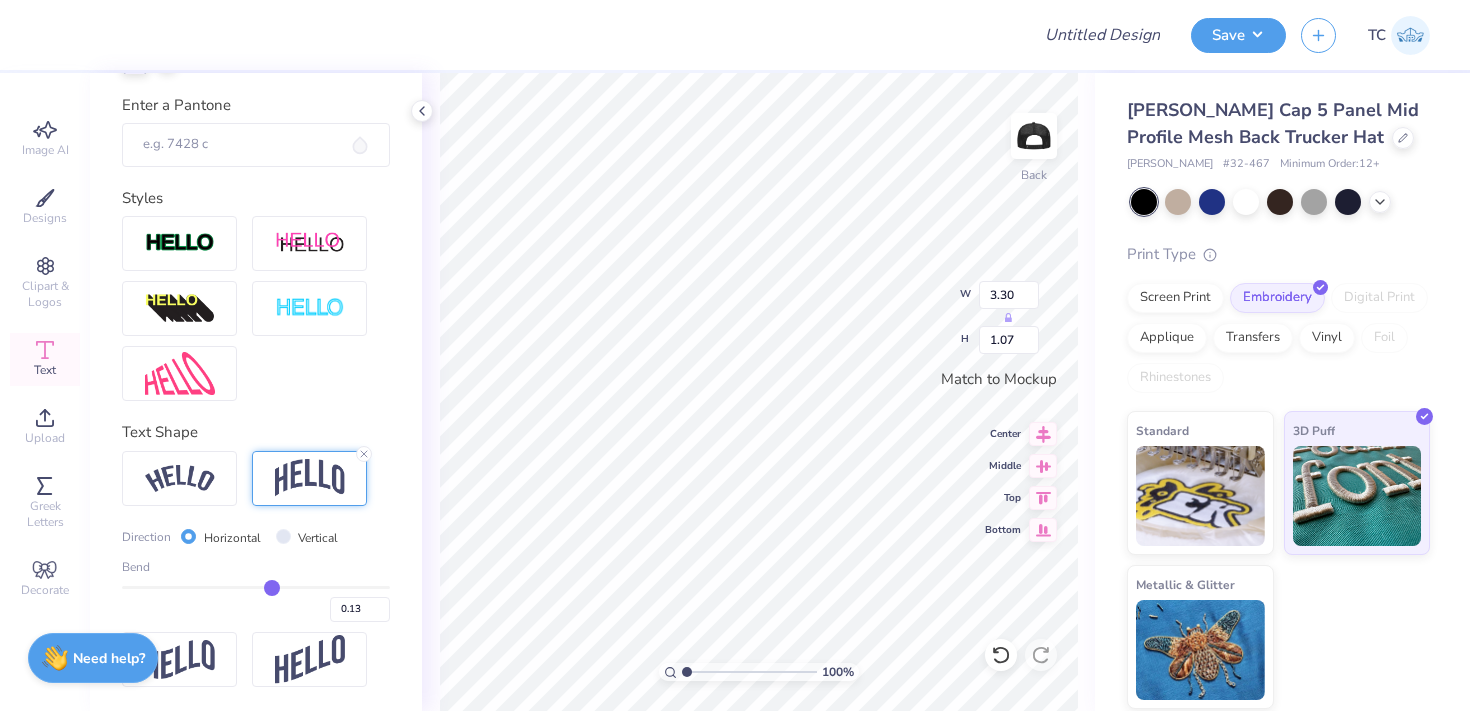 type on "0.1" 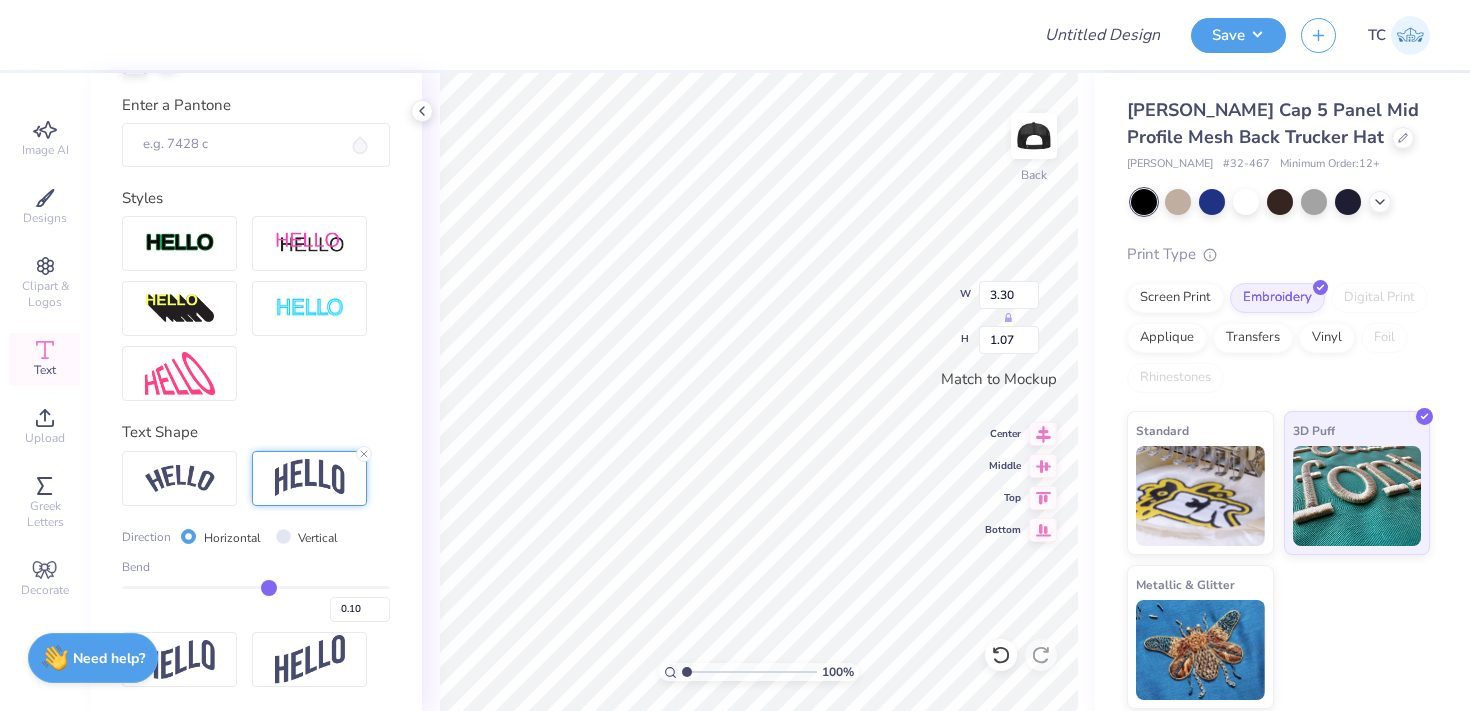 type on "0.08" 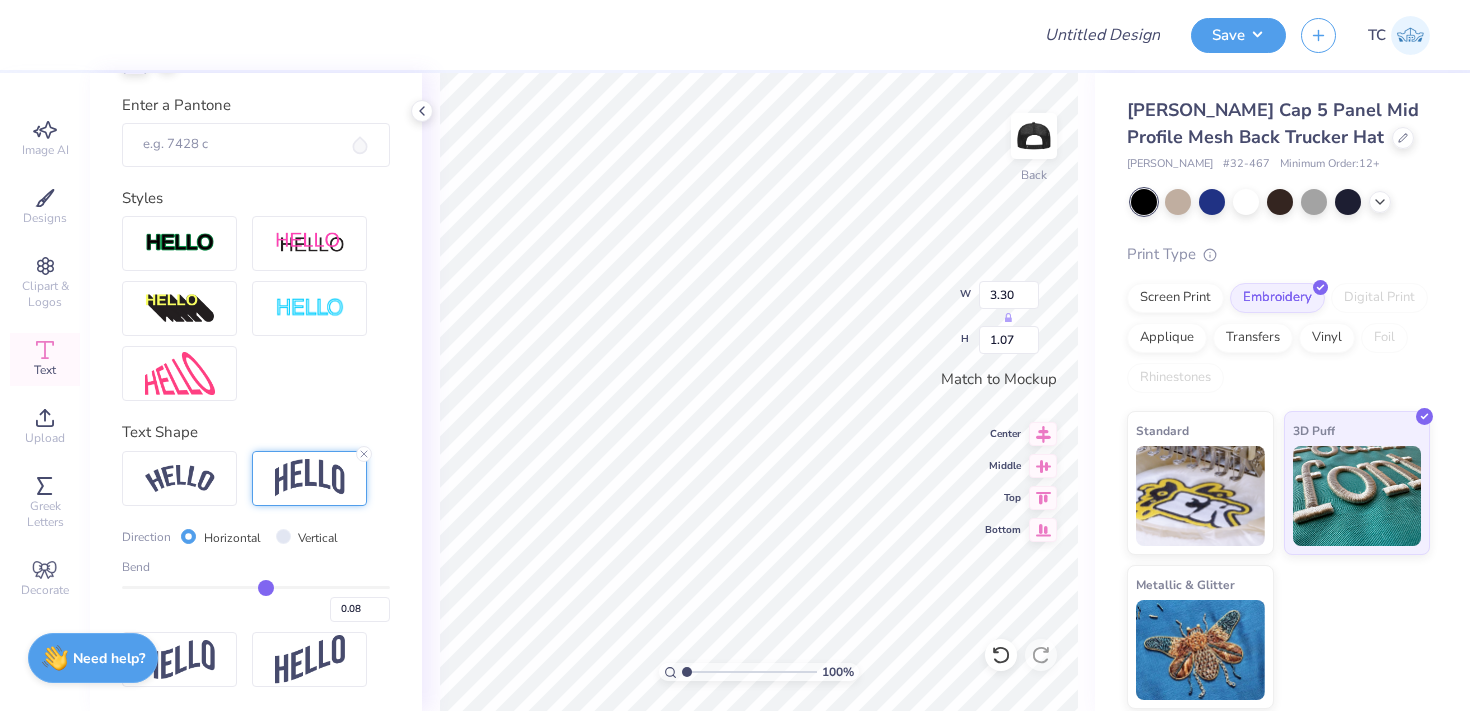 type on "0.07" 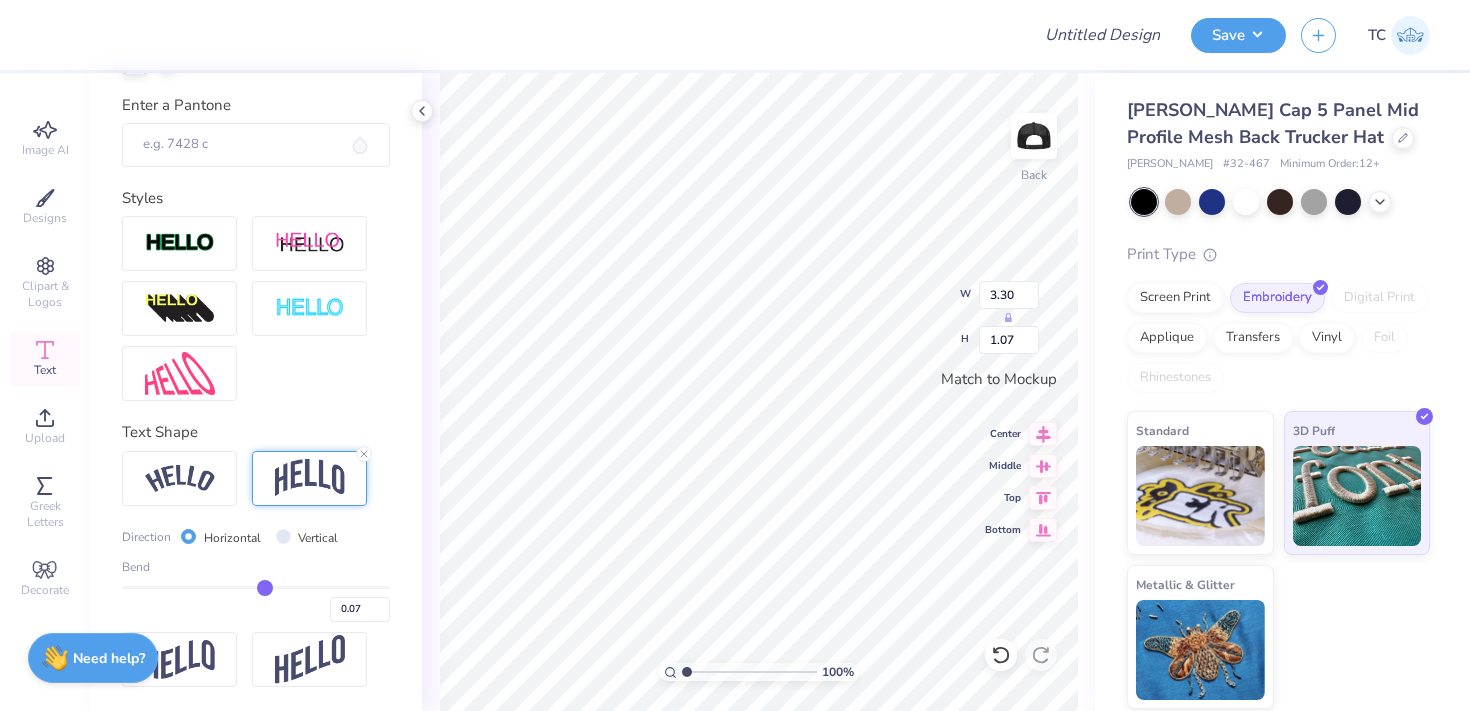 type on "0.06" 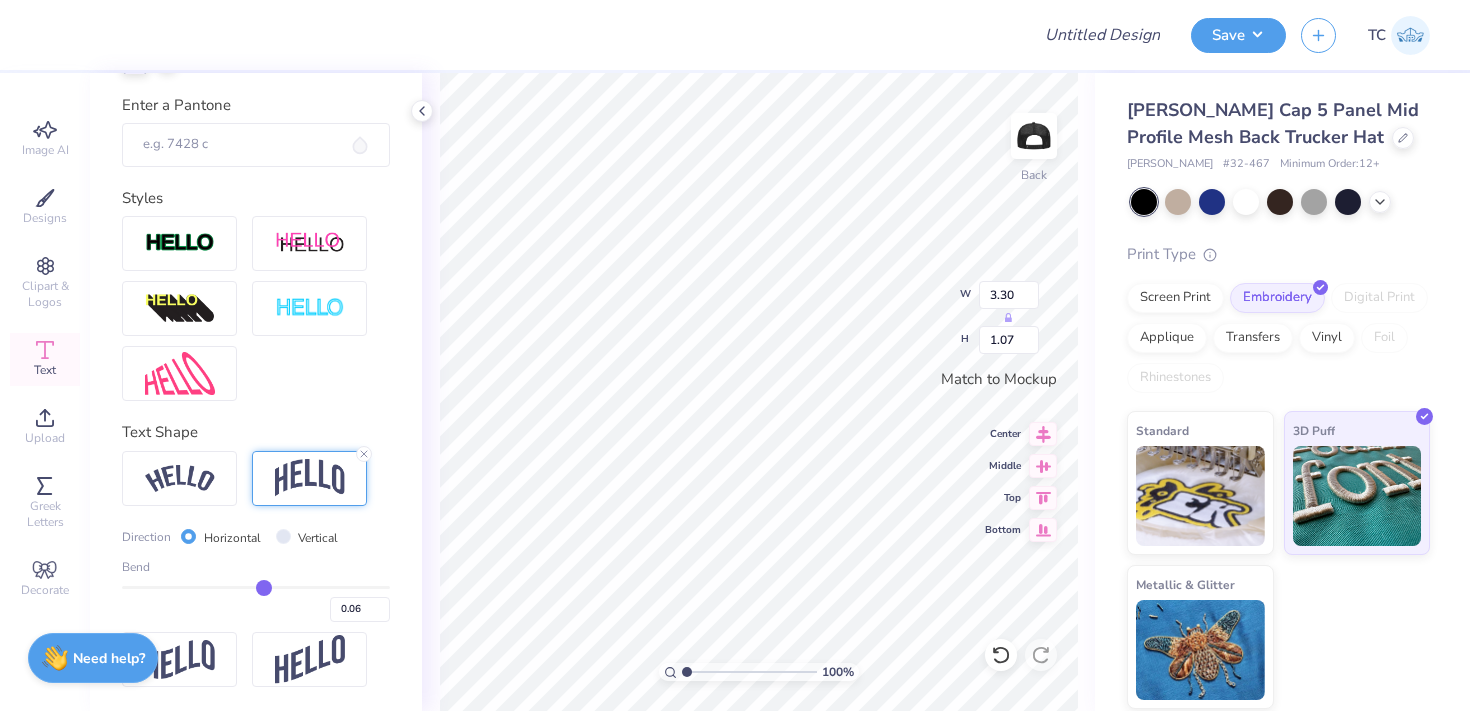 type on "0.05" 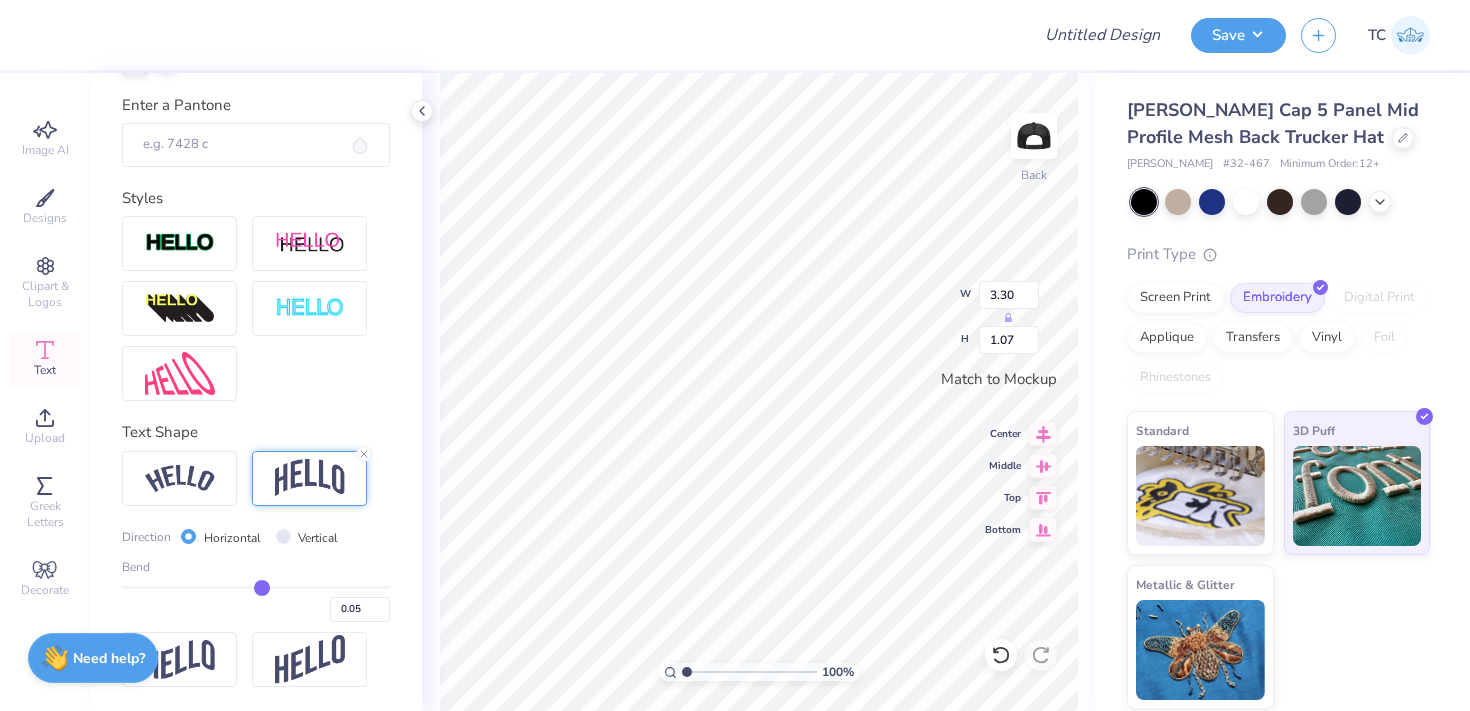 type on "0.04" 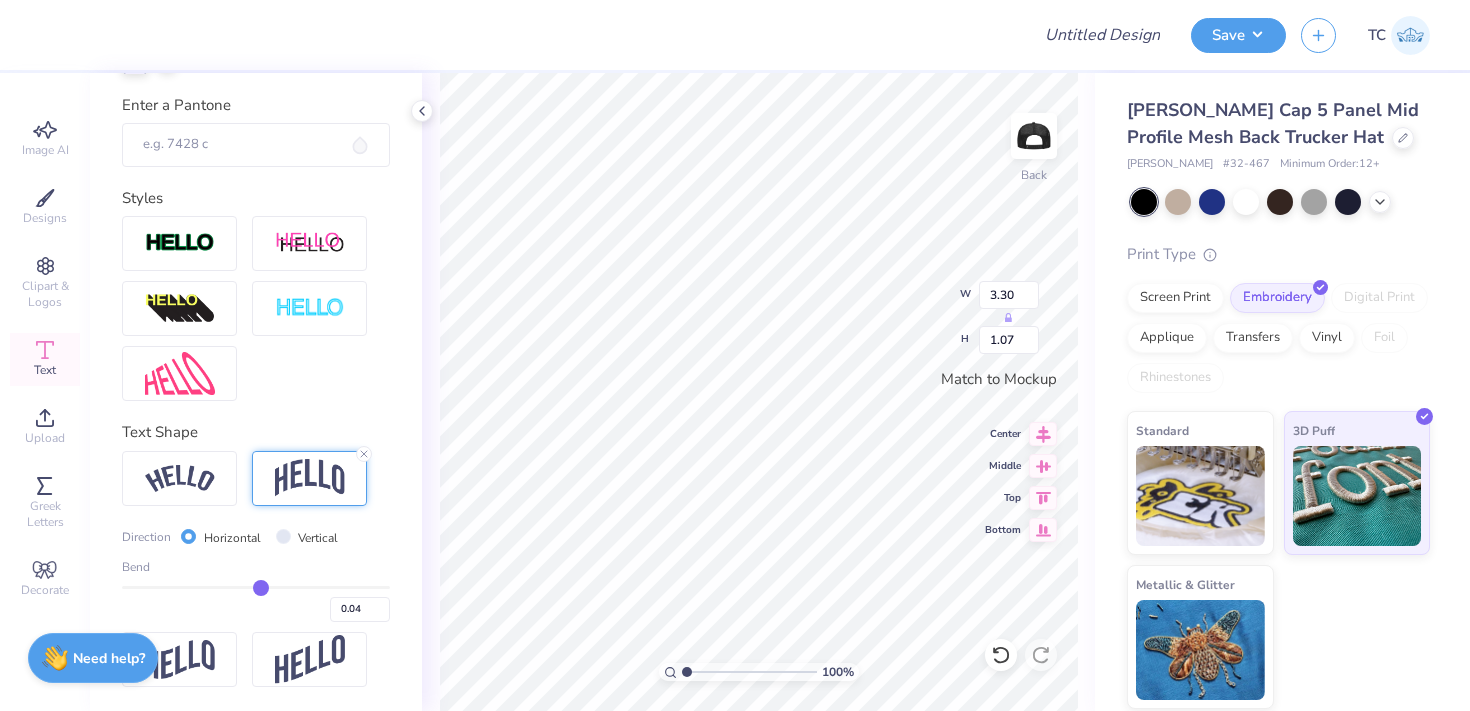 type on "0.02" 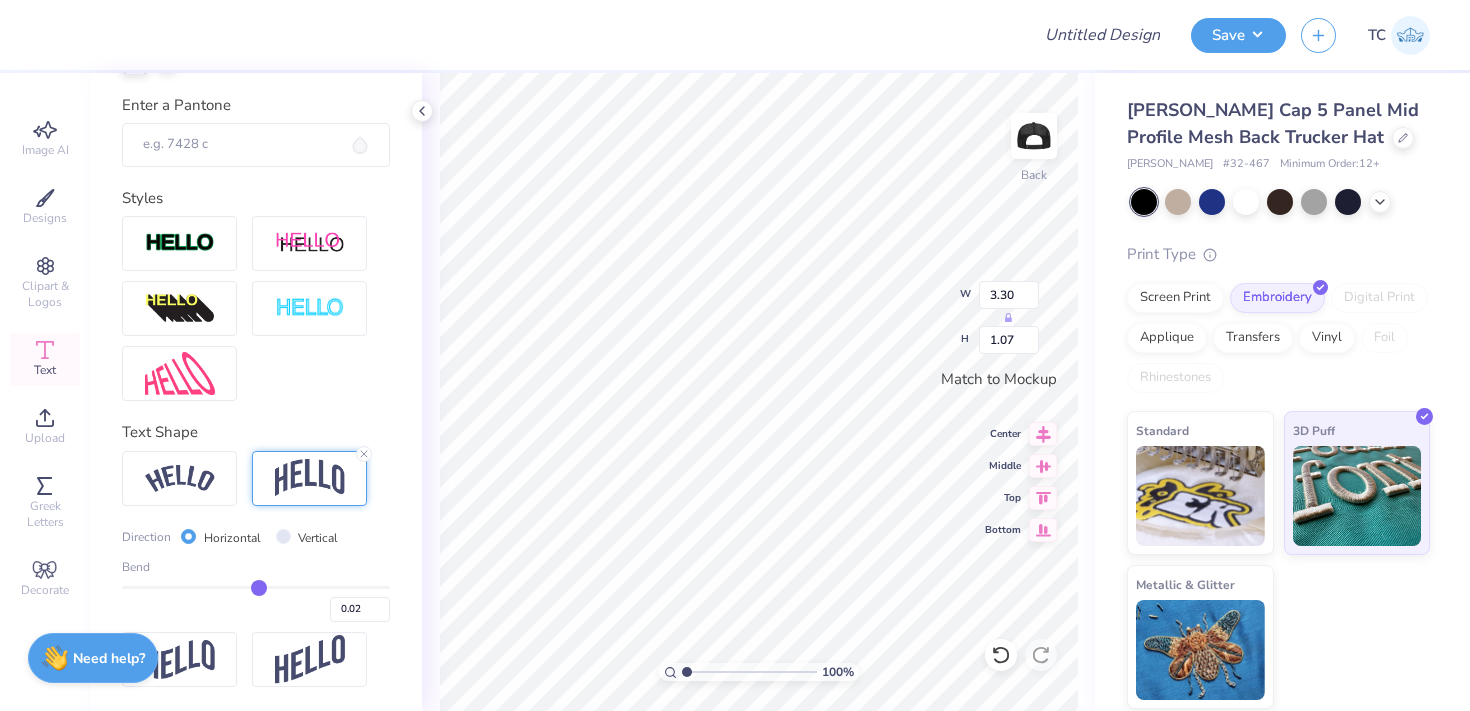type on "0.01" 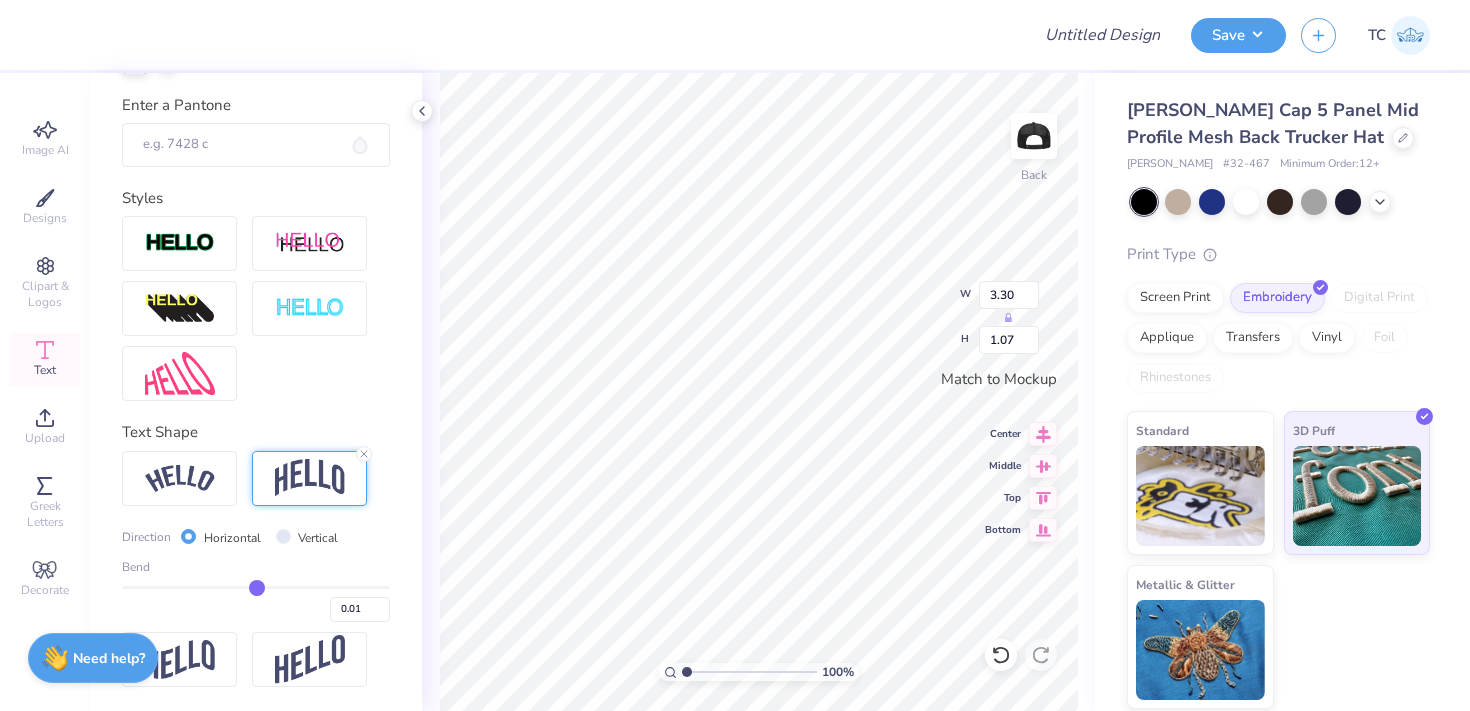 type on "0" 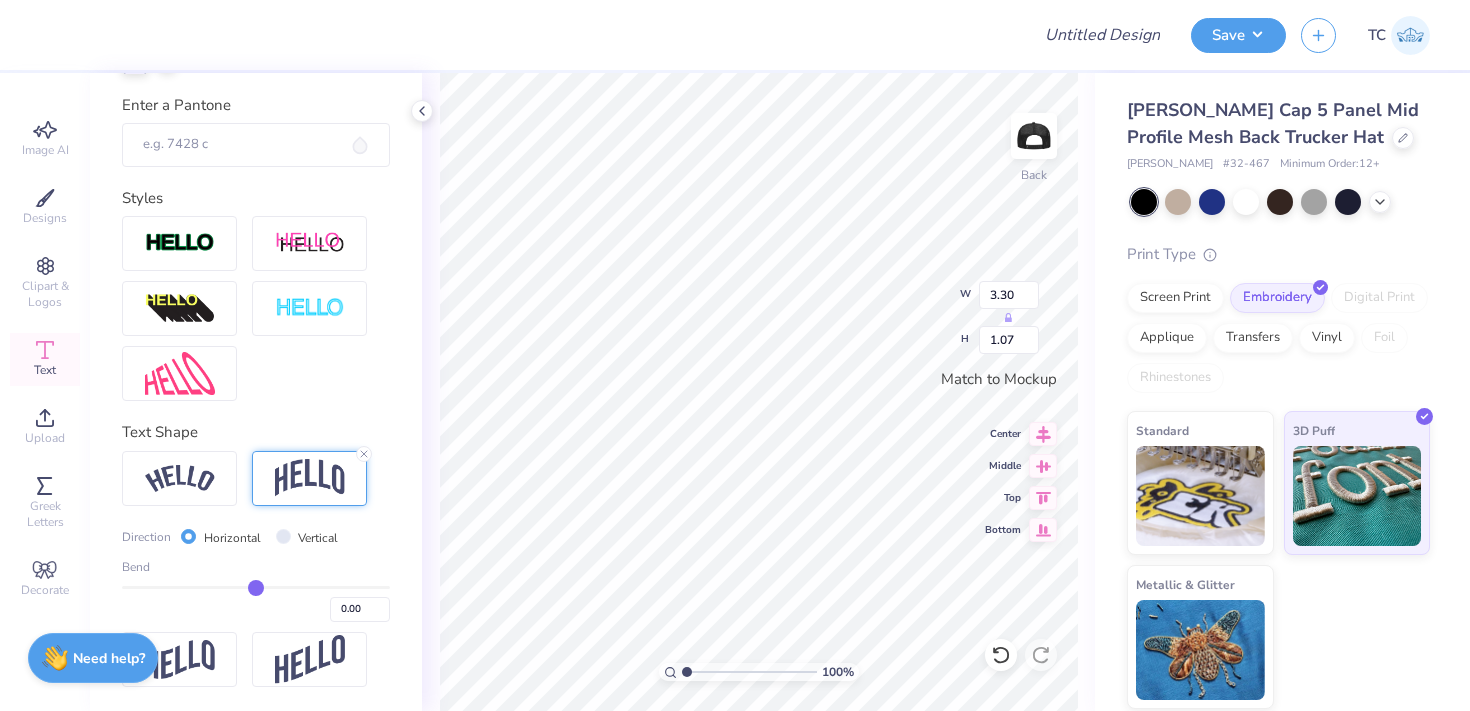 type on "-0.01" 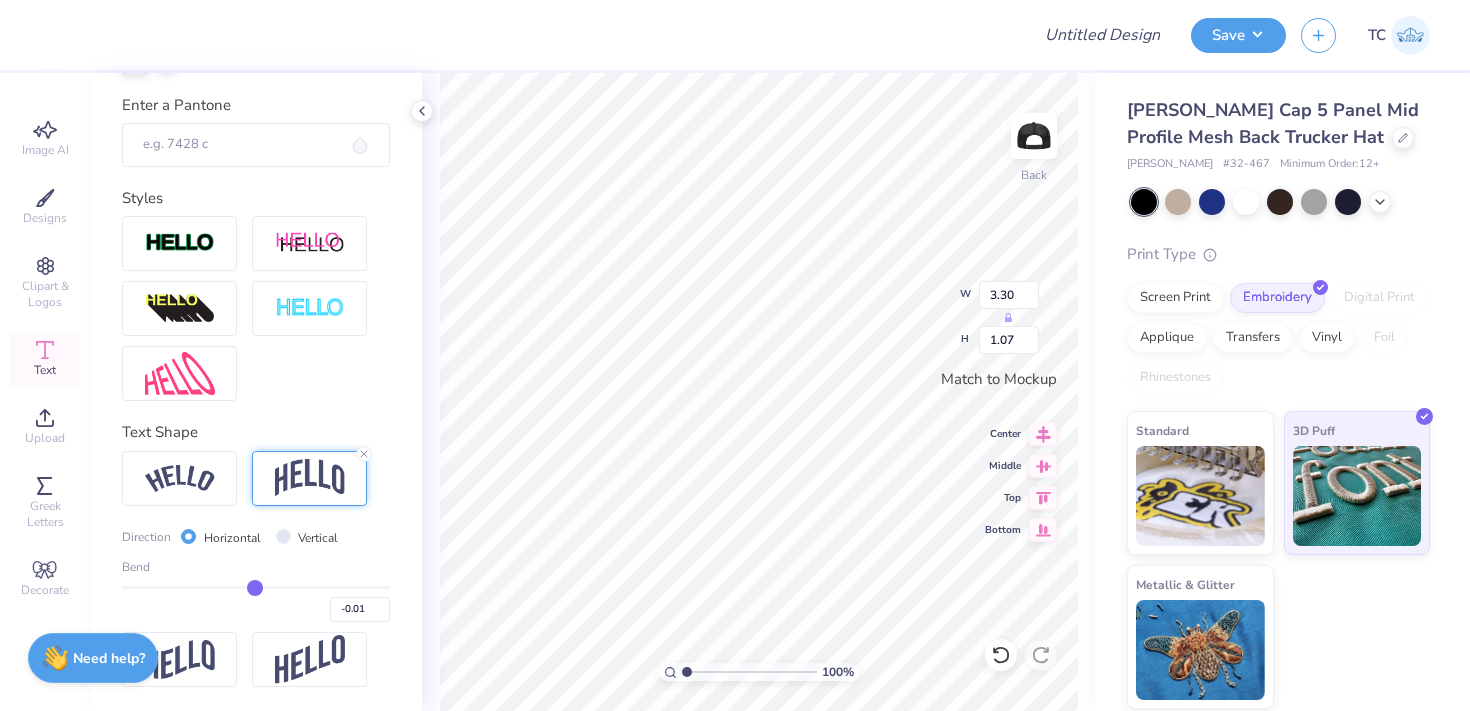 type on "-0.02" 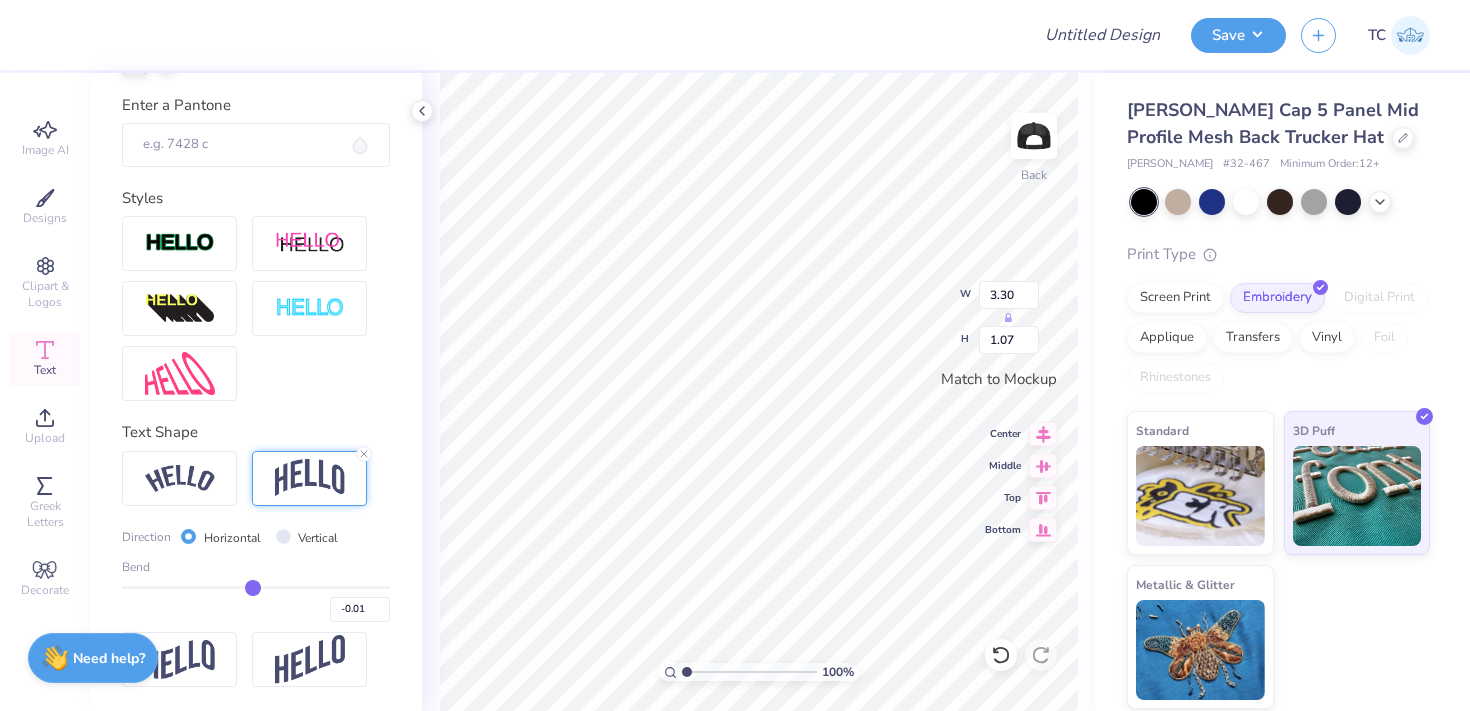type on "-0.02" 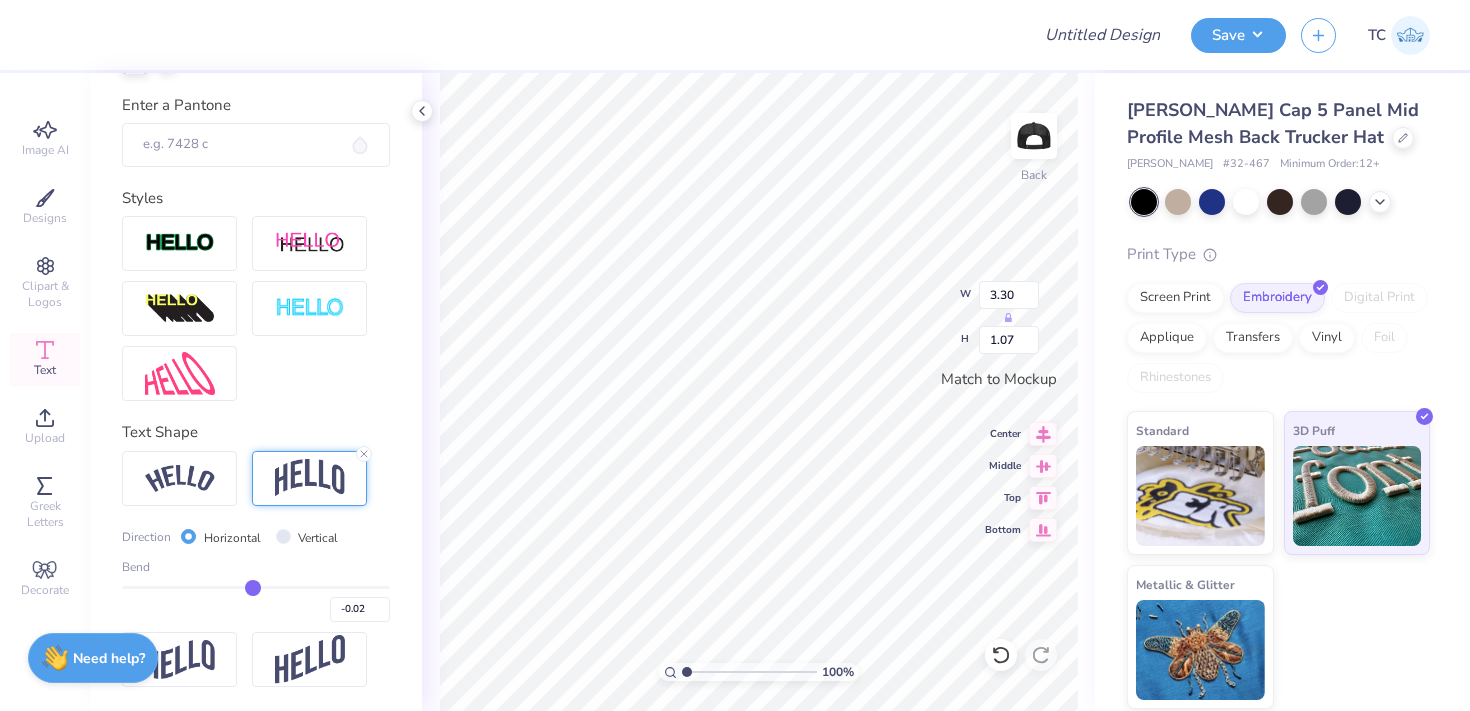 type on "-0.03" 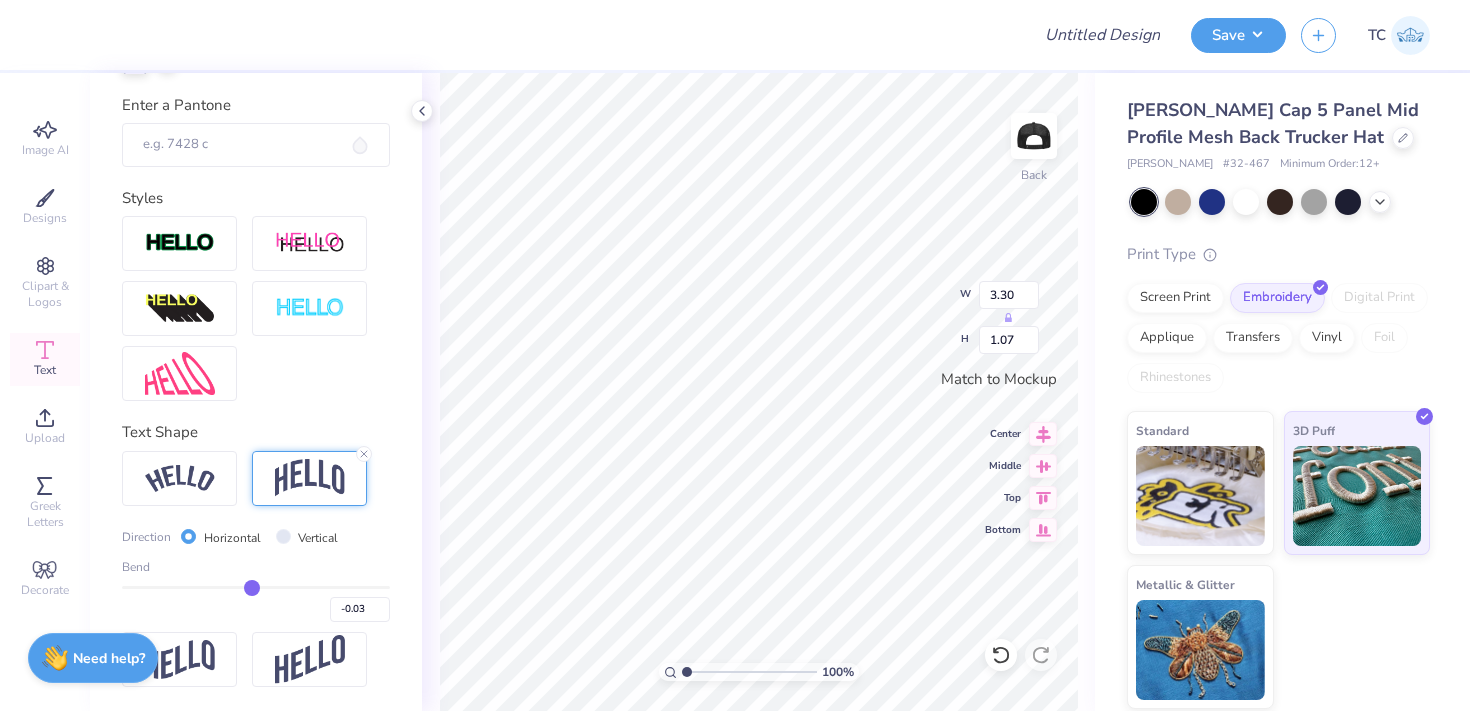 type on "-0.04" 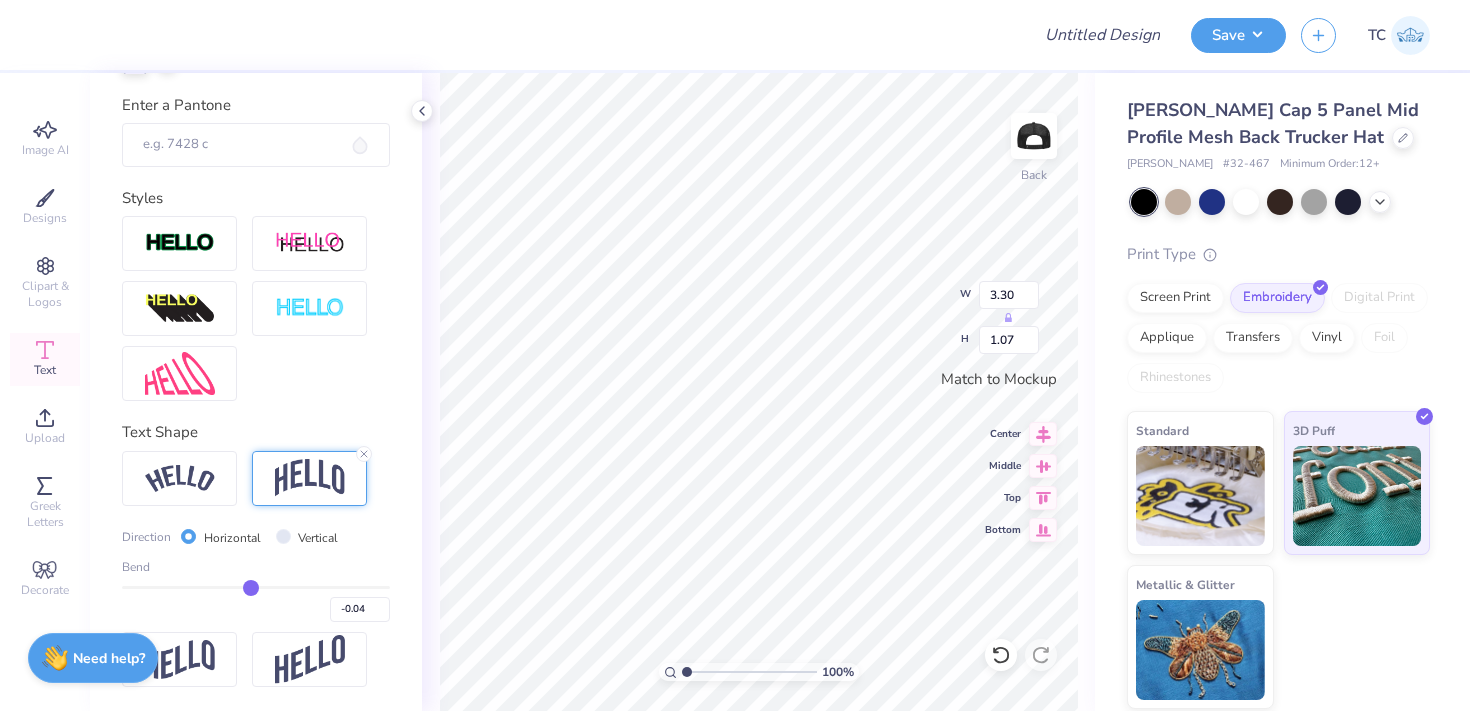 type on "-0.05" 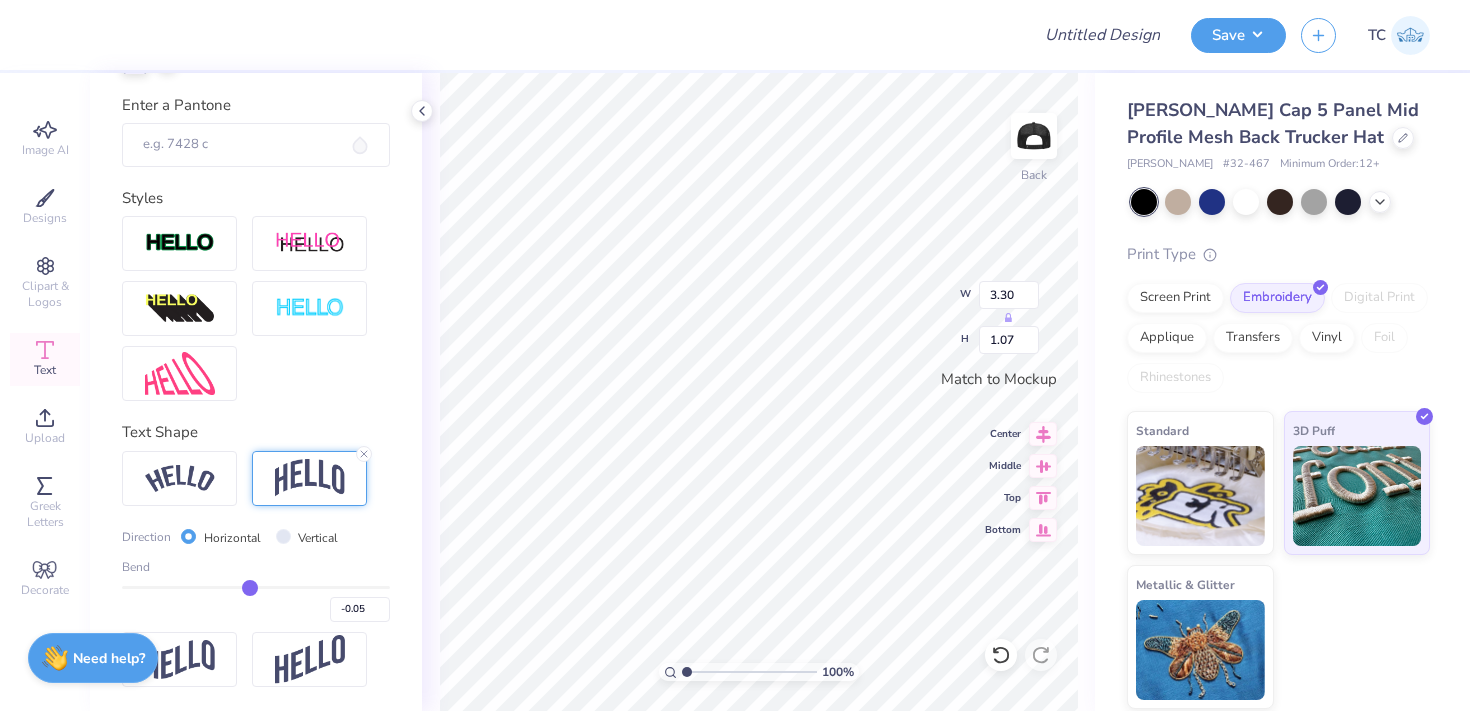 type on "-0.06" 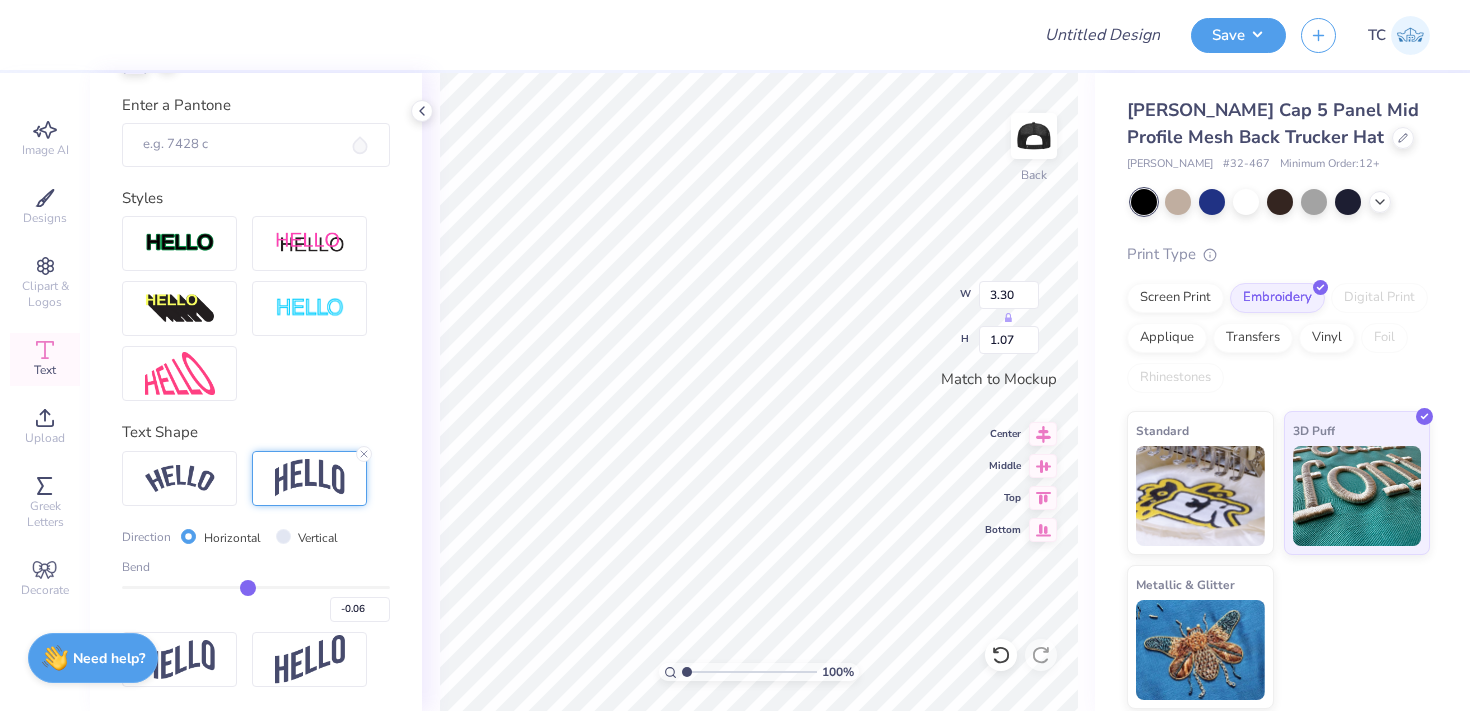 type on "-0.07" 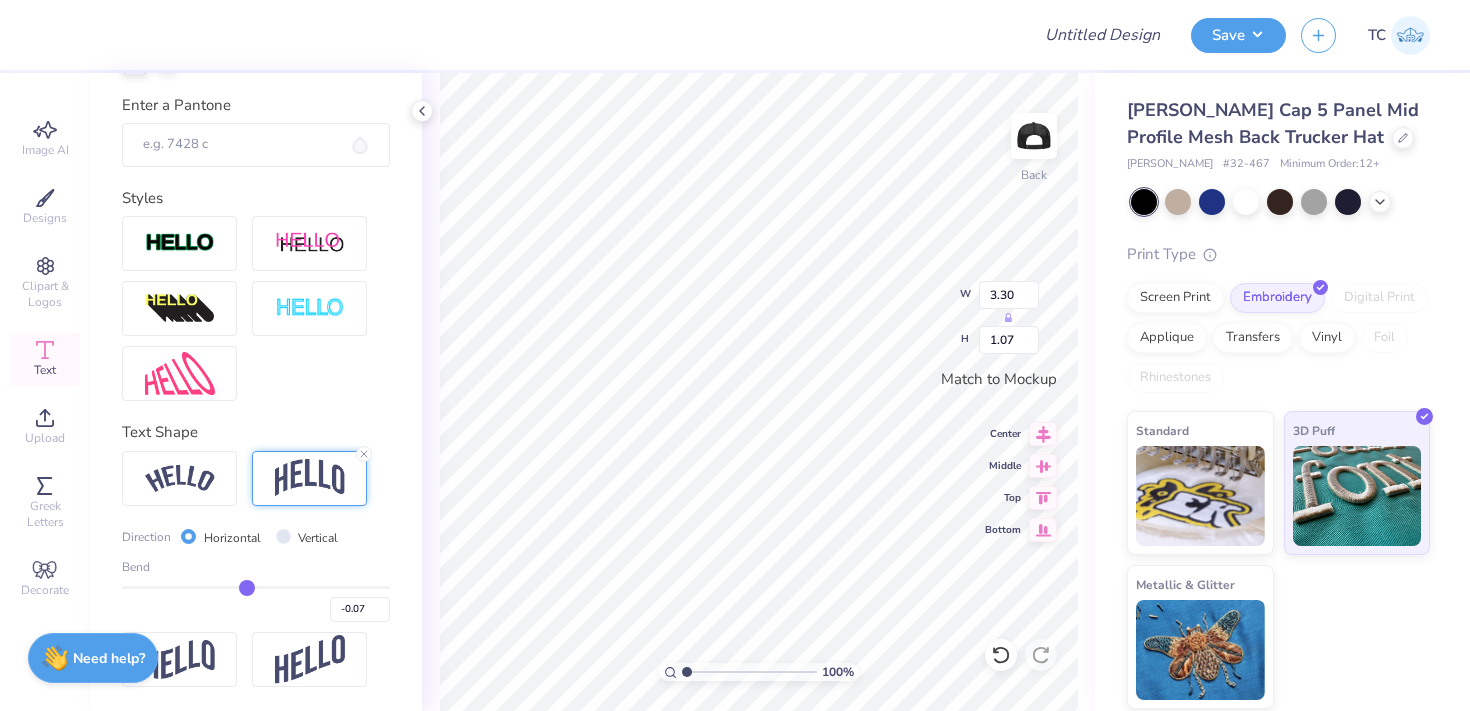 drag, startPoint x: 317, startPoint y: 586, endPoint x: 247, endPoint y: 568, distance: 72.277245 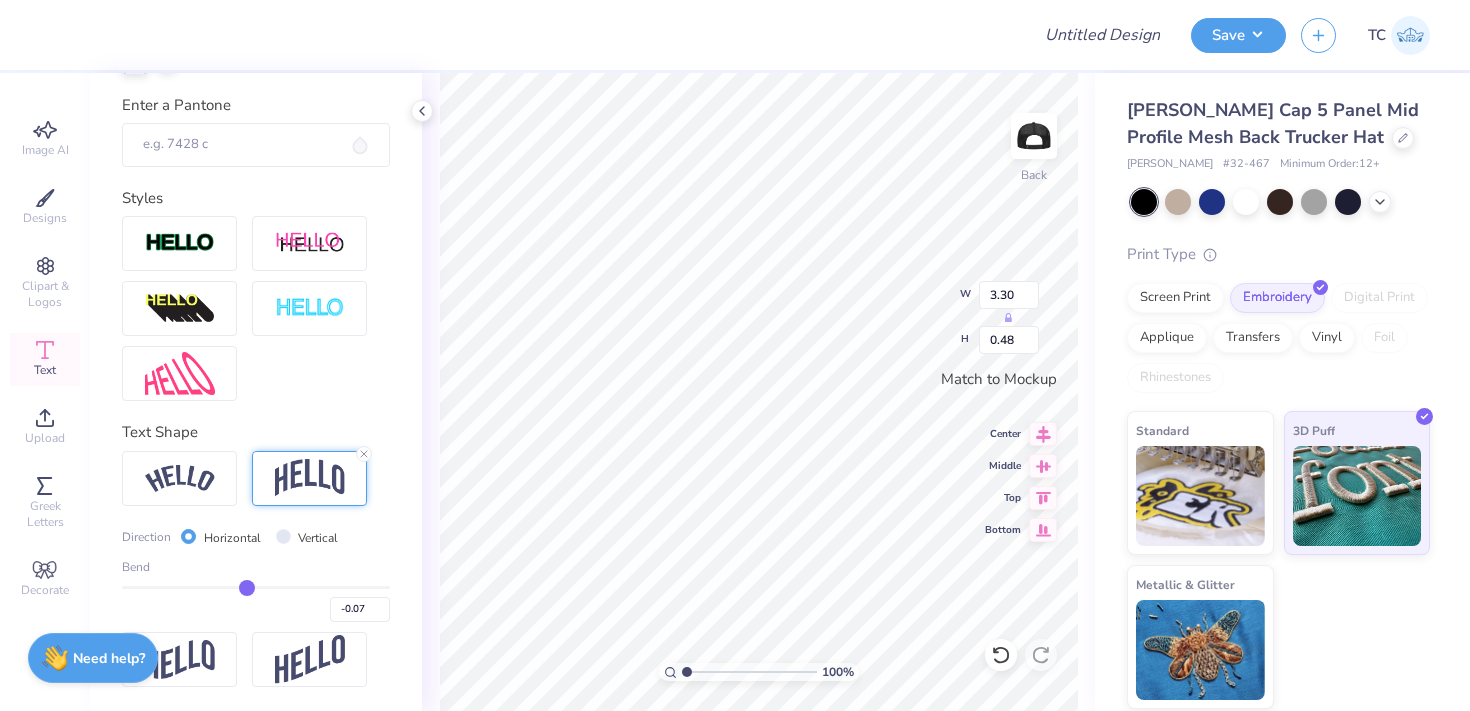 type on "-0.05" 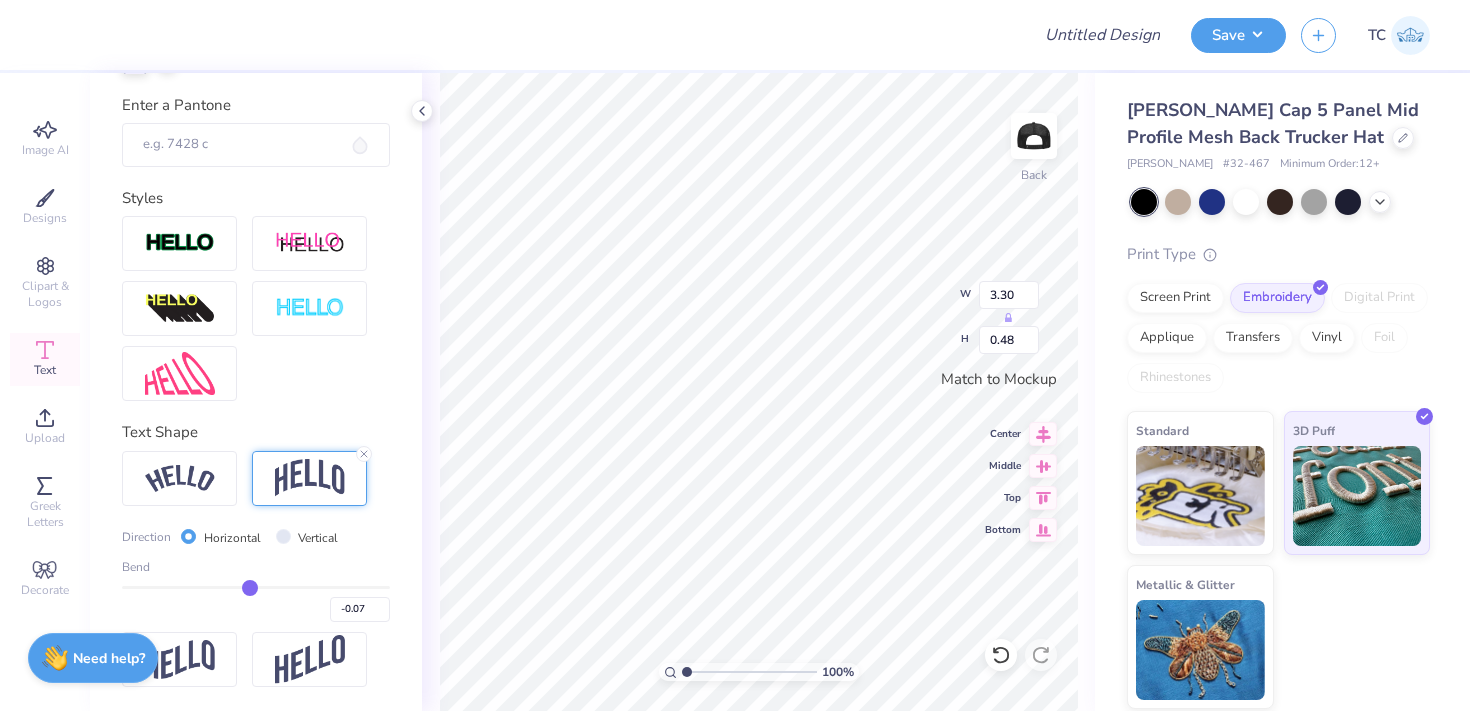 type on "-0.05" 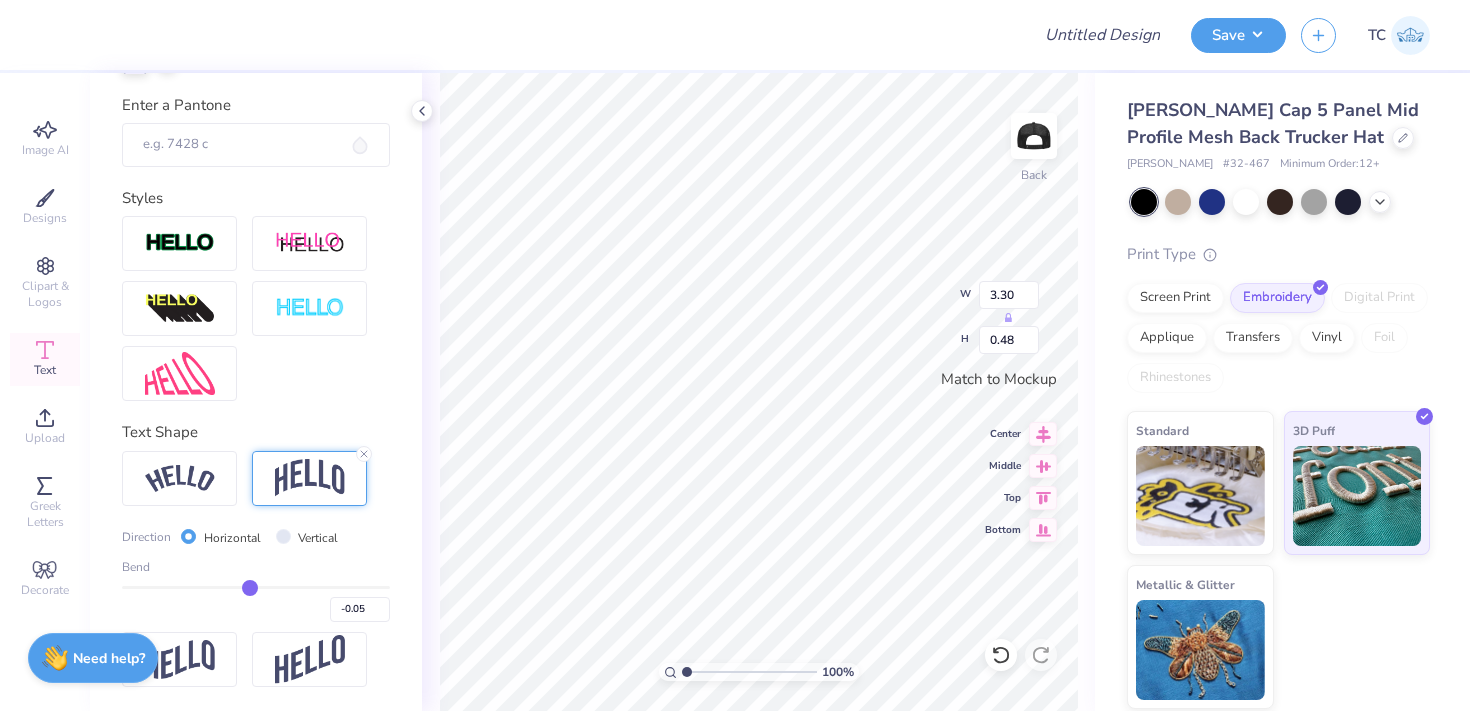 type on "-0.03" 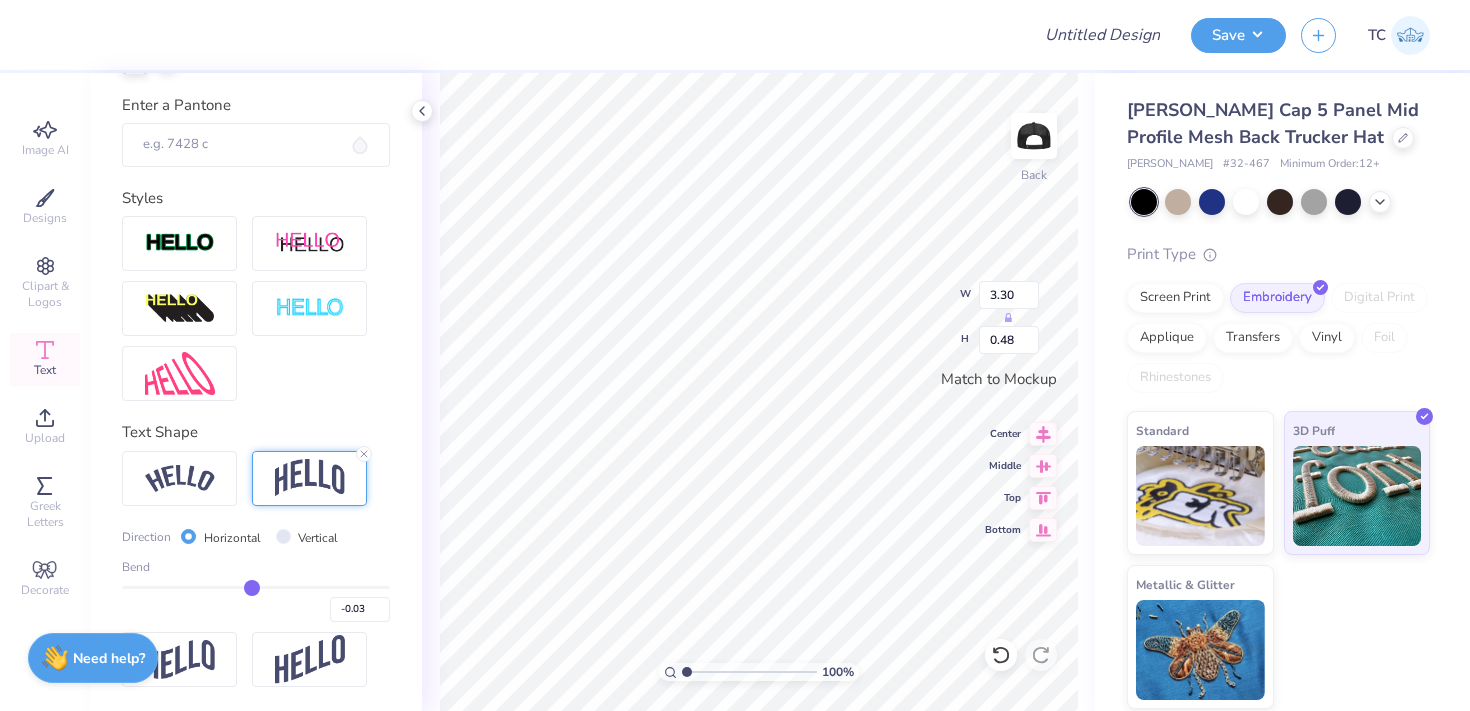 type on "-0.01" 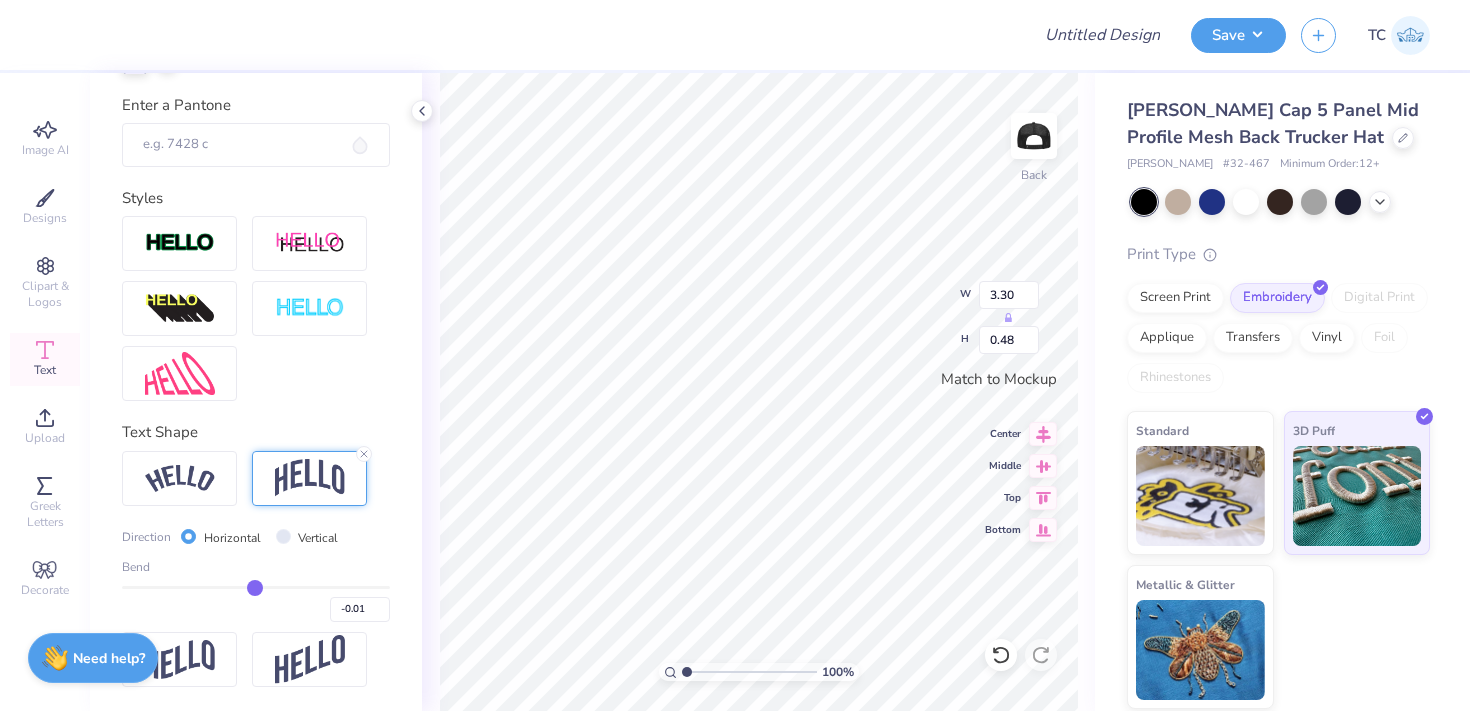 type on "0.01" 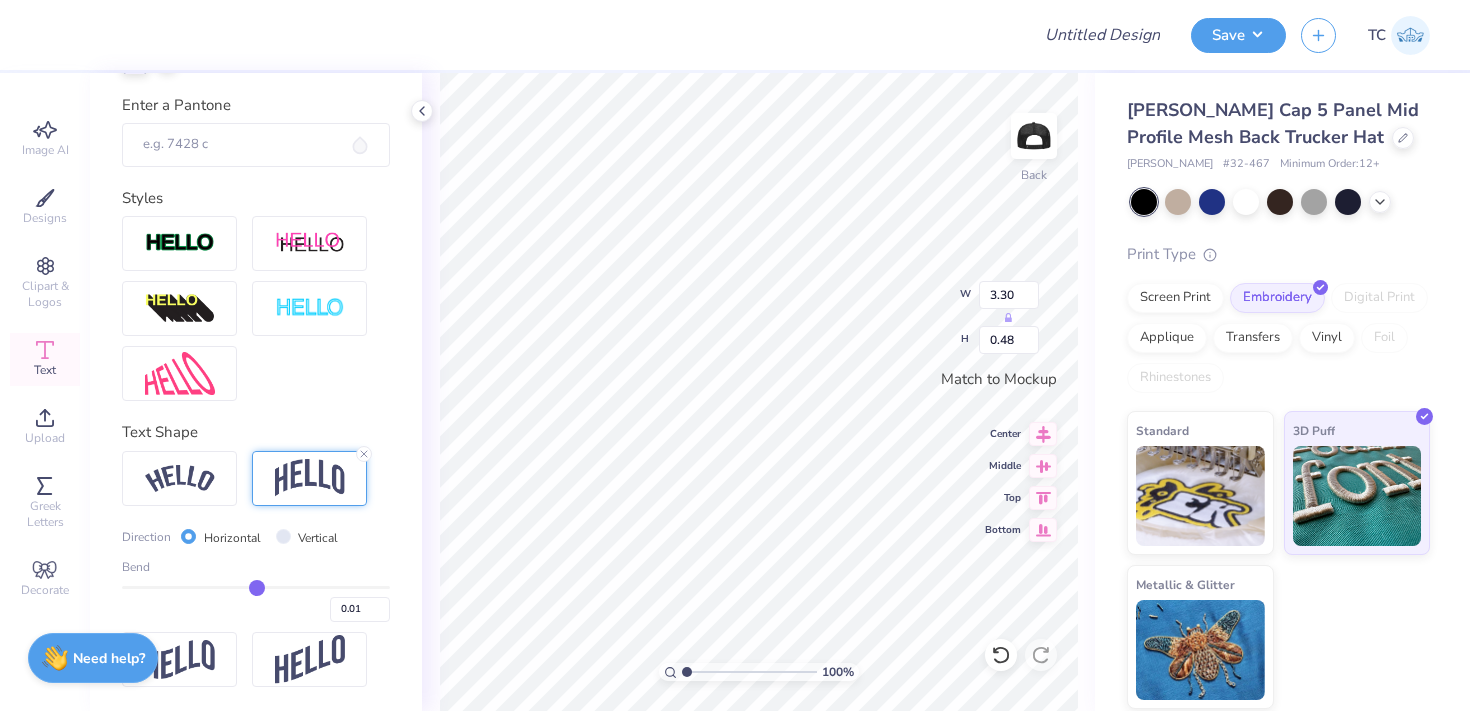 type on "0.03" 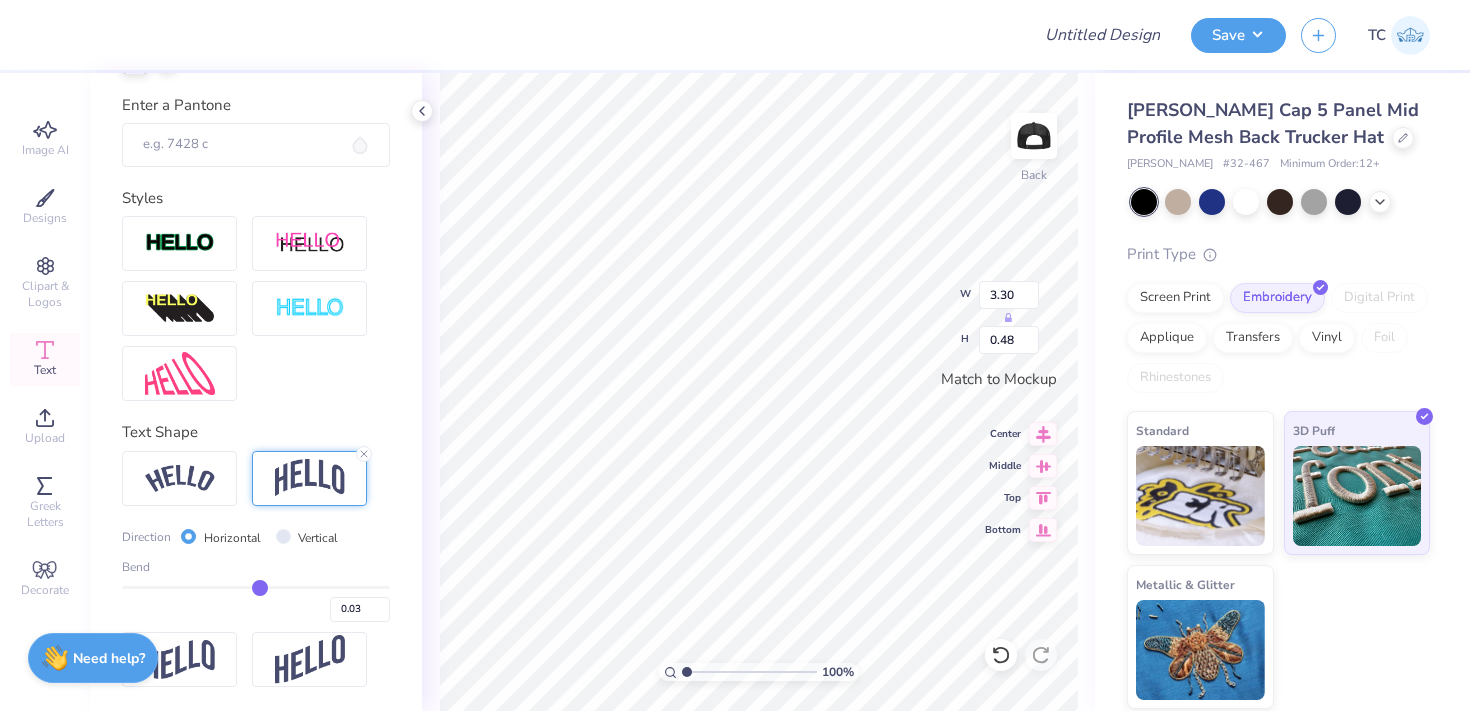 type on "0.04" 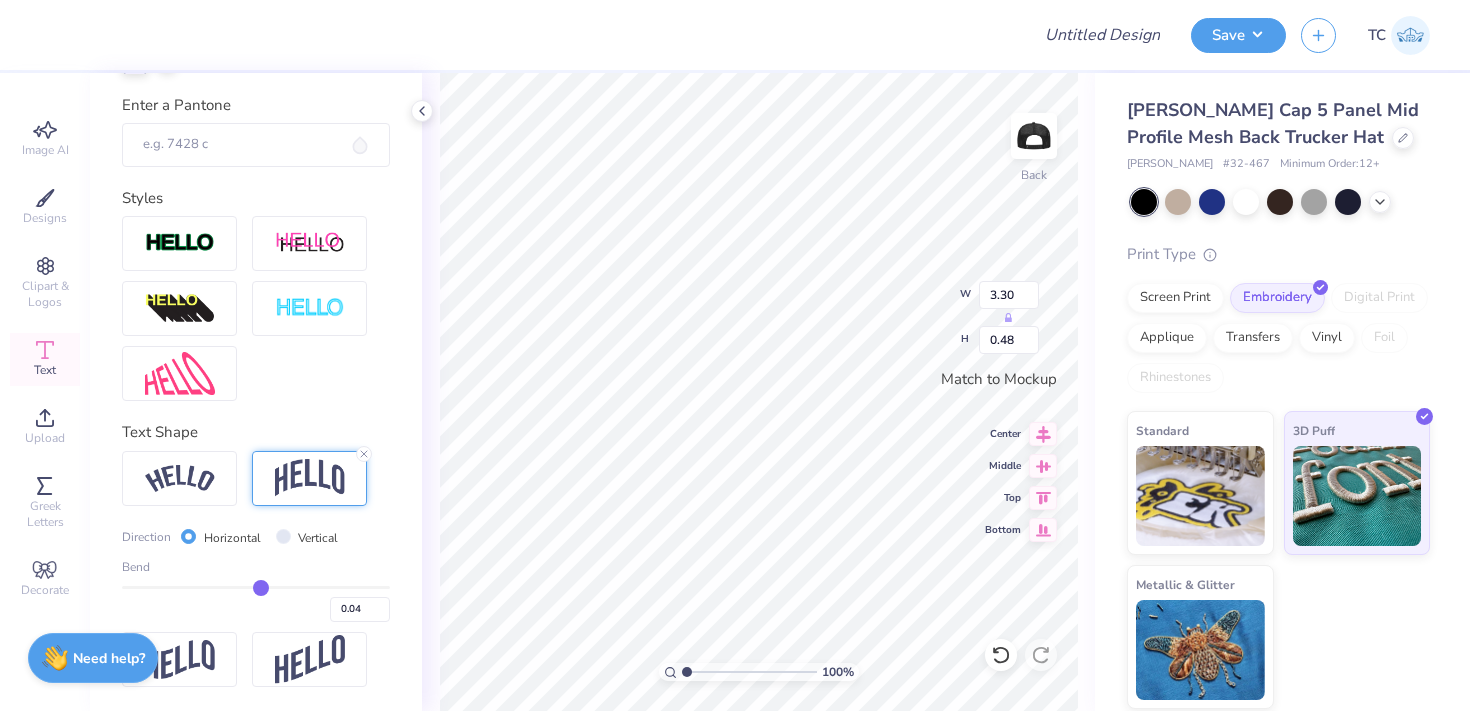type on "0.05" 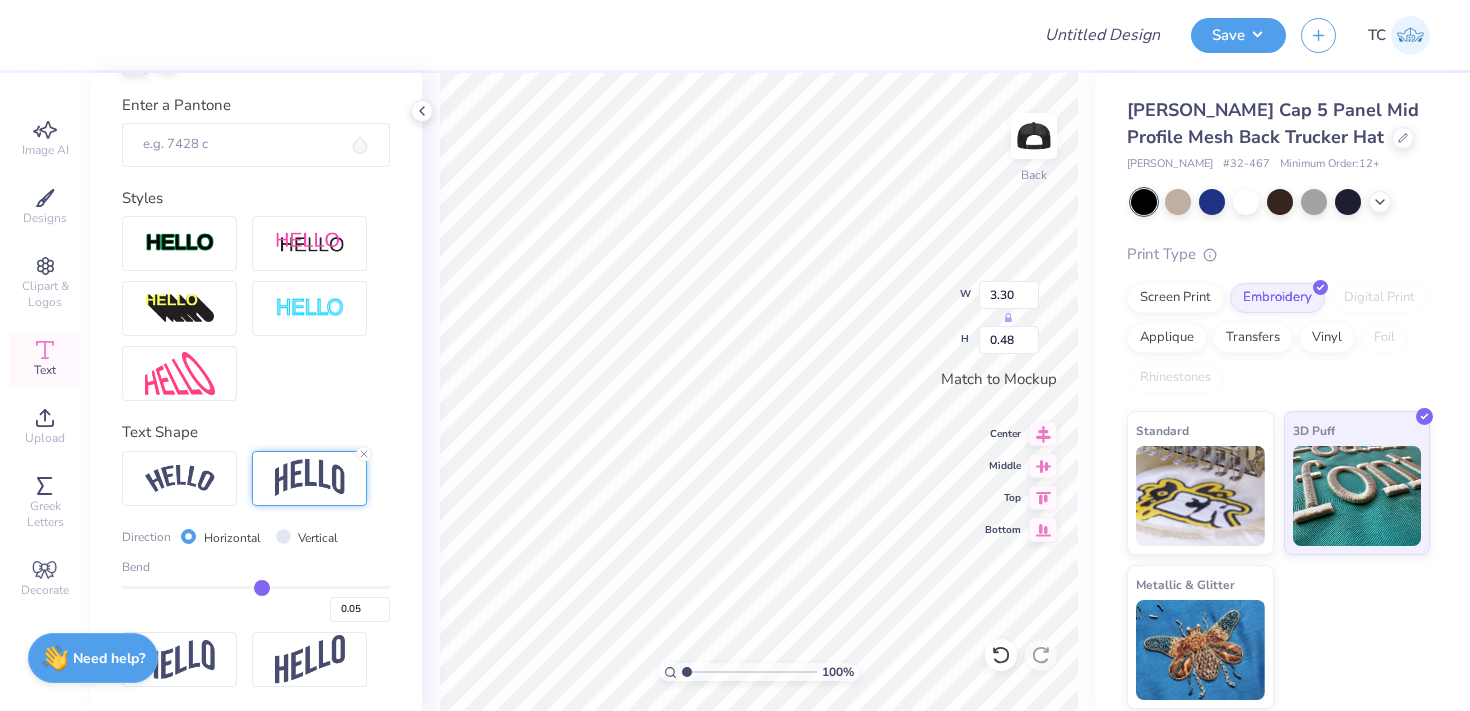 type on "0.06" 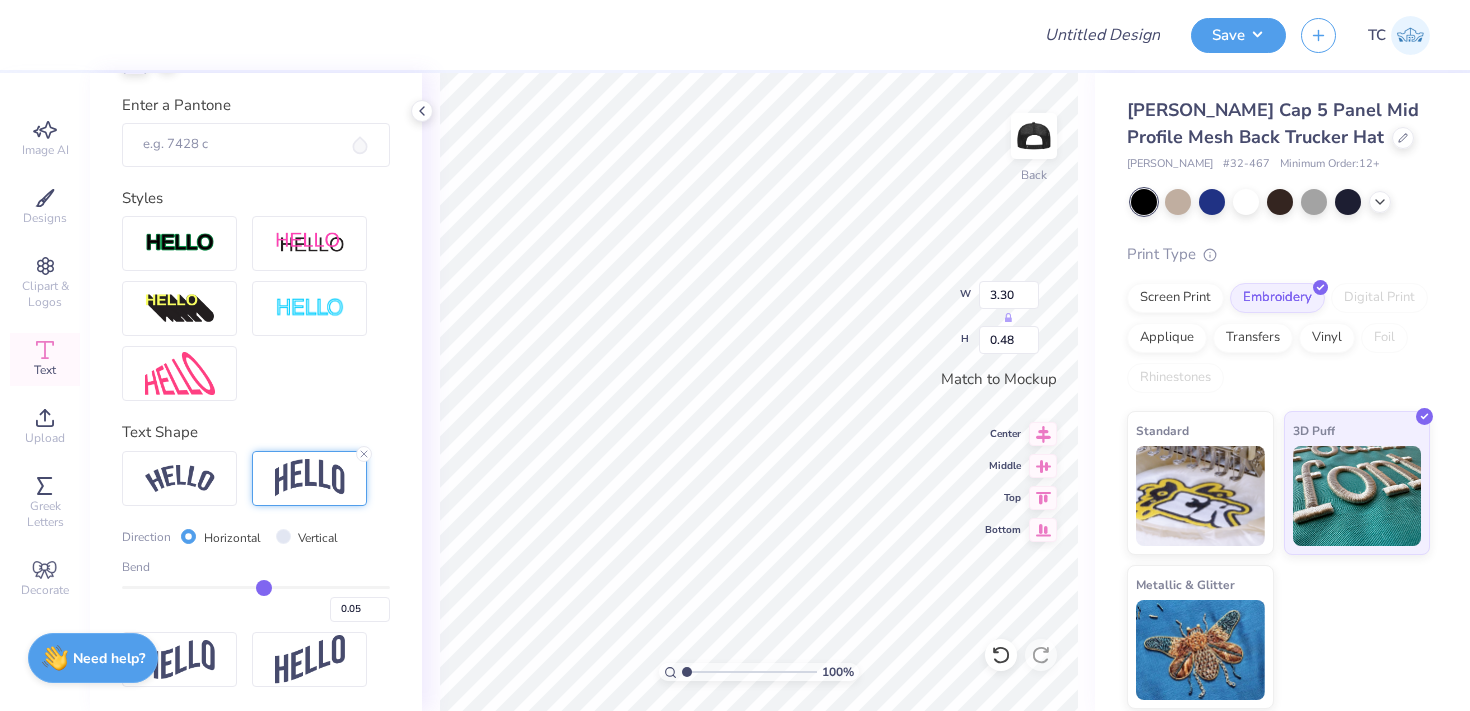 type on "0.06" 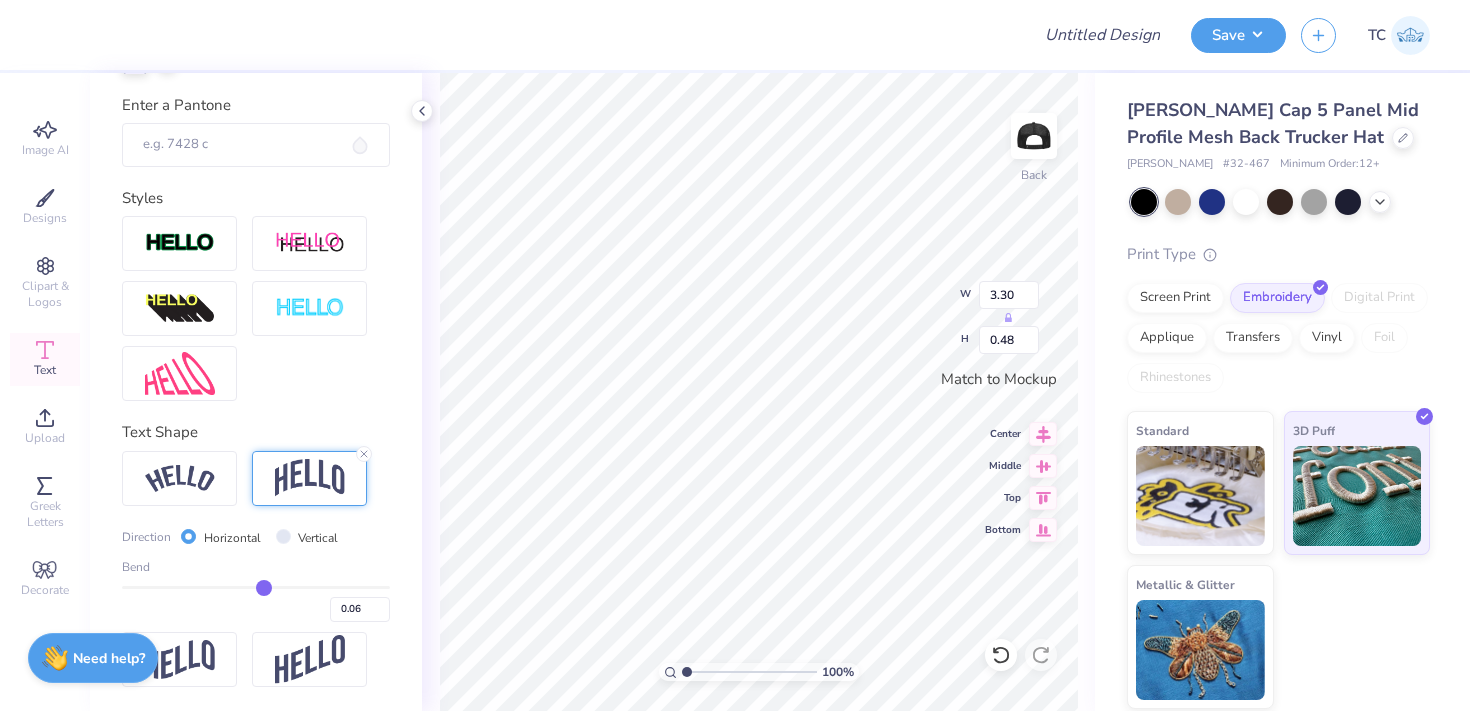 type on "0.07" 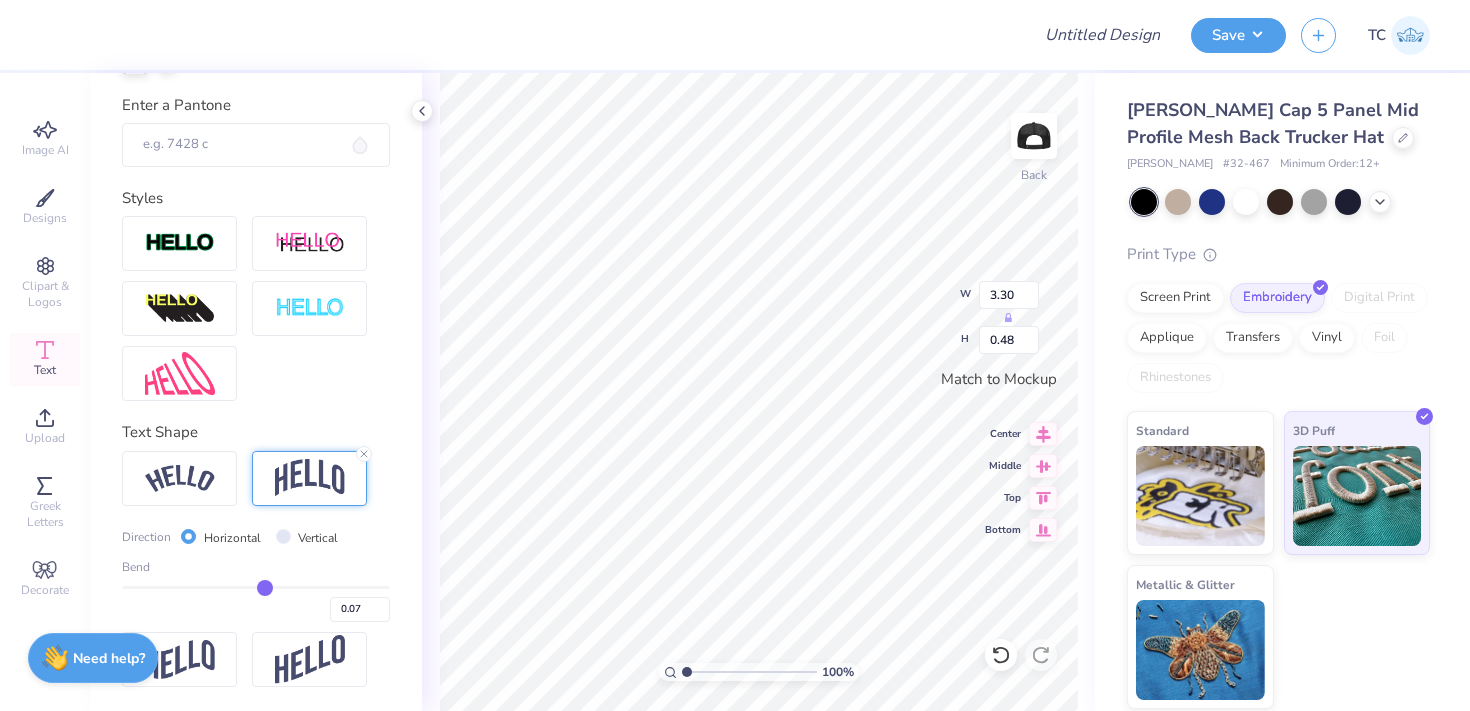 type on "0.08" 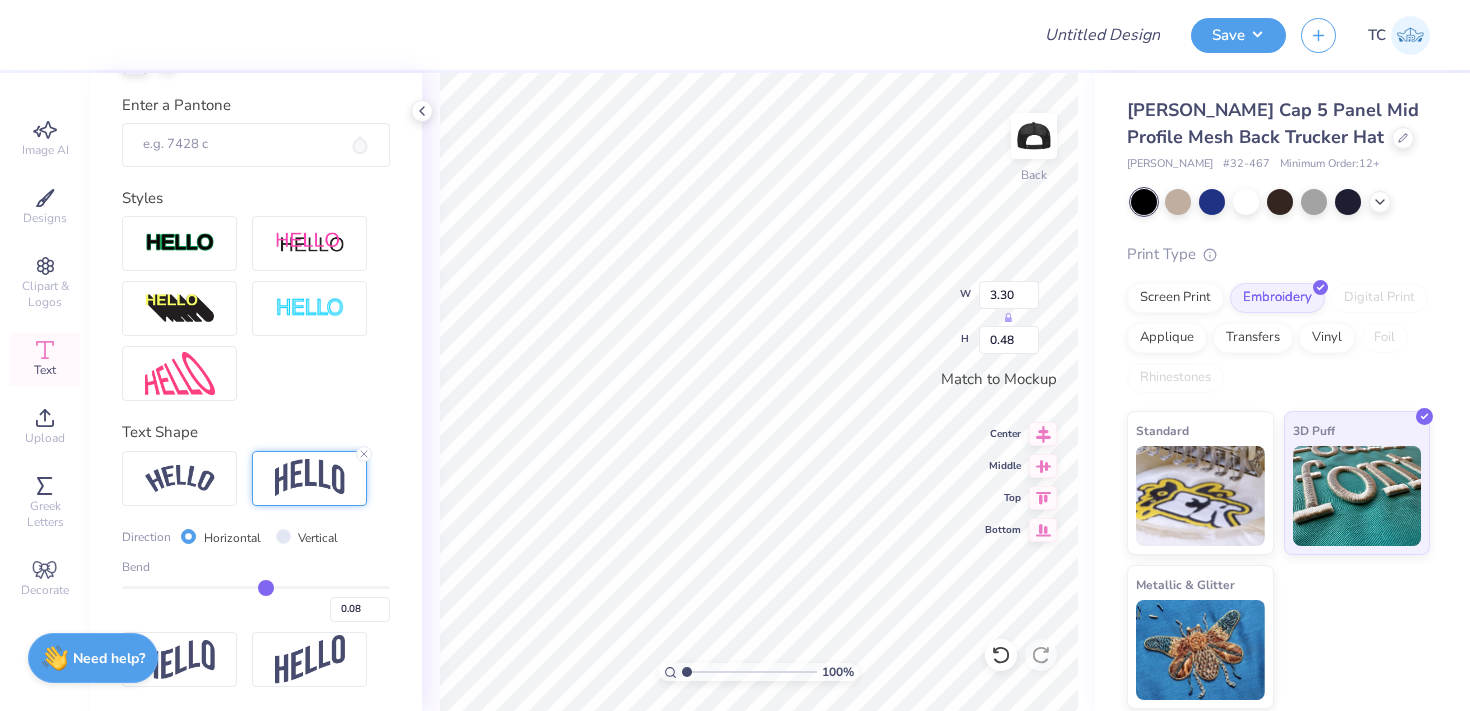 type on "0.1" 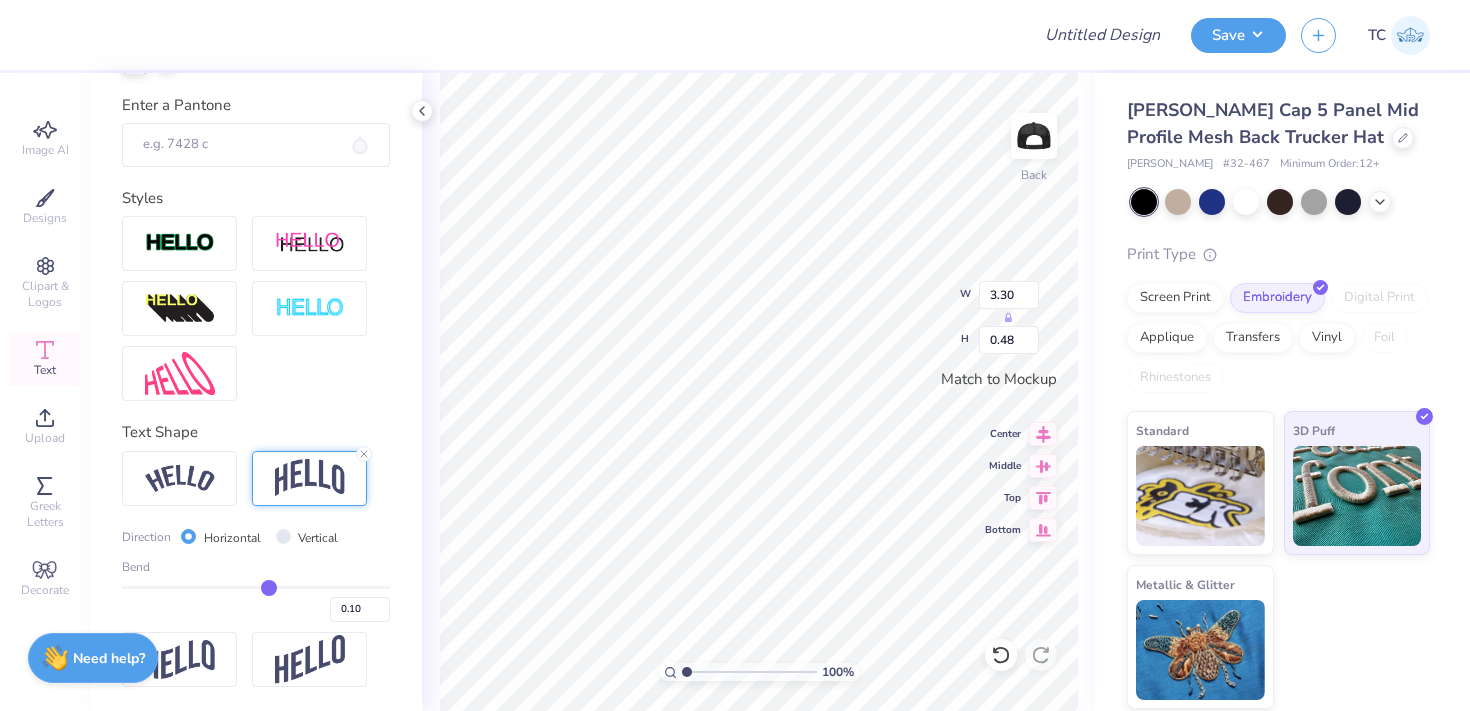 type on "0.11" 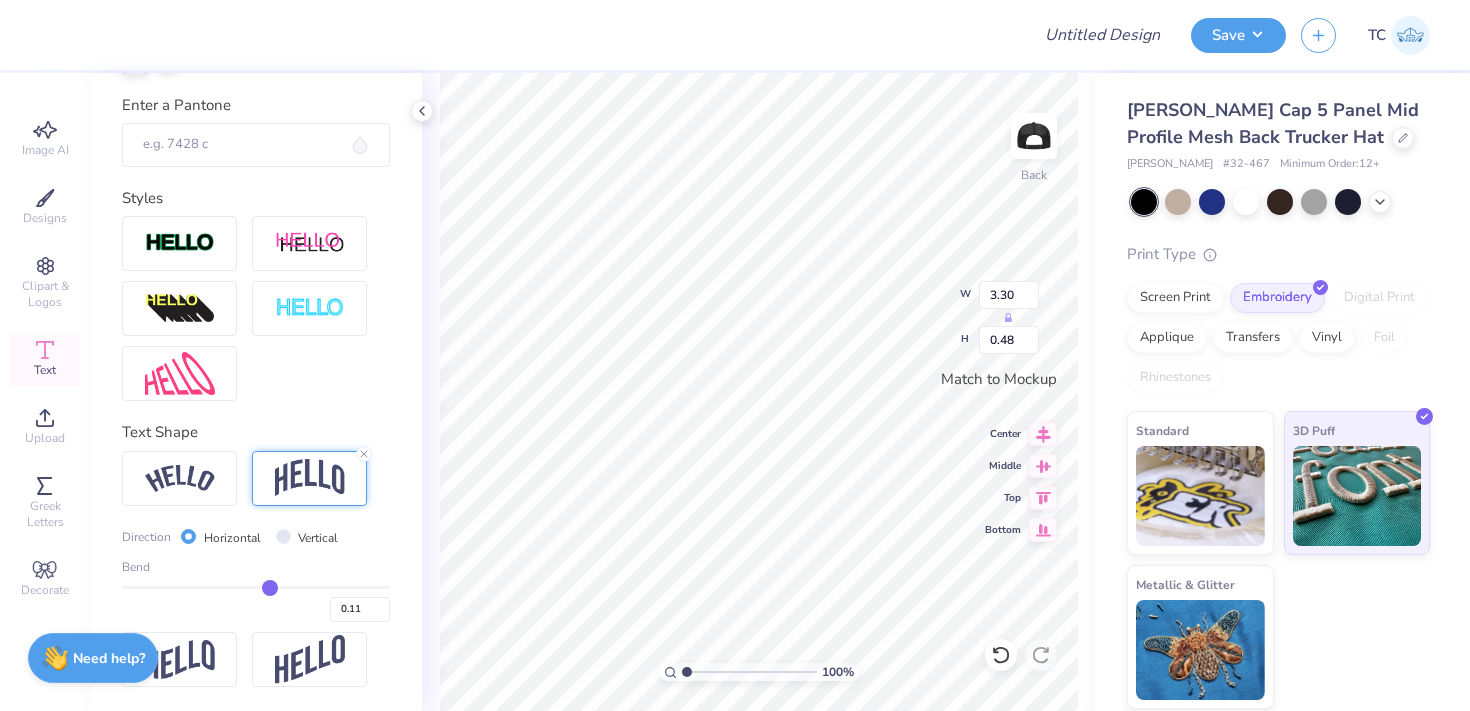 type on "0.12" 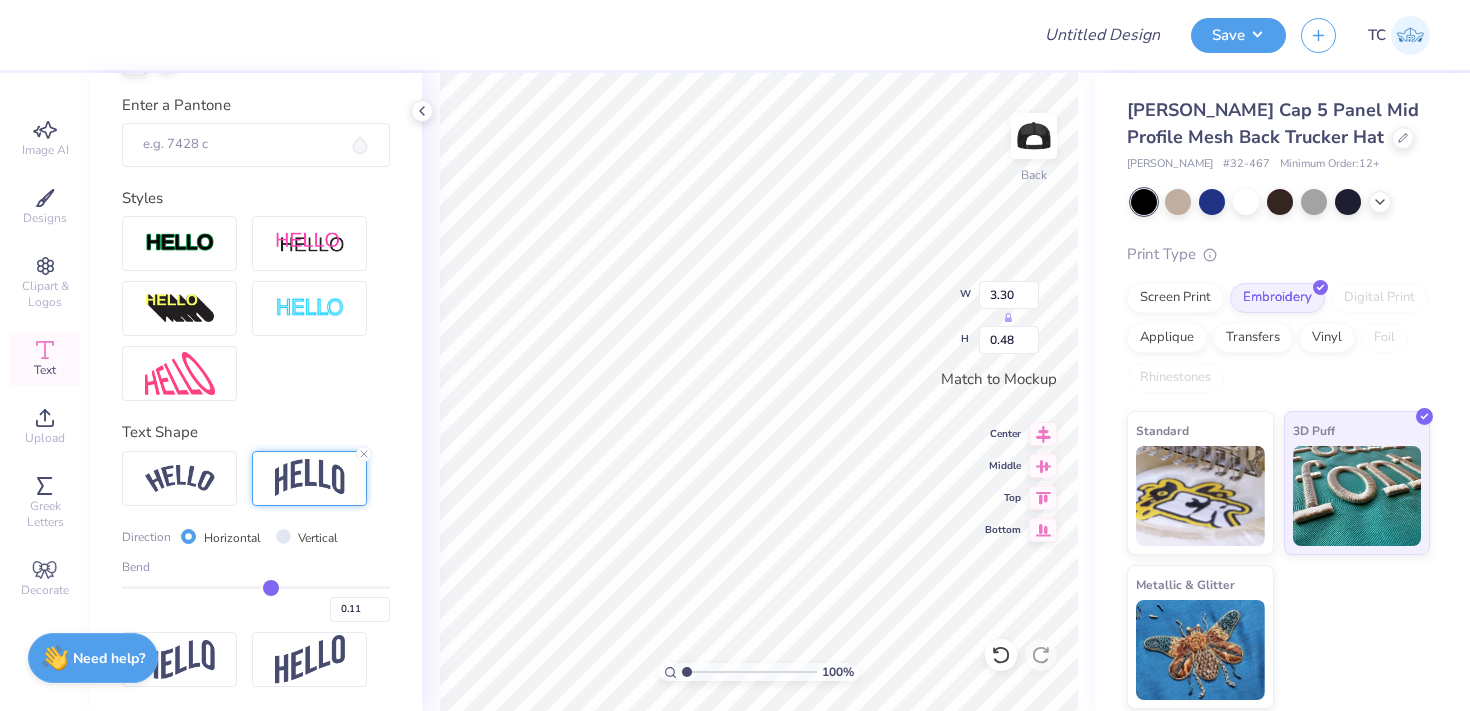type on "0.12" 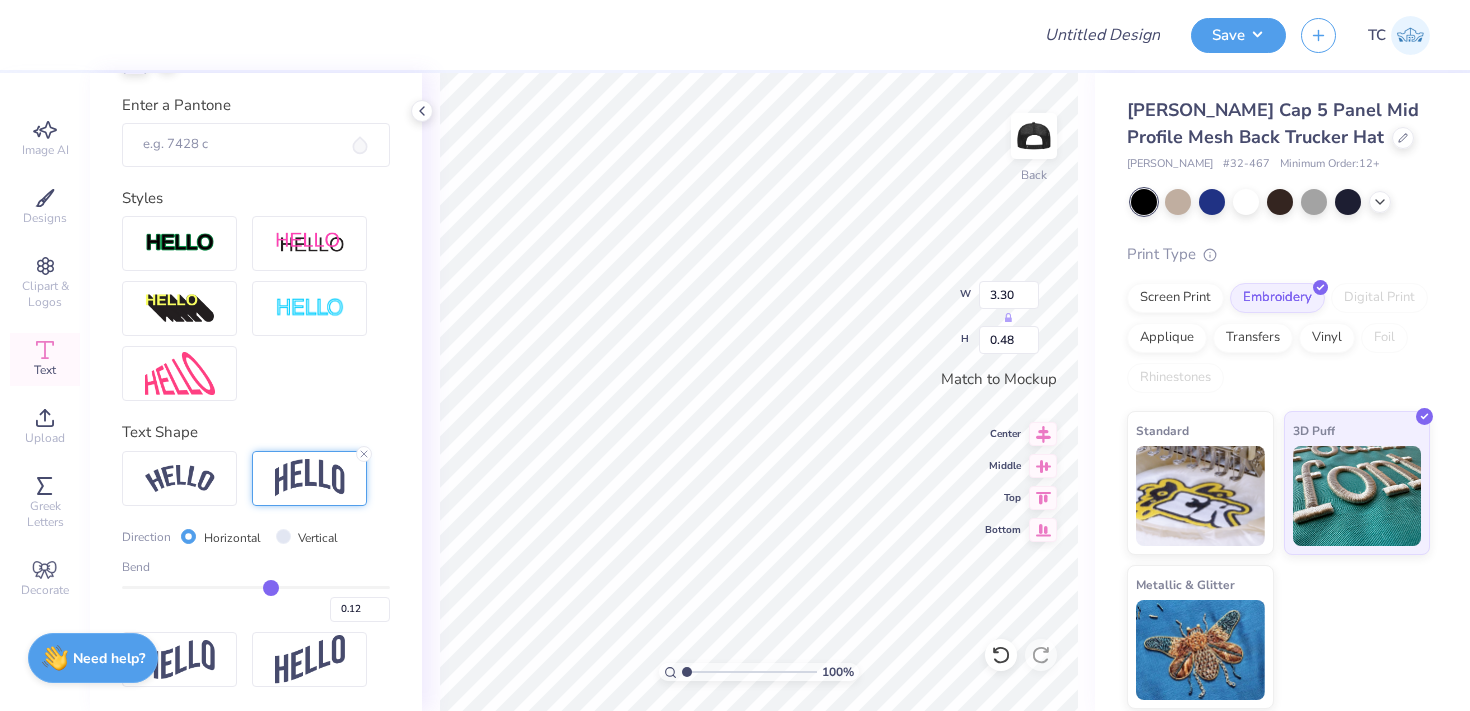 type on "0.13" 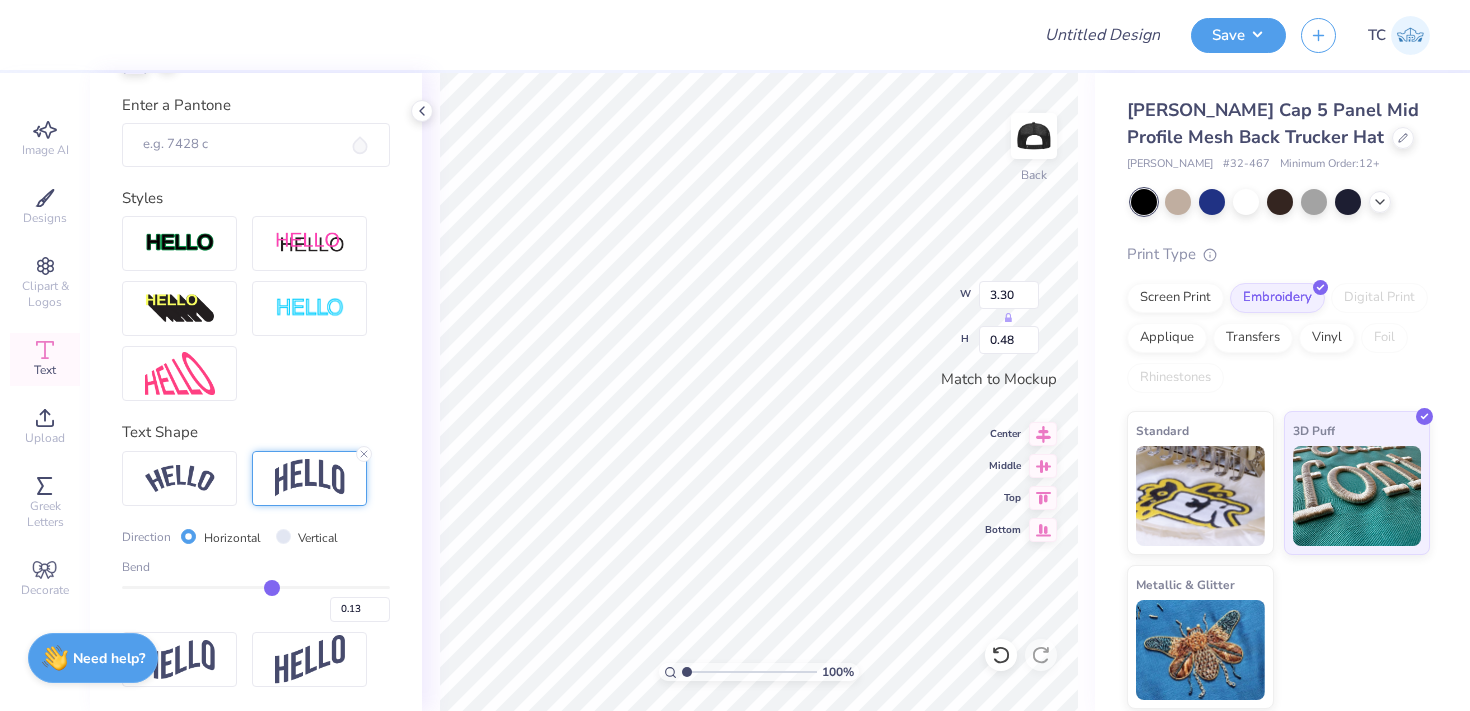 type on "0.14" 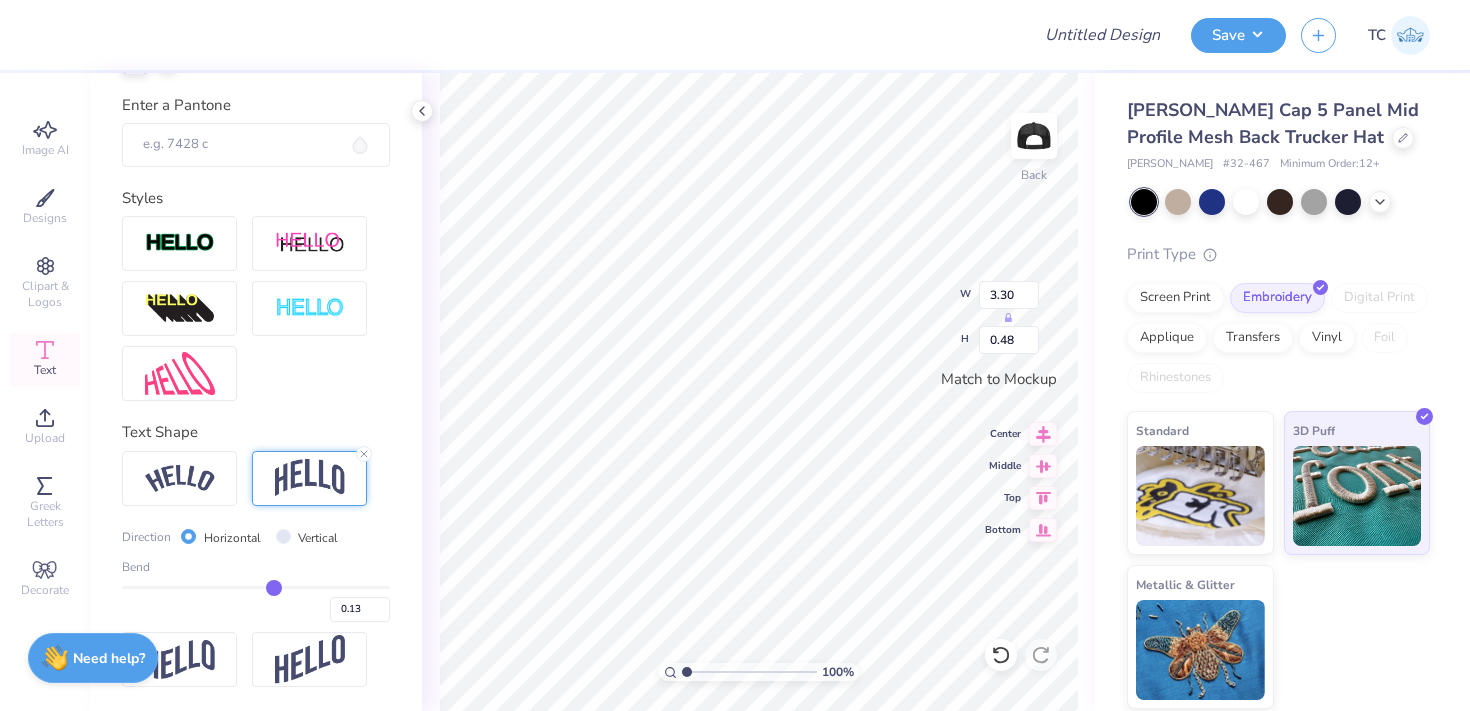 type on "0.14" 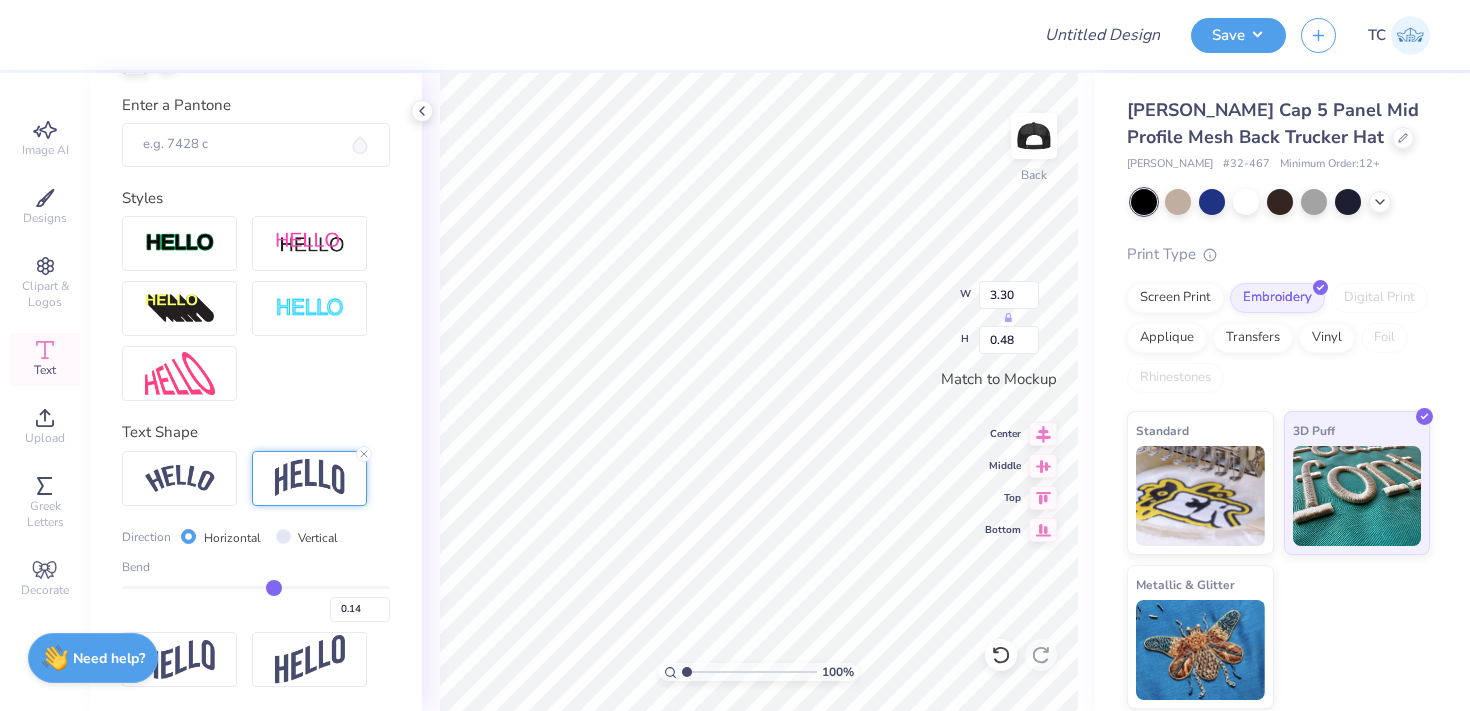 type on "0.13" 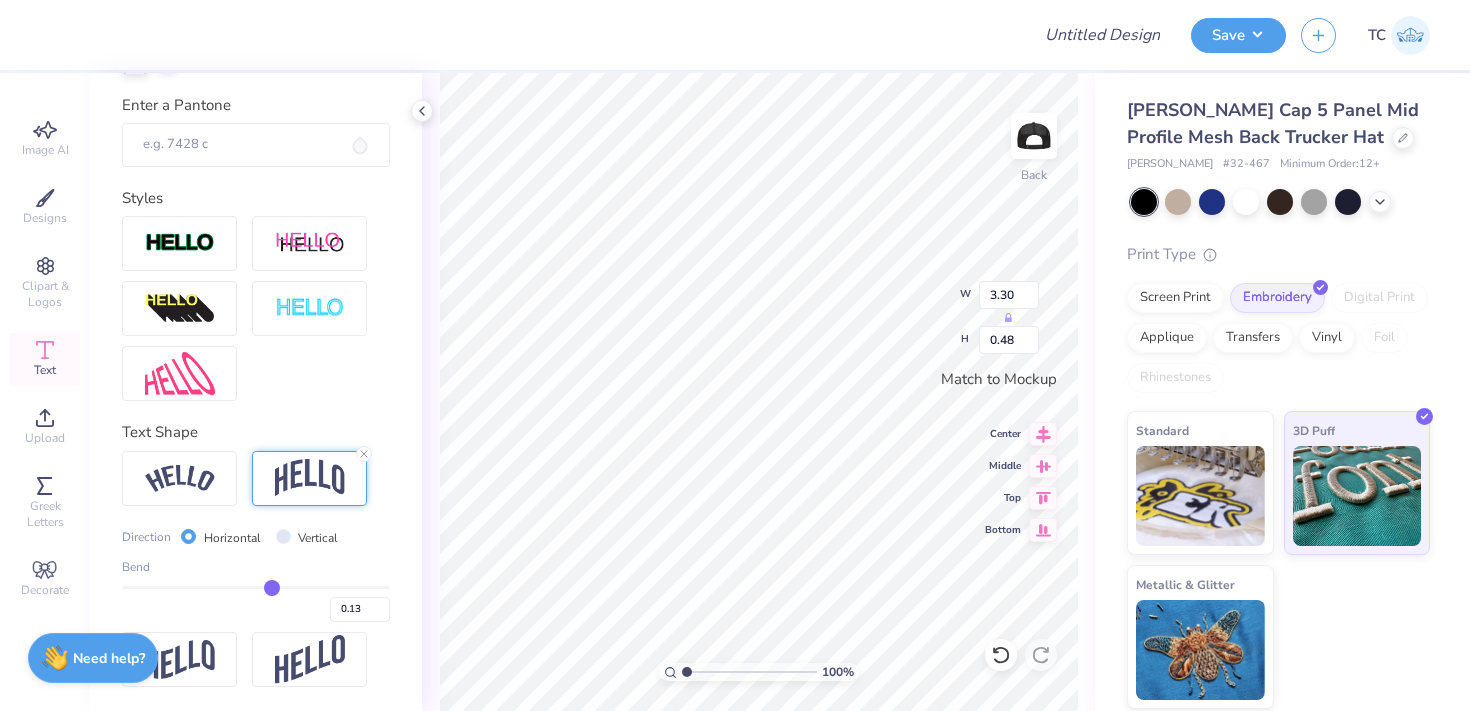 type on "0.12" 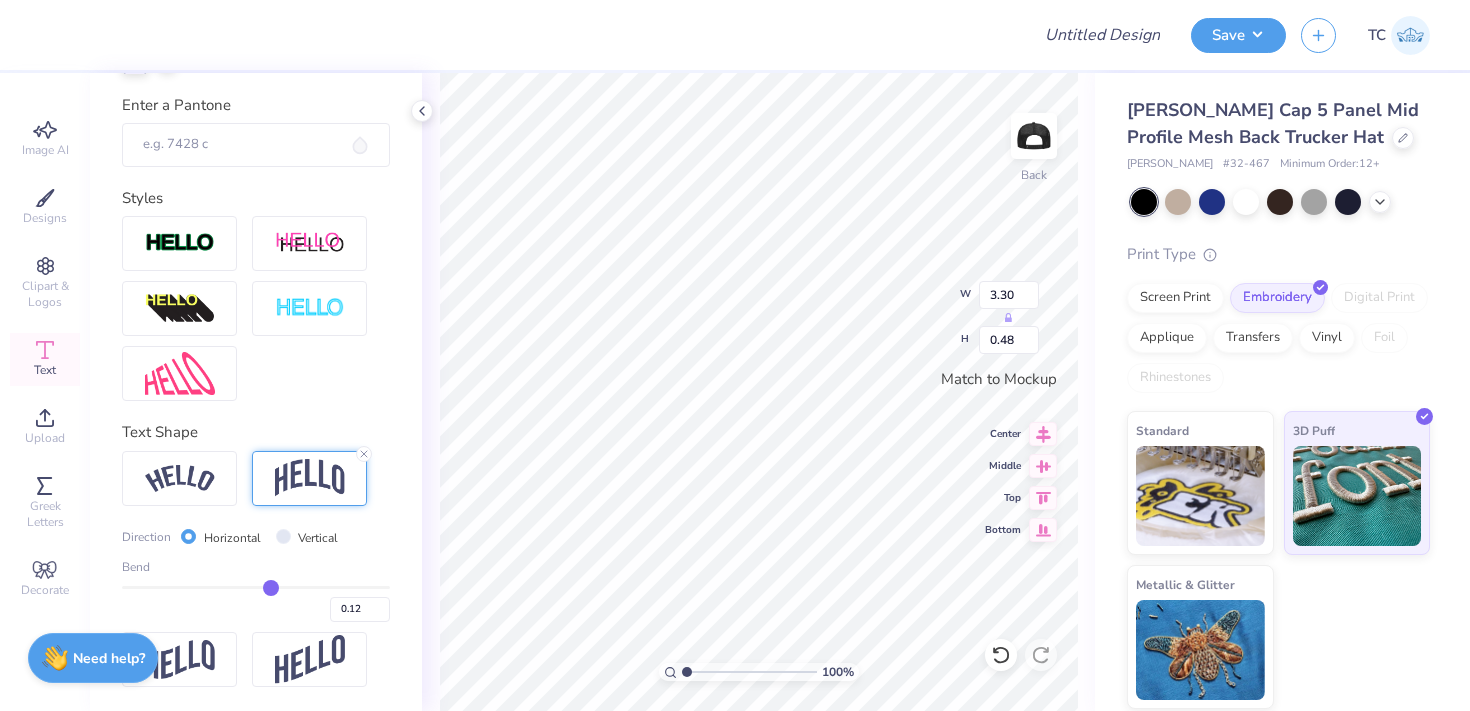 drag, startPoint x: 249, startPoint y: 584, endPoint x: 271, endPoint y: 584, distance: 22 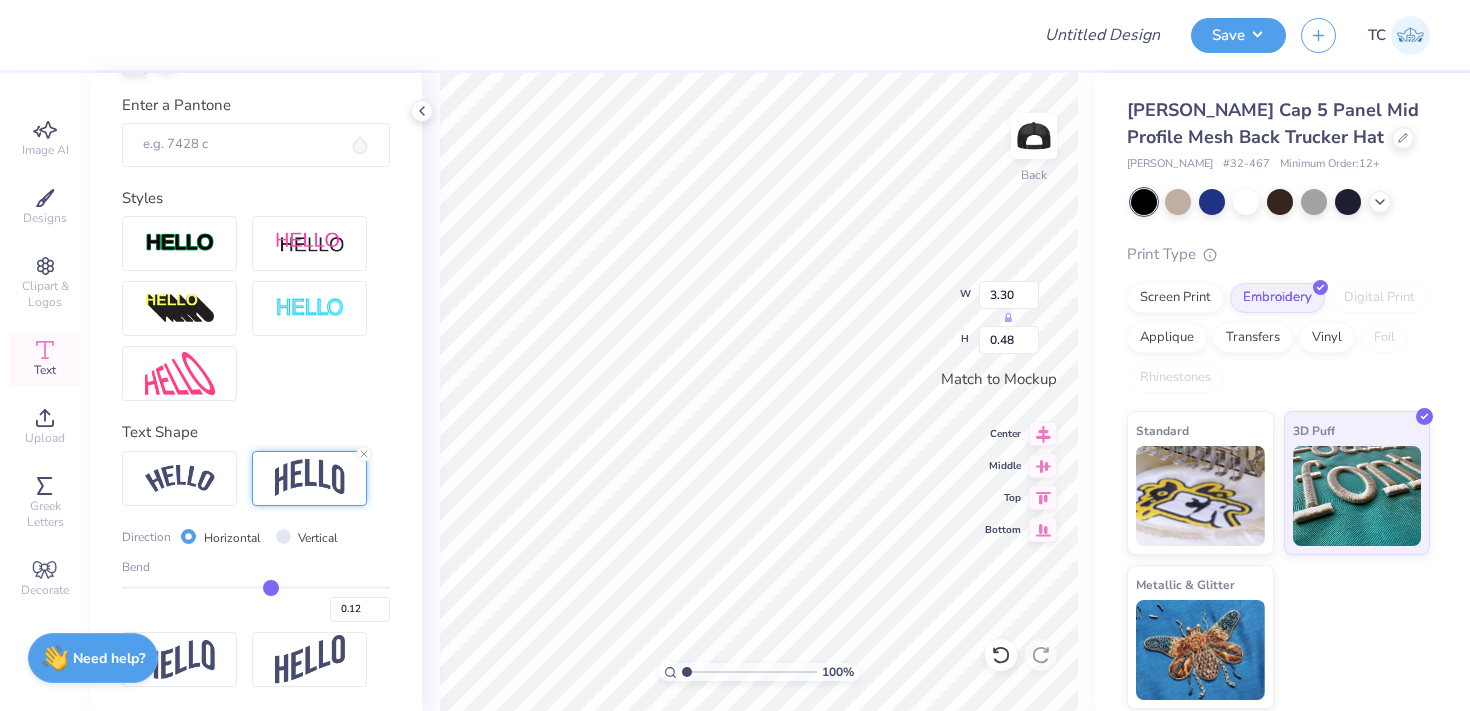 type on "0.54" 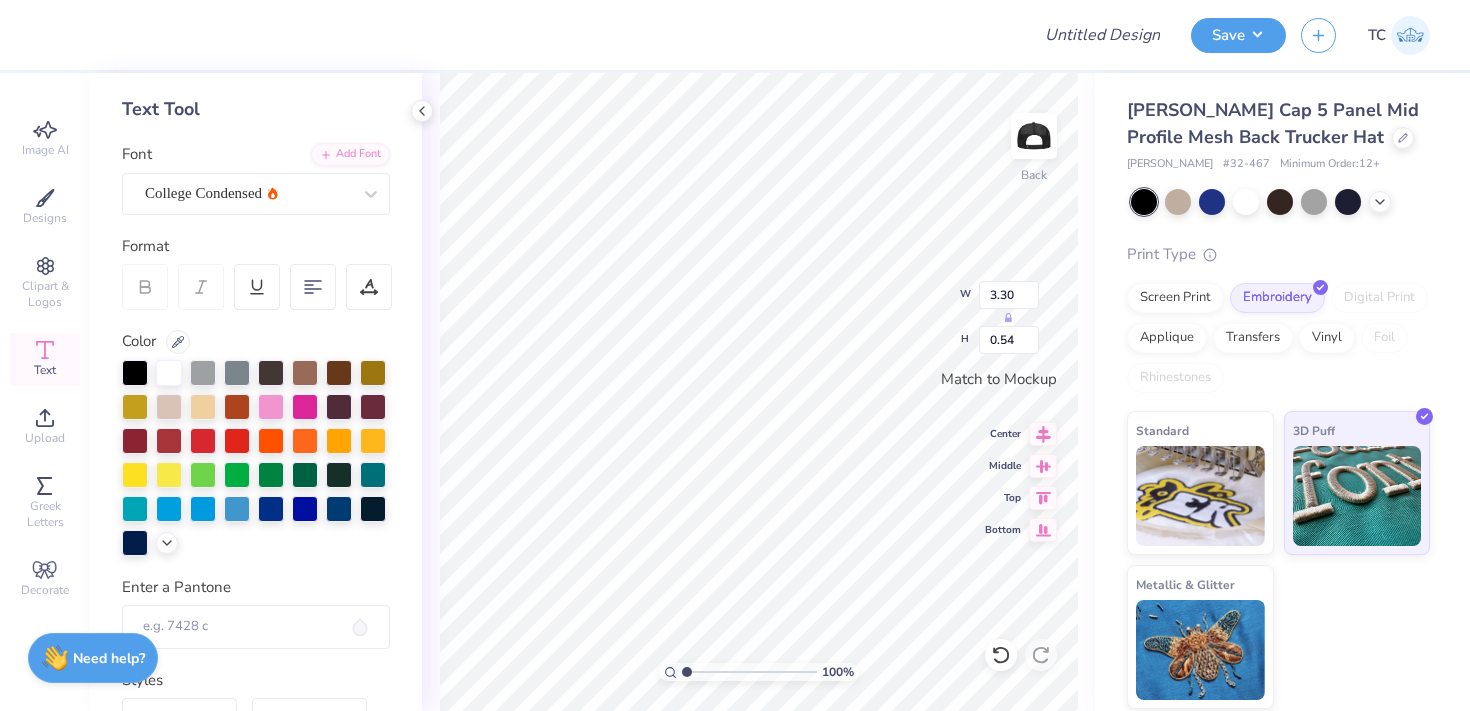 scroll, scrollTop: 88, scrollLeft: 0, axis: vertical 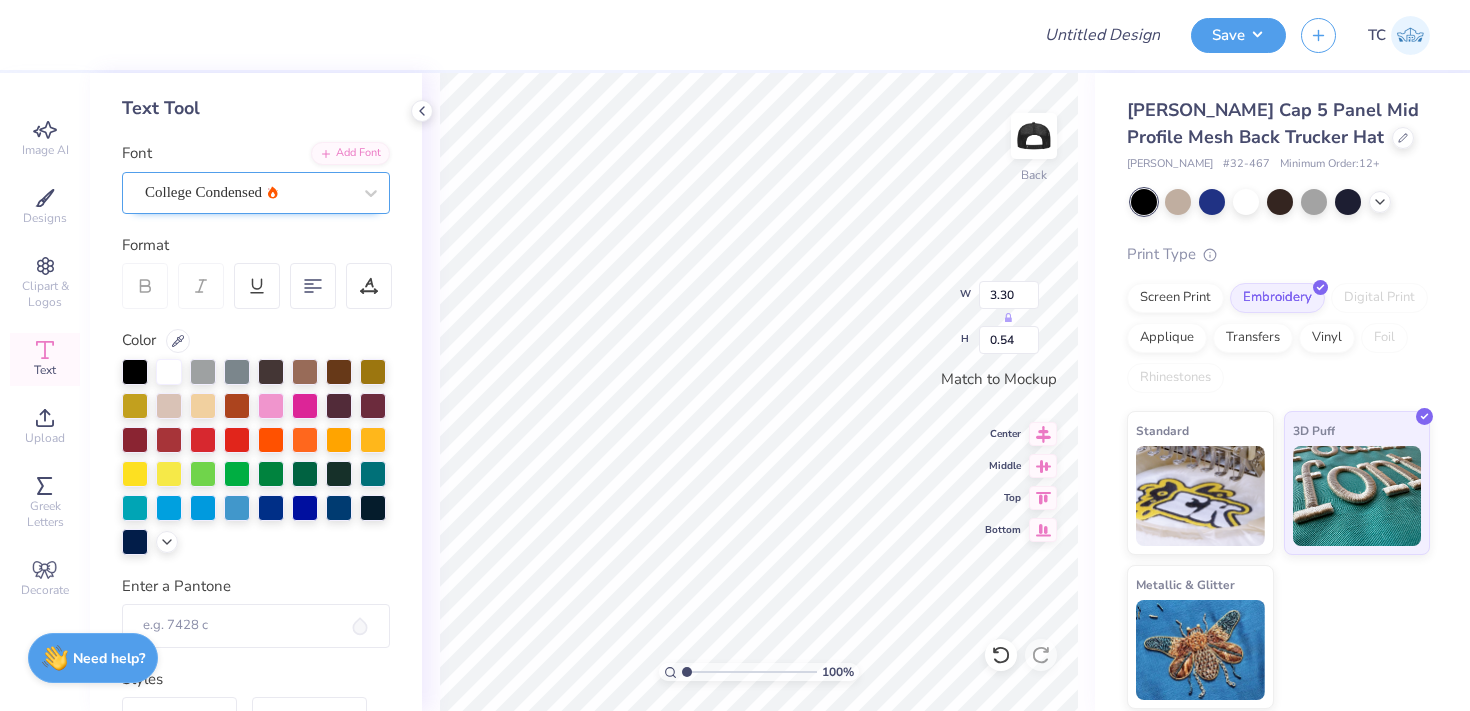 click on "College Condensed" at bounding box center [248, 192] 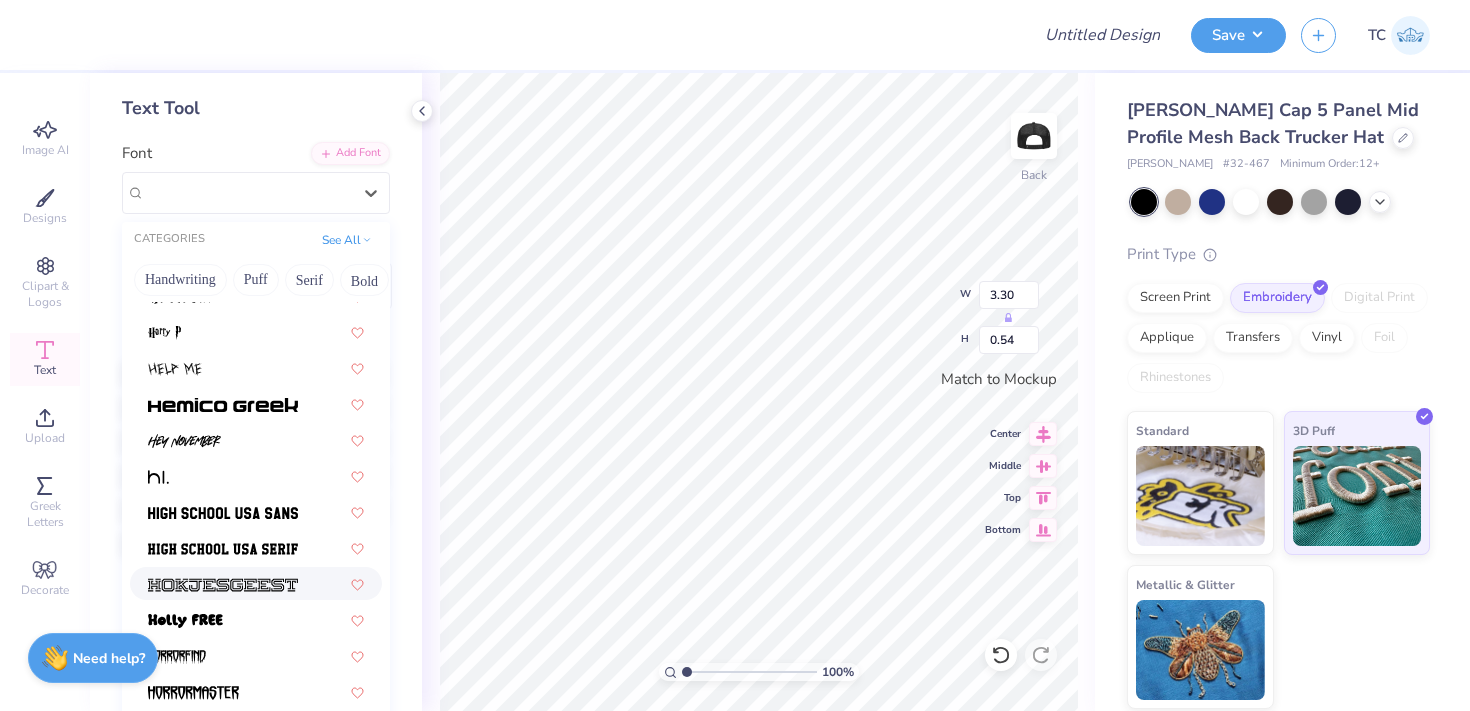 scroll, scrollTop: 4147, scrollLeft: 0, axis: vertical 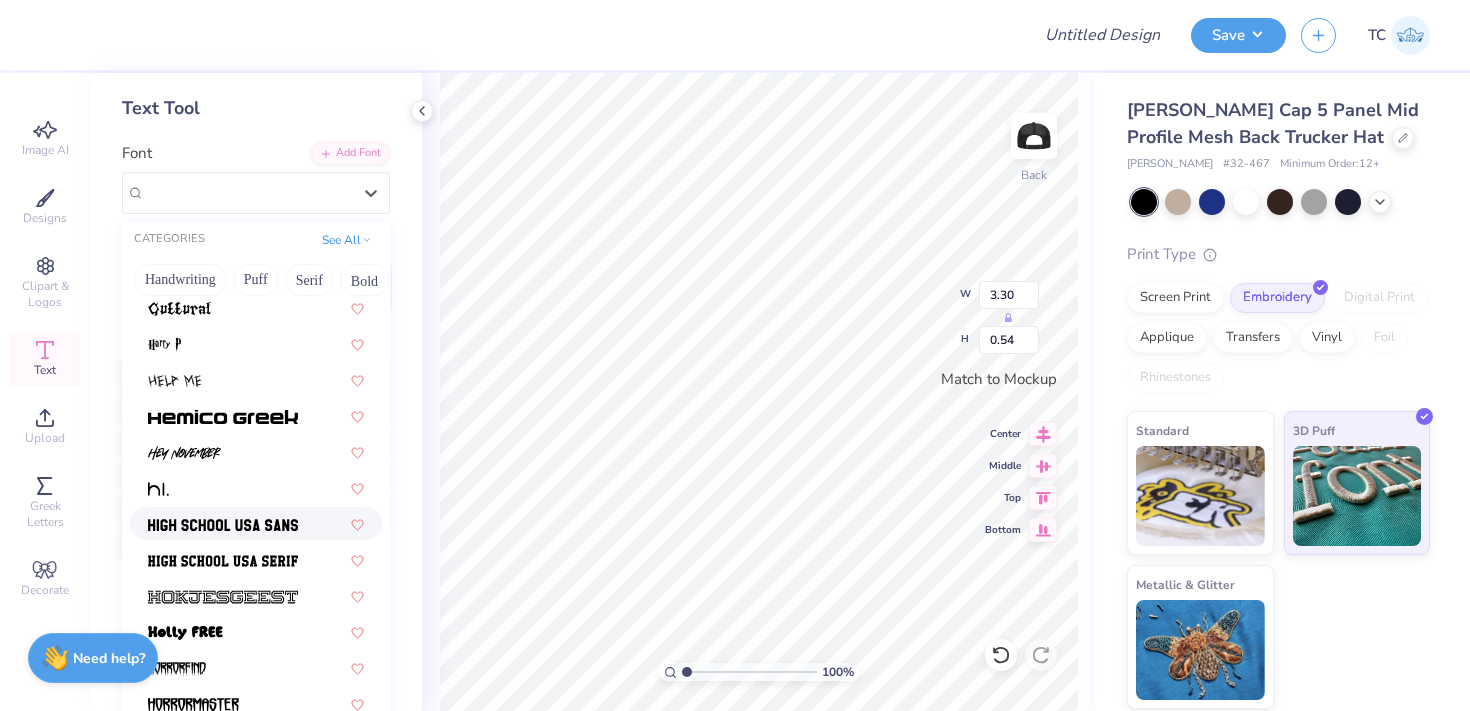 click at bounding box center [223, 525] 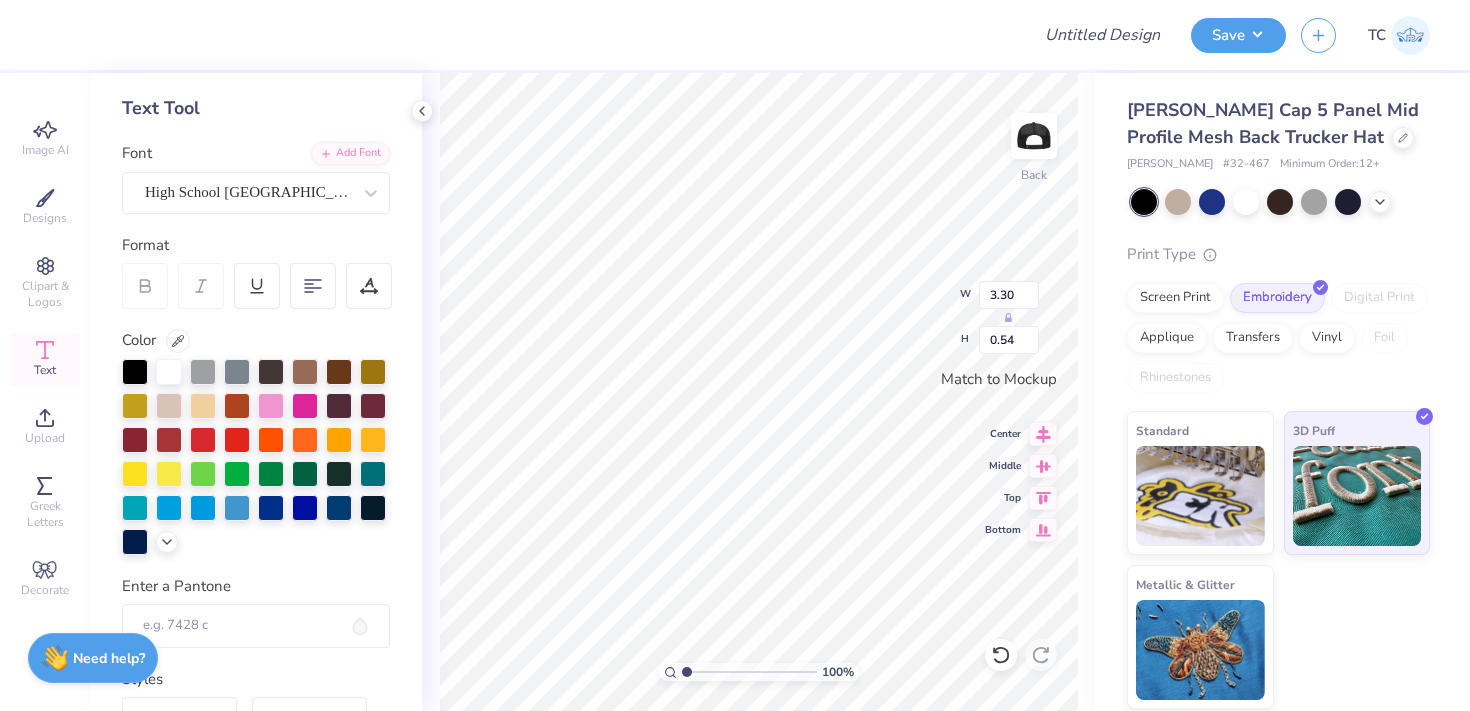 type on "3.65" 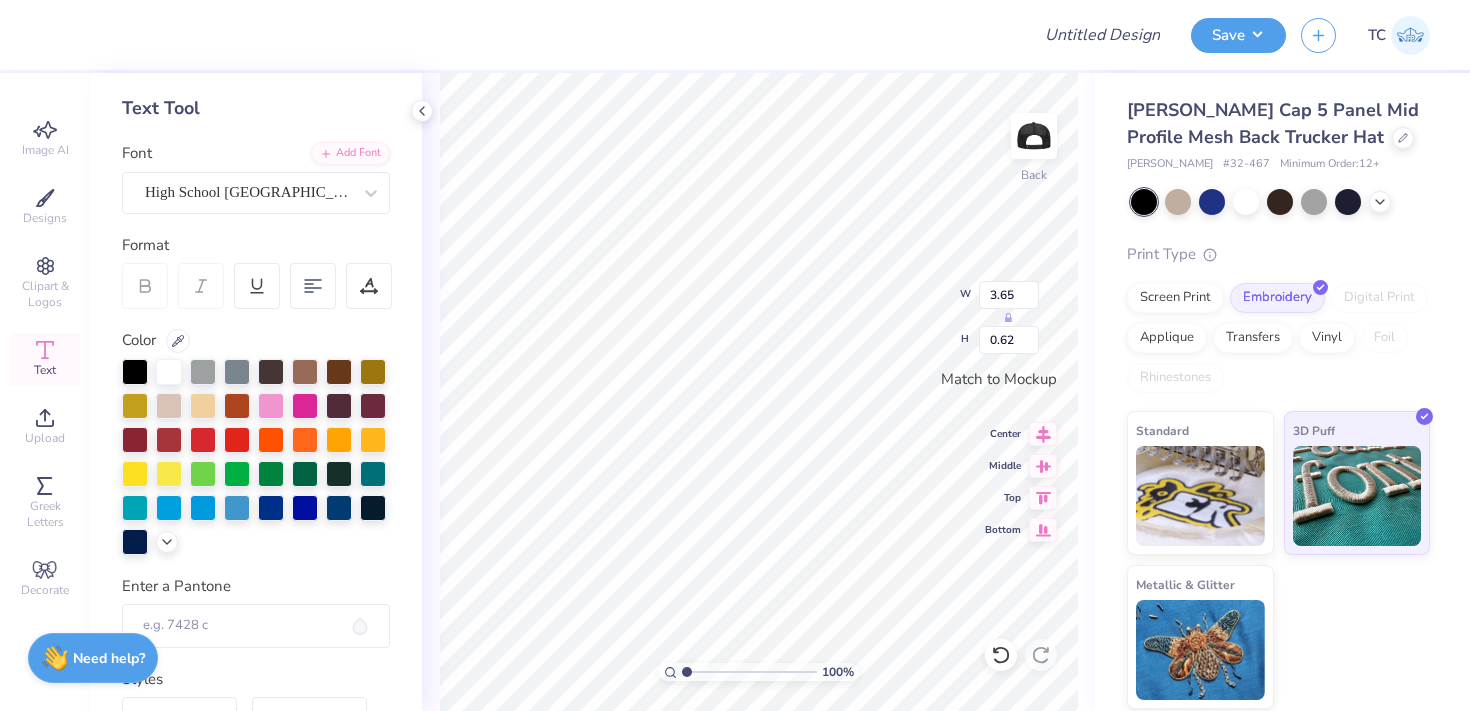 type on "3.84" 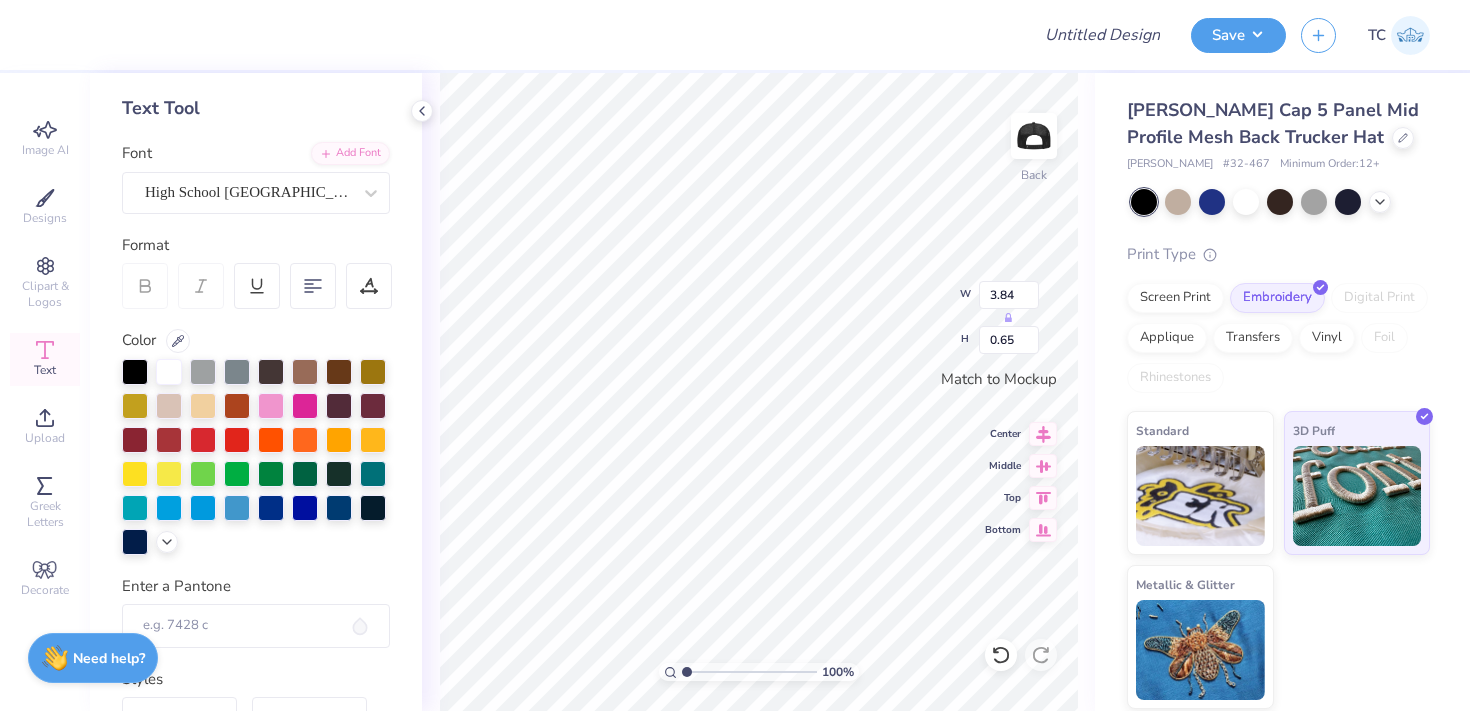 type on "4.23" 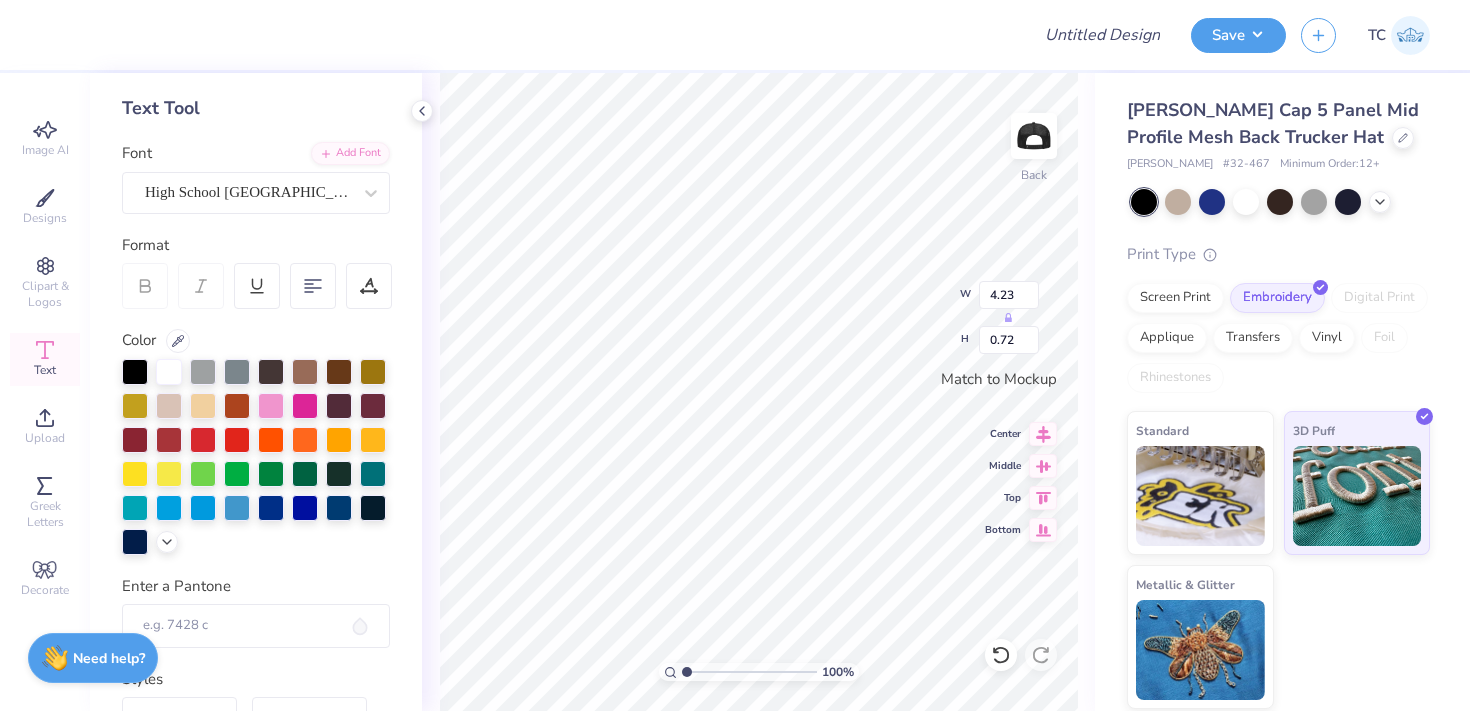 type on "4.49" 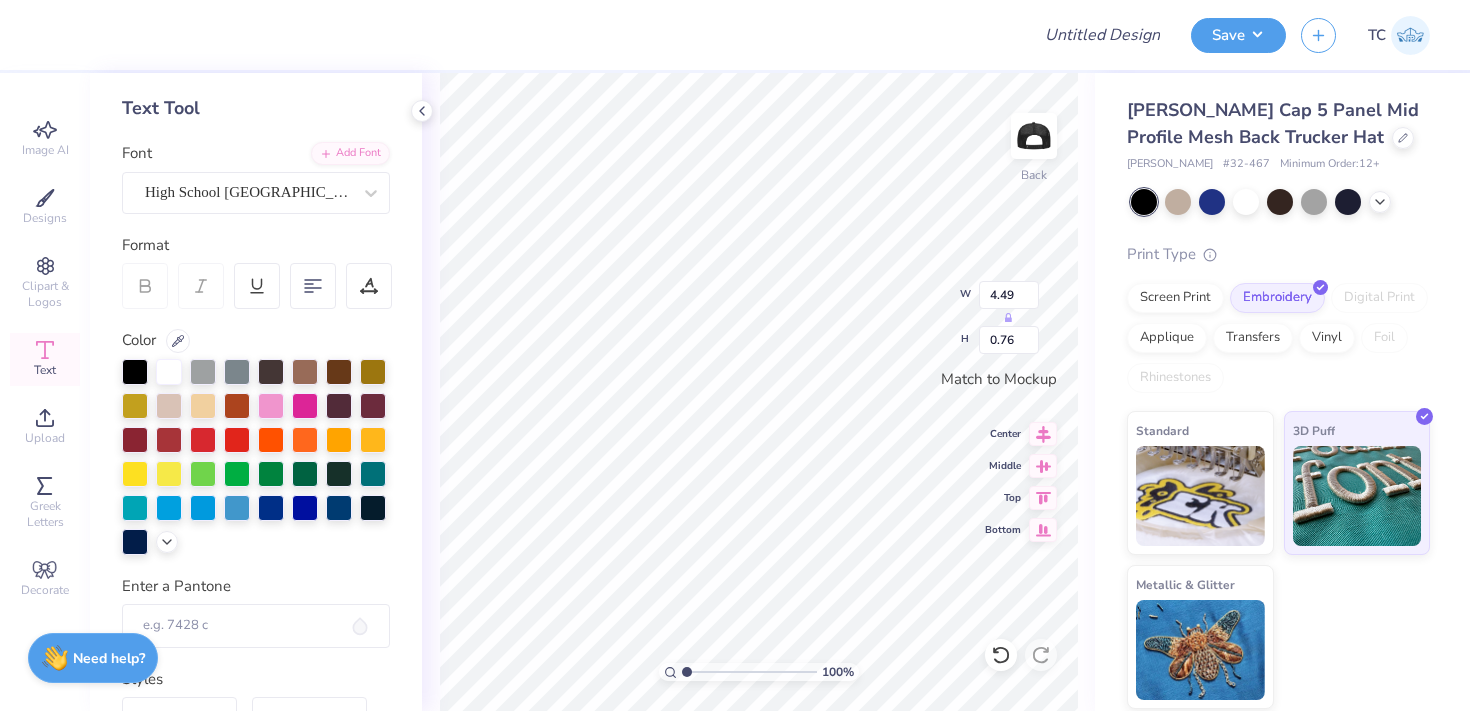 type on "4.95" 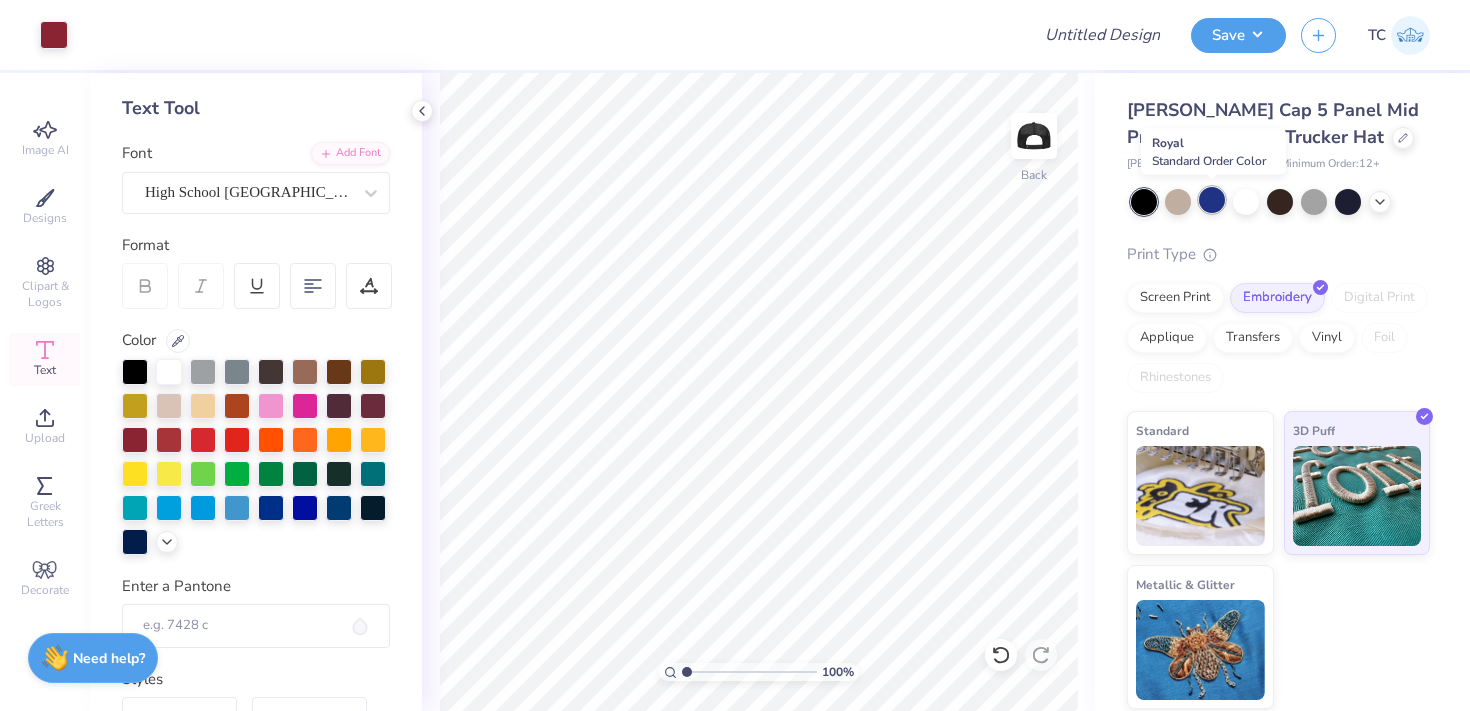 click at bounding box center (1212, 200) 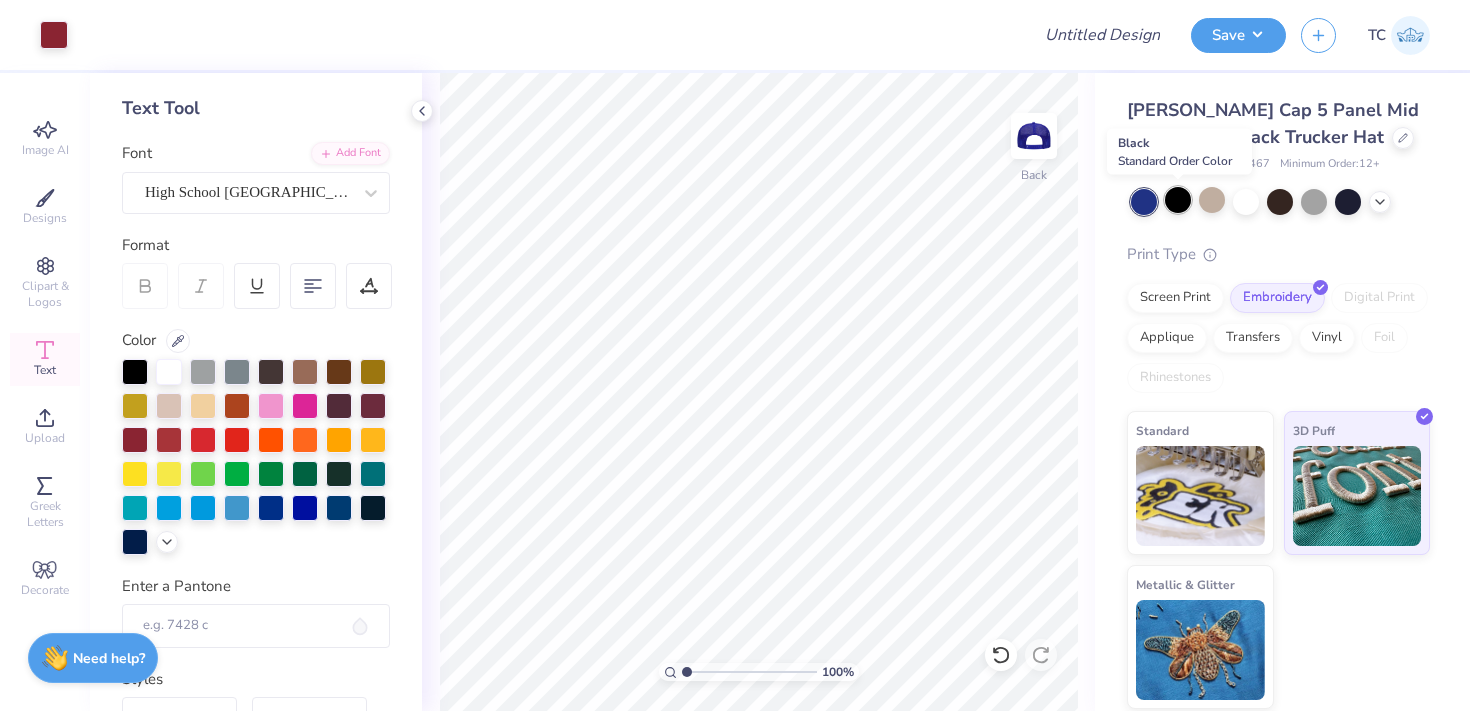 click at bounding box center [1178, 200] 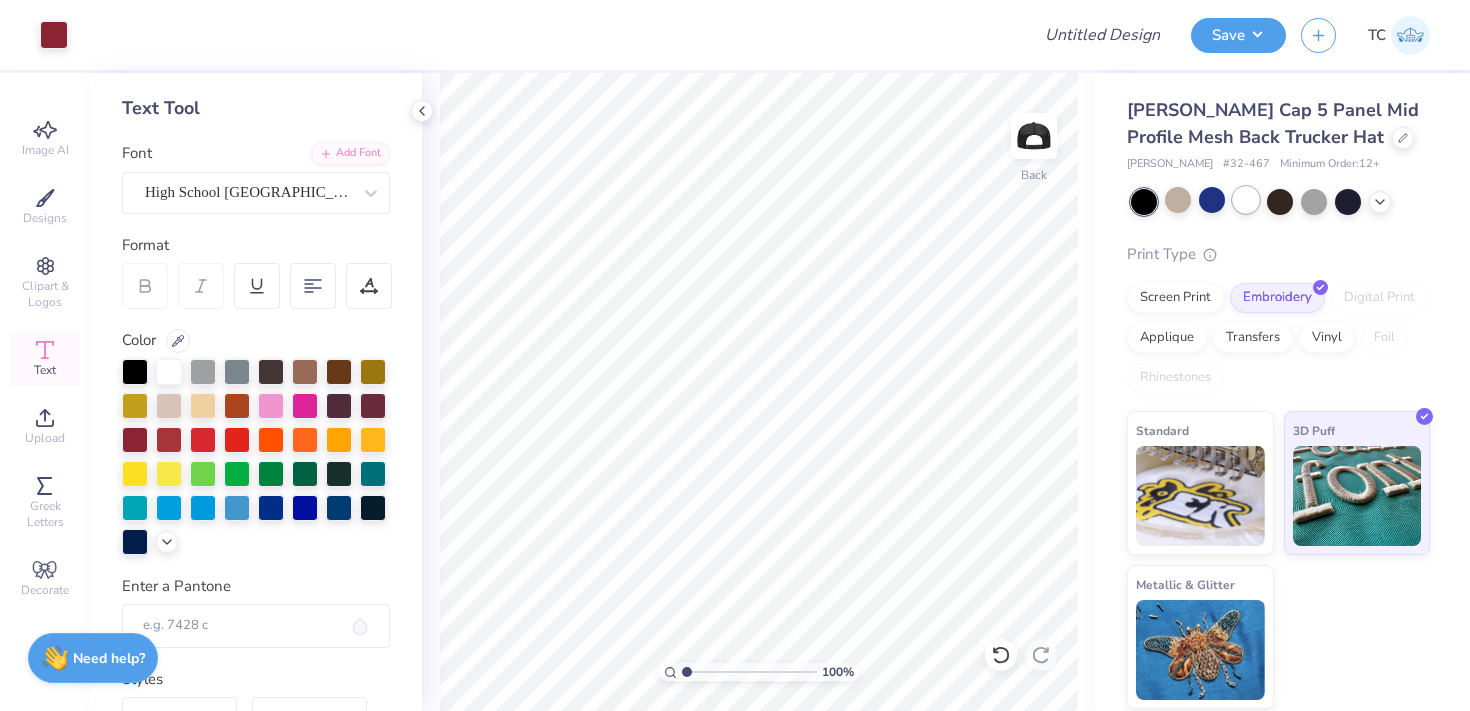 click at bounding box center [1246, 200] 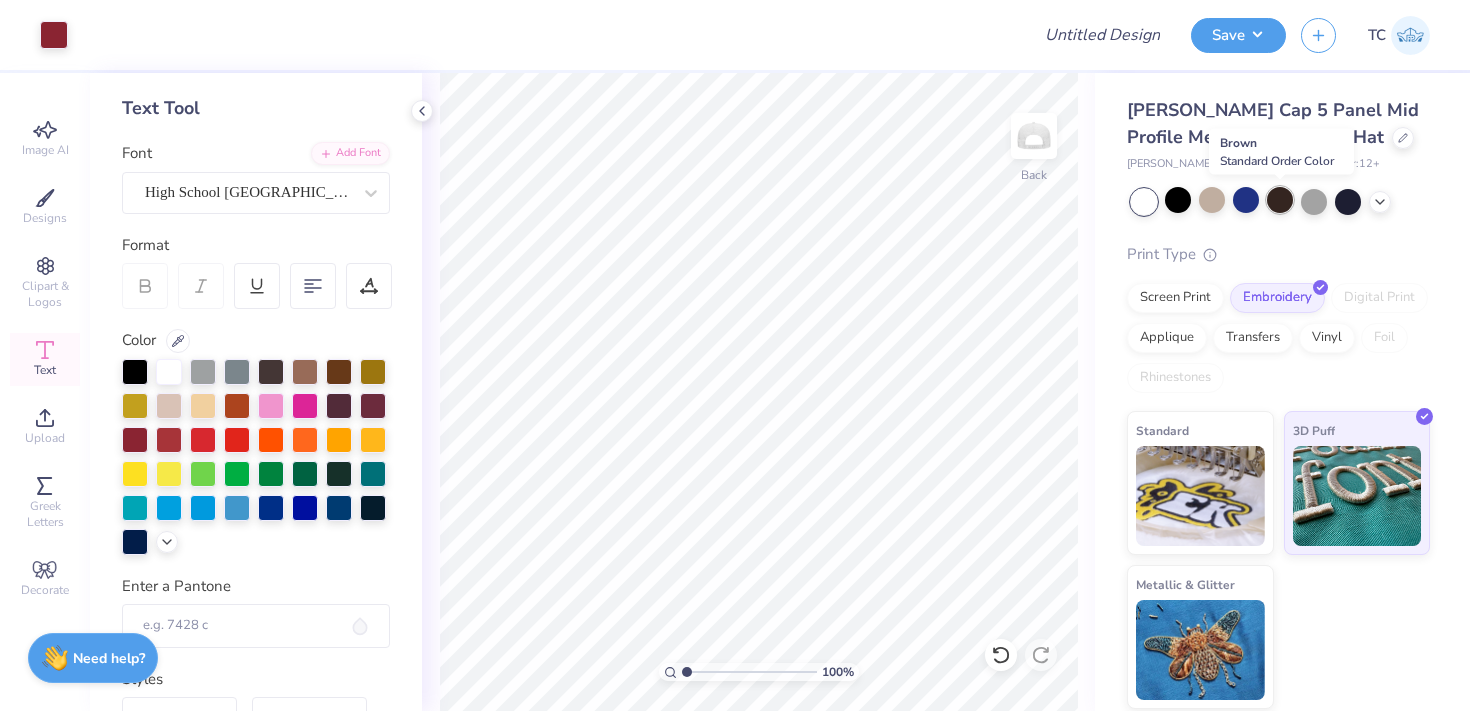 click at bounding box center [1280, 200] 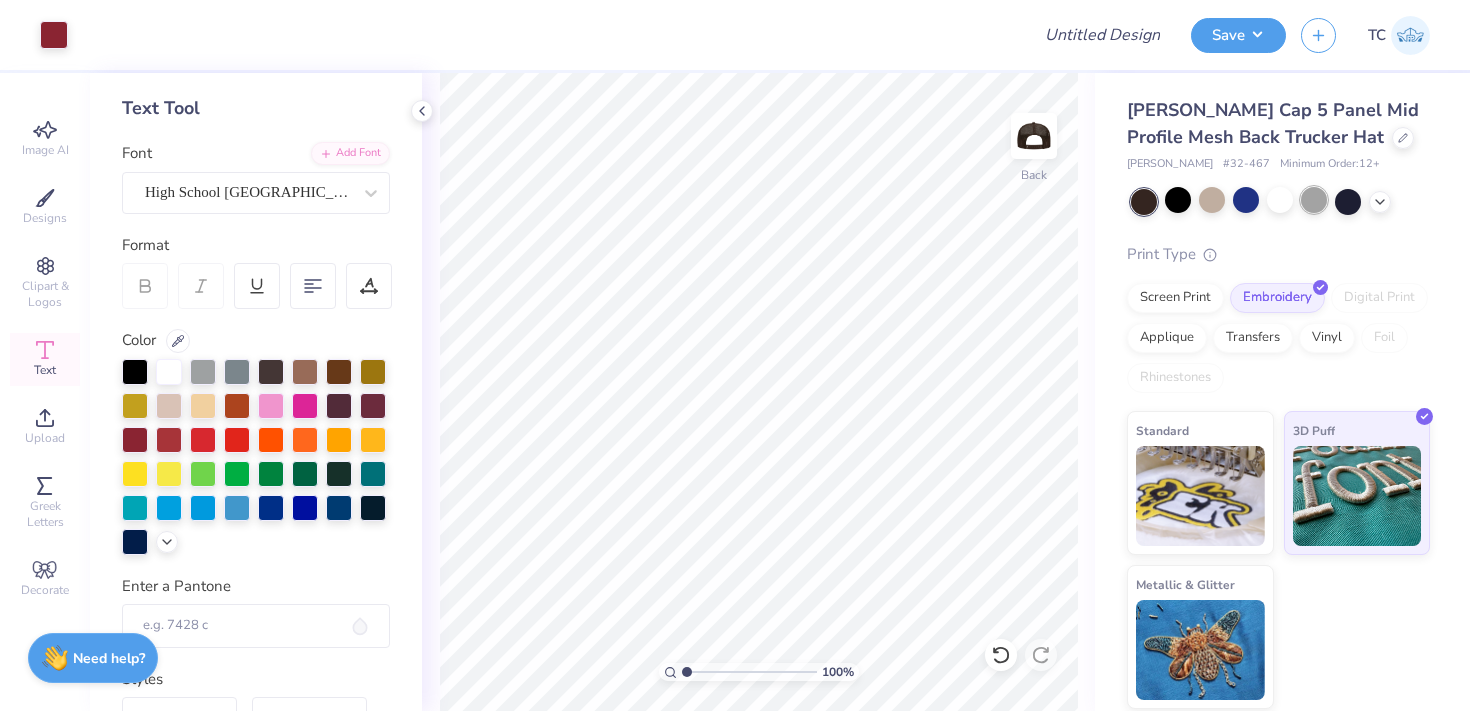 click at bounding box center [1314, 200] 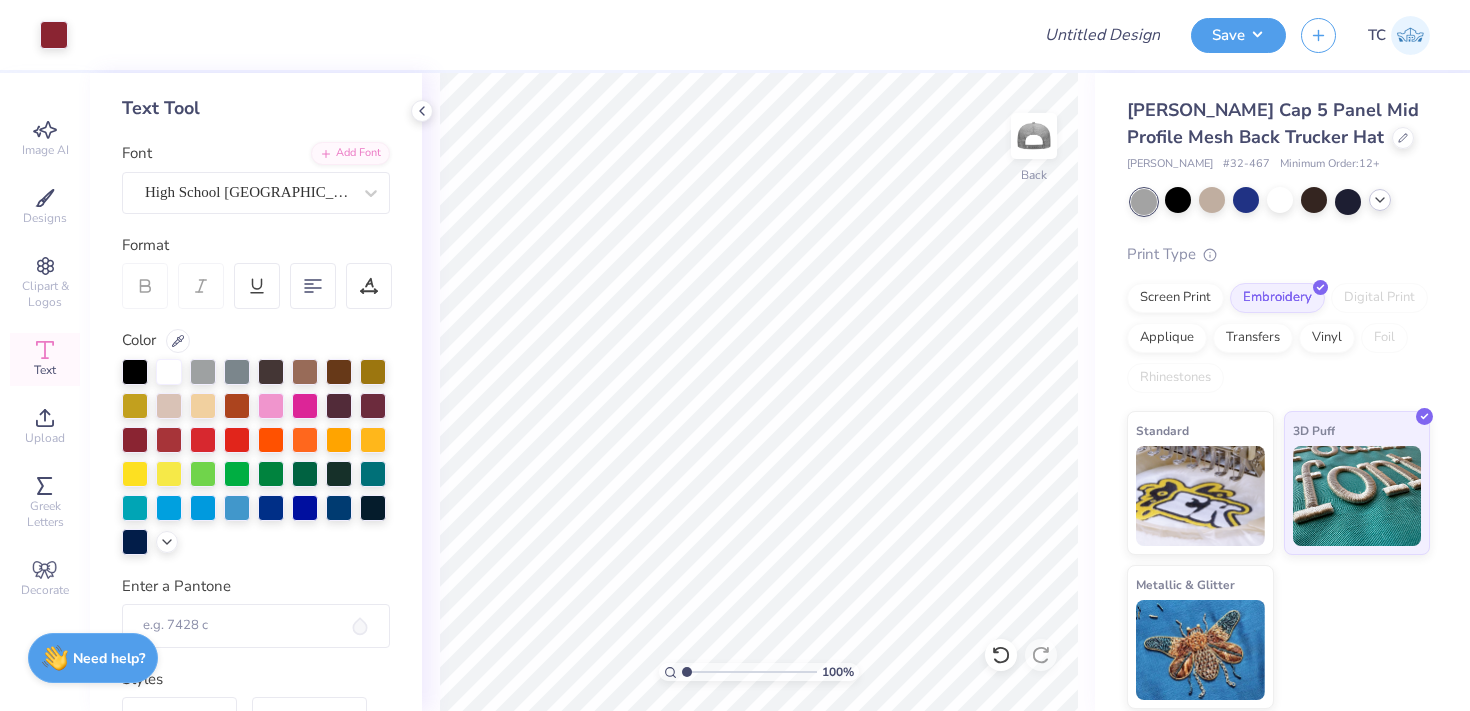 click at bounding box center [1380, 200] 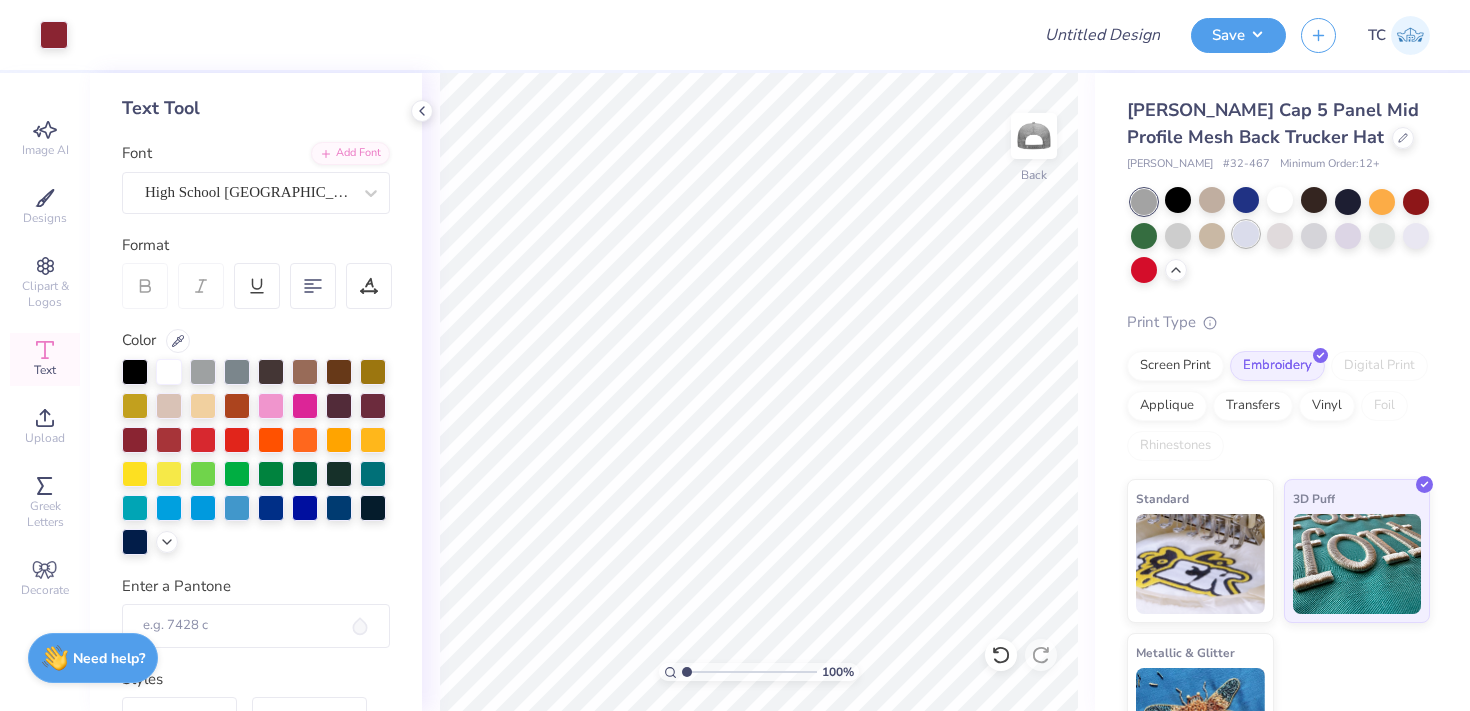 click at bounding box center (1246, 234) 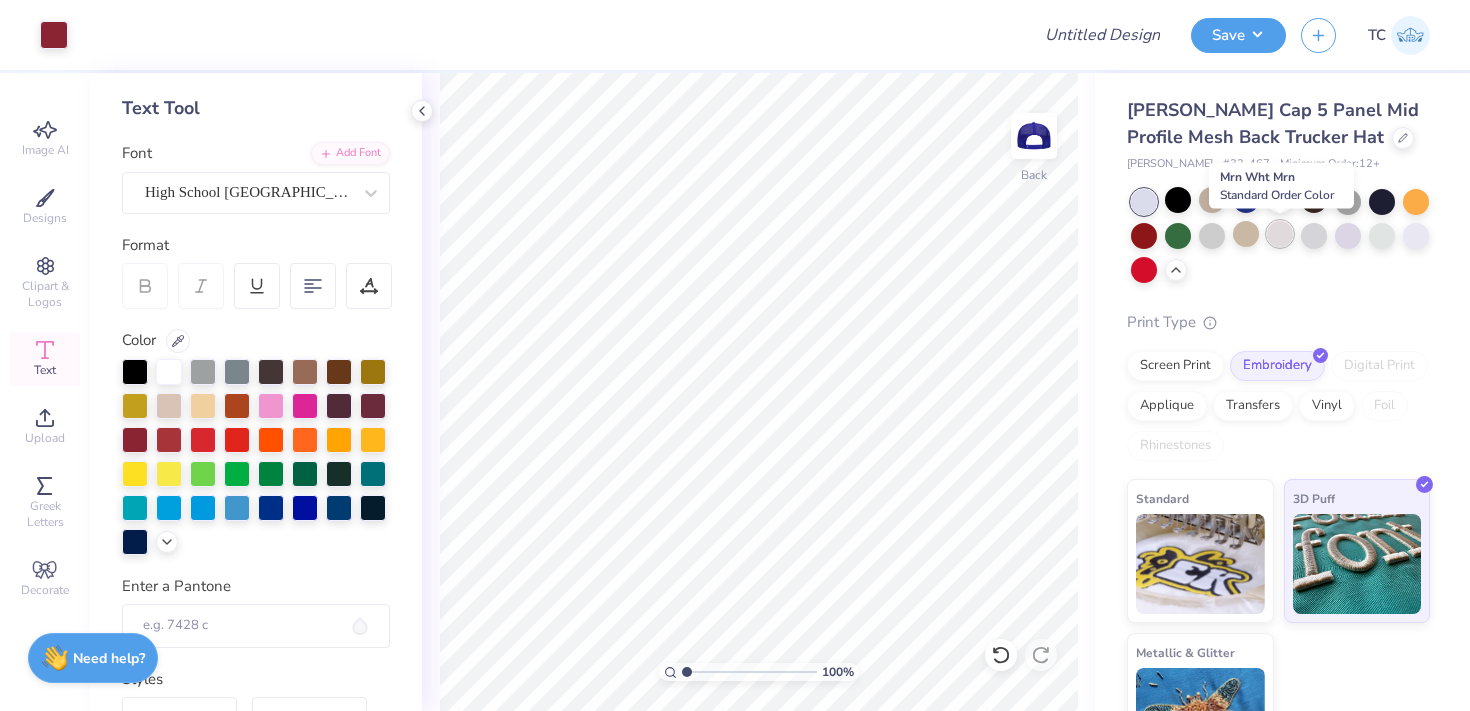 click at bounding box center (1280, 234) 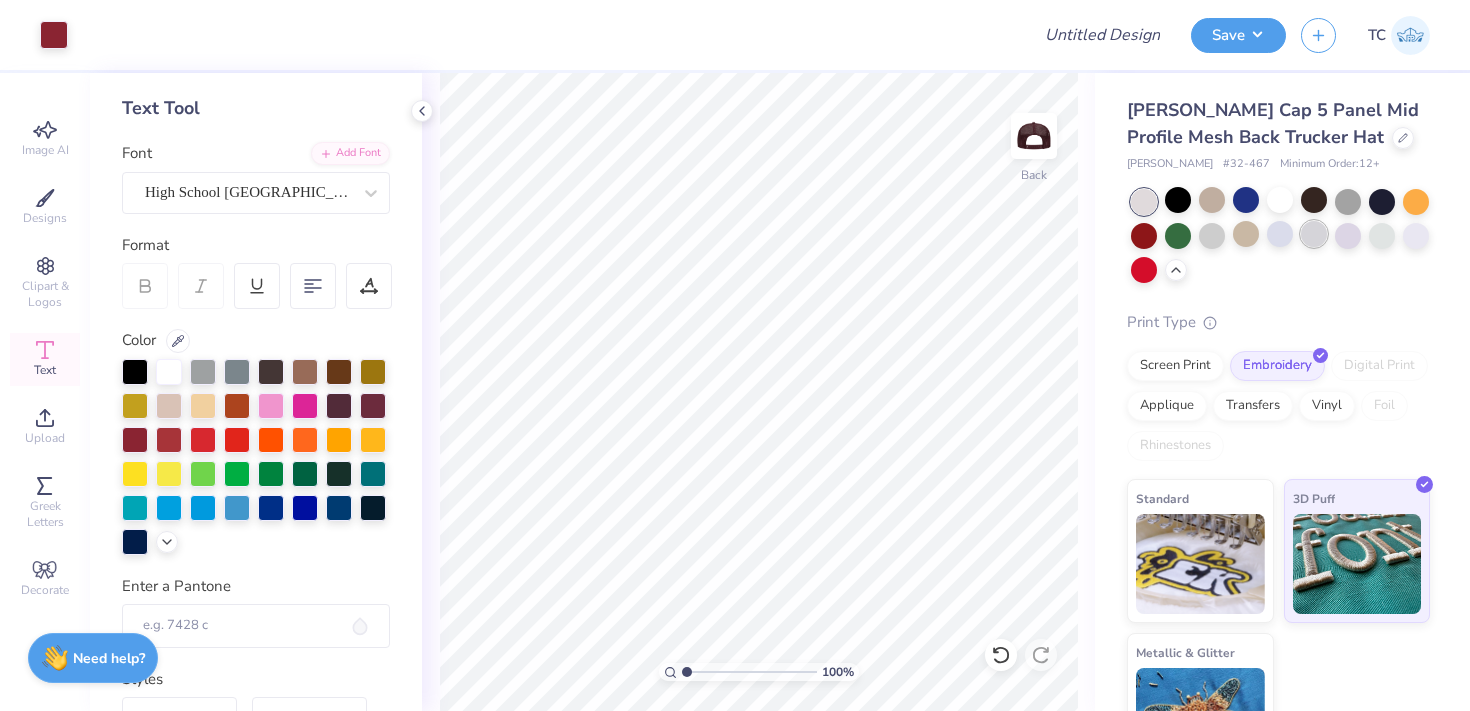 click at bounding box center (1314, 234) 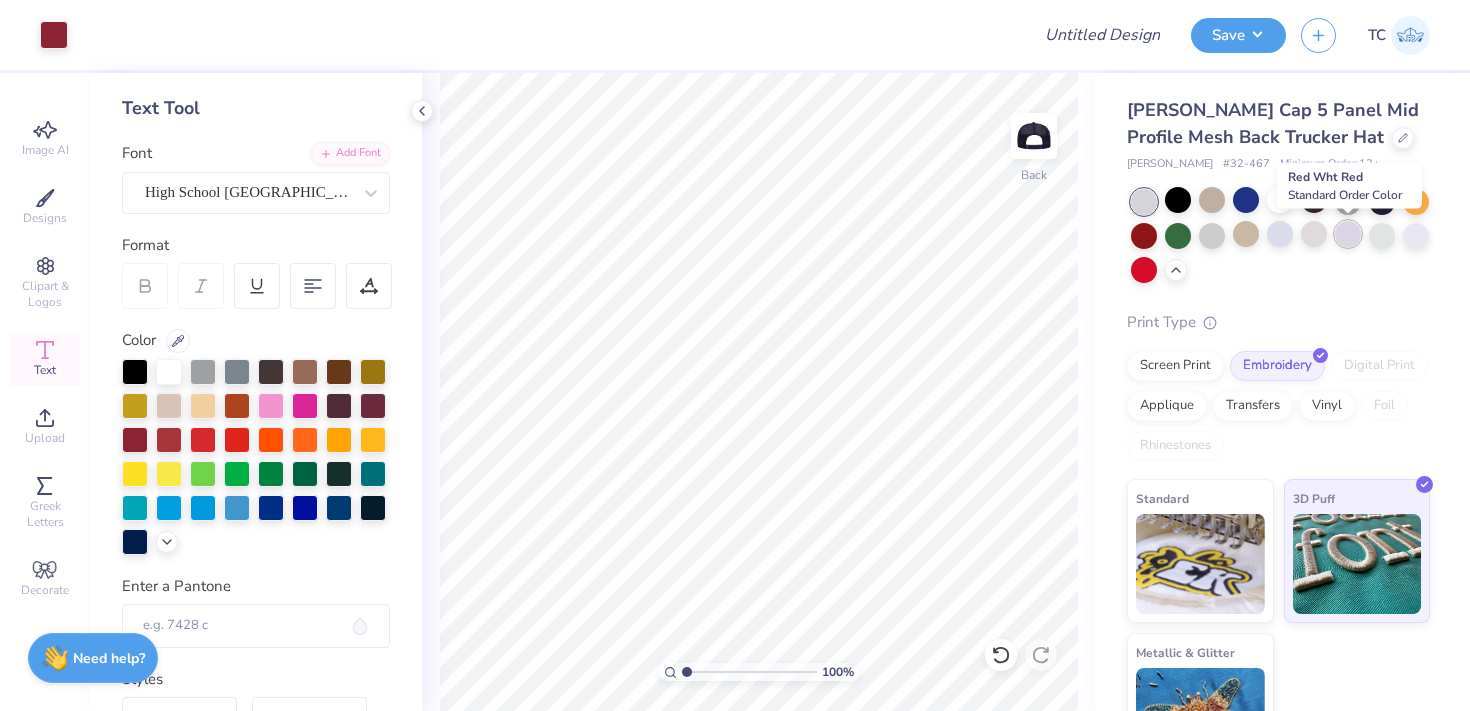 click at bounding box center [1348, 234] 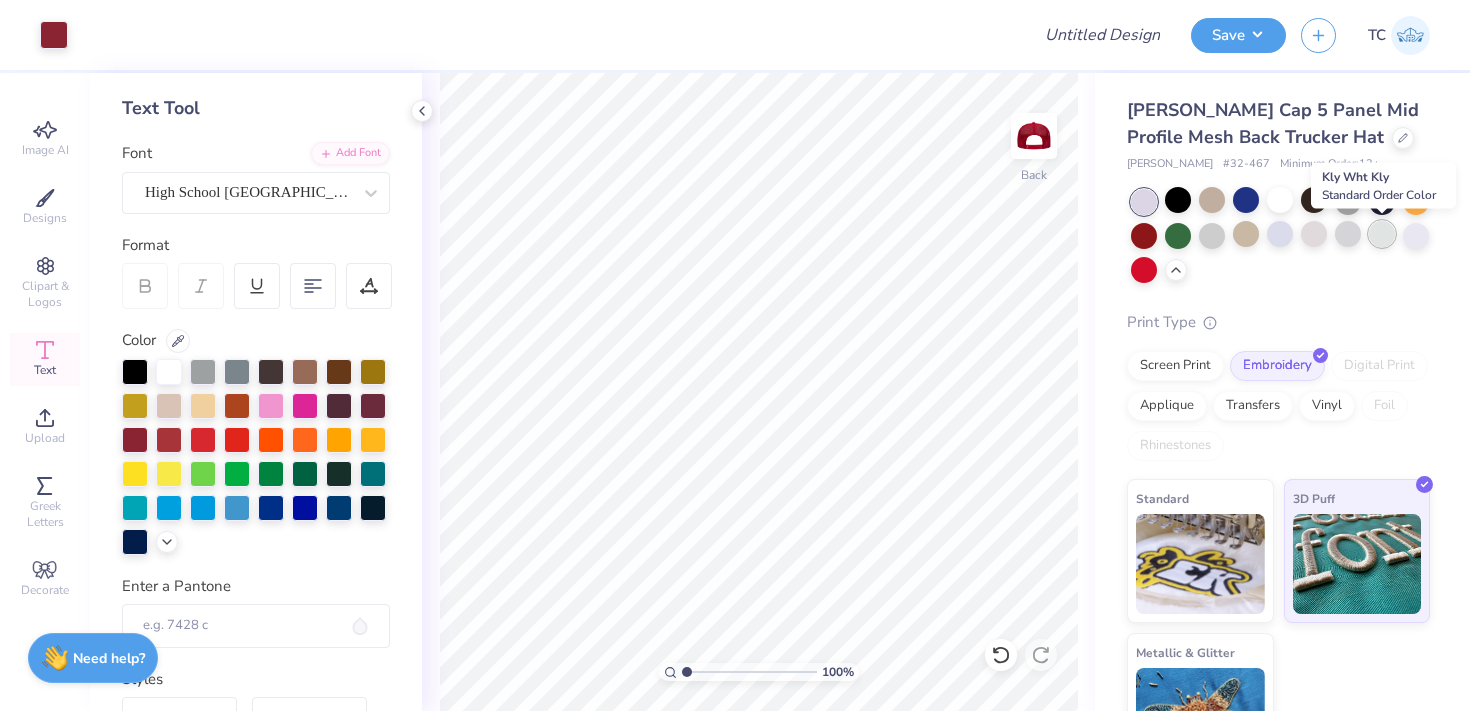 click at bounding box center [1382, 234] 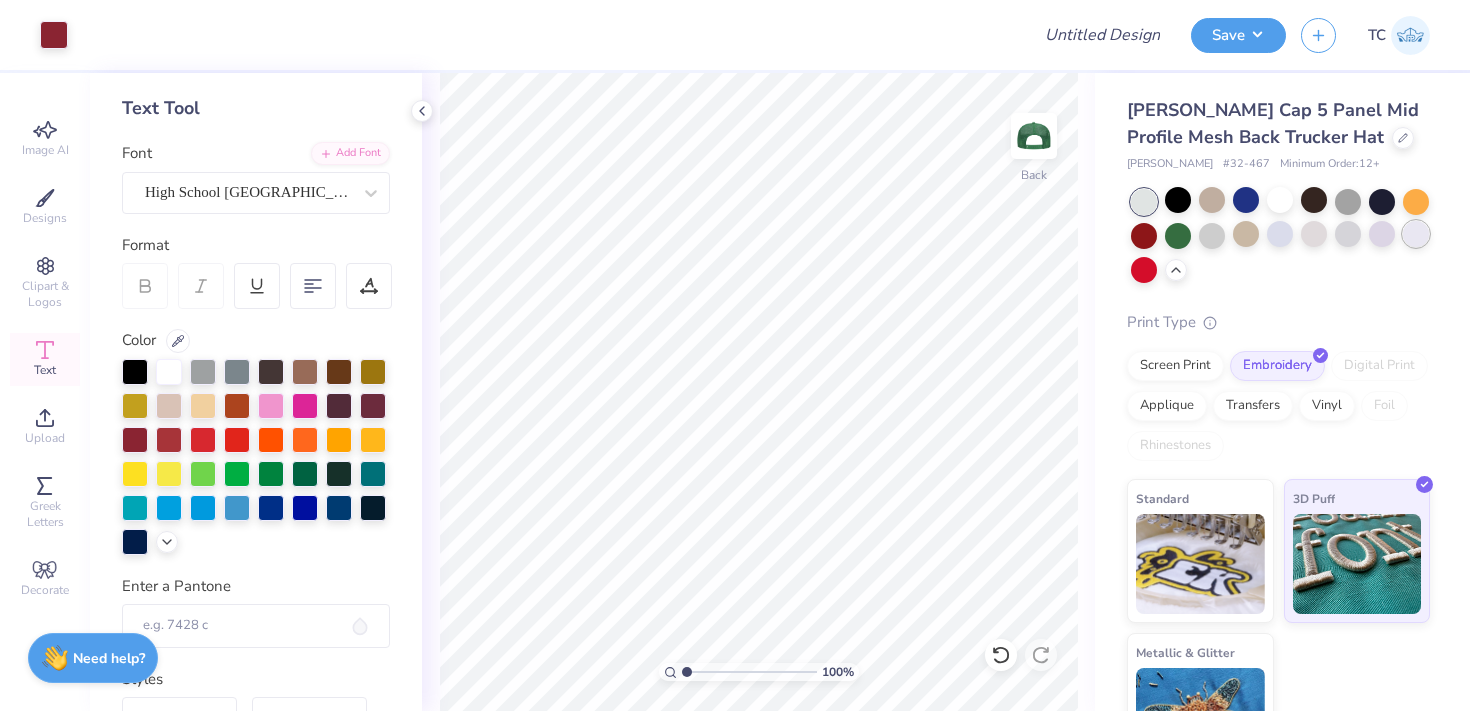 click at bounding box center [1416, 234] 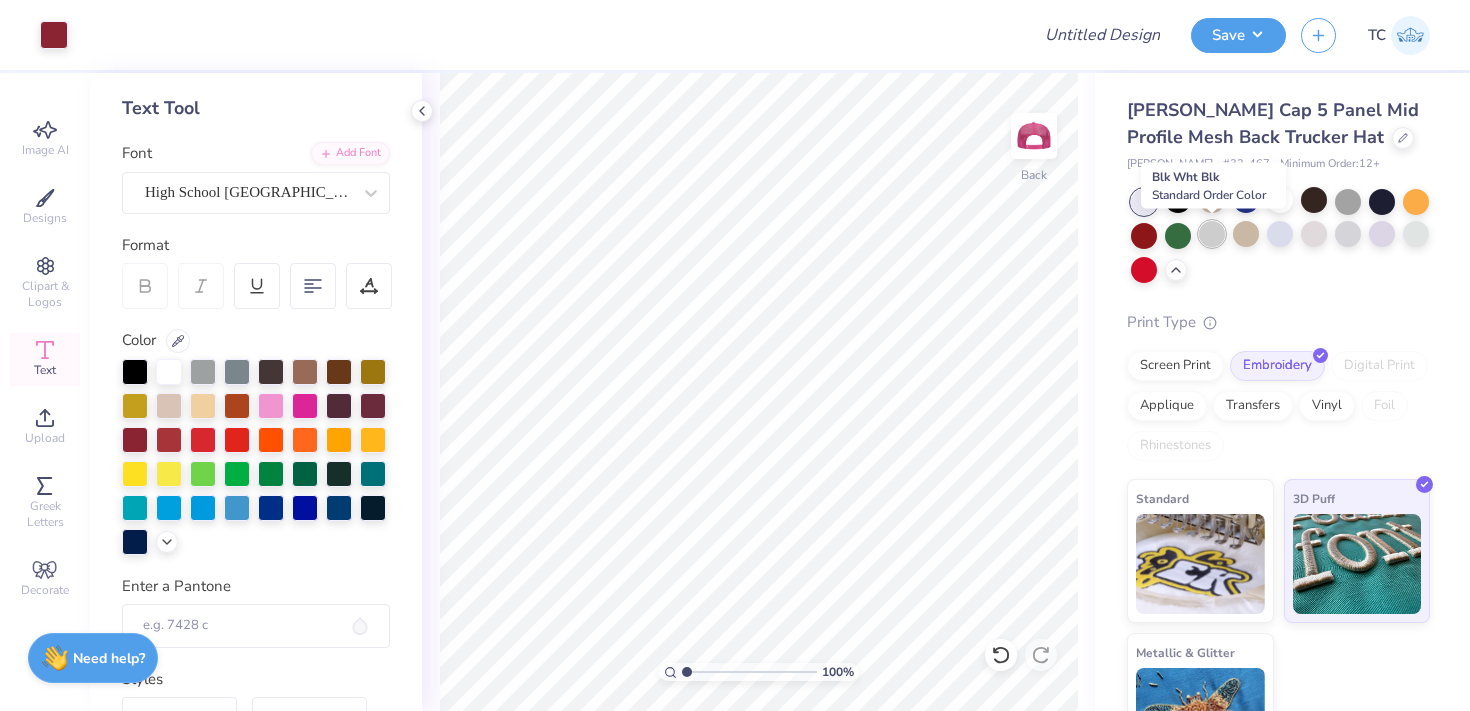 click at bounding box center (1212, 234) 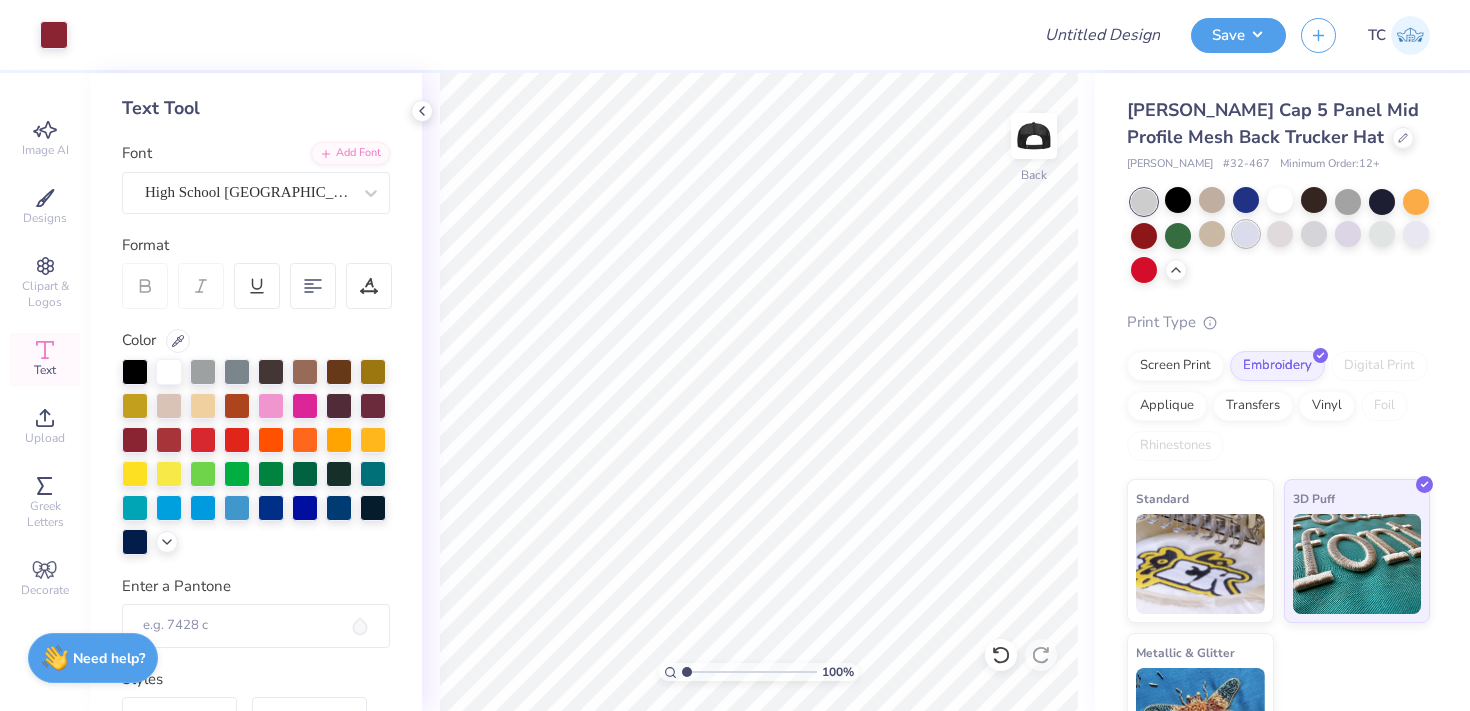 click at bounding box center [1246, 234] 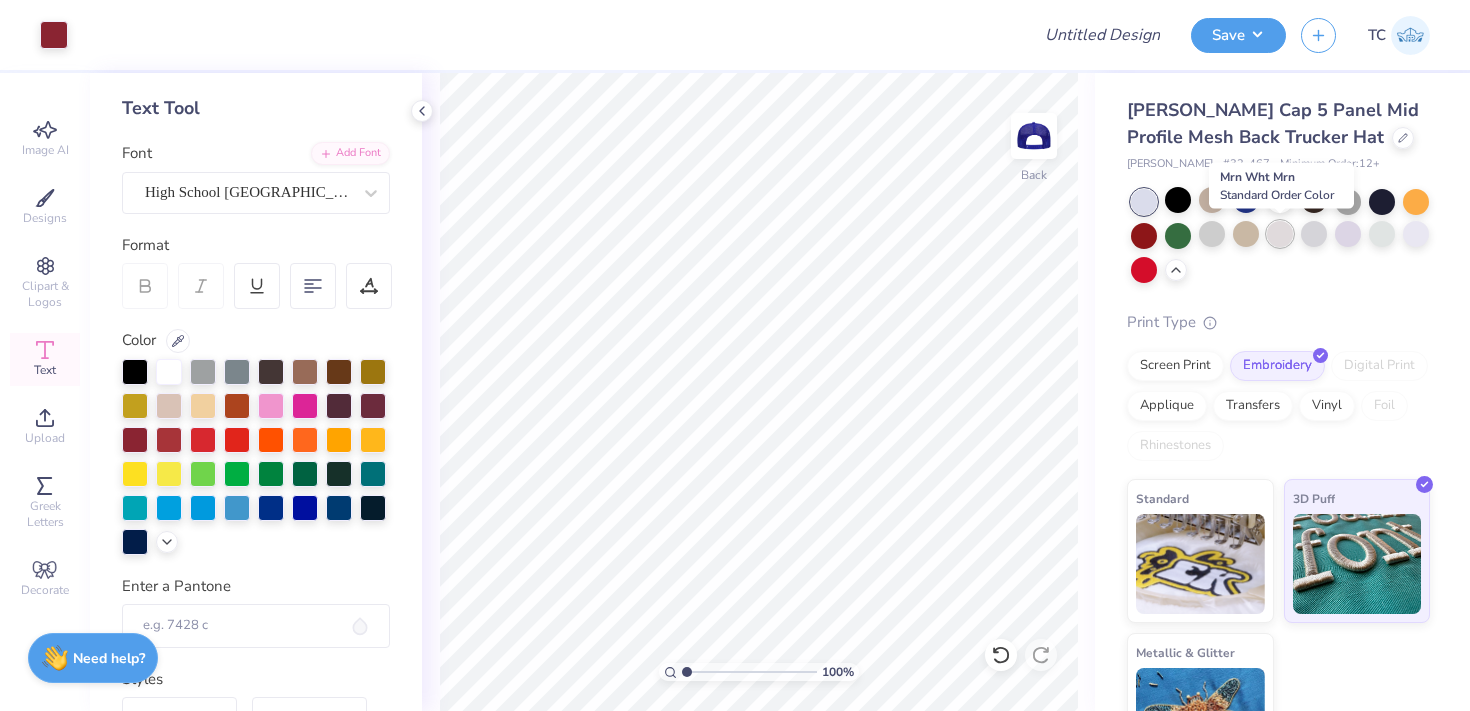click at bounding box center (1280, 234) 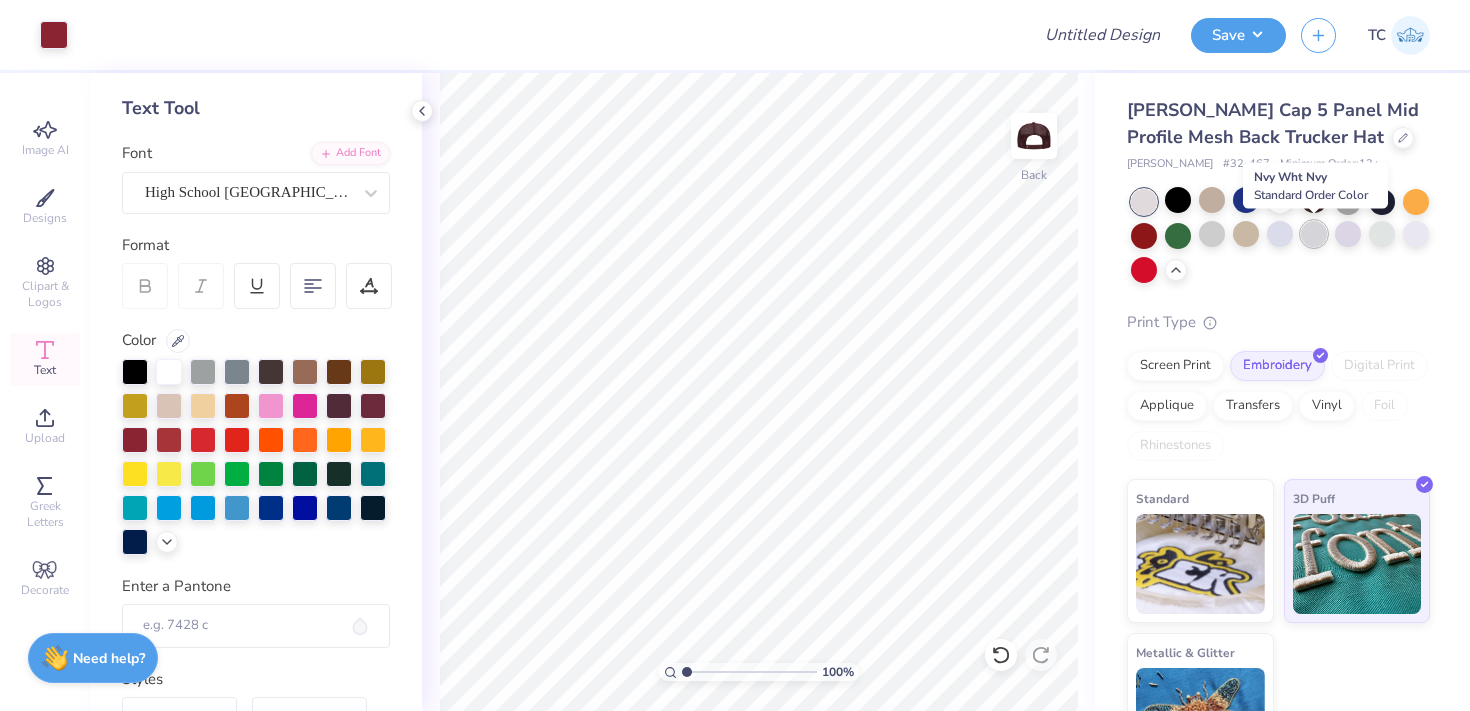 click at bounding box center [1314, 234] 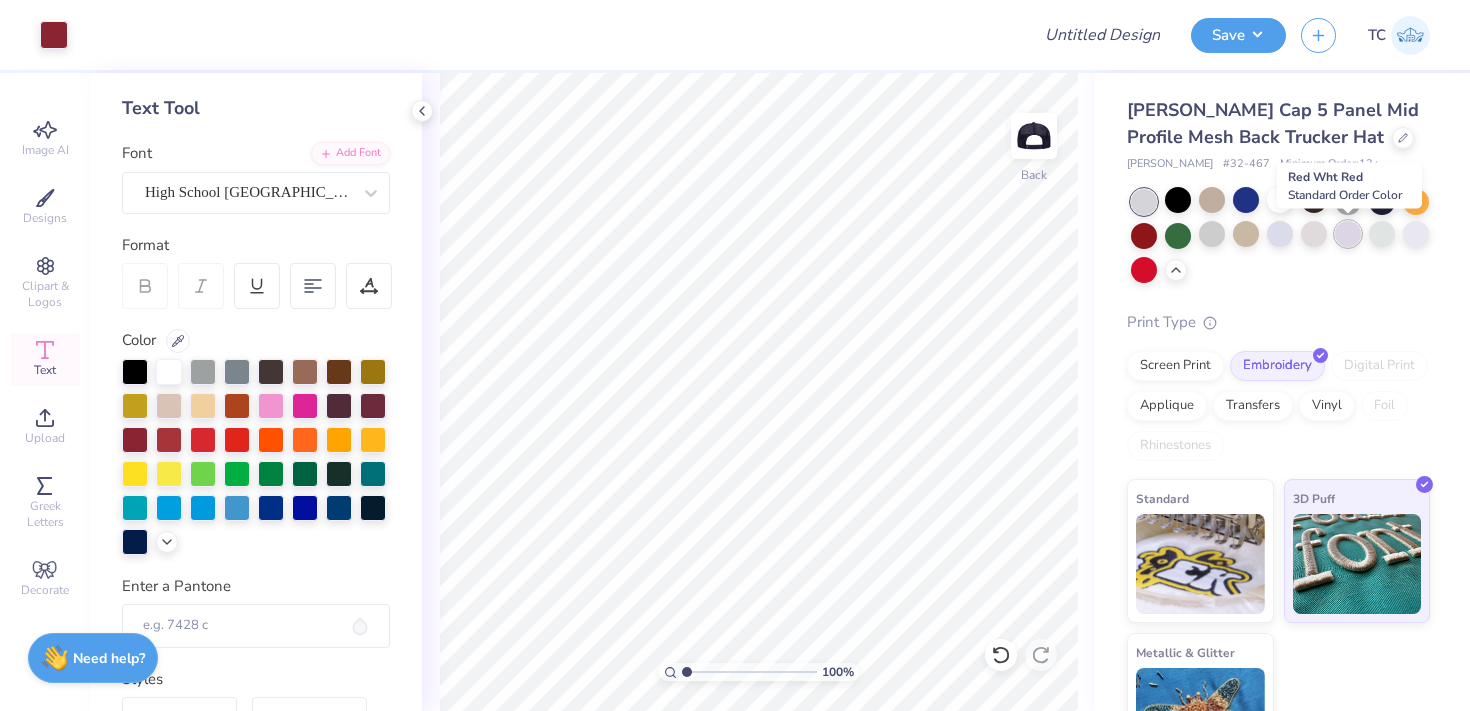 click at bounding box center (1348, 234) 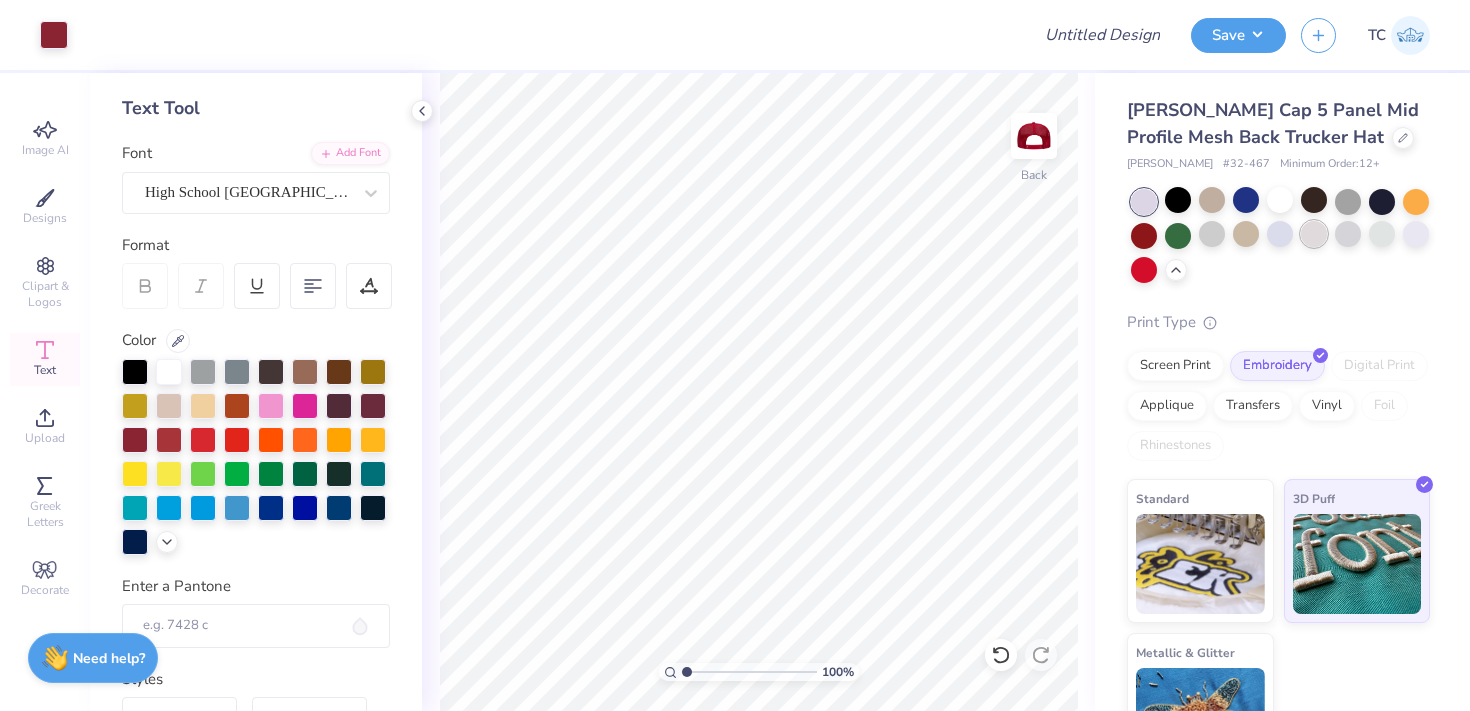 click at bounding box center [1314, 234] 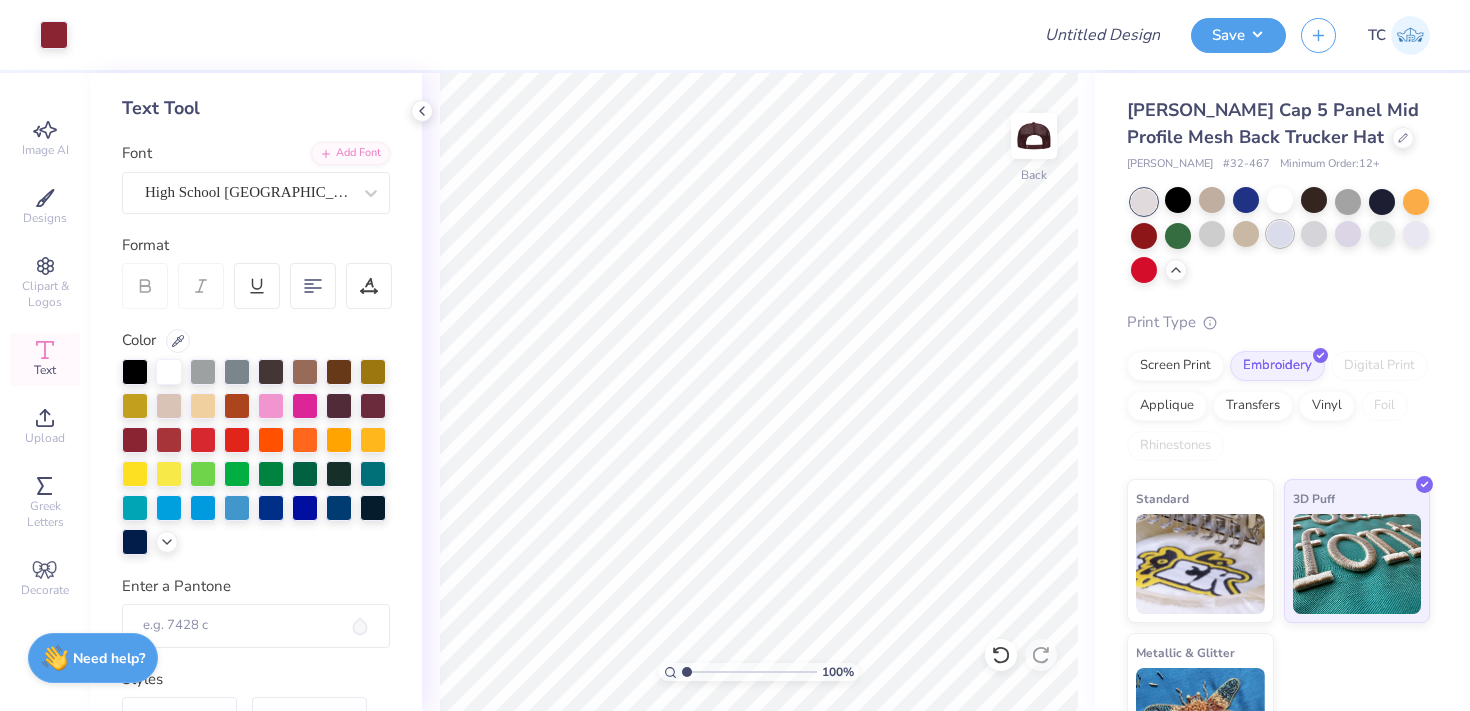click at bounding box center (1280, 234) 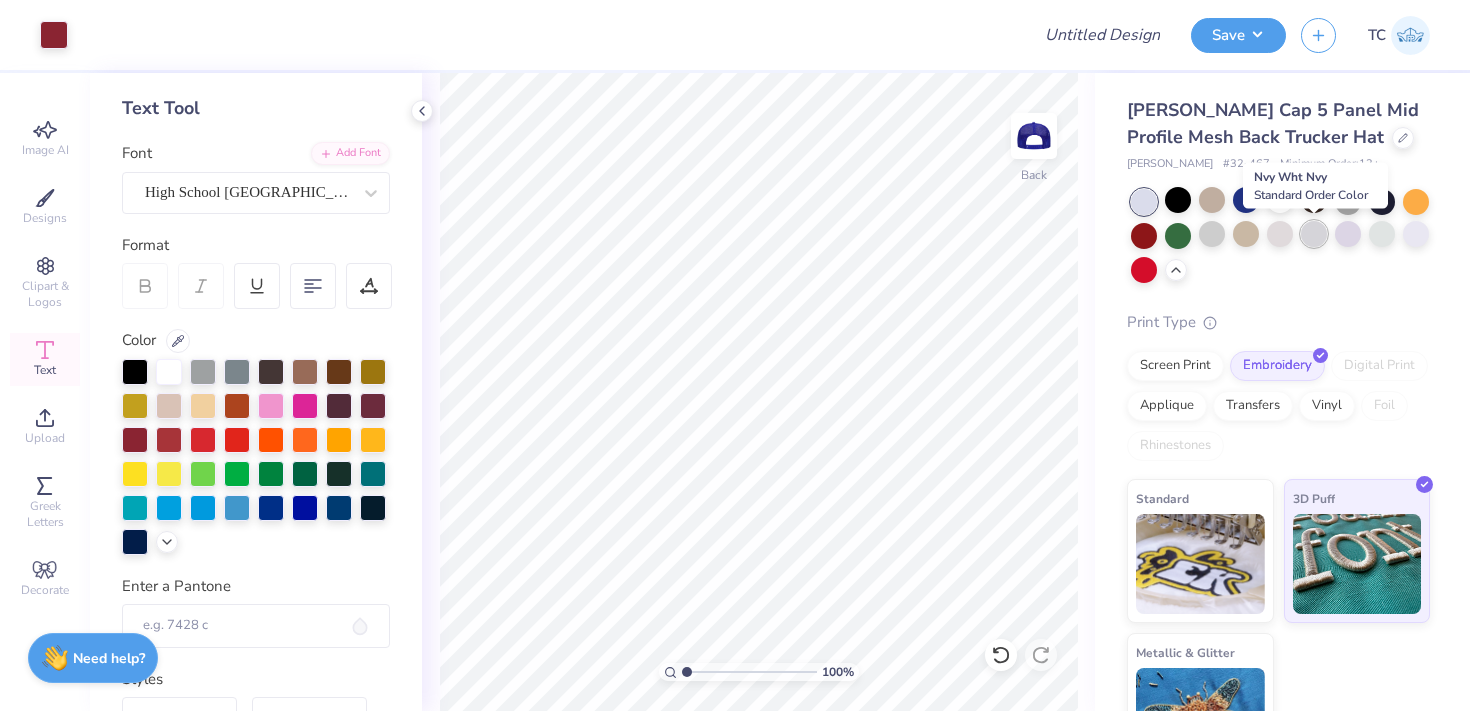 click at bounding box center (1314, 234) 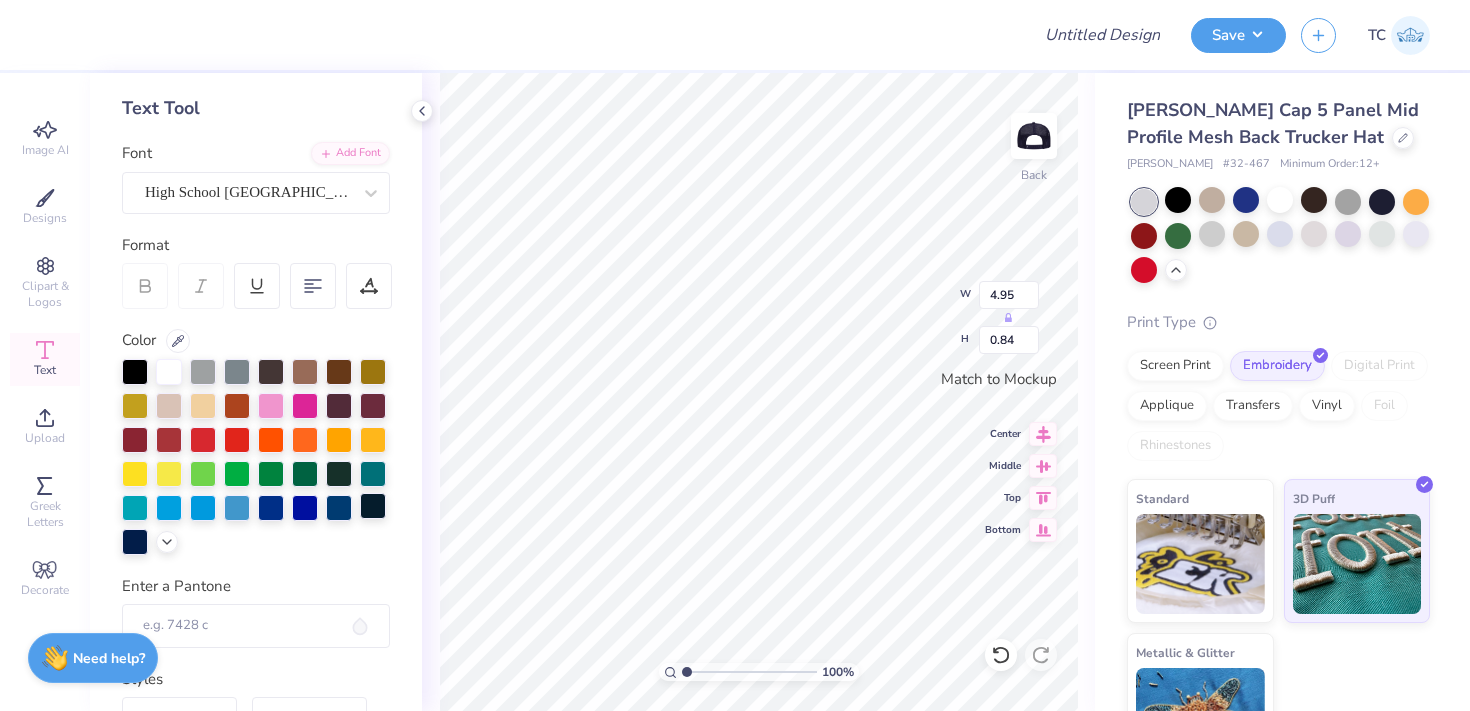 click at bounding box center (373, 506) 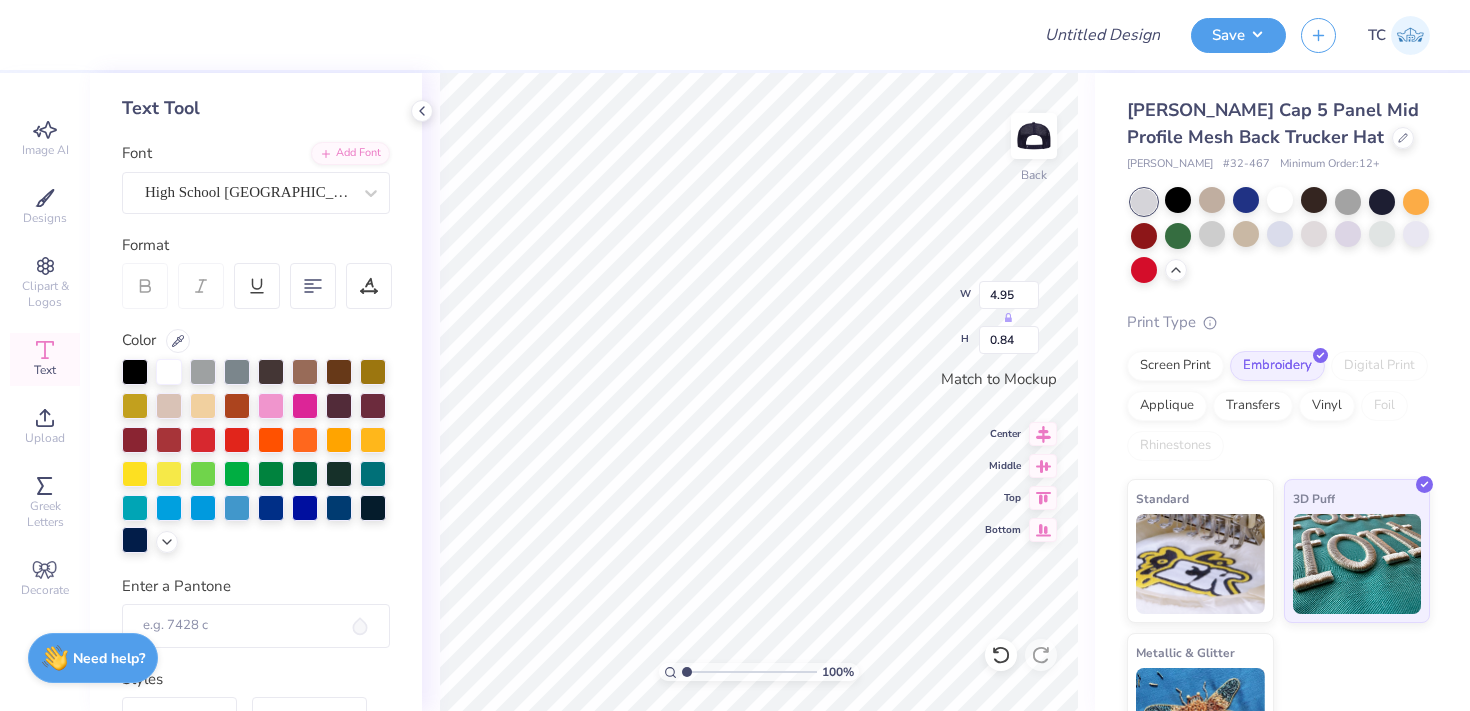 click at bounding box center [135, 540] 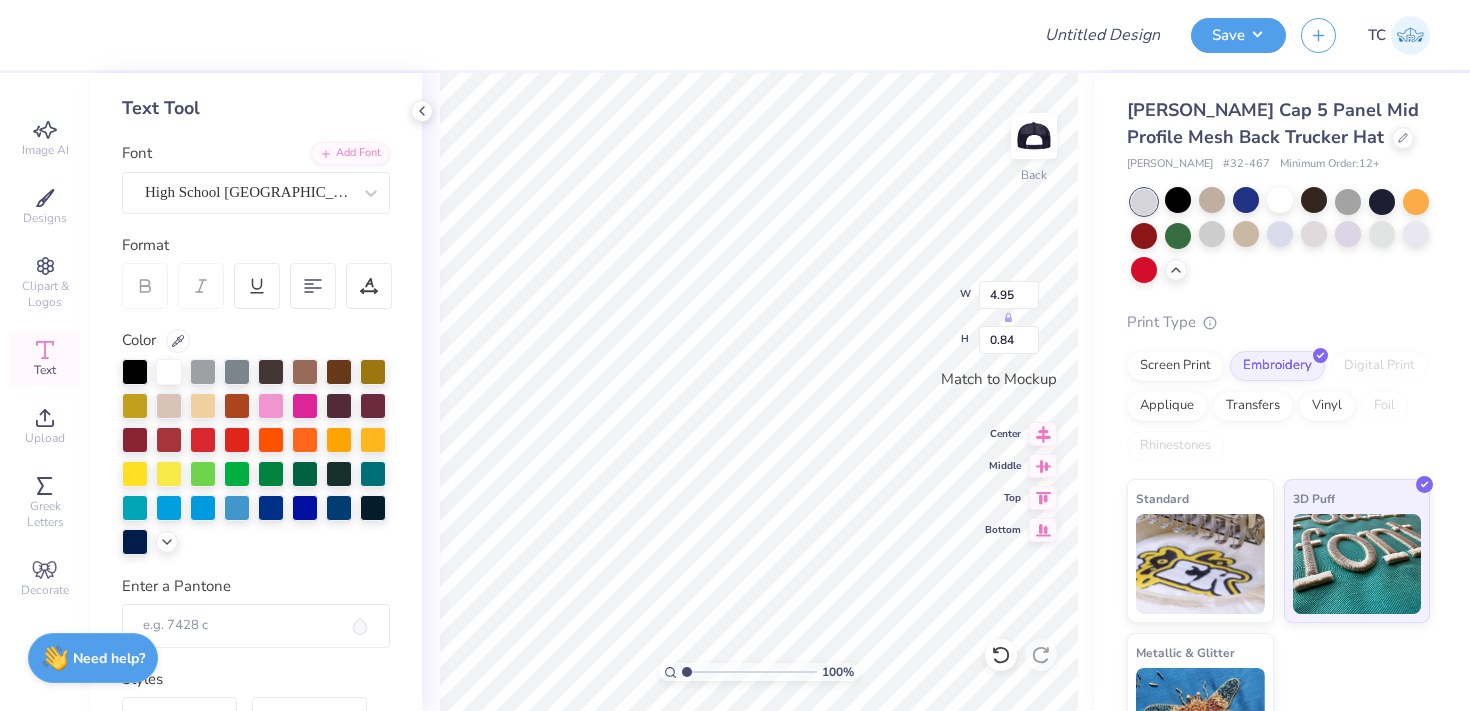 type on "4.96" 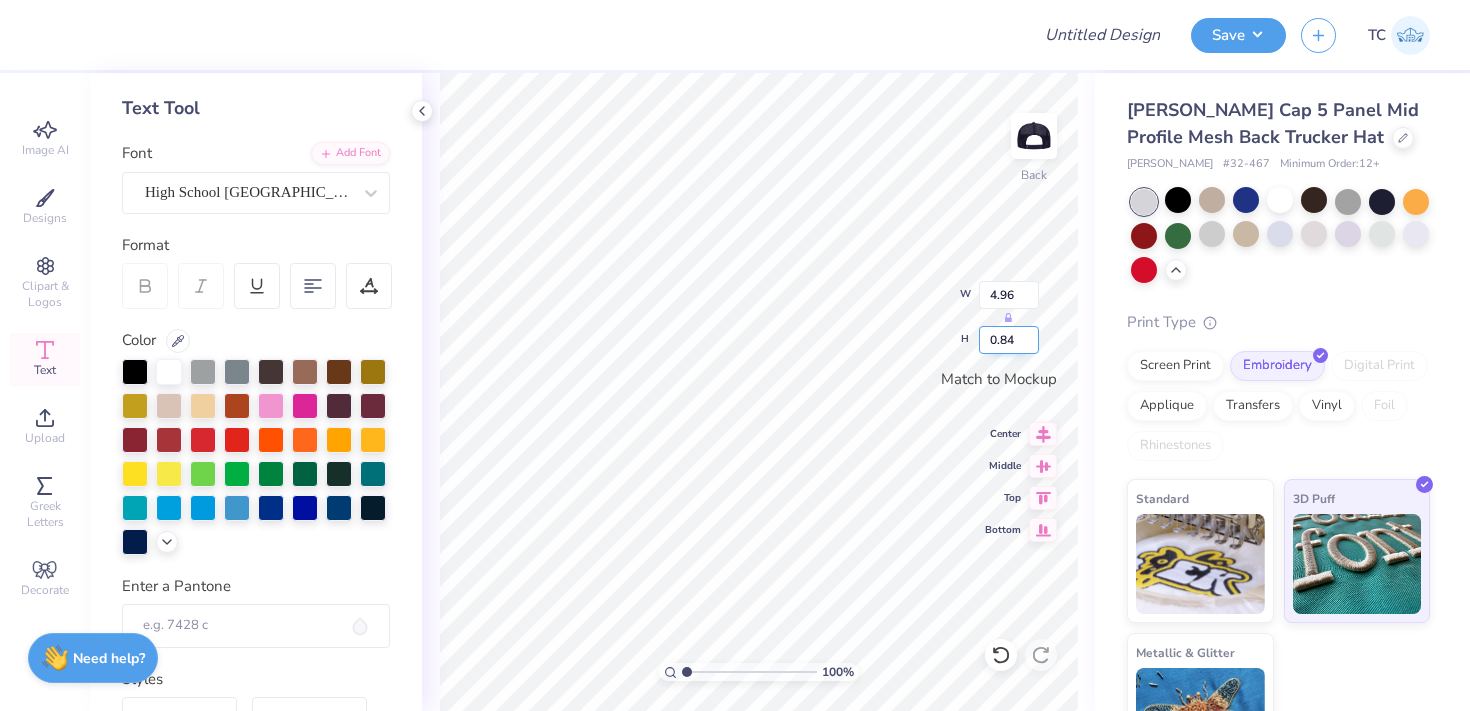 drag, startPoint x: 1003, startPoint y: 339, endPoint x: 981, endPoint y: 338, distance: 22.022715 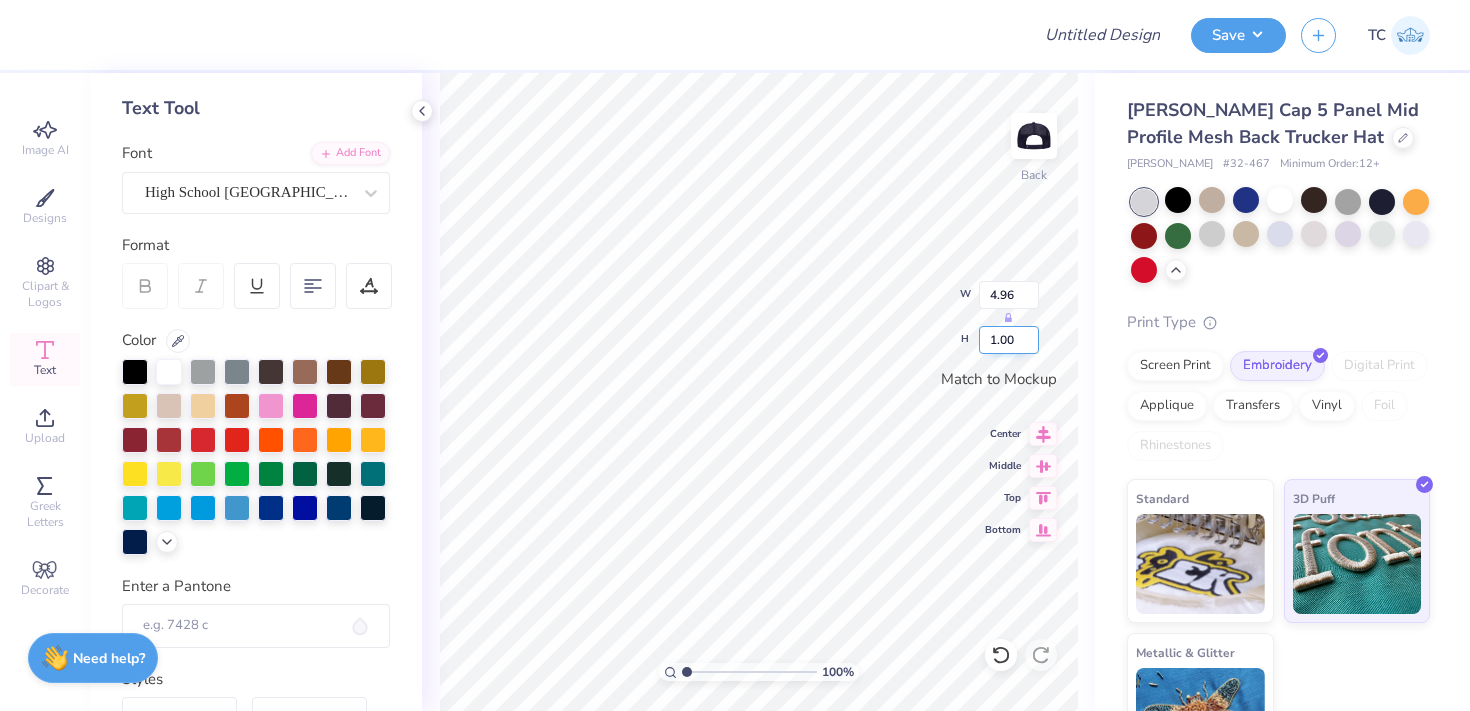 type on "1.00" 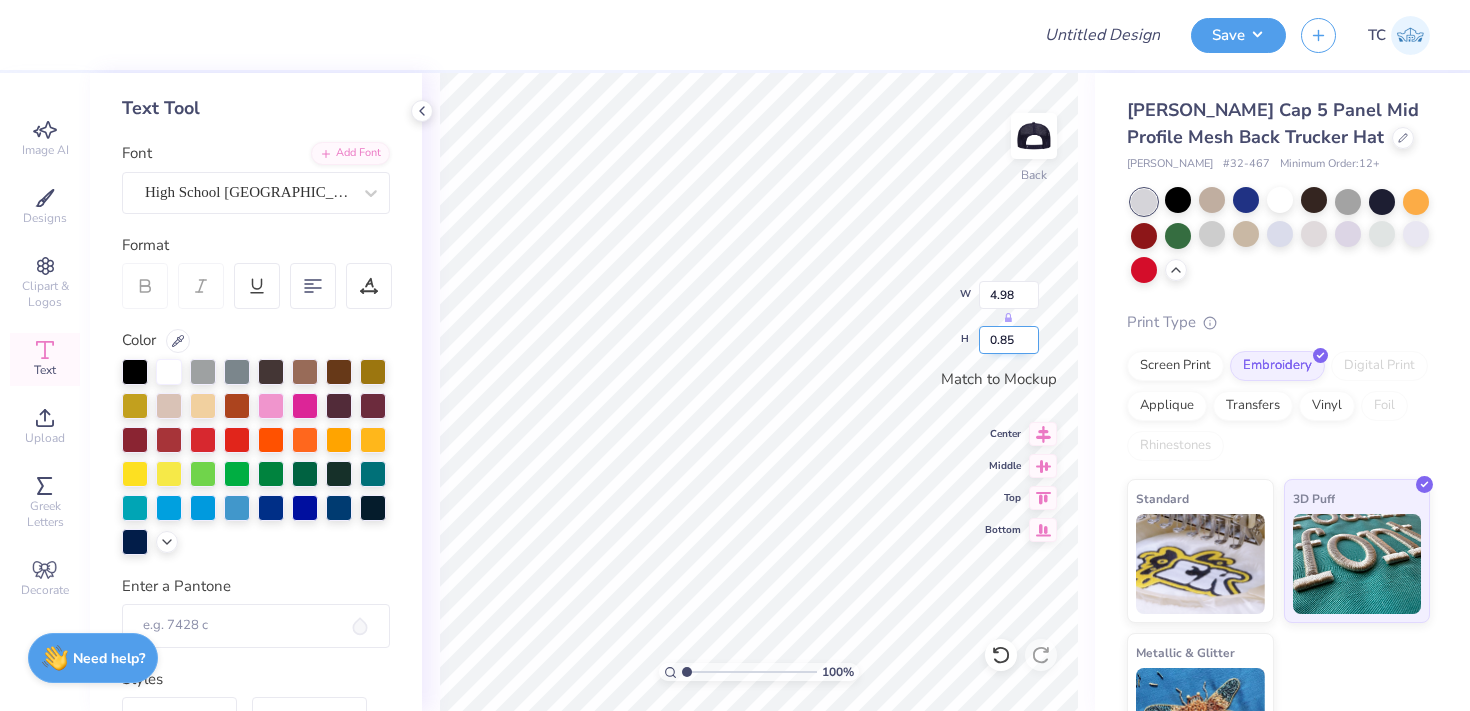 click on "0.85" at bounding box center (1009, 340) 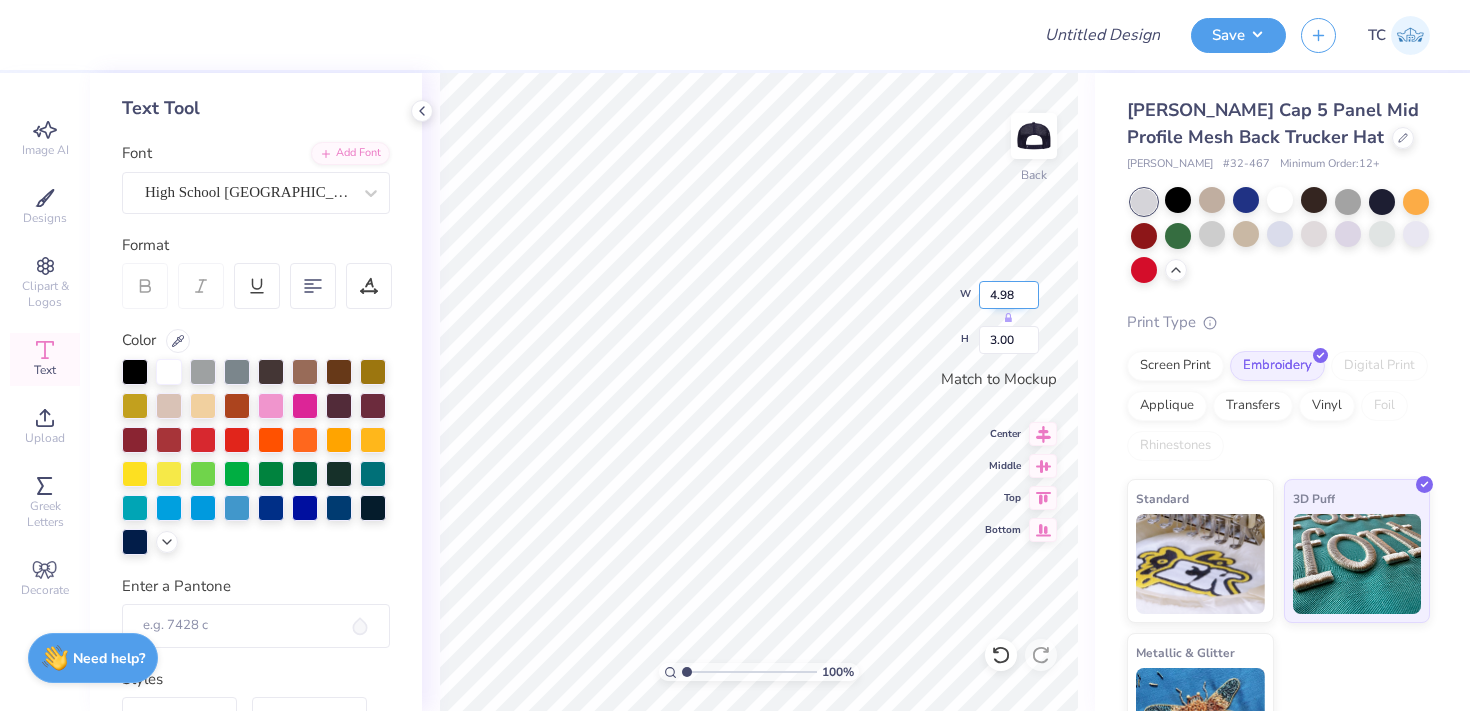 click on "4.98" at bounding box center (1009, 295) 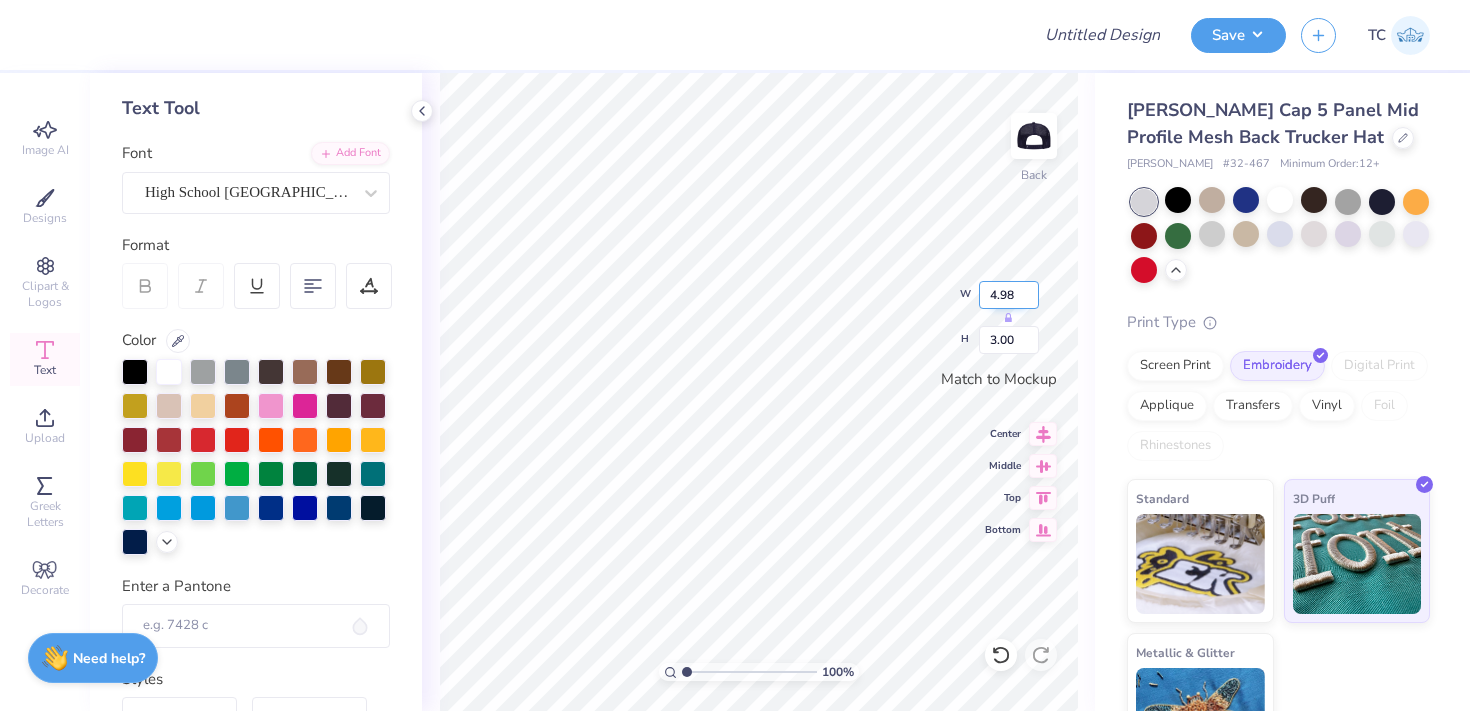 click on "4.98" at bounding box center (1009, 295) 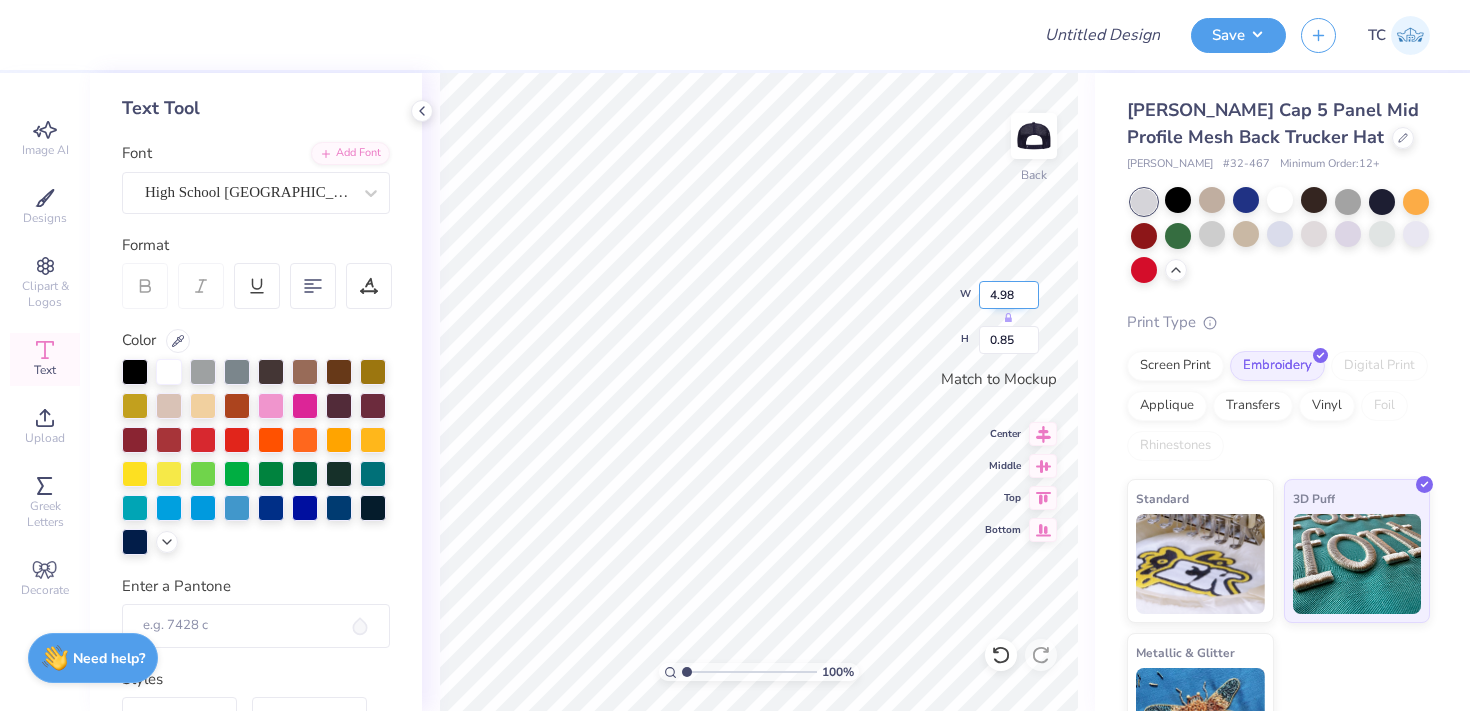 type on "3.17" 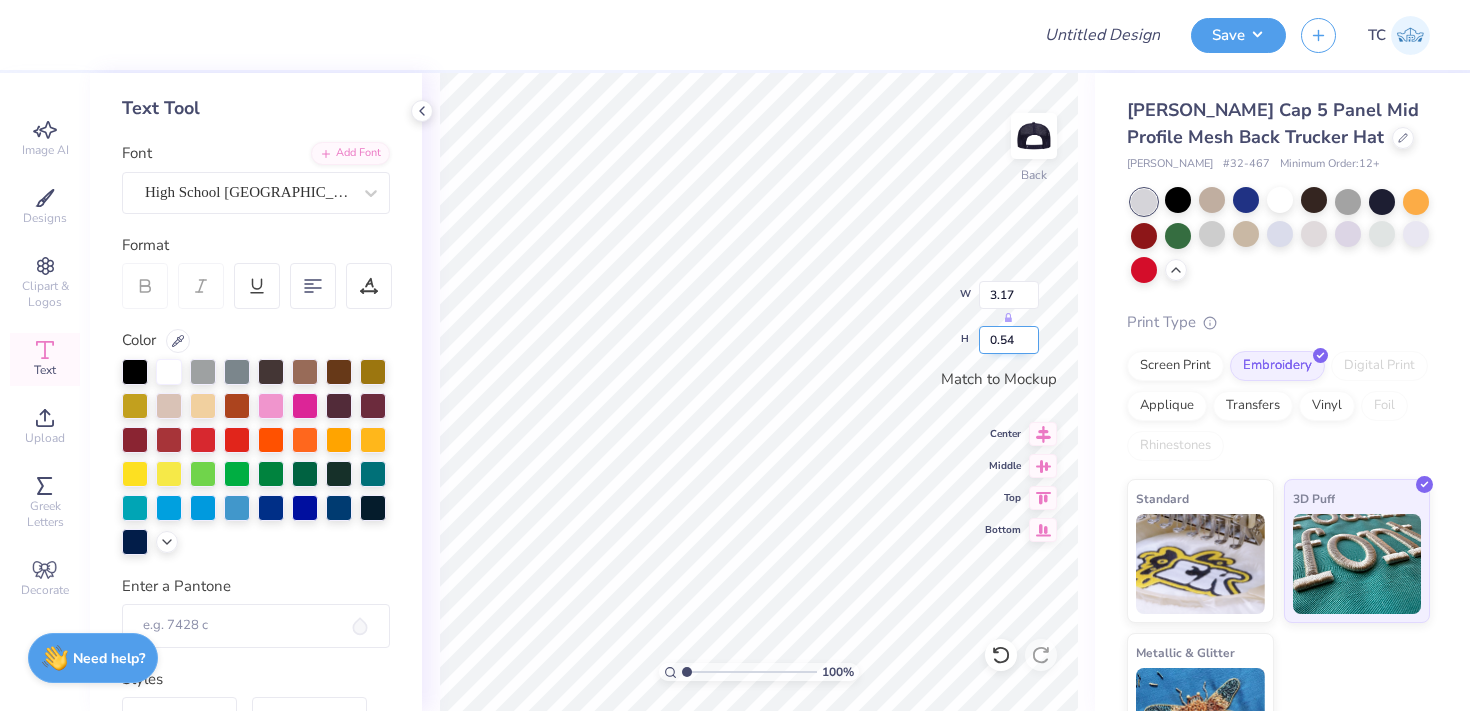 click on "100  % Back W 3.17 H 0.54 Match to Mockup Center Middle Top Bottom" at bounding box center (758, 392) 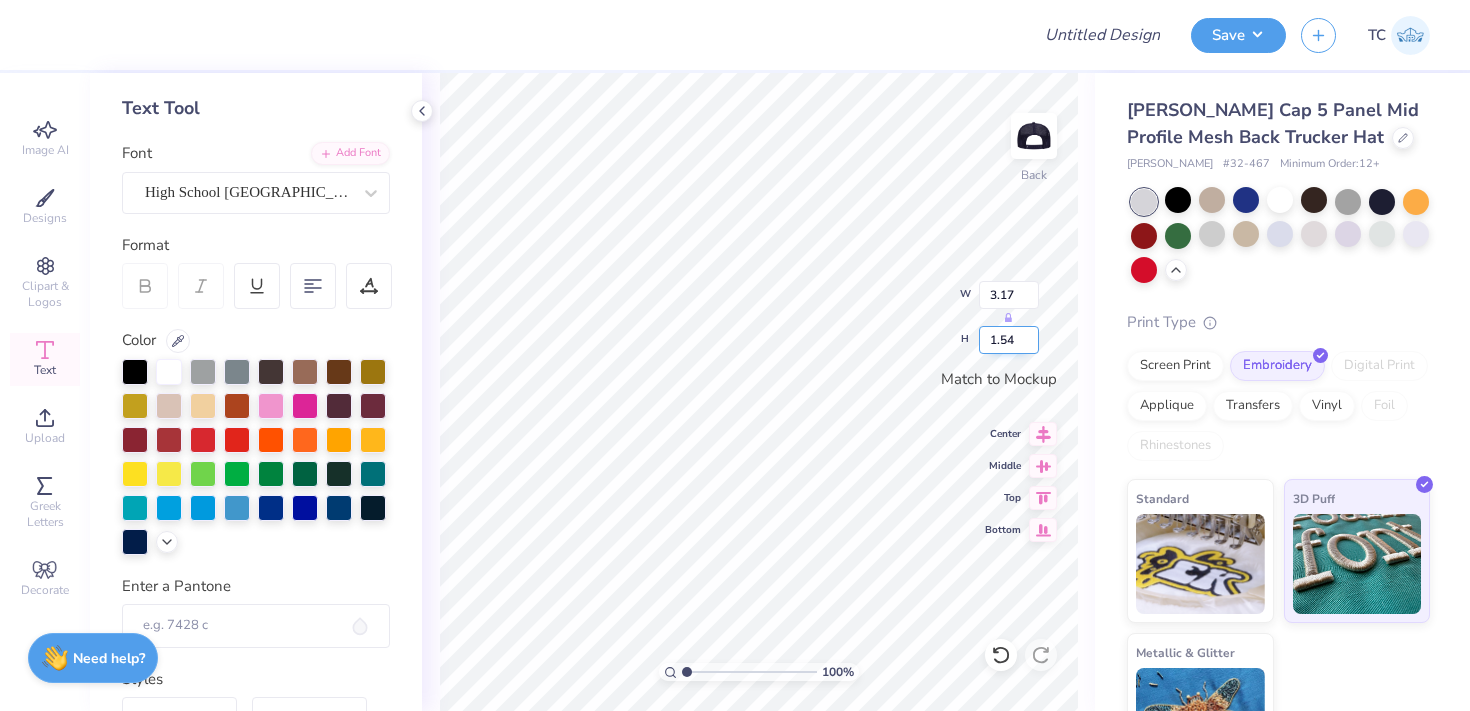 type on "1.54" 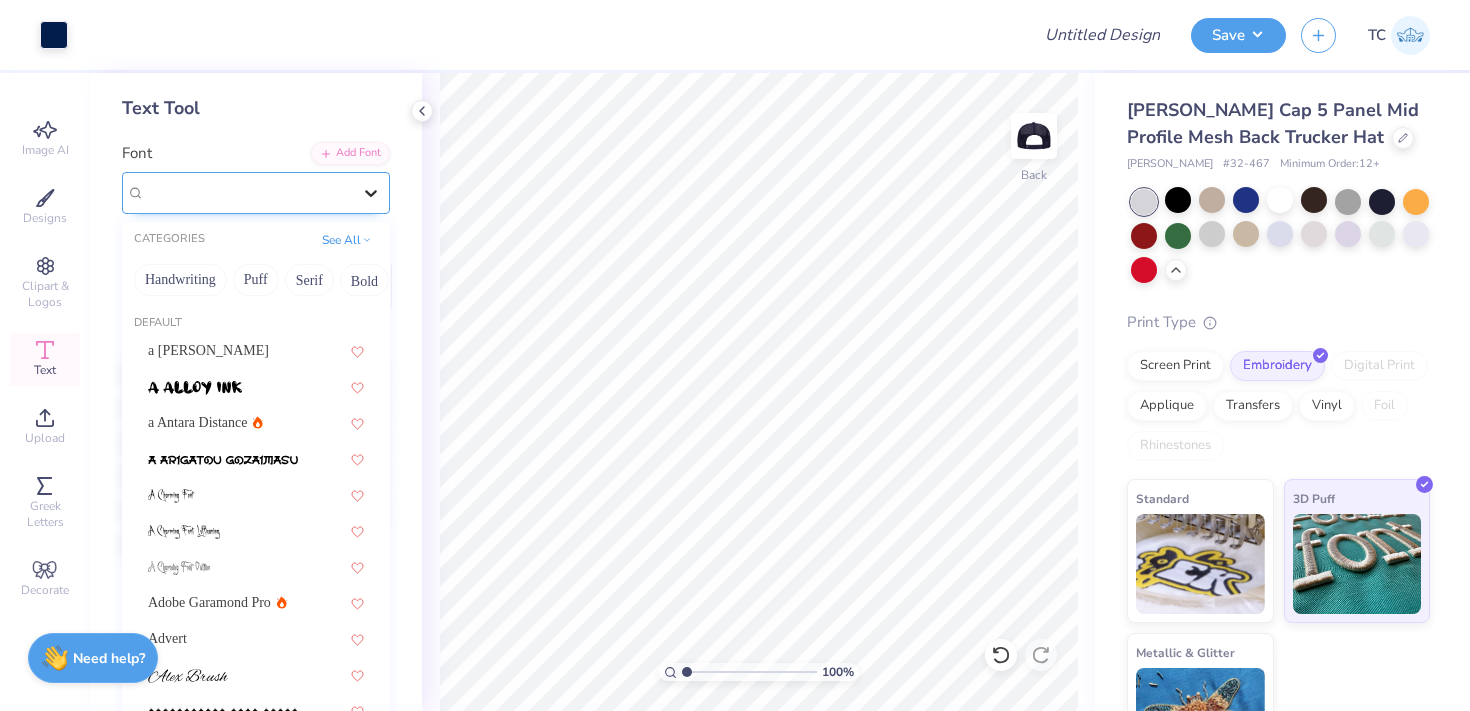 click 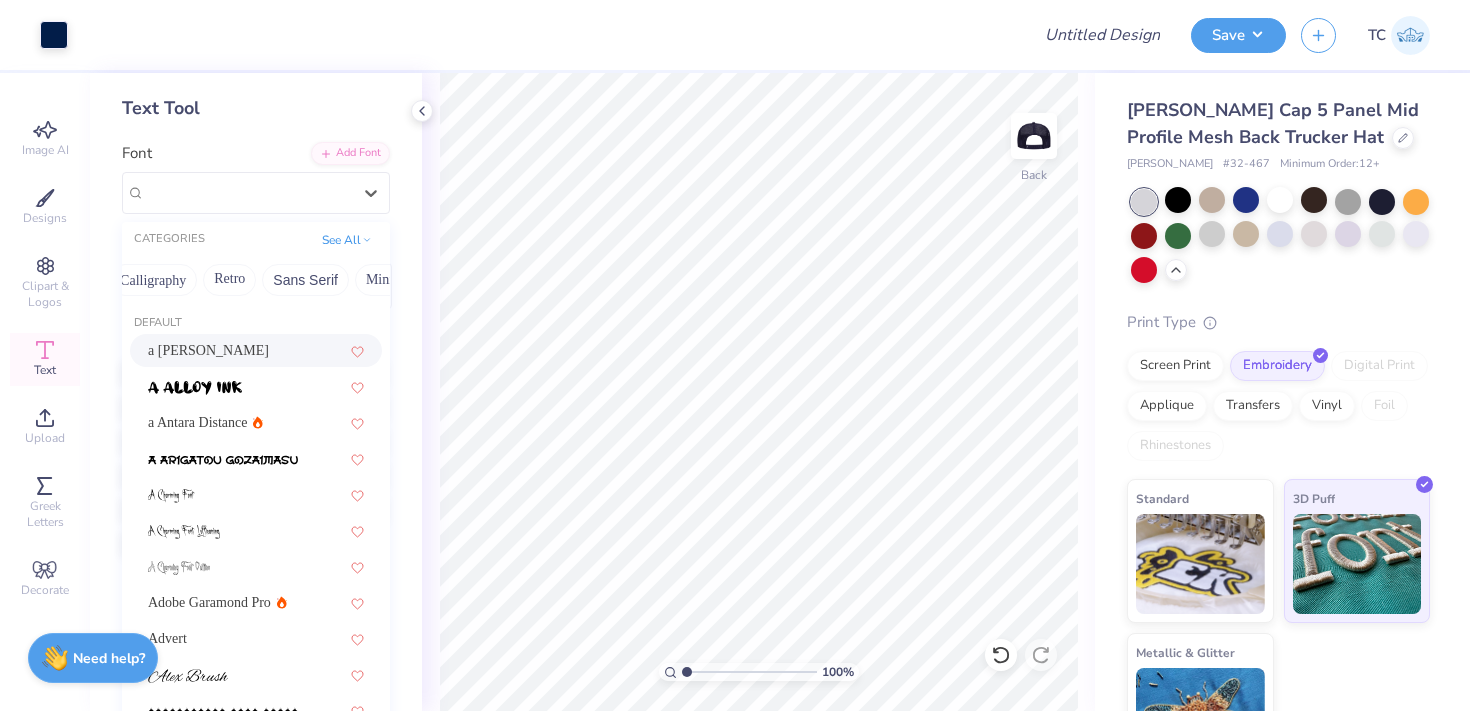 scroll, scrollTop: 0, scrollLeft: 308, axis: horizontal 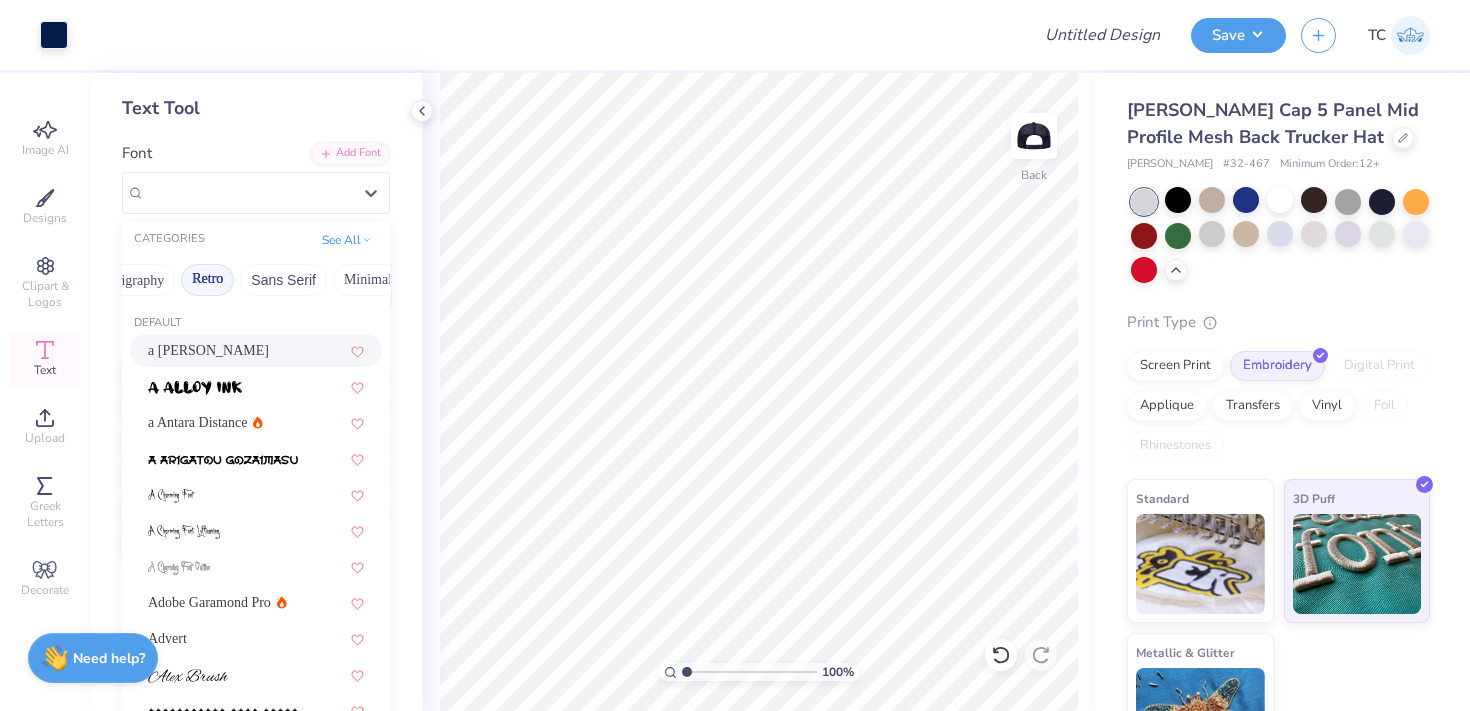 click on "Retro" at bounding box center (207, 280) 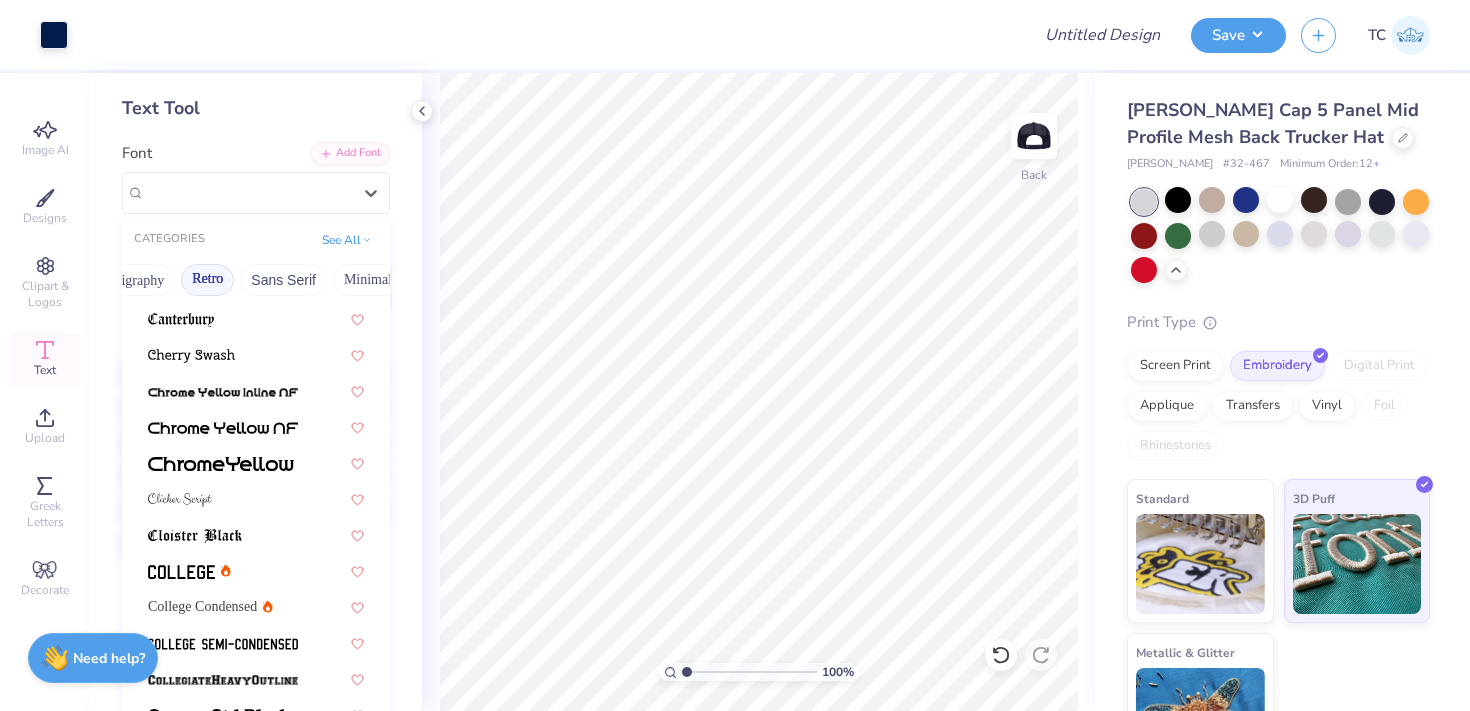scroll, scrollTop: 650, scrollLeft: 0, axis: vertical 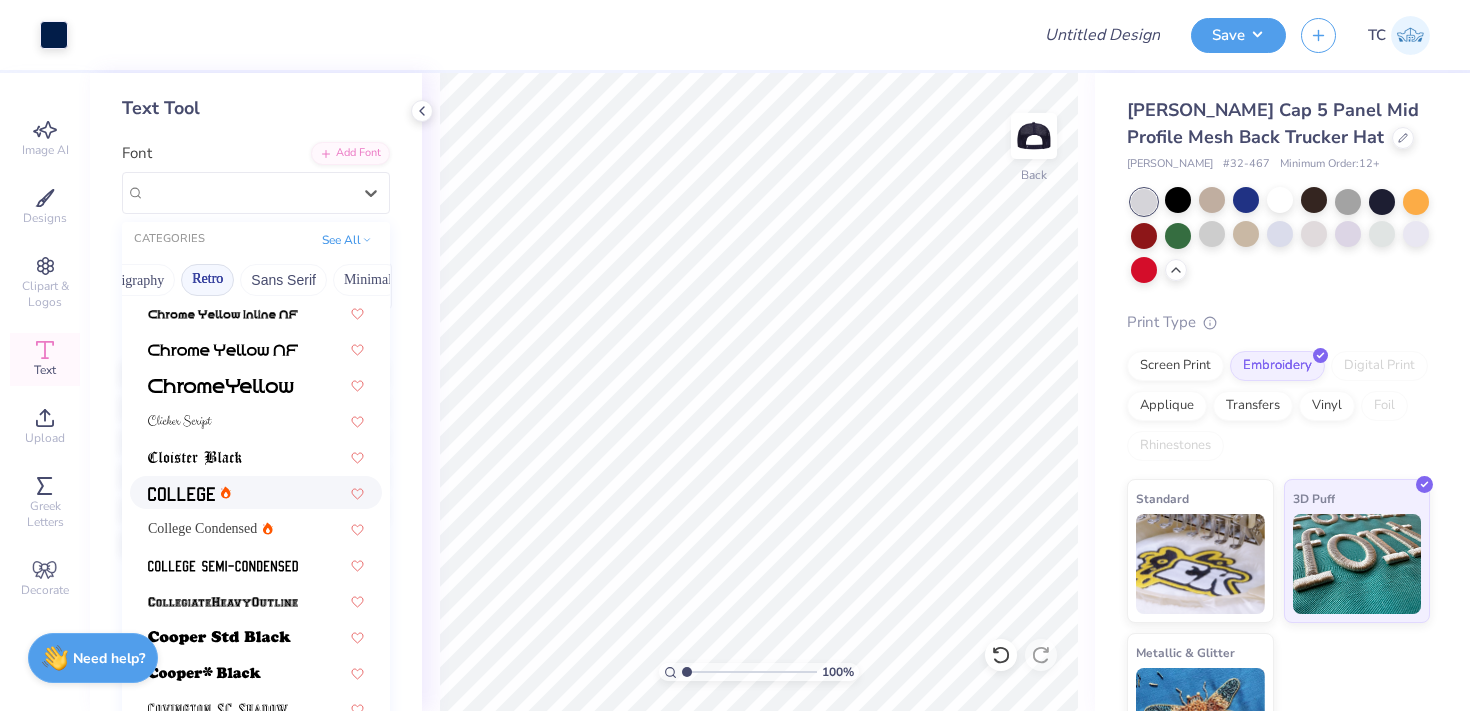 click at bounding box center (256, 492) 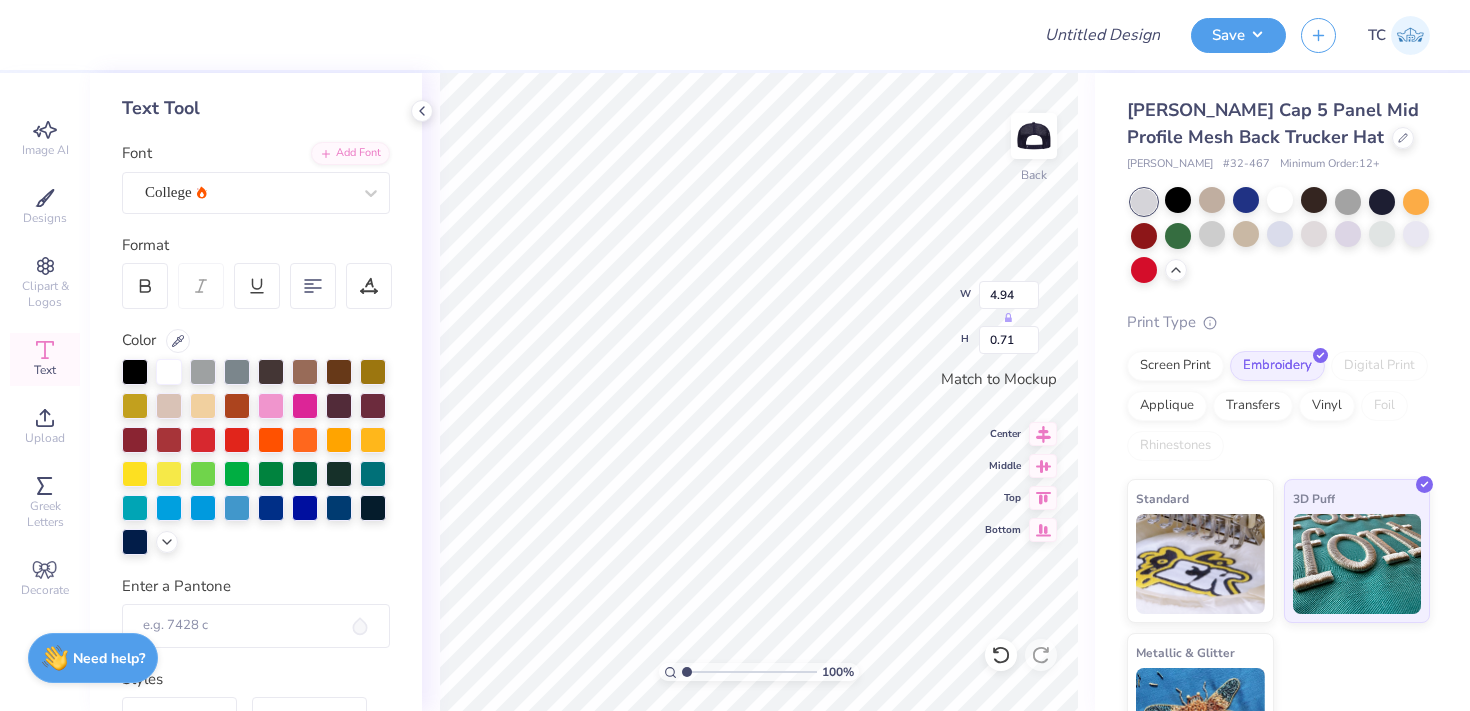 scroll, scrollTop: 0, scrollLeft: 1, axis: horizontal 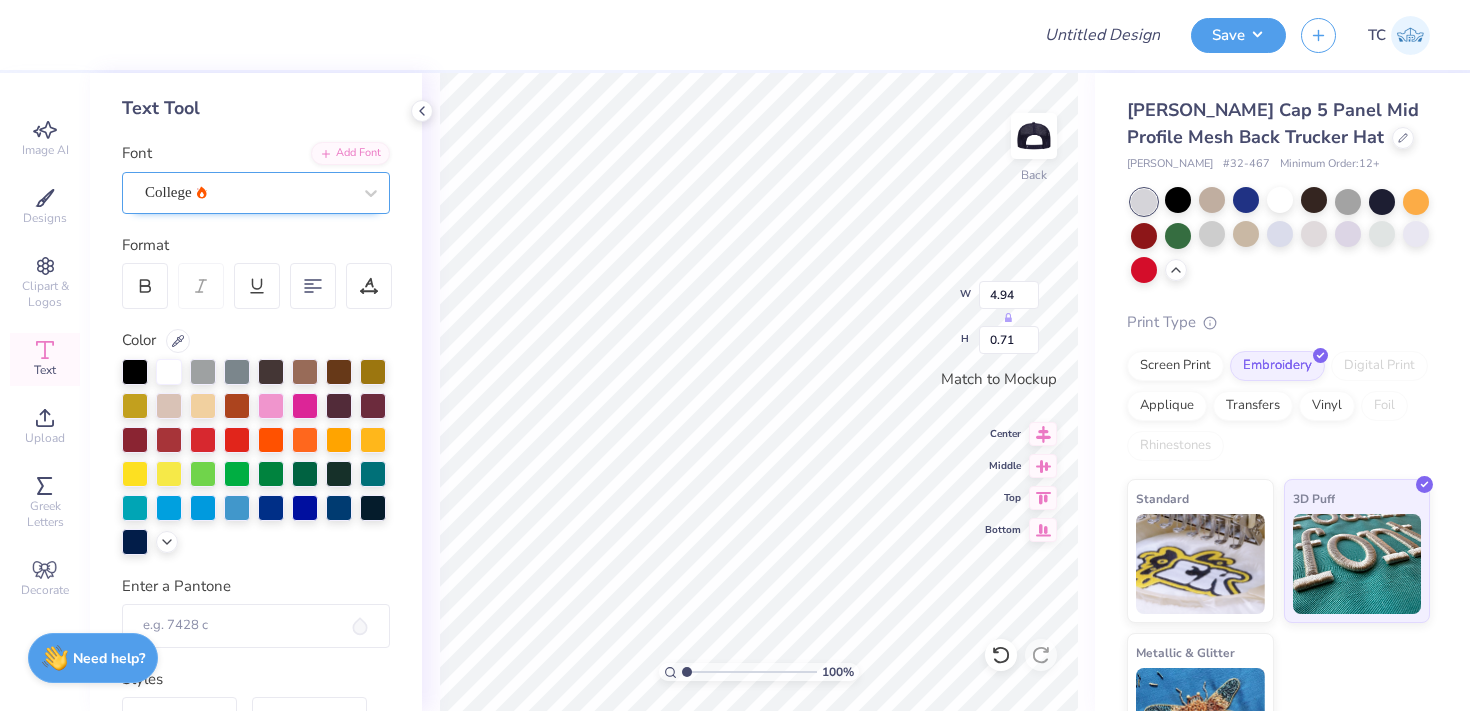 click on "College" at bounding box center [248, 192] 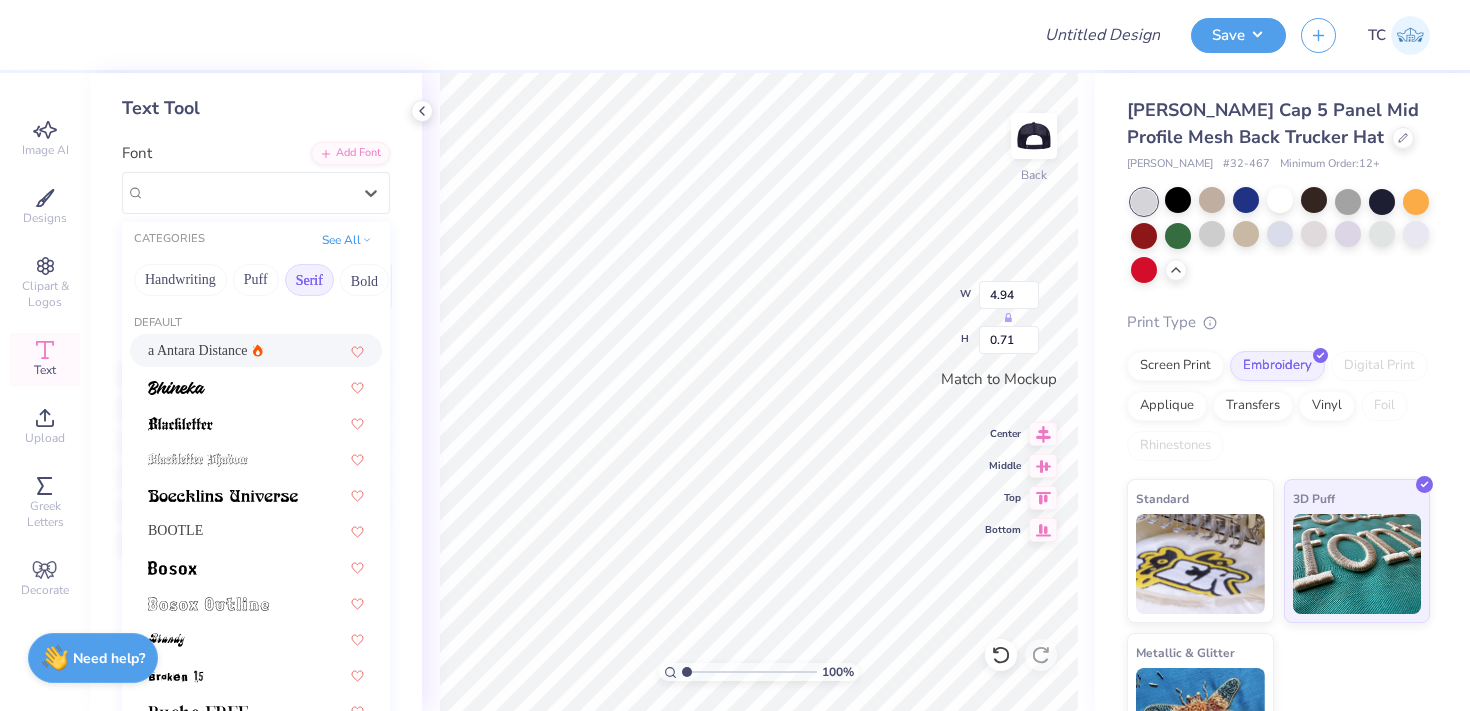 click on "Serif" at bounding box center [309, 280] 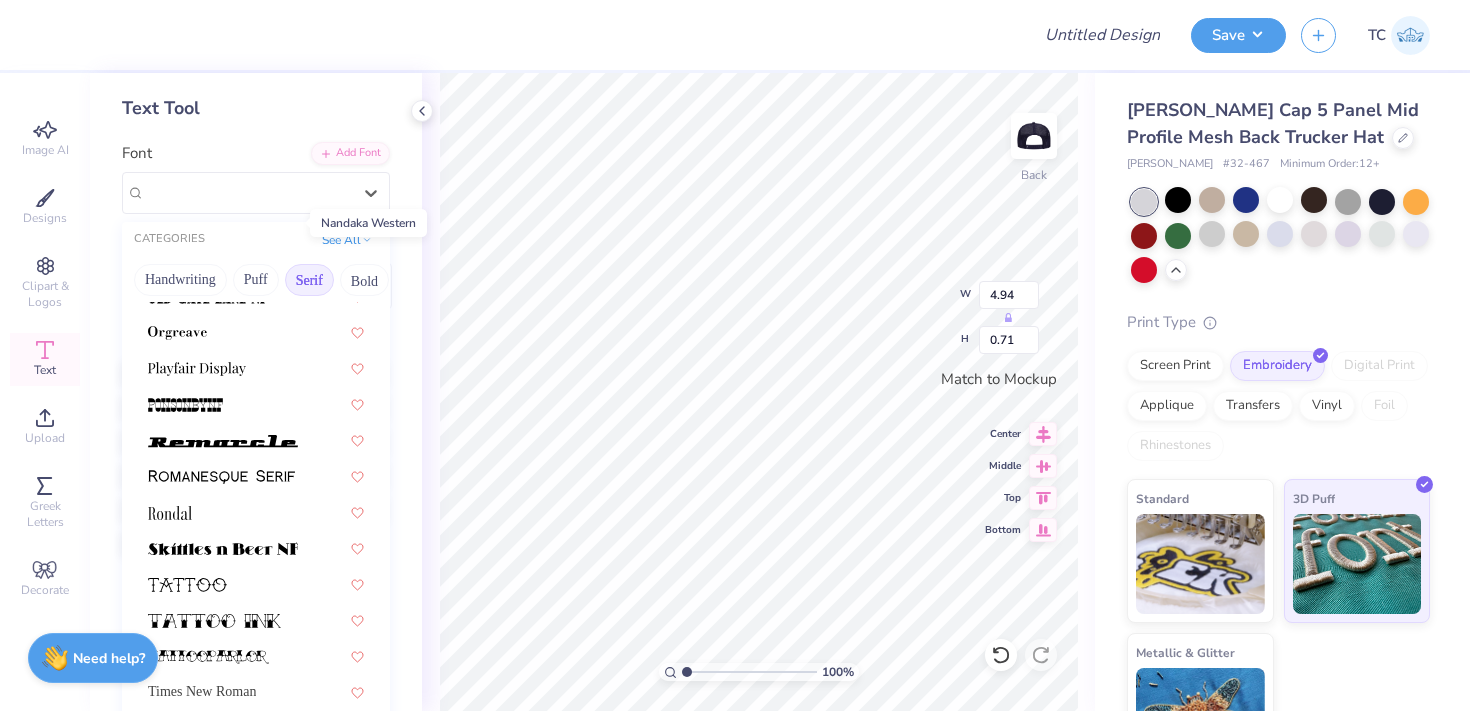 scroll, scrollTop: 2290, scrollLeft: 0, axis: vertical 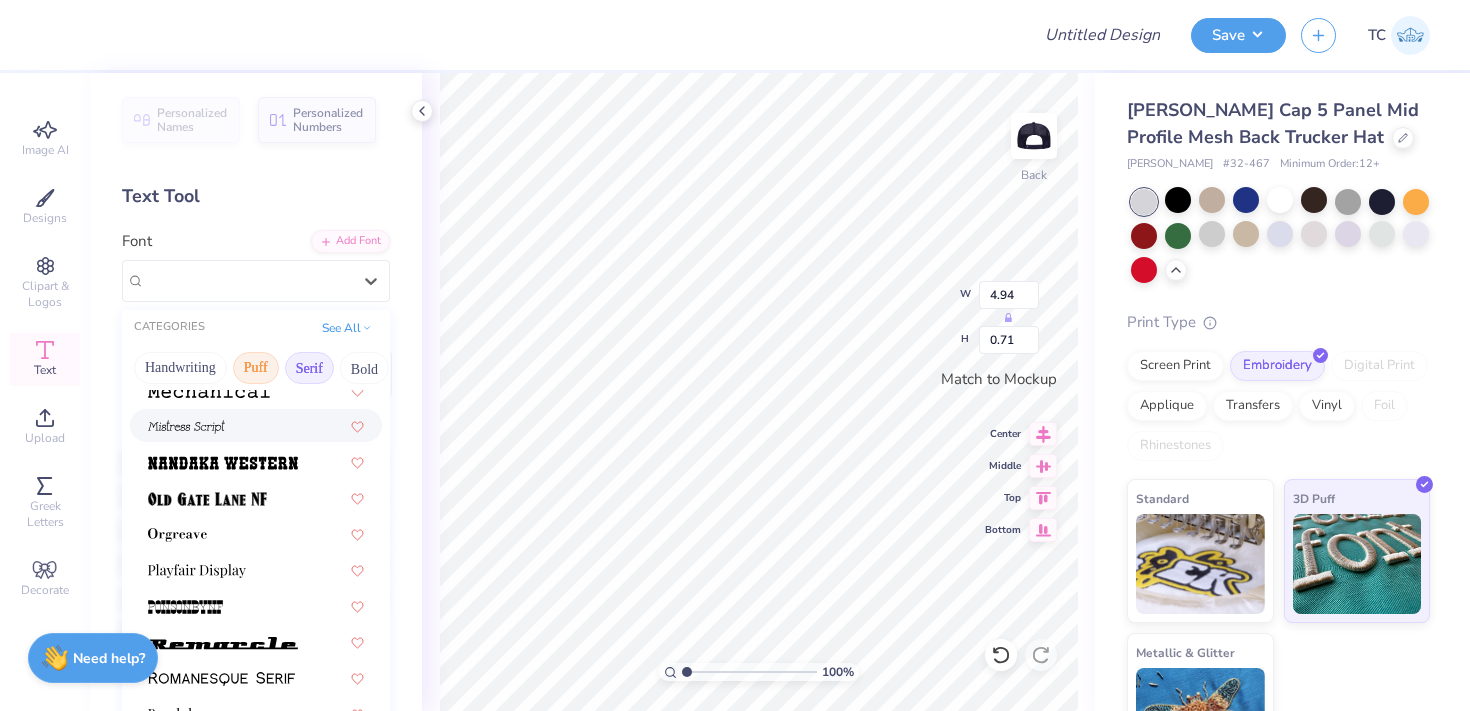click on "Puff" at bounding box center (256, 368) 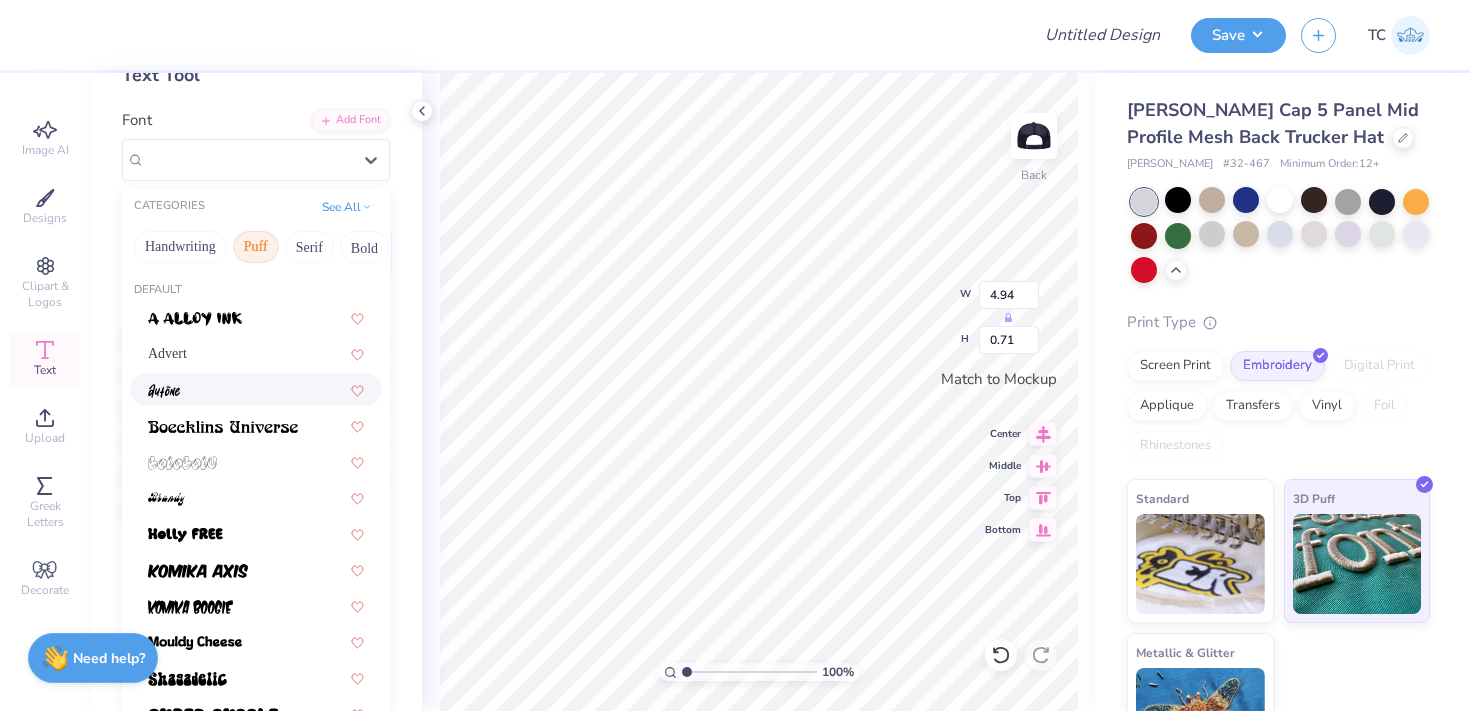 scroll, scrollTop: 3, scrollLeft: 0, axis: vertical 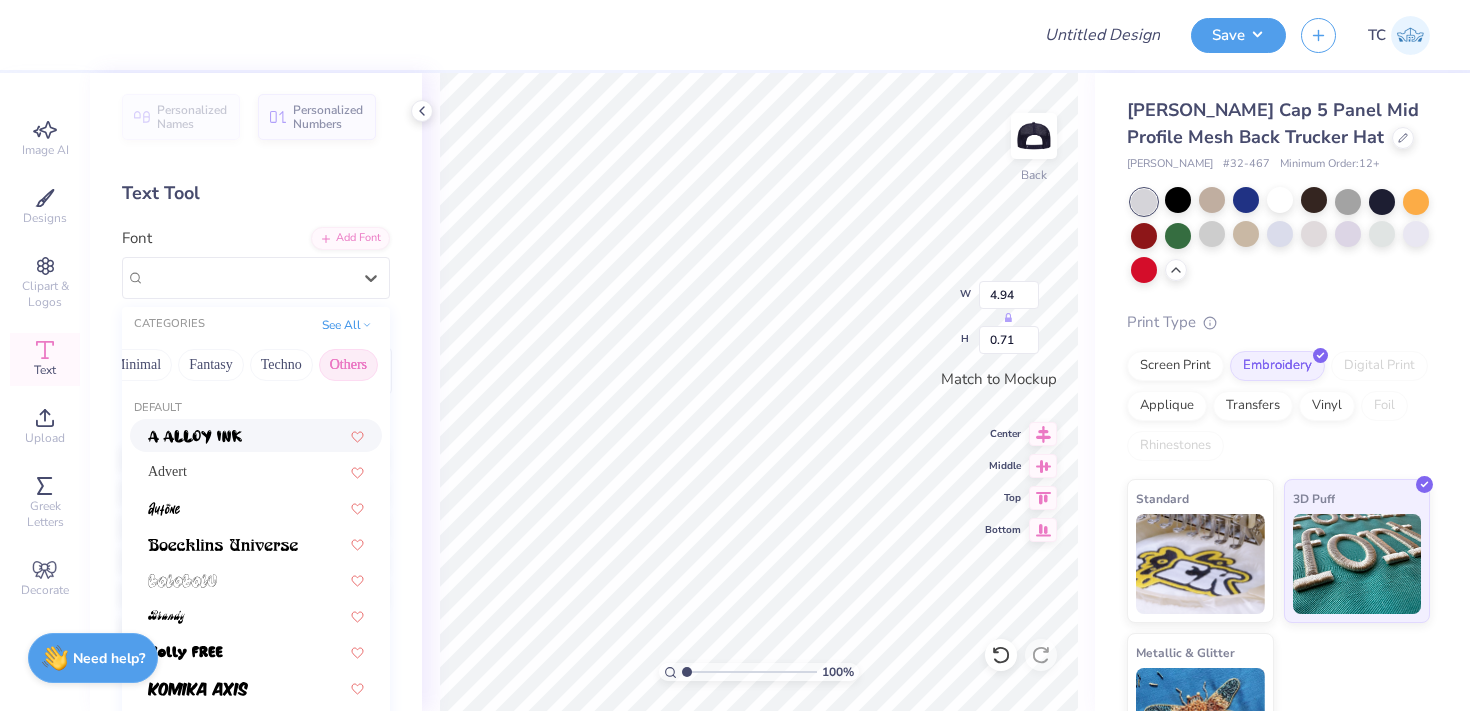 click on "Others" at bounding box center (348, 365) 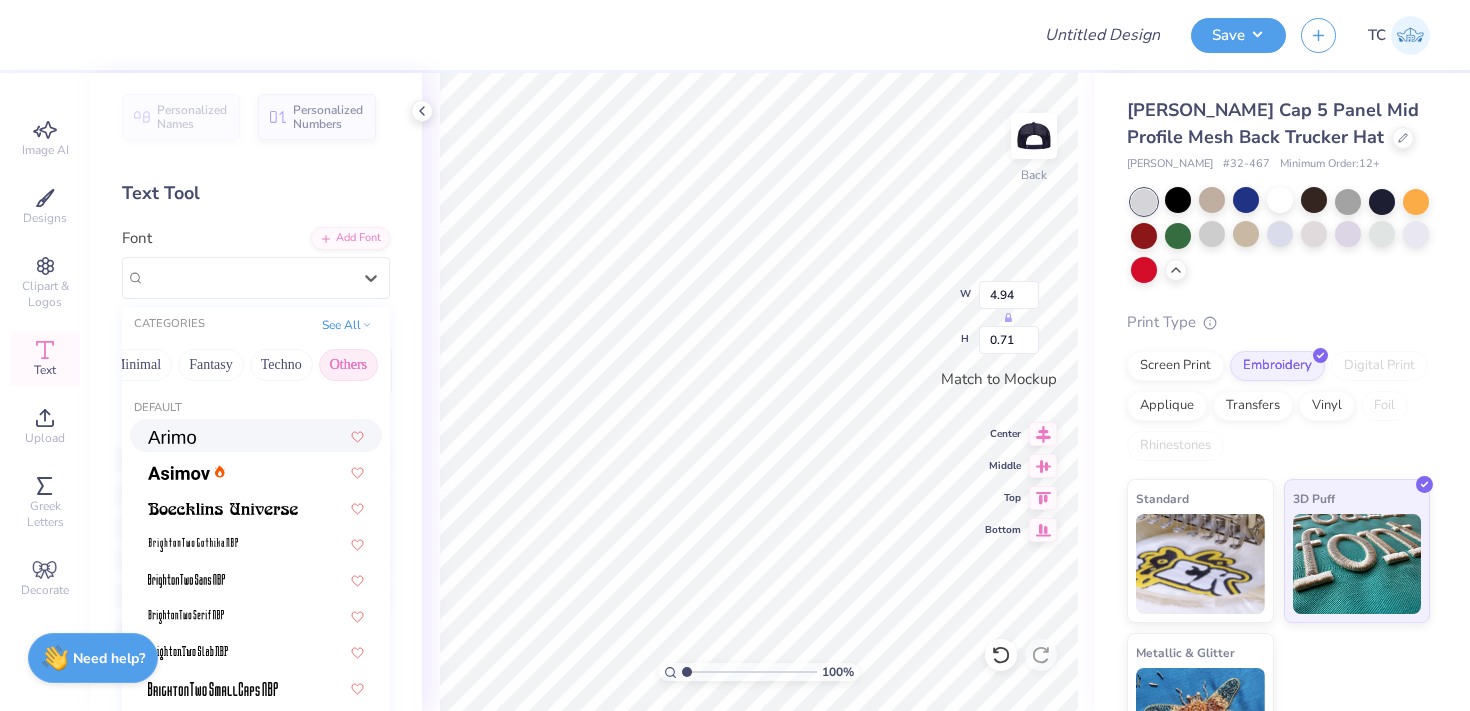 scroll, scrollTop: 130, scrollLeft: 0, axis: vertical 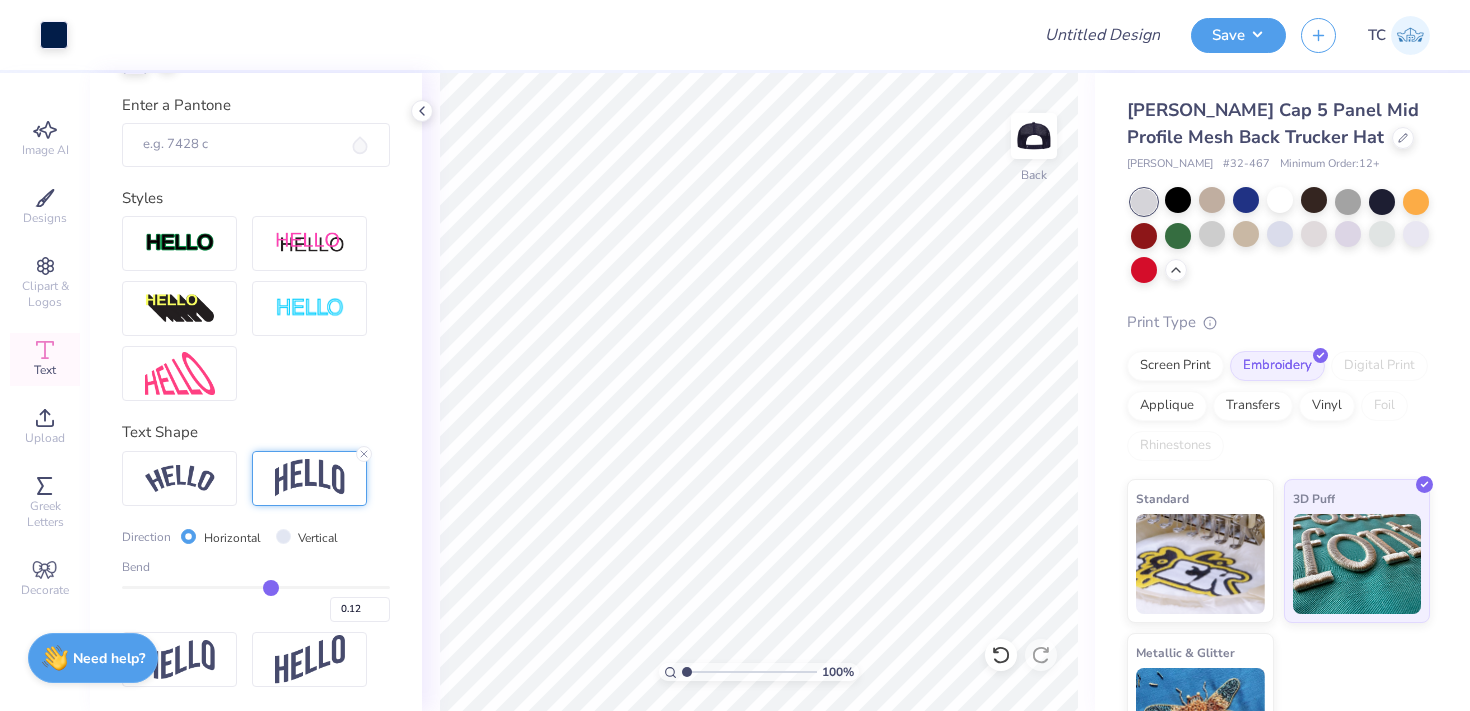 click on "Text" at bounding box center [45, 370] 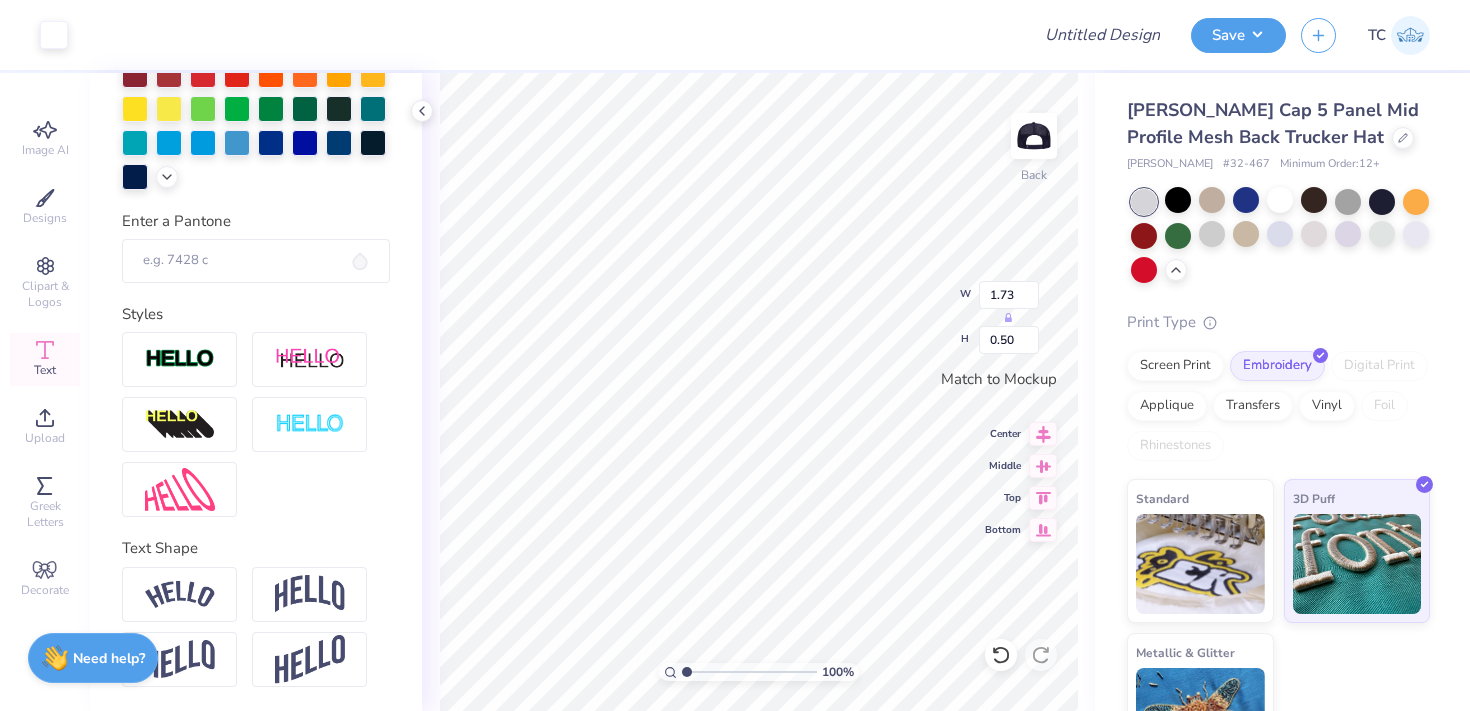 scroll, scrollTop: 452, scrollLeft: 0, axis: vertical 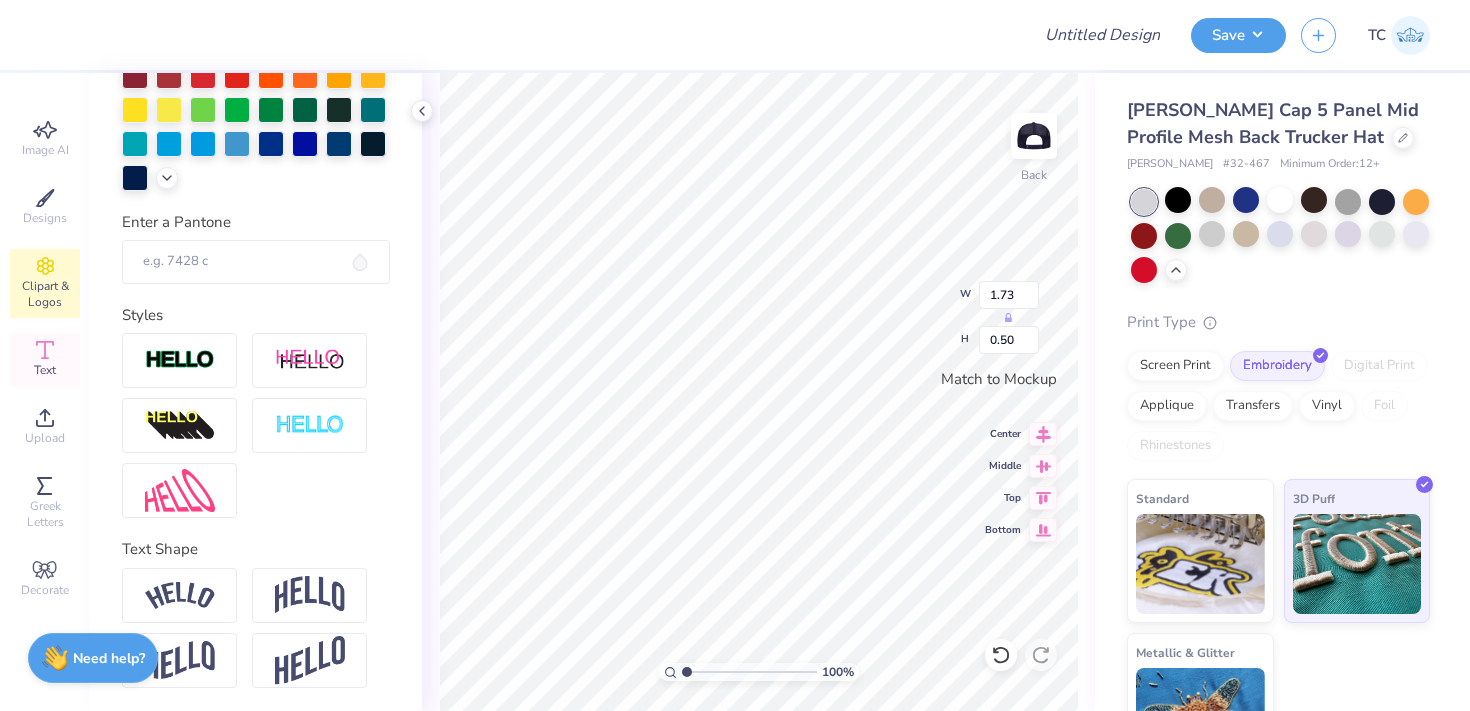 click 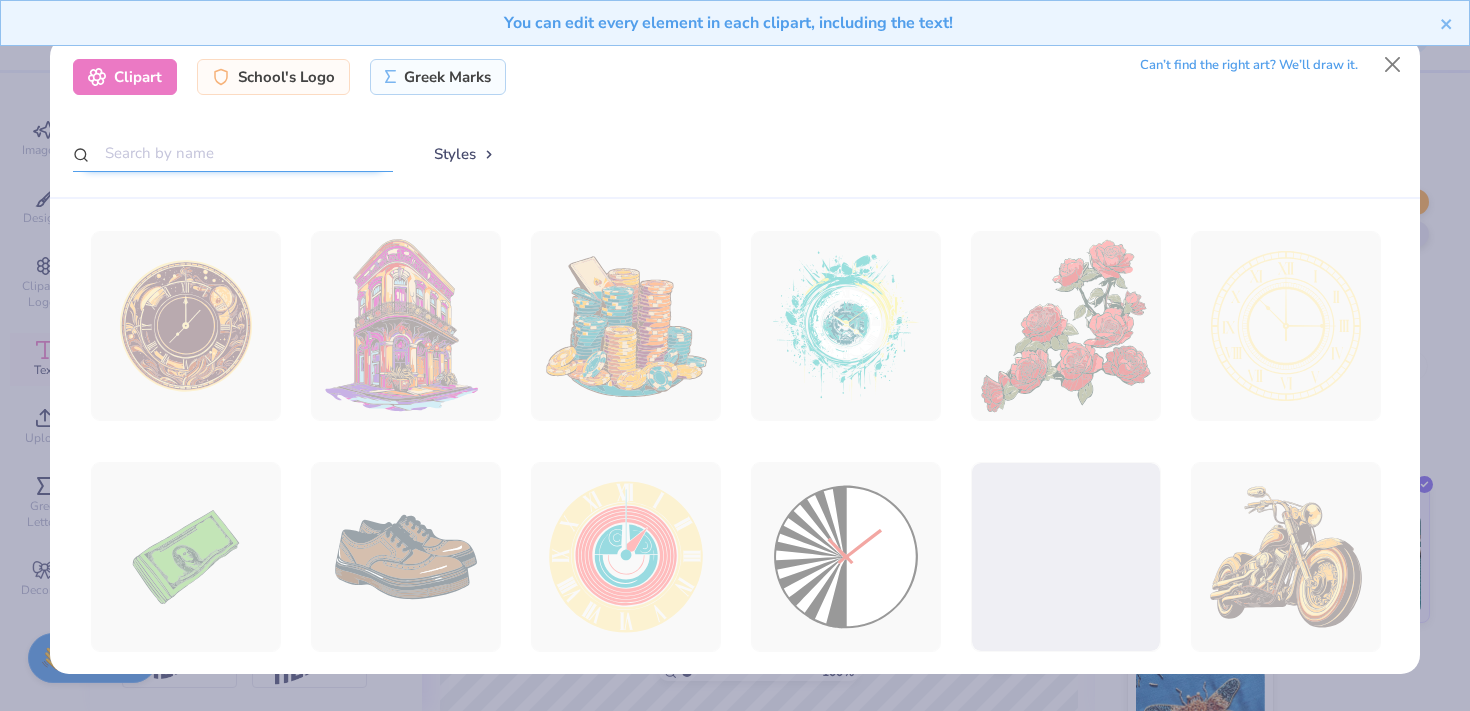 click at bounding box center (233, 153) 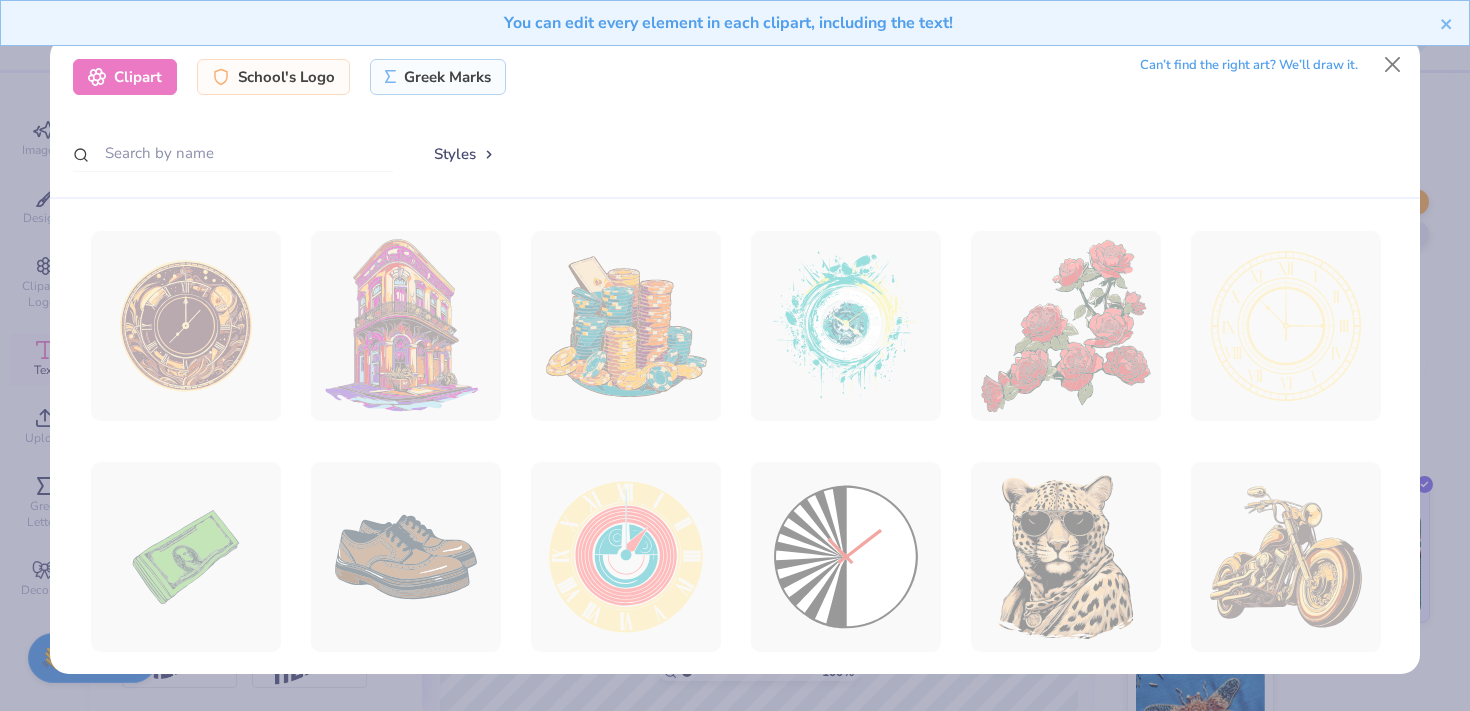 click on "Clipart School's Logo Greek Marks Can’t find the right art? We’ll draw it. Styles" at bounding box center [735, 355] 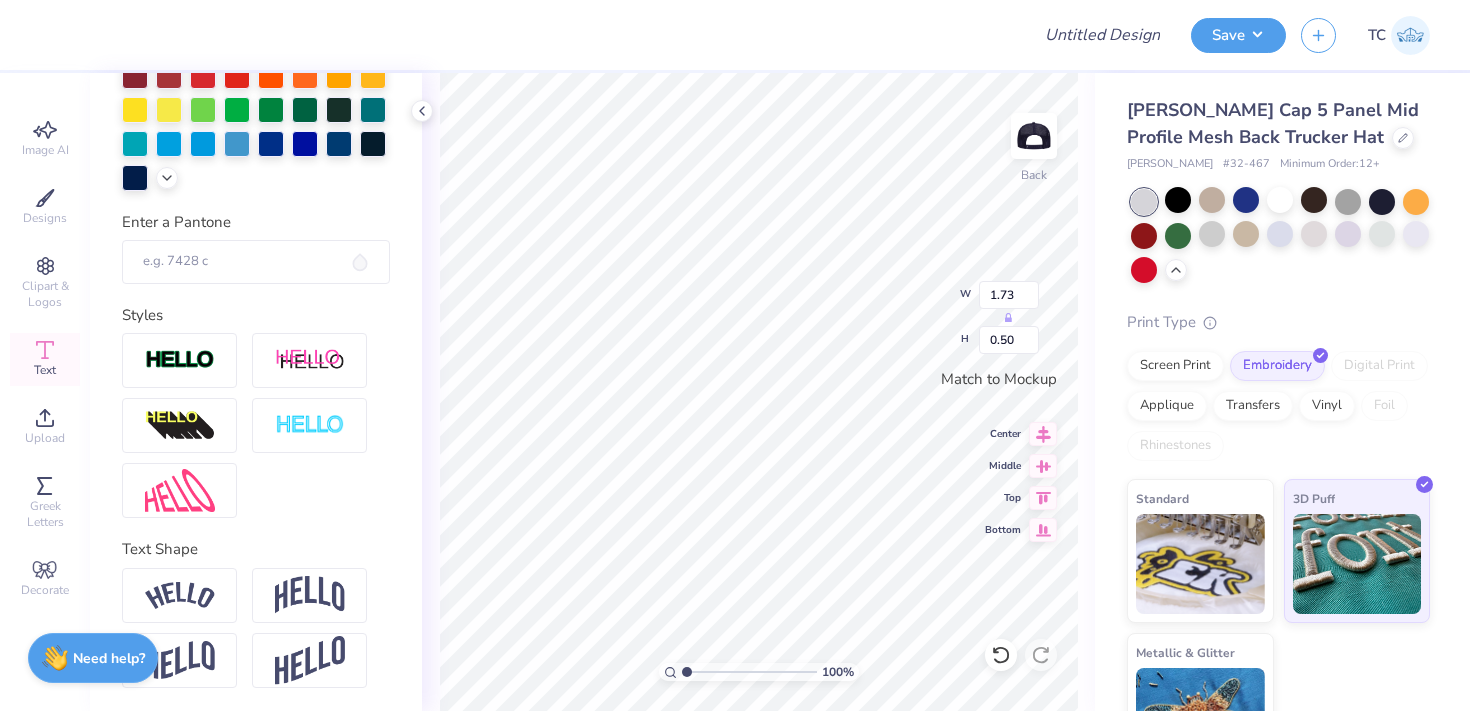 scroll, scrollTop: 0, scrollLeft: 8, axis: horizontal 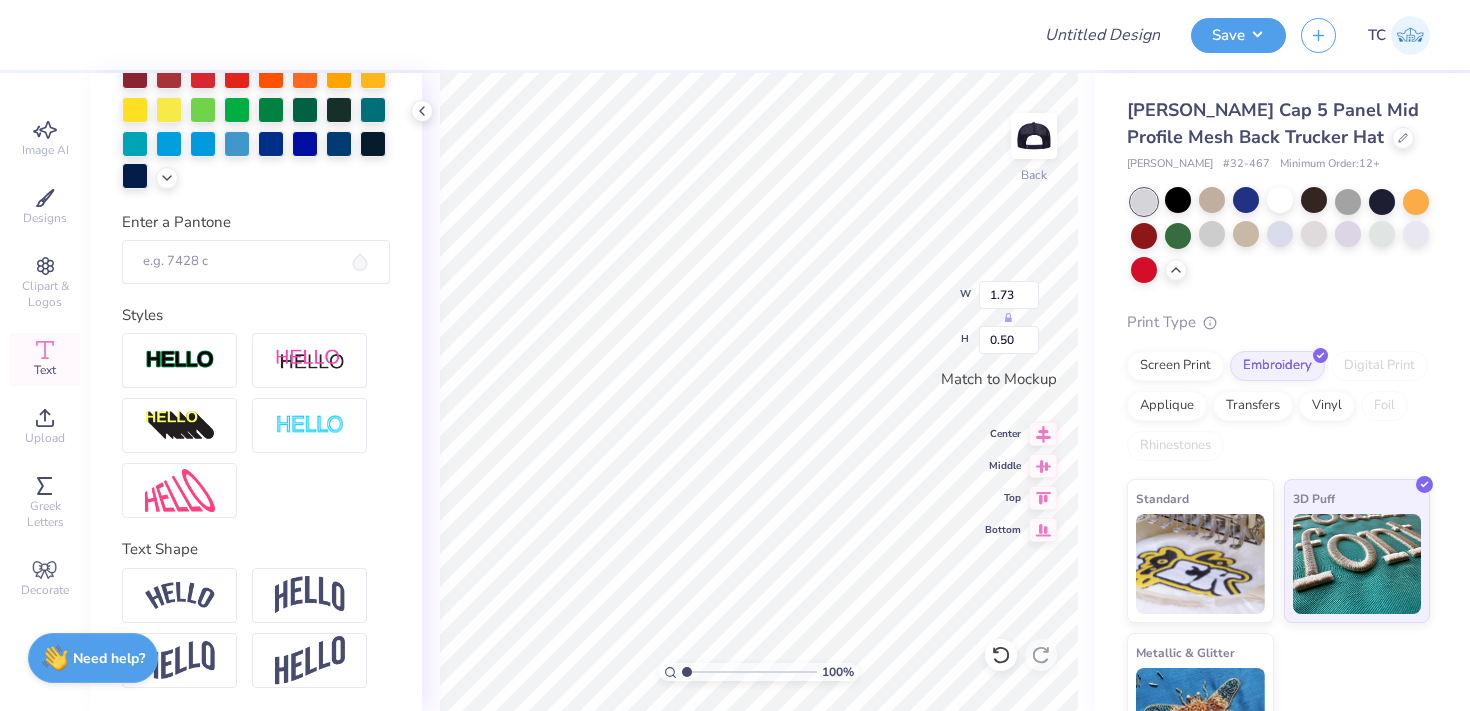 type on "DADS WEEKEND 2025" 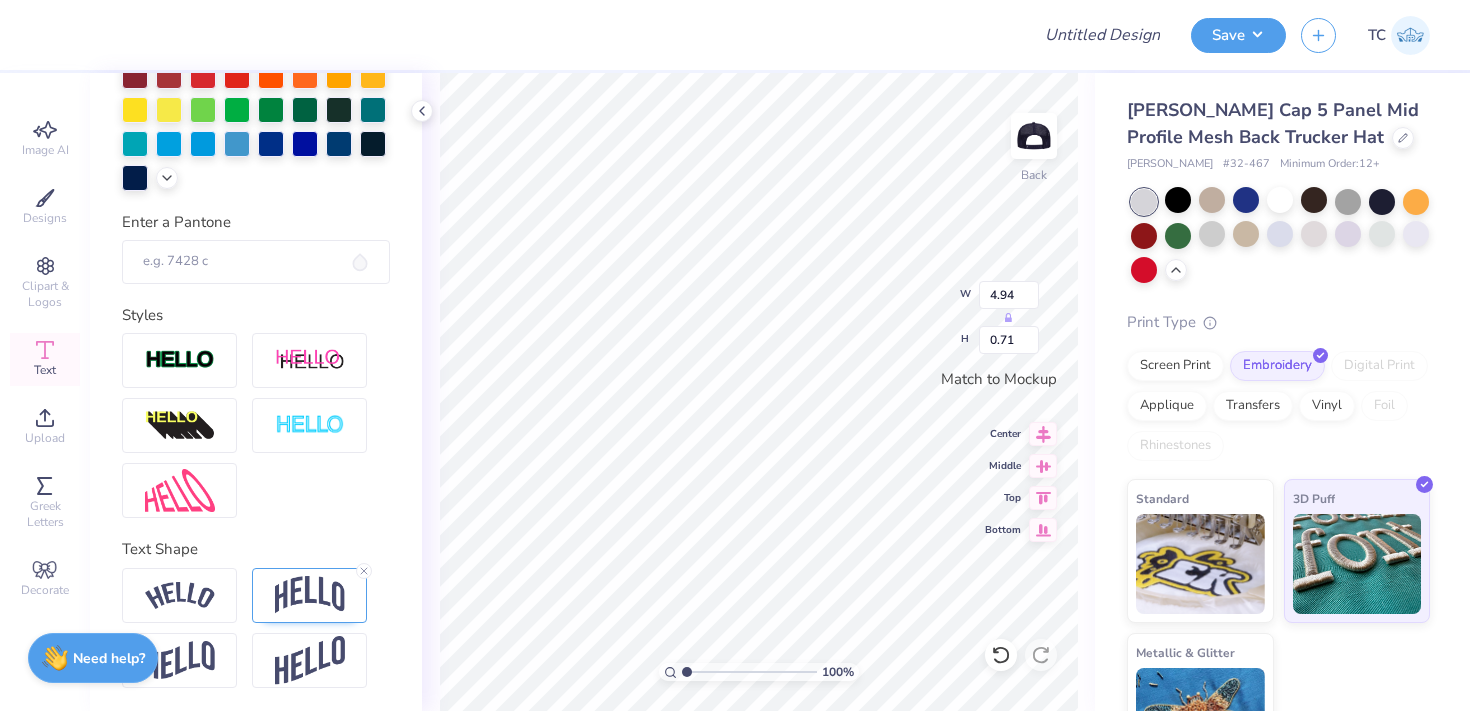 type on "4.94" 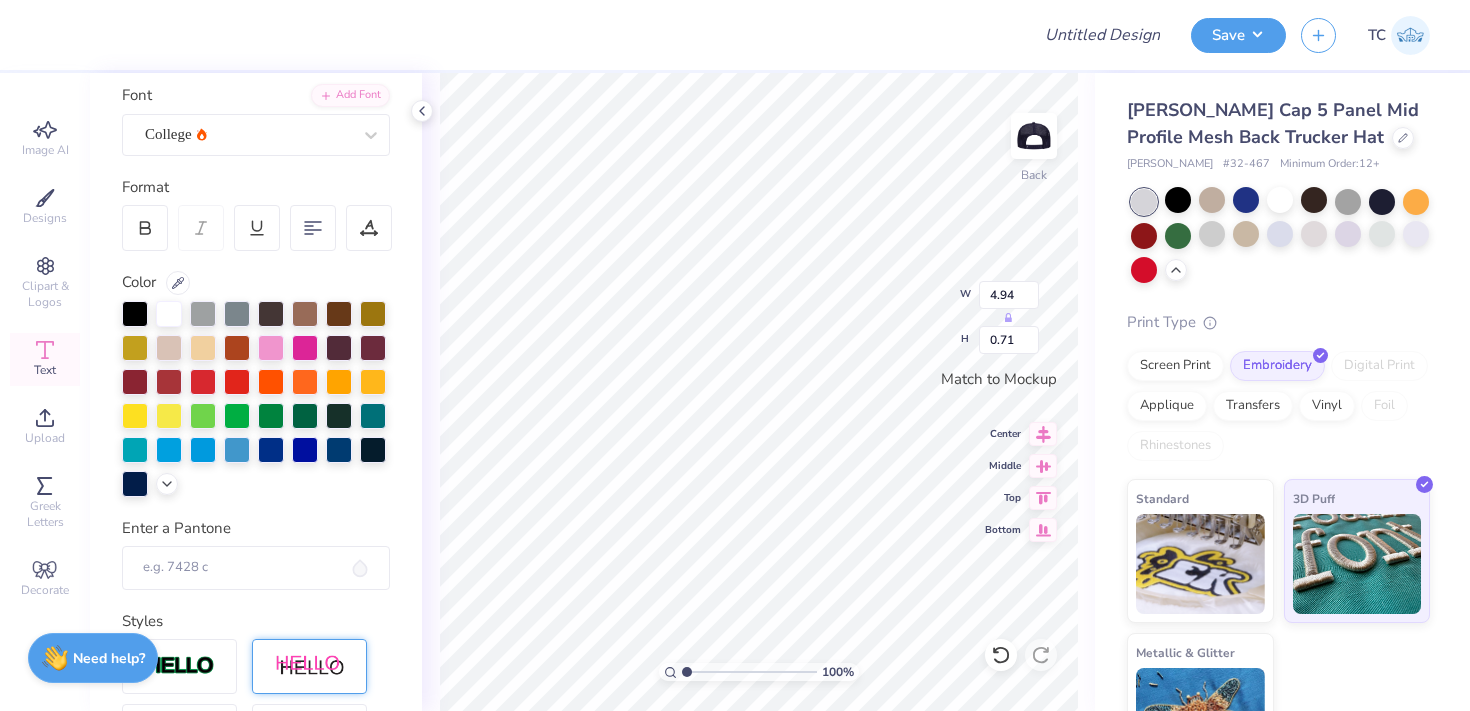 scroll, scrollTop: 0, scrollLeft: 0, axis: both 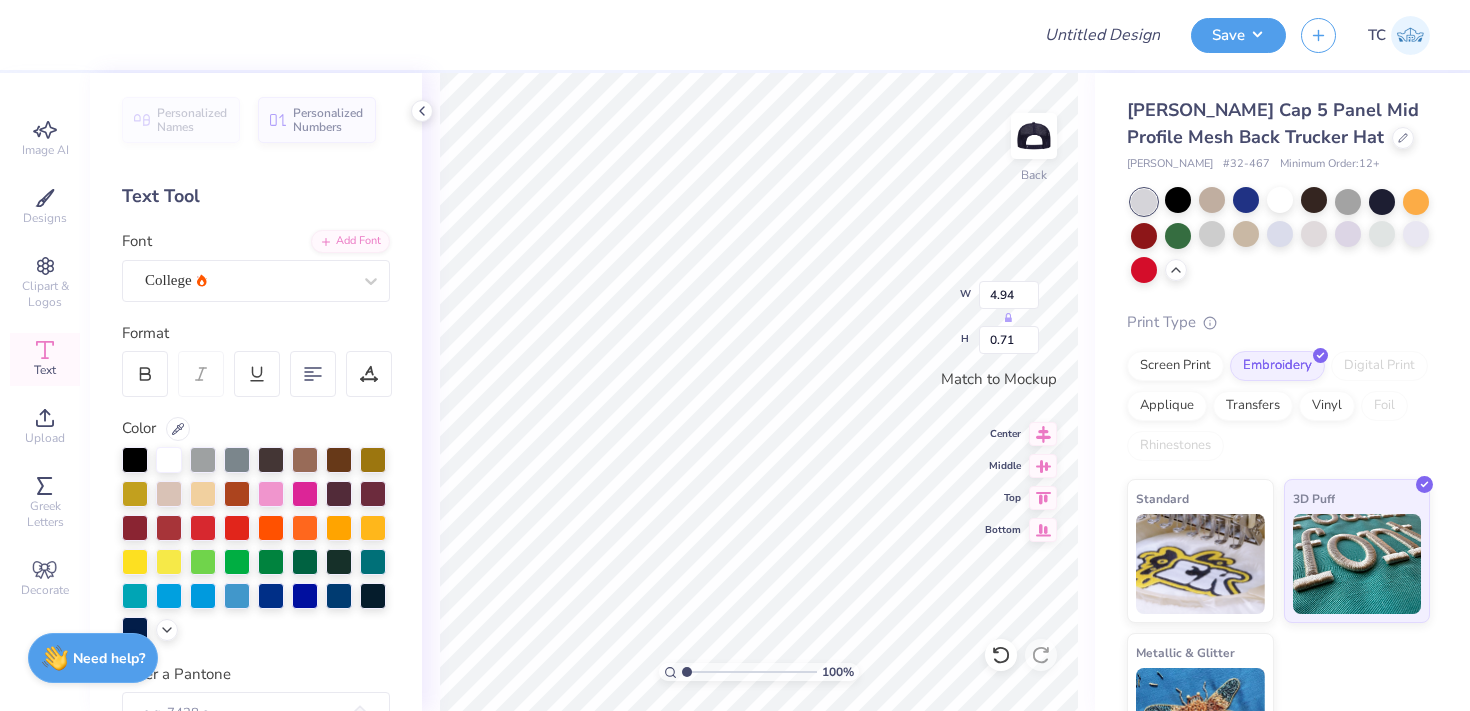 type on "4.96" 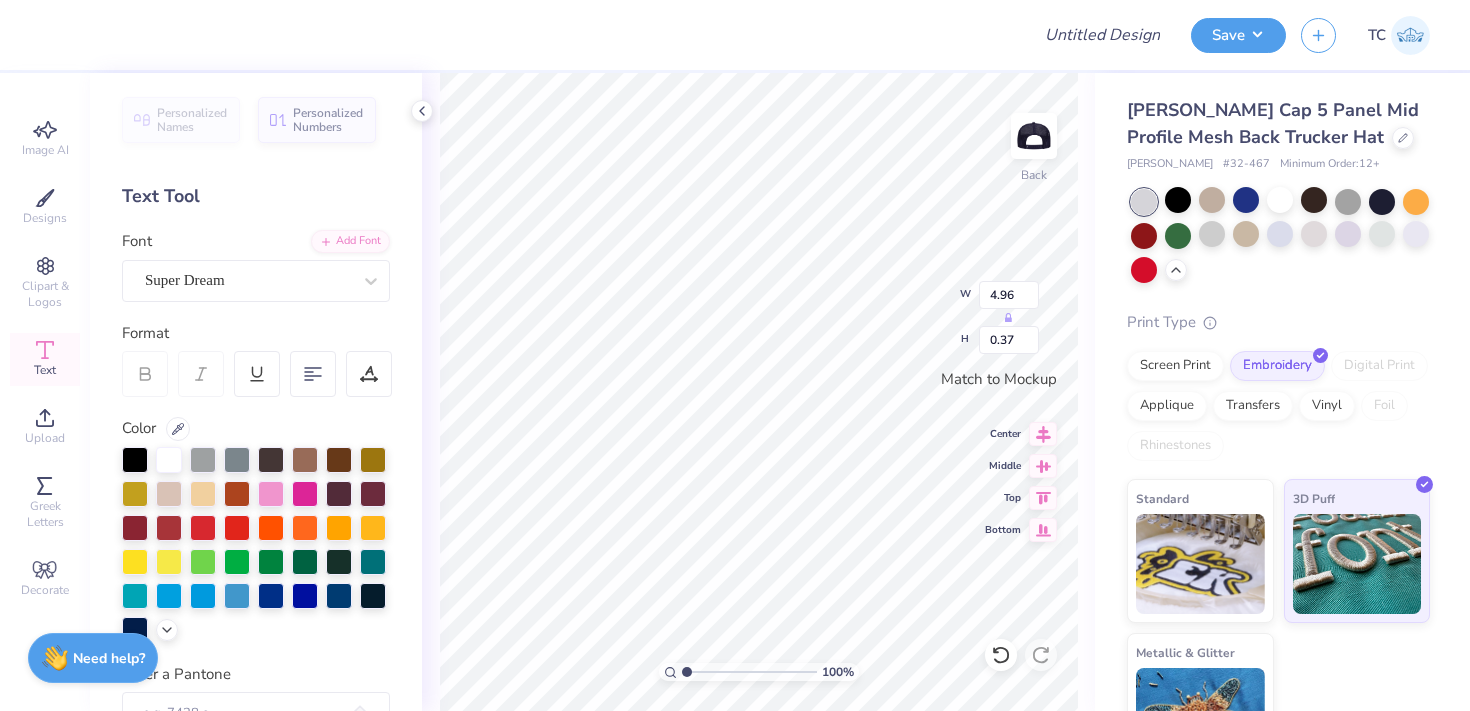 scroll, scrollTop: 0, scrollLeft: 0, axis: both 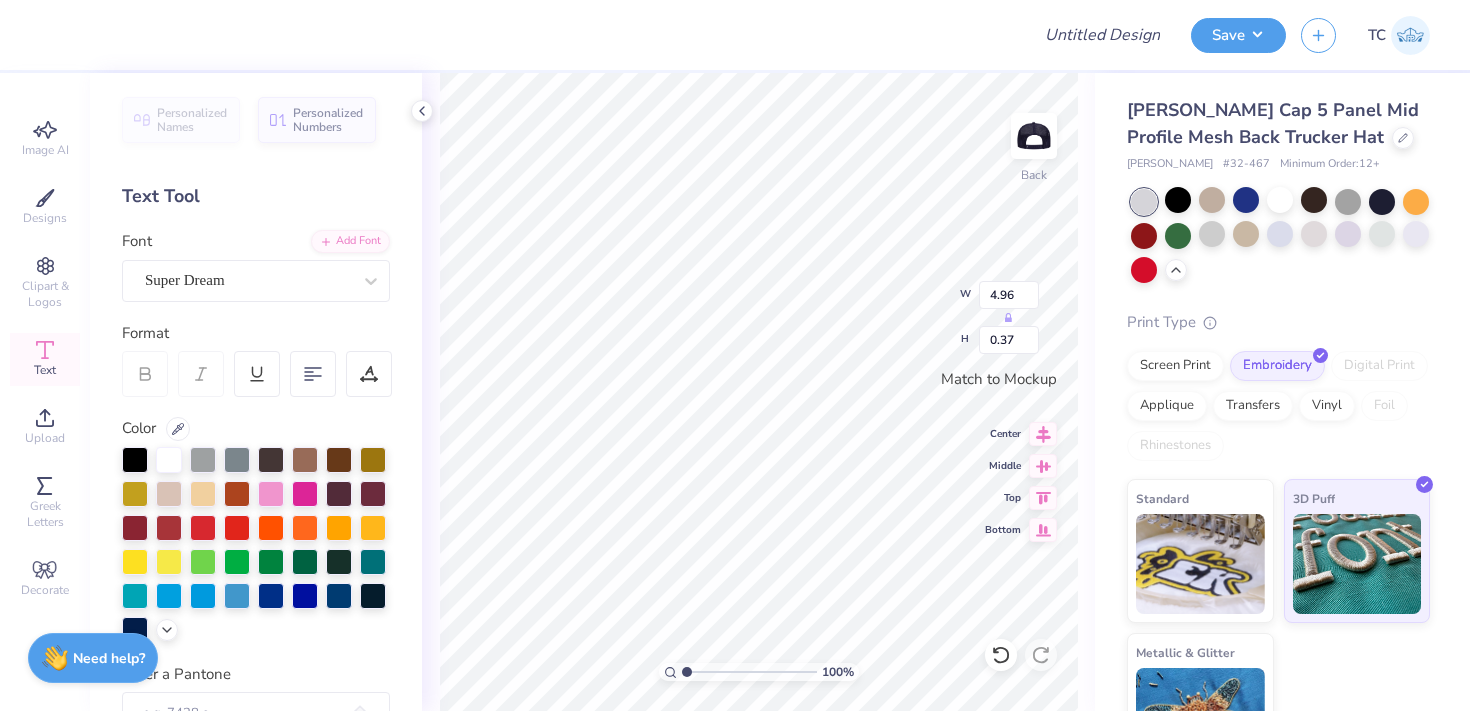 click on "Personalized Names Personalized Numbers Text Tool  Add Font Font Super Dream Format Color Enter a Pantone Styles Text Shape" at bounding box center (256, 392) 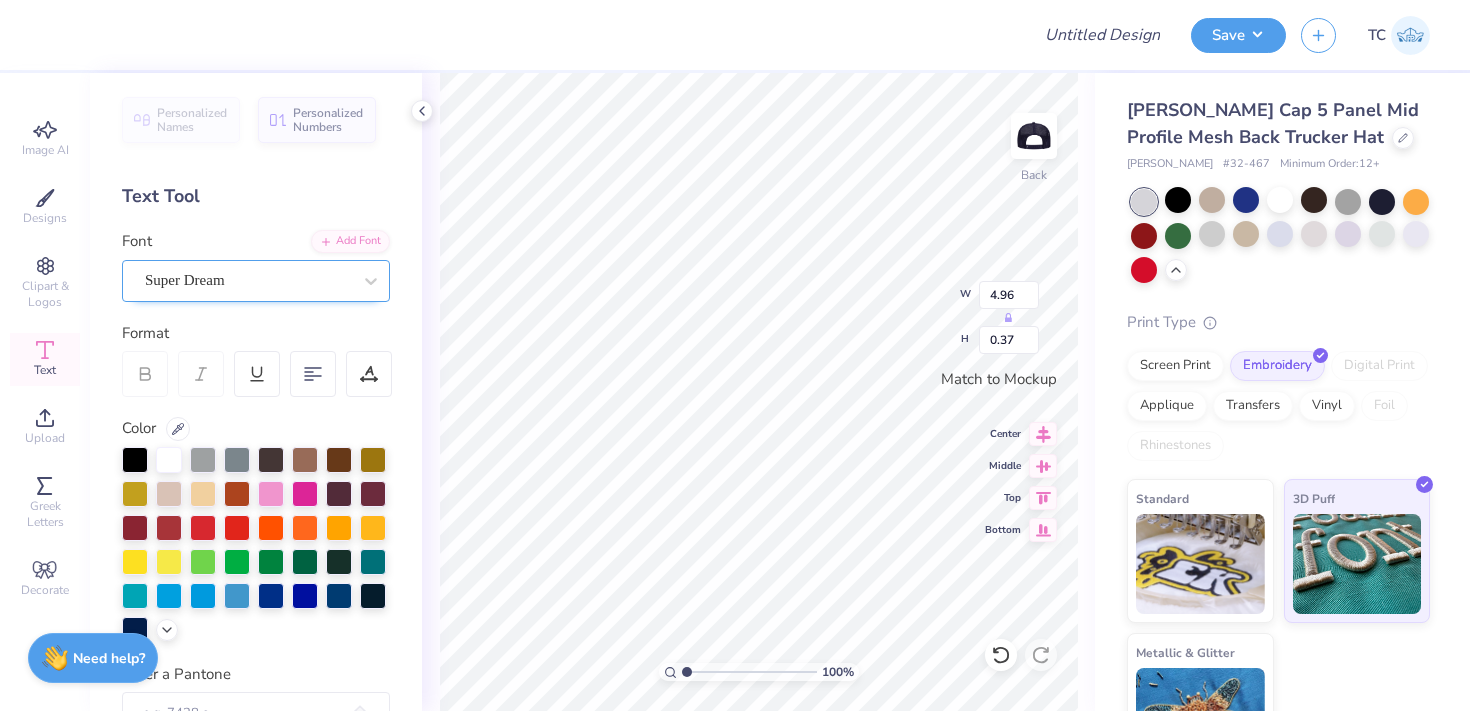 click on "Super Dream" at bounding box center [248, 280] 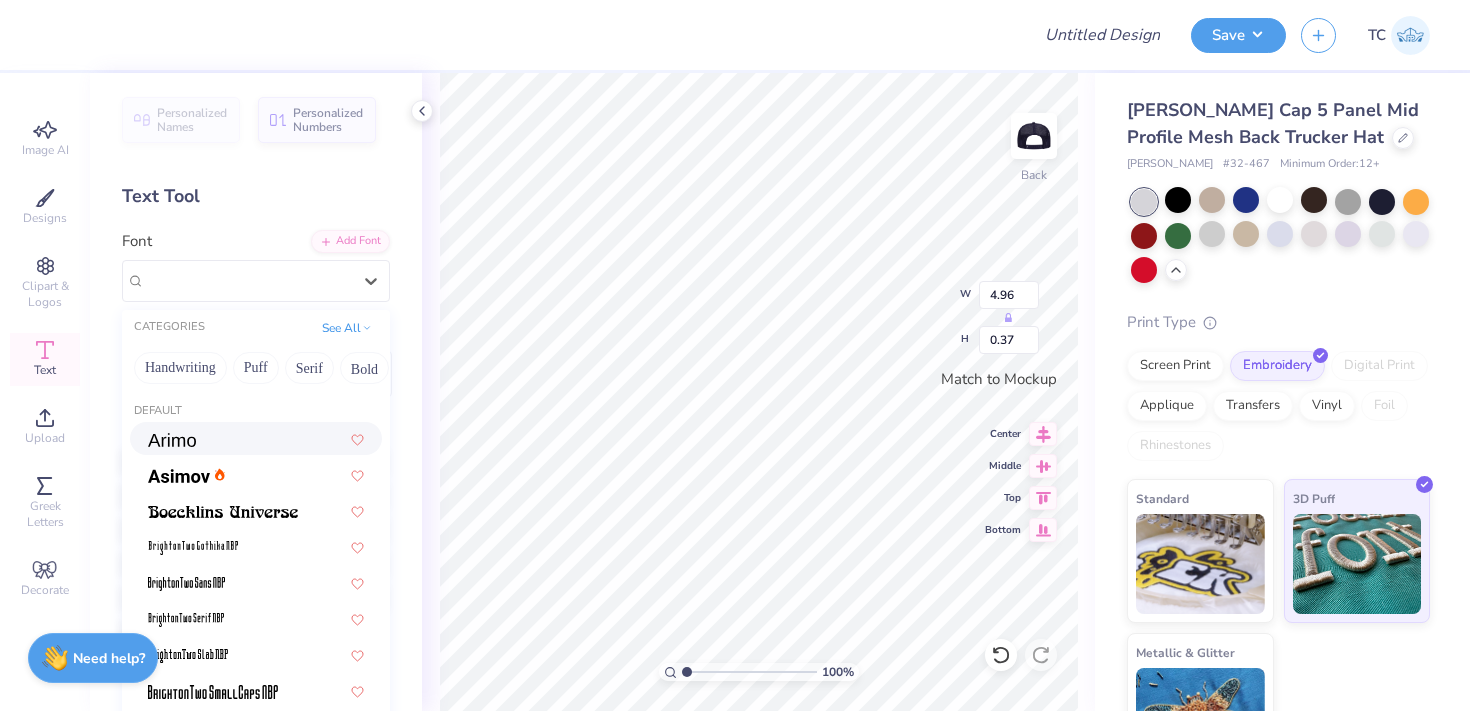 click on "Personalized Names Personalized Numbers Text Tool  Add Font Font option Arimo focused, 1 of 19. 19 results available. Use Up and Down to choose options, press Enter to select the currently focused option, press Escape to exit the menu, press Tab to select the option and exit the menu. Super Dream CATEGORIES See All Handwriting Puff Serif Bold Calligraphy Retro Sans Serif Minimal Fantasy Techno Others Default Times New Roman Format Color Enter a Pantone Styles Text Shape" at bounding box center (256, 392) 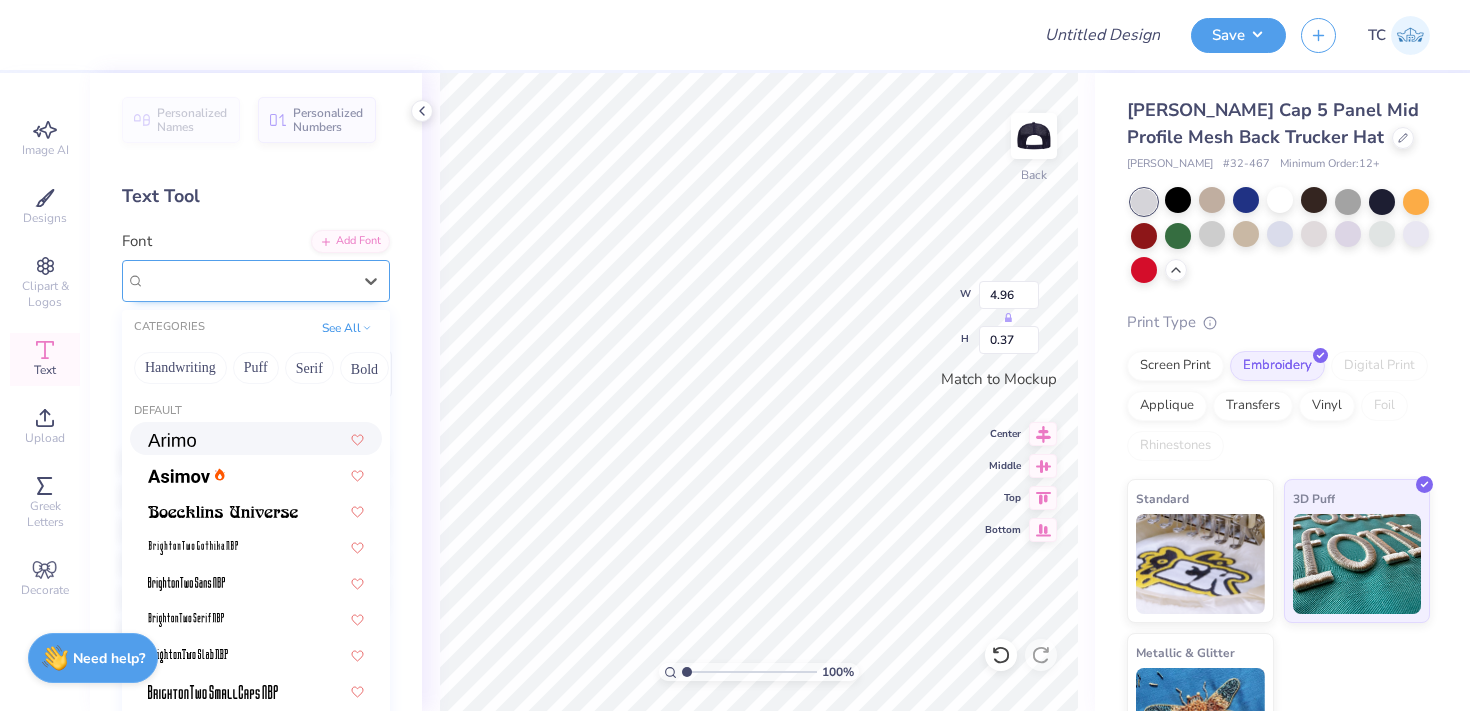 click on "Super Dream" at bounding box center (248, 280) 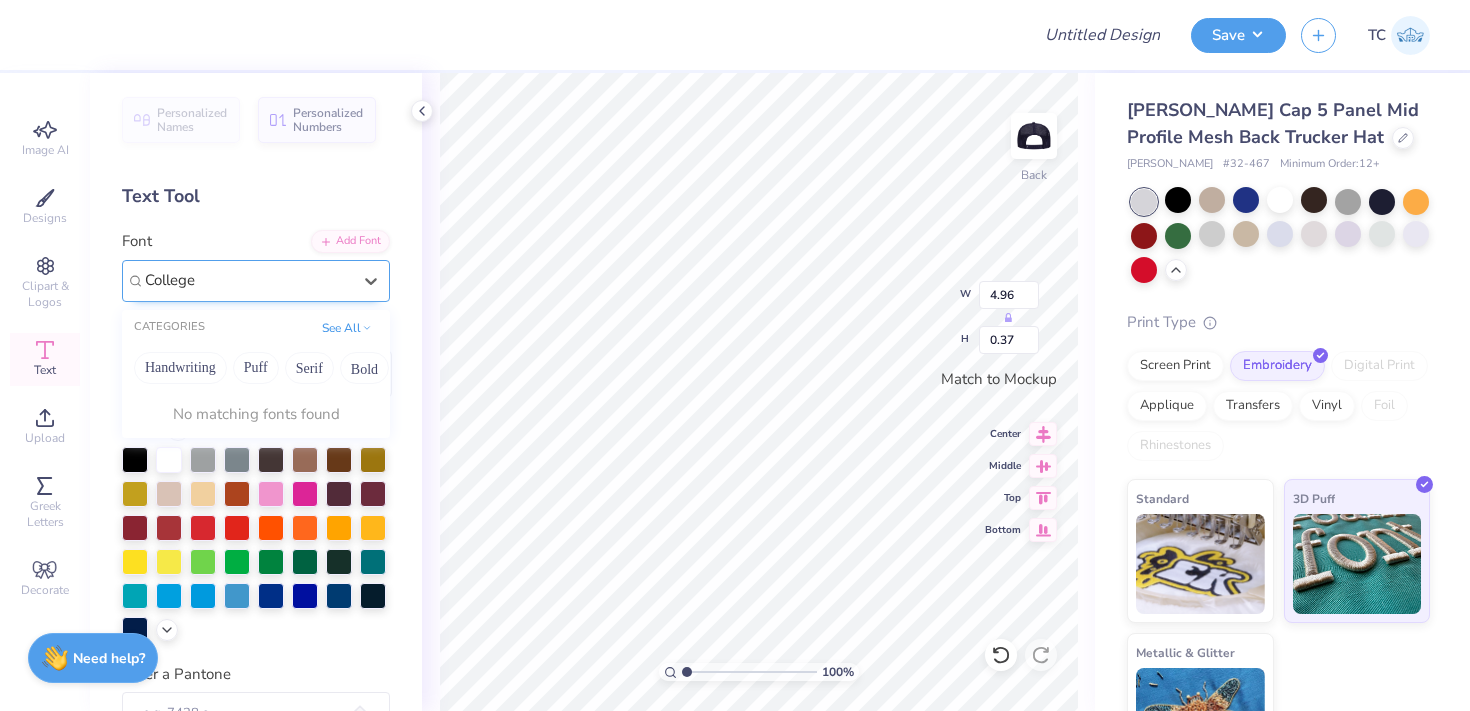 type on "College" 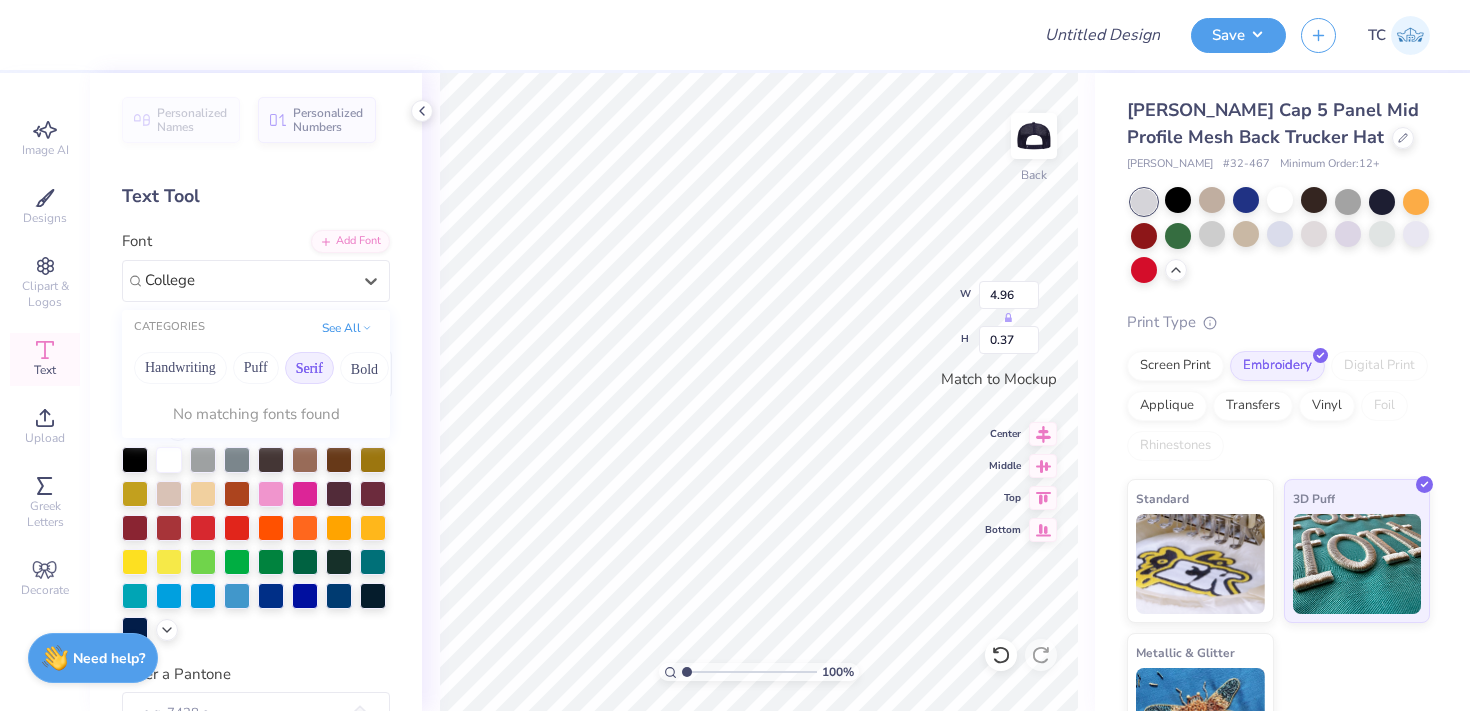 click on "Serif" at bounding box center [309, 368] 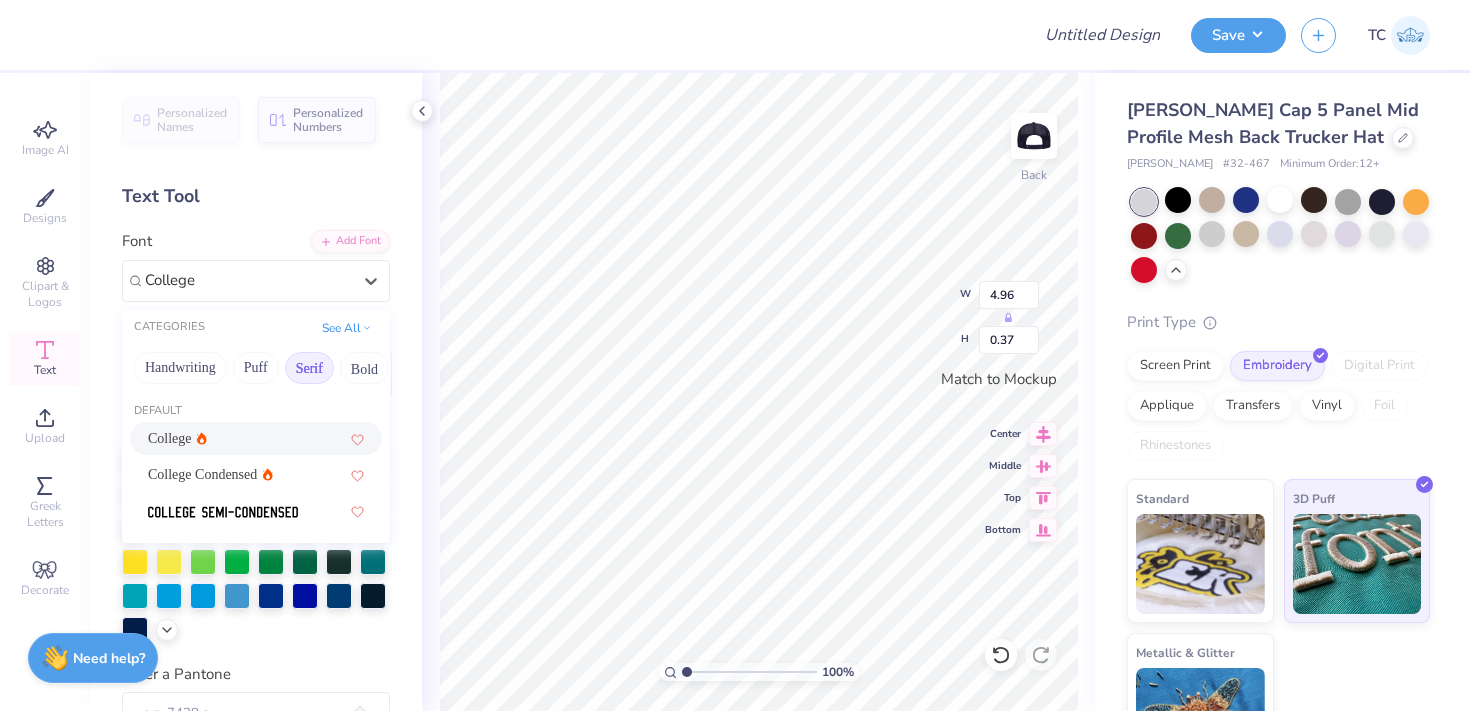 click on "College" at bounding box center (256, 438) 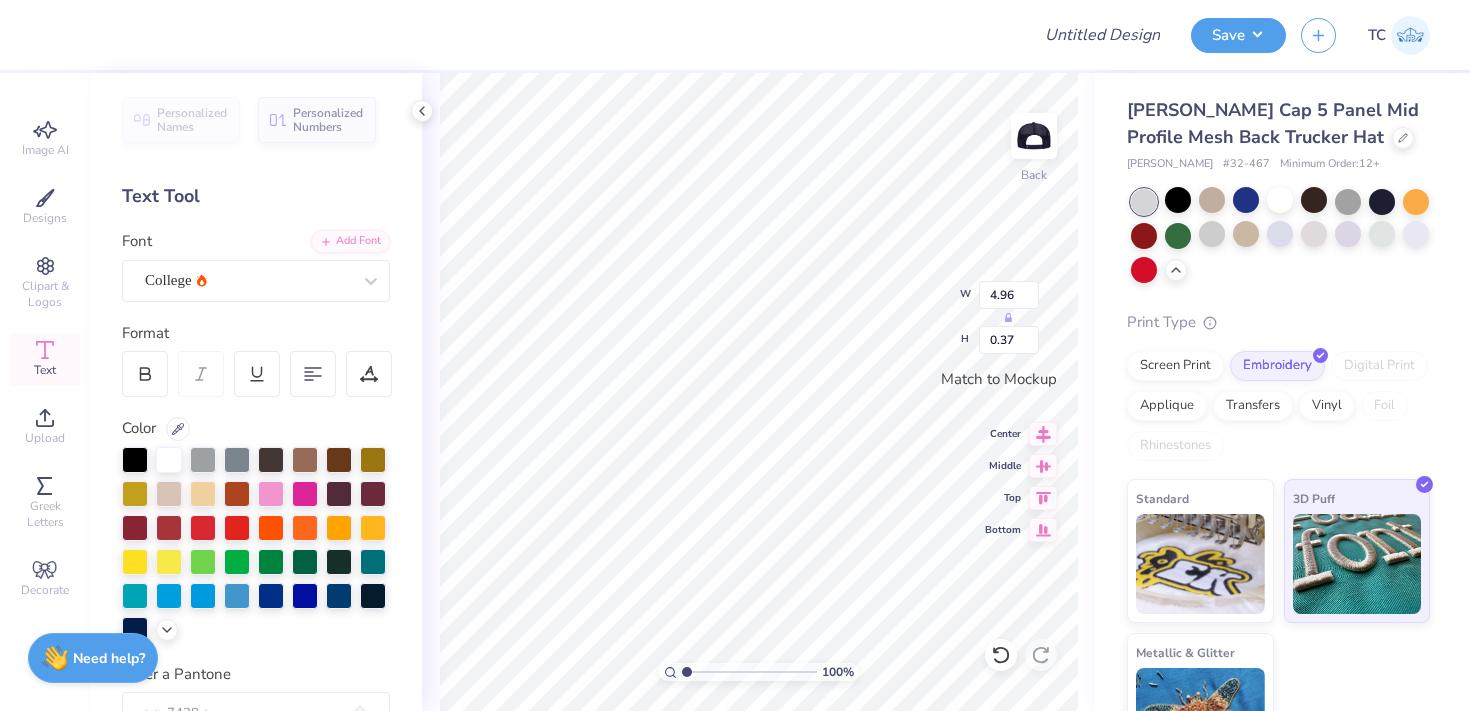 scroll, scrollTop: 0, scrollLeft: 7, axis: horizontal 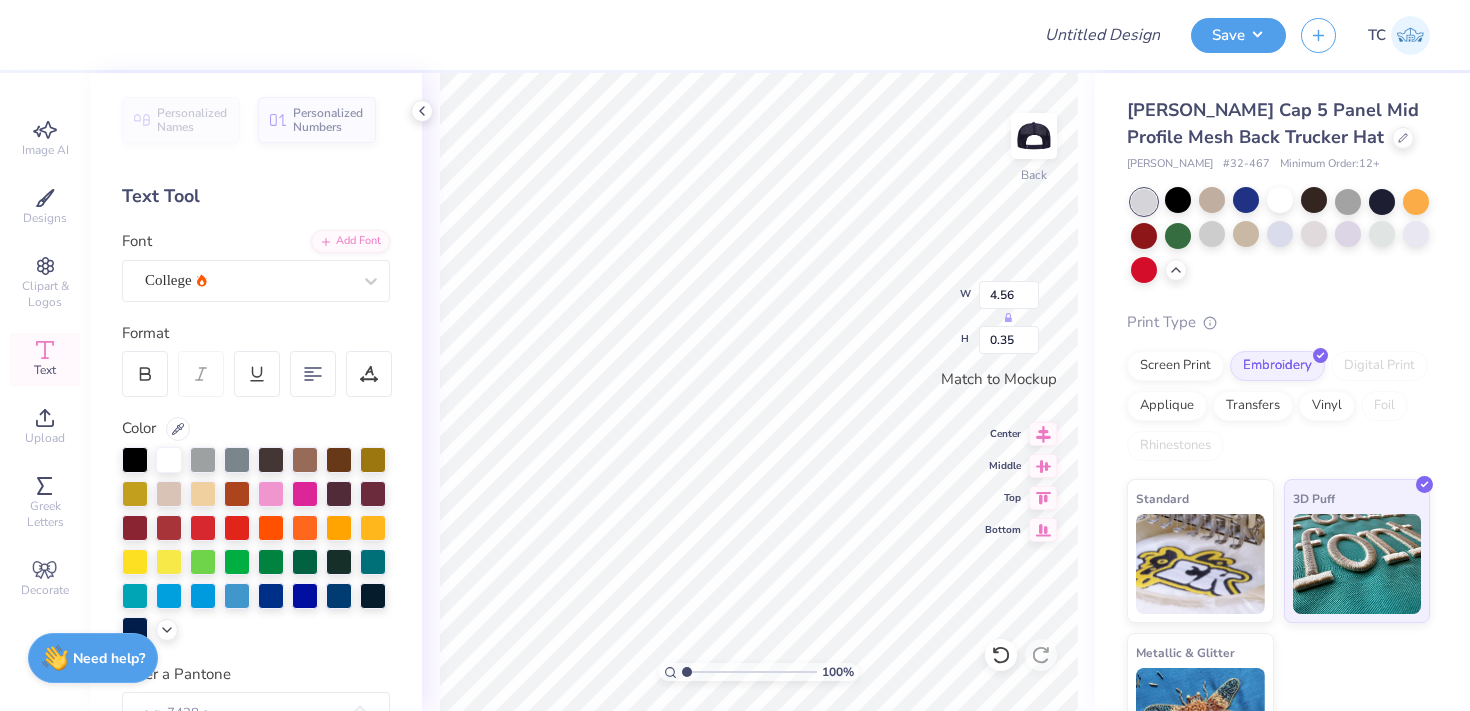 type on "2.27" 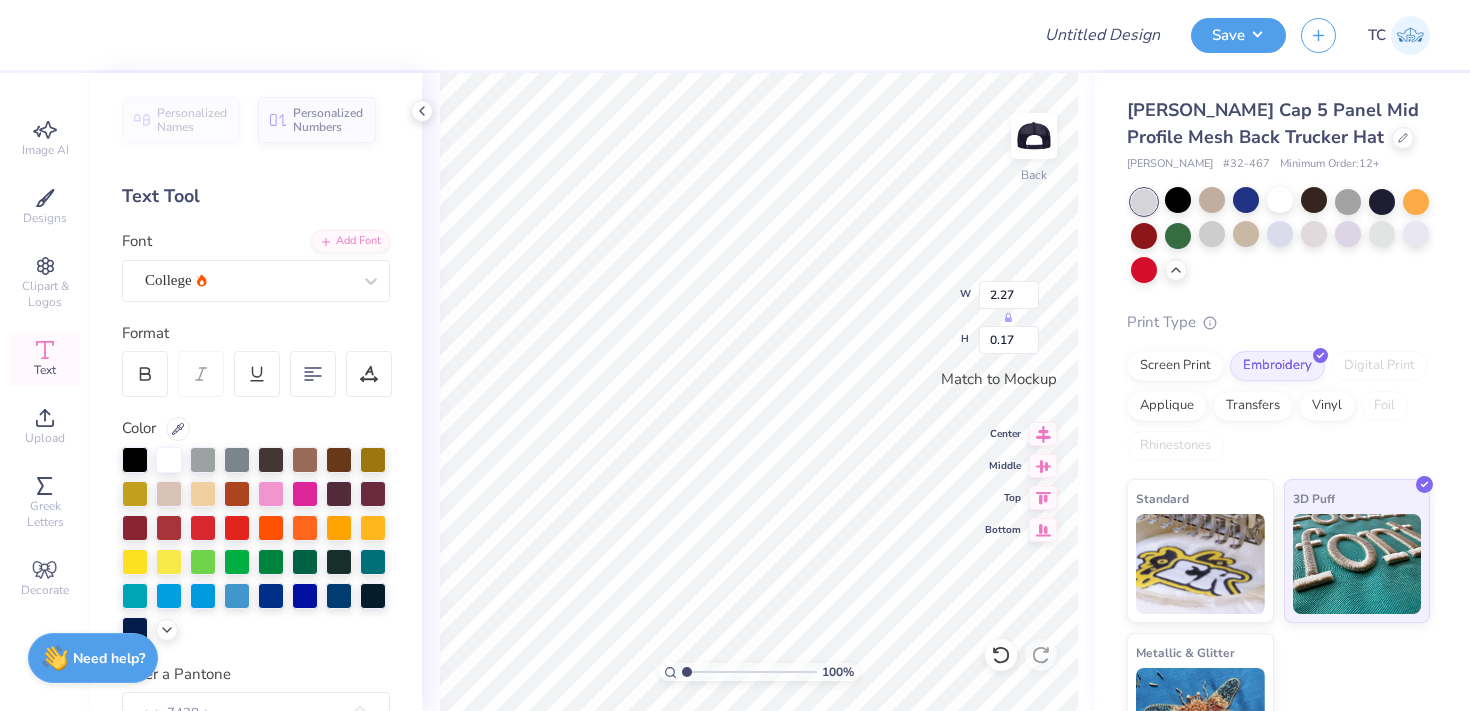 type on "4.94" 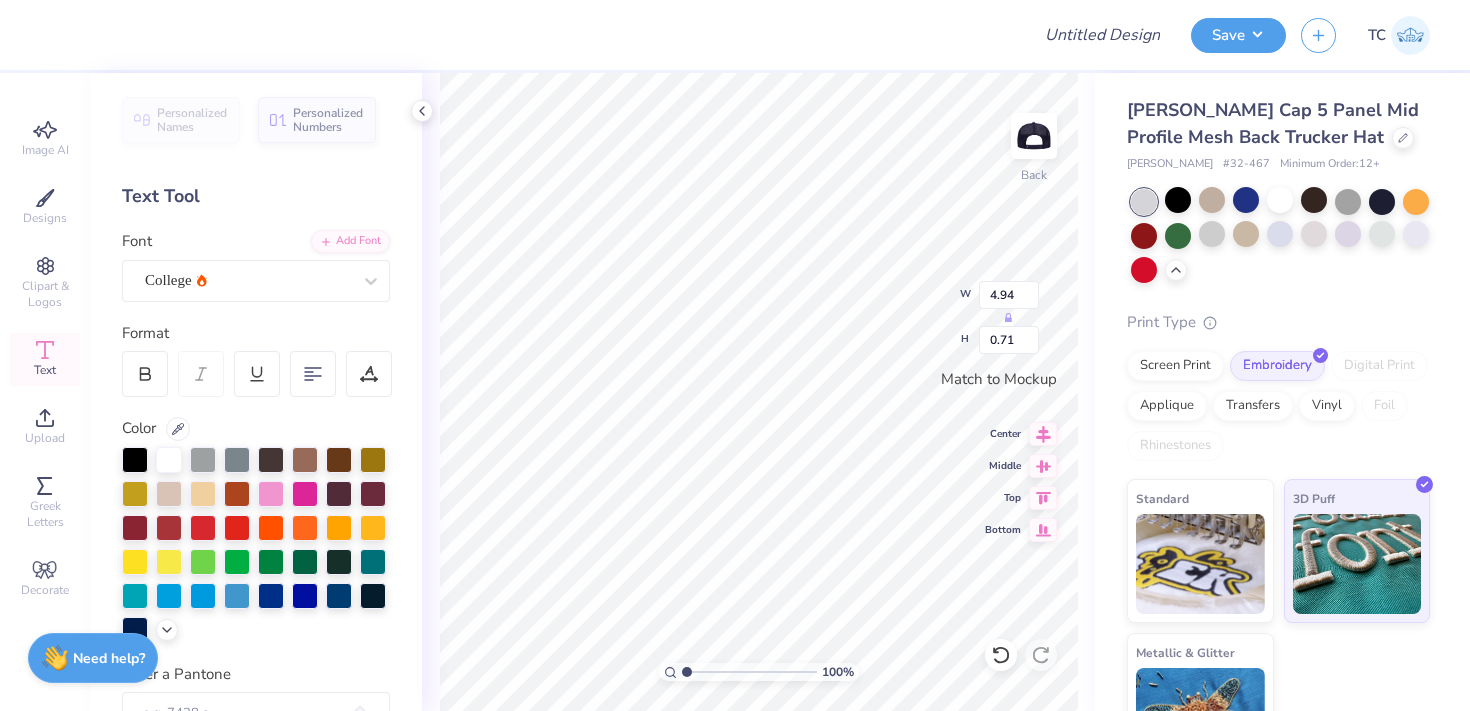 type on "2.27" 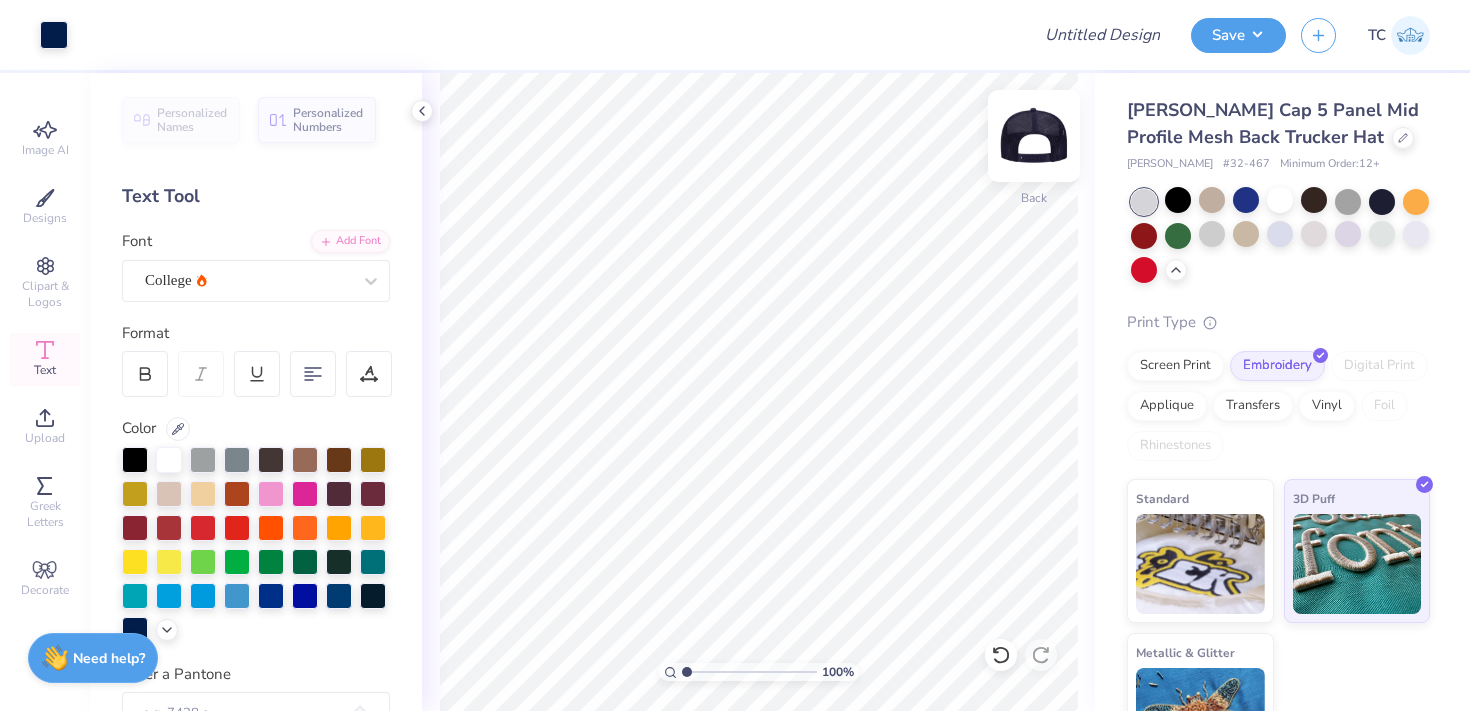 click at bounding box center [1034, 136] 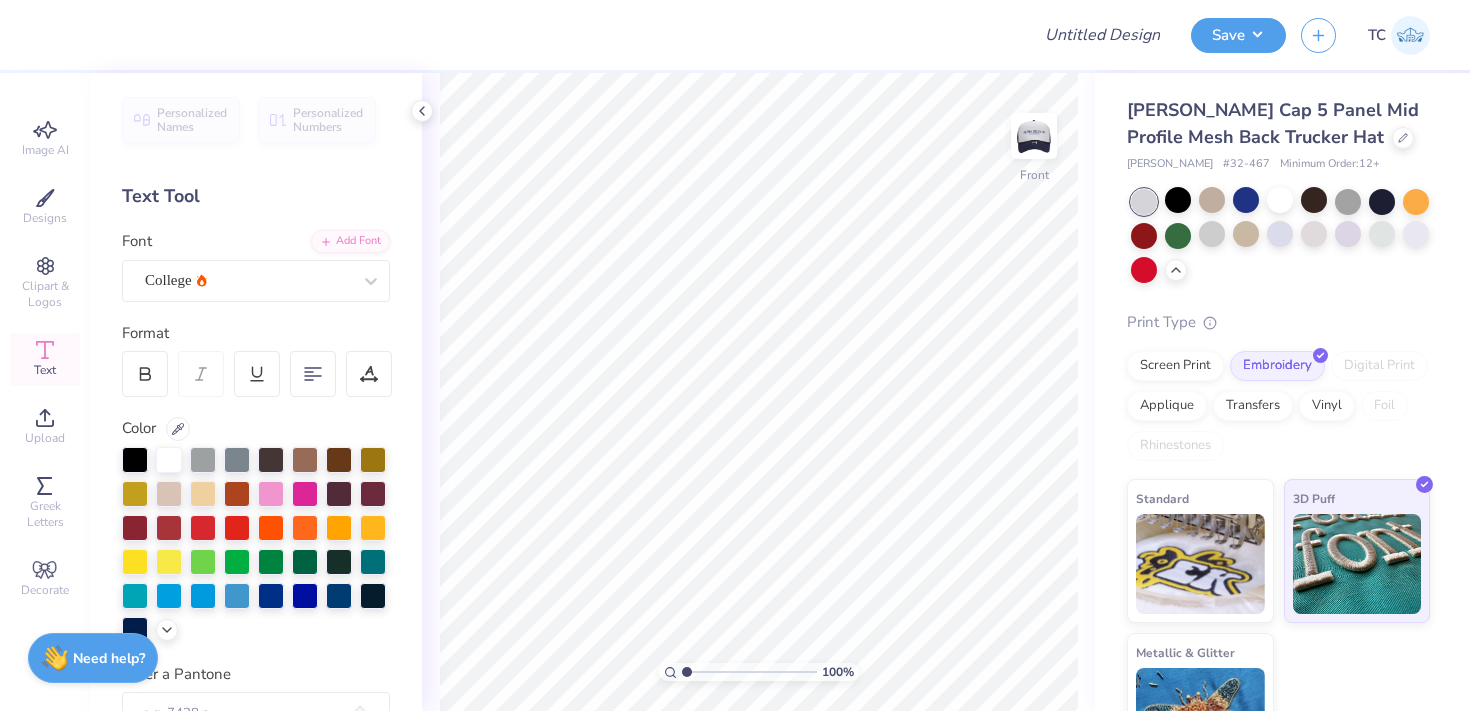 click on "Text" at bounding box center (45, 359) 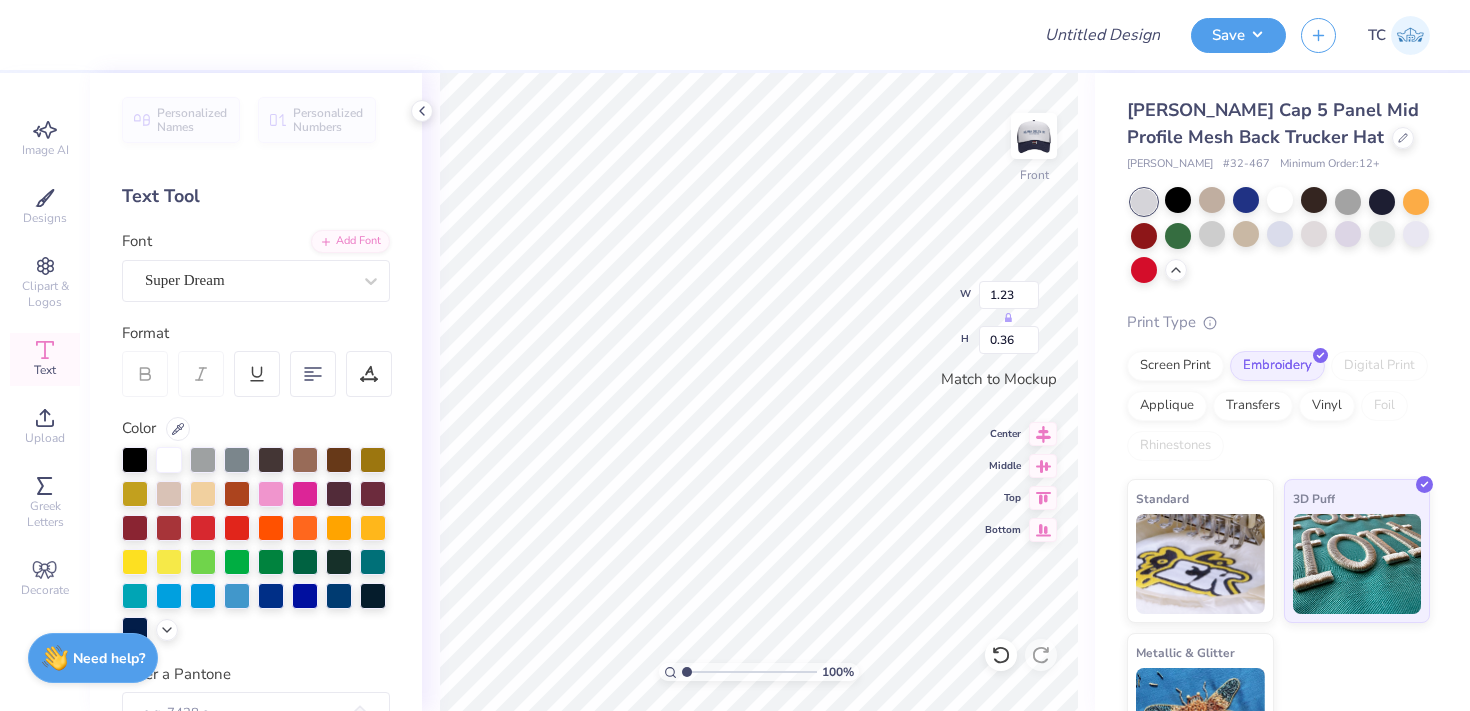 scroll, scrollTop: 0, scrollLeft: 2, axis: horizontal 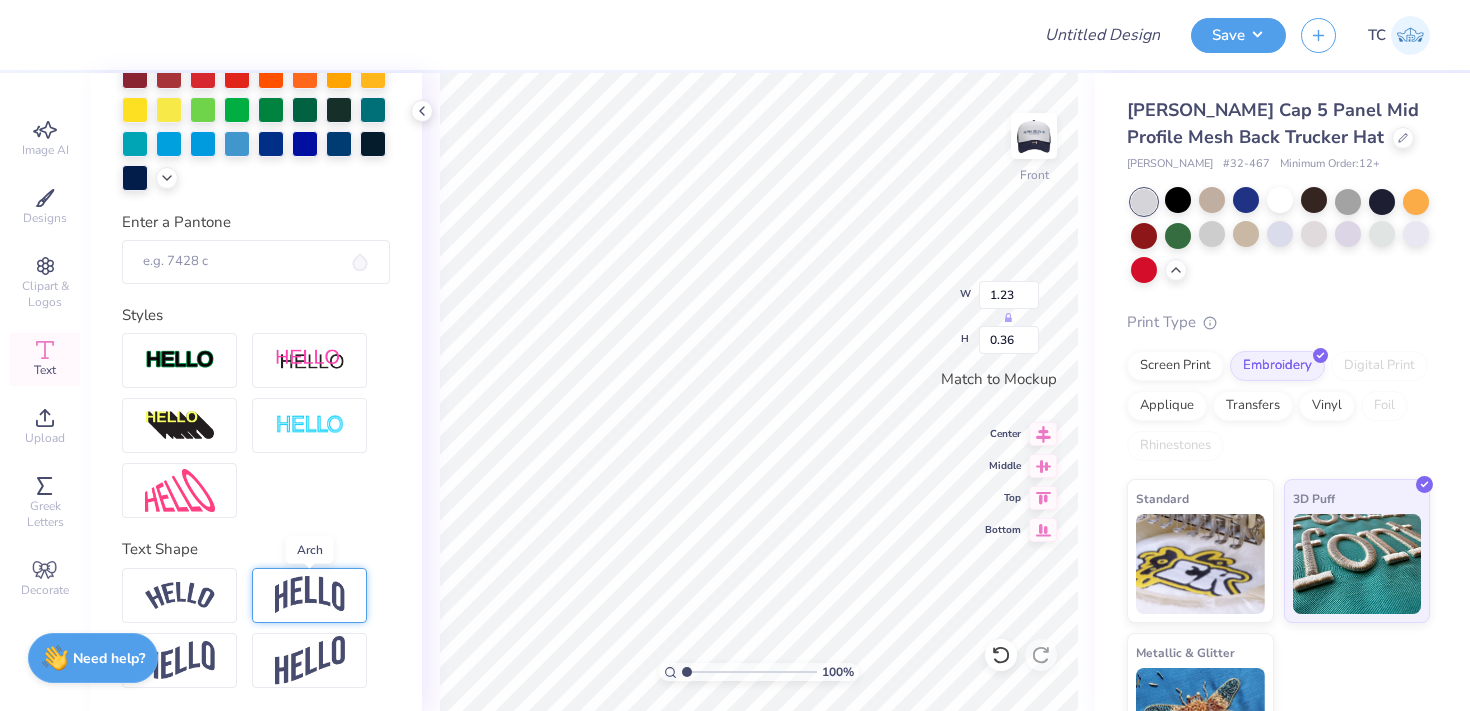 type on "Chico, CA" 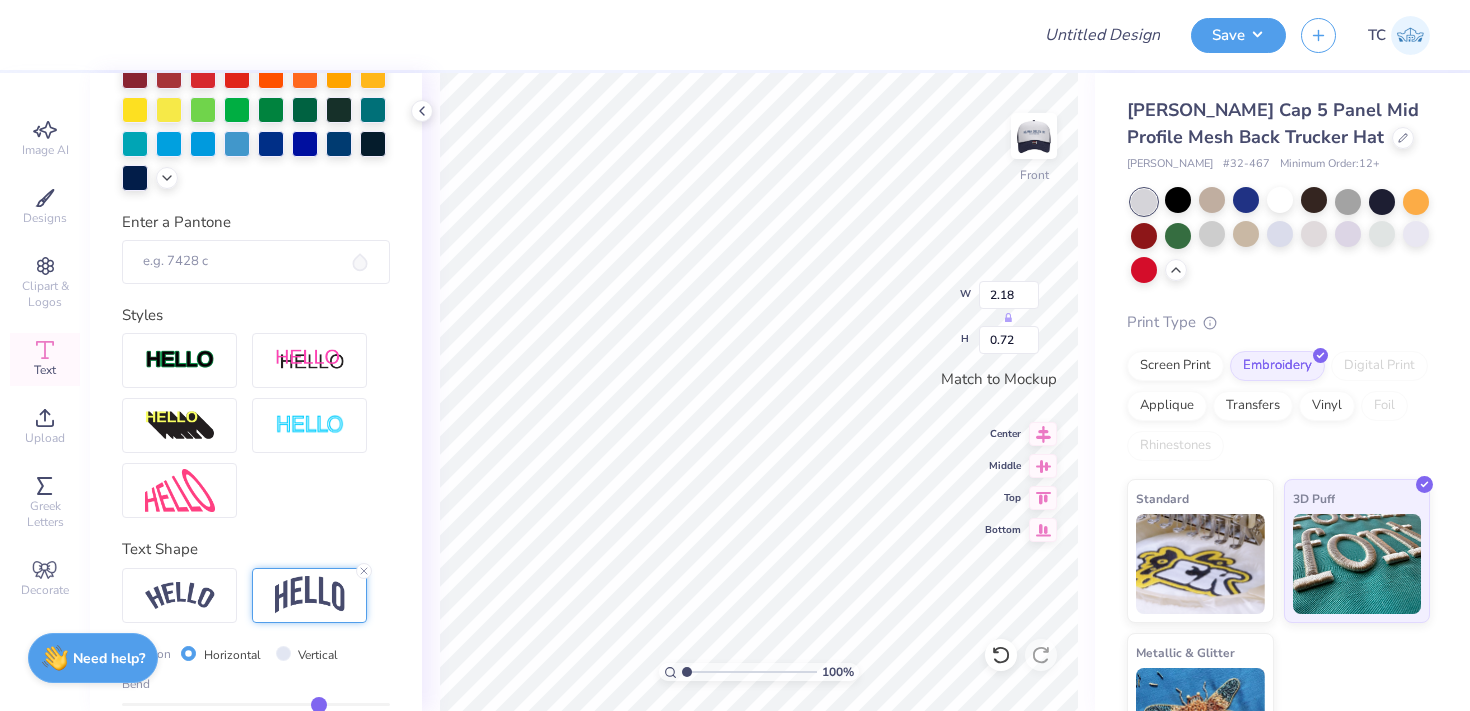 scroll, scrollTop: 517, scrollLeft: 0, axis: vertical 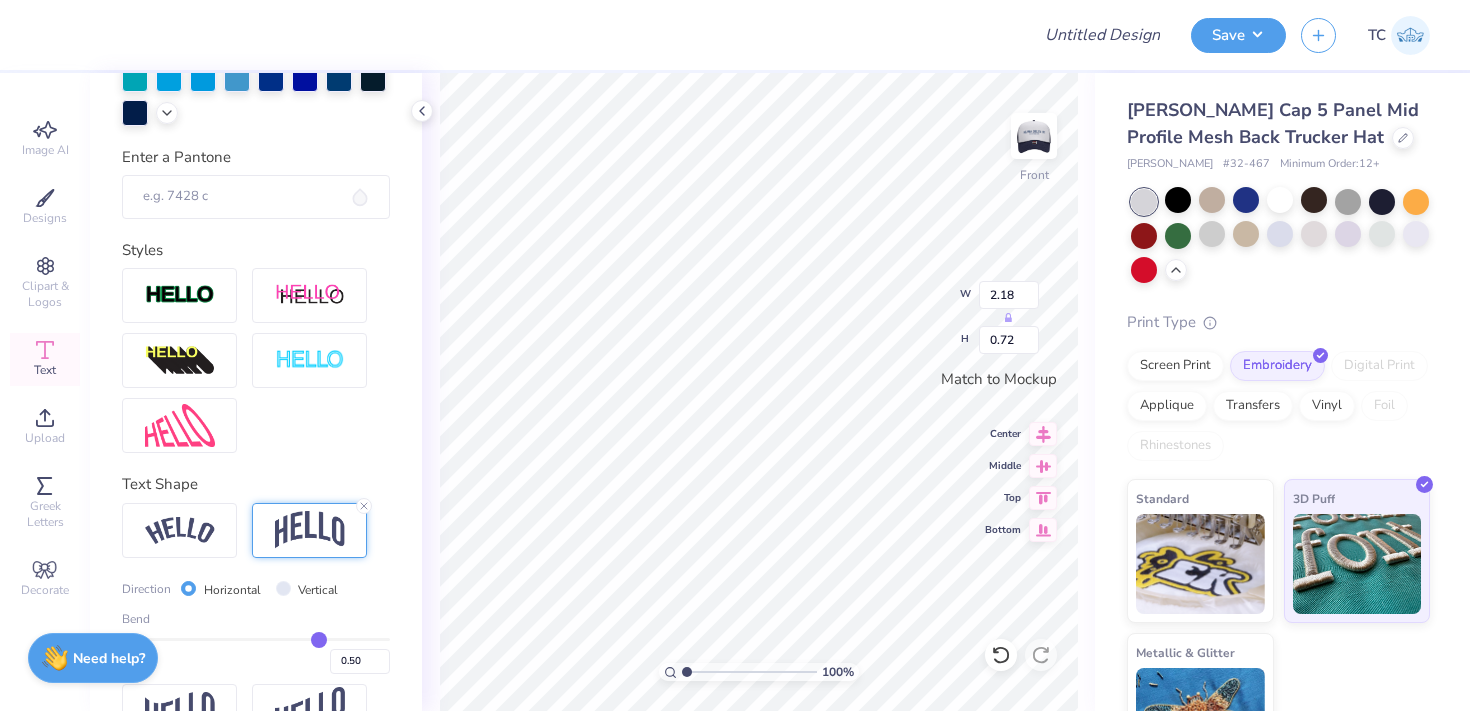 type on "0.46" 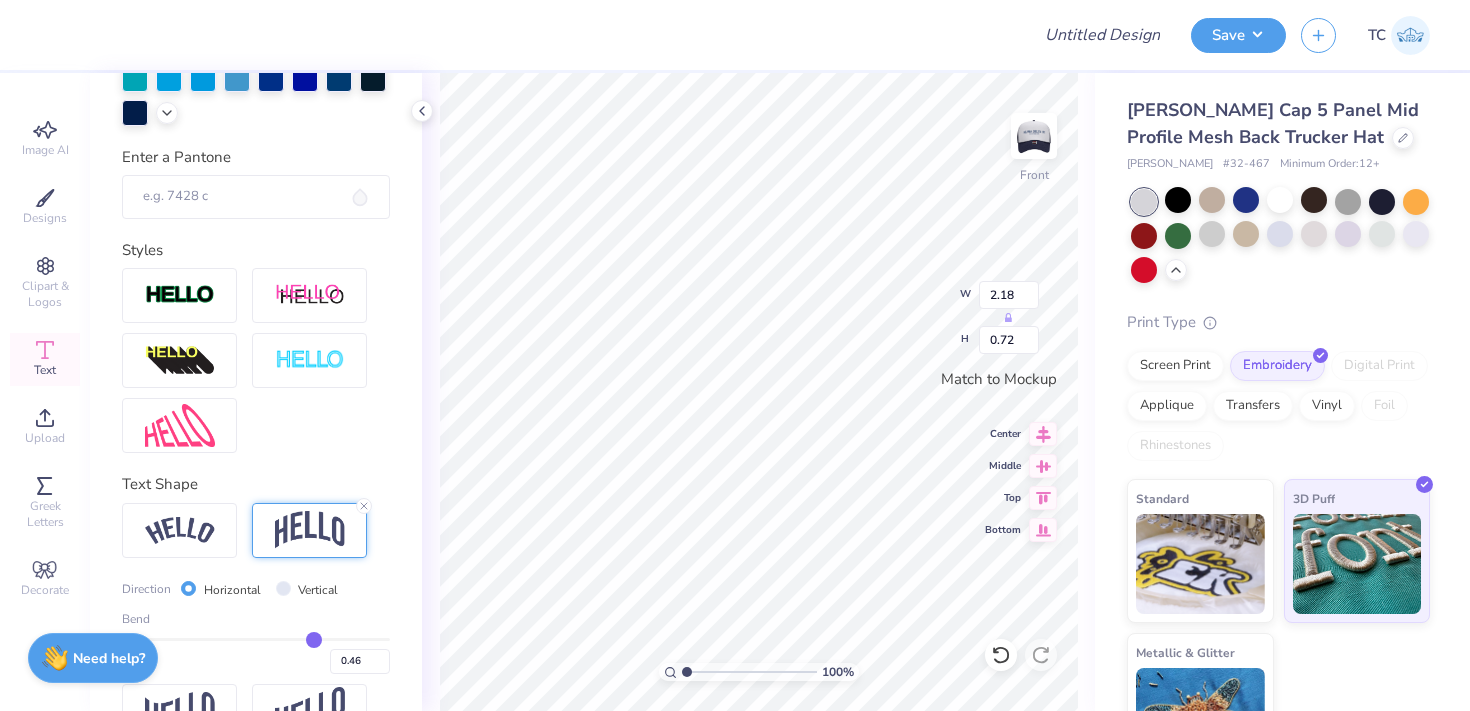 type on "0.45" 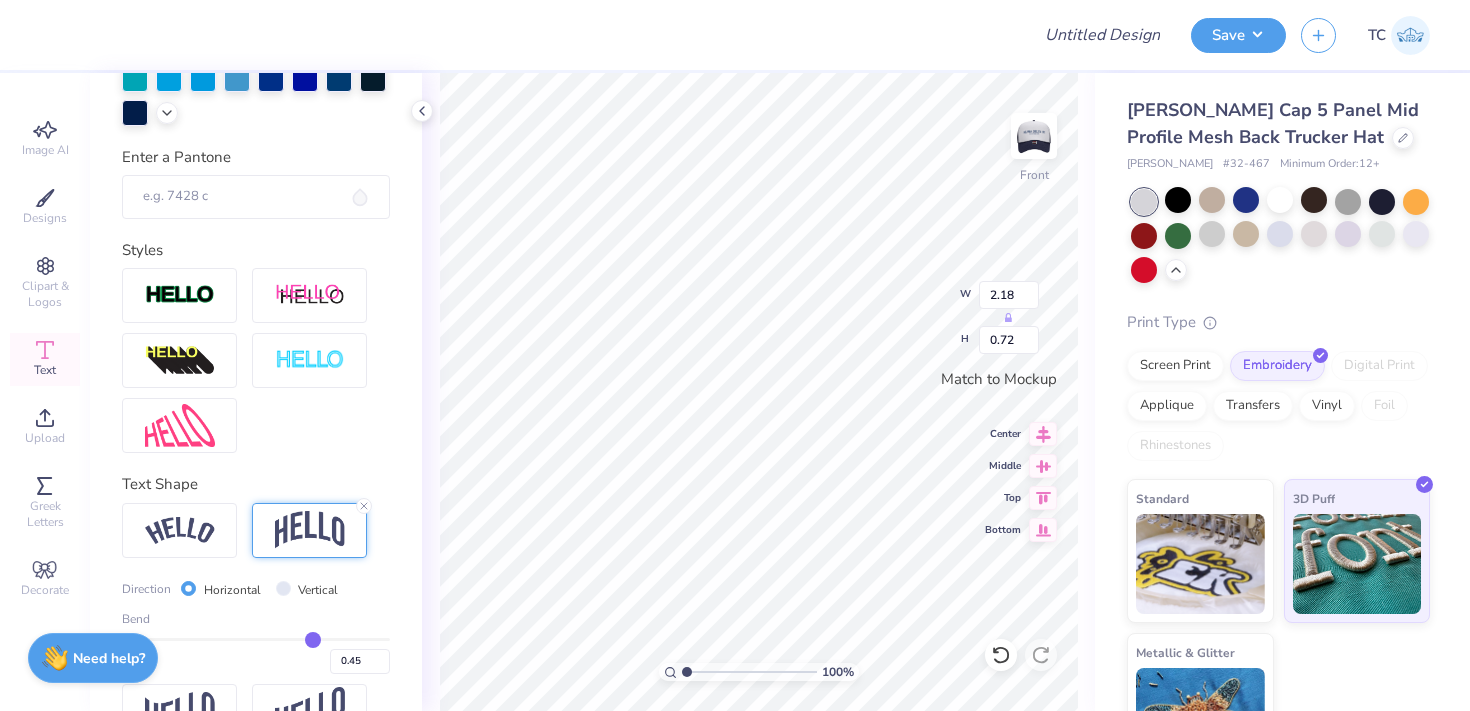 type on "0.44" 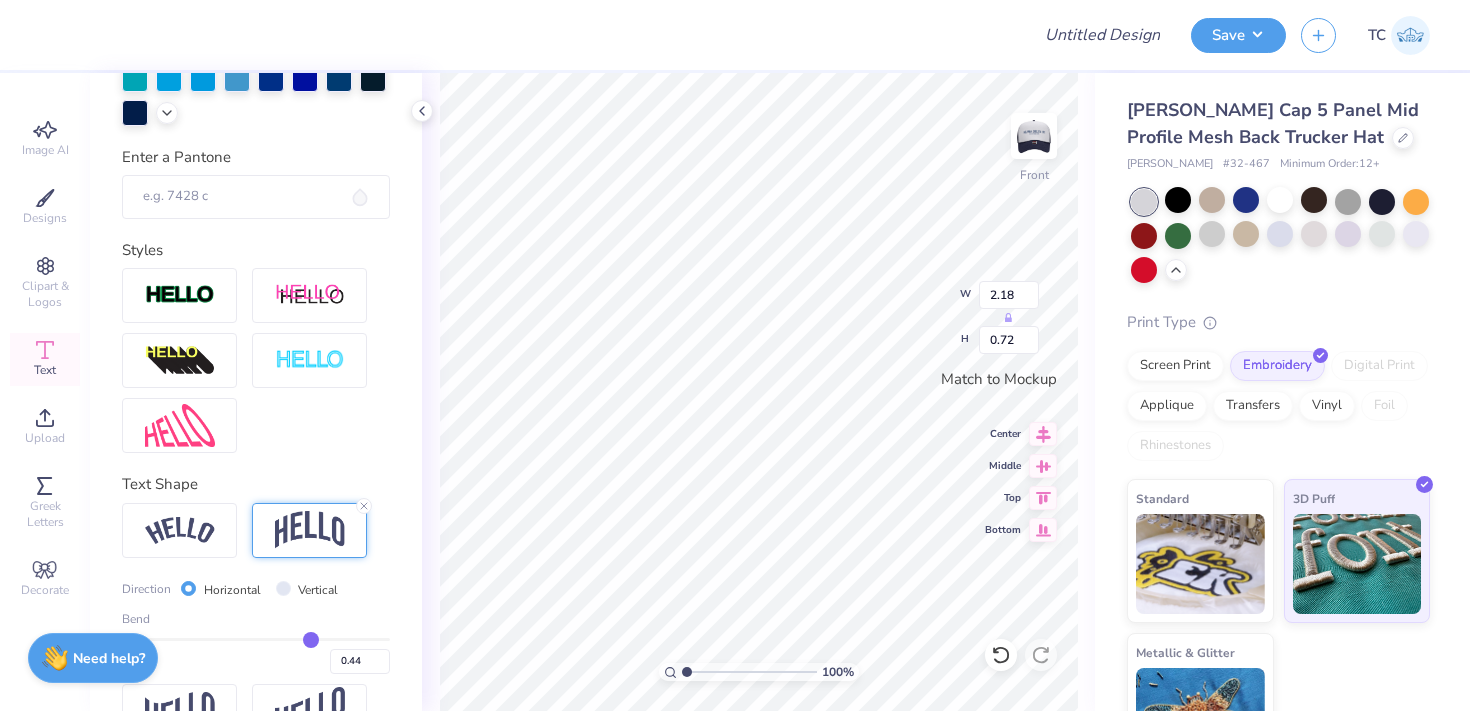 type on "0.43" 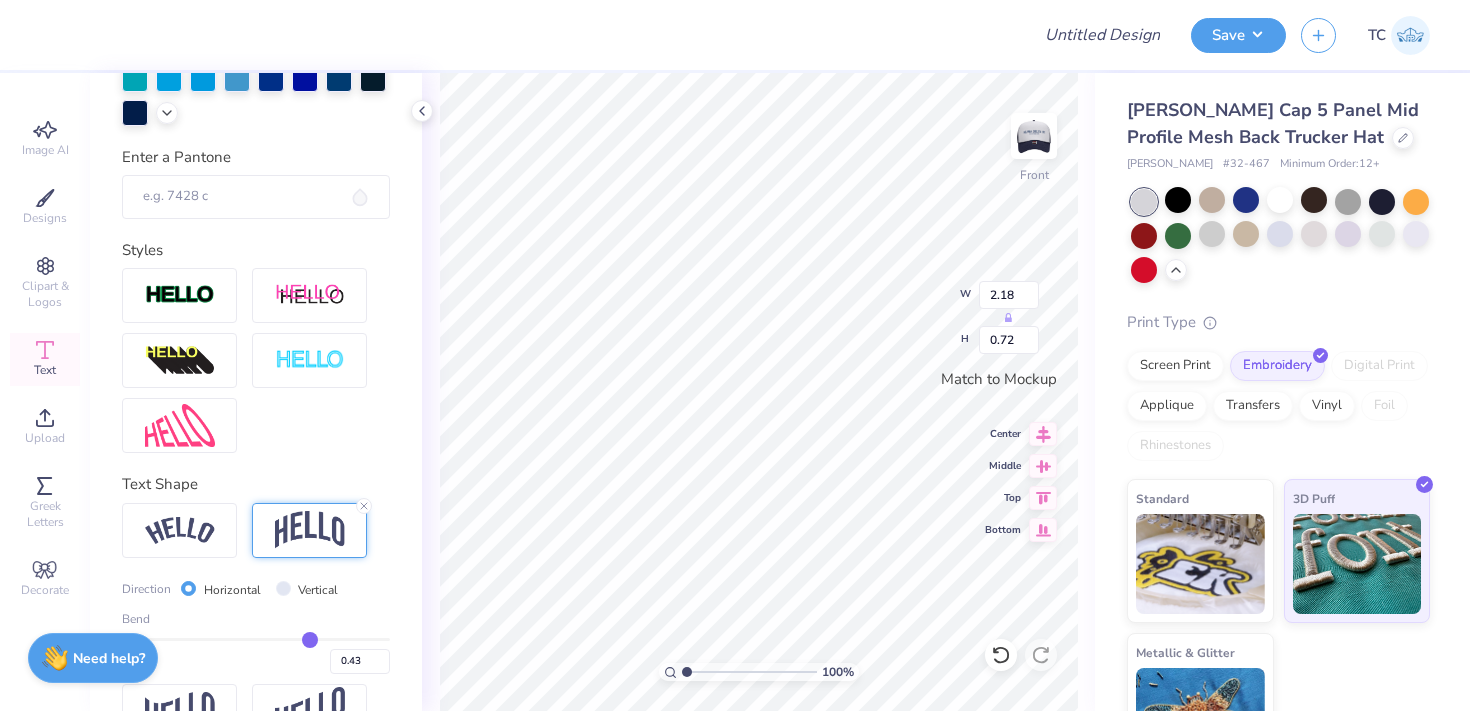 type on "0.42" 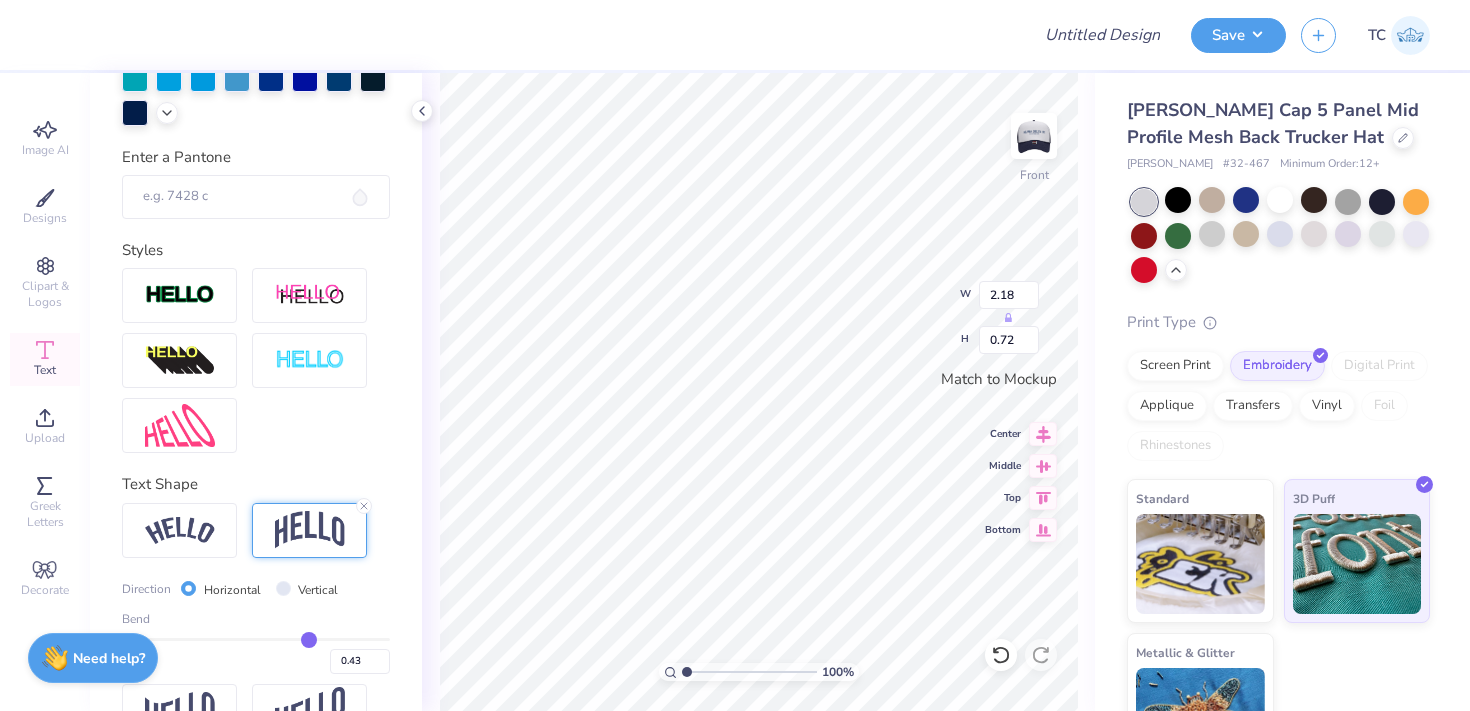 type on "0.42" 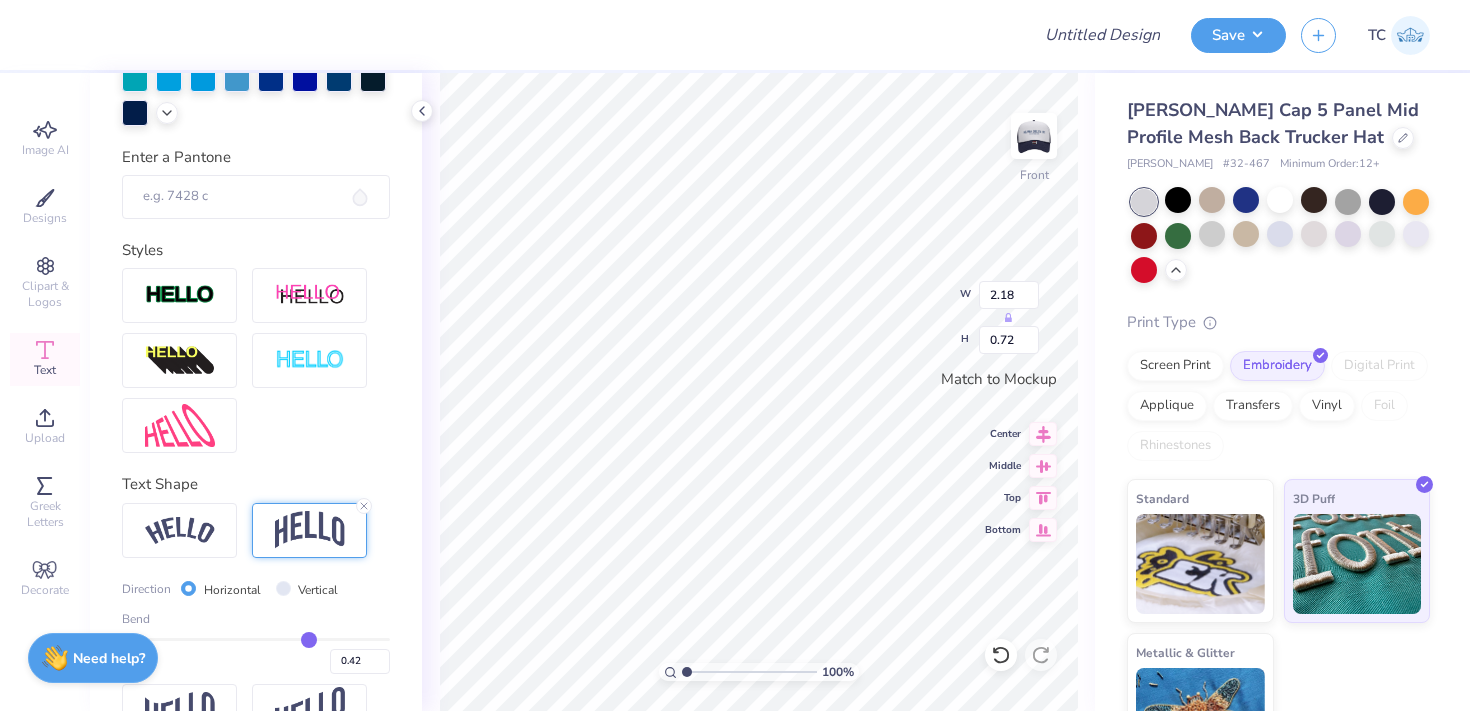 type on "0.41" 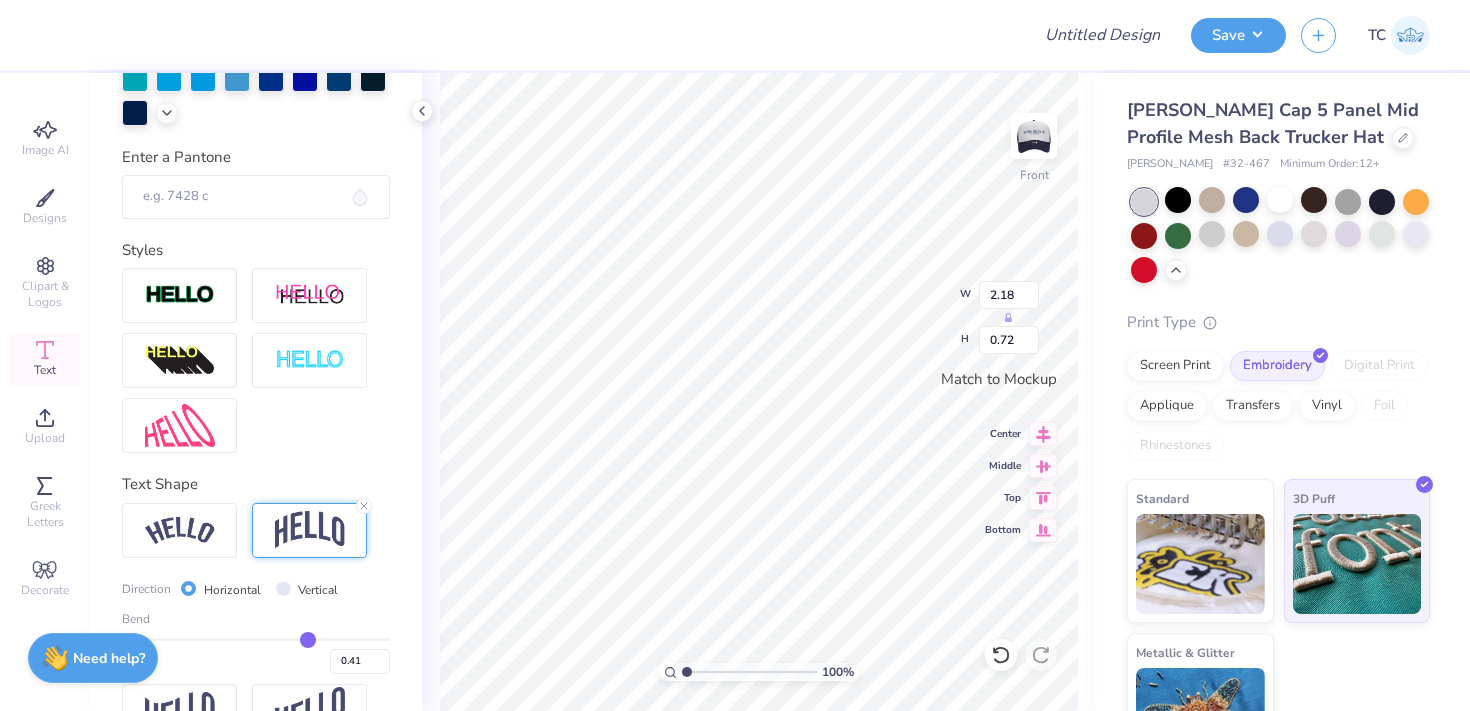 type on "0.4" 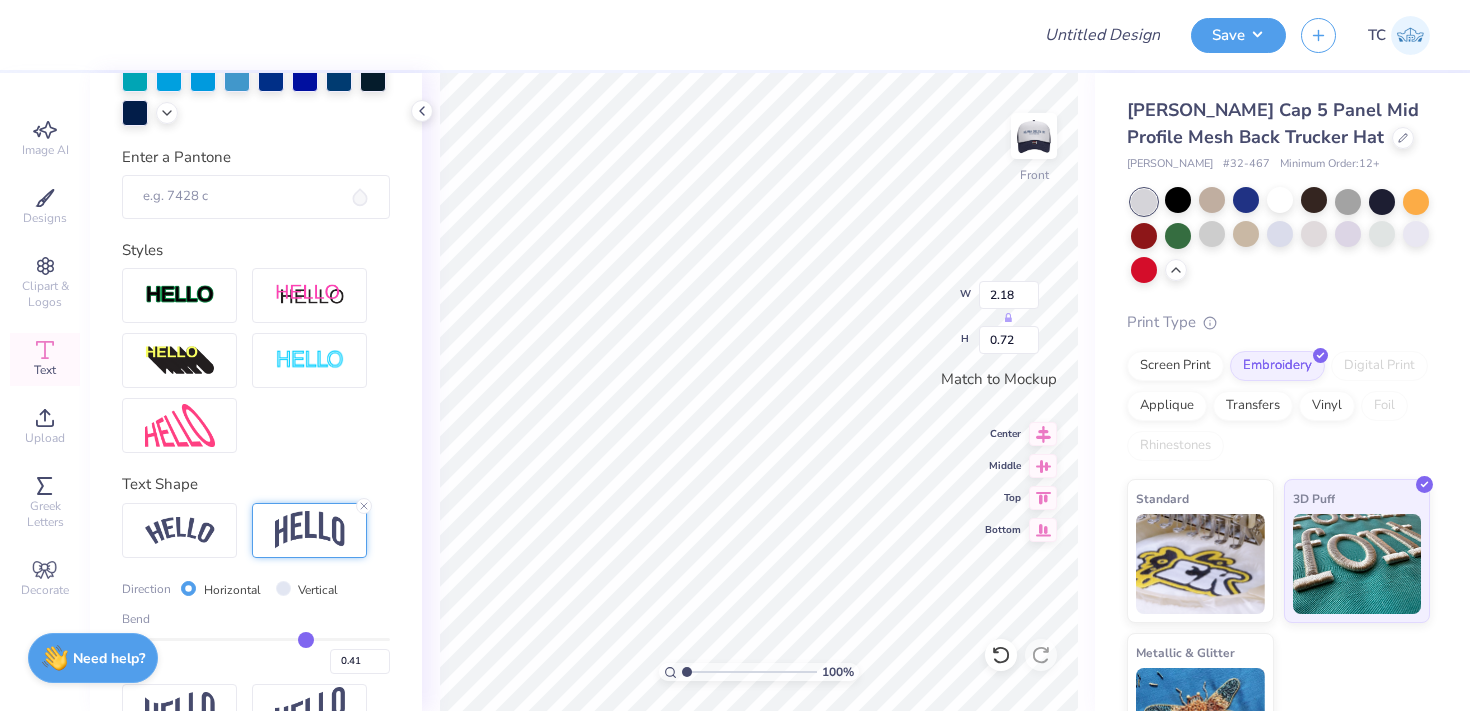 type on "0.40" 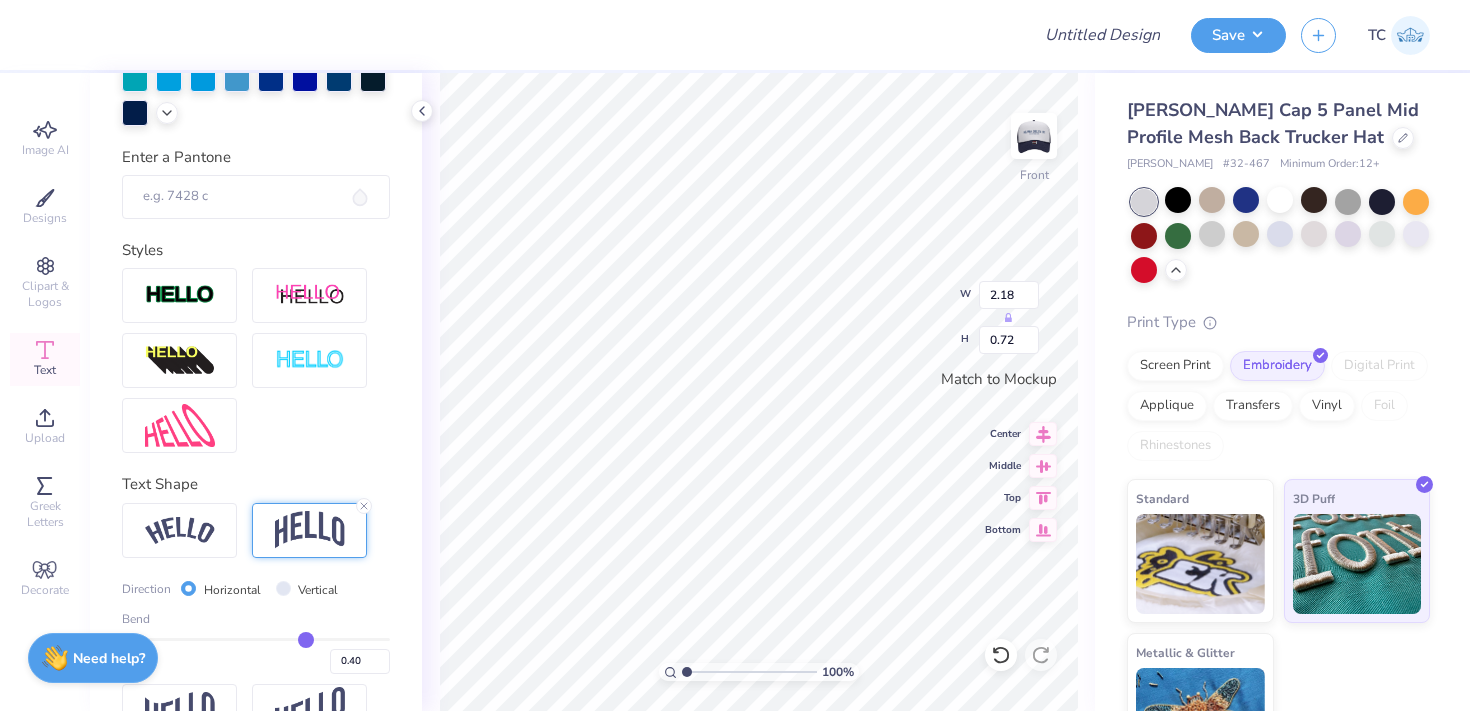 type on "0.39" 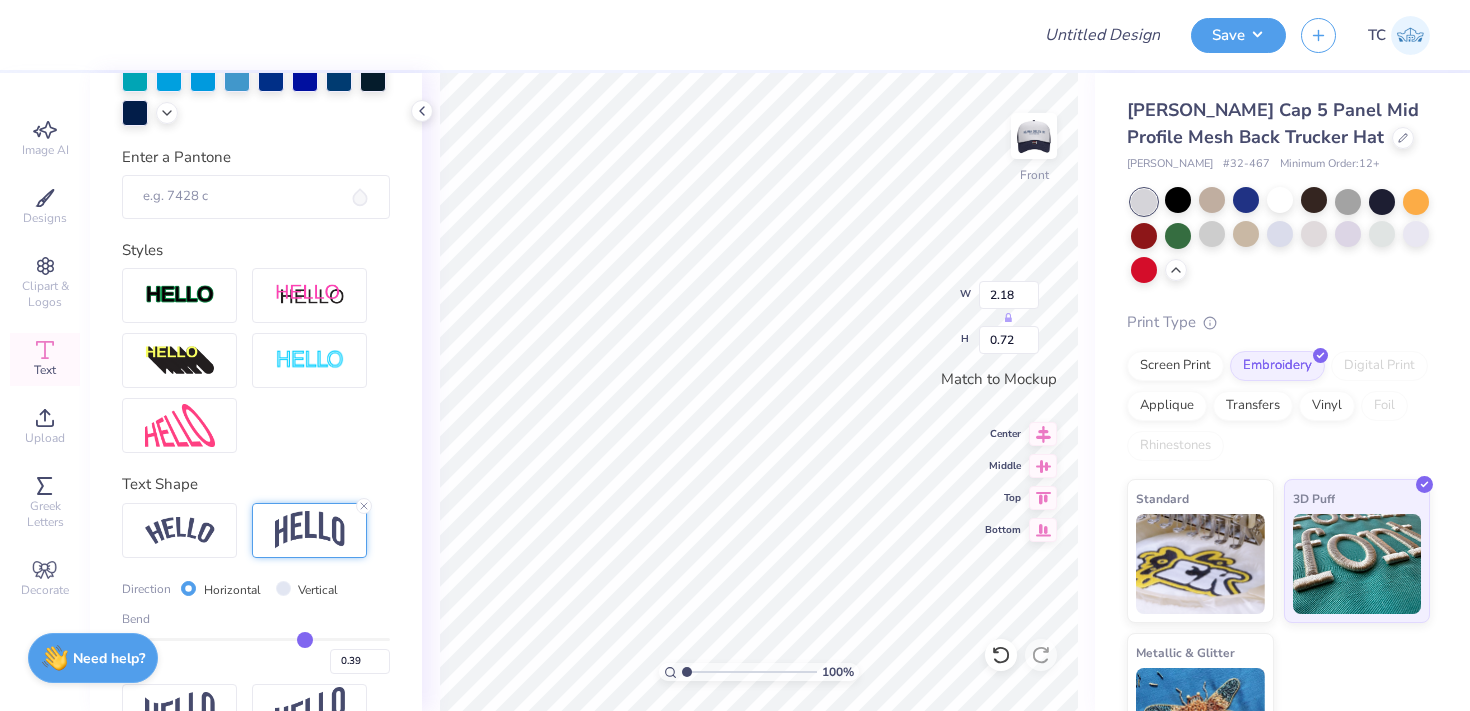 type on "0.37" 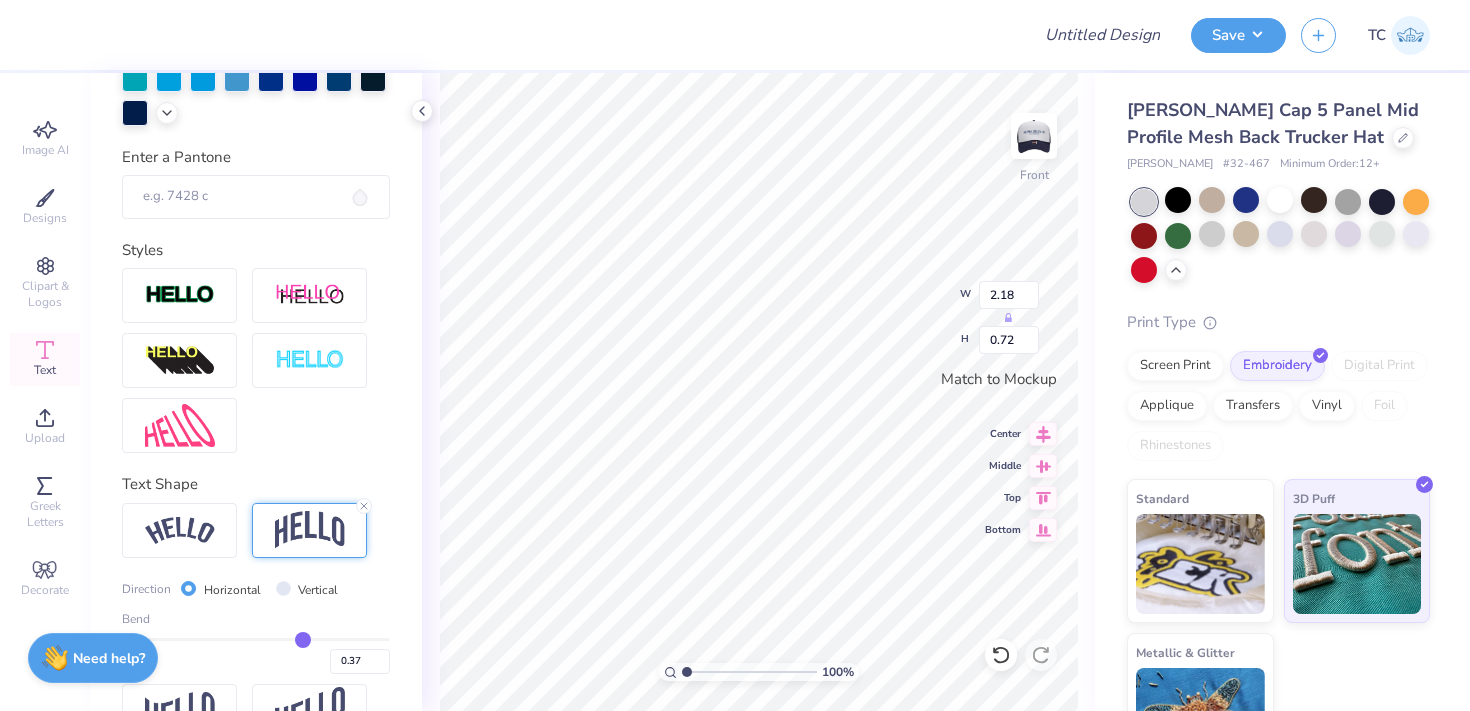 type on "0.36" 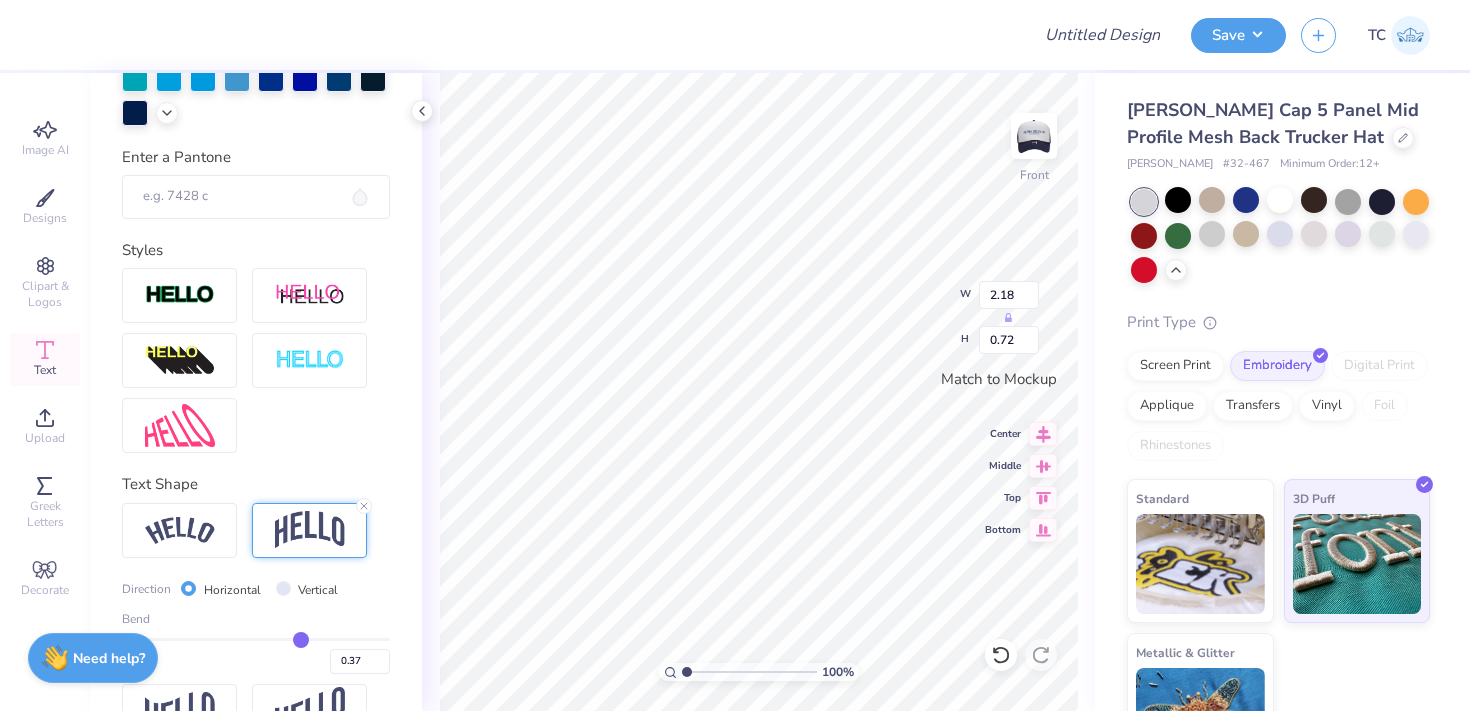type on "0.36" 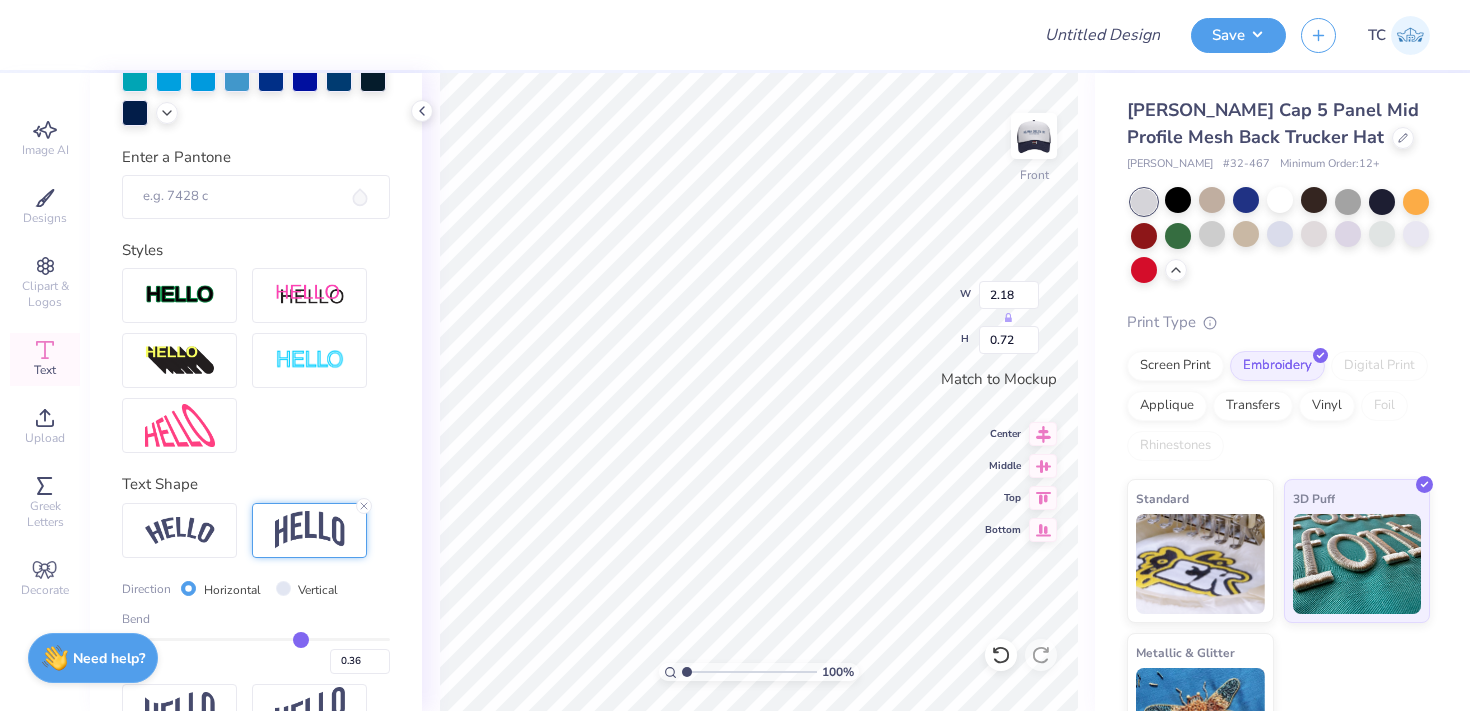 type on "0.35" 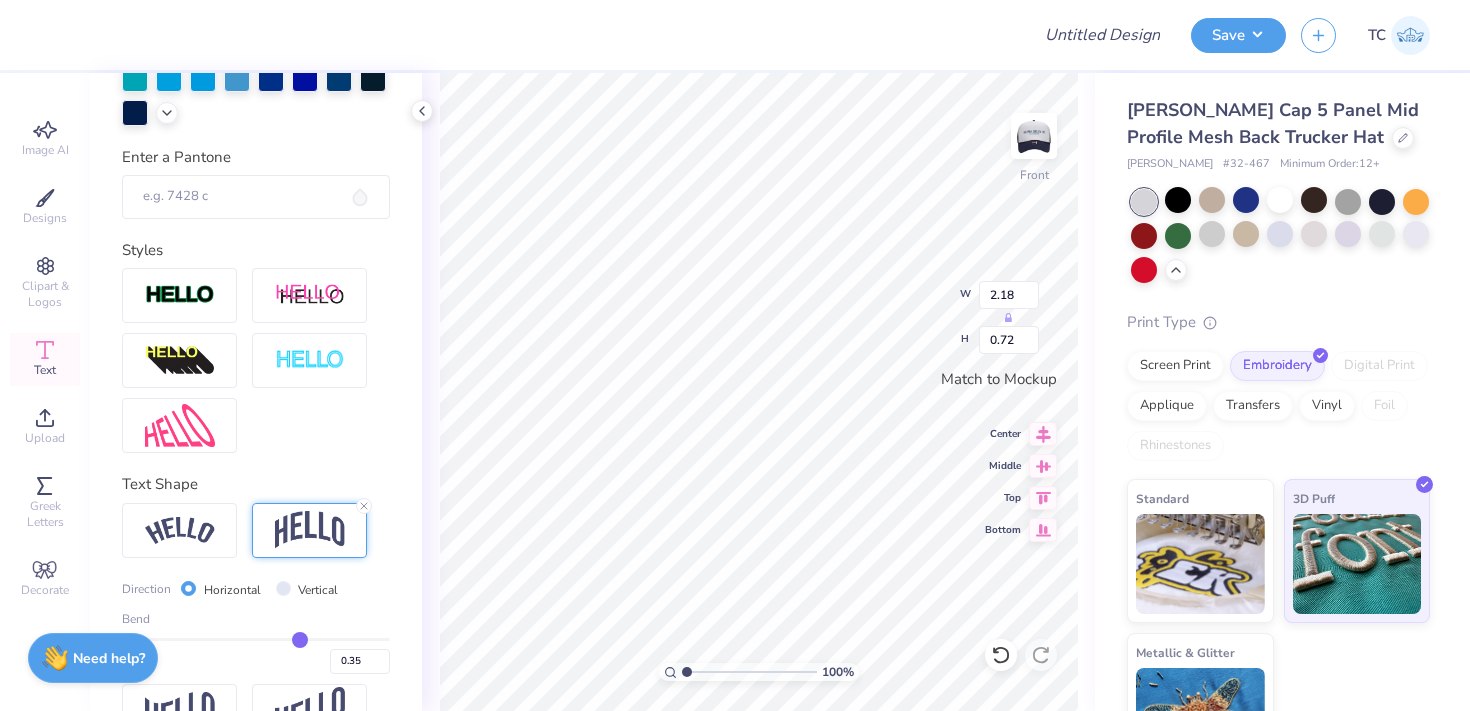 type on "0.34" 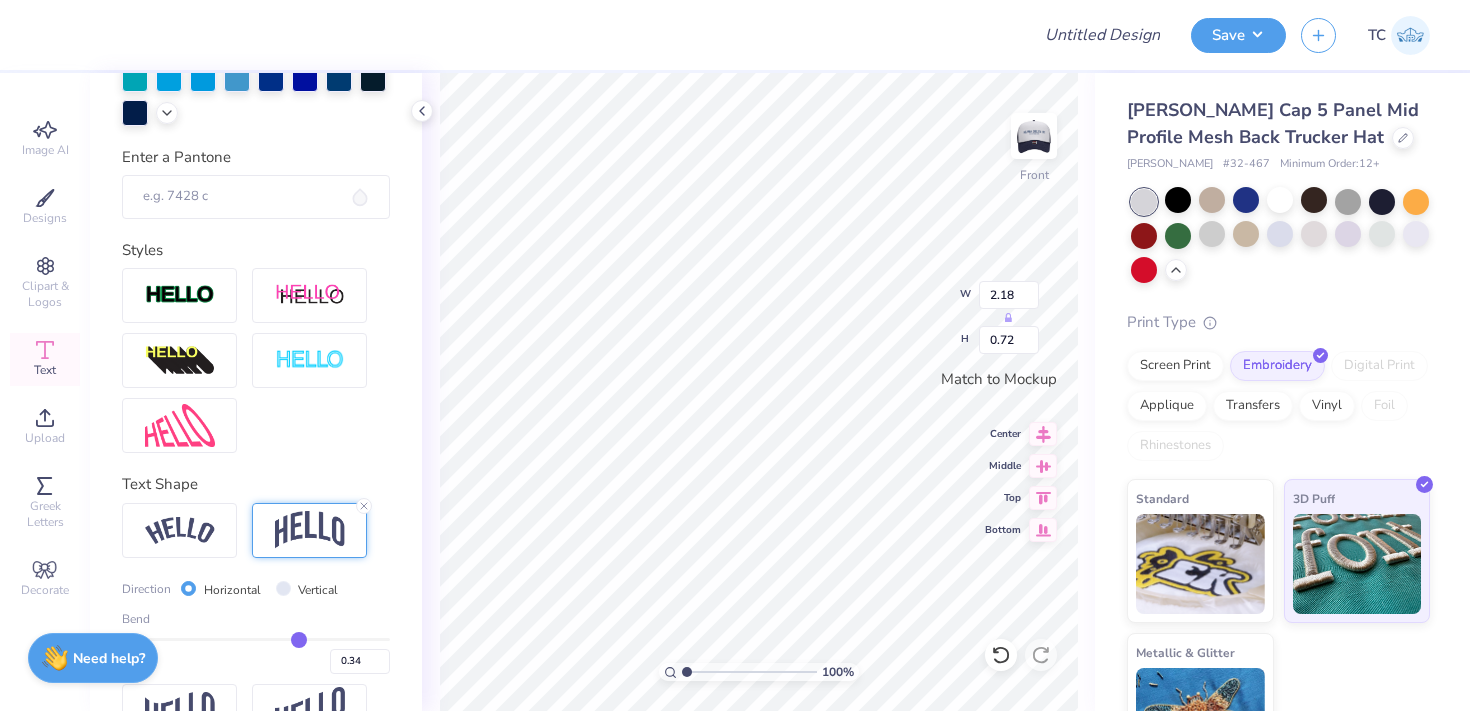 type on "0.33" 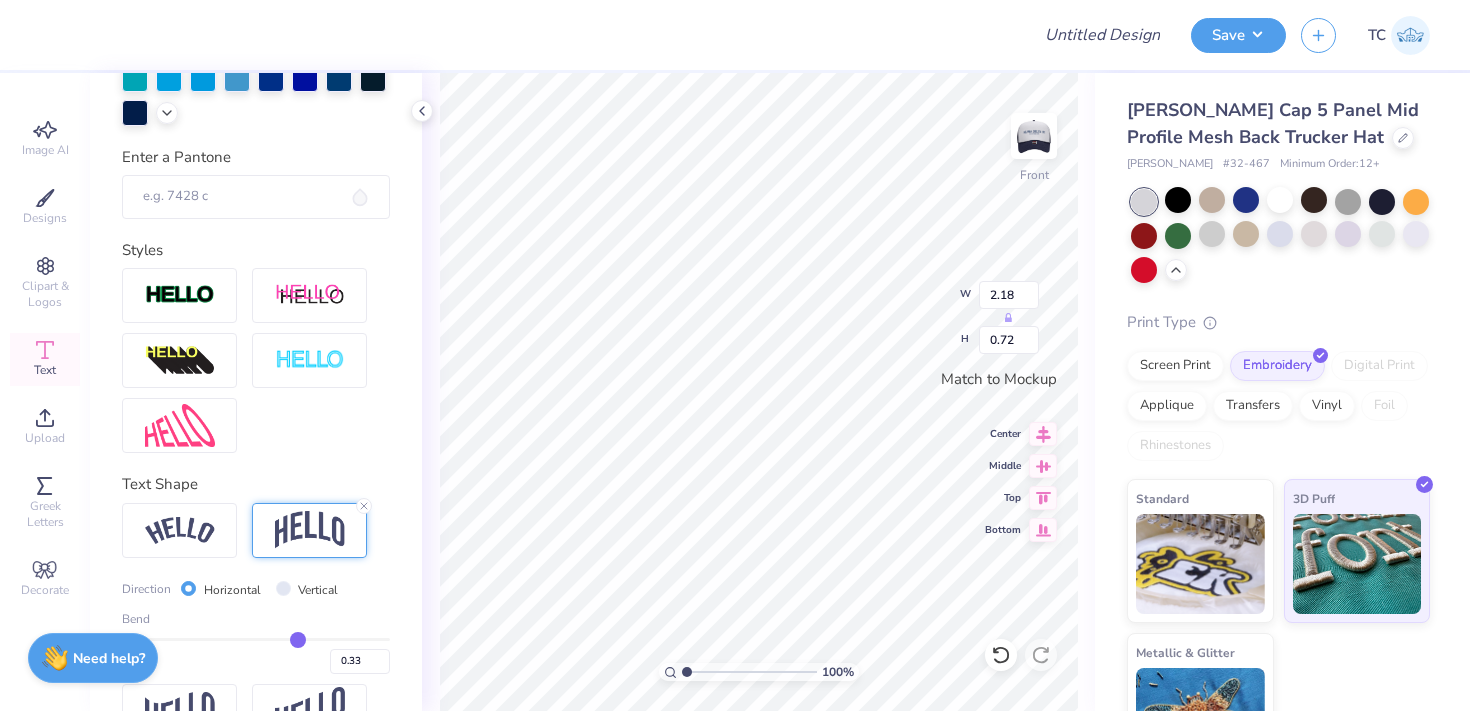 type on "0.32" 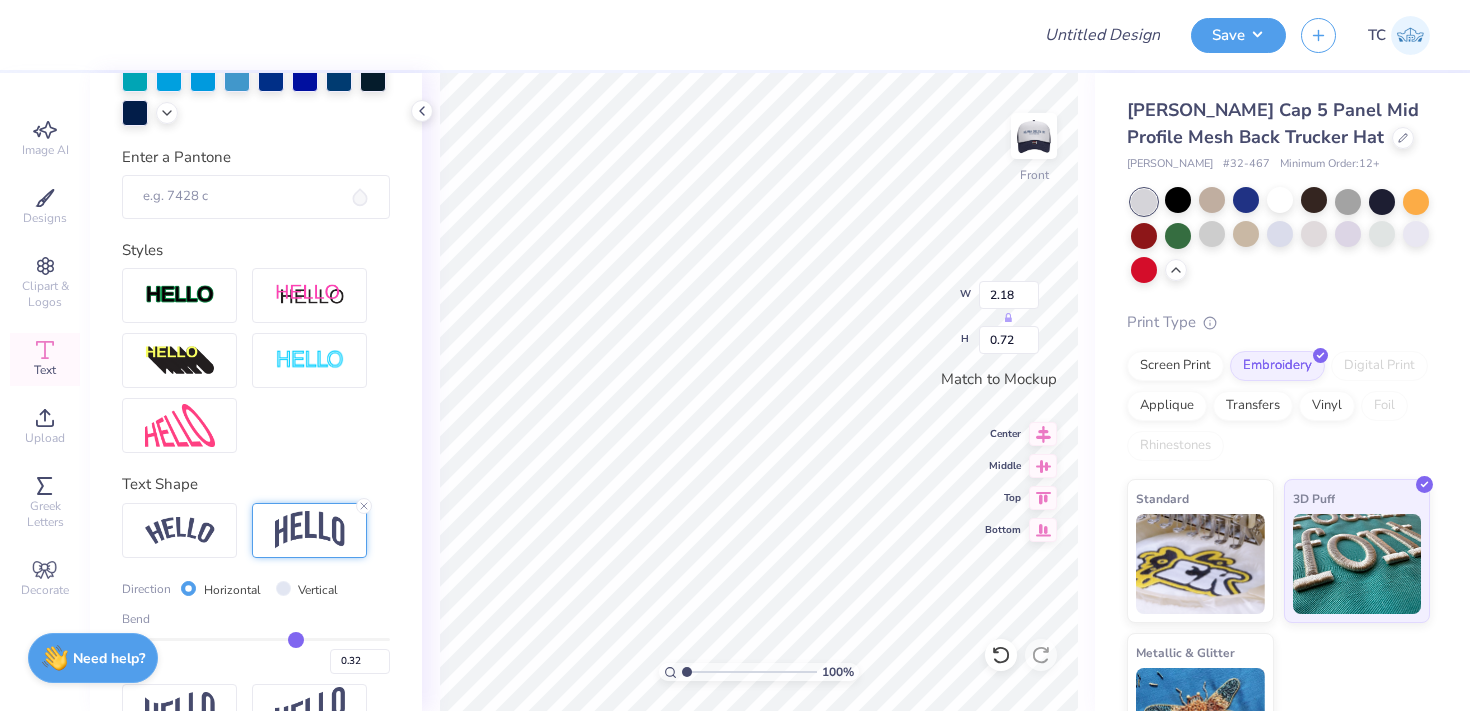 type on "0.31" 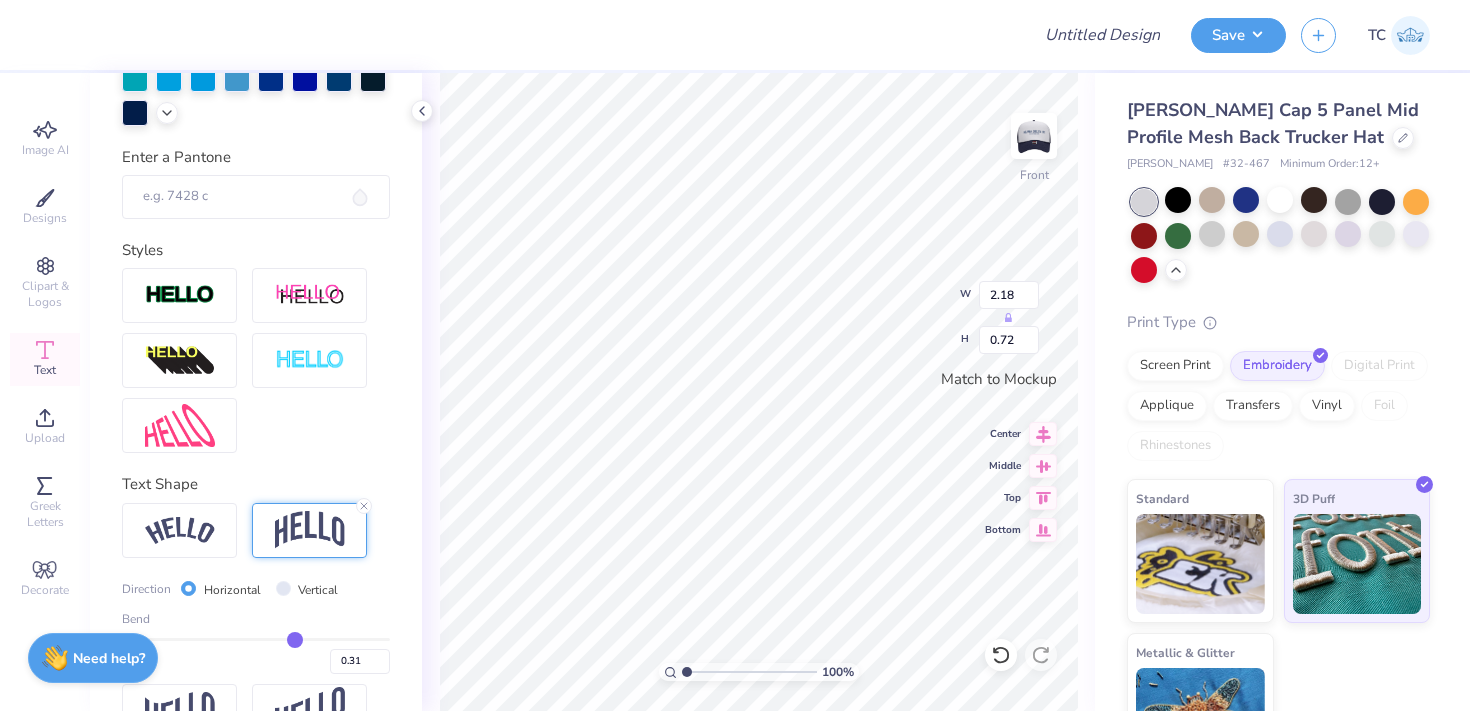 type on "0.3" 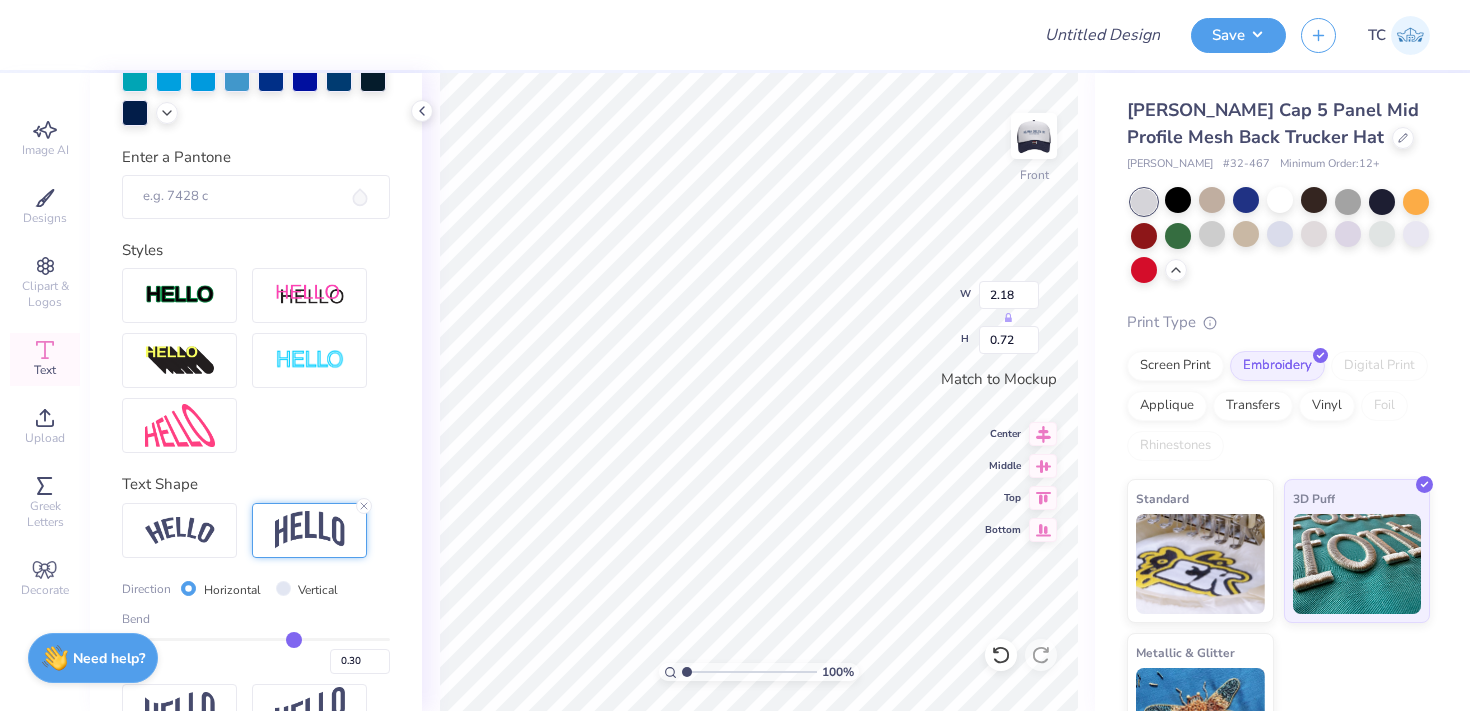 type on "0.29" 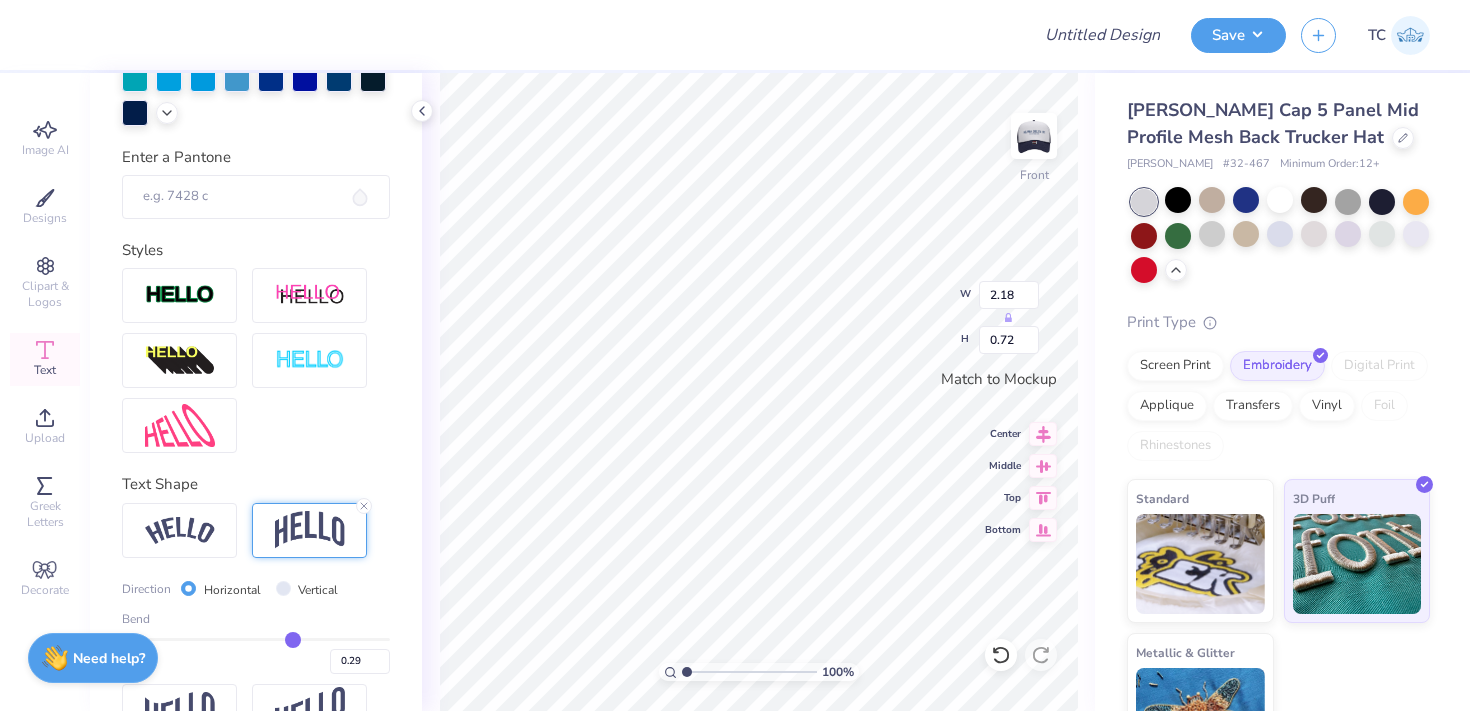 type on "0.28" 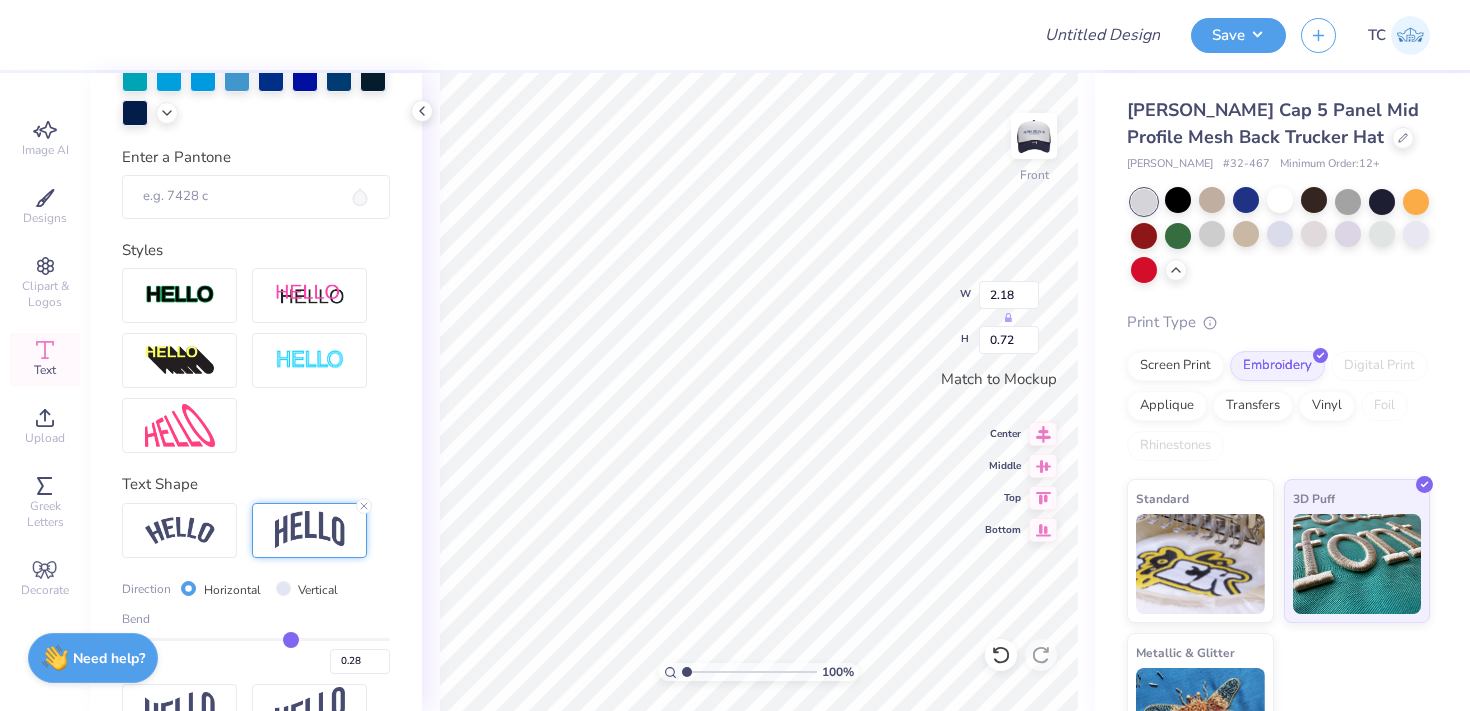 type on "0.27" 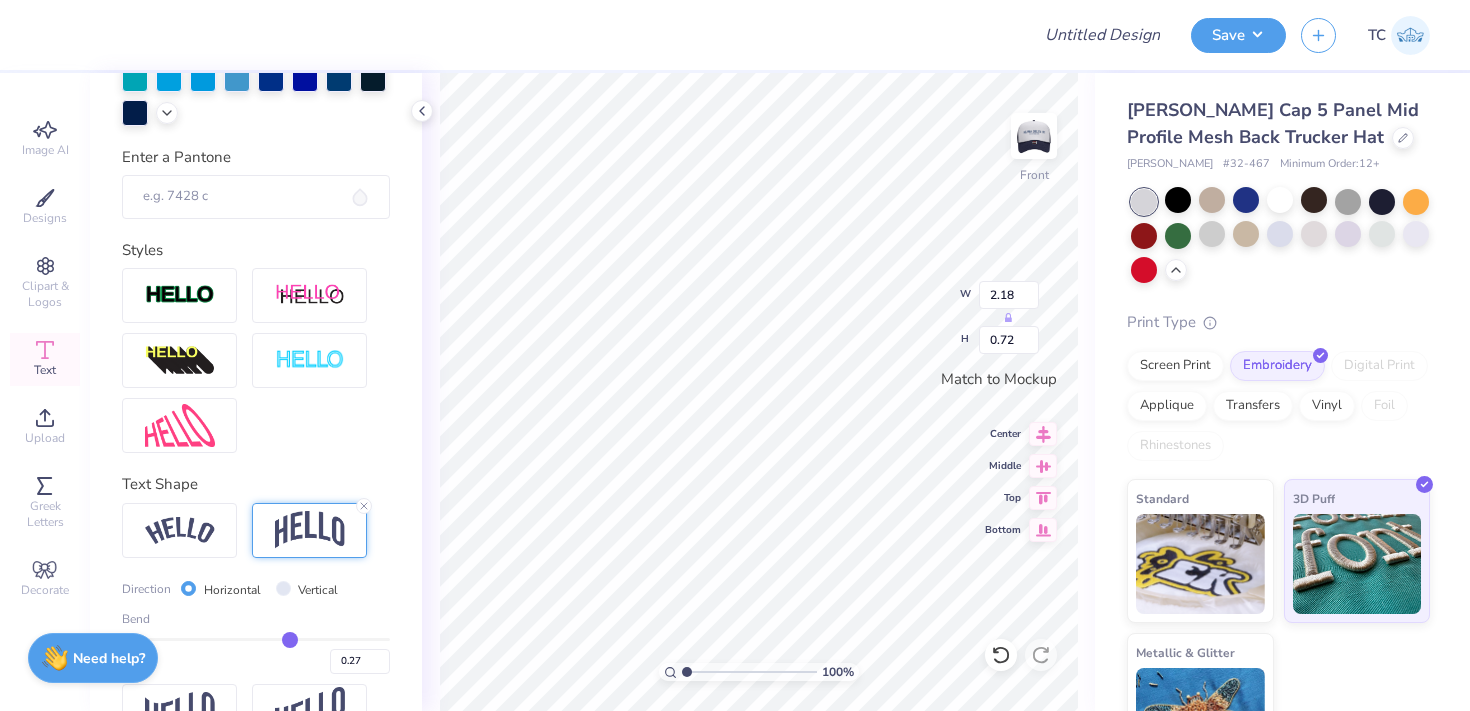 type on "0.26" 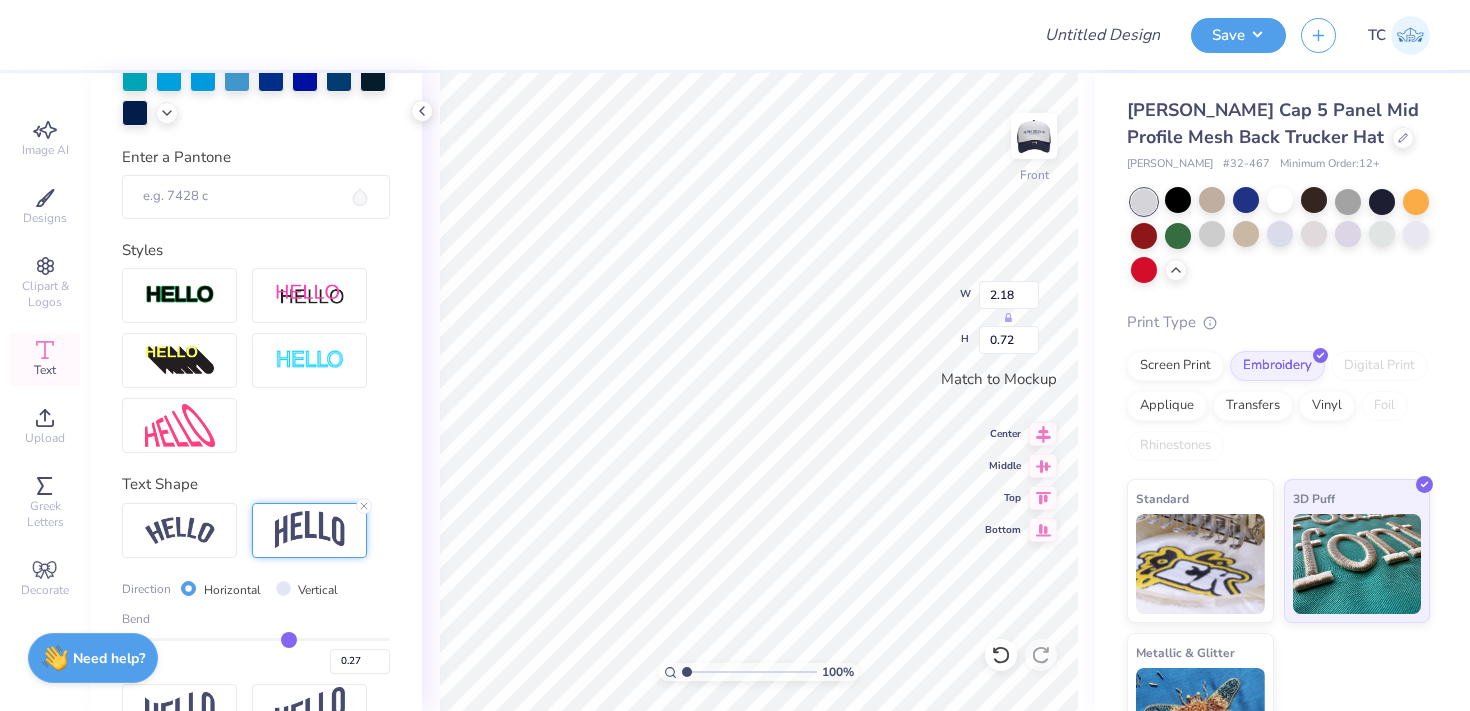 type on "0.26" 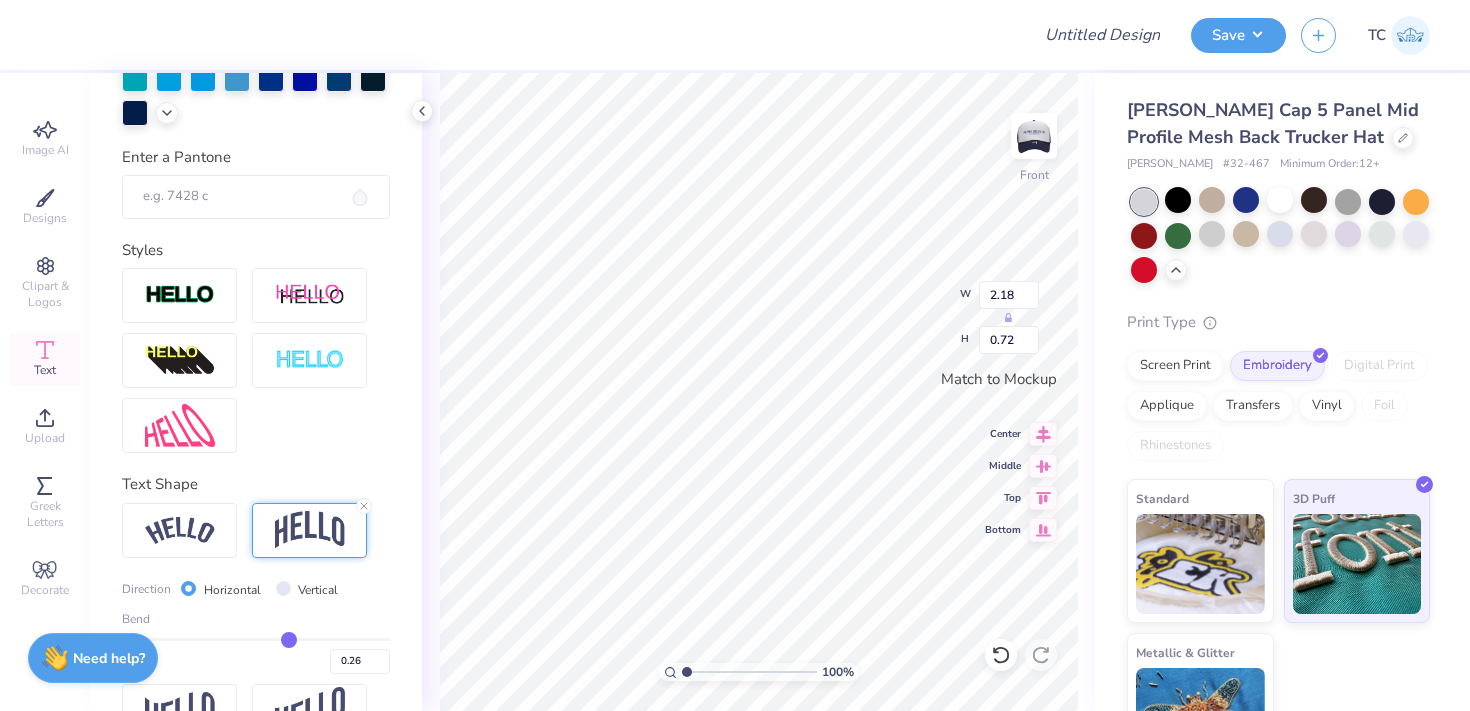 type on "0.25" 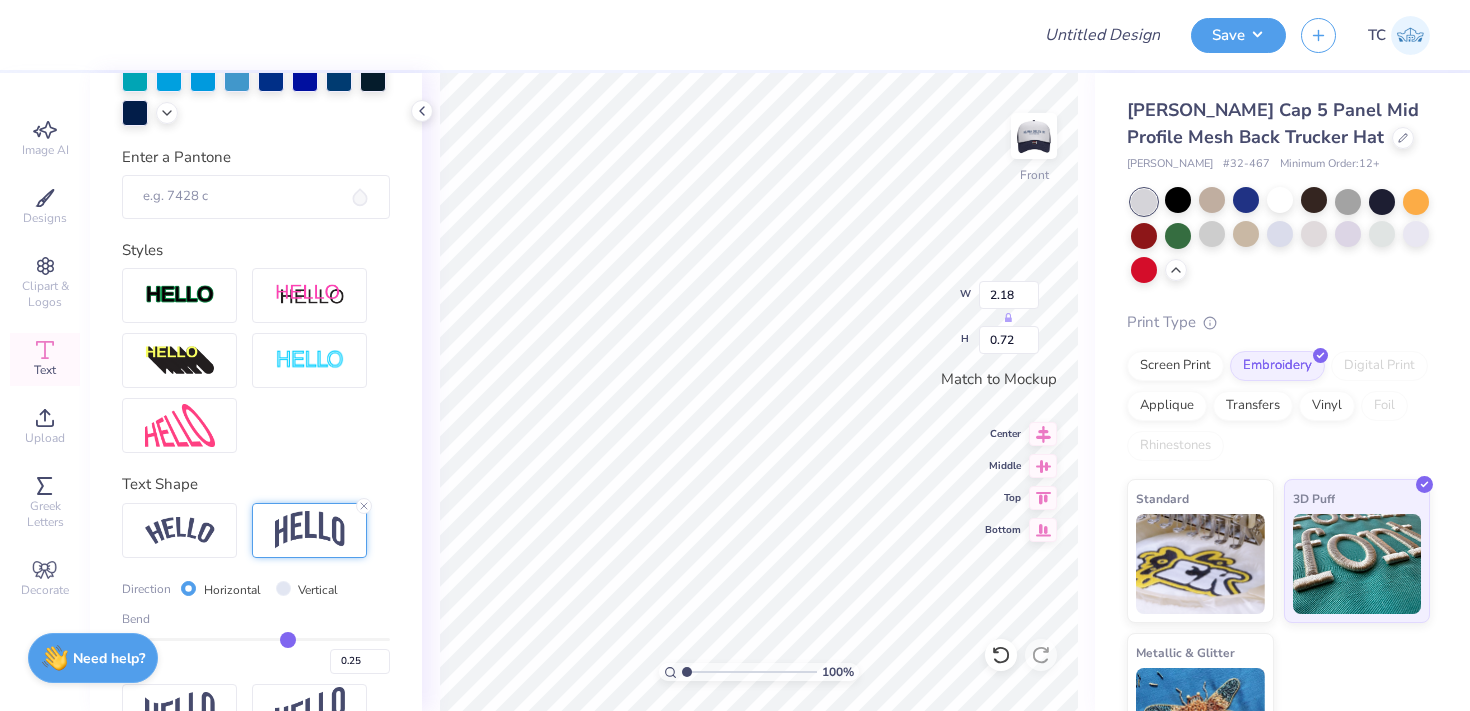 type on "0.24" 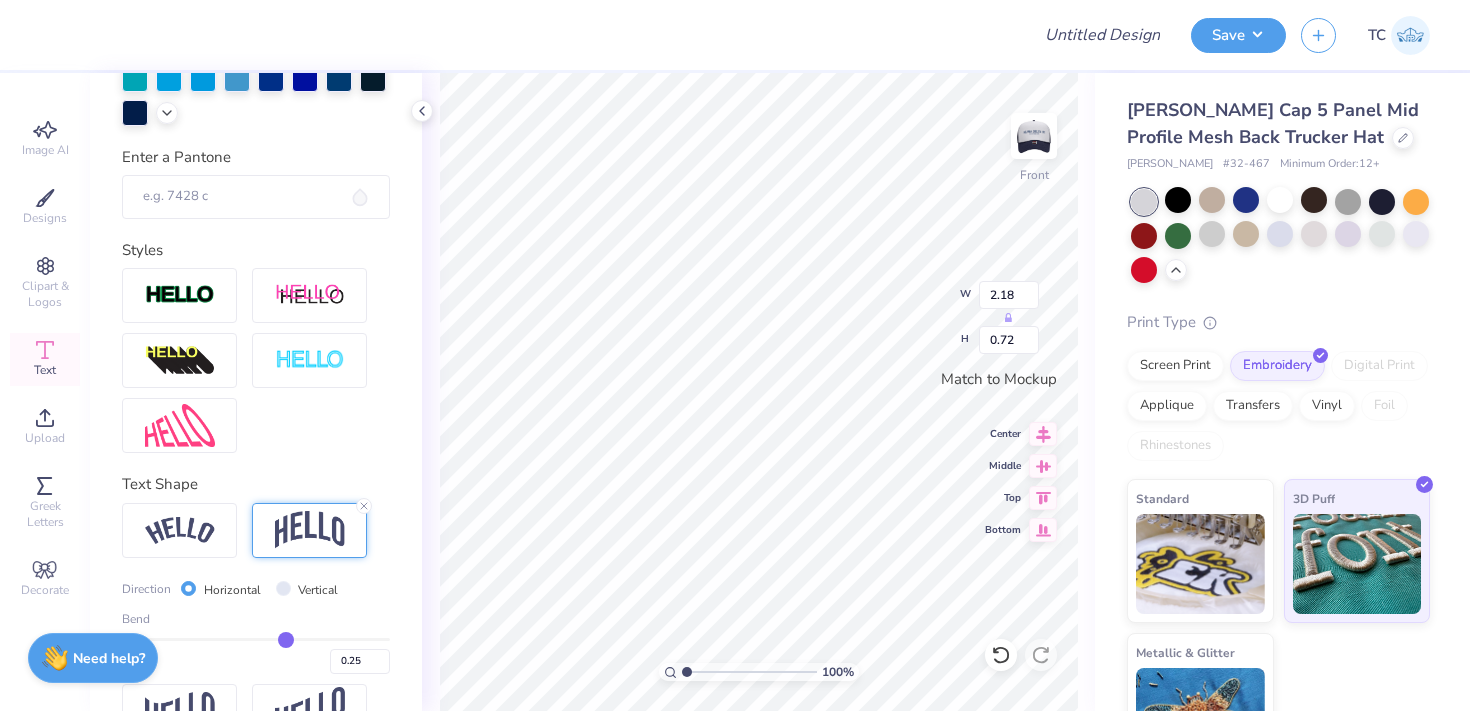 type on "0.24" 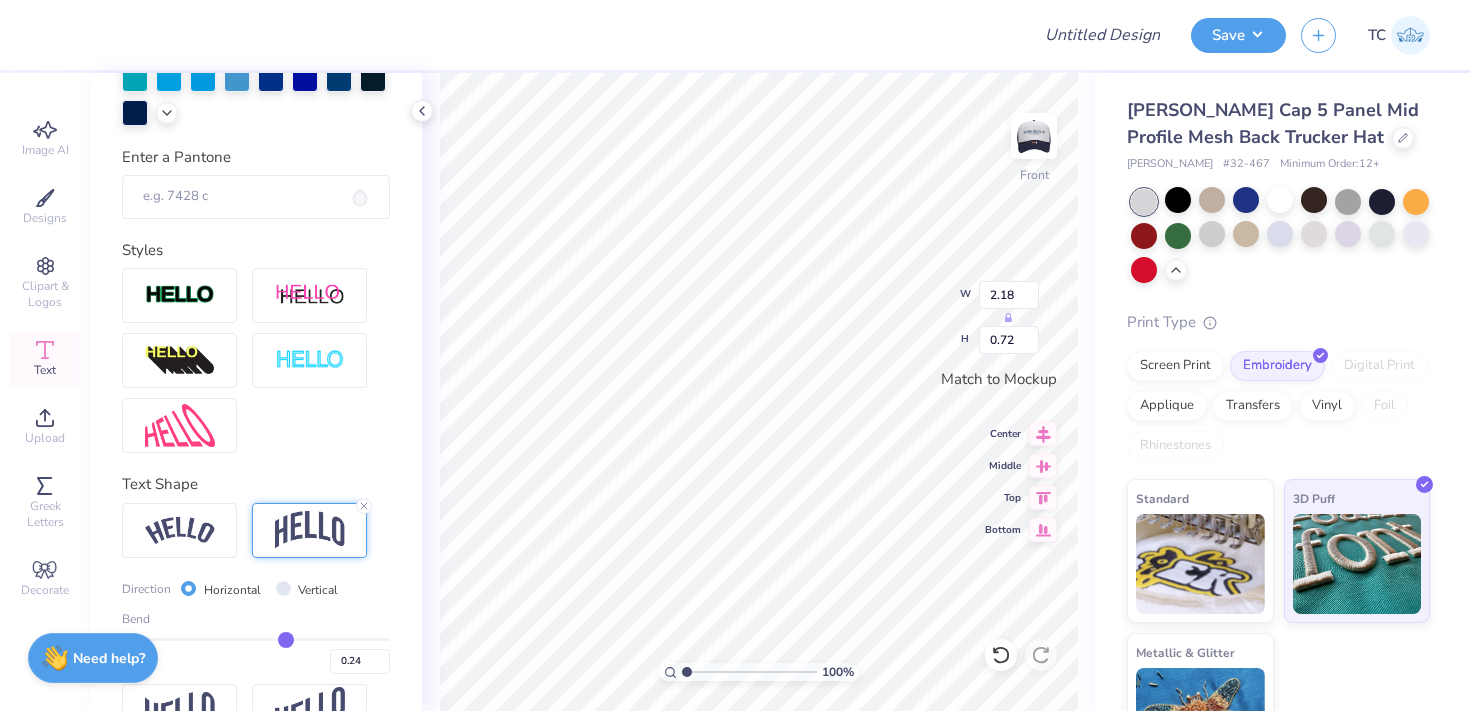 type on "0.23" 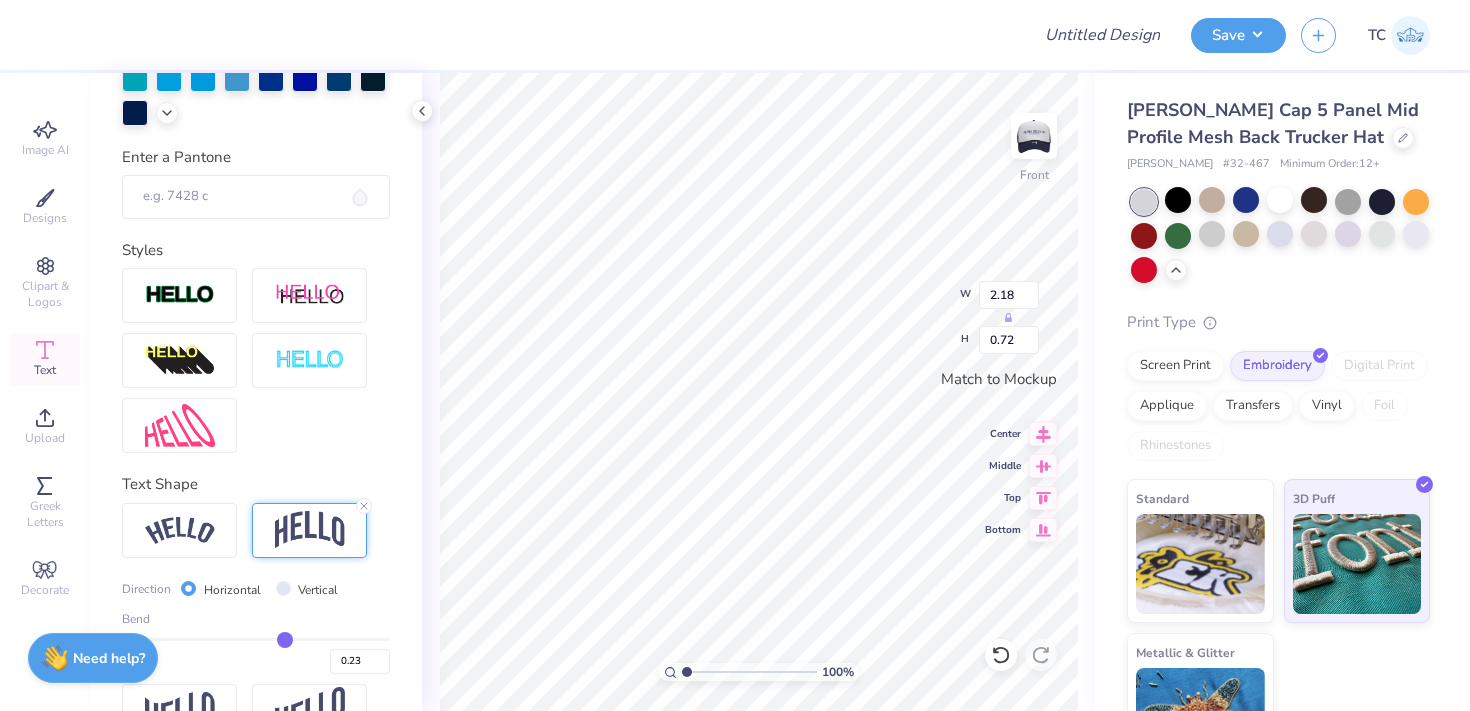 type on "0.22" 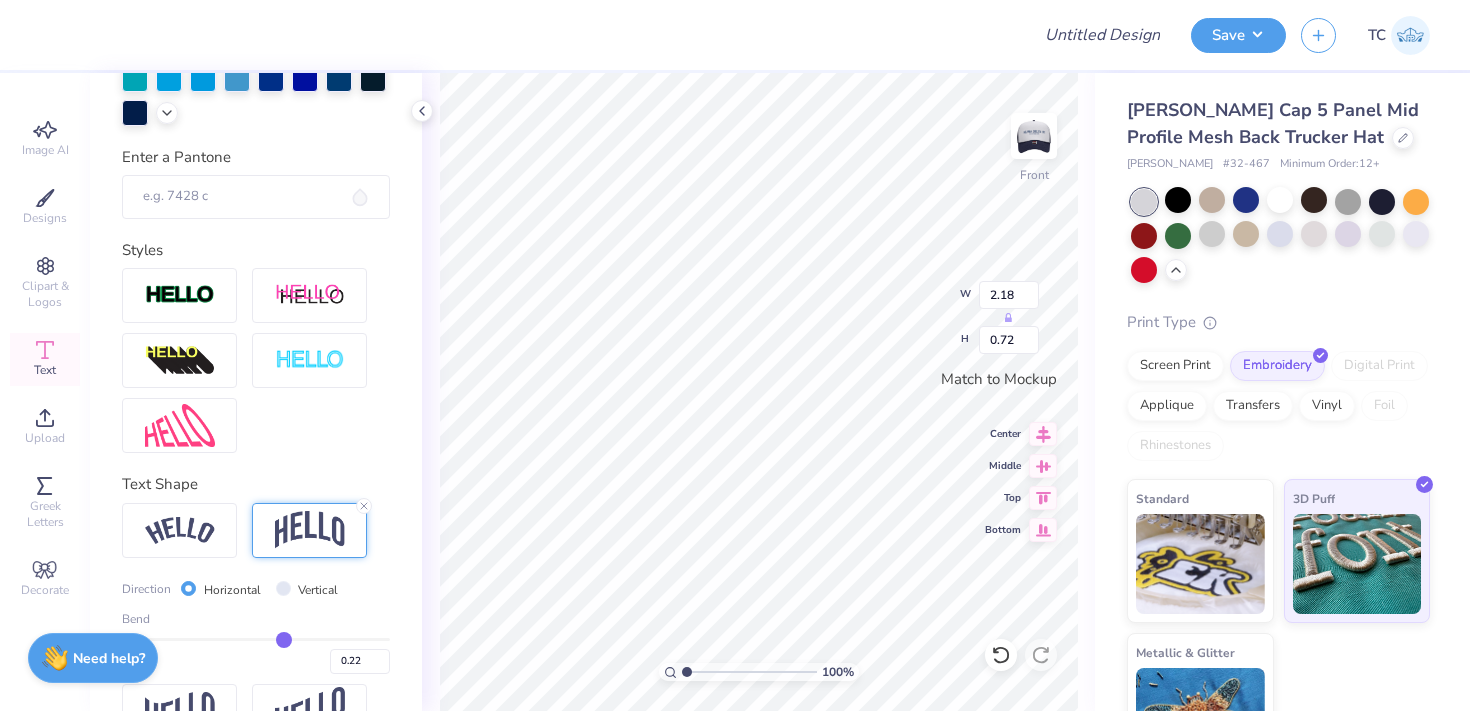type on "0.21" 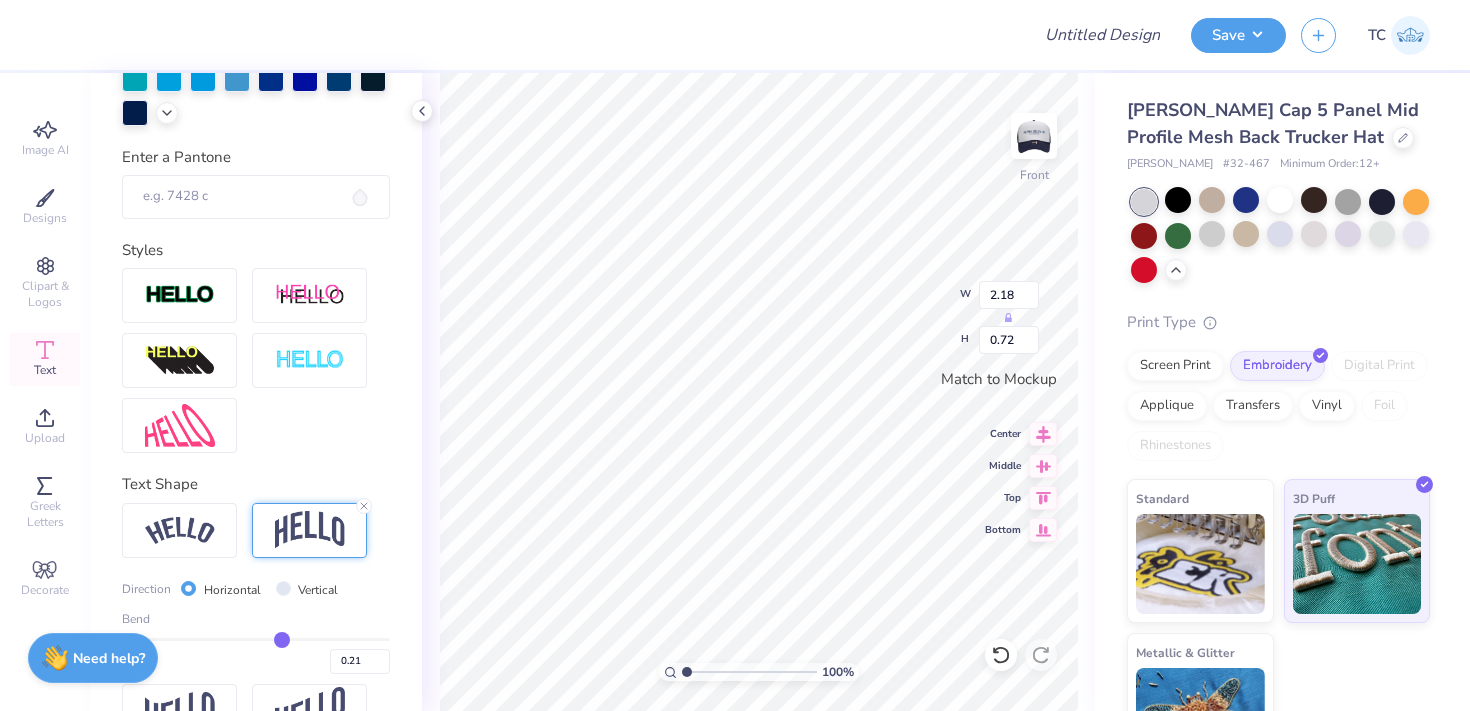 drag, startPoint x: 313, startPoint y: 640, endPoint x: 282, endPoint y: 639, distance: 31.016125 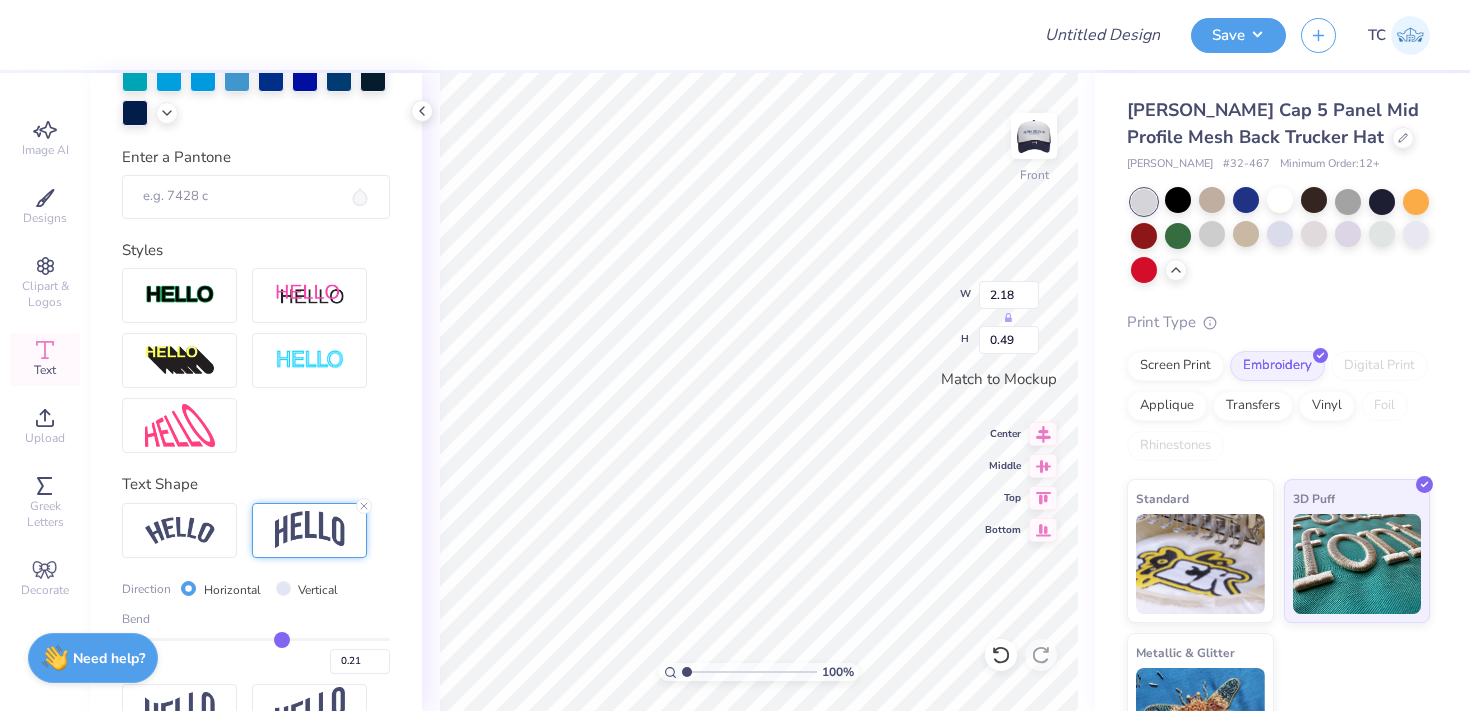 click on "100  % Front W 2.18 H 0.49 Match to Mockup Center Middle Top Bottom" at bounding box center (758, 392) 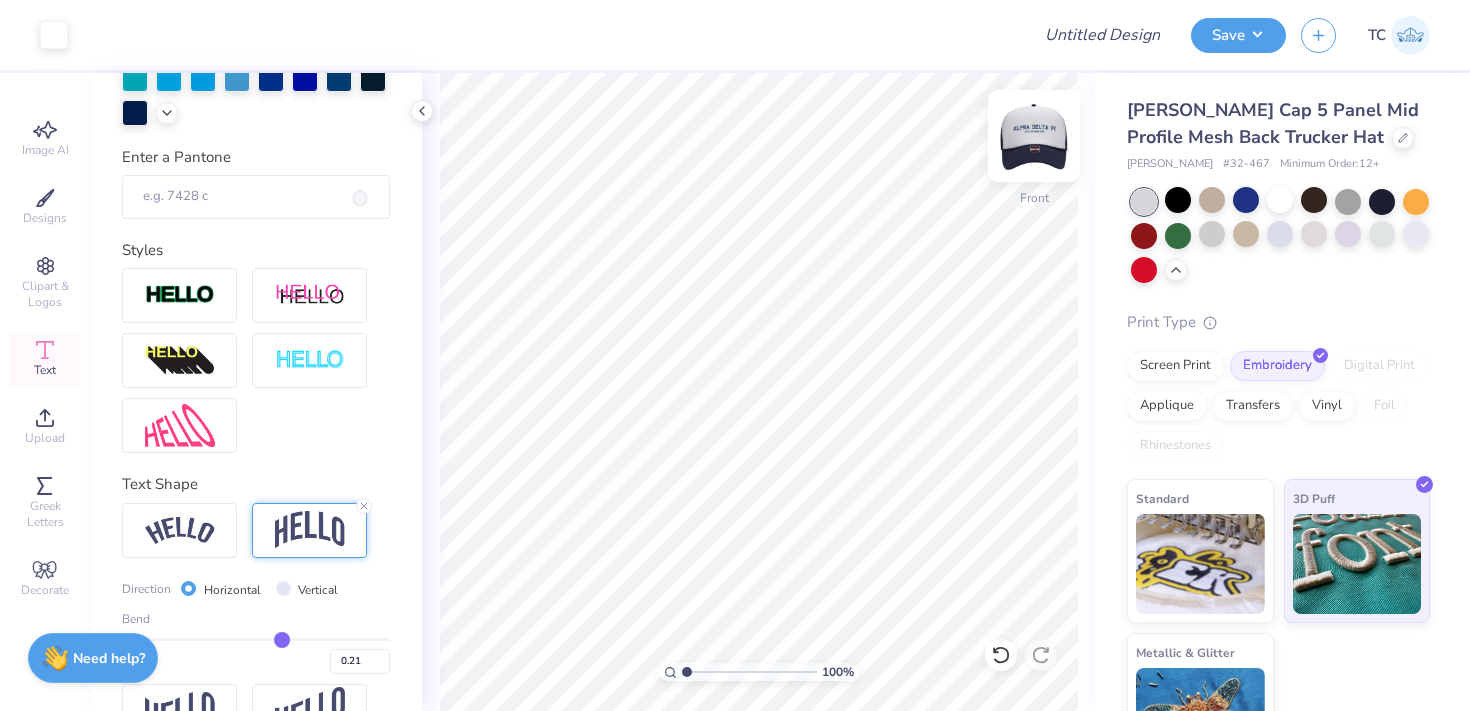 click at bounding box center (1034, 136) 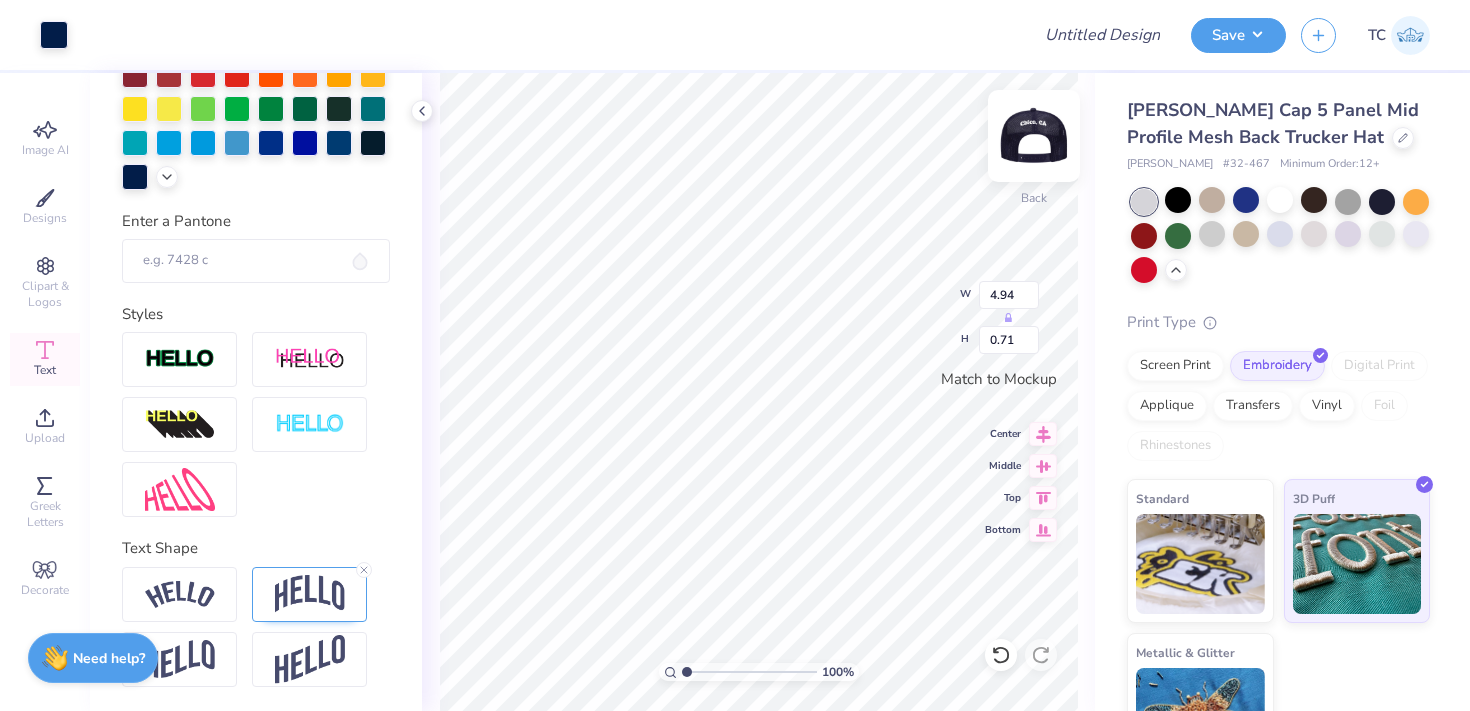 scroll, scrollTop: 452, scrollLeft: 0, axis: vertical 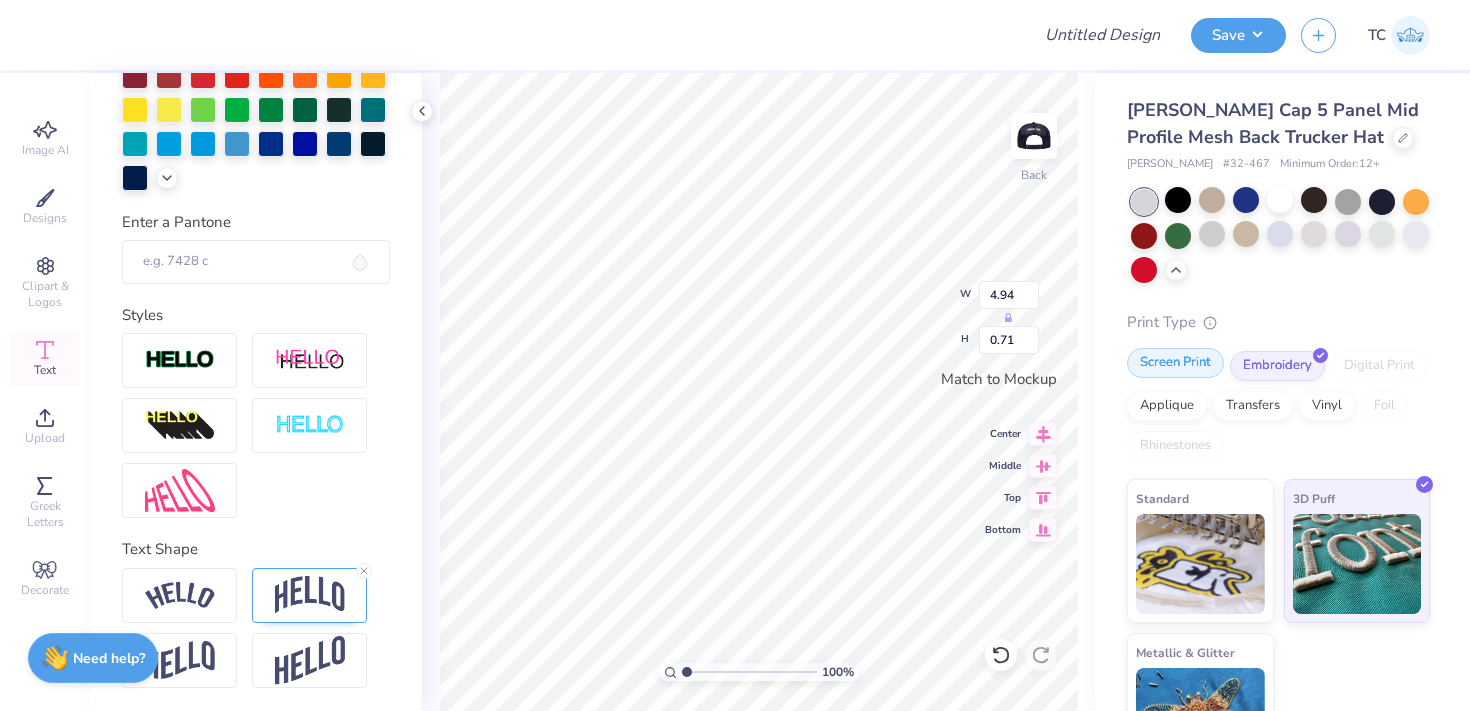 click on "Screen Print" at bounding box center [1175, 363] 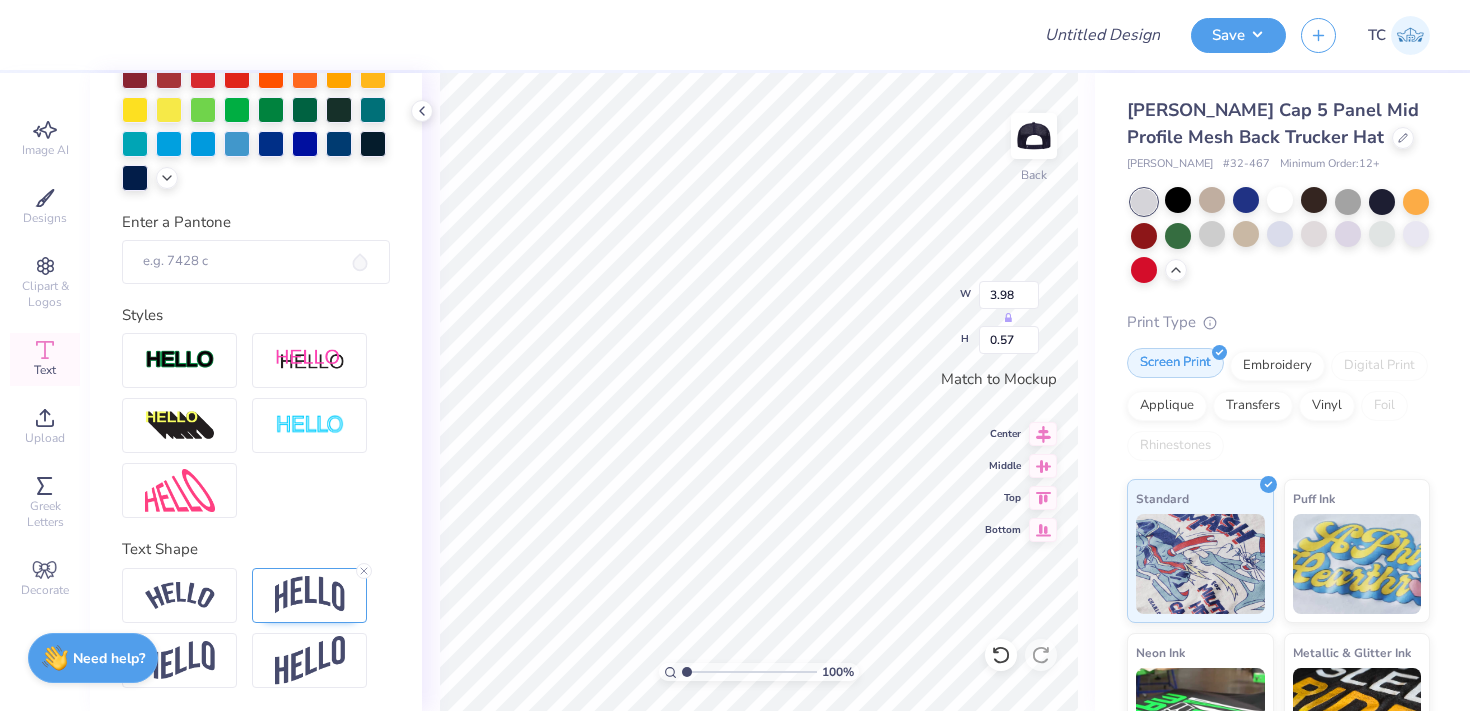 type on "3.98" 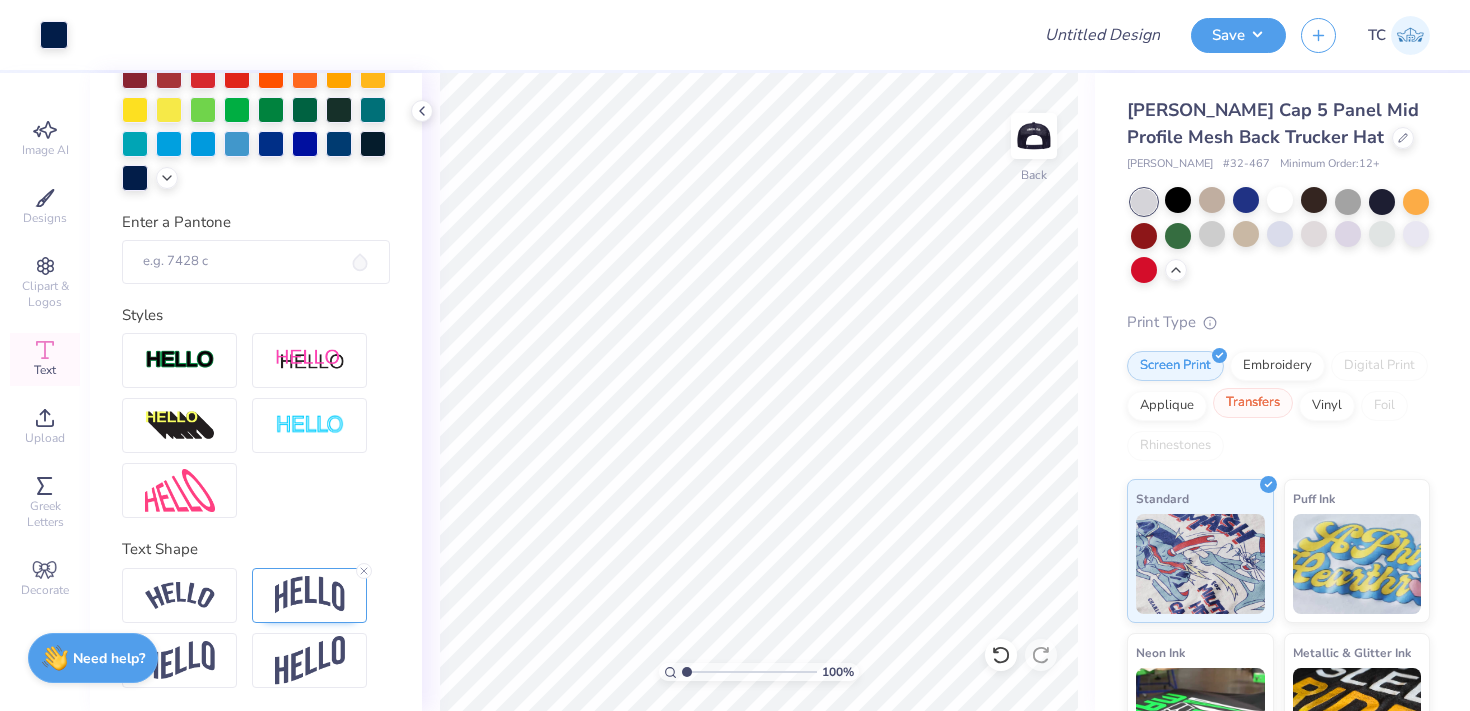 click on "Transfers" at bounding box center (1253, 403) 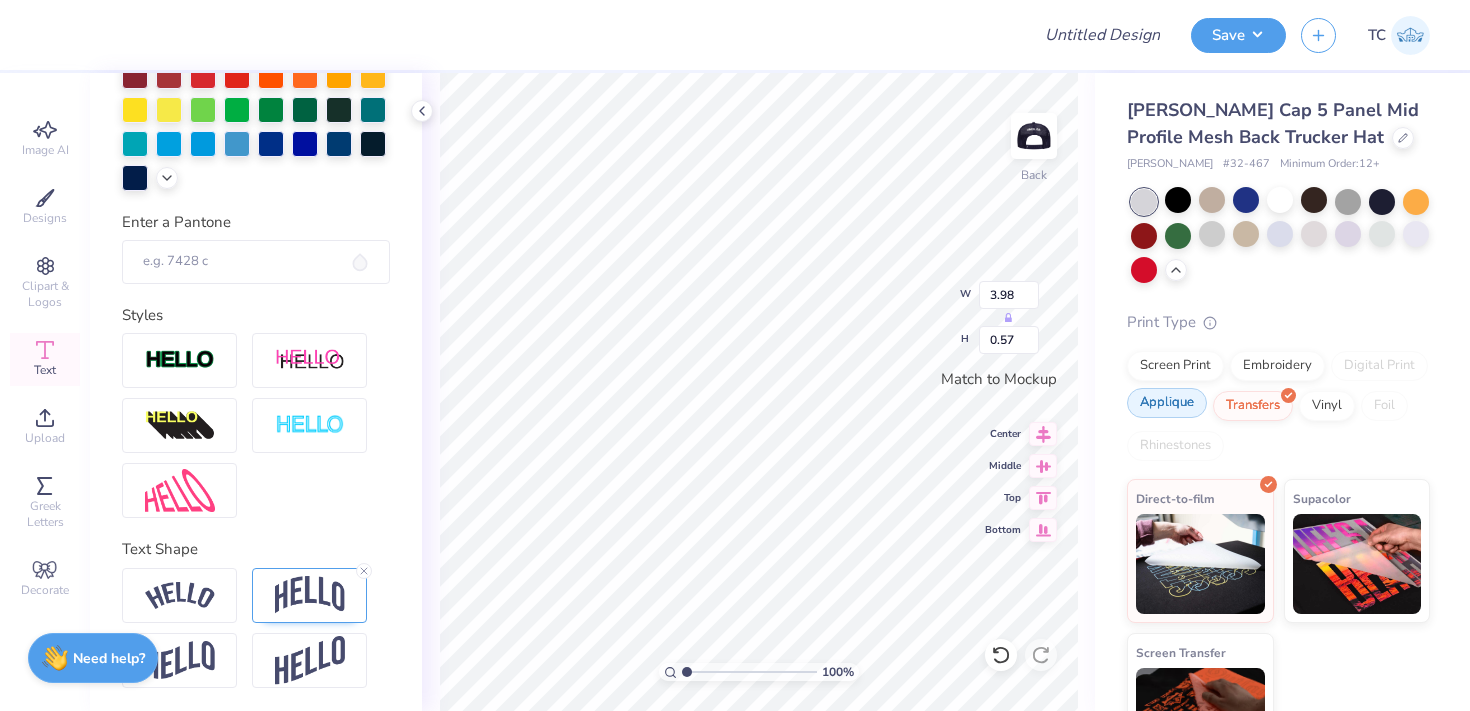 click on "Applique" at bounding box center (1167, 403) 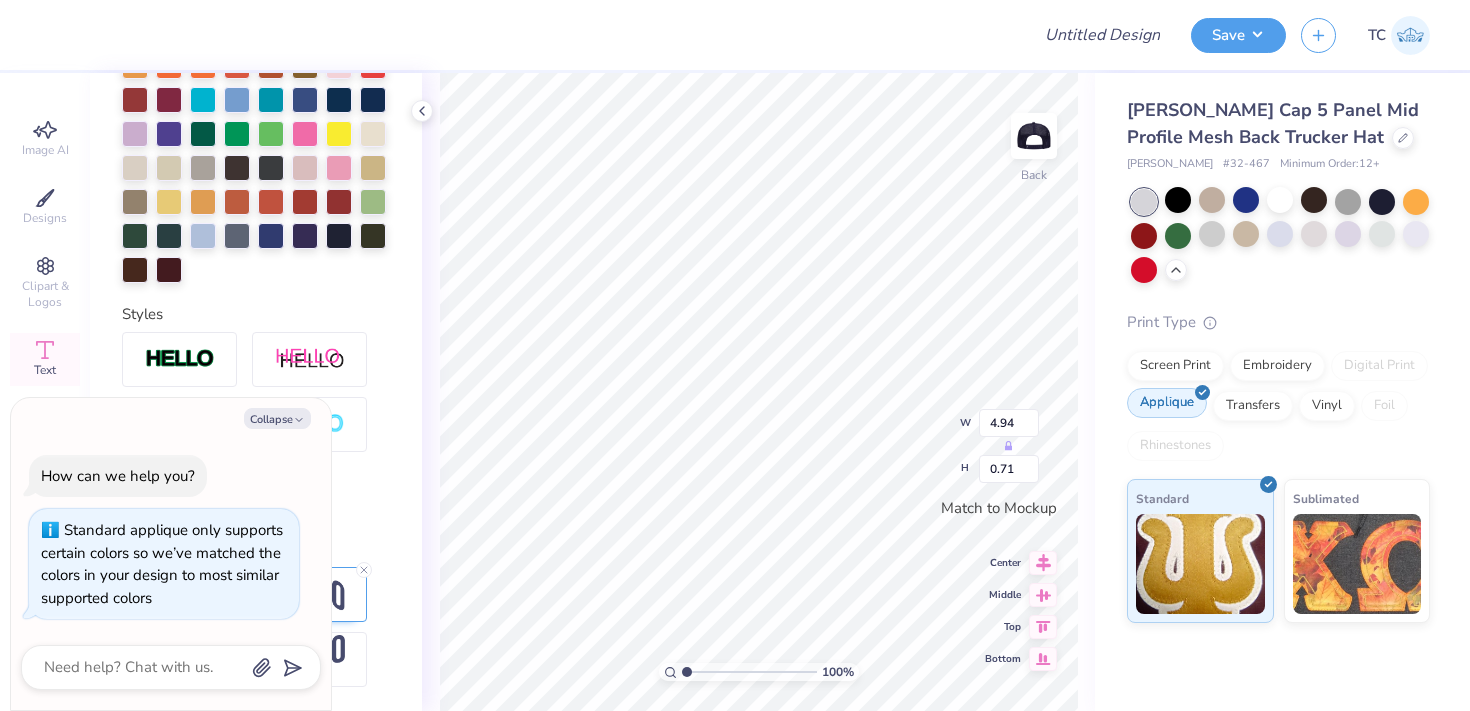 type on "4.94" 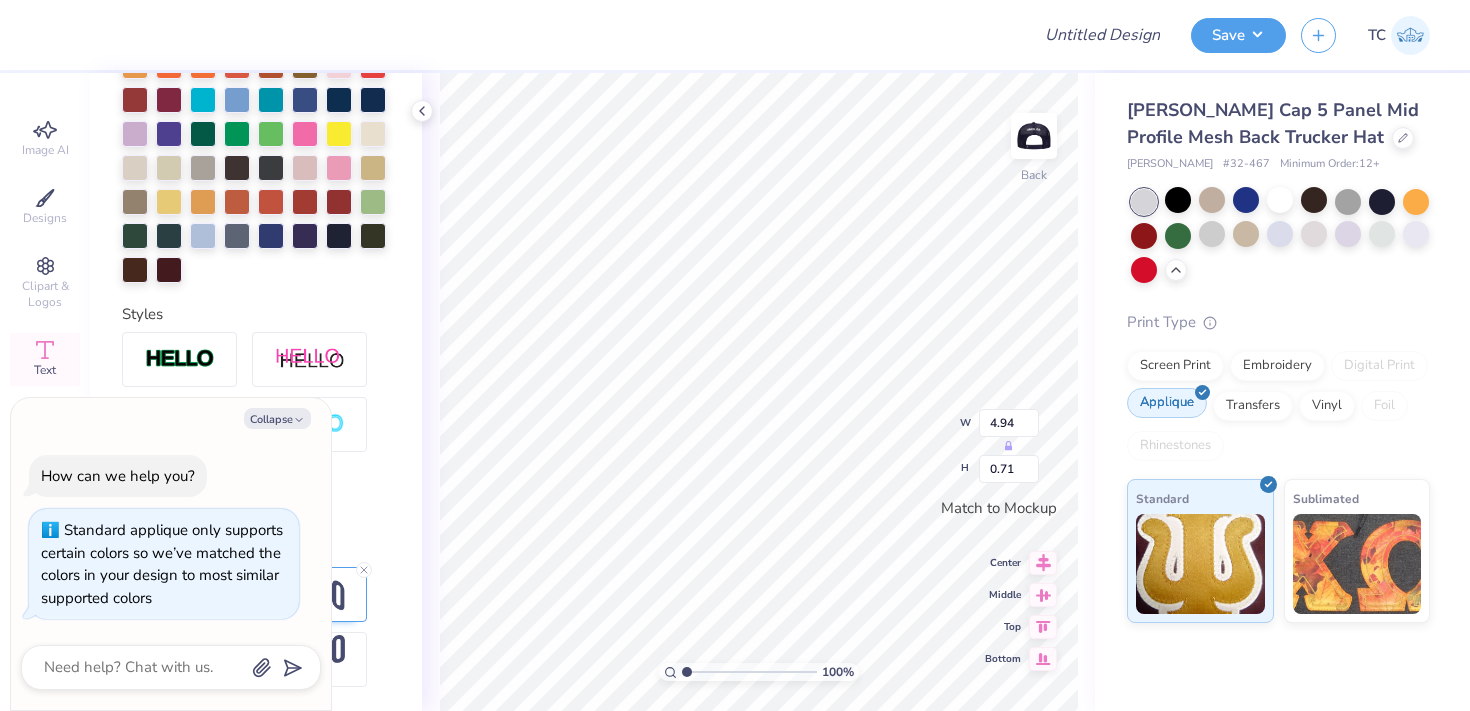 scroll, scrollTop: 427, scrollLeft: 0, axis: vertical 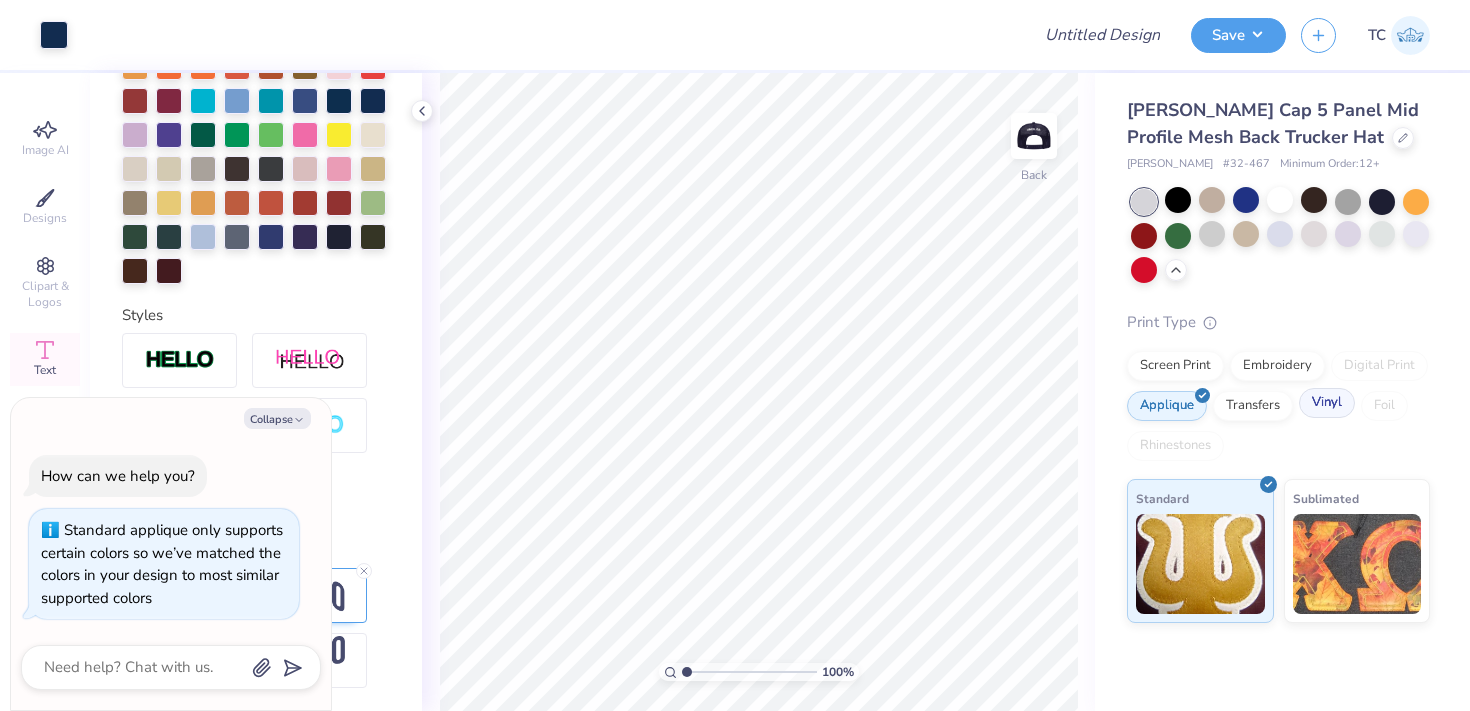 click on "Vinyl" at bounding box center [1327, 403] 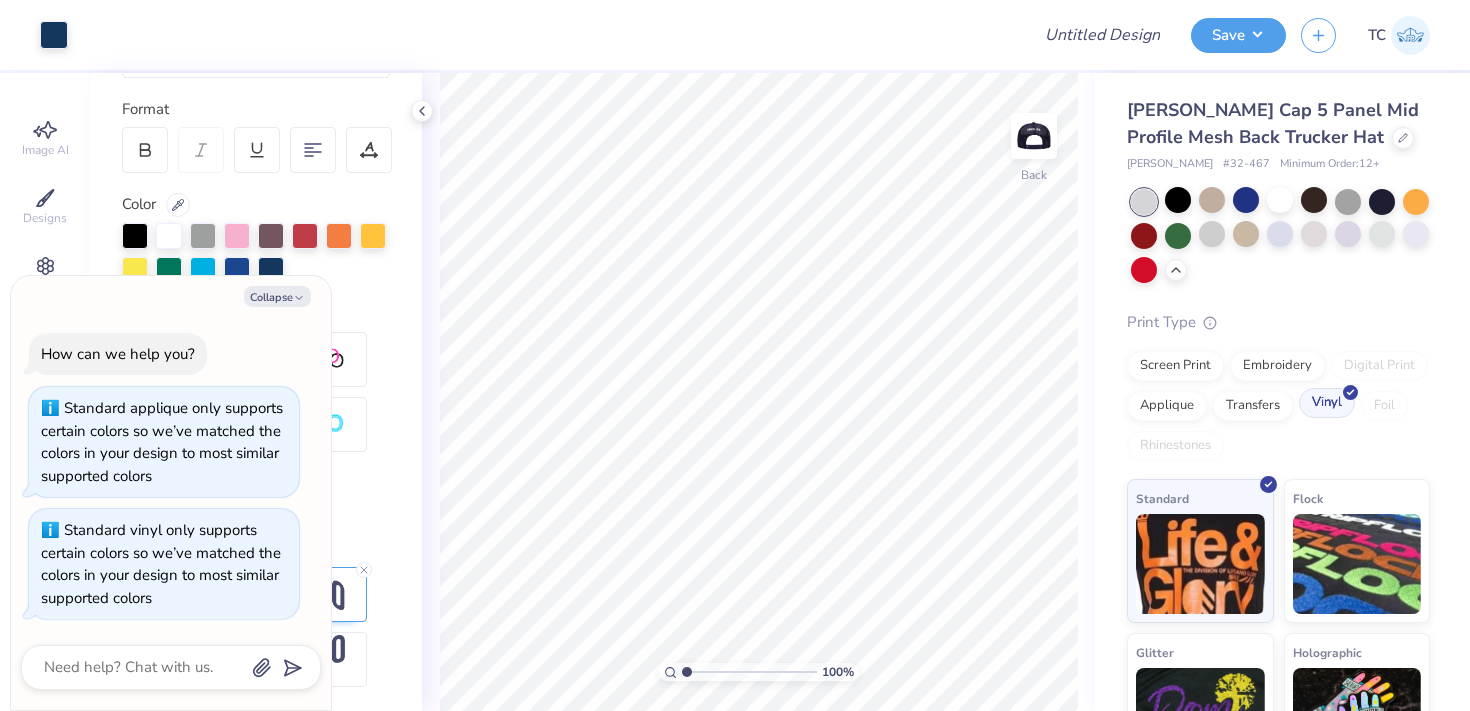 scroll, scrollTop: 223, scrollLeft: 0, axis: vertical 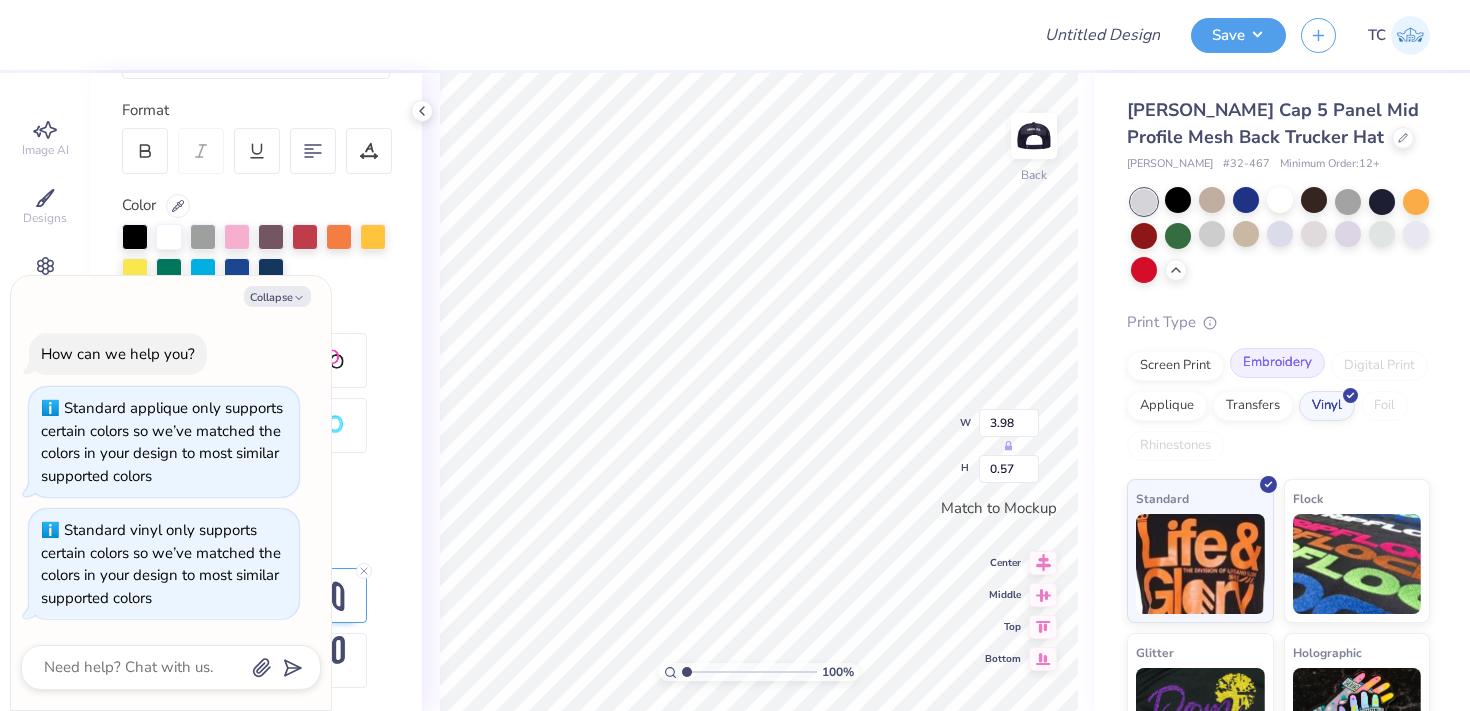 click on "Embroidery" at bounding box center [1277, 363] 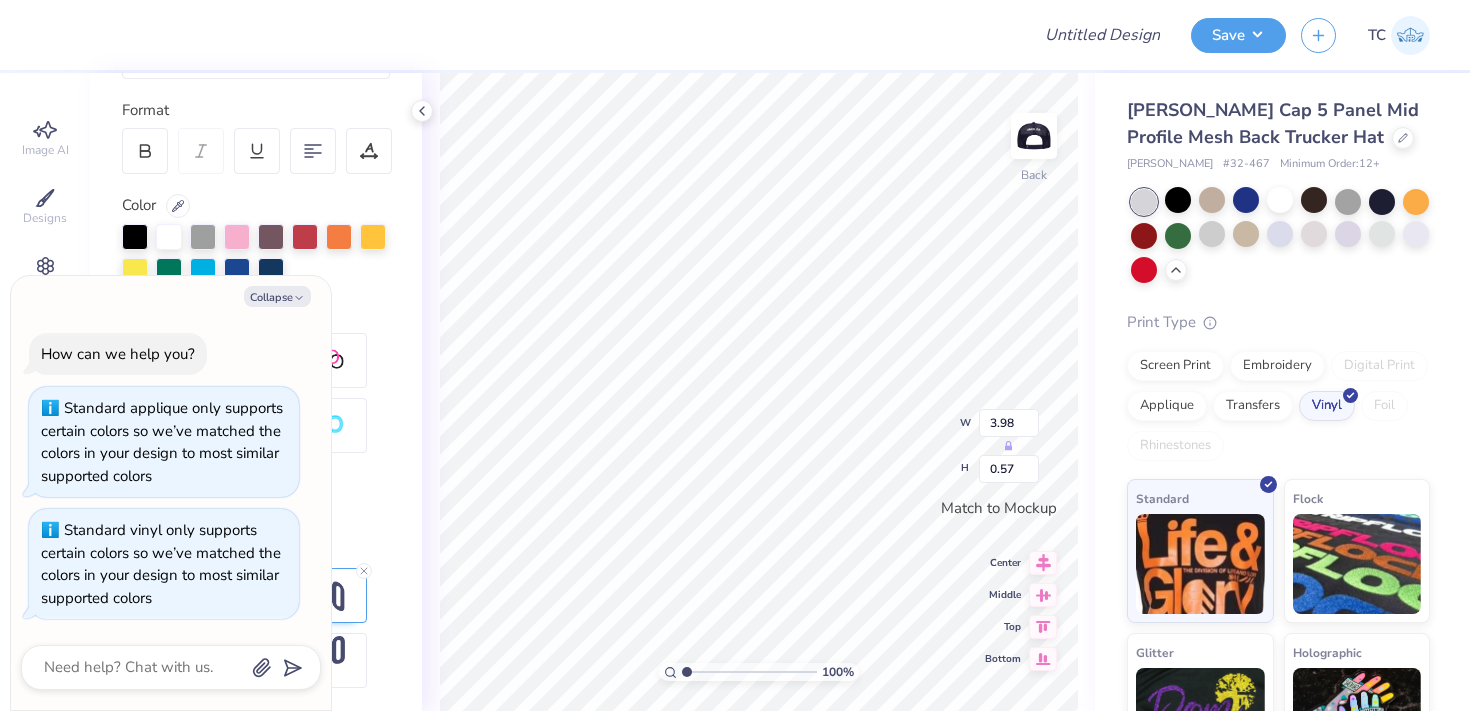 type on "x" 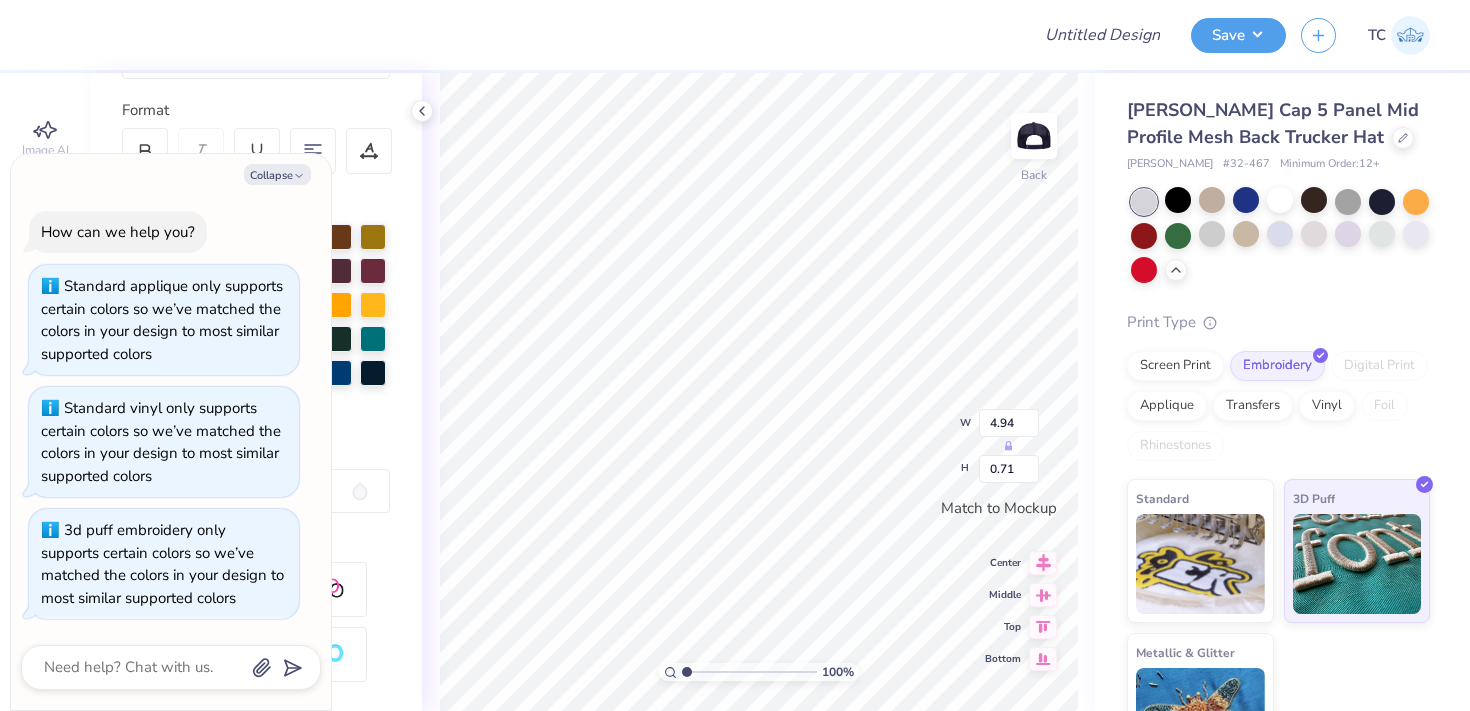 scroll, scrollTop: 427, scrollLeft: 0, axis: vertical 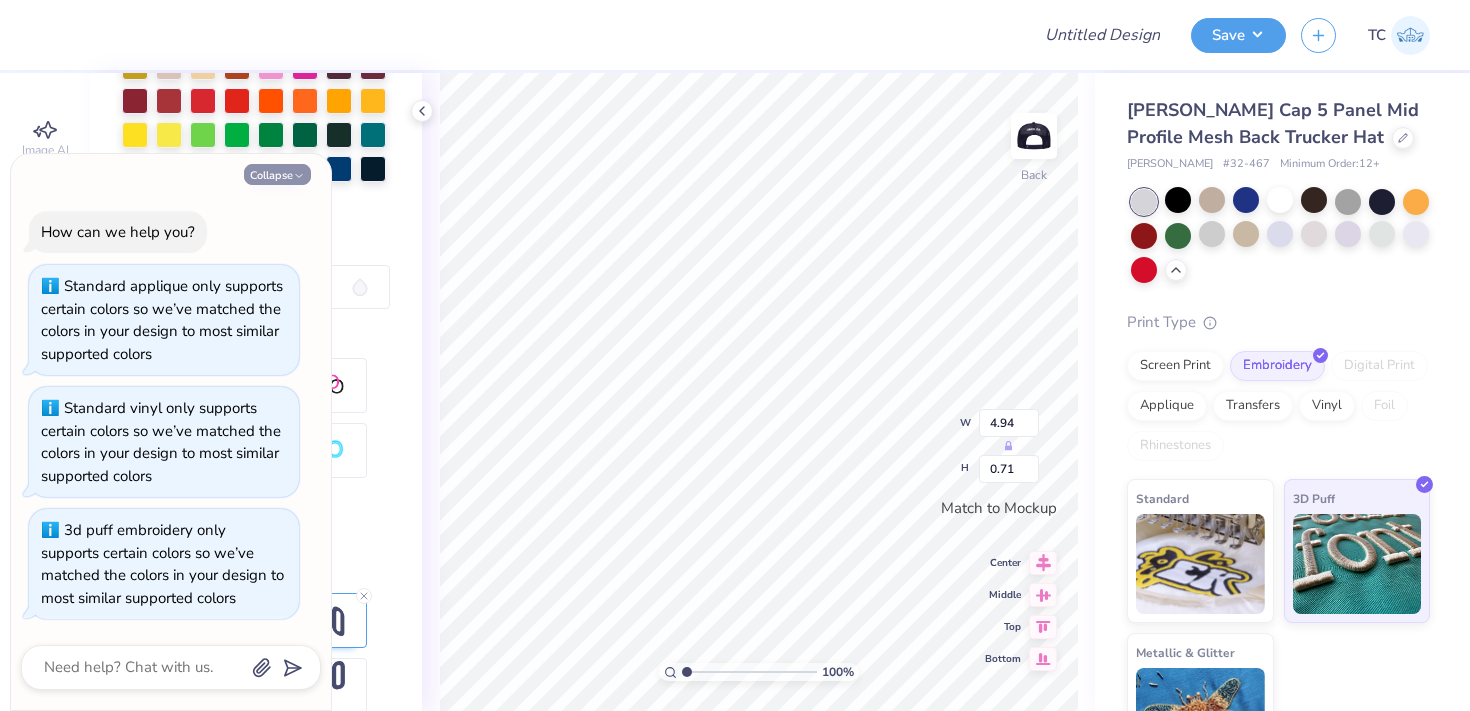 click on "Collapse" at bounding box center (277, 174) 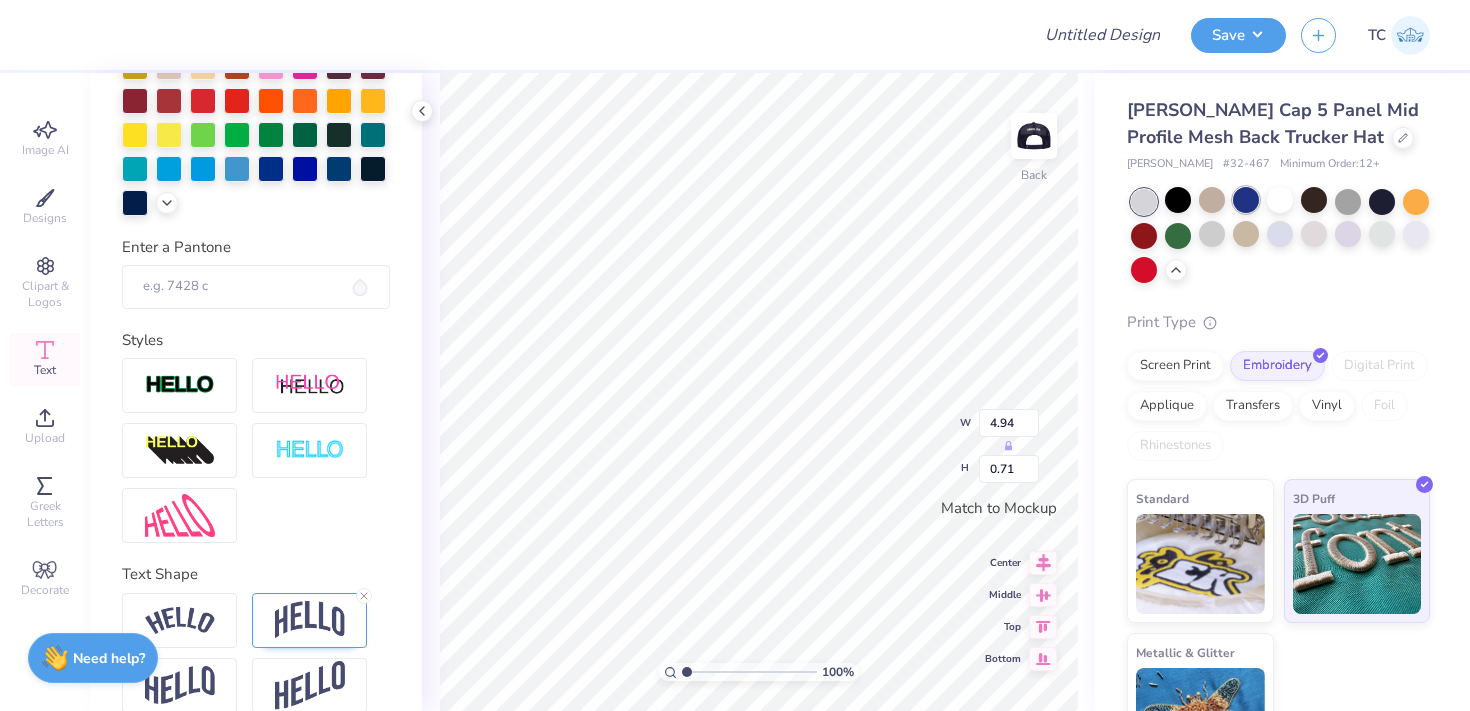 click at bounding box center (1246, 200) 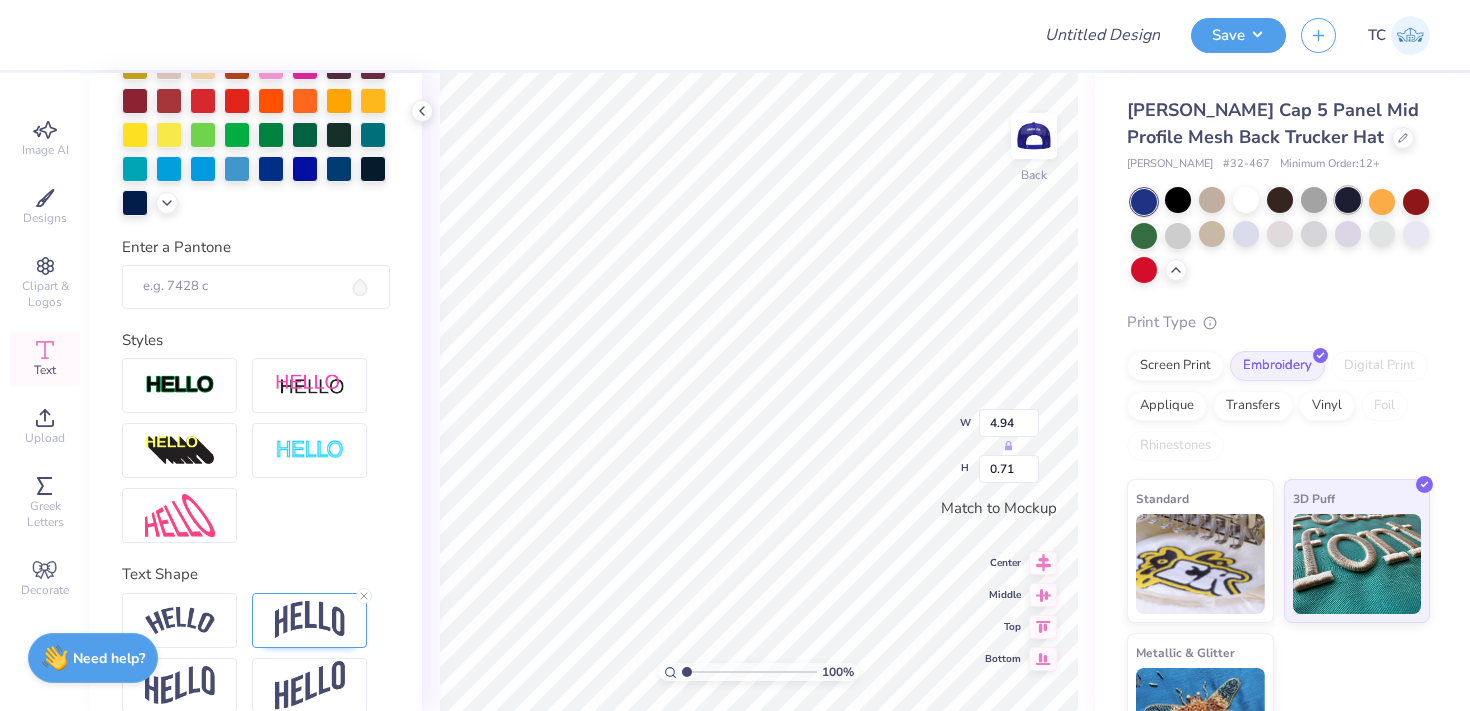 click at bounding box center [1348, 200] 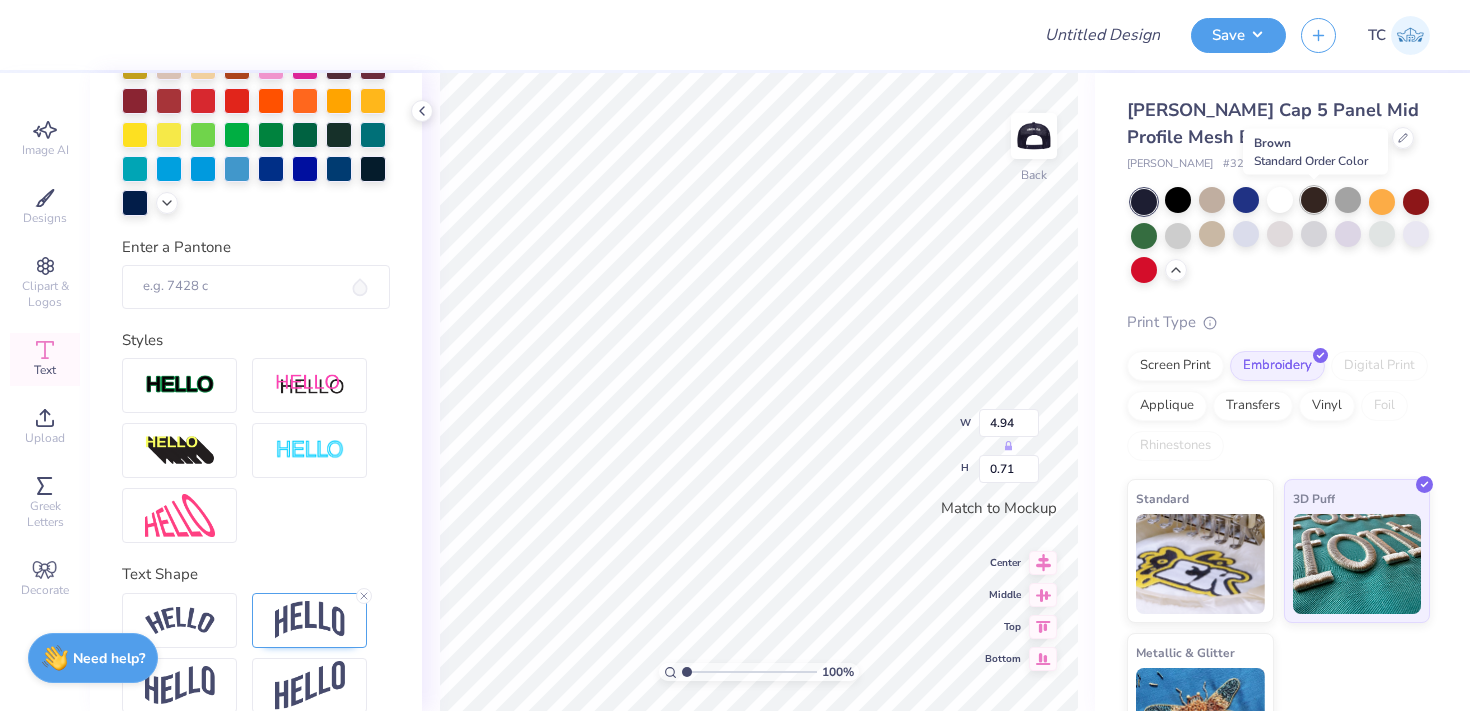 click at bounding box center [1314, 200] 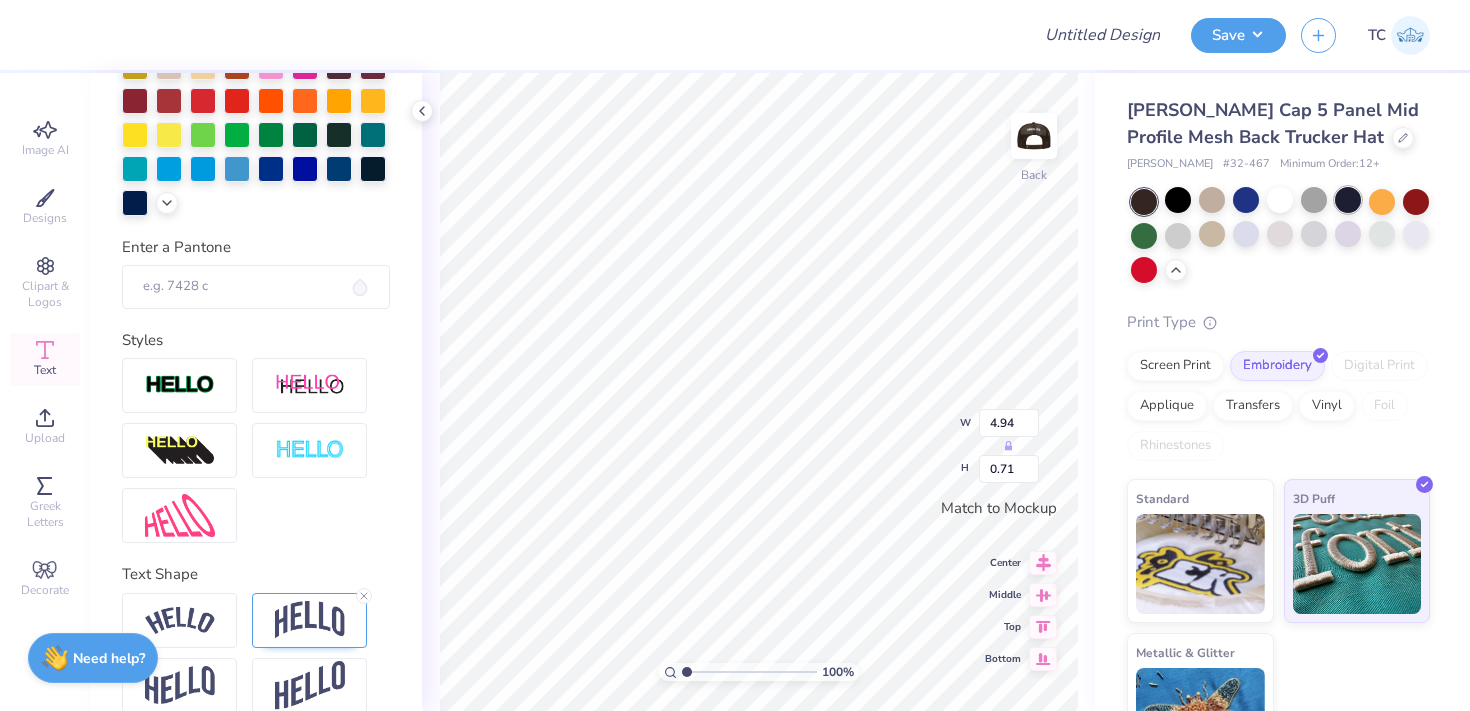 click at bounding box center [1348, 200] 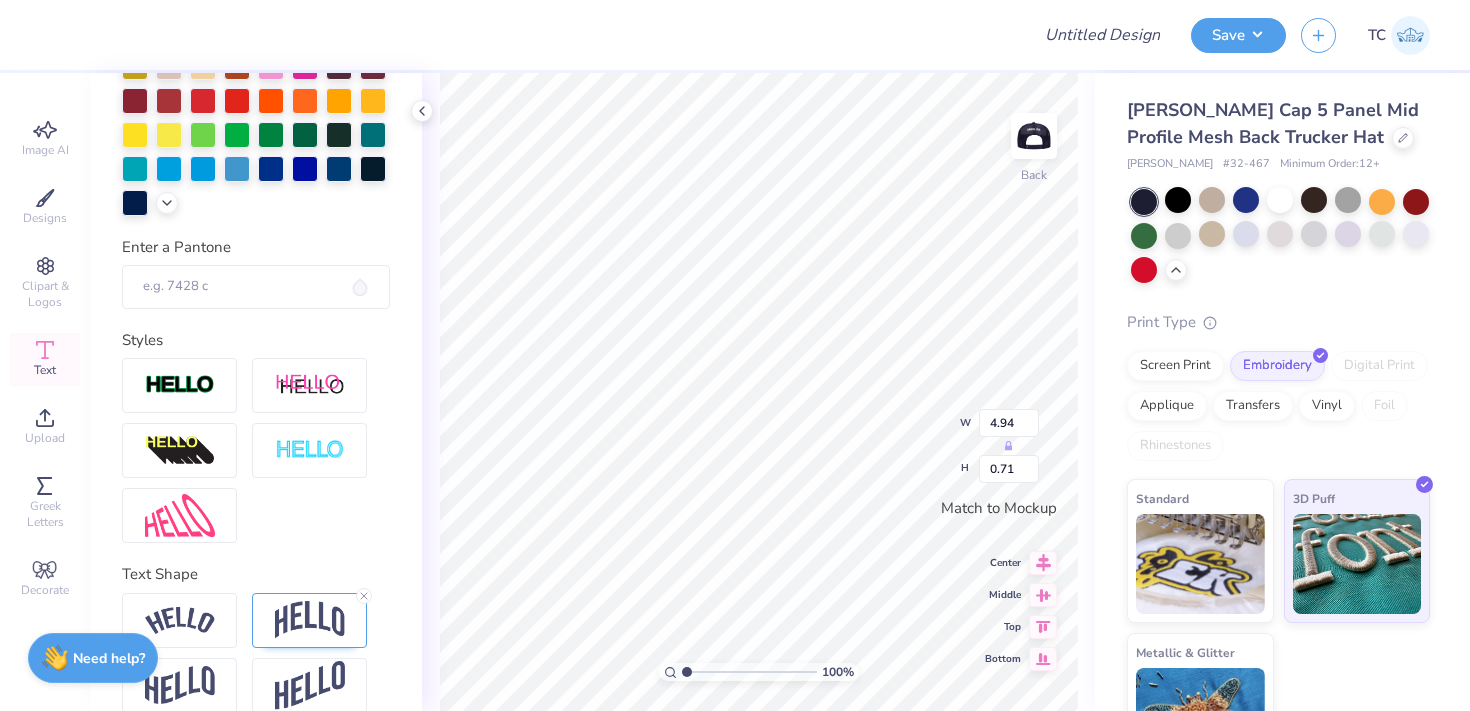 scroll, scrollTop: 70, scrollLeft: 0, axis: vertical 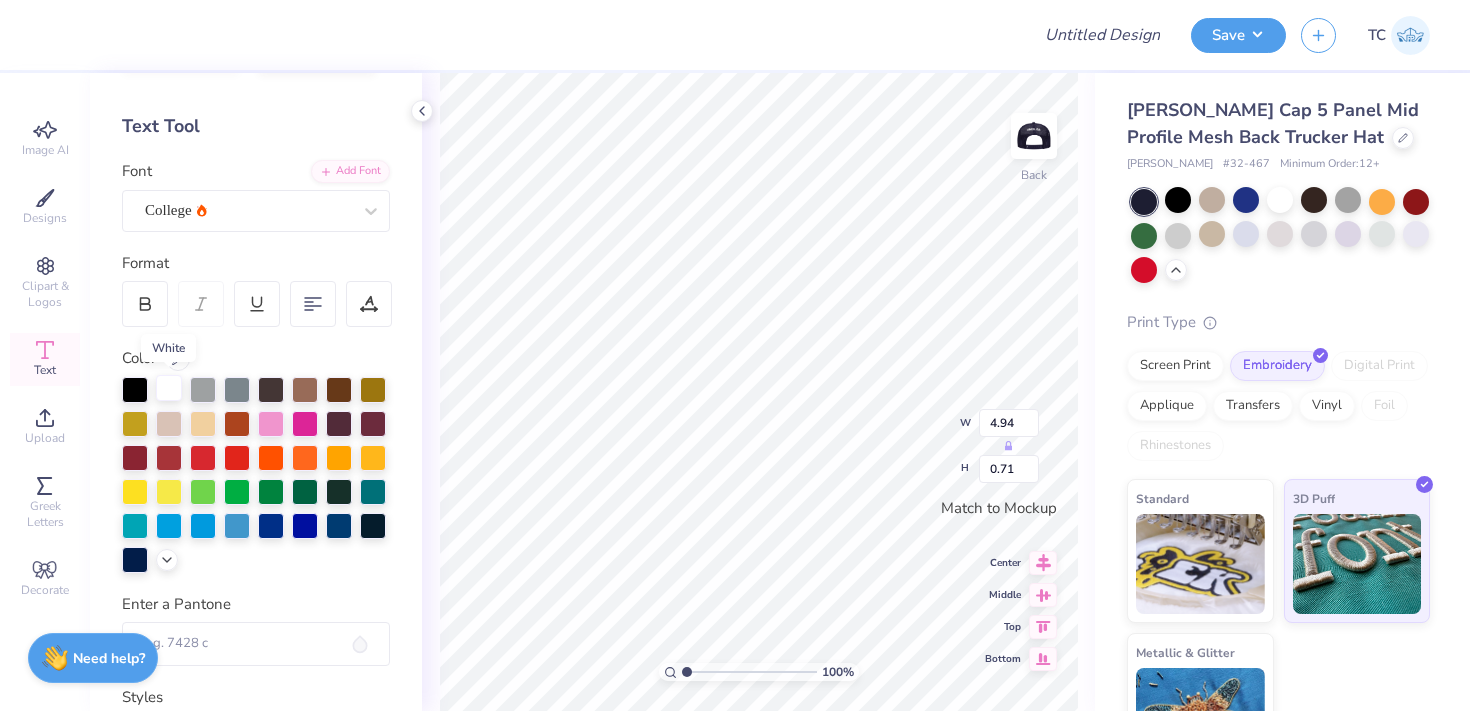 click at bounding box center (169, 388) 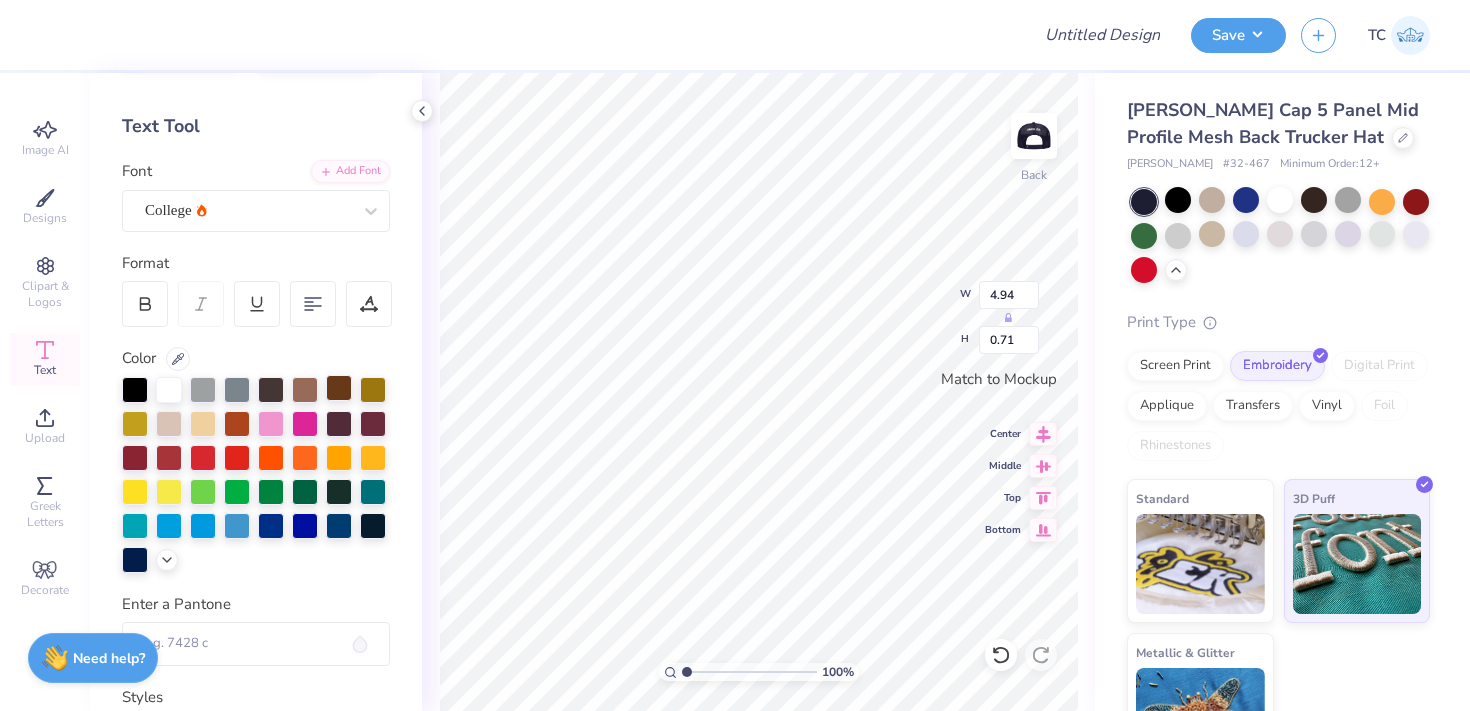 type on "2.27" 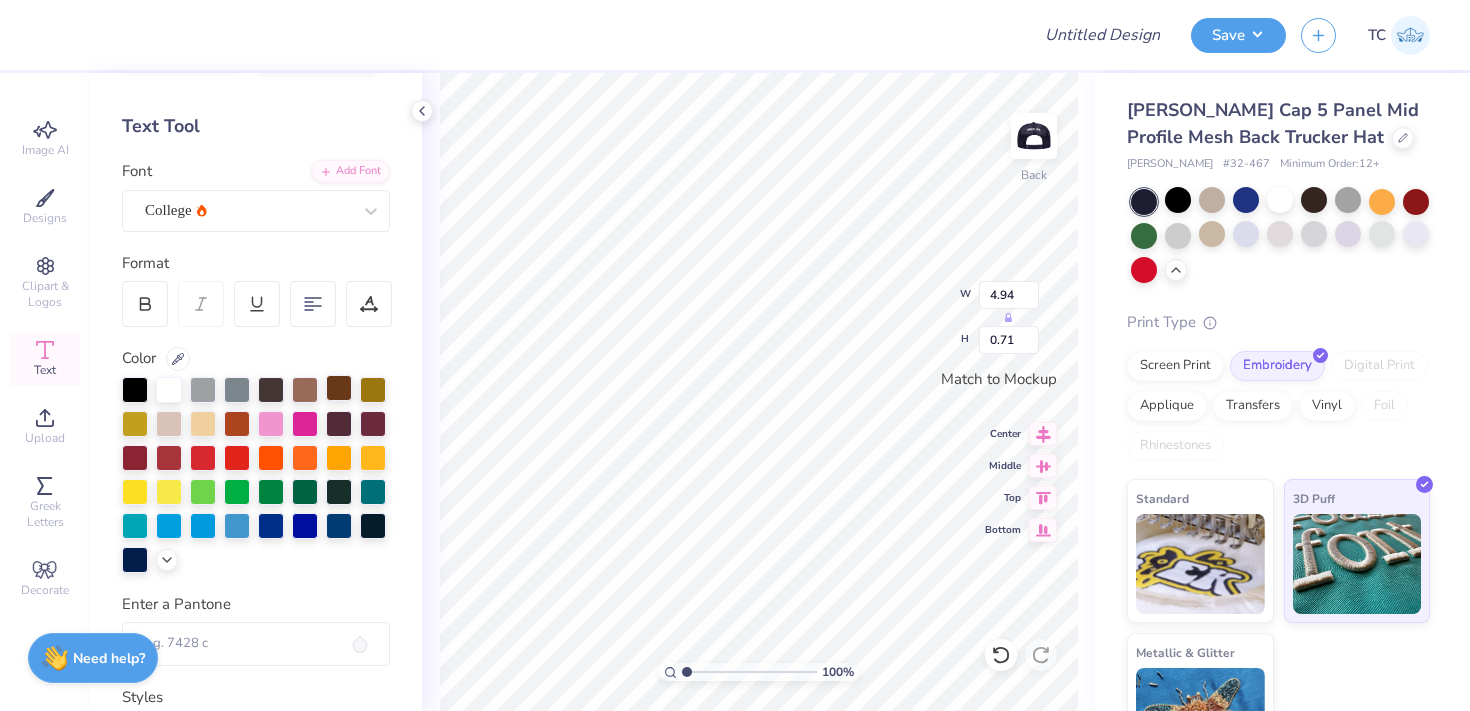 type on "0.17" 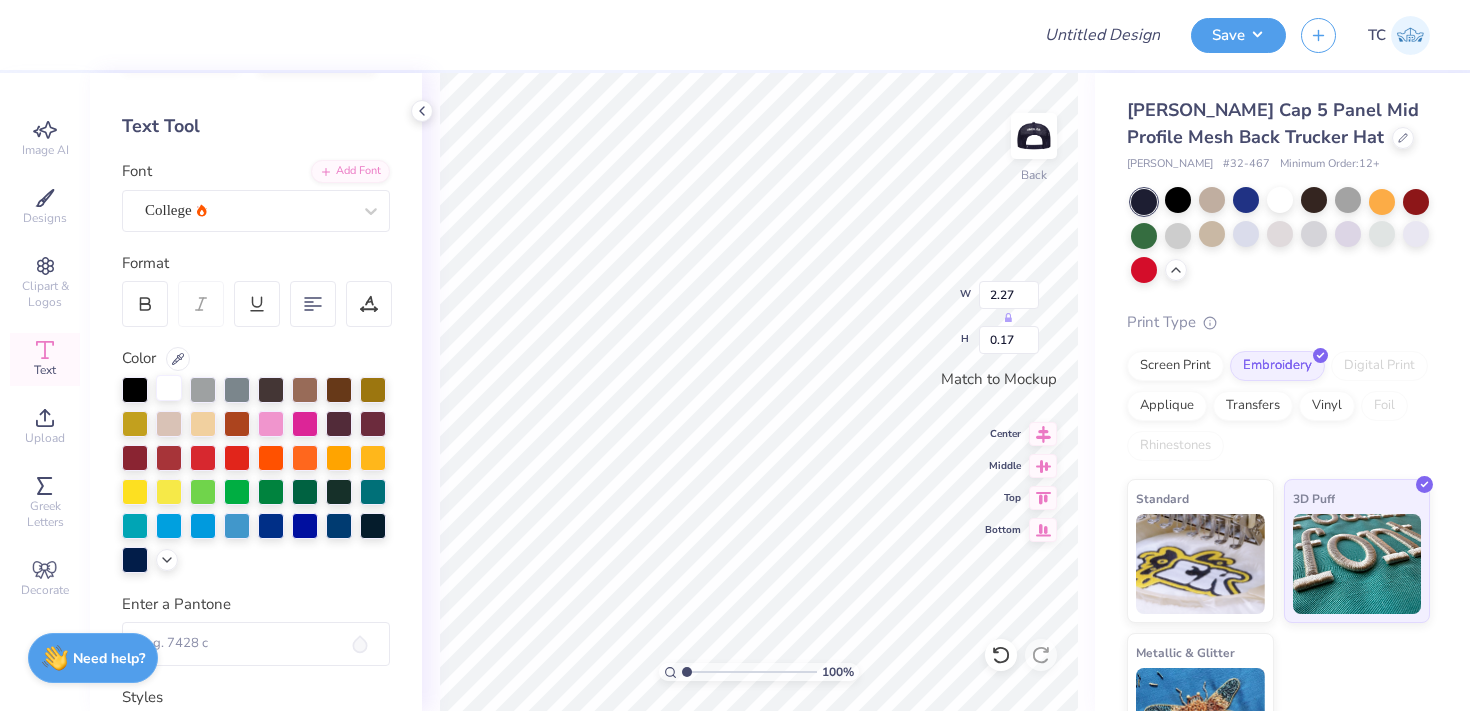 click at bounding box center [169, 388] 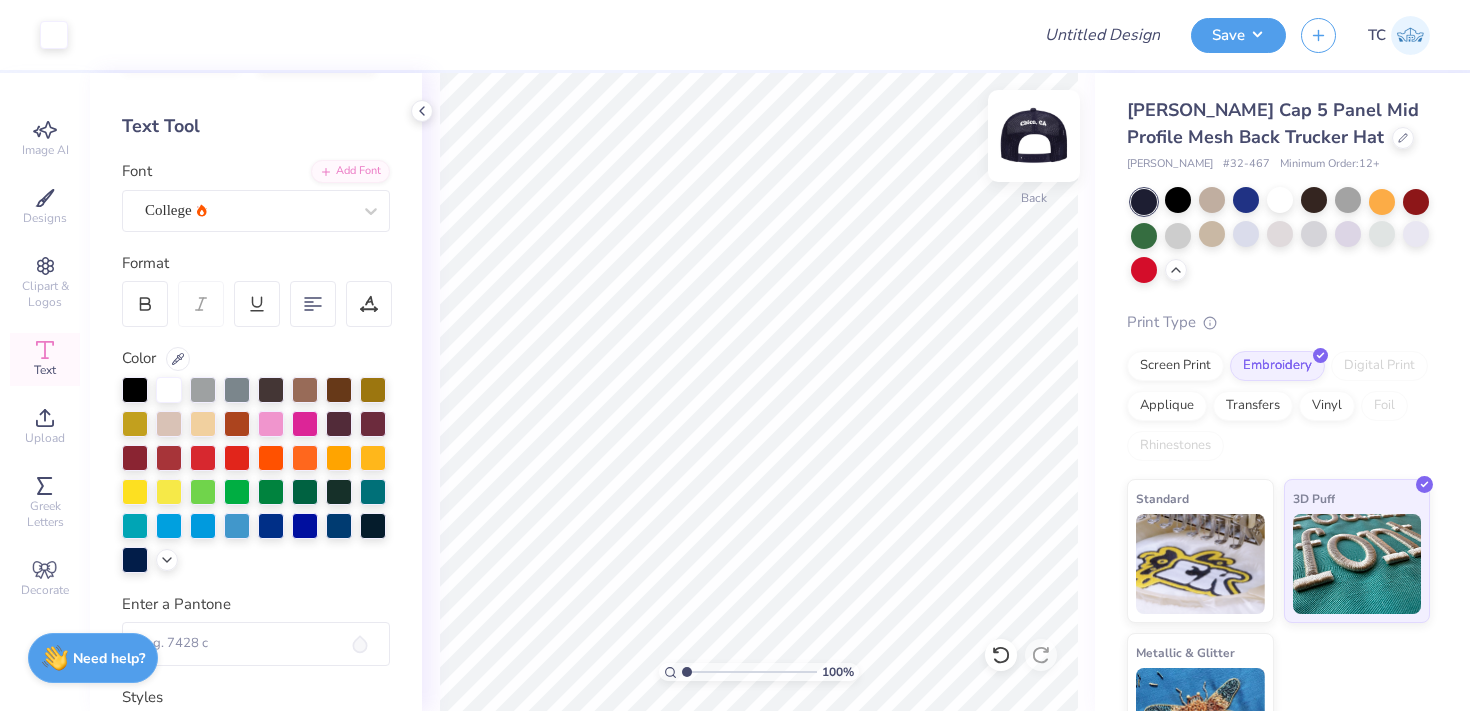 click at bounding box center [1034, 136] 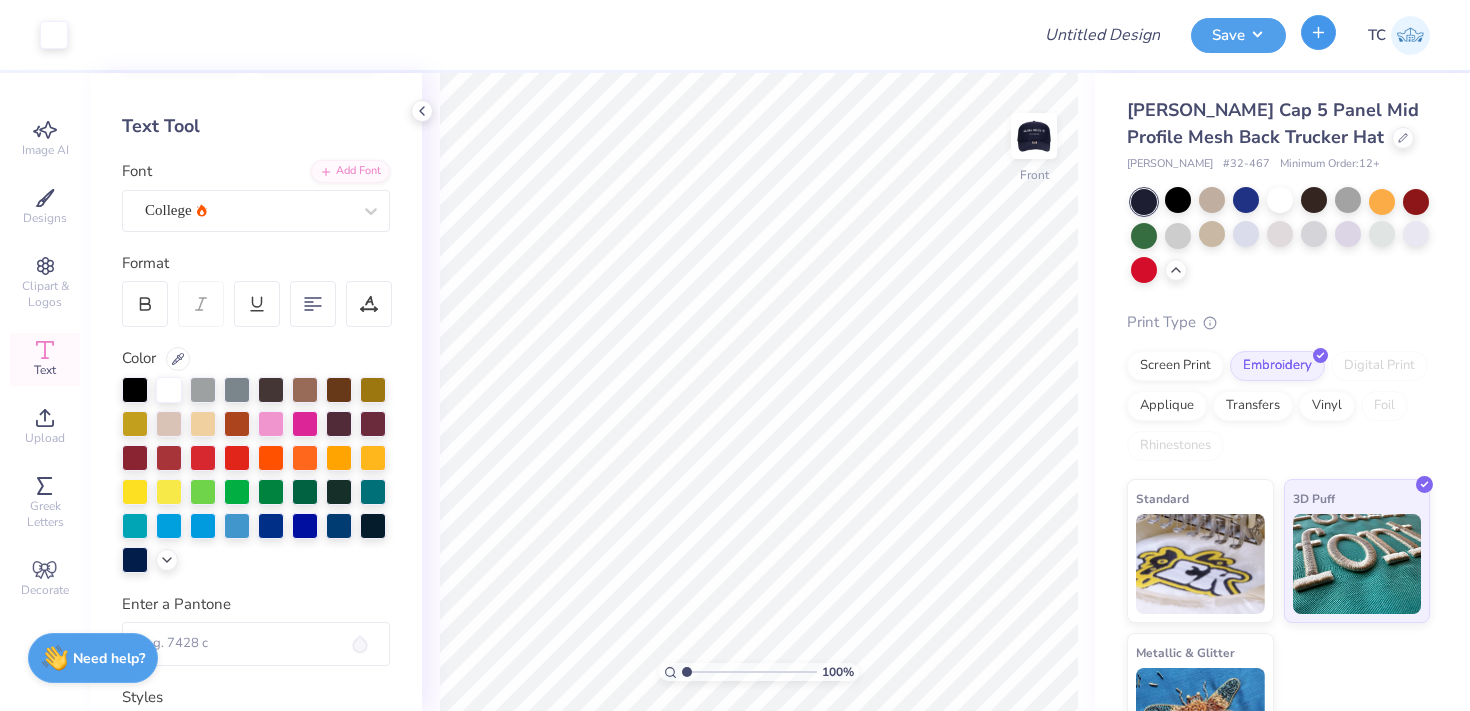 click 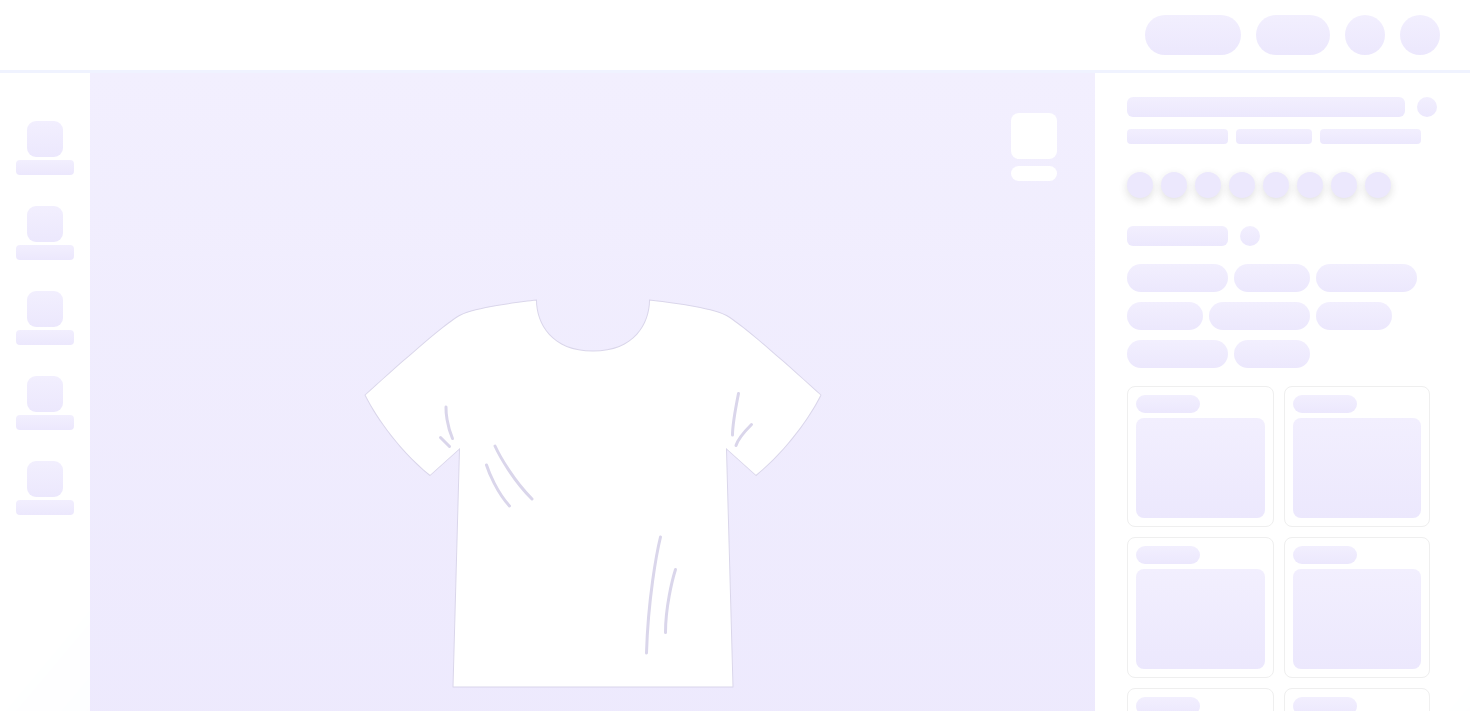 scroll, scrollTop: 0, scrollLeft: 0, axis: both 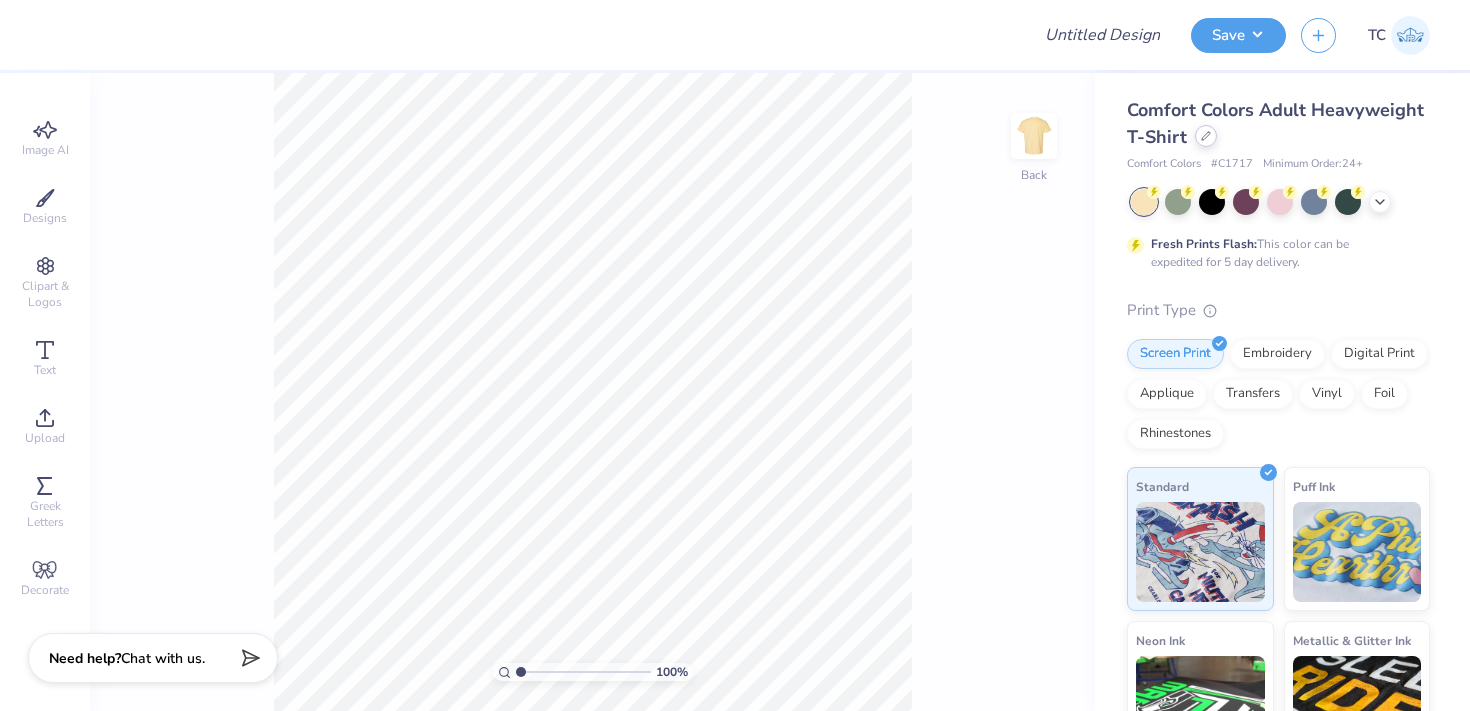click at bounding box center [1206, 136] 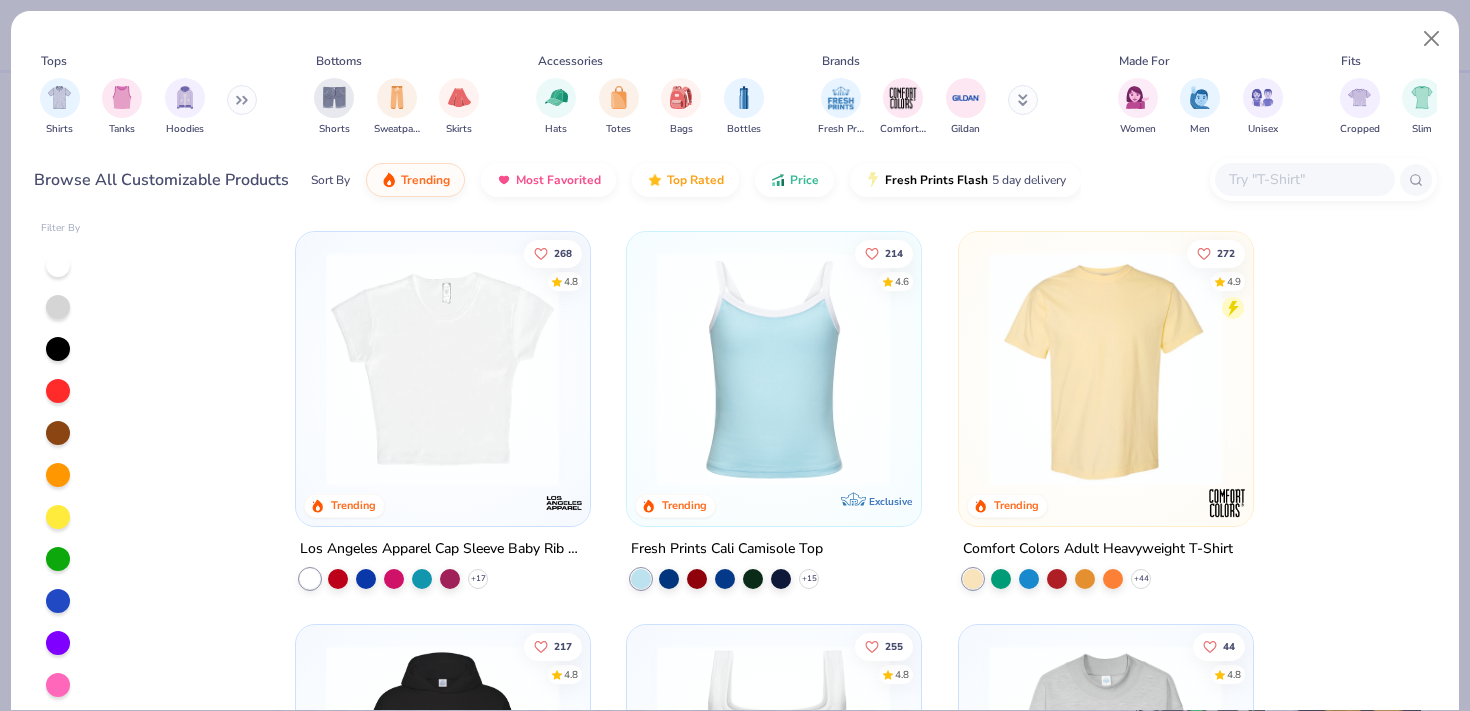 click at bounding box center [1304, 179] 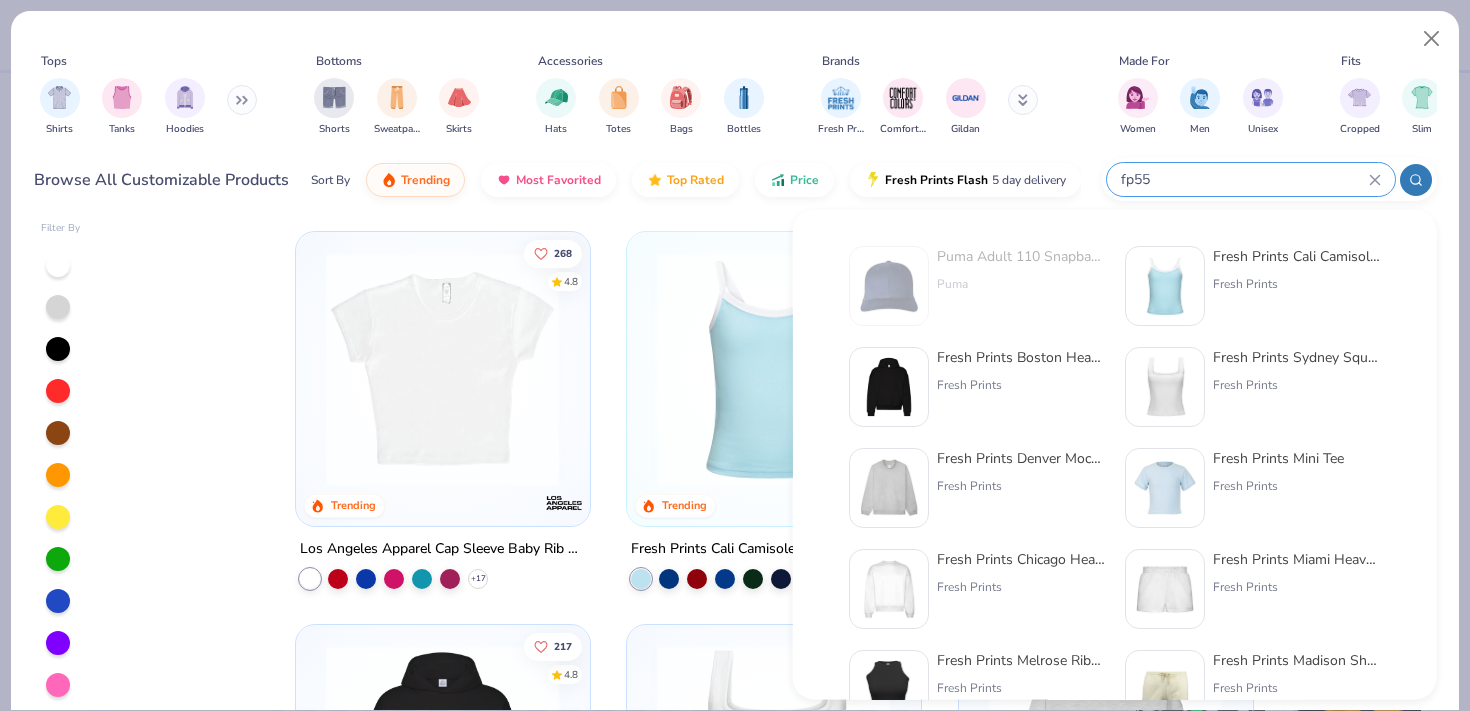 type on "fp55" 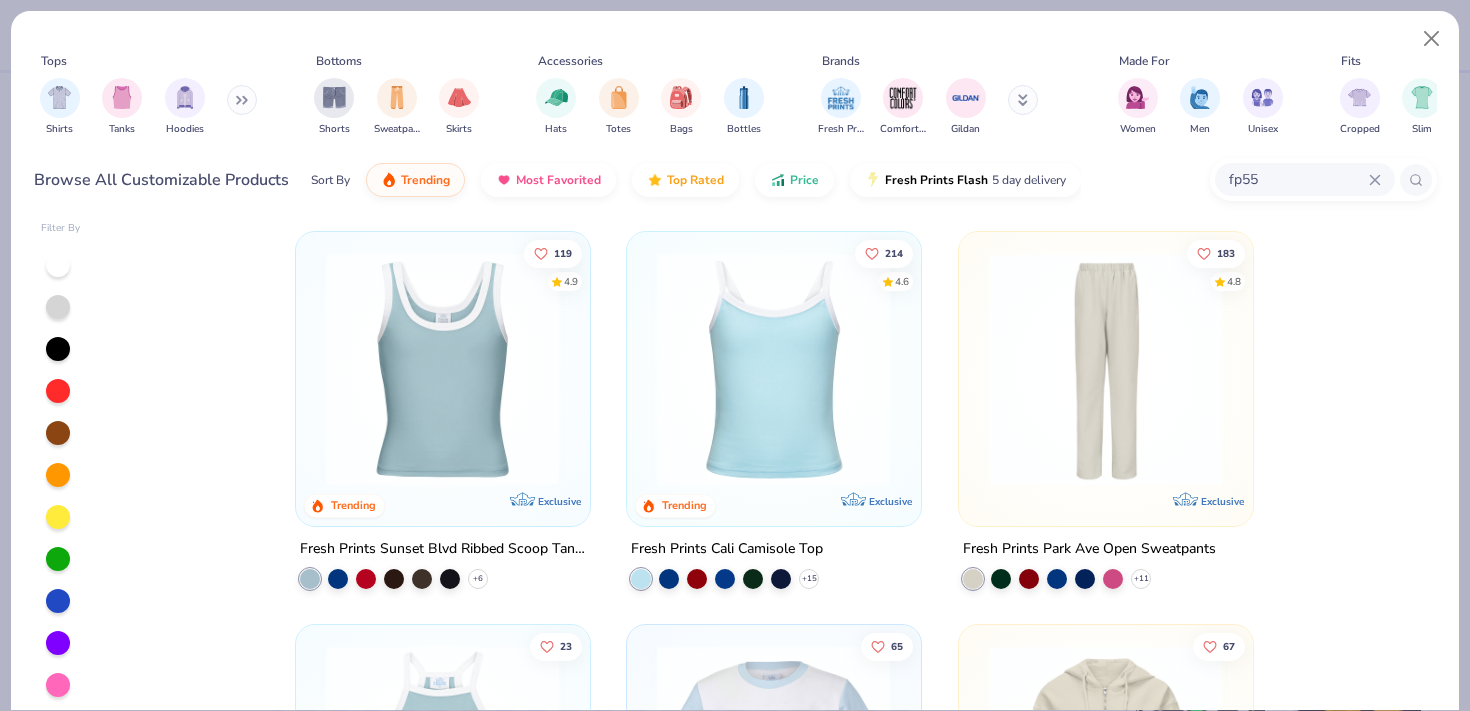 click at bounding box center [442, 369] 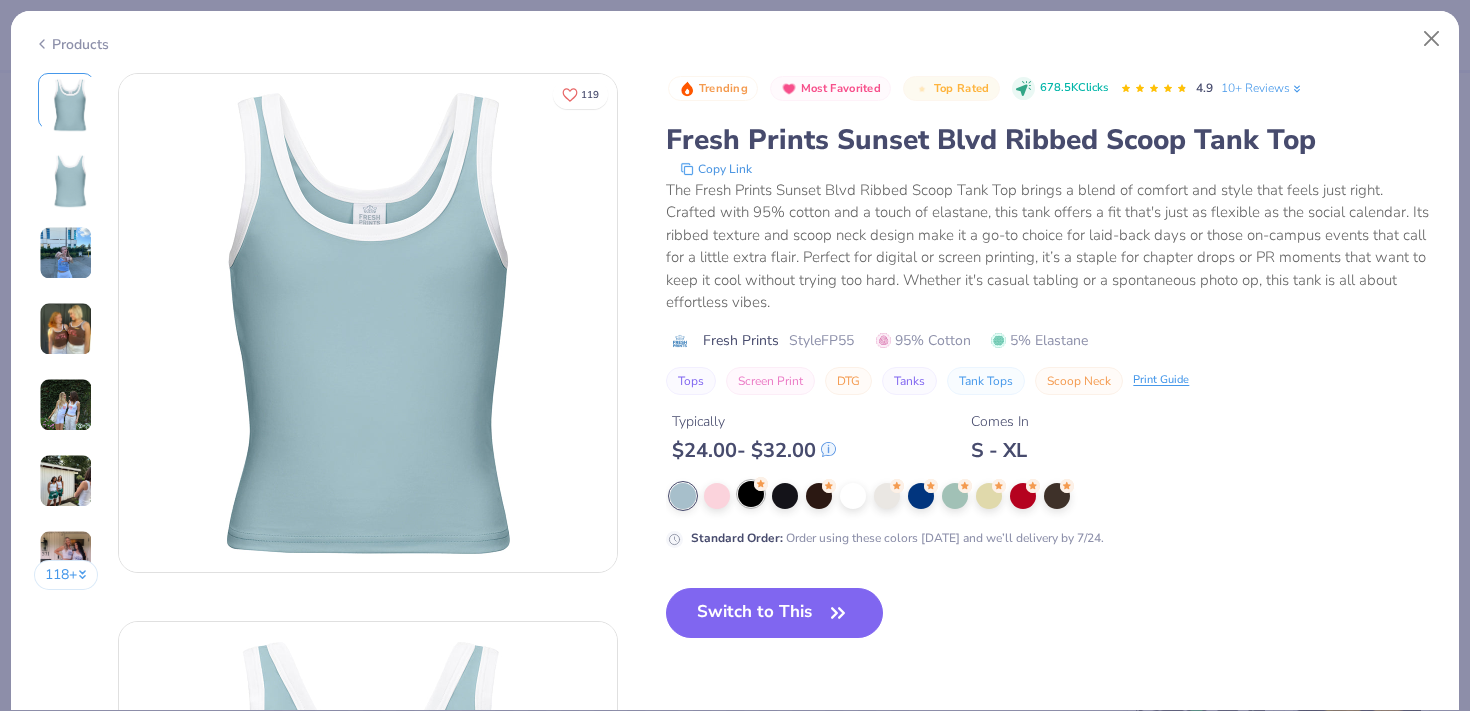 click at bounding box center (751, 494) 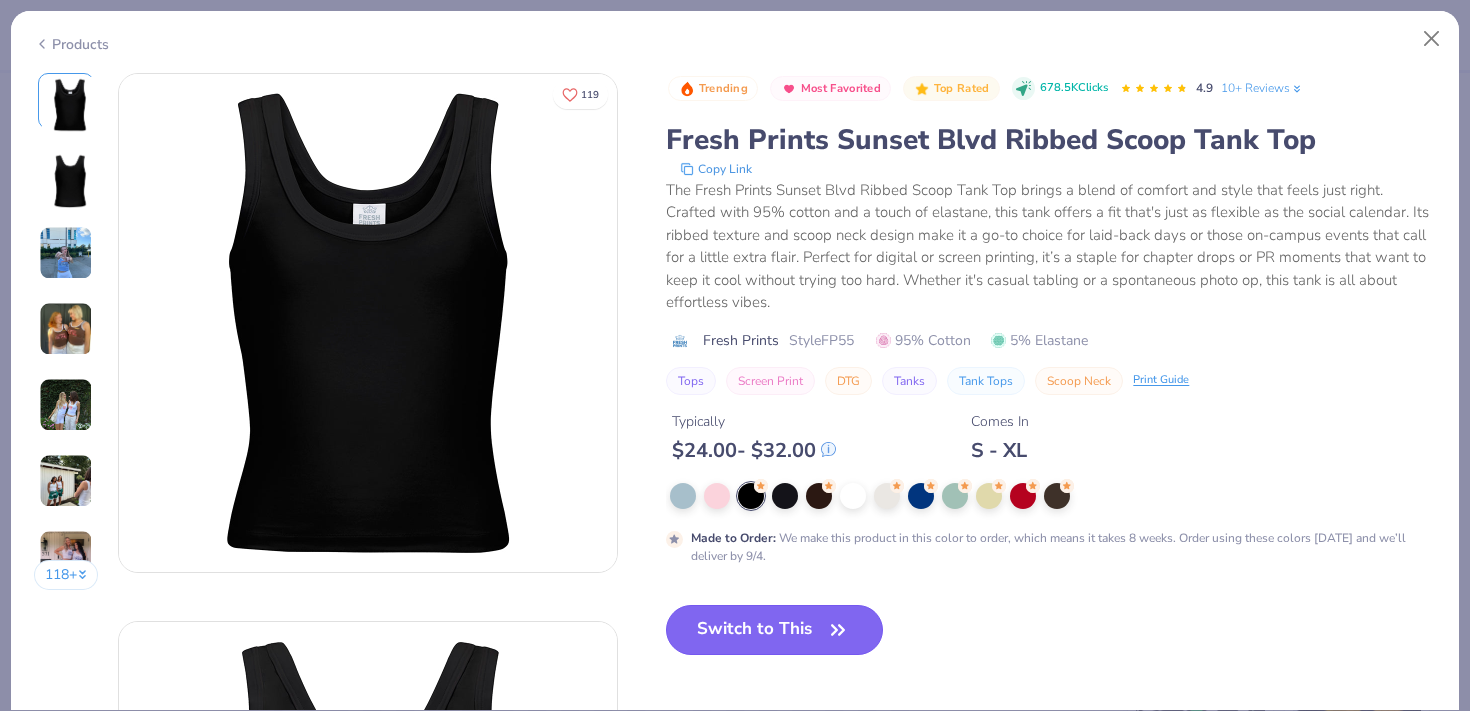 click on "Switch to This" at bounding box center (774, 630) 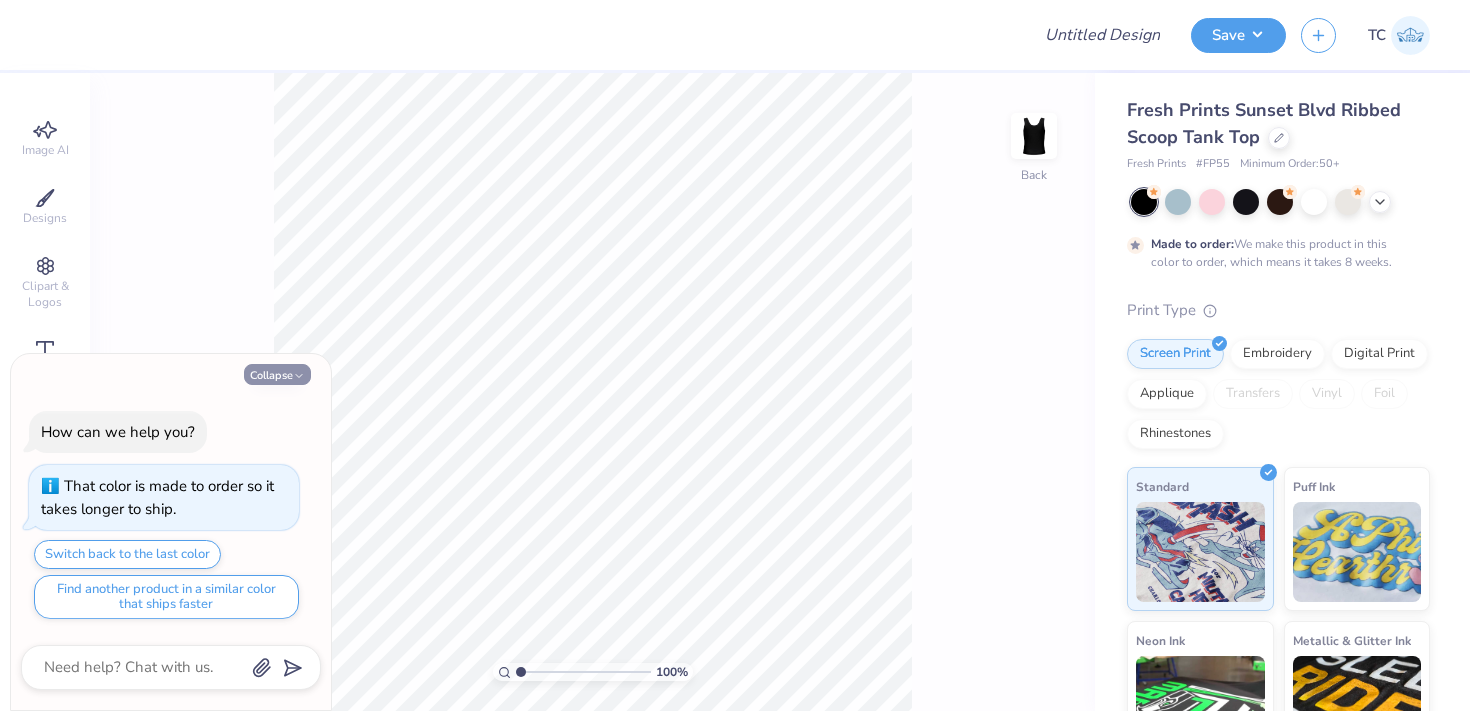 click on "Collapse" at bounding box center [277, 374] 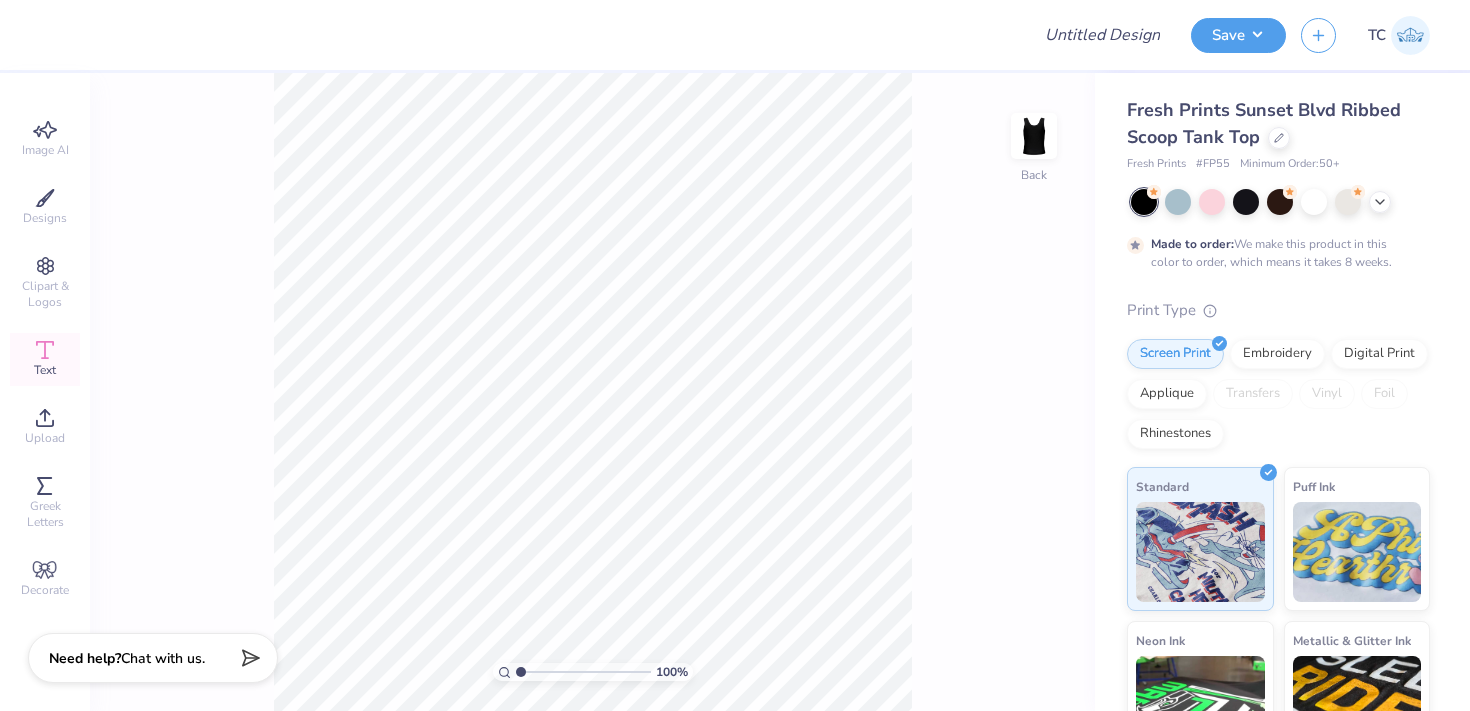 click on "Text" at bounding box center [45, 359] 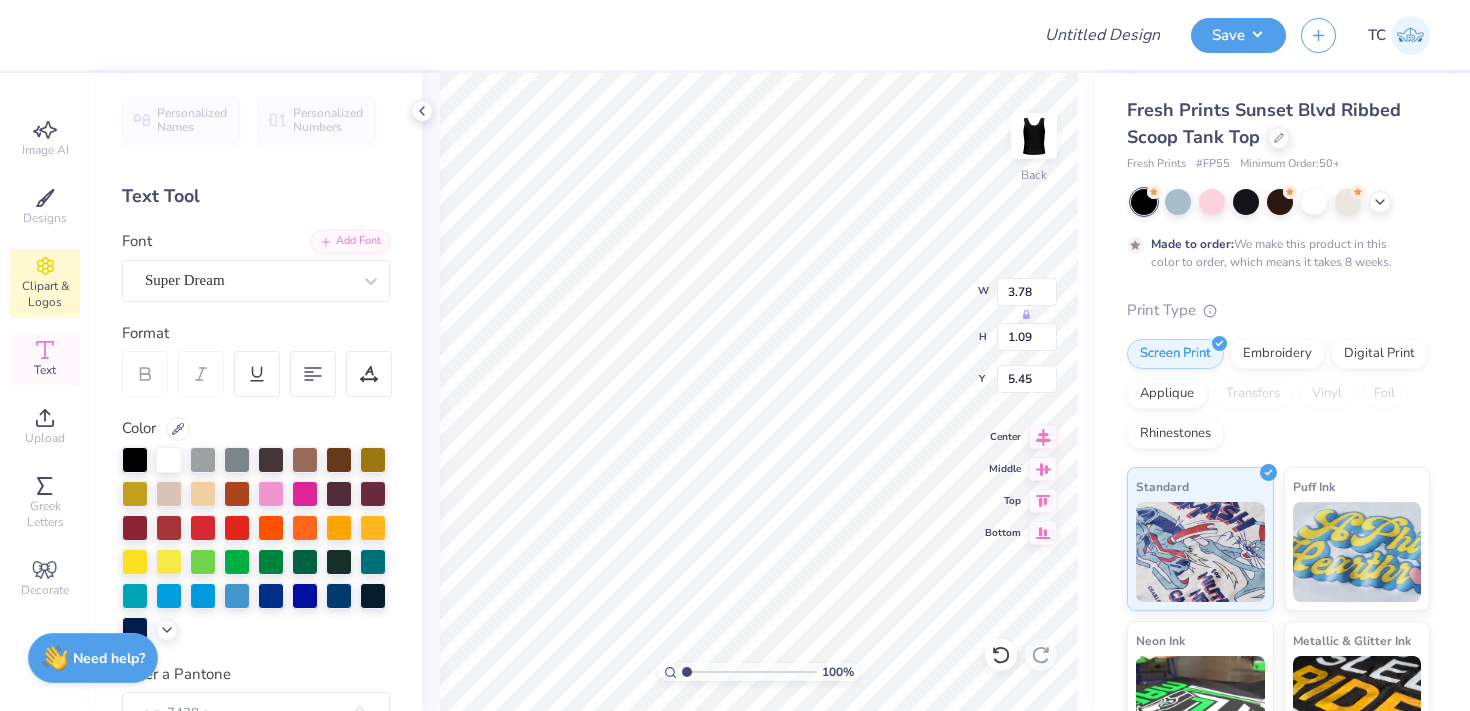 click on "Clipart & Logos" at bounding box center [45, 294] 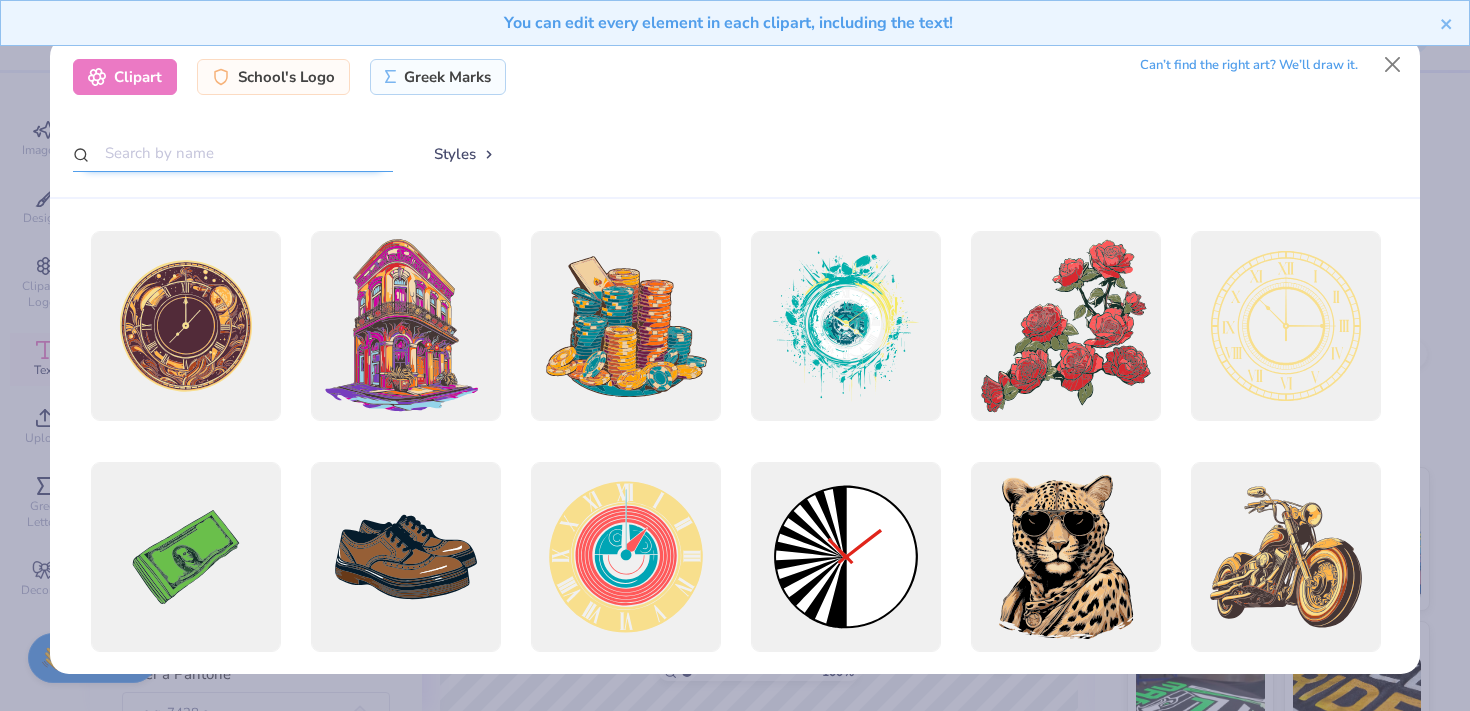 click at bounding box center (233, 153) 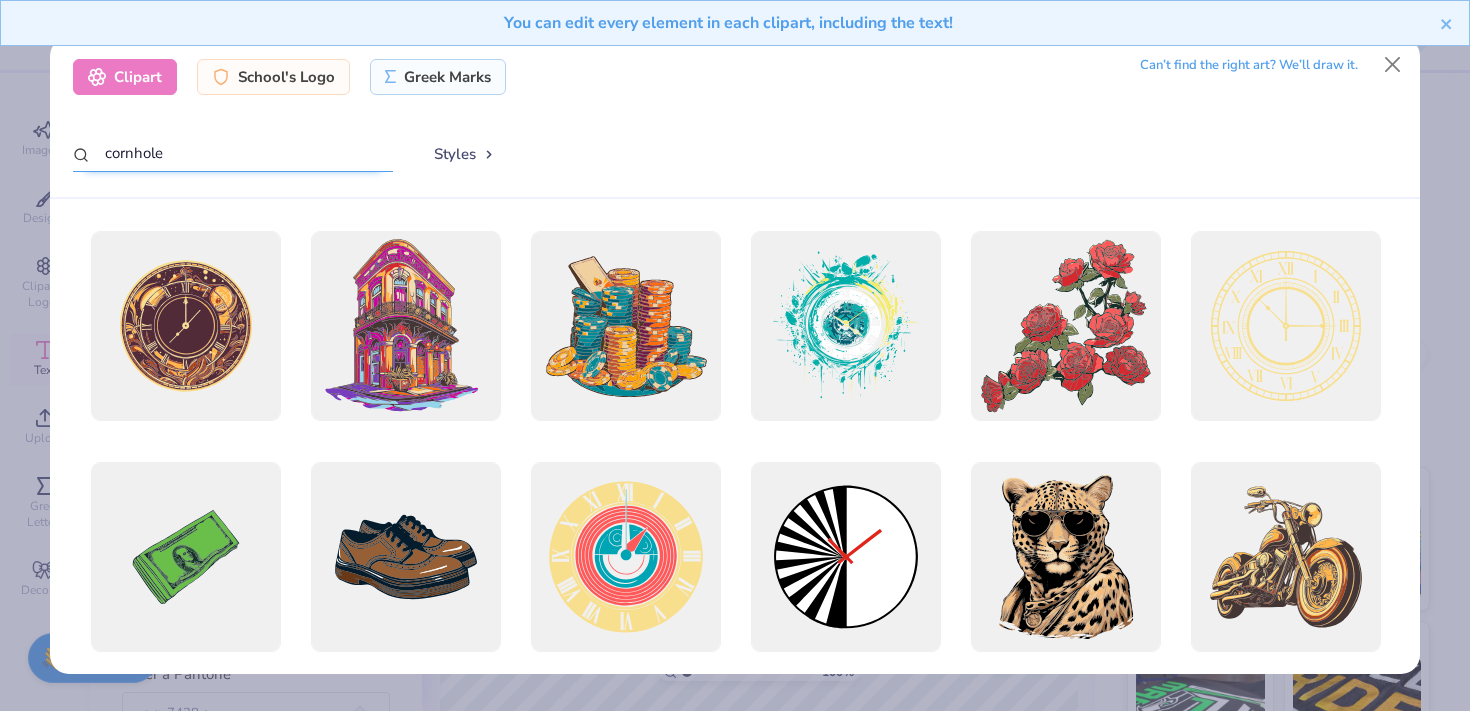 type on "cornhole" 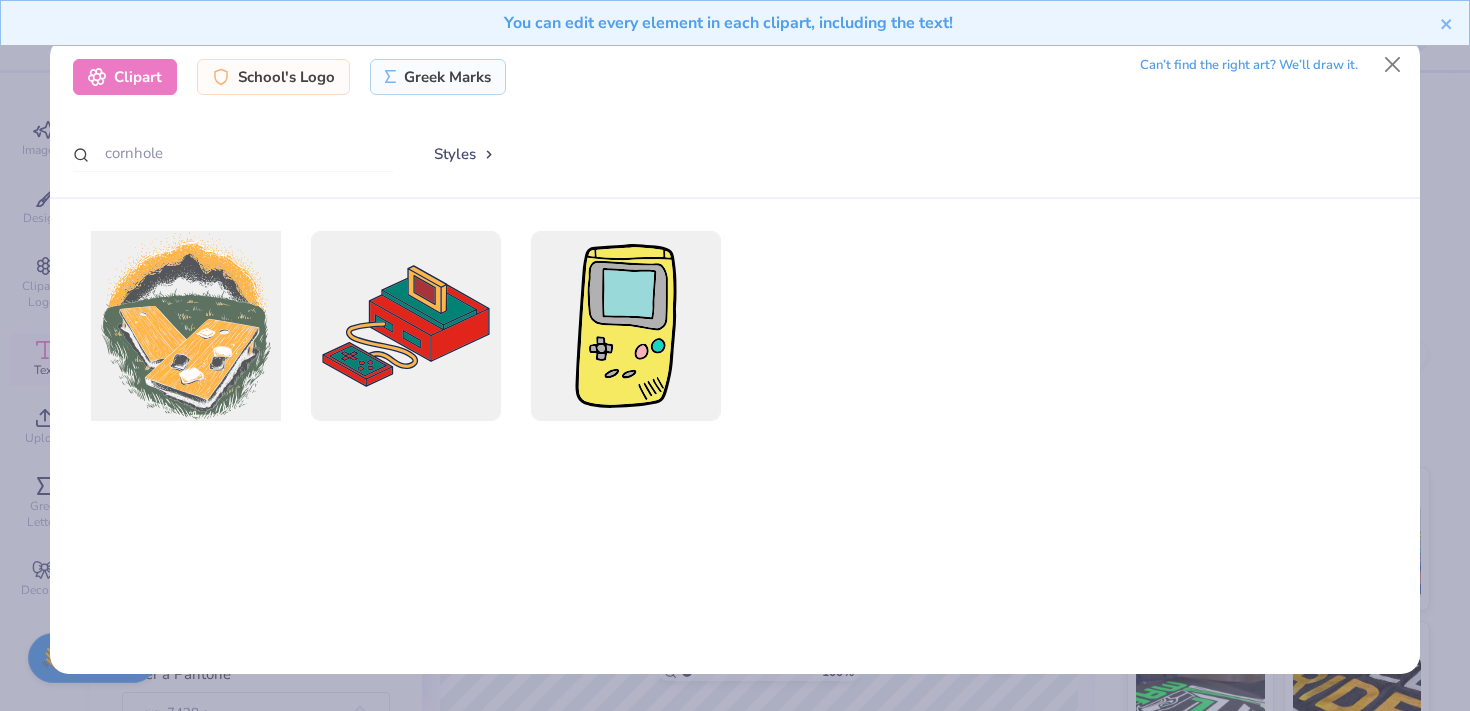 click at bounding box center (185, 326) 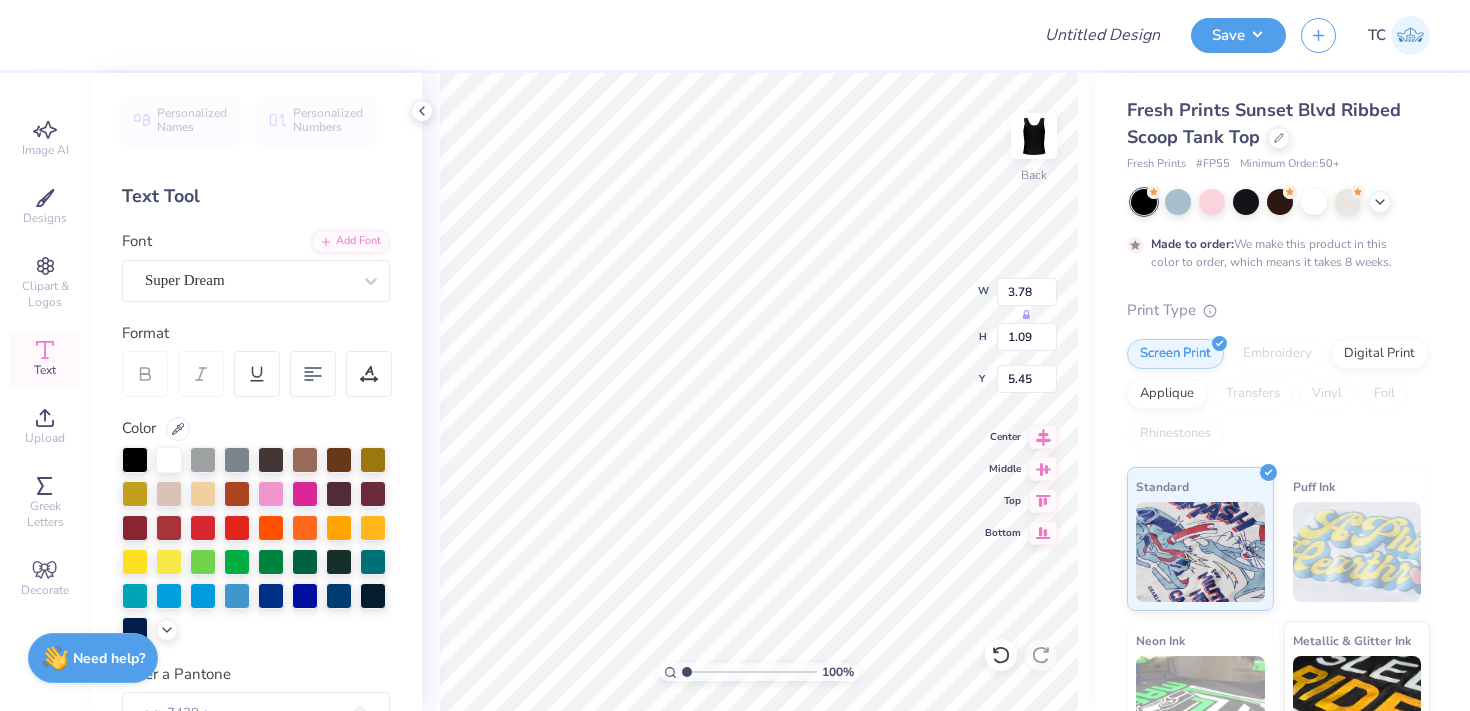 type on "8.95" 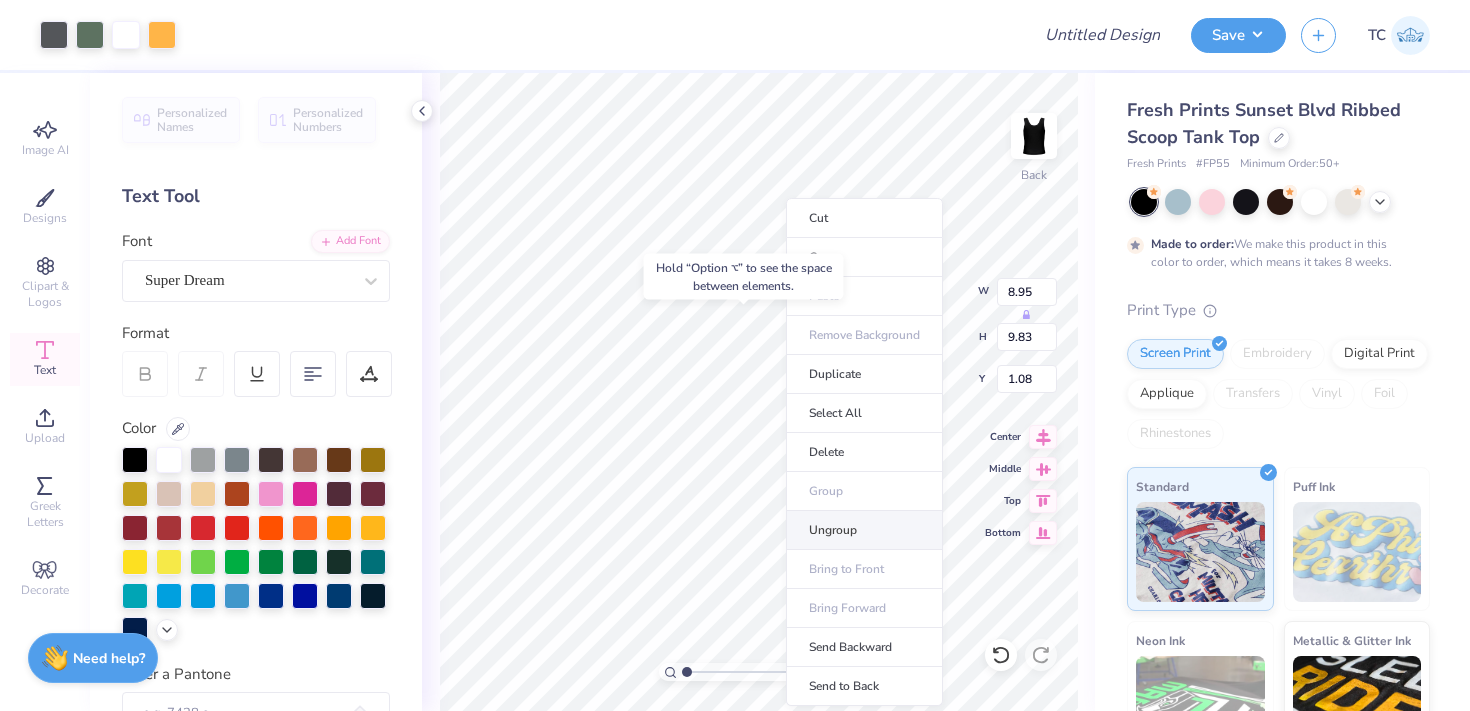 click on "Ungroup" at bounding box center [864, 530] 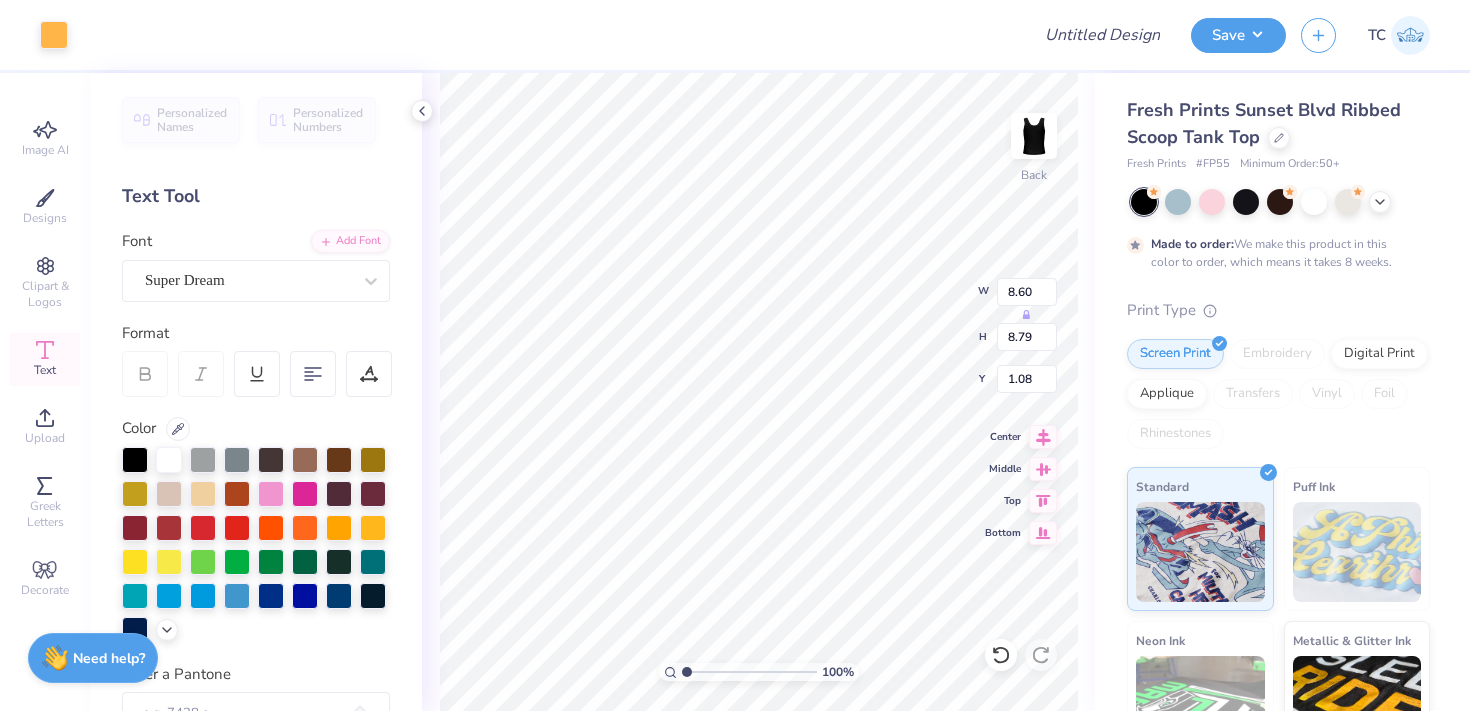 type on "1.06" 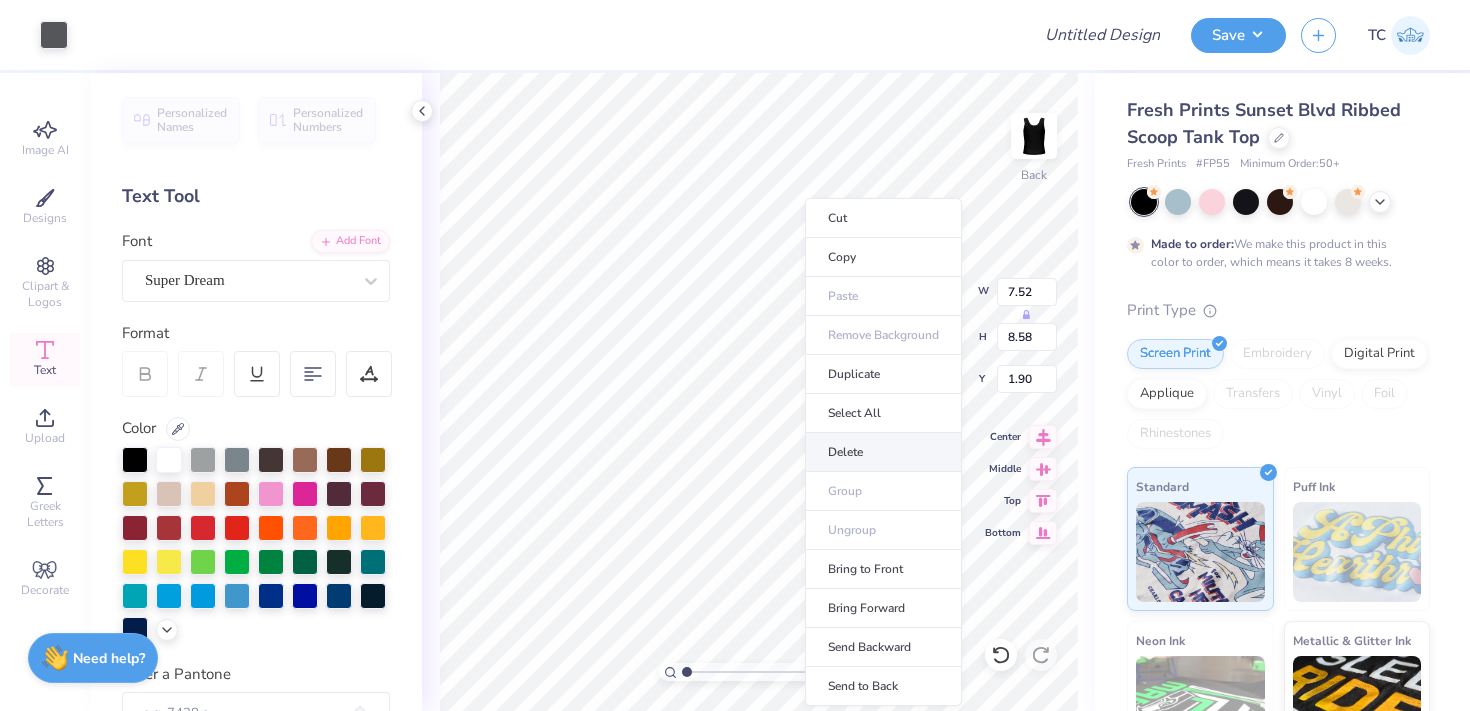 type on "8.60" 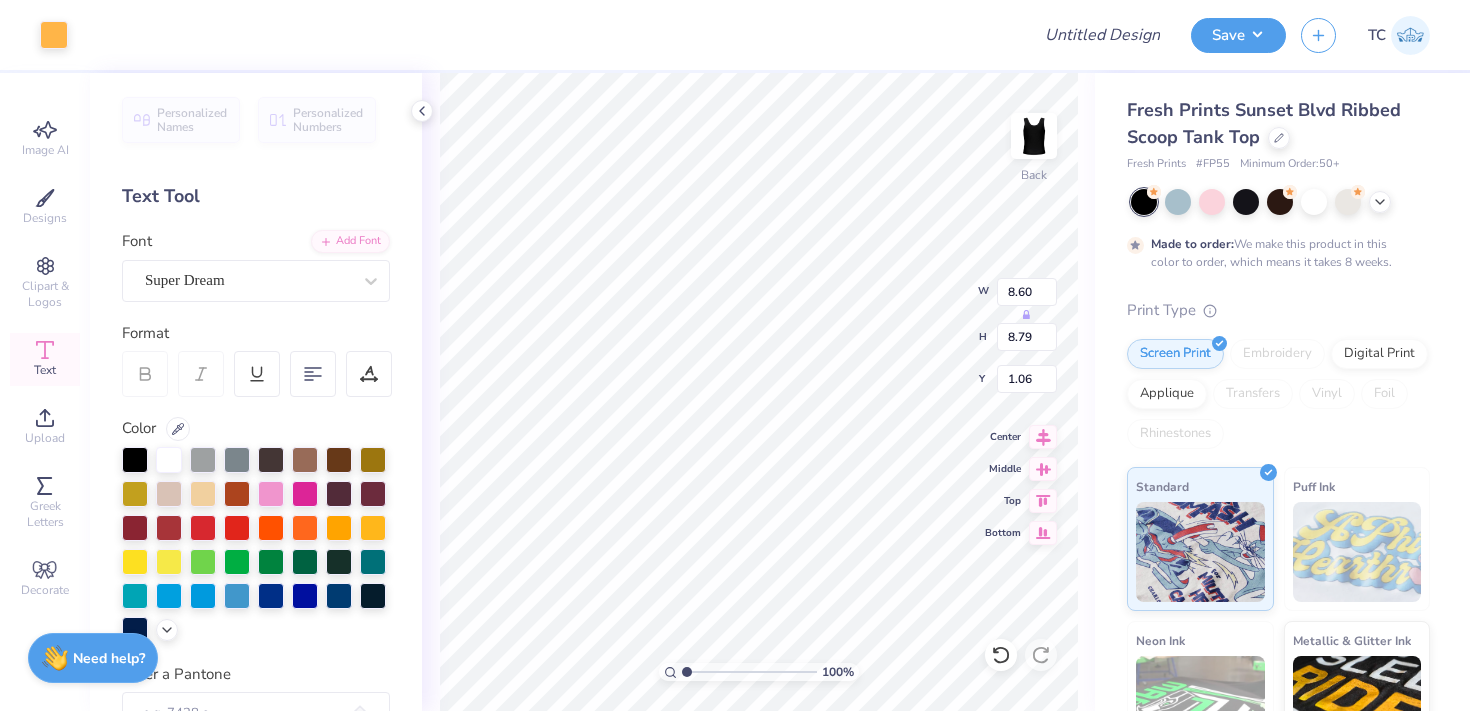 type on "8.95" 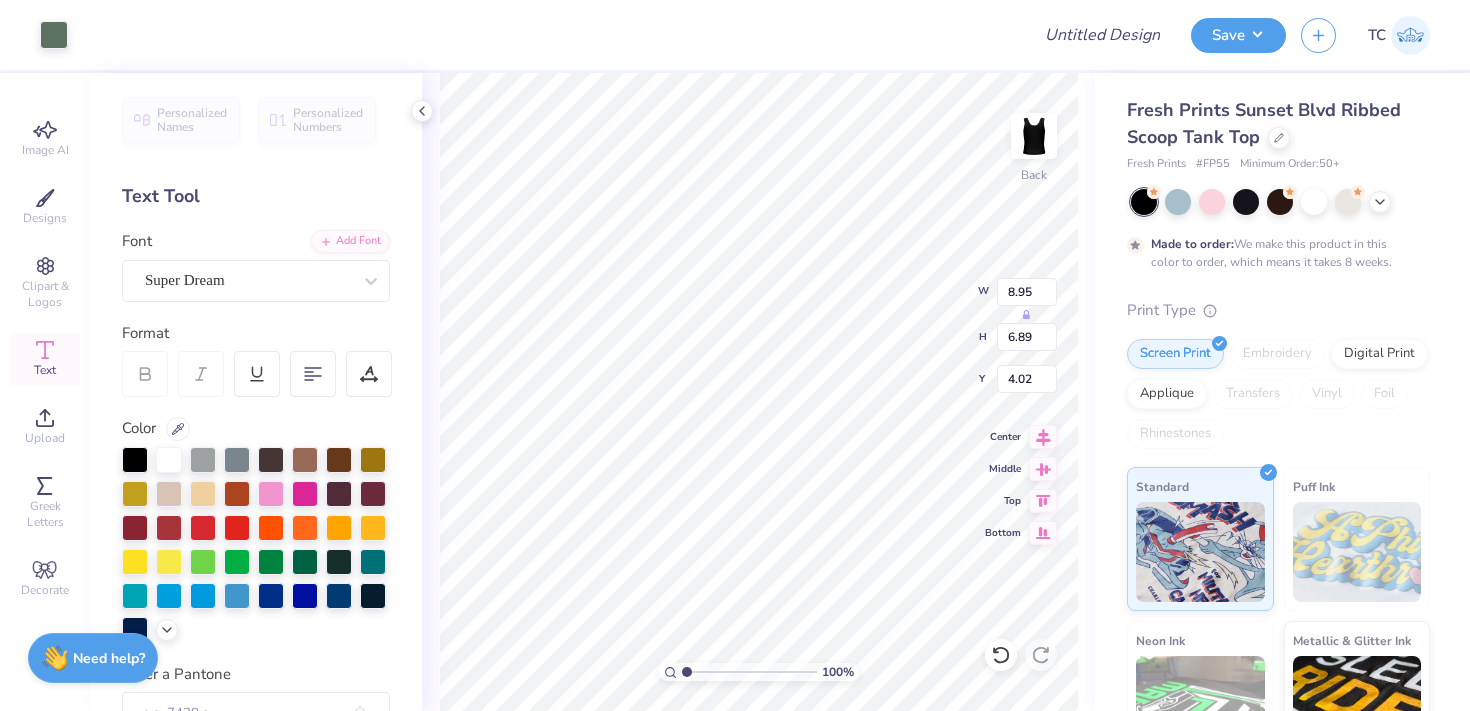 type on "1.06" 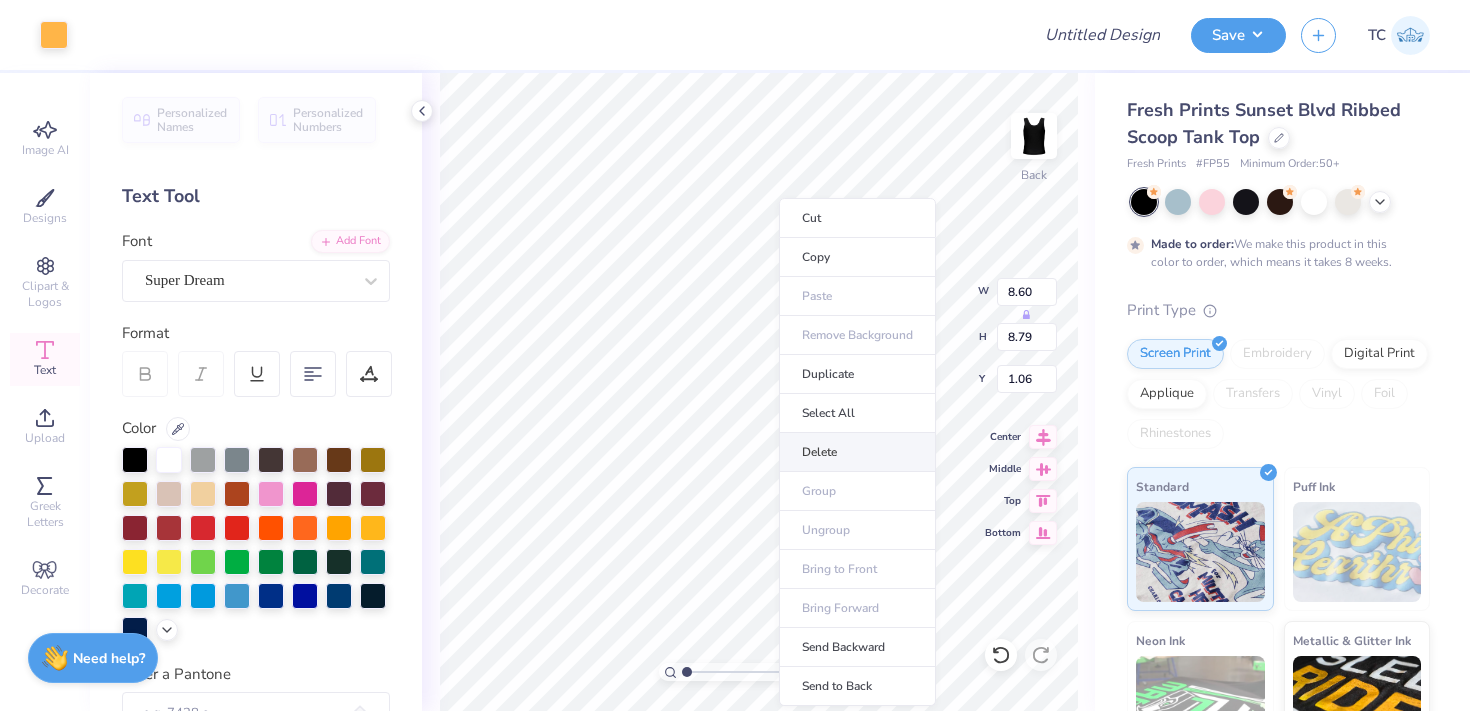 click on "Delete" at bounding box center (857, 452) 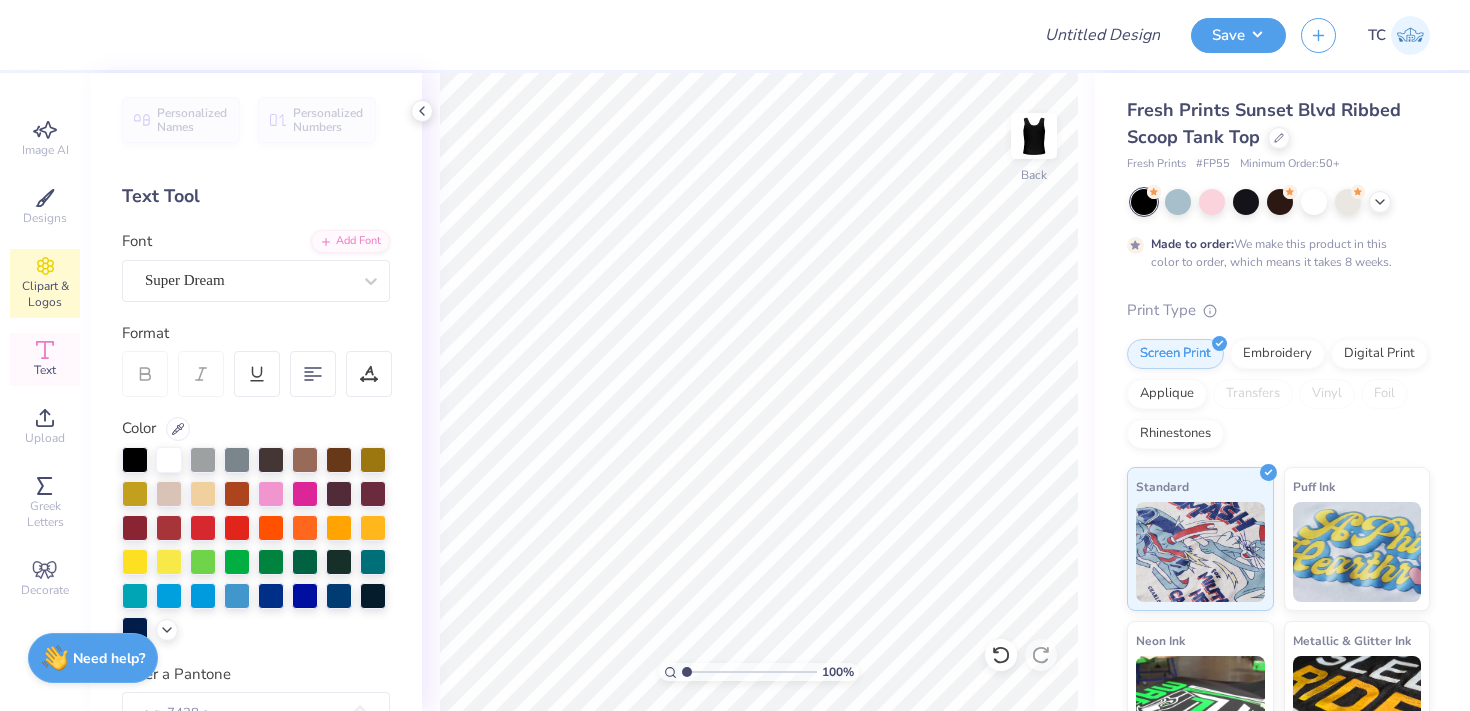 click 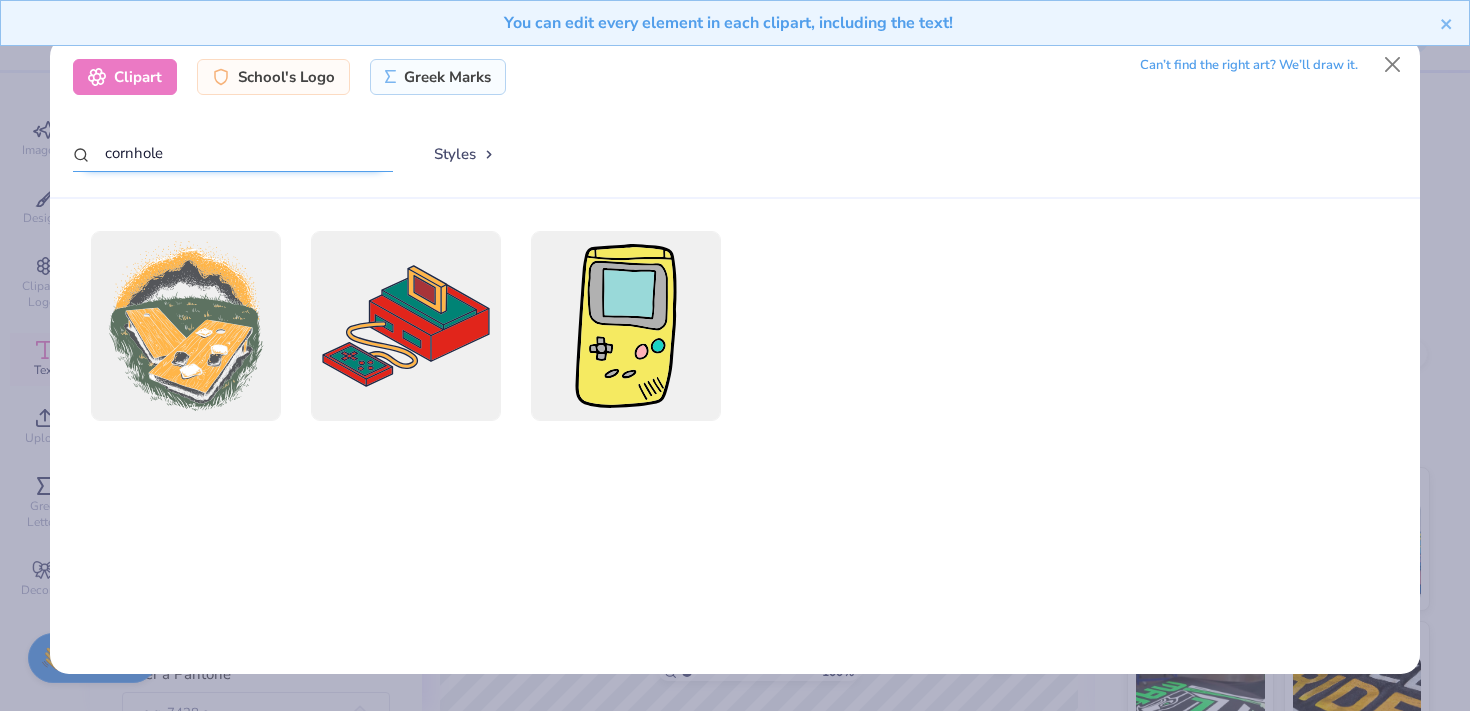 click on "cornhole" at bounding box center [233, 153] 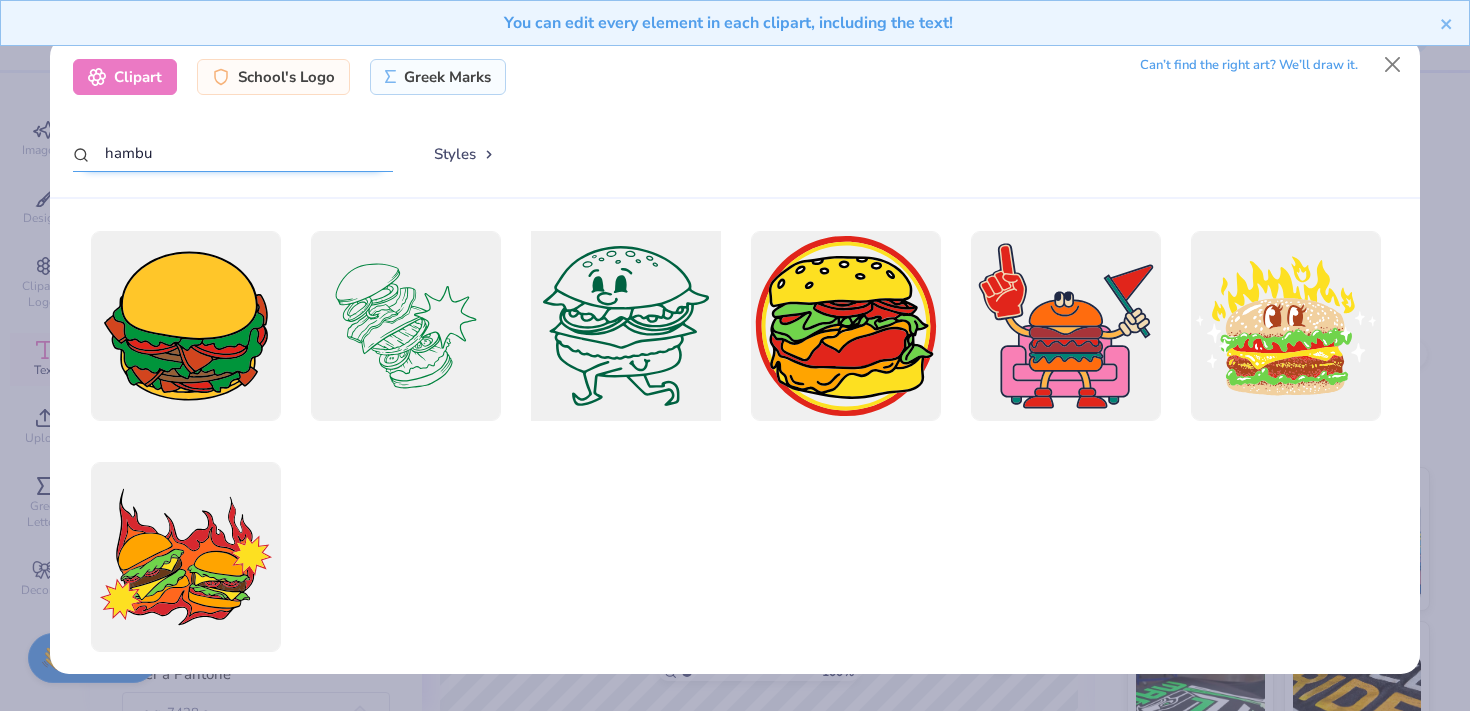 type on "hambu" 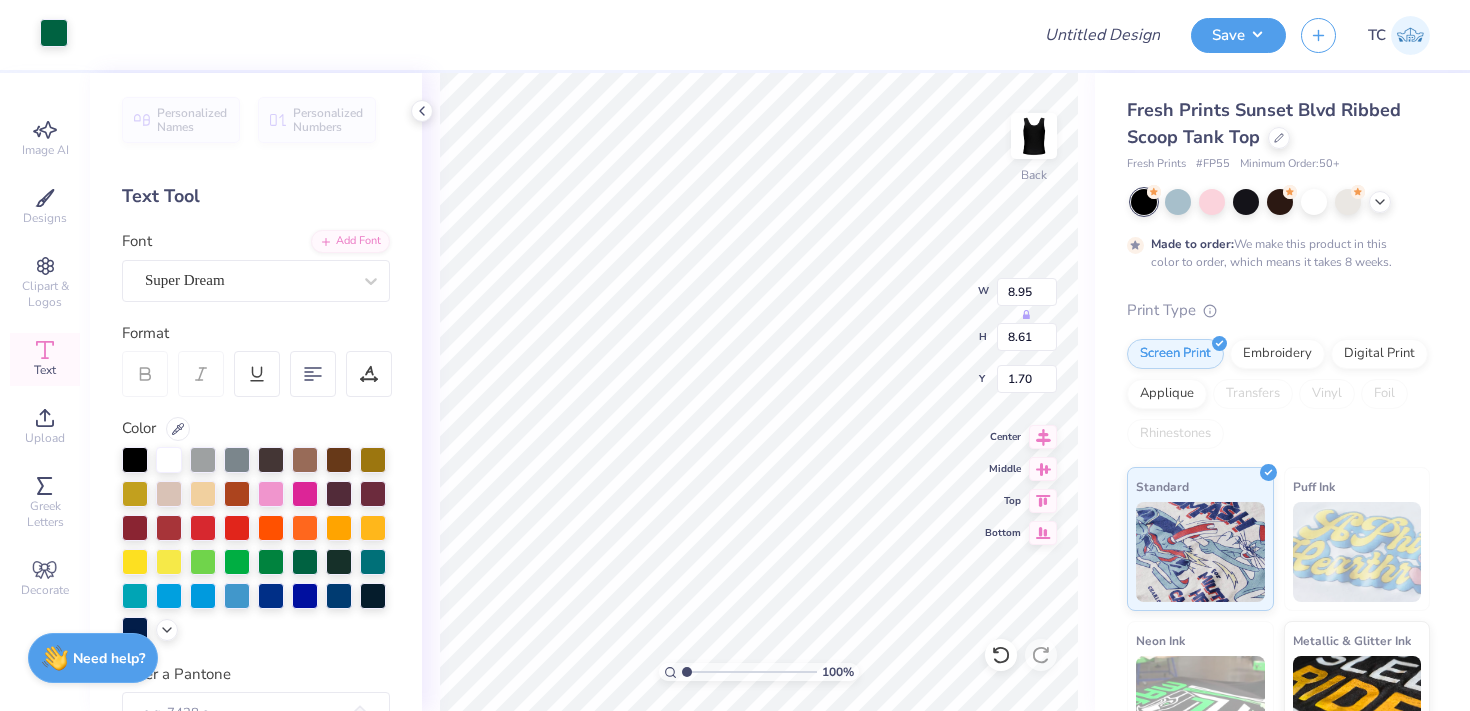 click at bounding box center (54, 33) 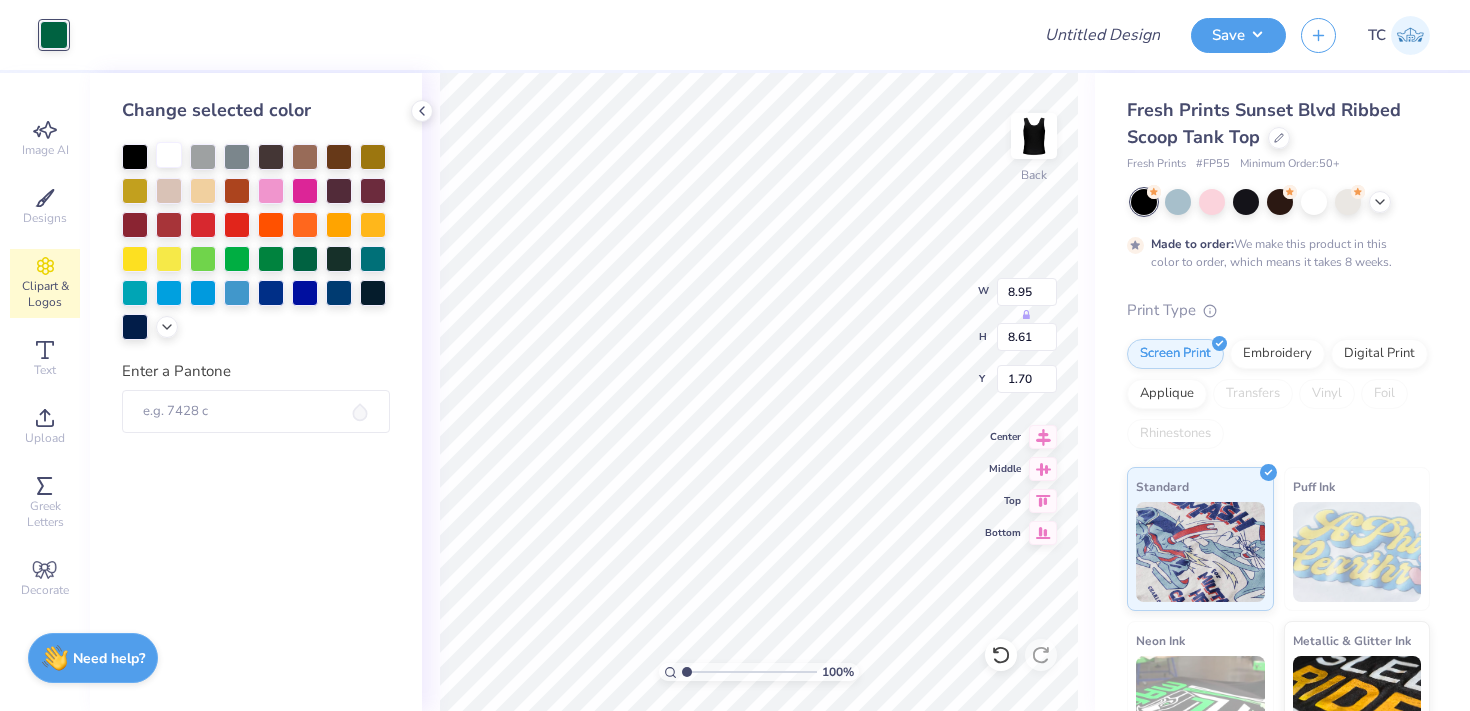 click at bounding box center [169, 155] 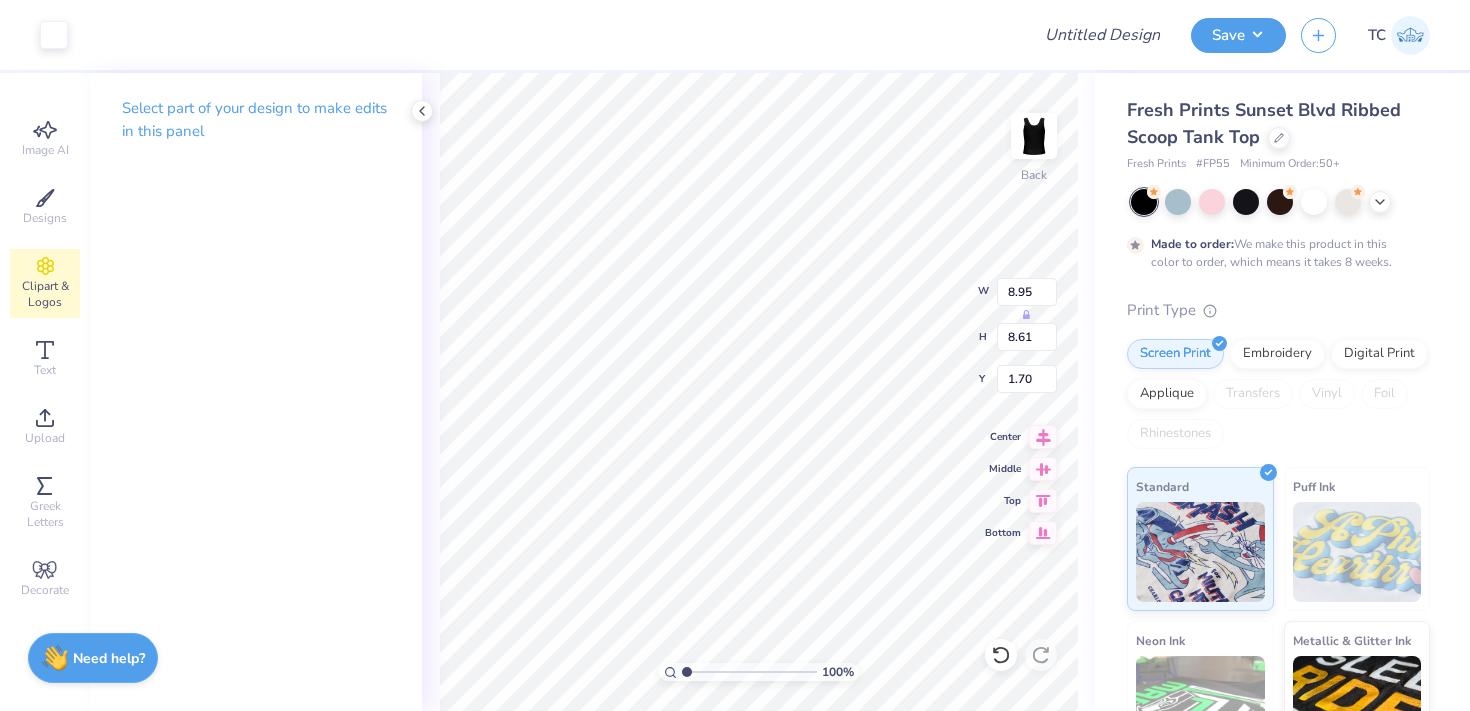 type on "1.33" 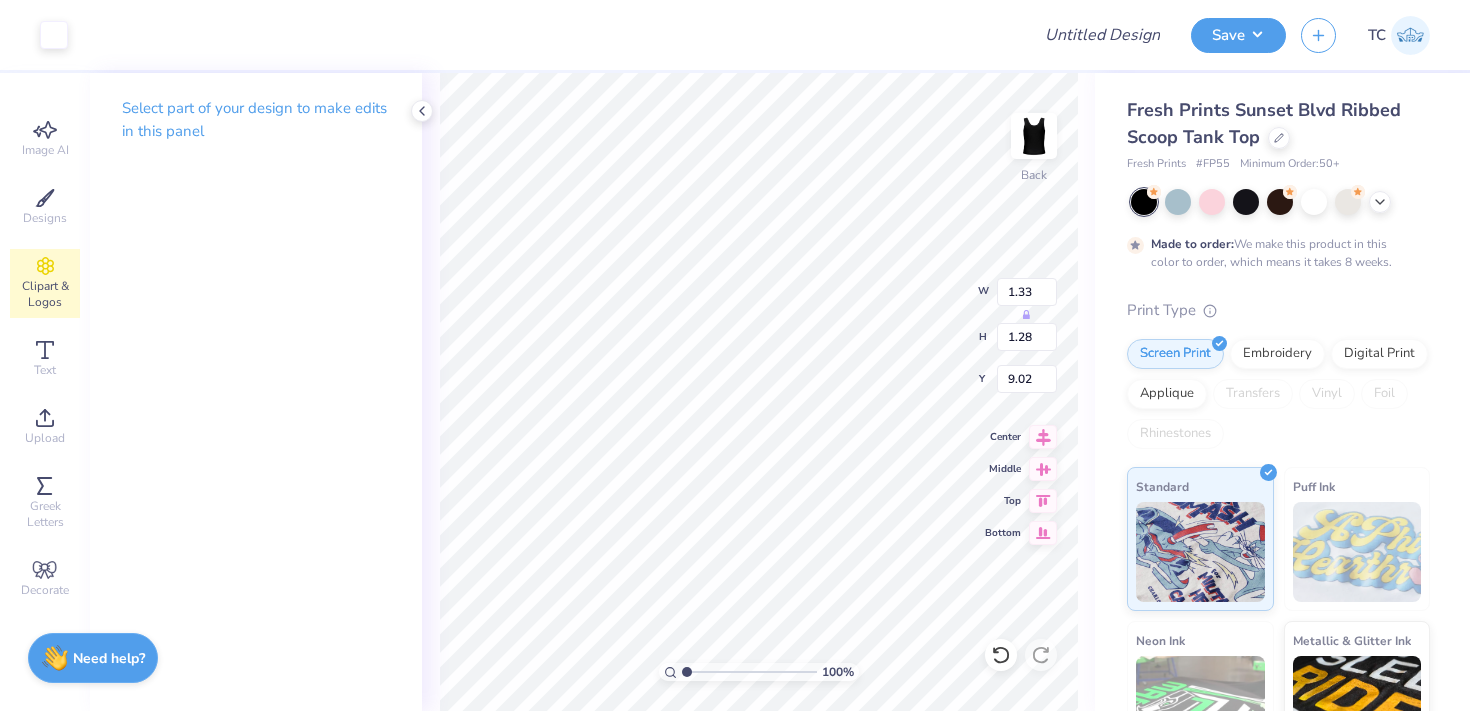 type on "2.58" 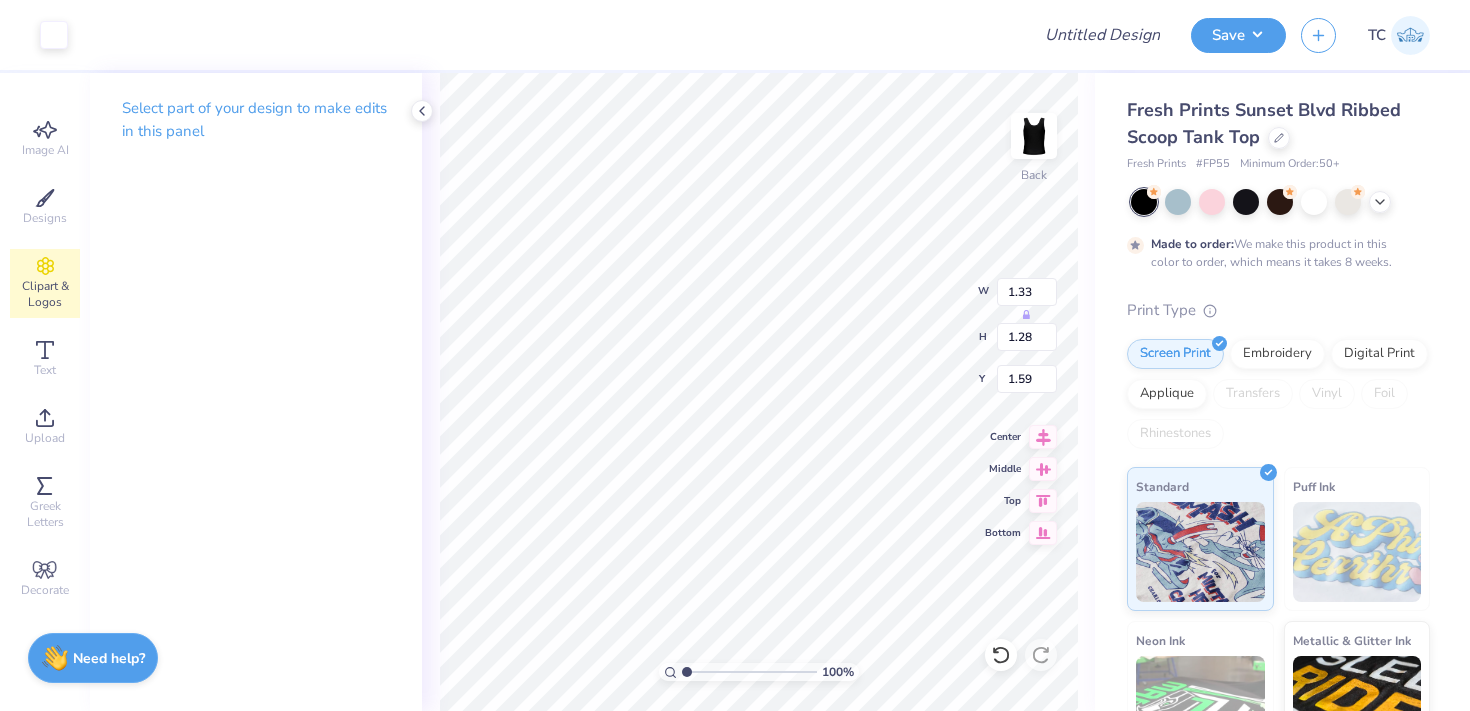 type on "1.59" 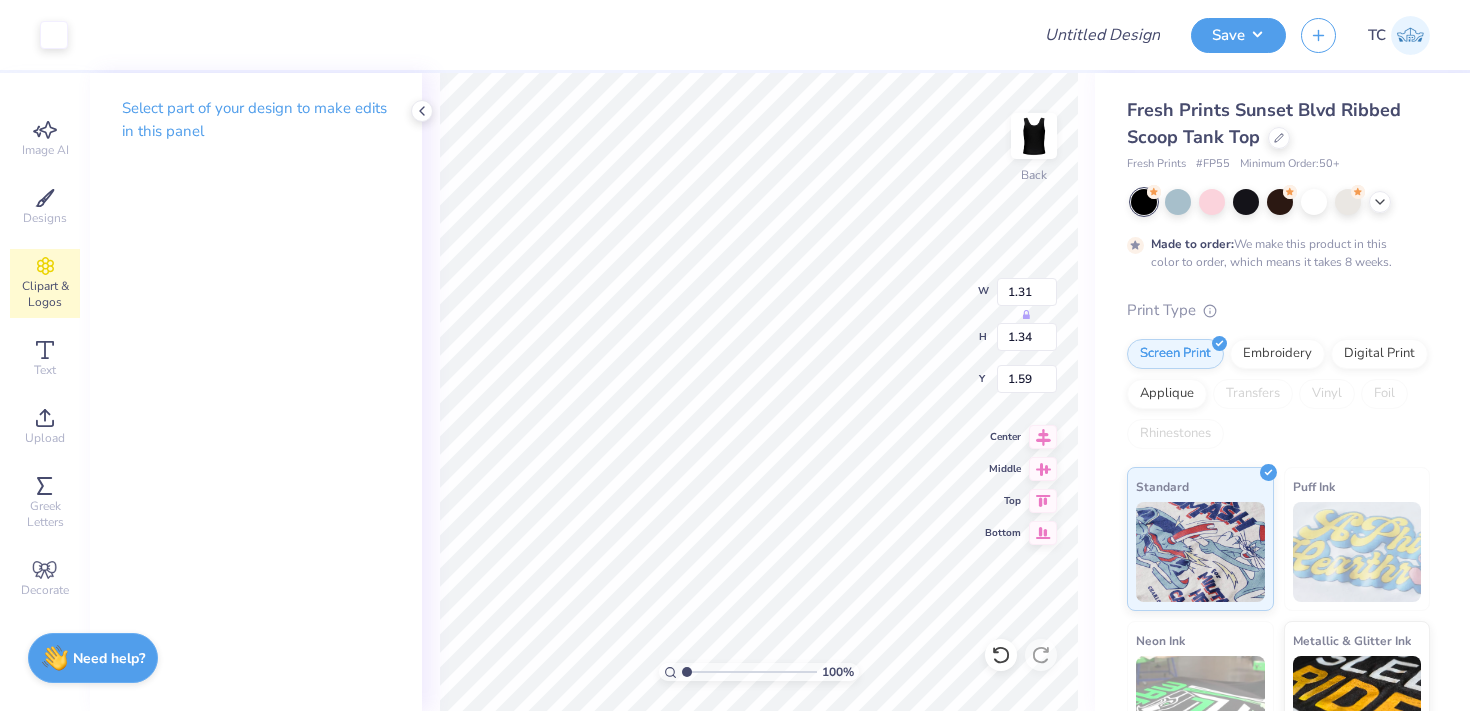 type on "1.31" 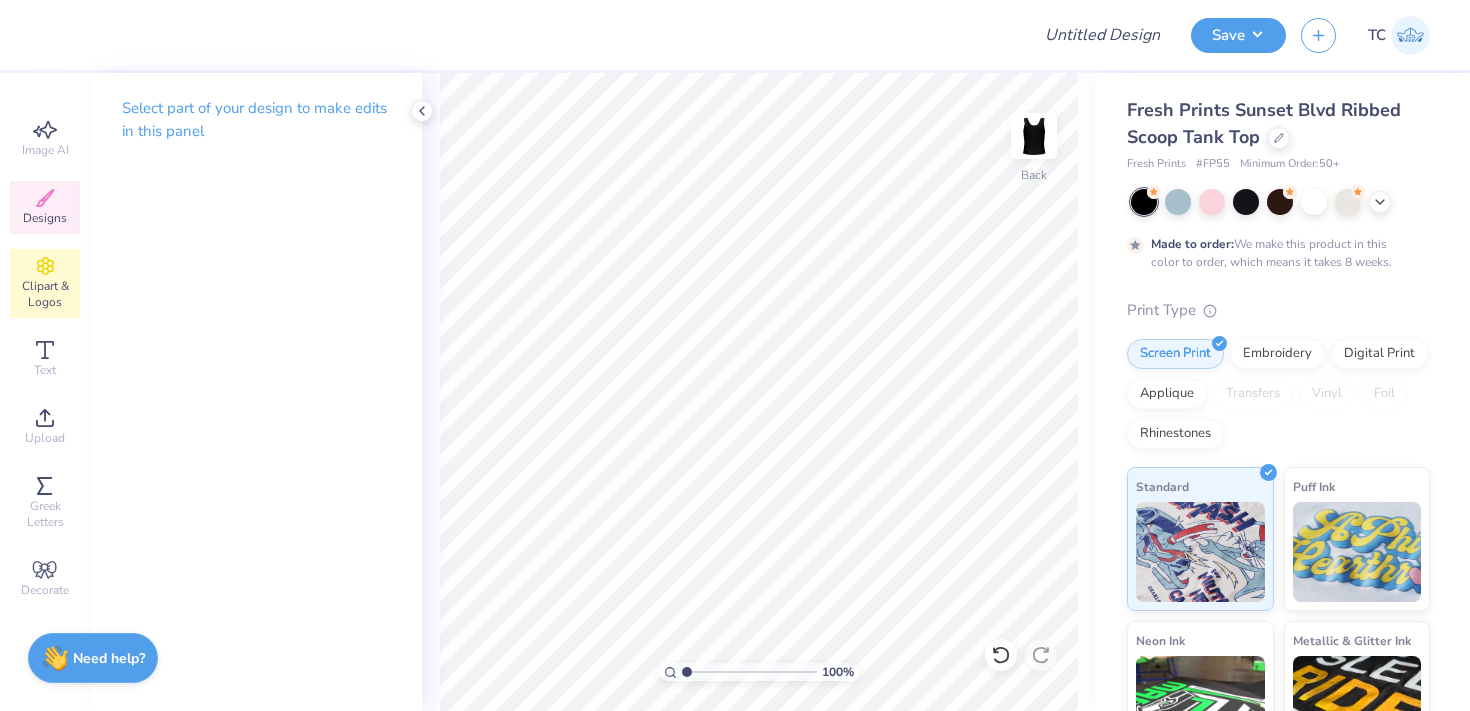 click 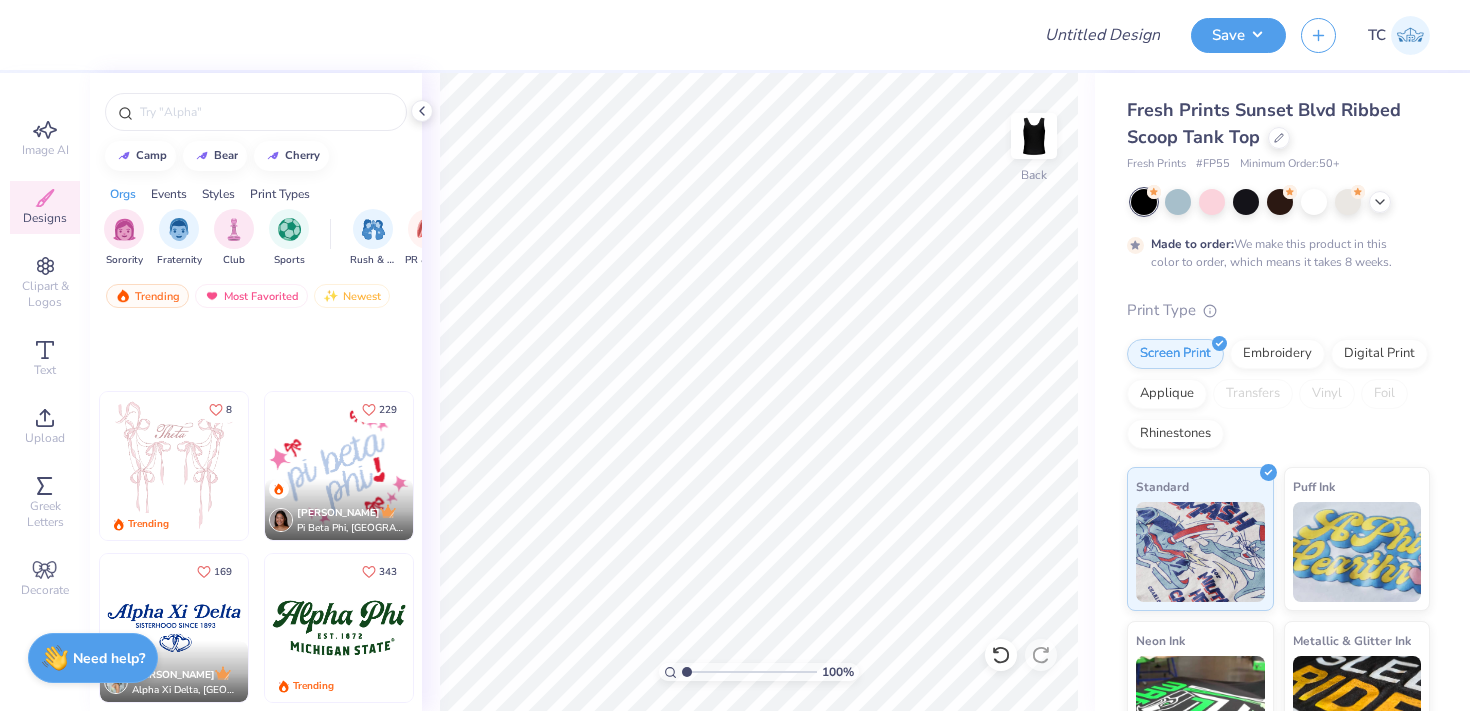 scroll, scrollTop: 1085, scrollLeft: 0, axis: vertical 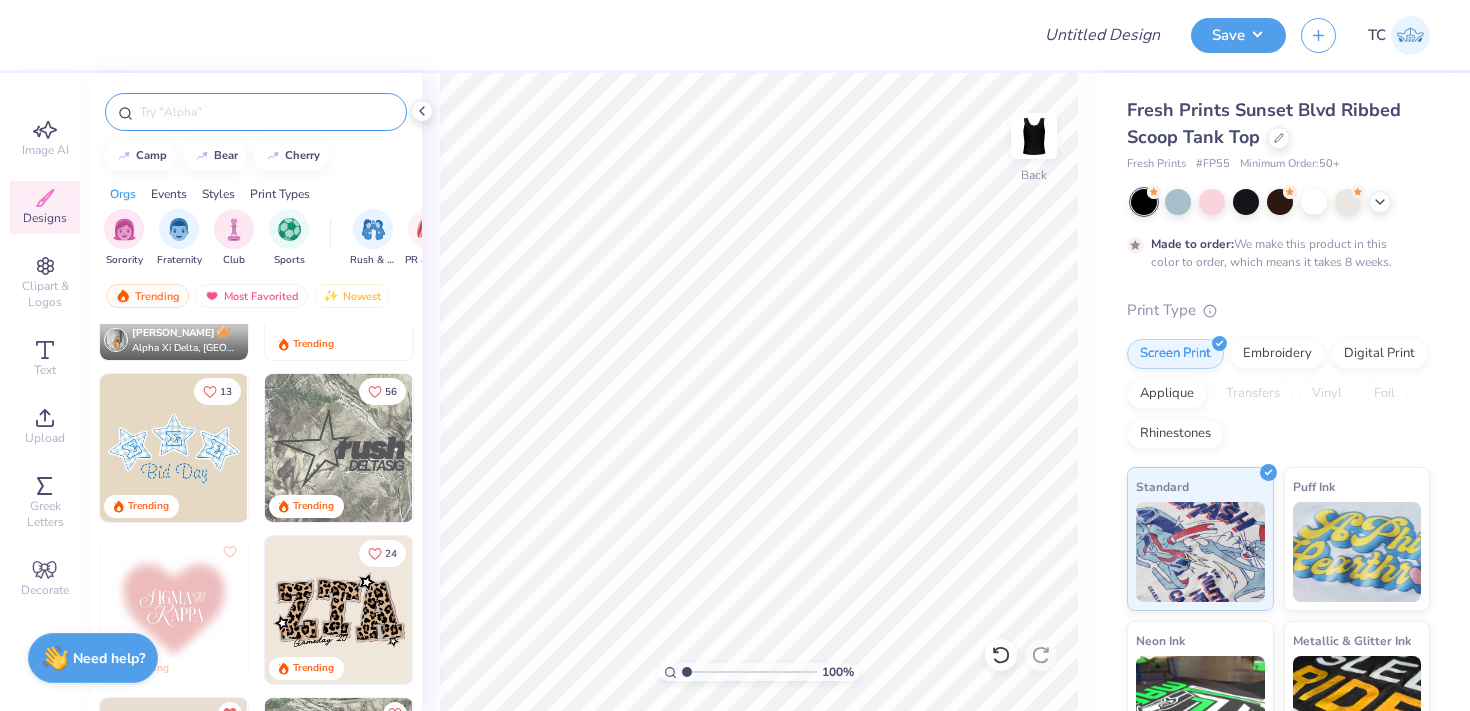 click at bounding box center (266, 112) 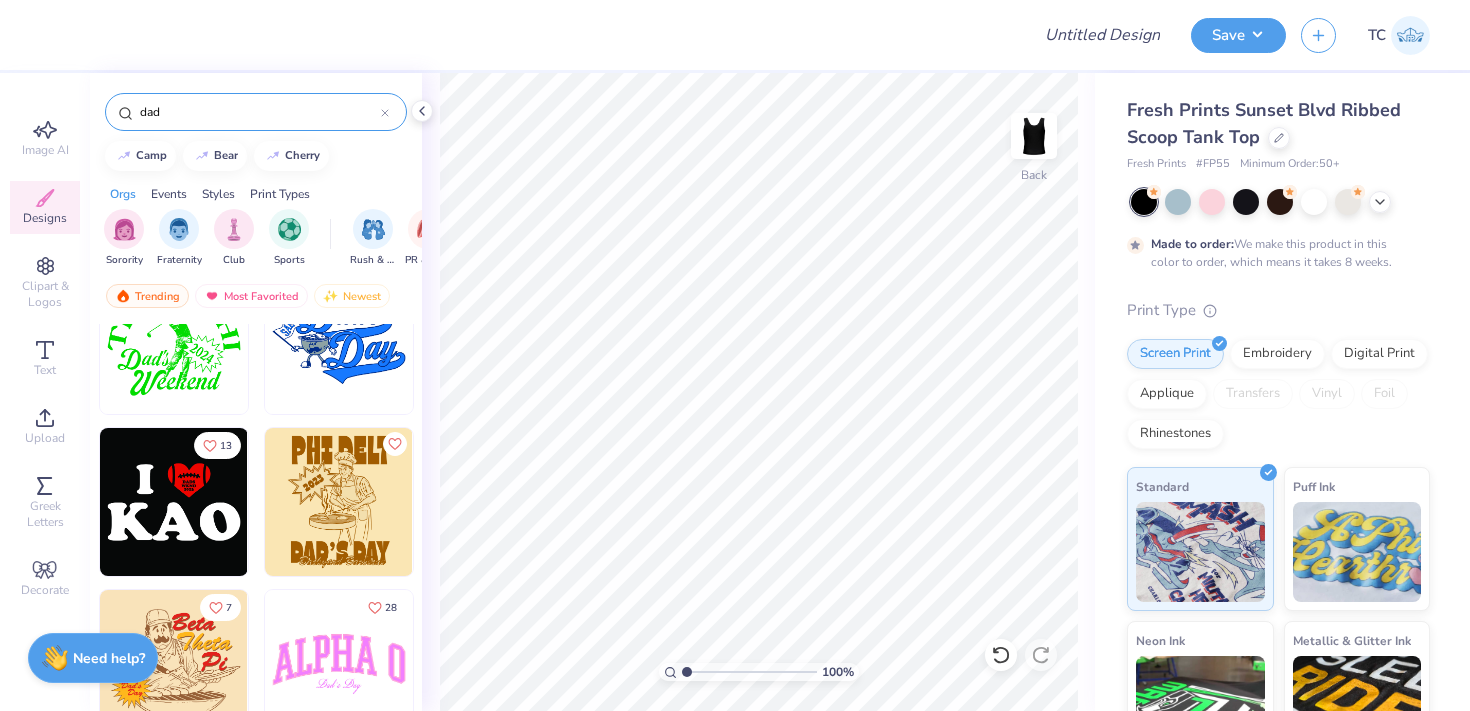 scroll, scrollTop: 2230, scrollLeft: 0, axis: vertical 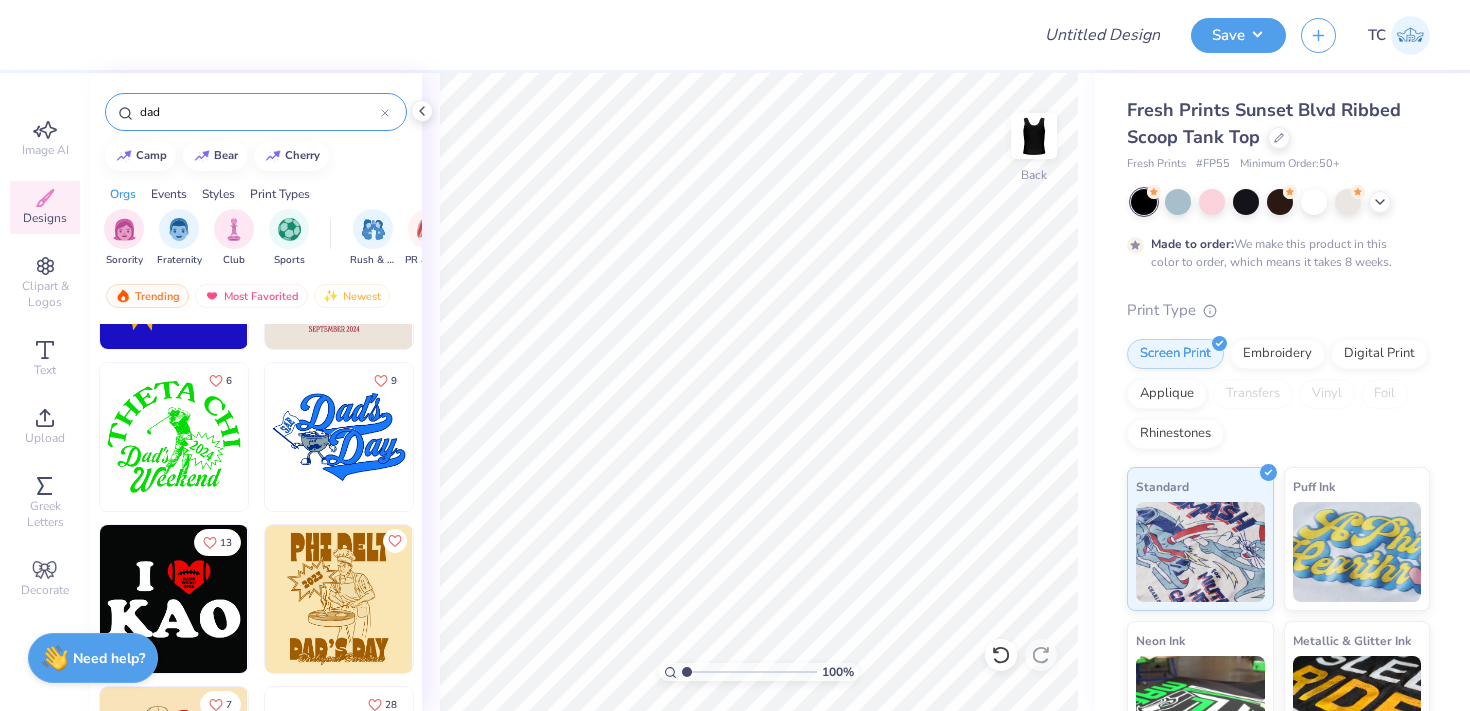 type on "dad" 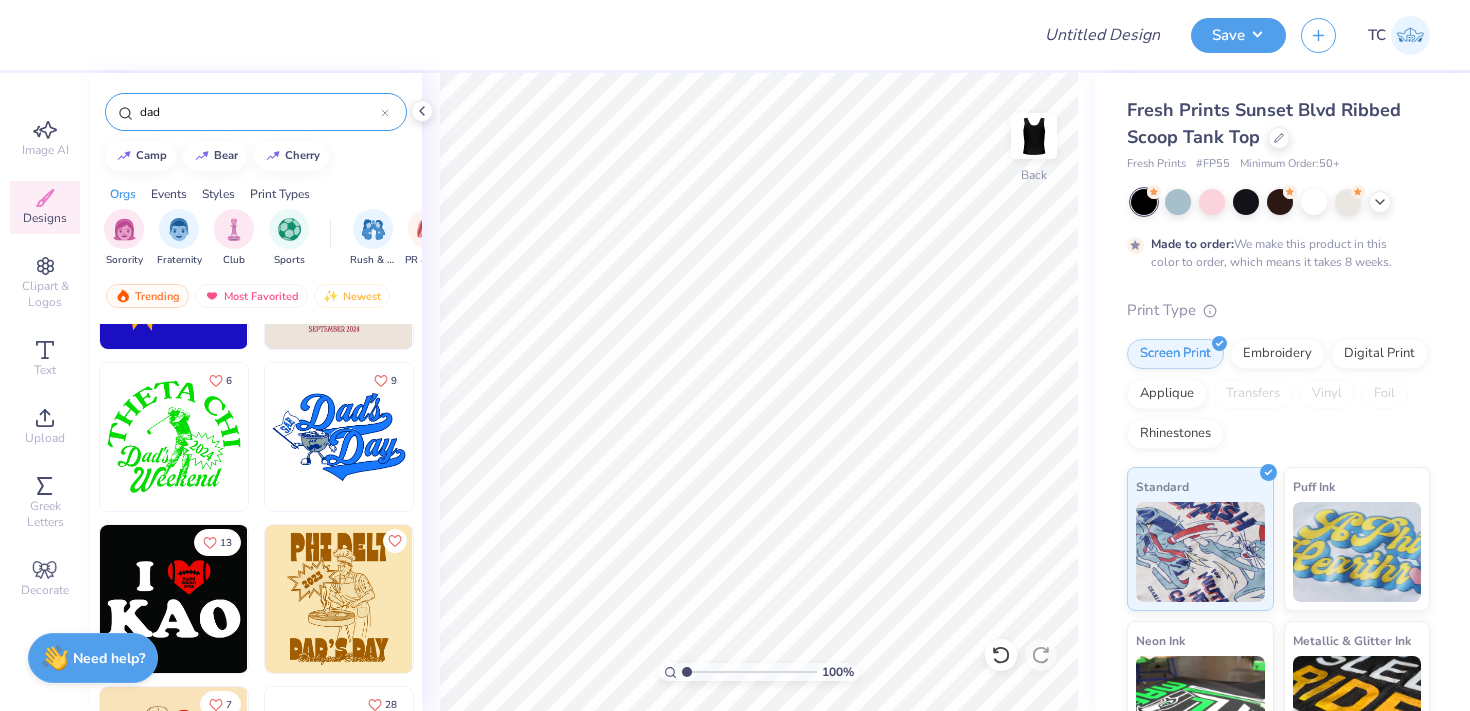 click at bounding box center [190, 599] 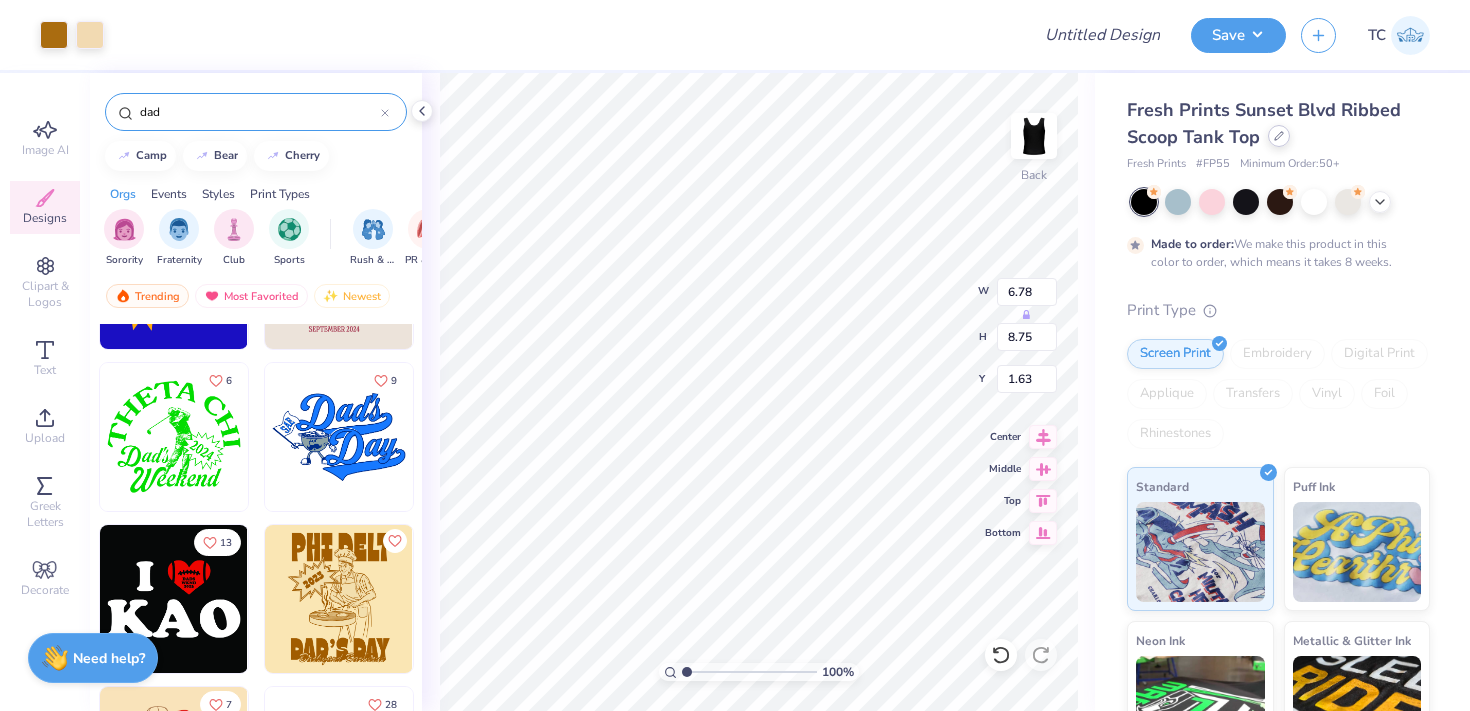 click 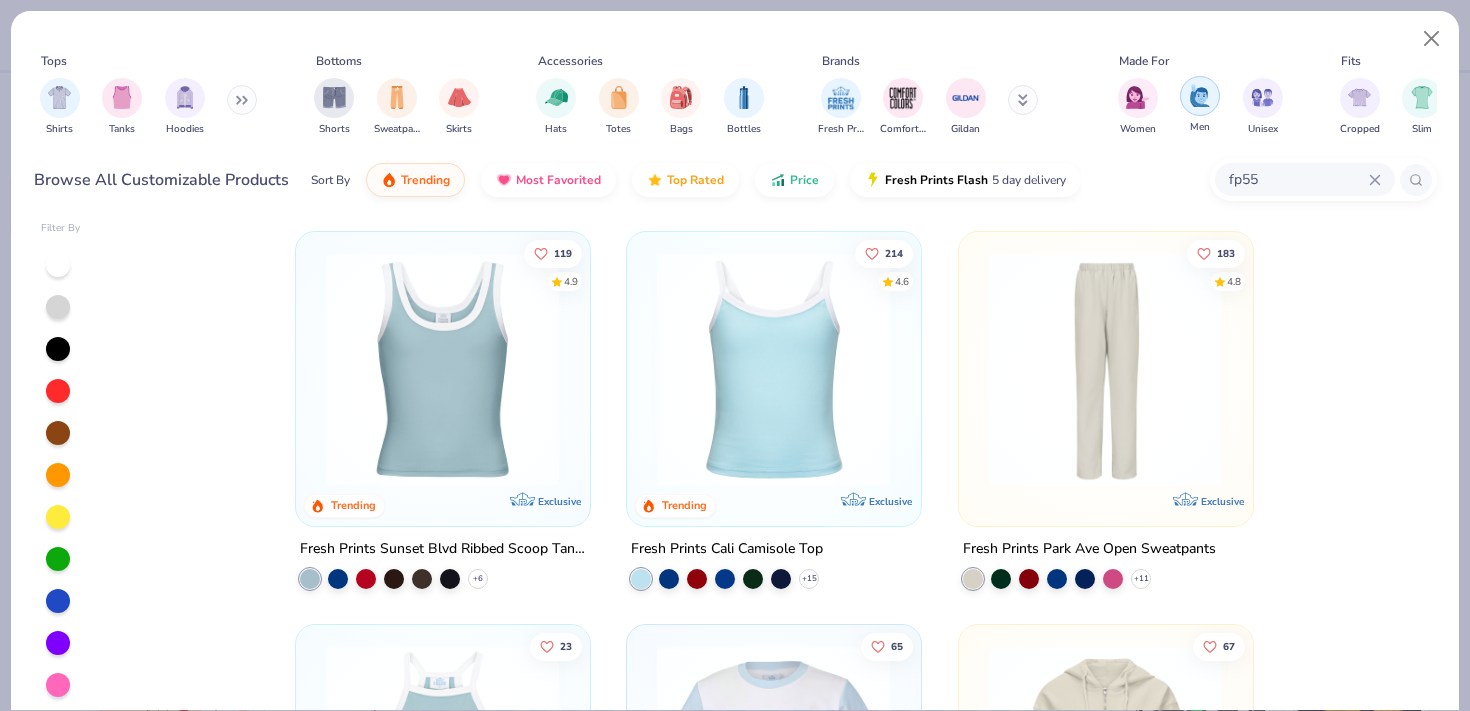 click at bounding box center [1200, 95] 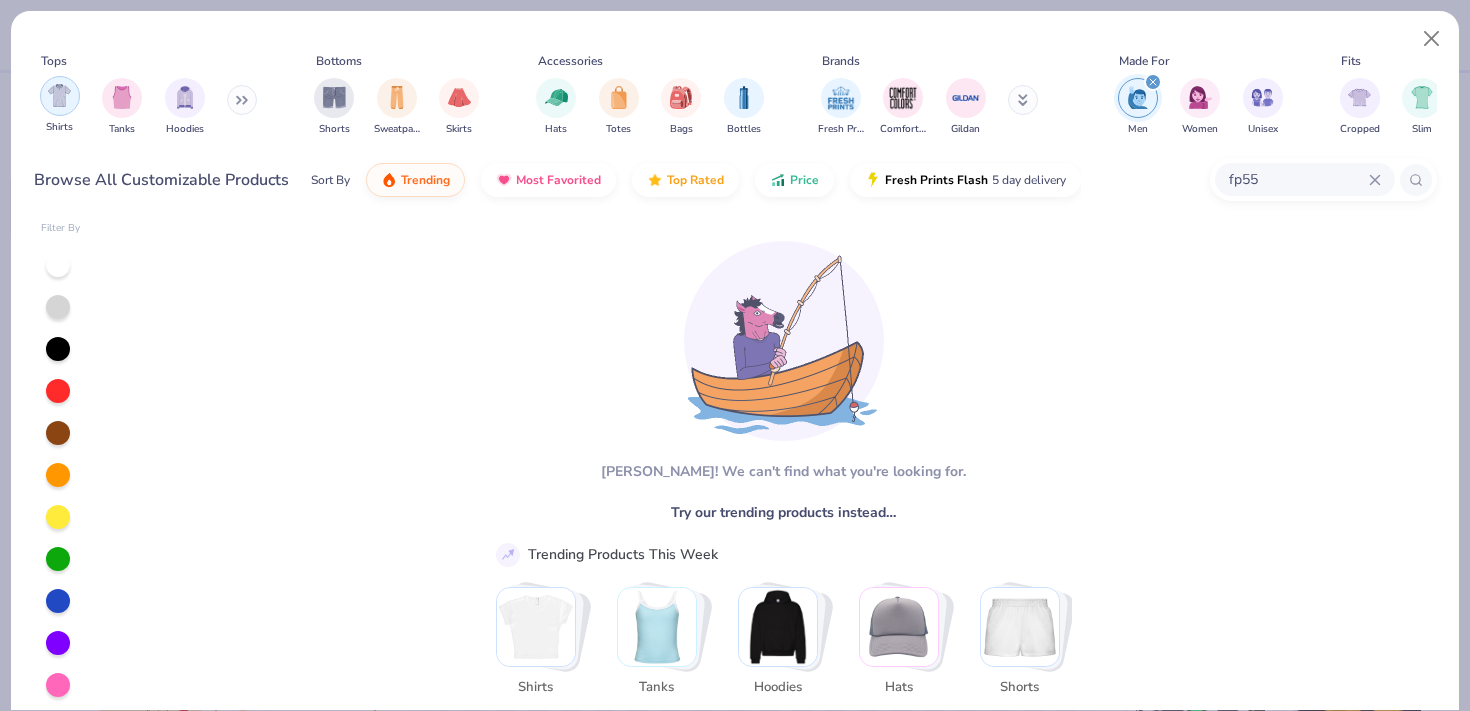 click at bounding box center [59, 95] 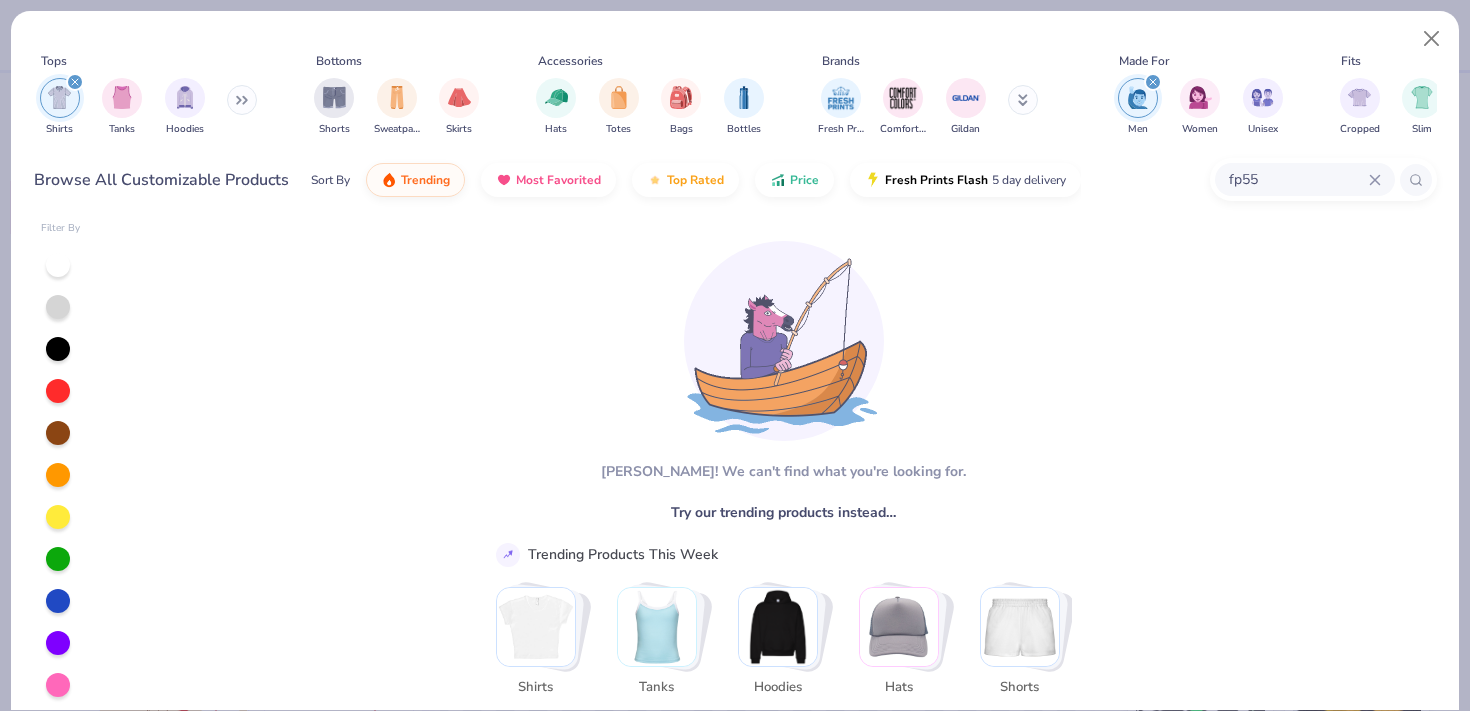 click 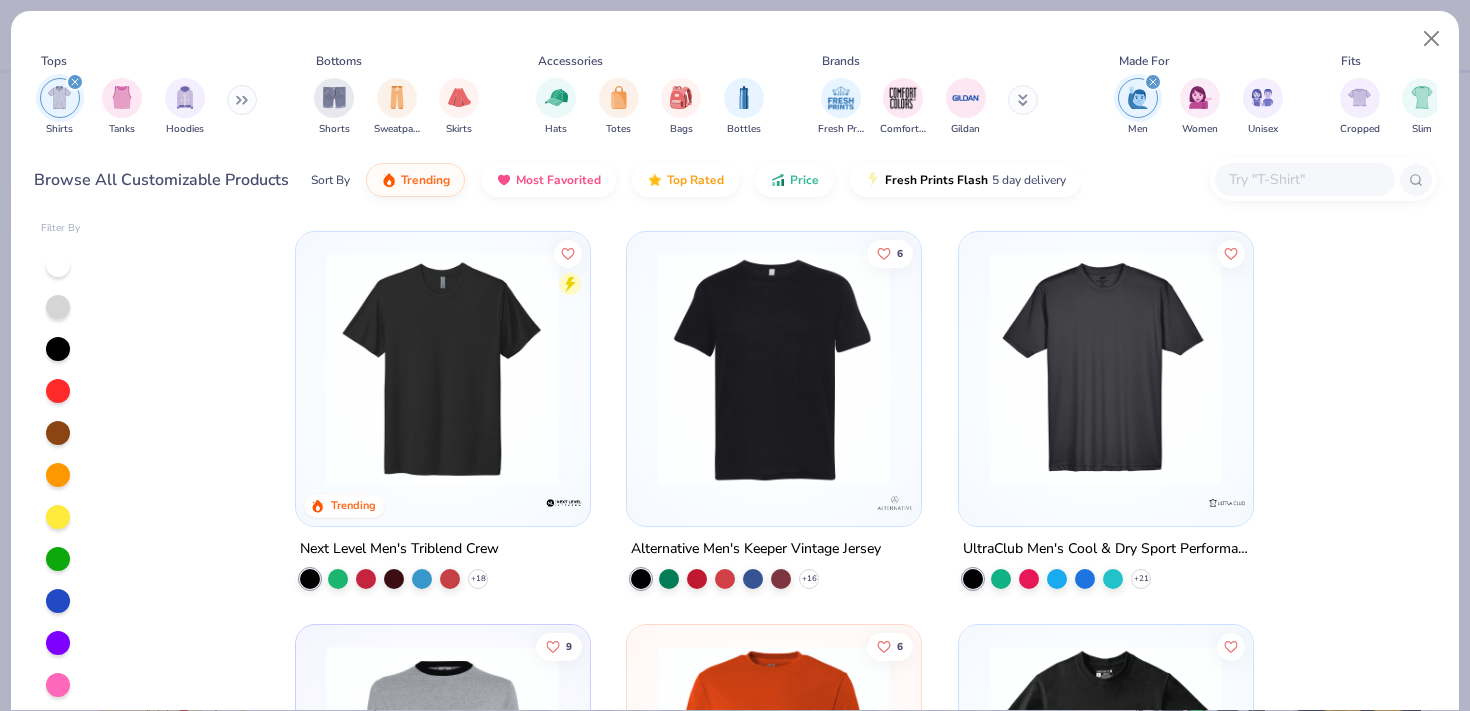 click on "Trending Next Level Men's Triblend Crew +18 6 Alternative Men's Keeper Vintage Jersey +16 UltraClub Men's Cool & Dry Sport Performance Interlock T-Shirt +21 9 Augusta Adult Ringer T-Shirt +44 6 A4 Men's Cooling Performance T-Shirt +31 Carhartt Carhartt ® Workwear Pocket Short Sleeve T-Shirt +6 5 District Very Important Tee +44 The North Face Dune Sky Short-Sleeve Crew - Men's Under Armour Men's Team Tech T-Shirt +12" at bounding box center (774, 469) 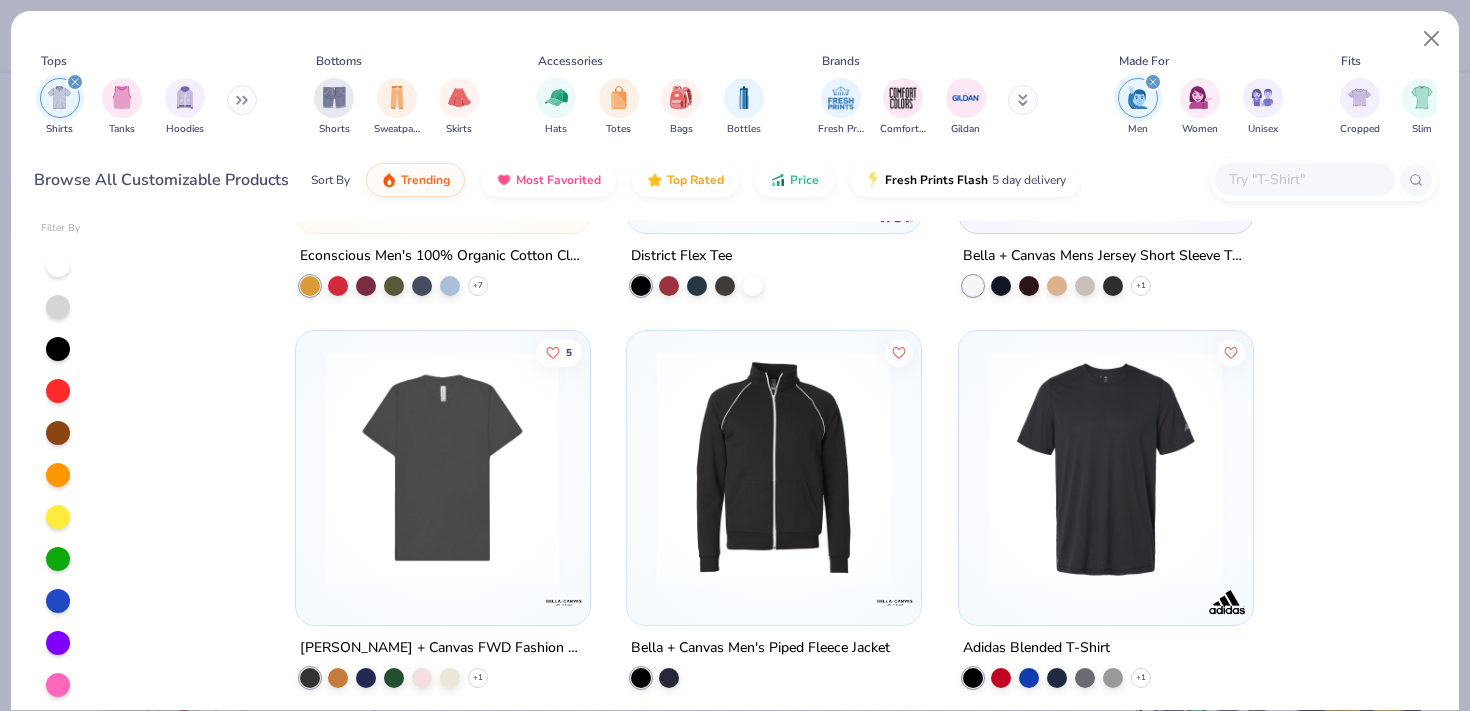 scroll, scrollTop: 4614, scrollLeft: 0, axis: vertical 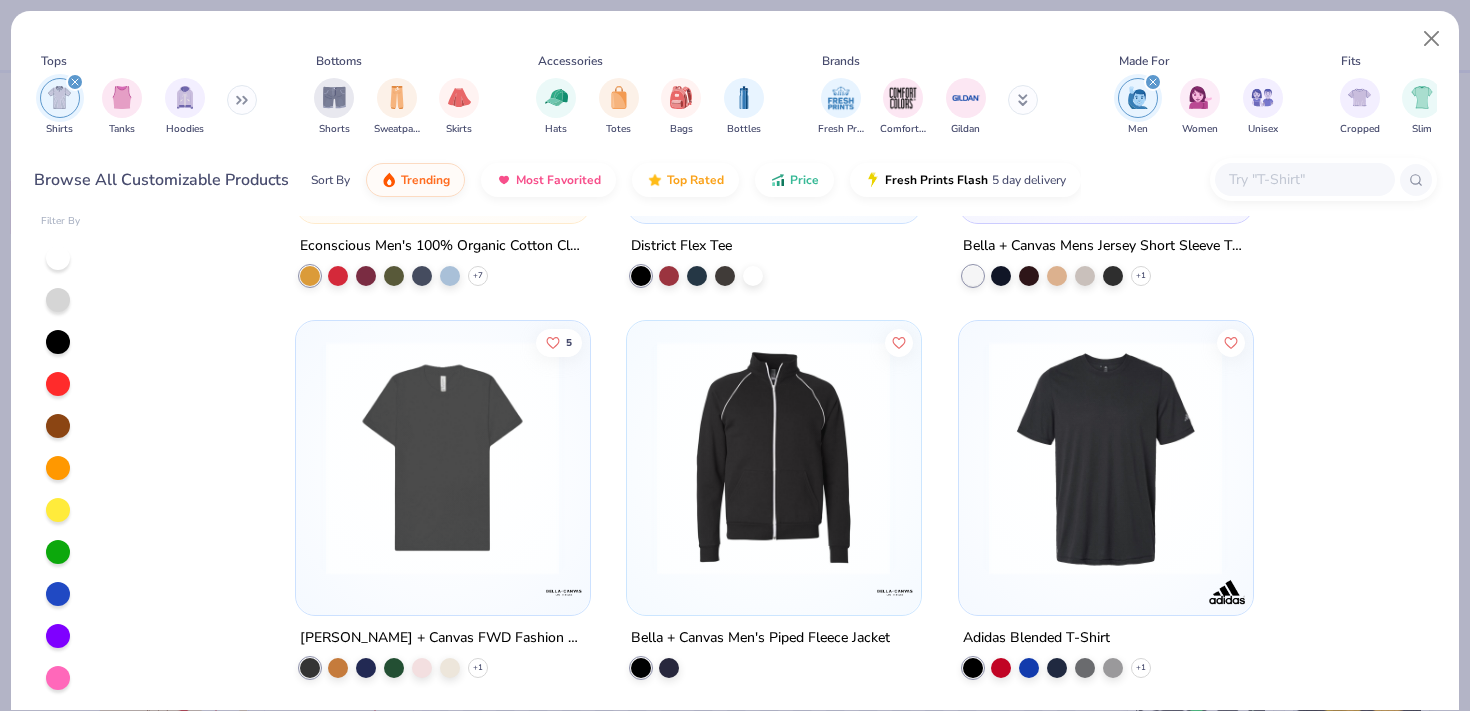click at bounding box center [1304, 179] 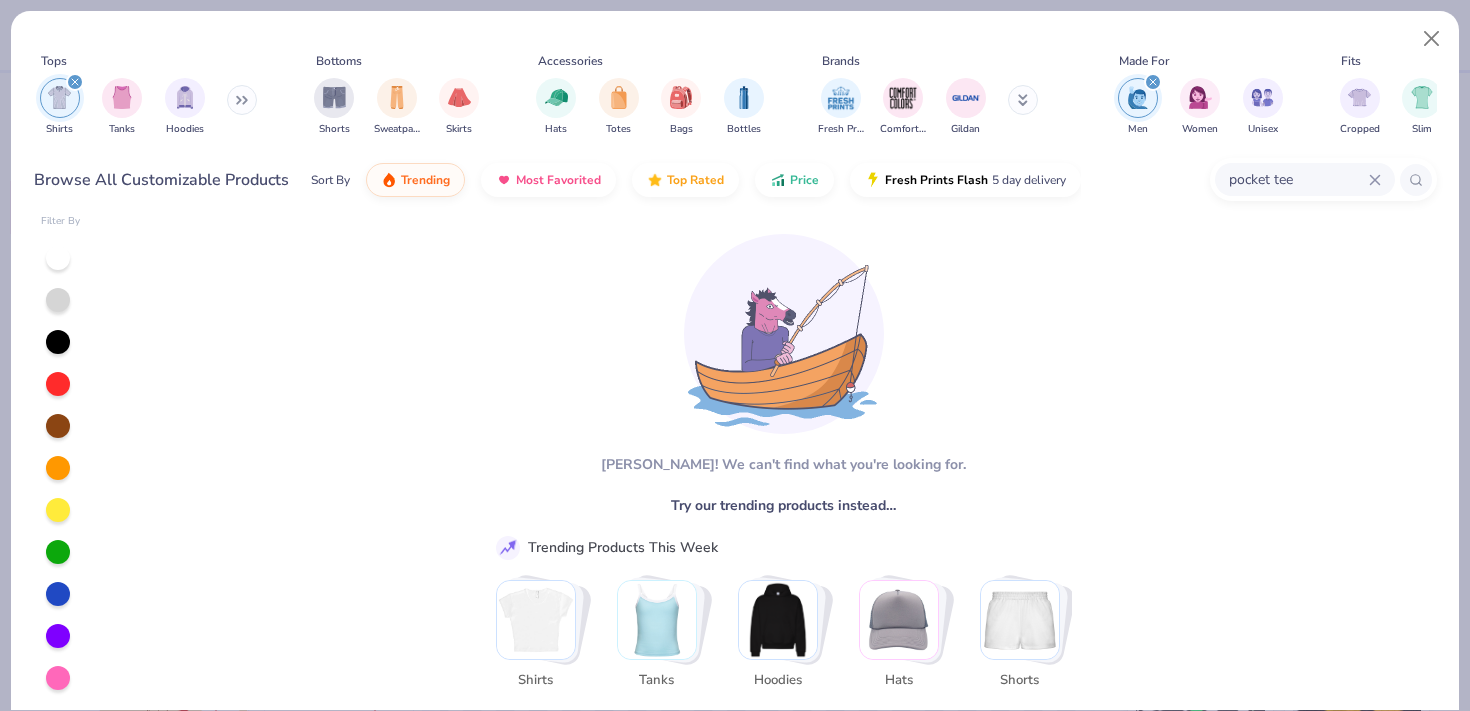 drag, startPoint x: 1290, startPoint y: 177, endPoint x: 1272, endPoint y: 173, distance: 18.439089 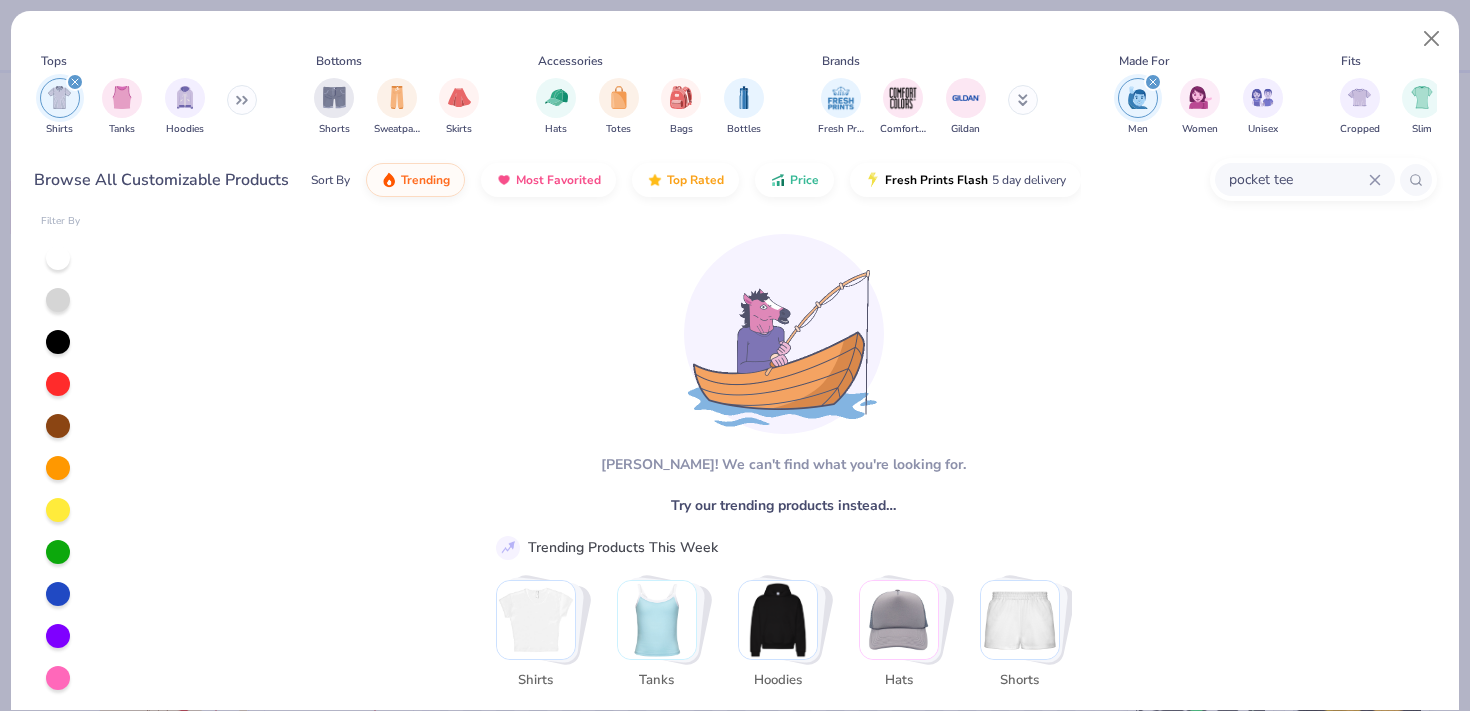 click on "pocket tee" at bounding box center [1298, 179] 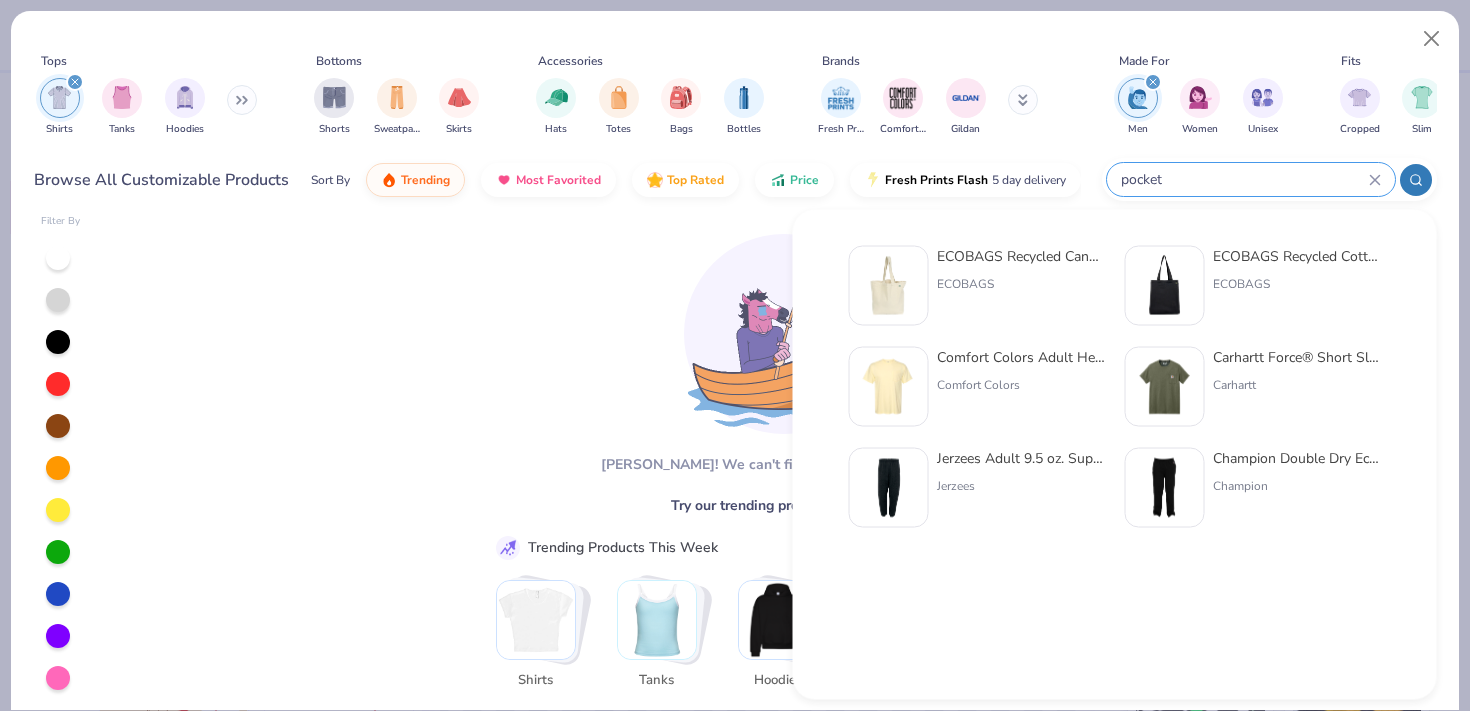 type on "pocket" 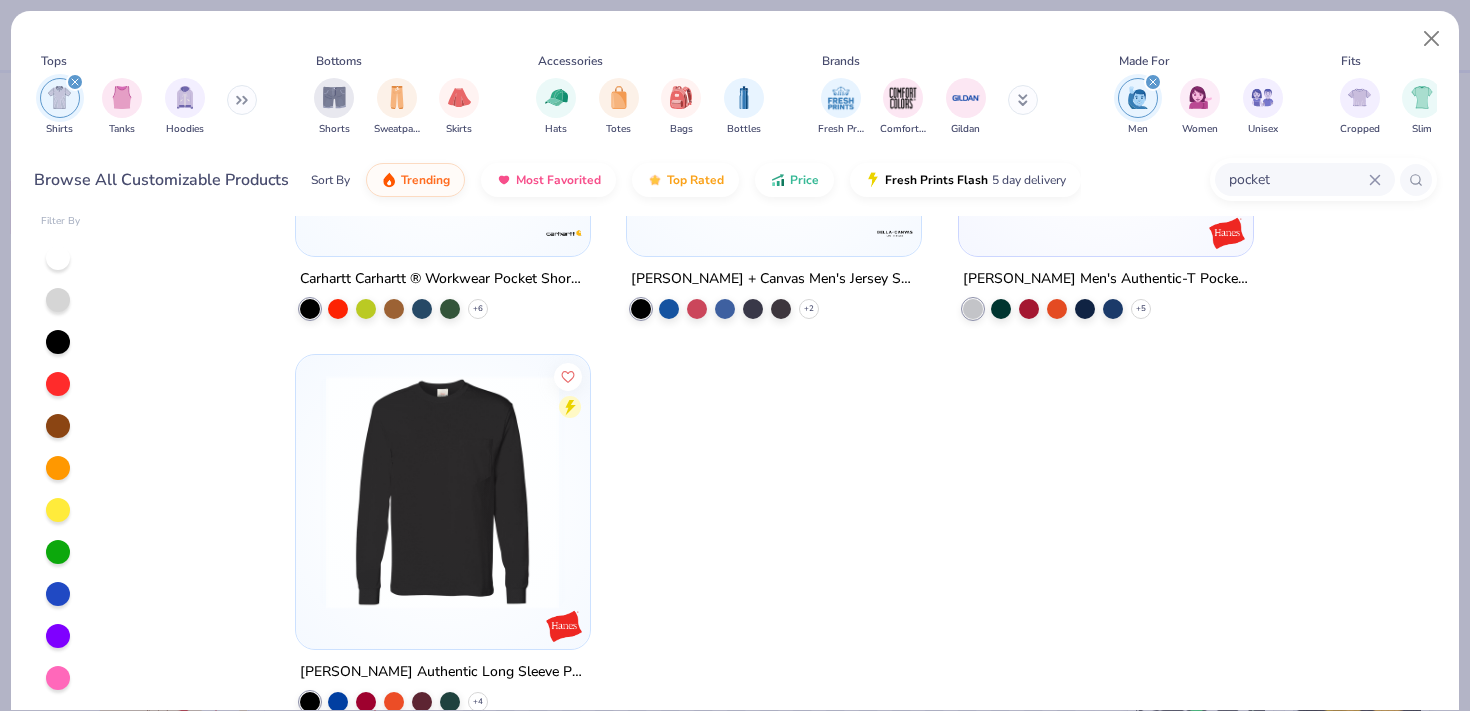 scroll, scrollTop: 262, scrollLeft: 0, axis: vertical 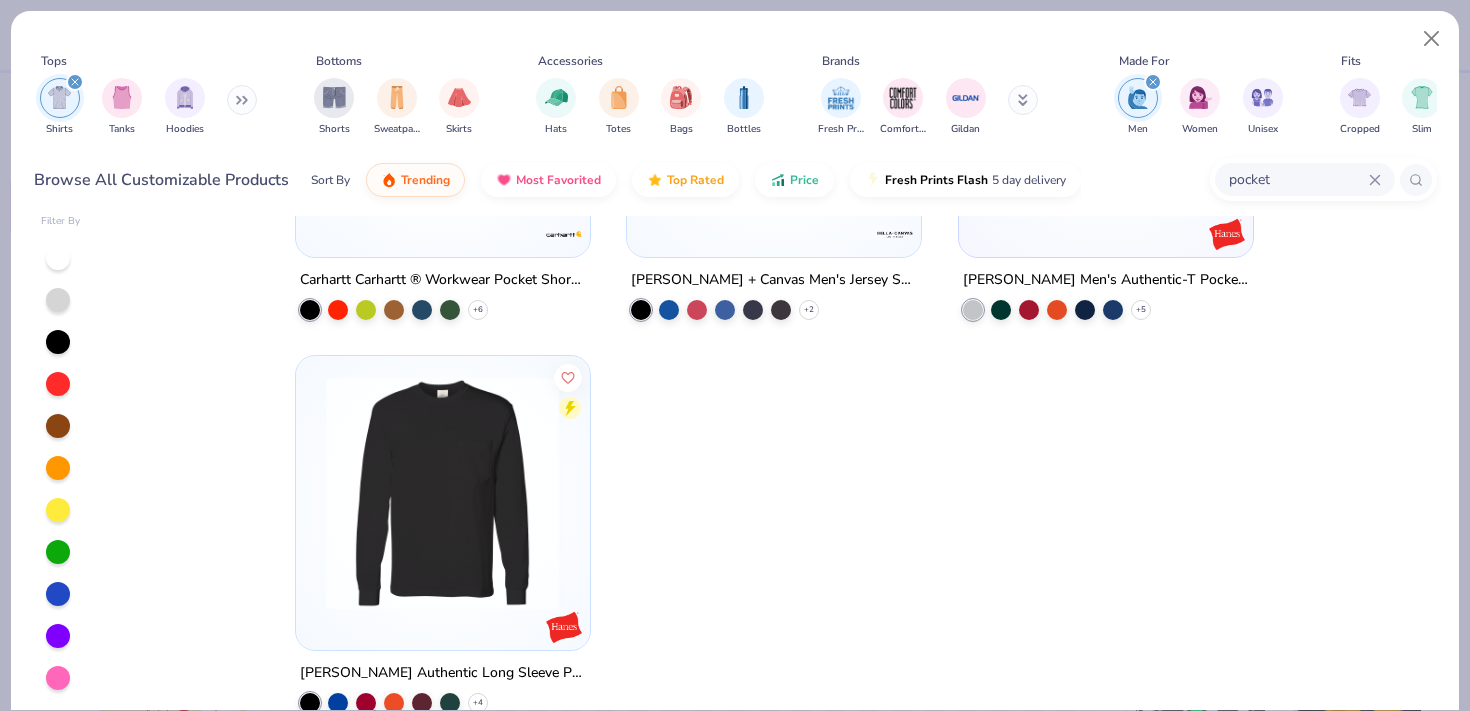 click at bounding box center (774, 110) 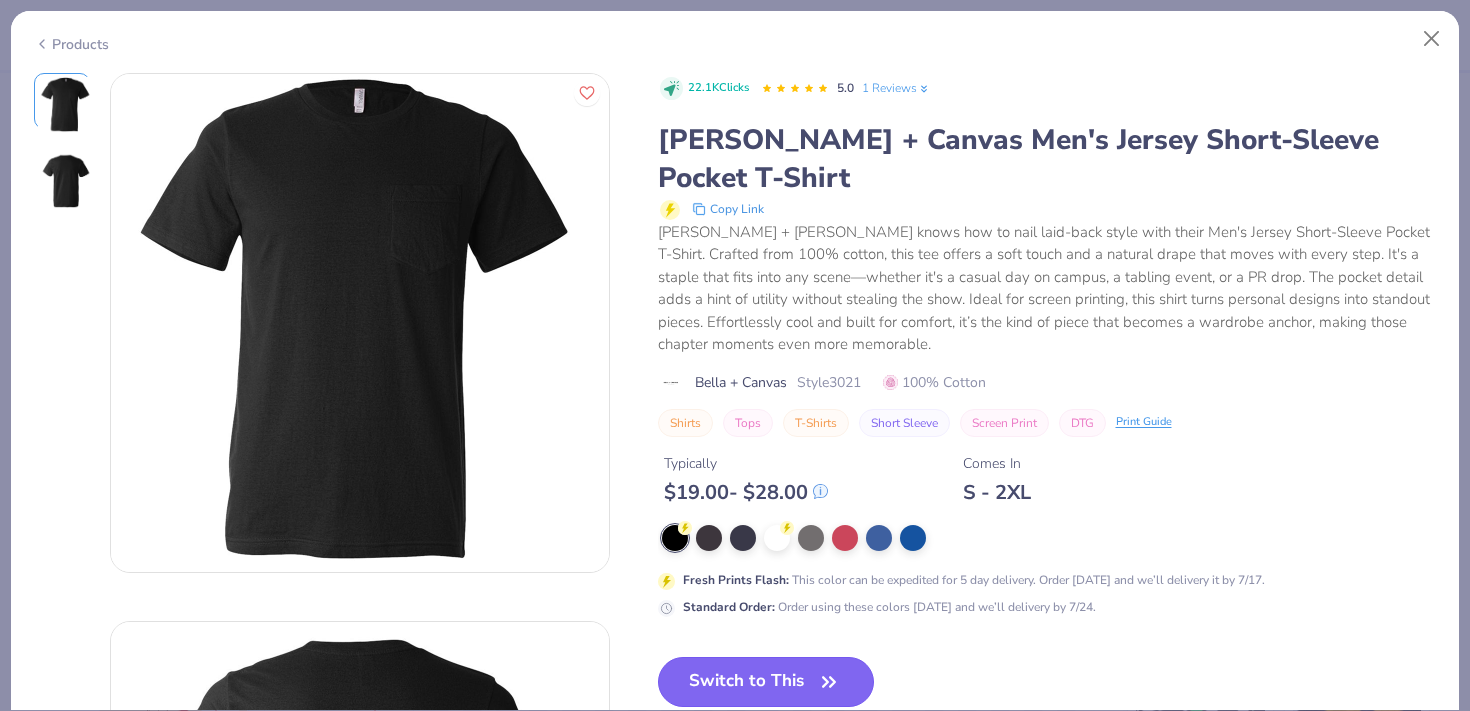 click on "Switch to This" at bounding box center (766, 682) 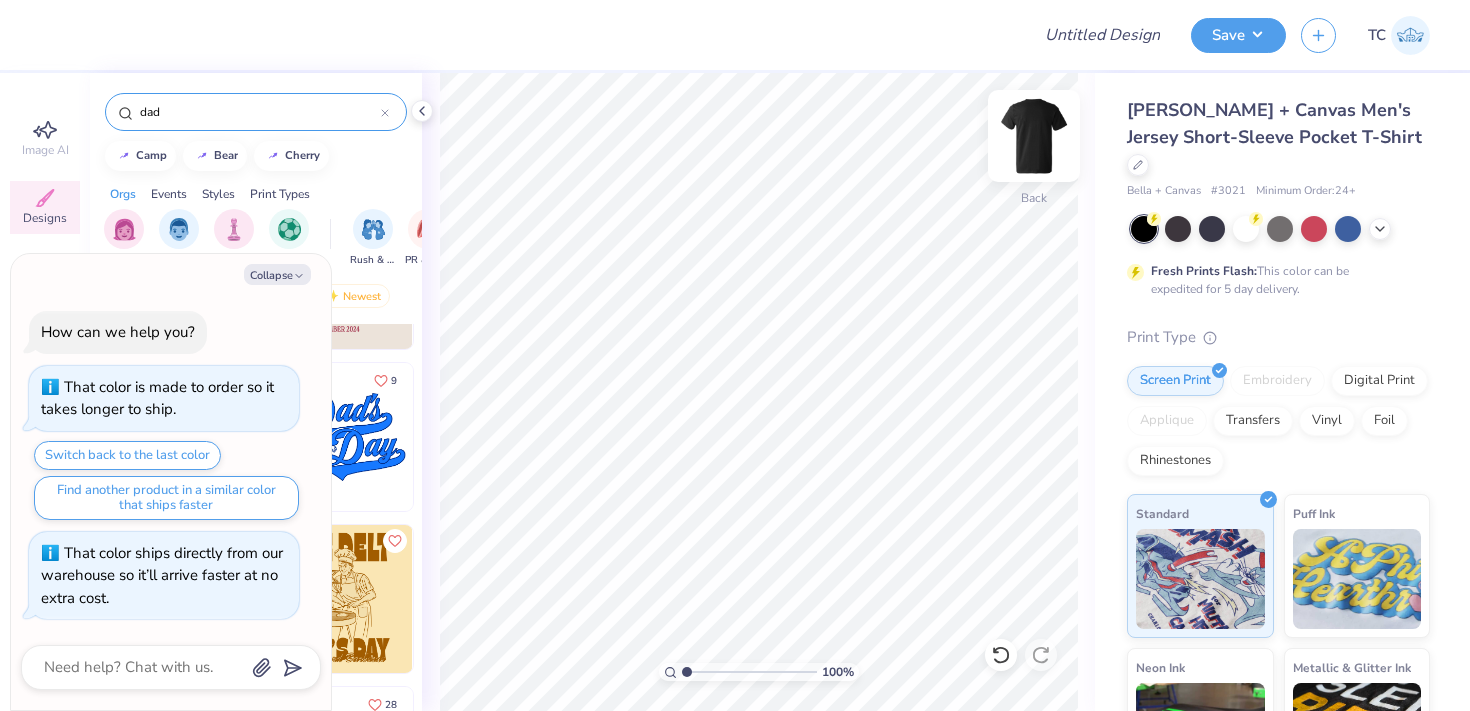 click at bounding box center [1034, 136] 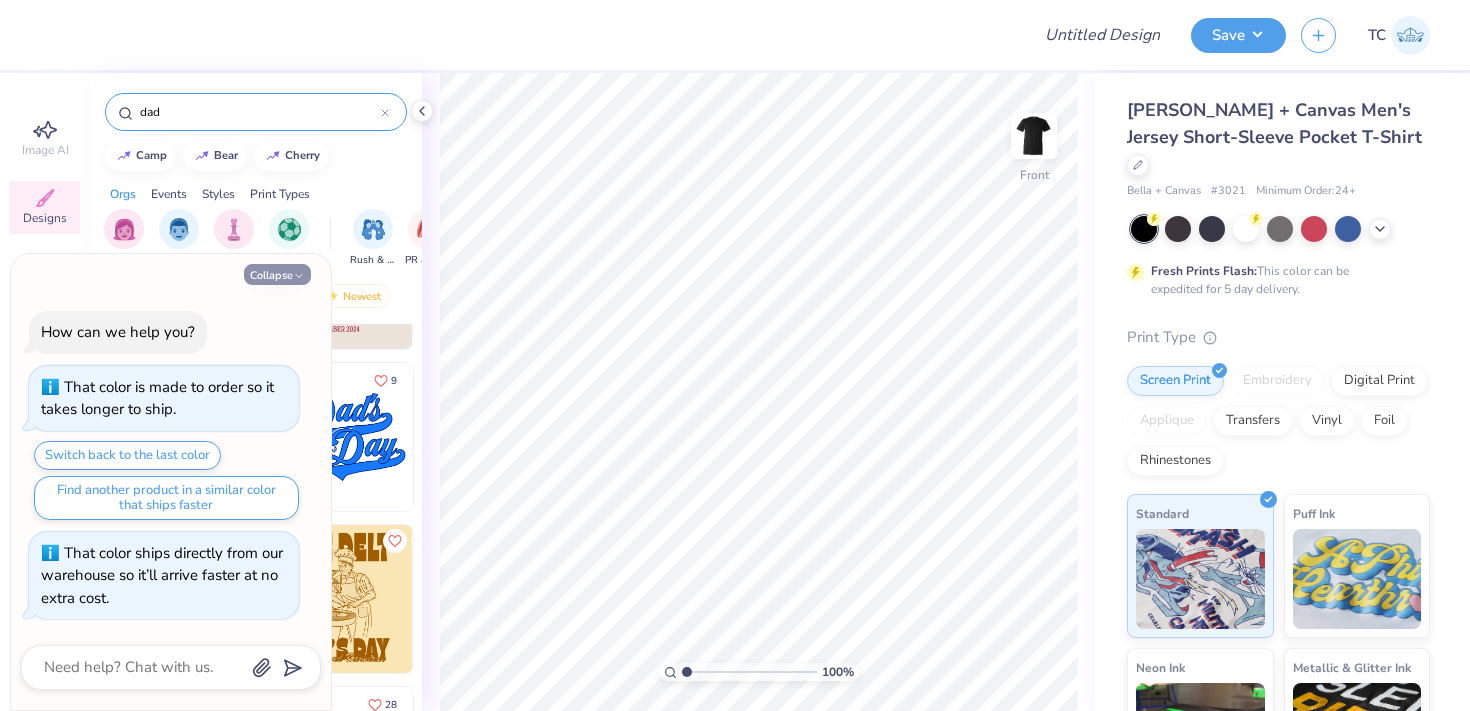 click on "Collapse" at bounding box center [277, 274] 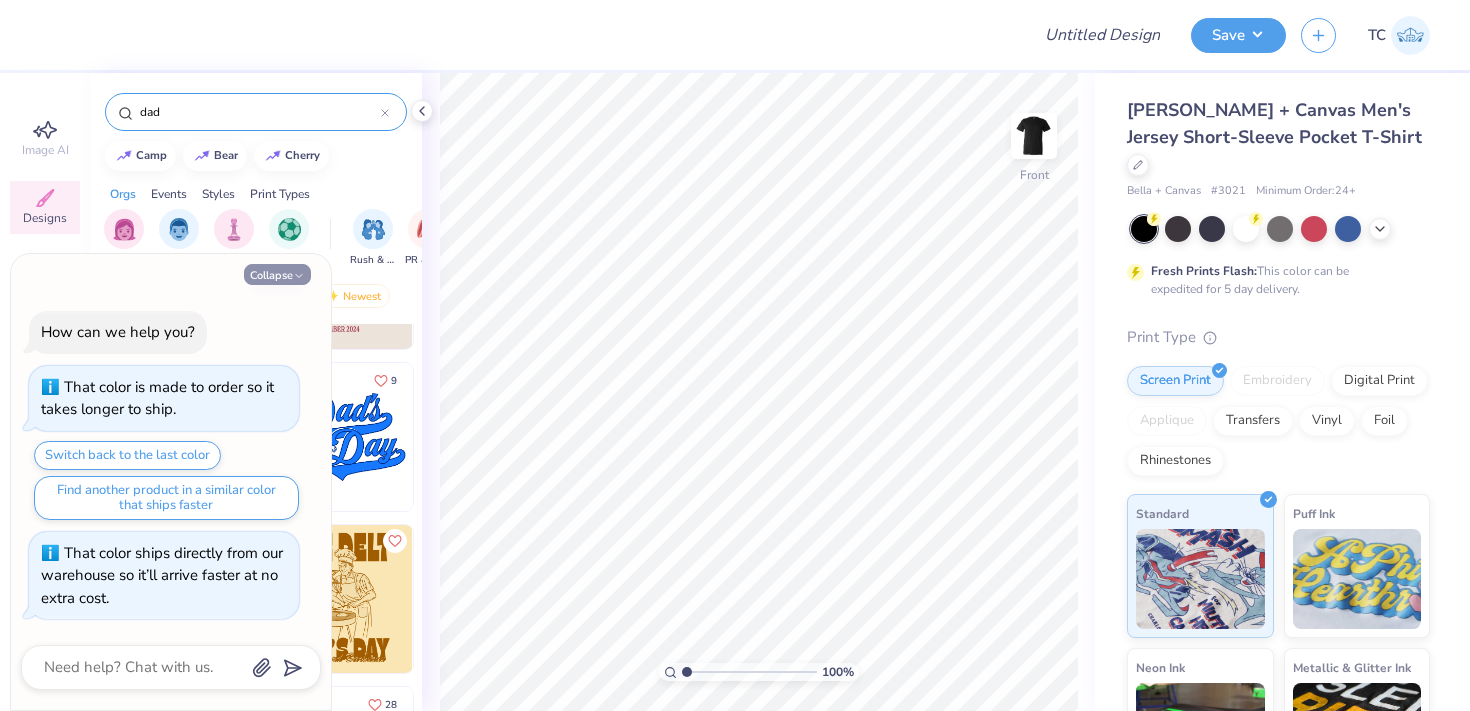 type on "x" 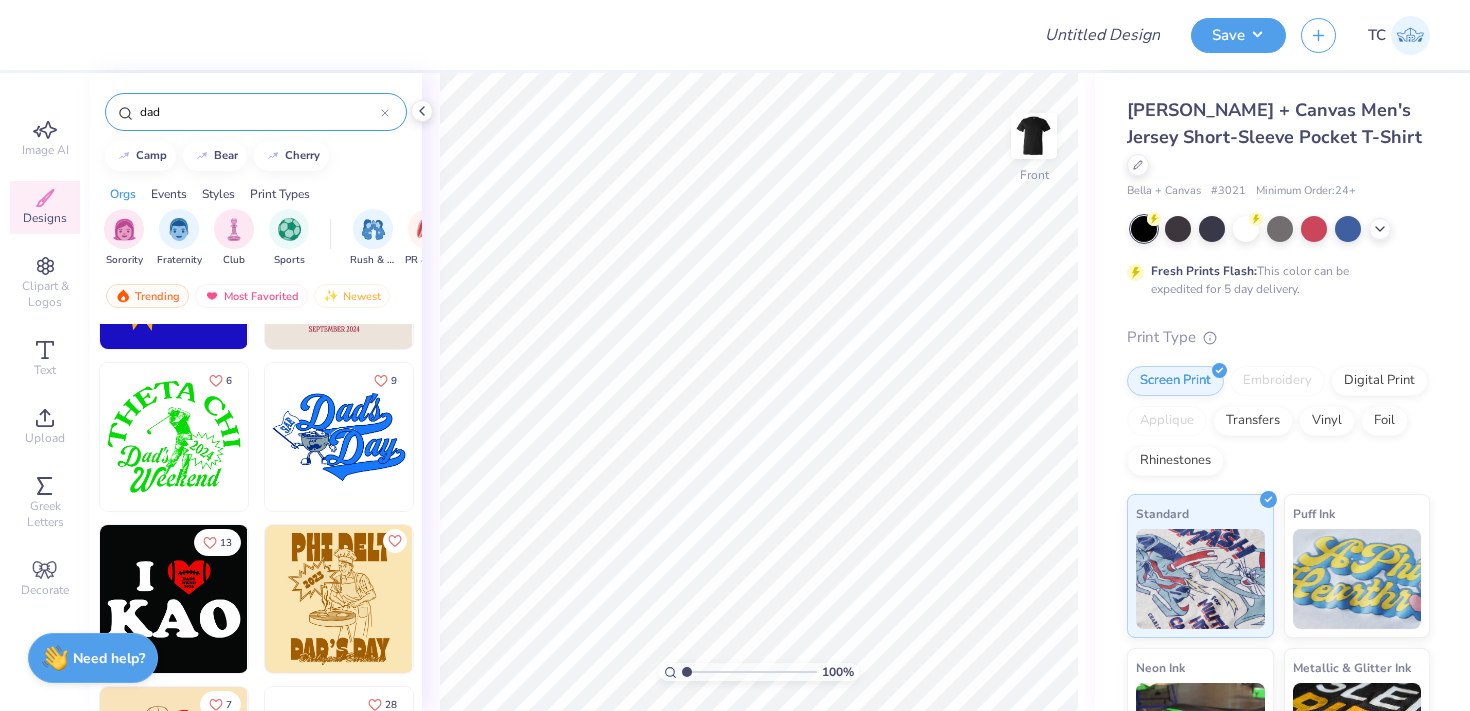 click at bounding box center (339, 599) 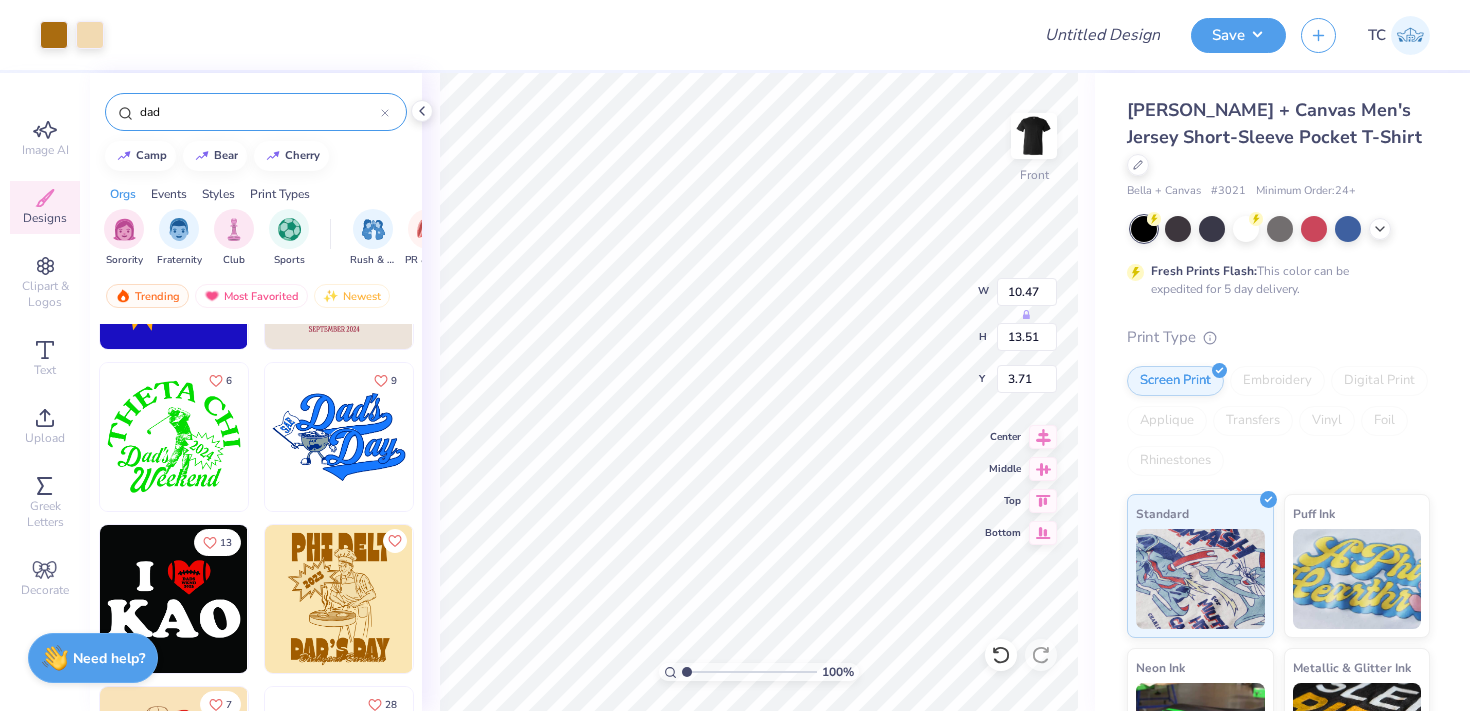 type on "3.71" 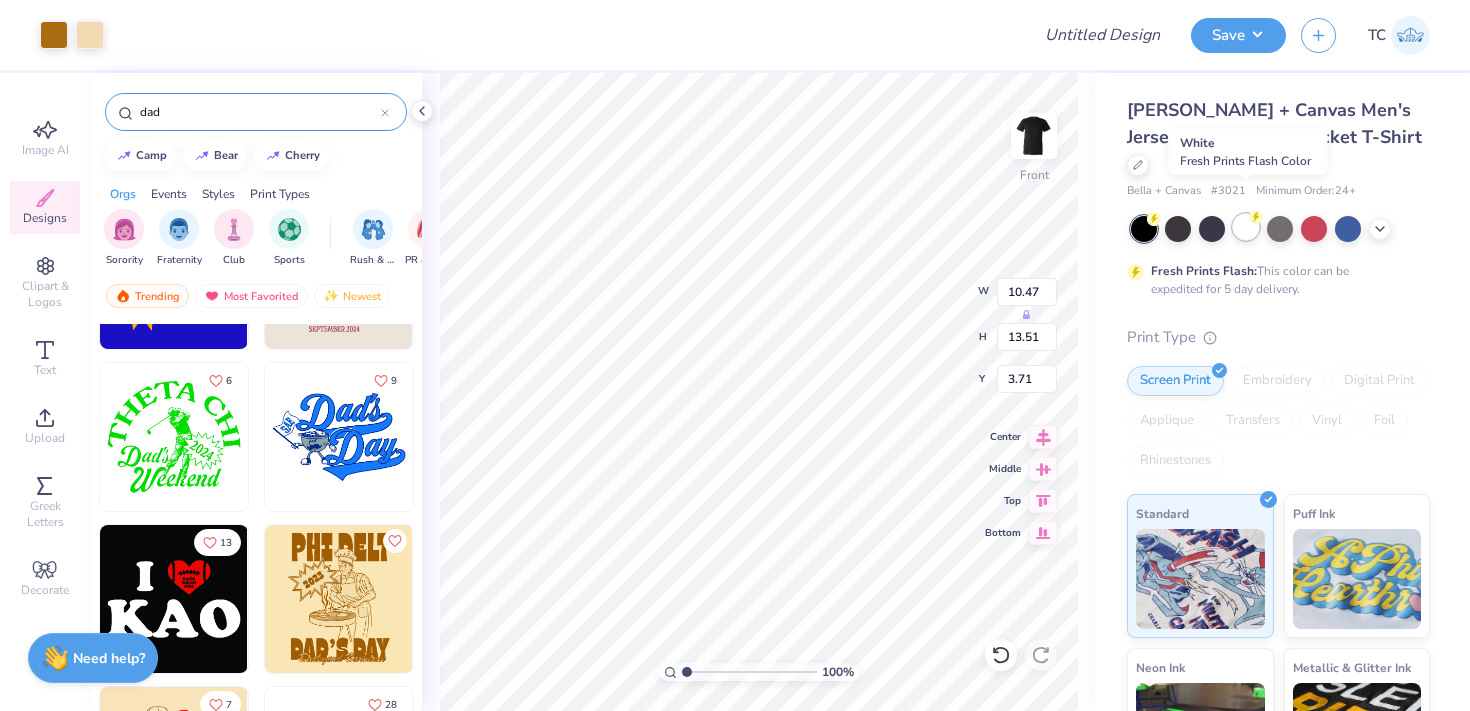 click at bounding box center (1246, 227) 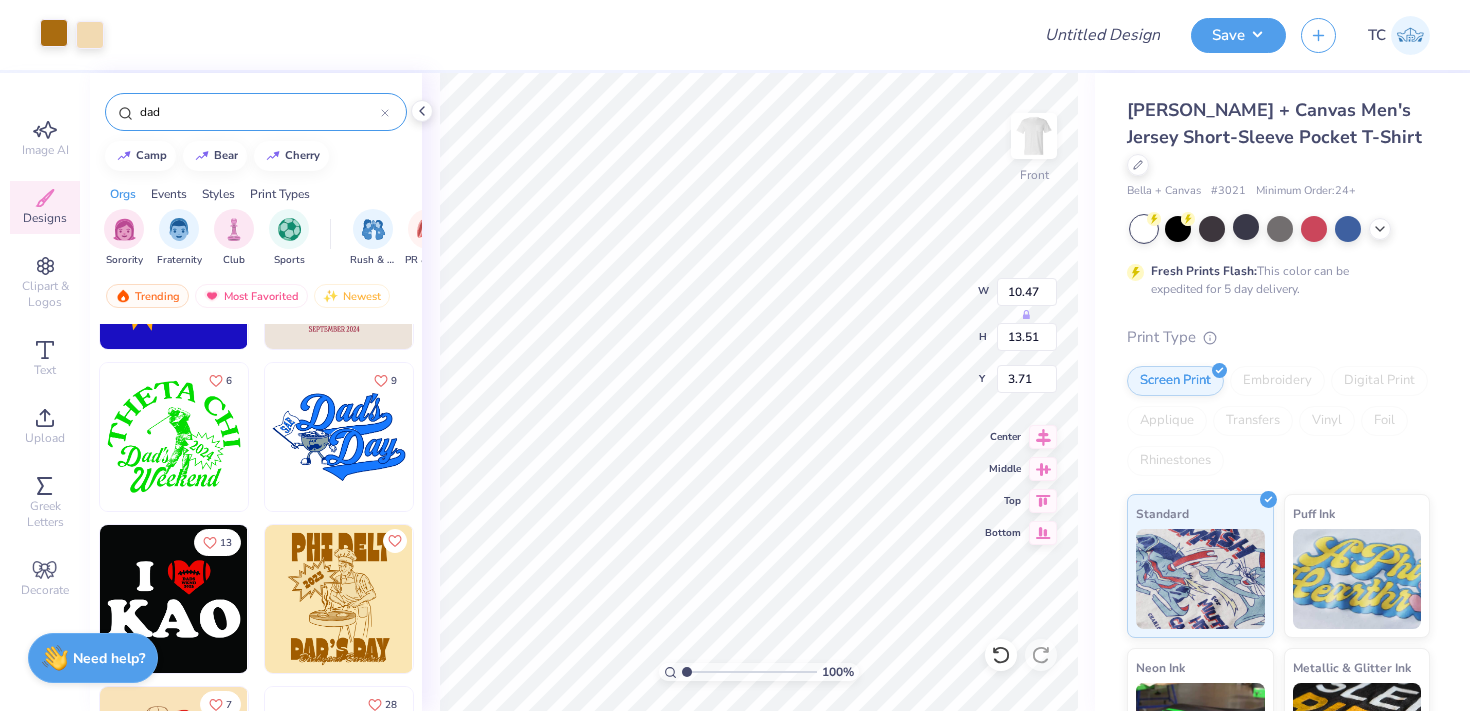 click at bounding box center [54, 33] 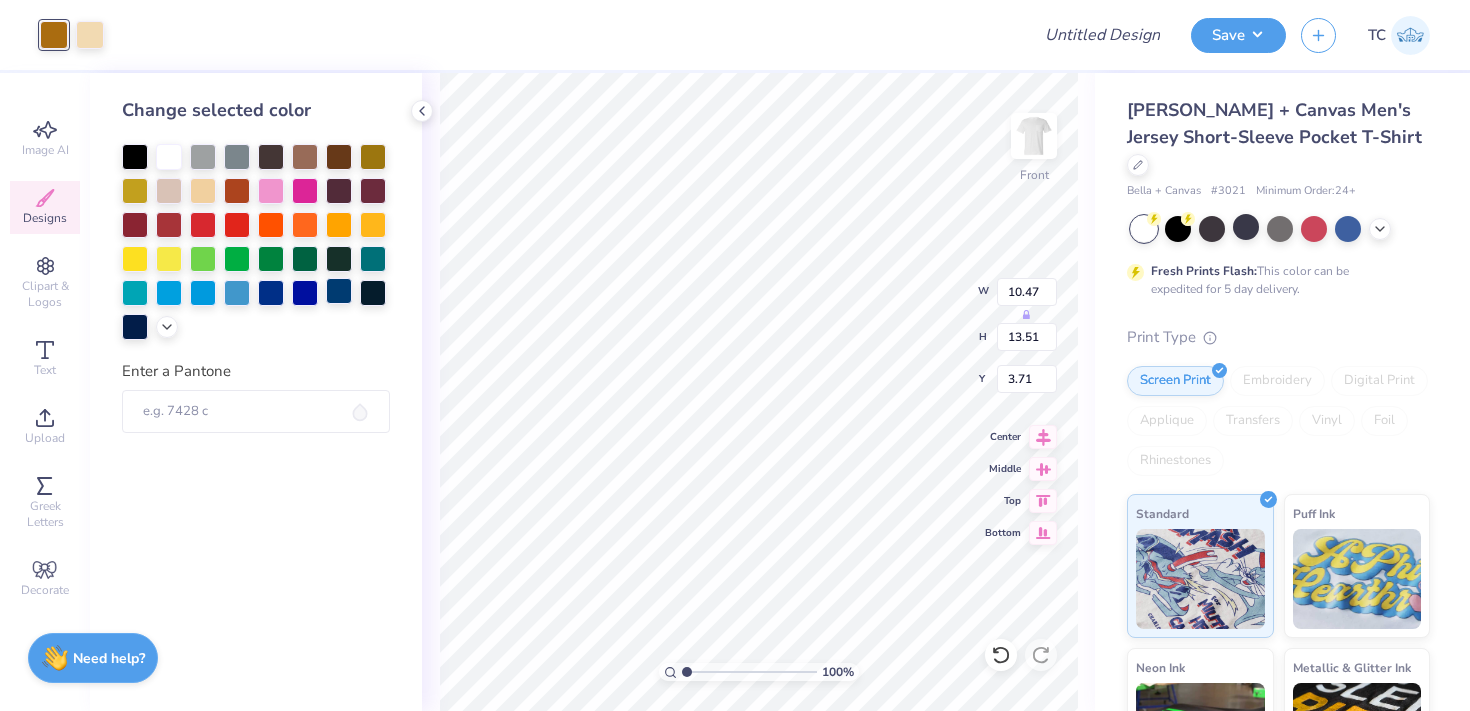 click at bounding box center [339, 291] 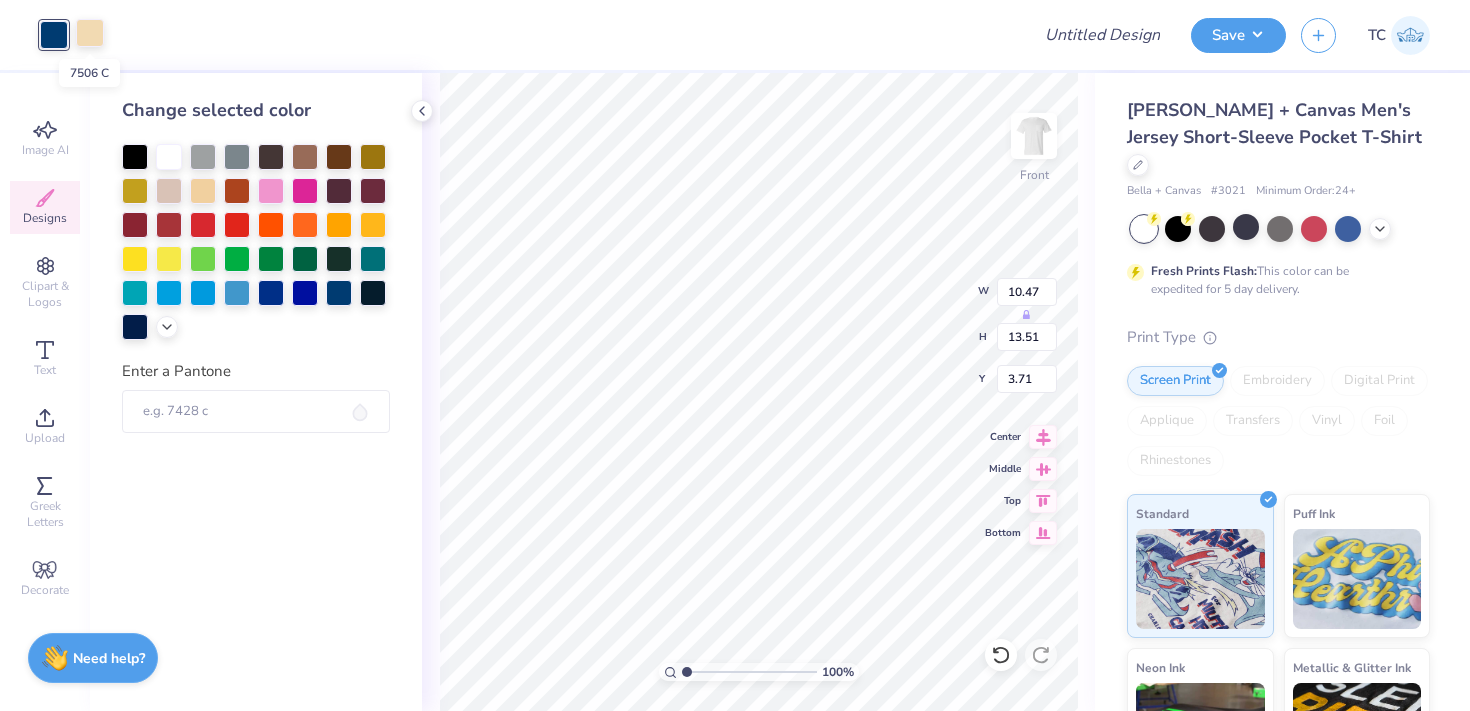 click at bounding box center (90, 33) 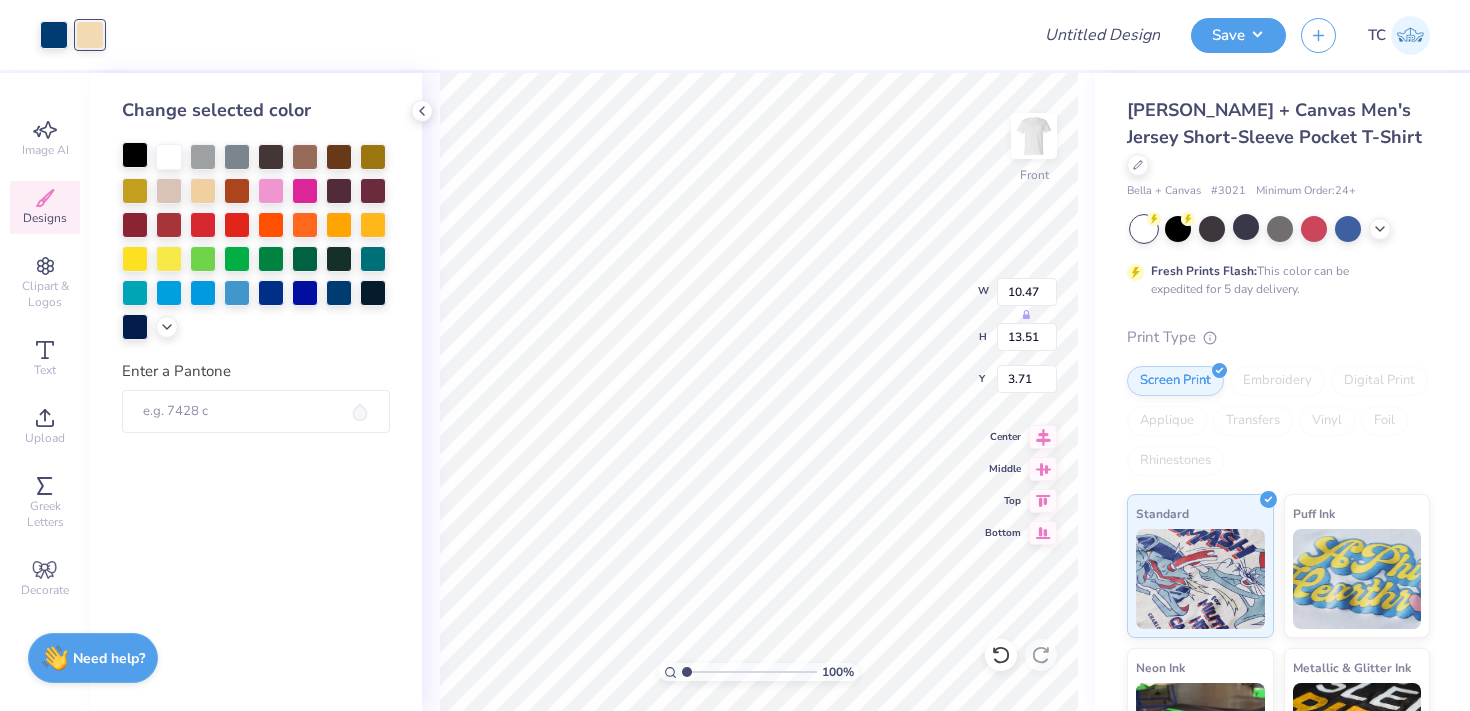 click at bounding box center [135, 155] 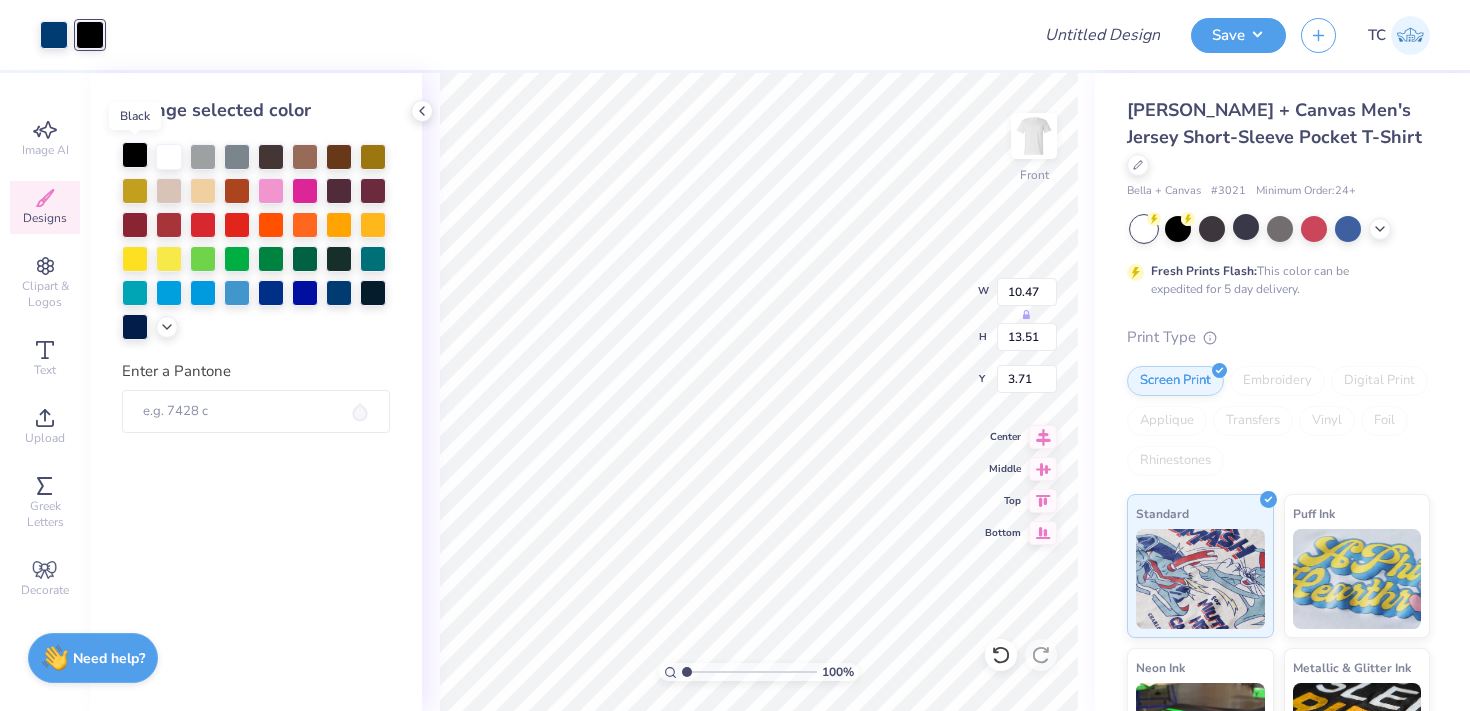 click at bounding box center [135, 155] 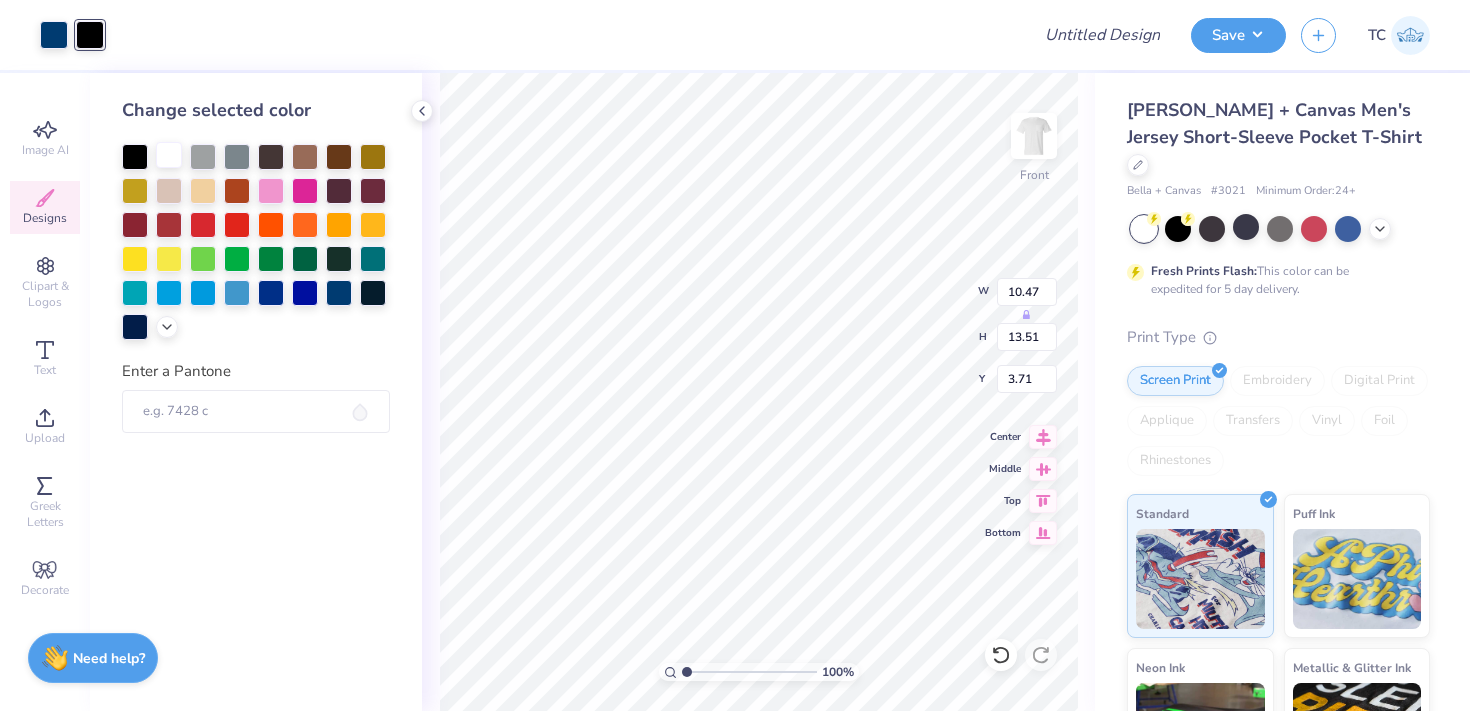 click at bounding box center [169, 155] 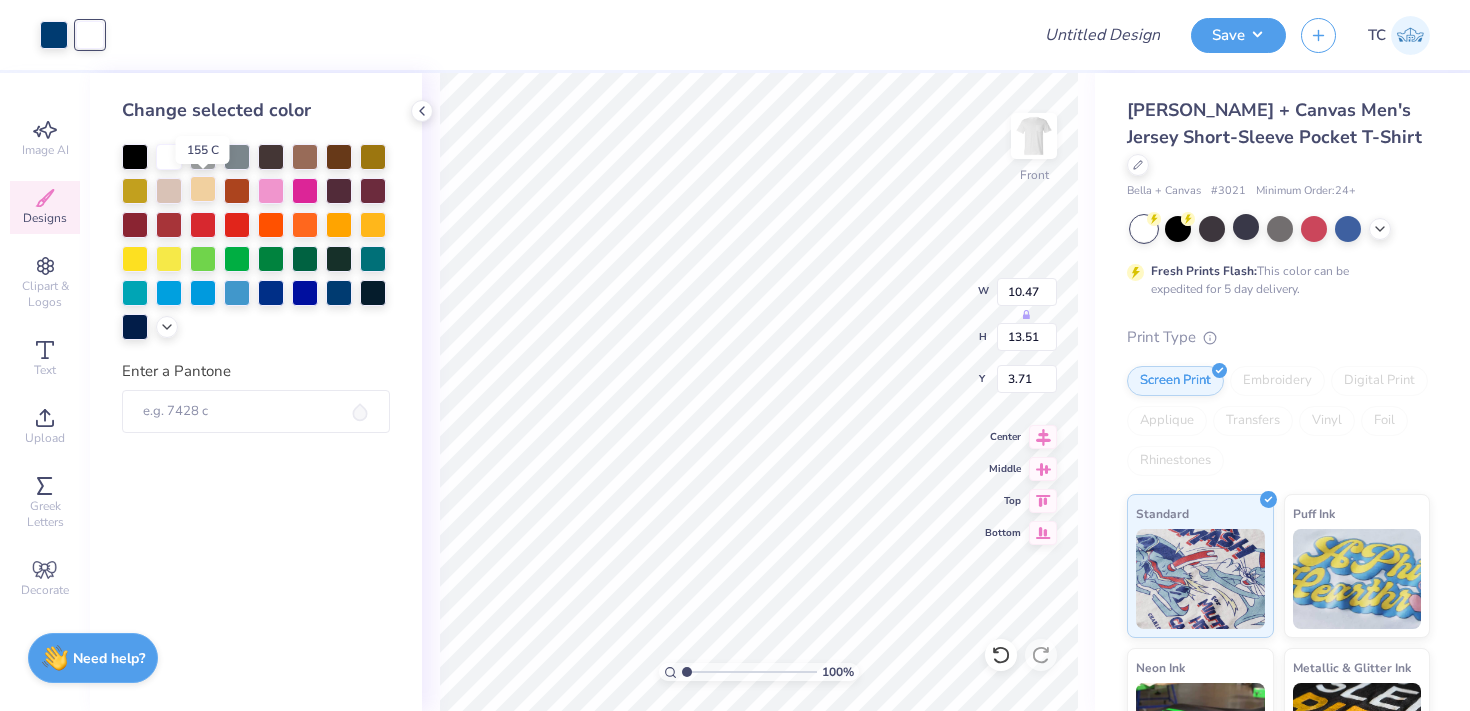 click at bounding box center (203, 189) 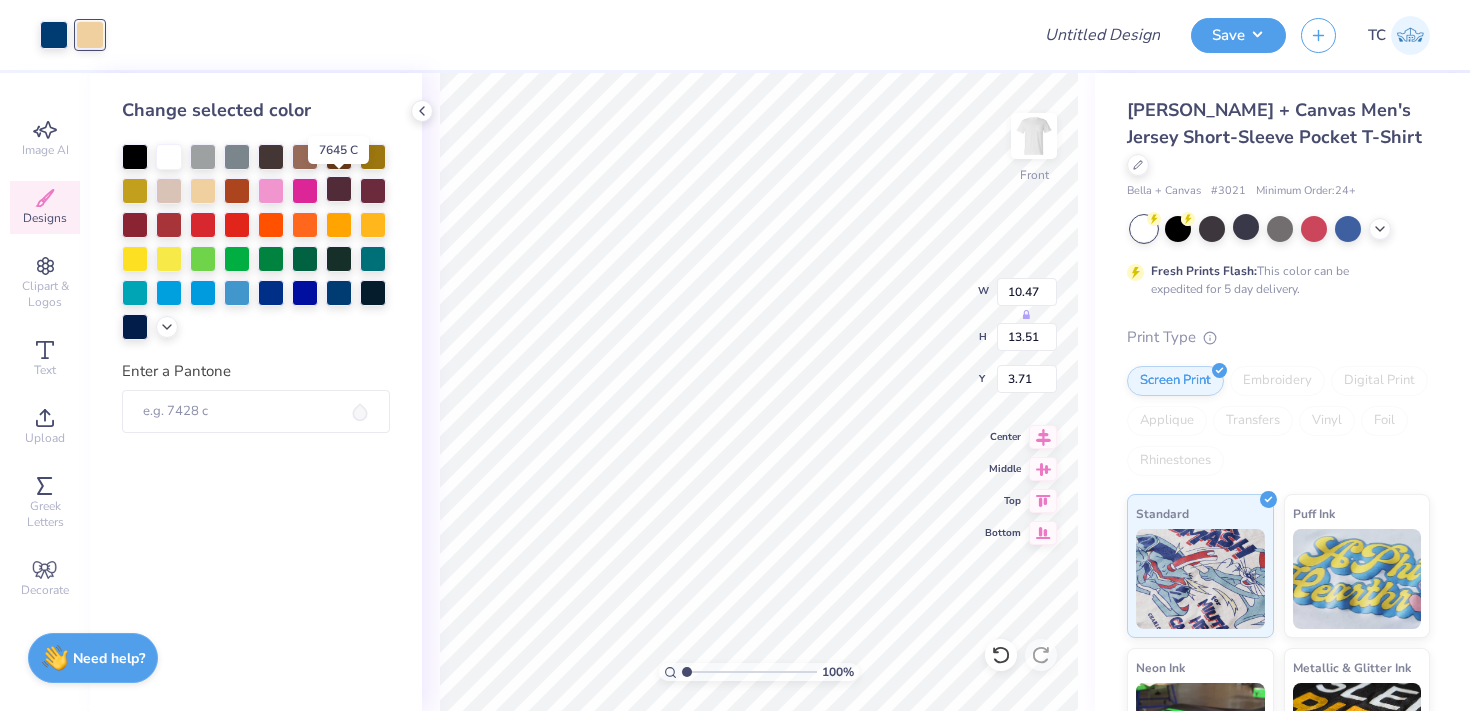 click at bounding box center [339, 189] 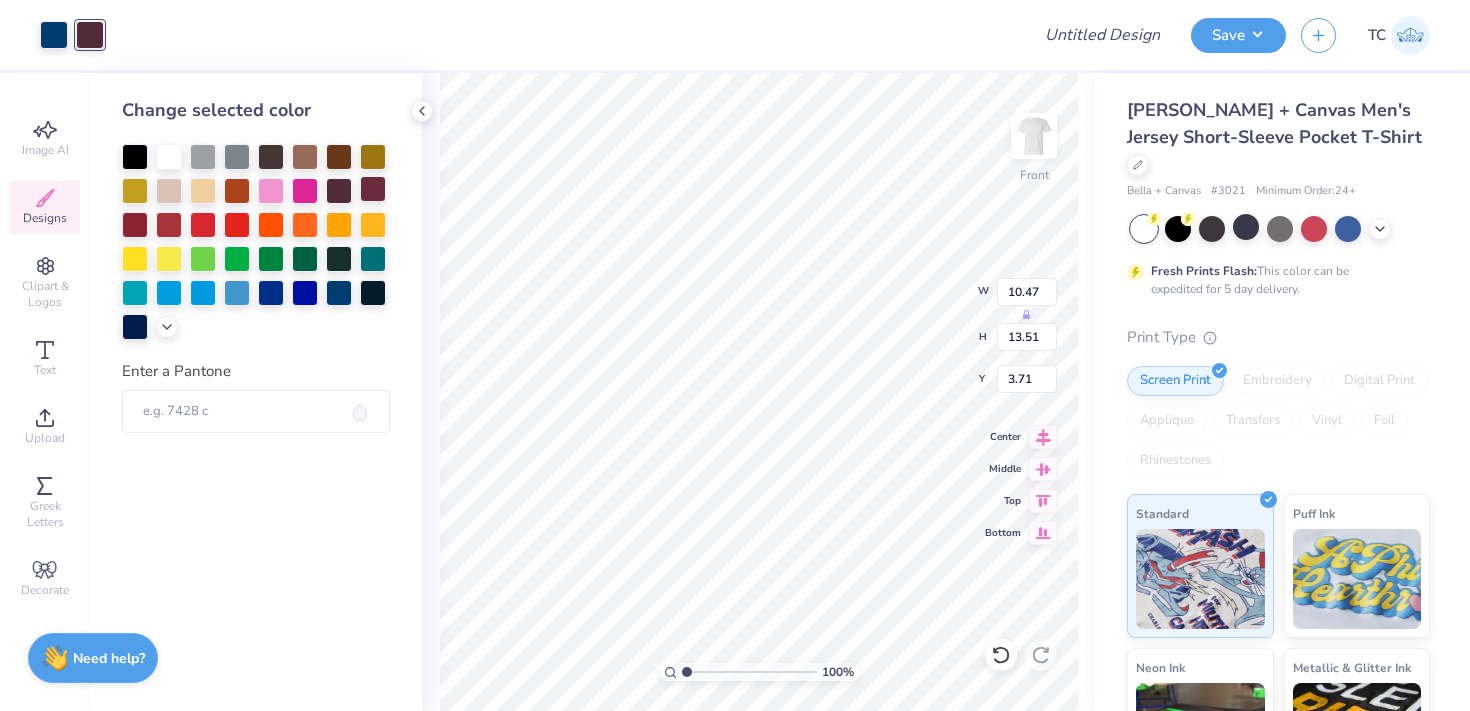 click at bounding box center (373, 189) 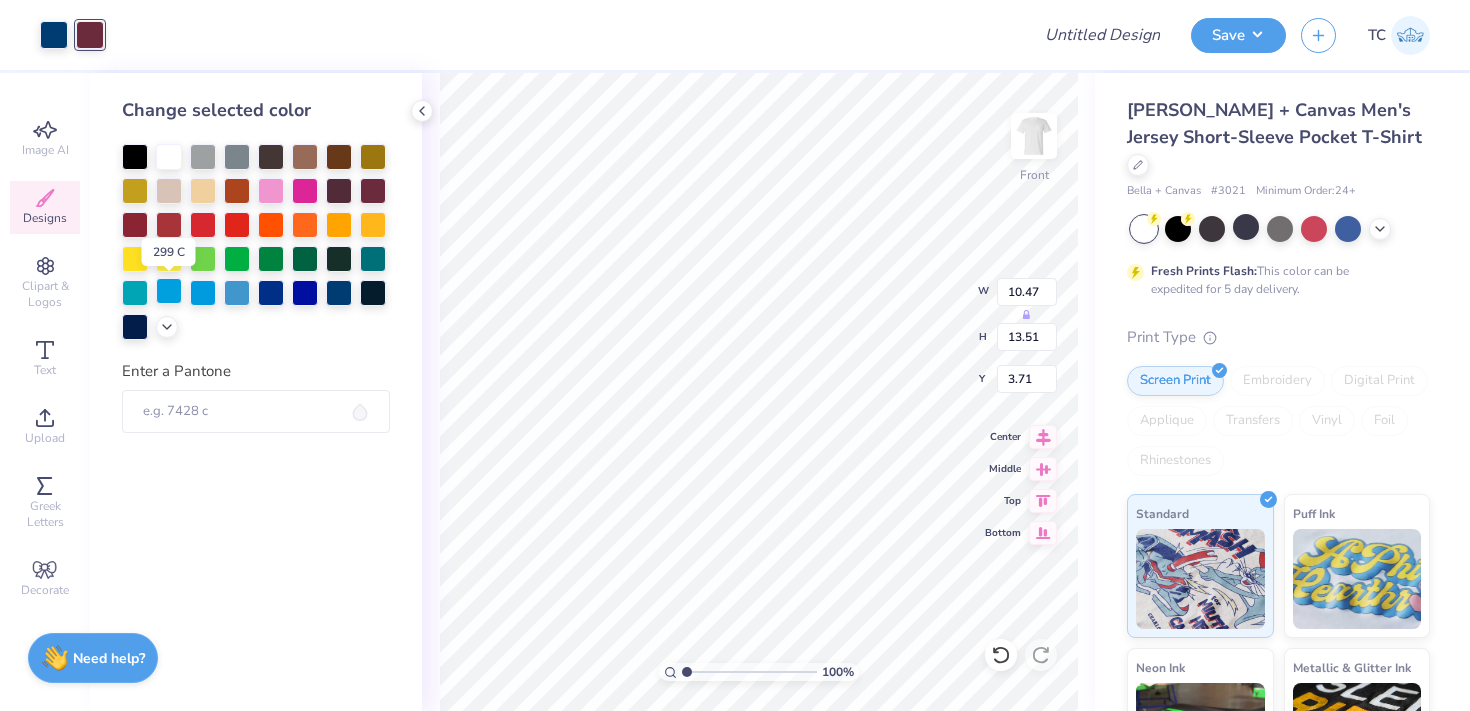 click at bounding box center (169, 291) 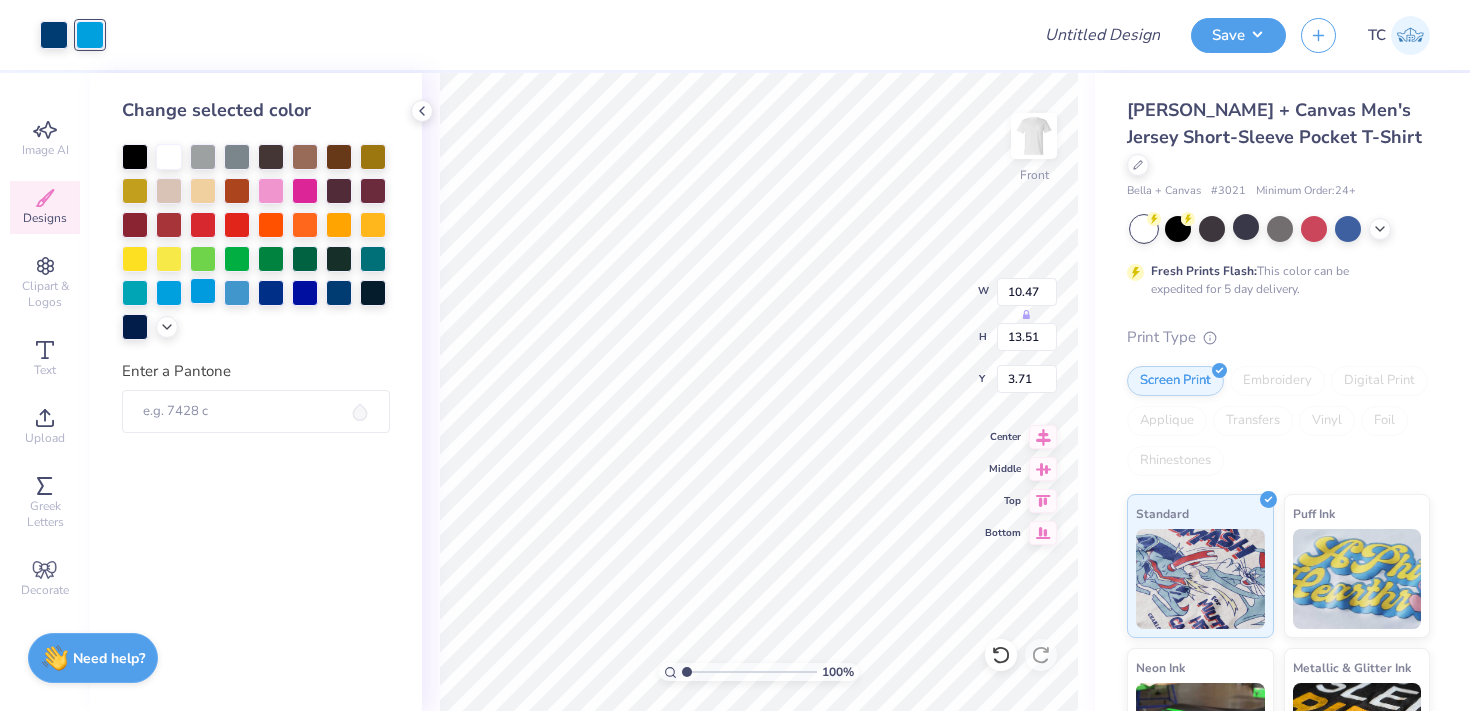 click at bounding box center [203, 291] 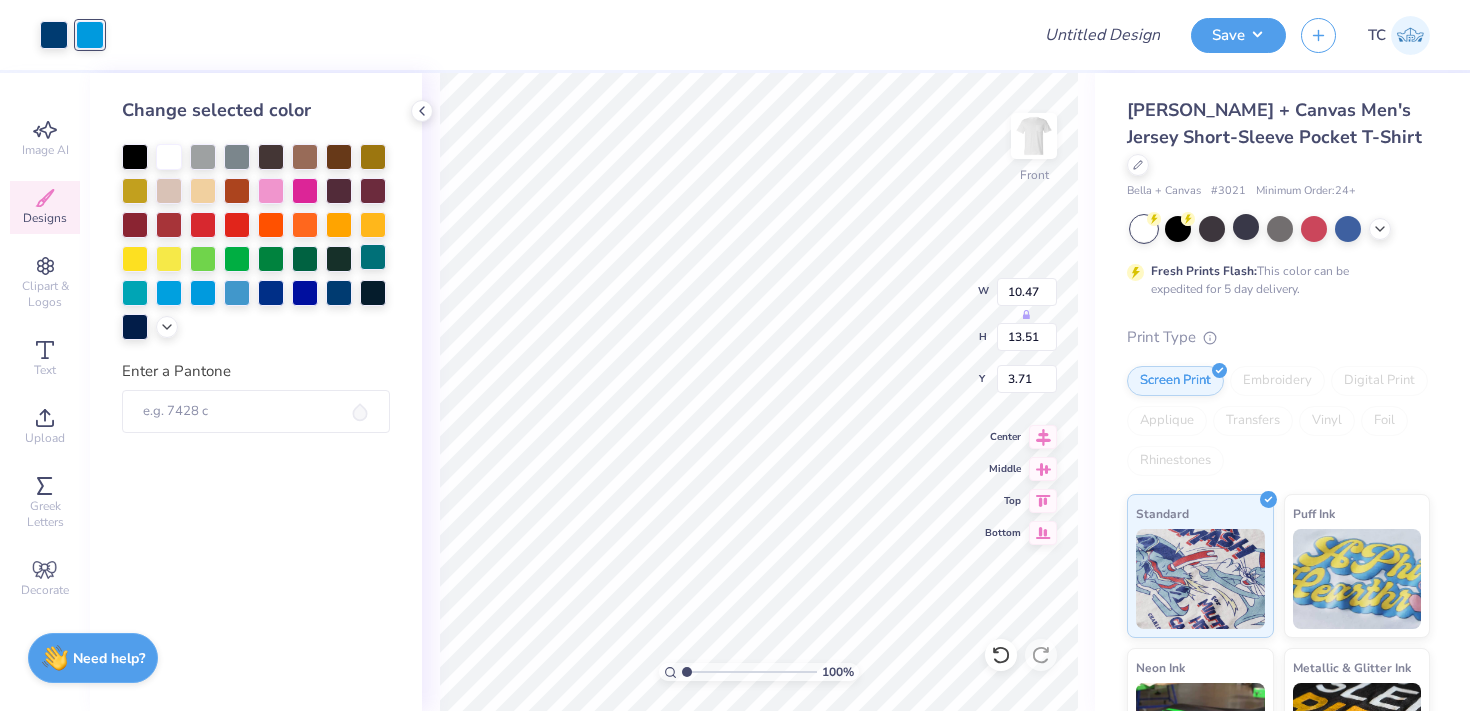 click at bounding box center (373, 257) 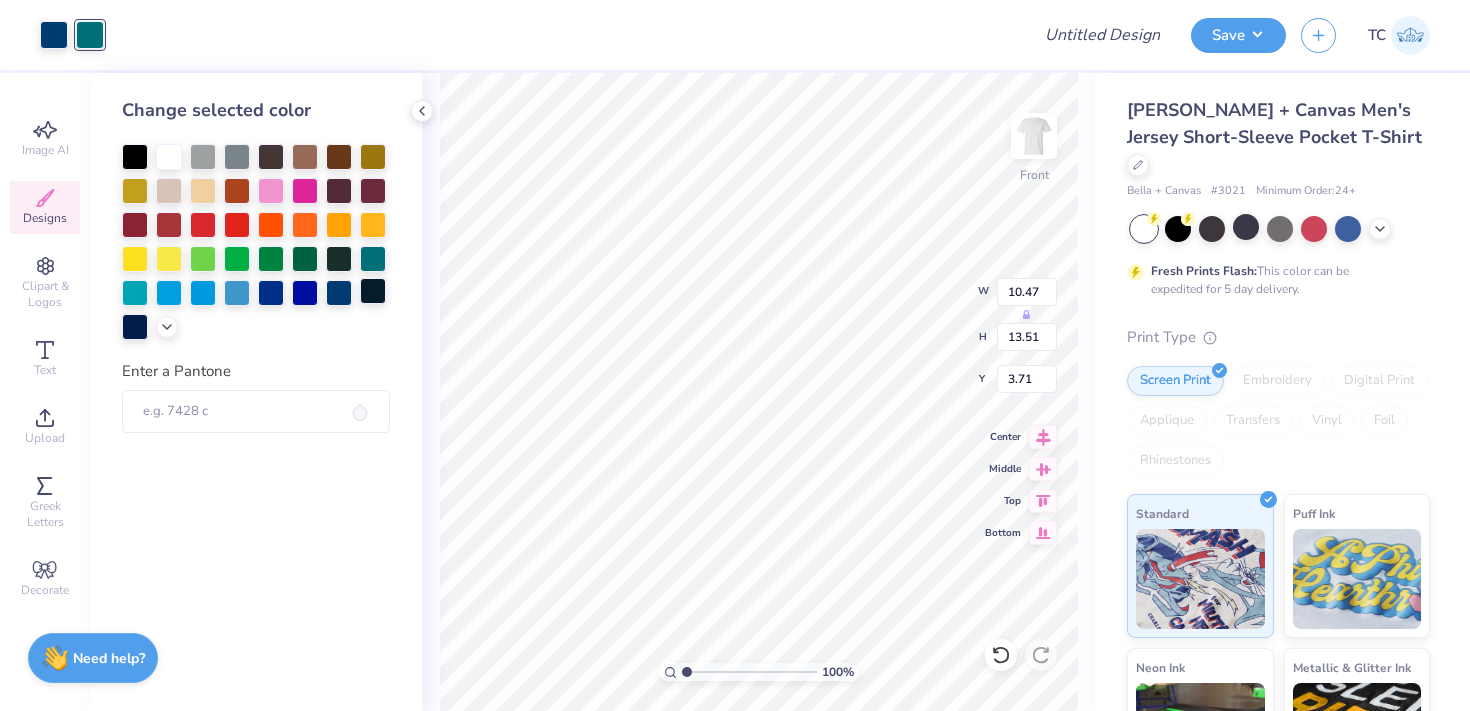 click at bounding box center (373, 291) 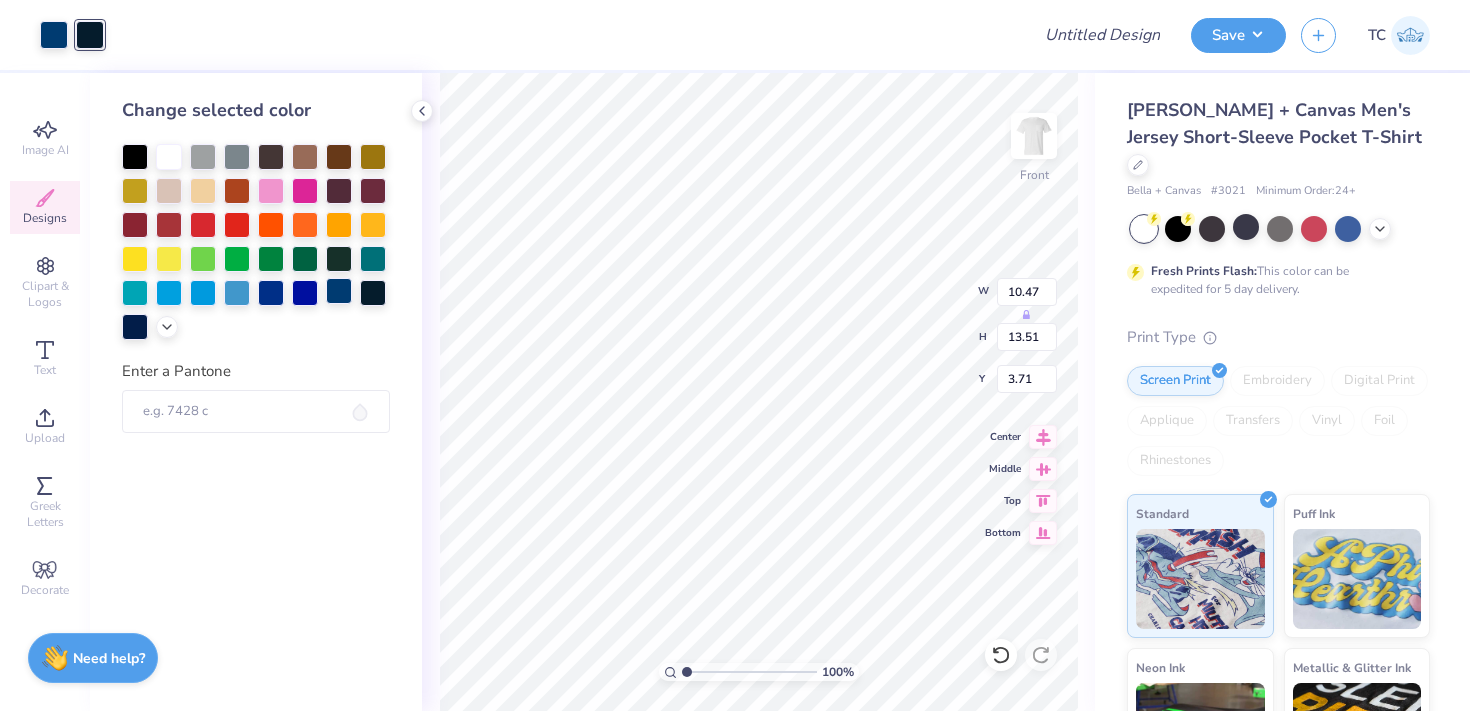 click at bounding box center [339, 291] 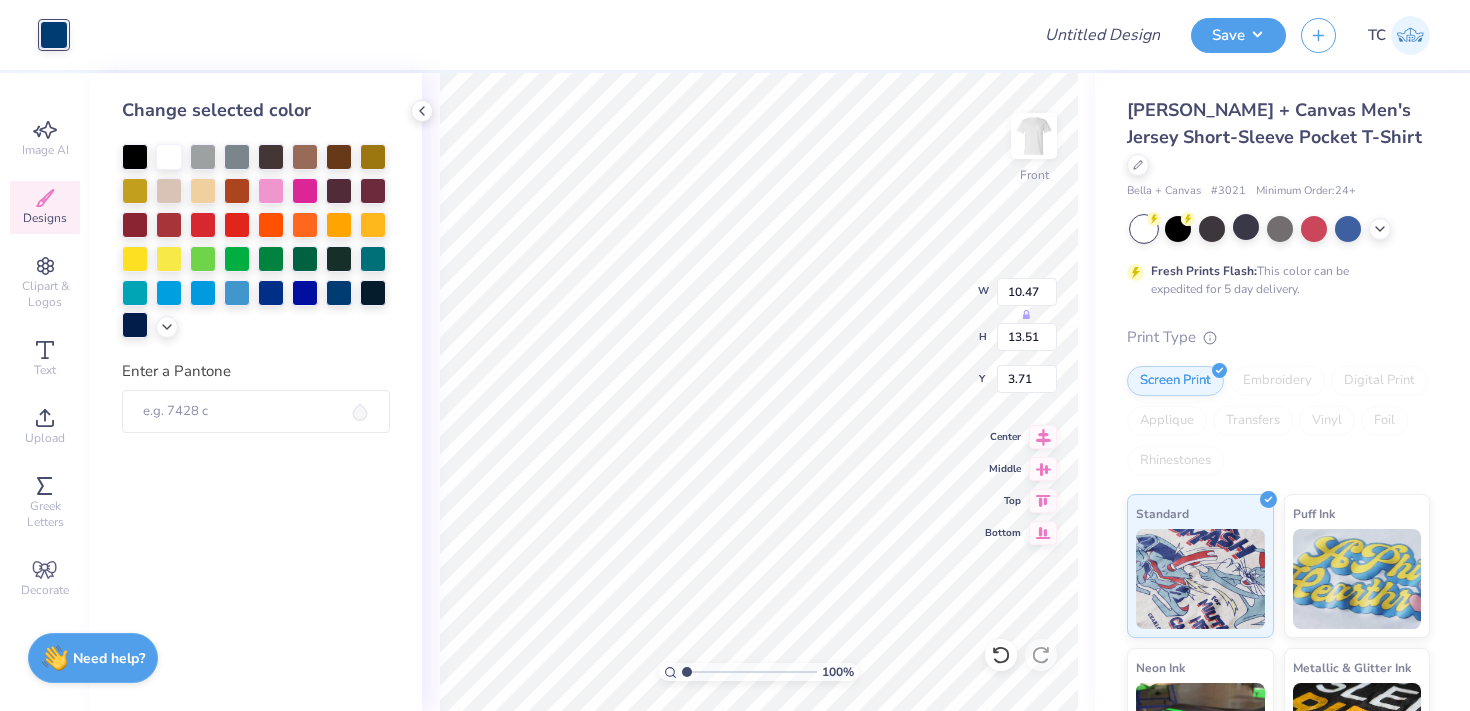 click at bounding box center [135, 325] 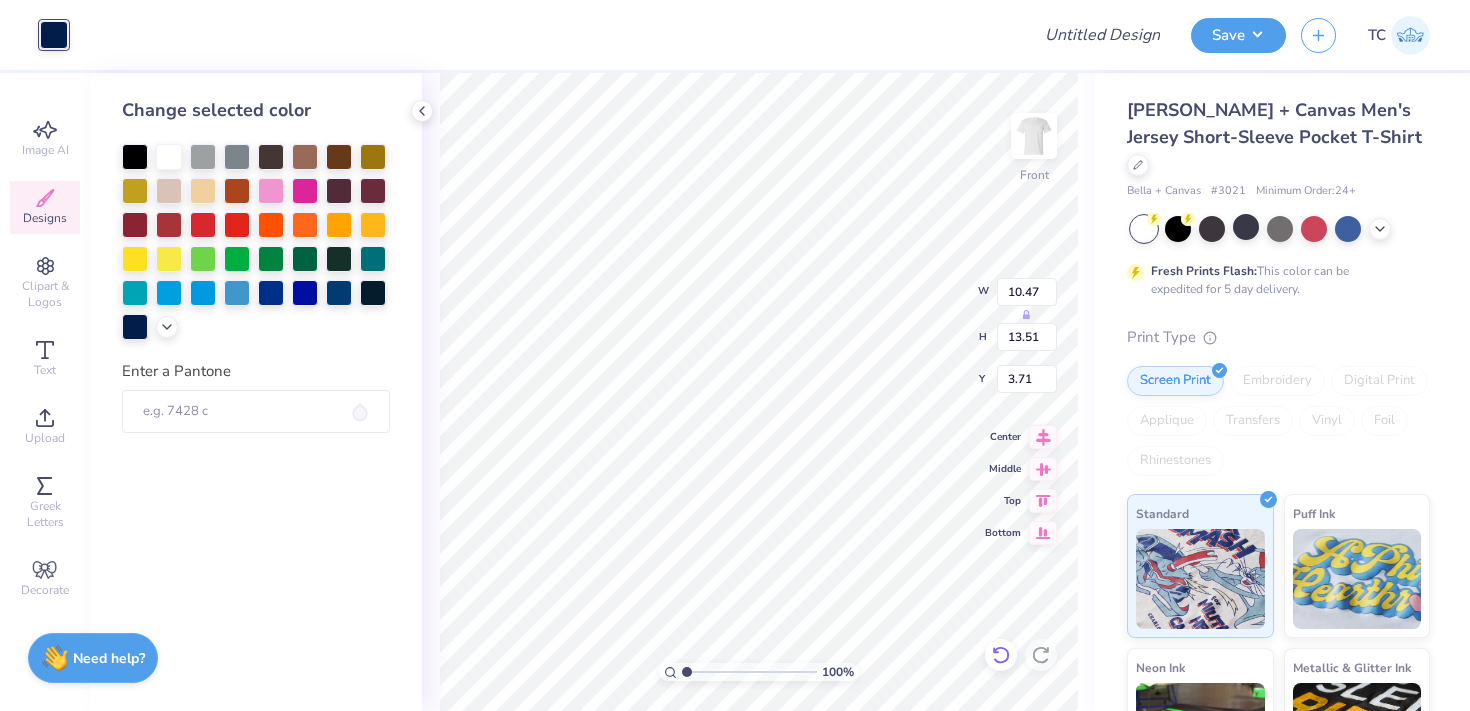 click 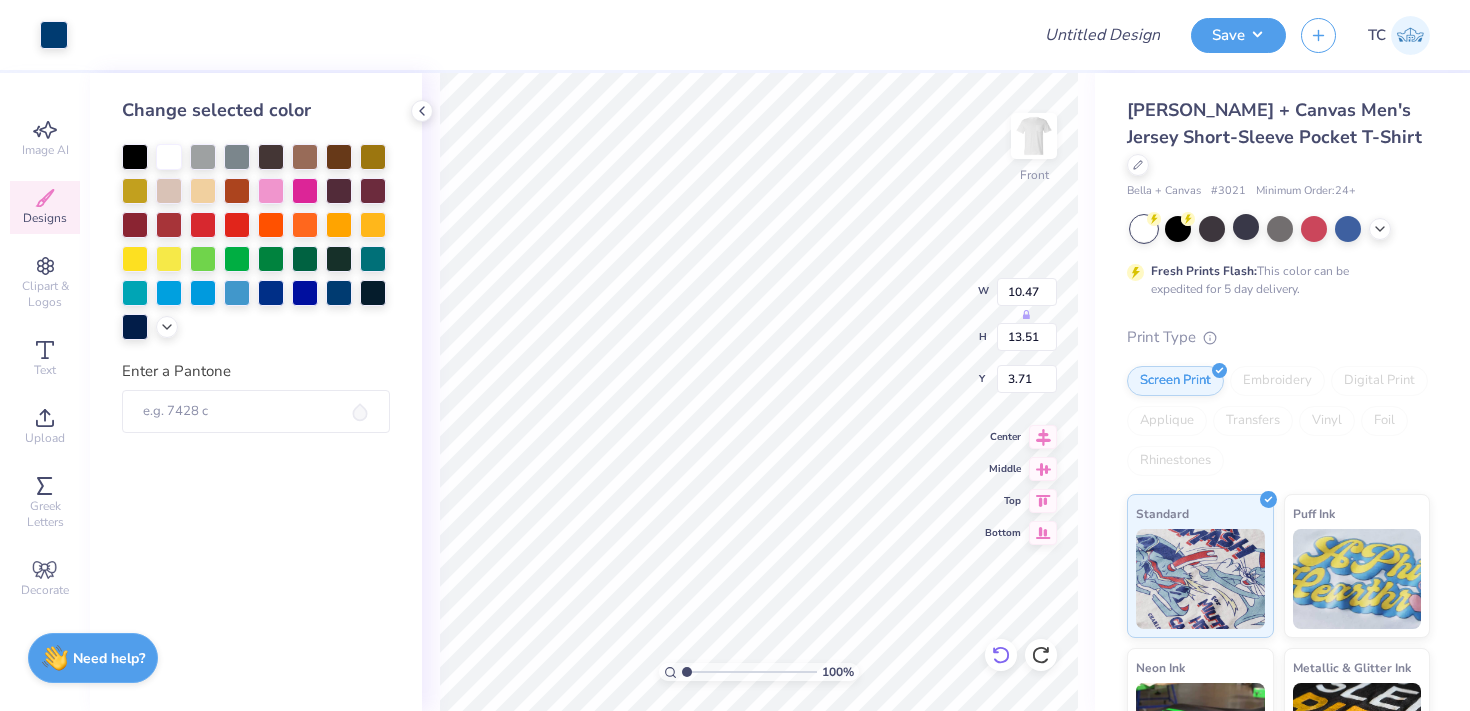 click 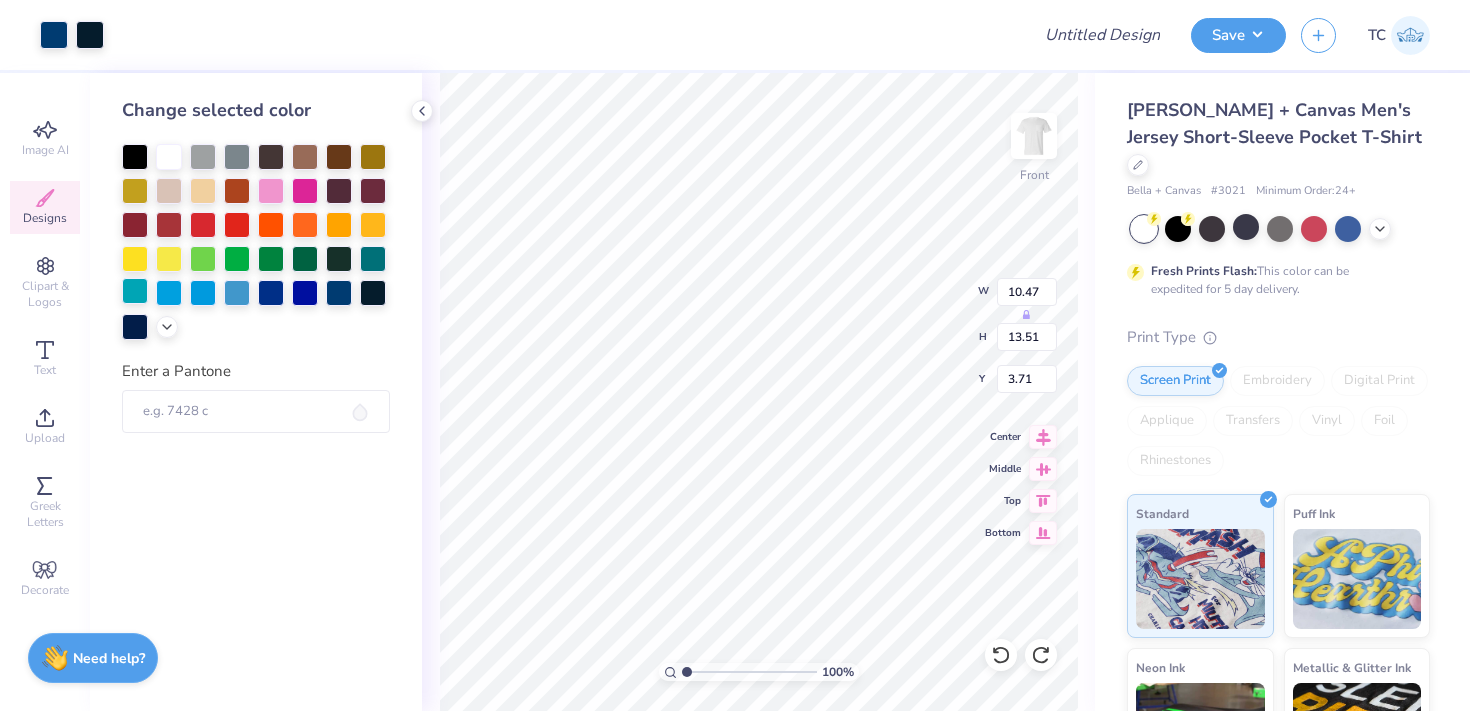 click at bounding box center (135, 291) 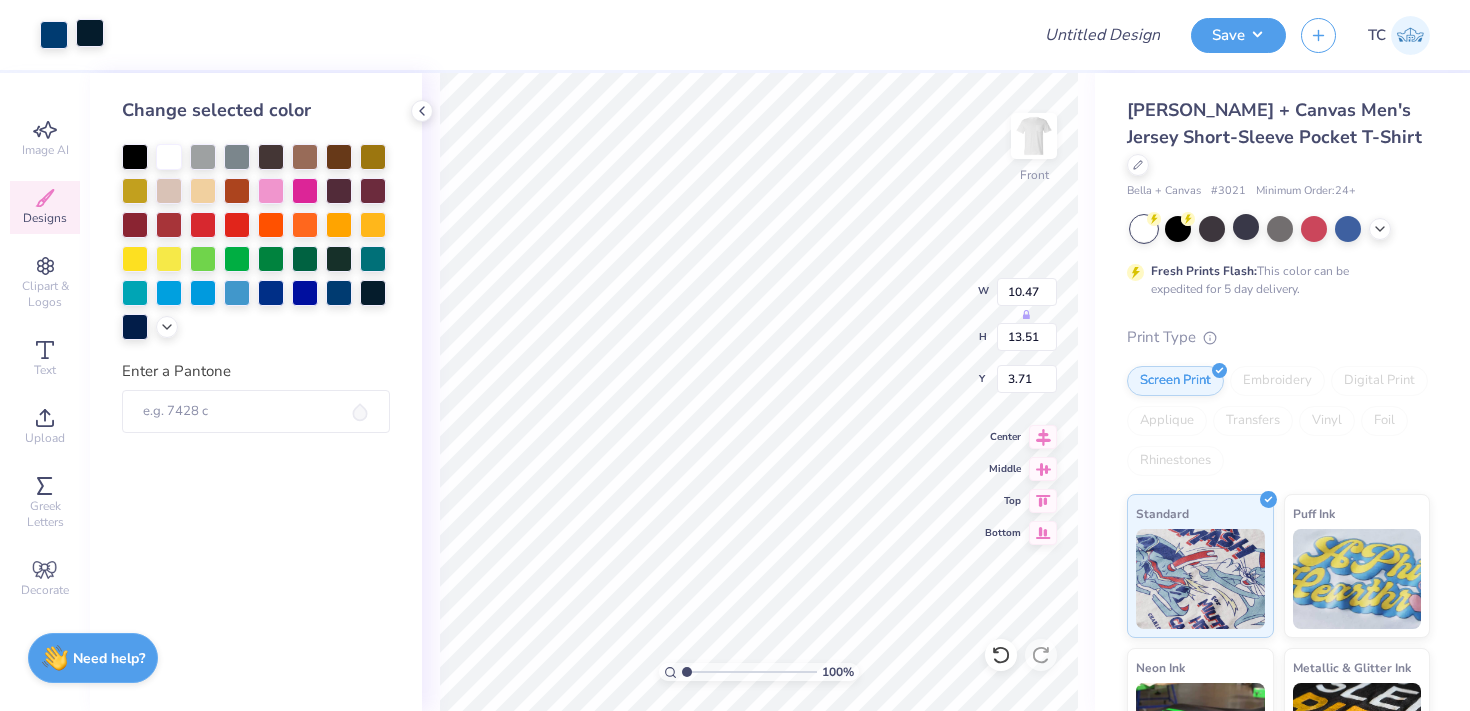 click at bounding box center [90, 33] 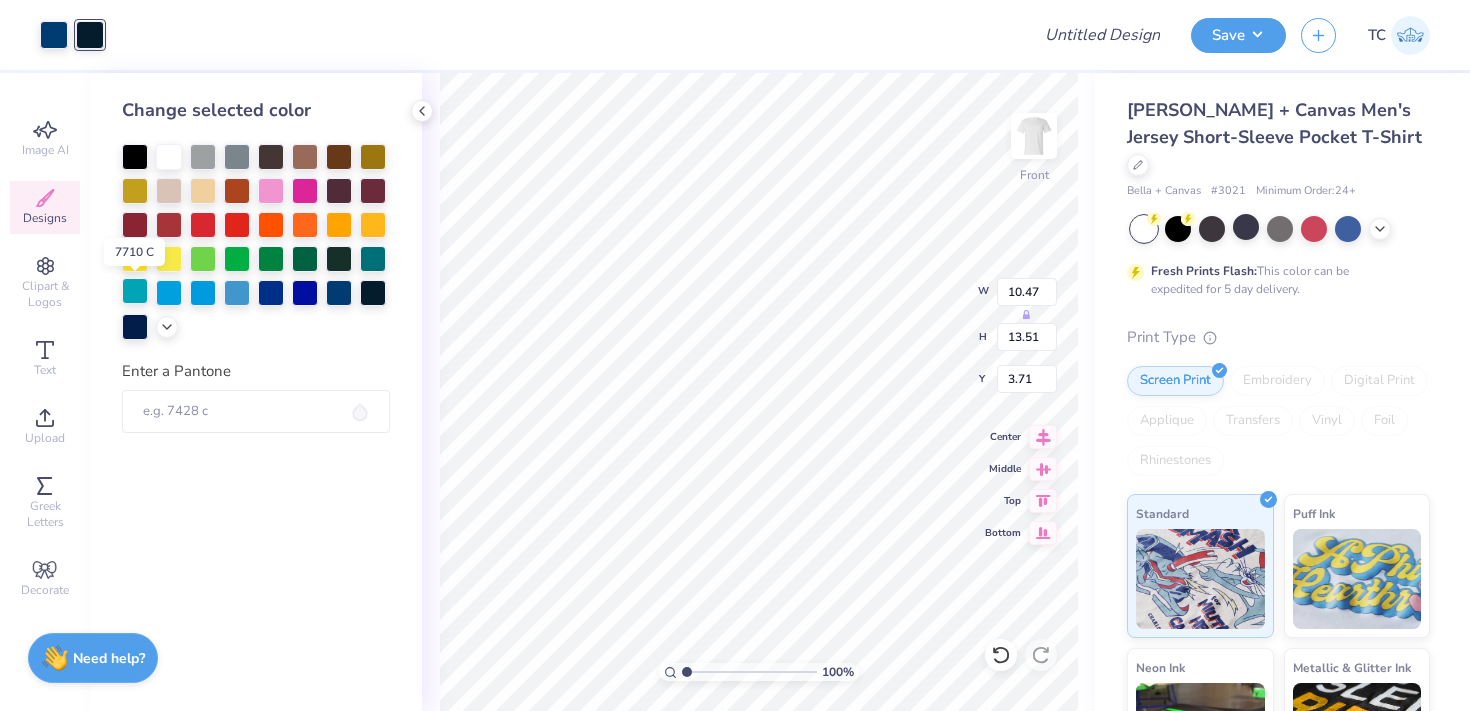 click at bounding box center (135, 291) 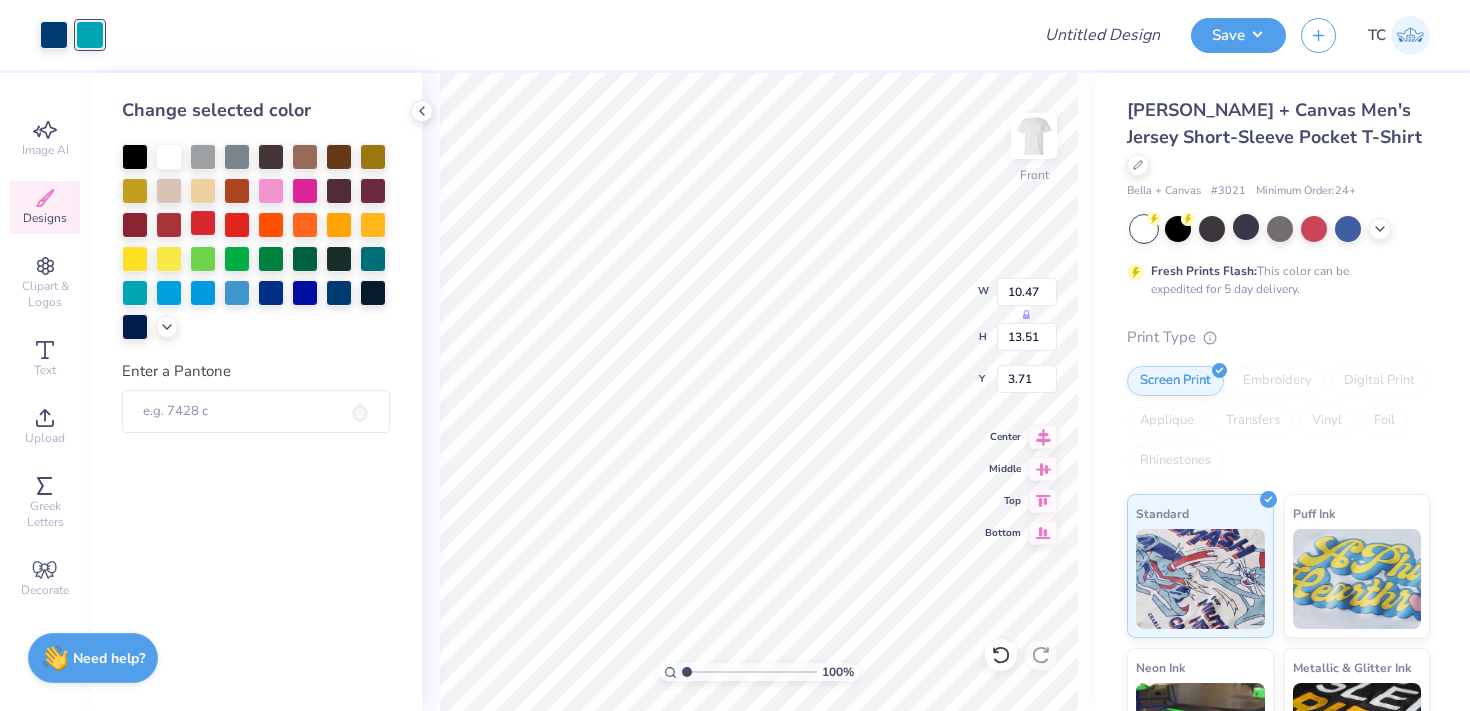 click at bounding box center [203, 223] 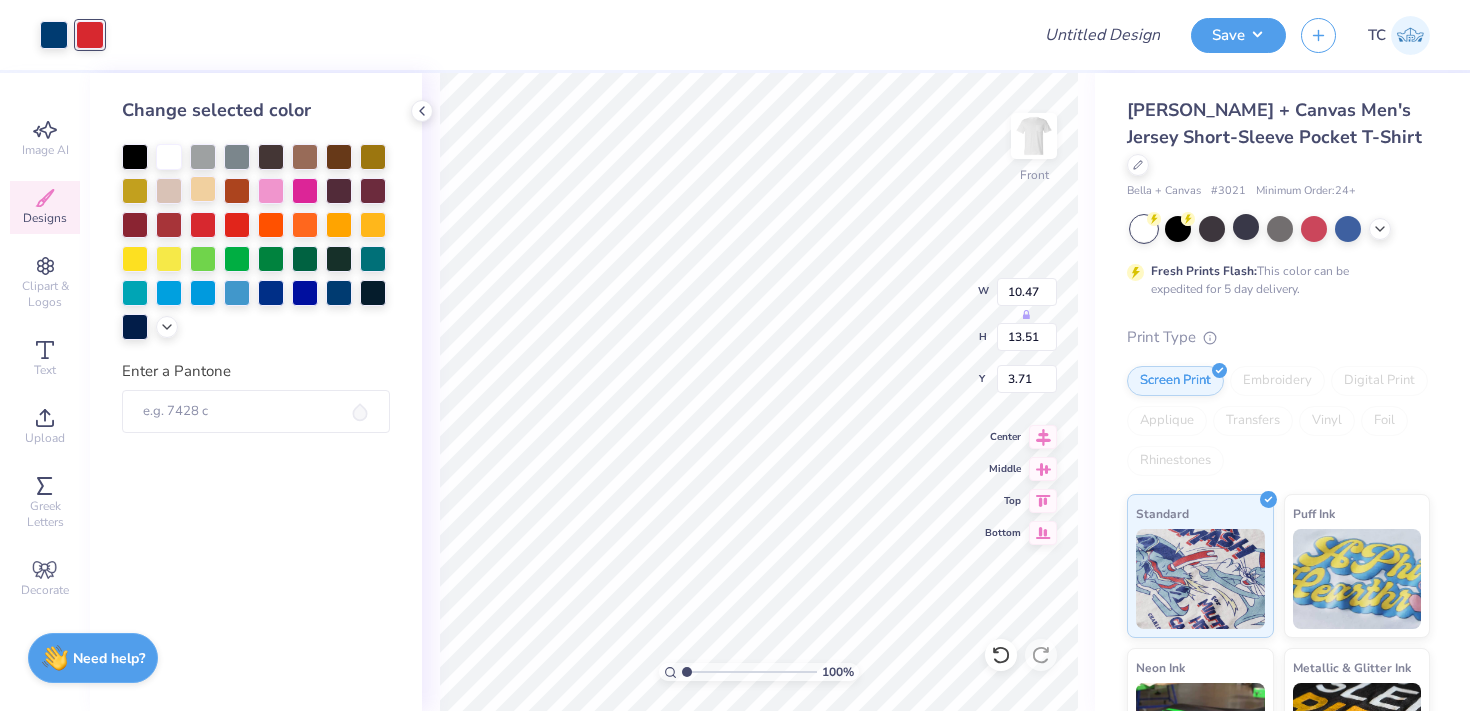 click at bounding box center [203, 189] 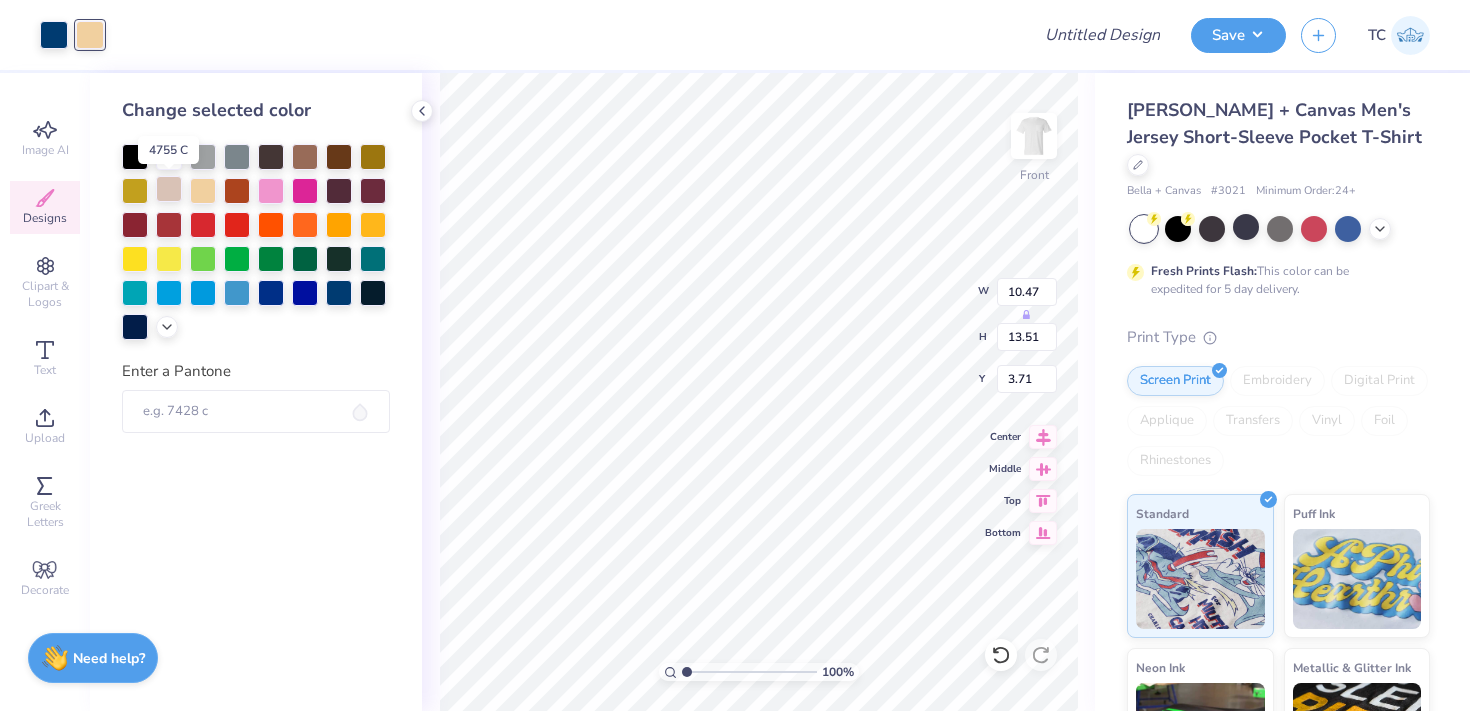 click at bounding box center (169, 189) 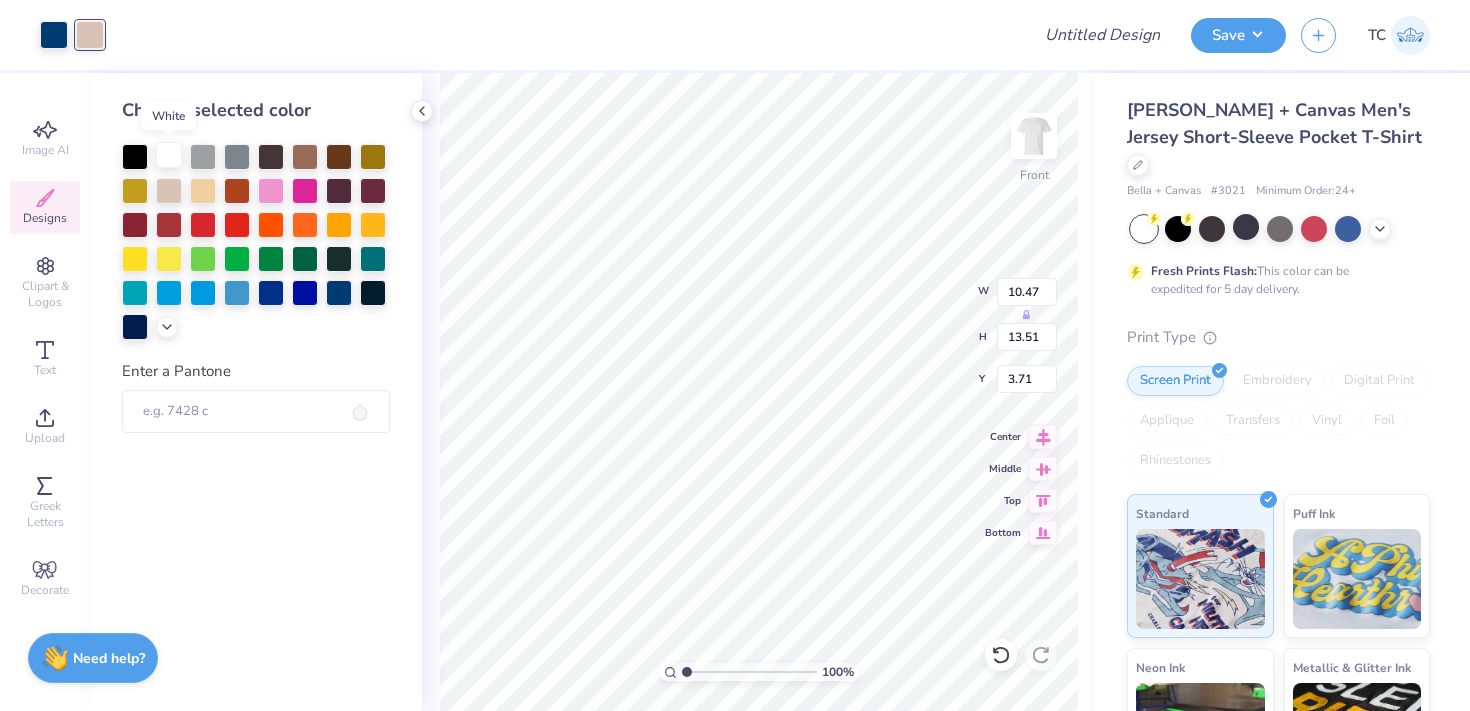 click at bounding box center (169, 155) 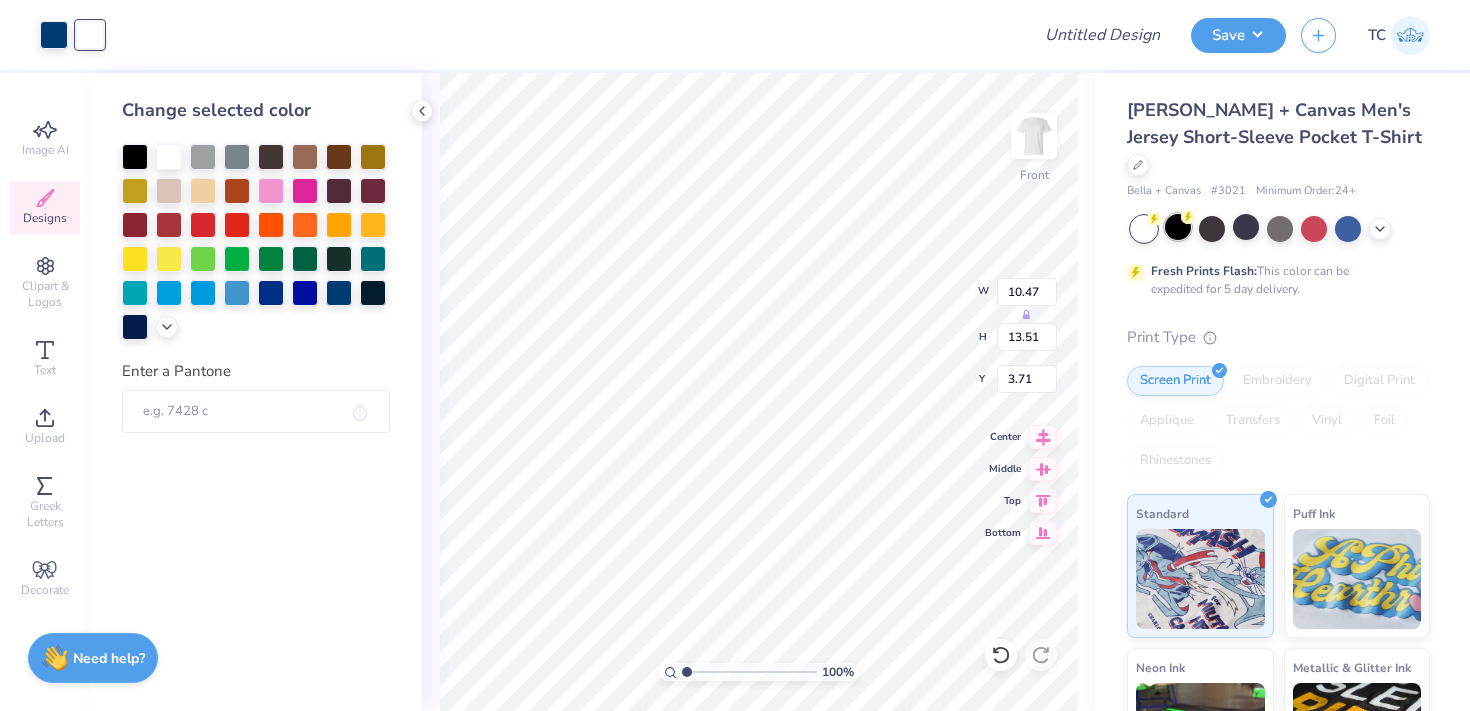 click at bounding box center [1178, 227] 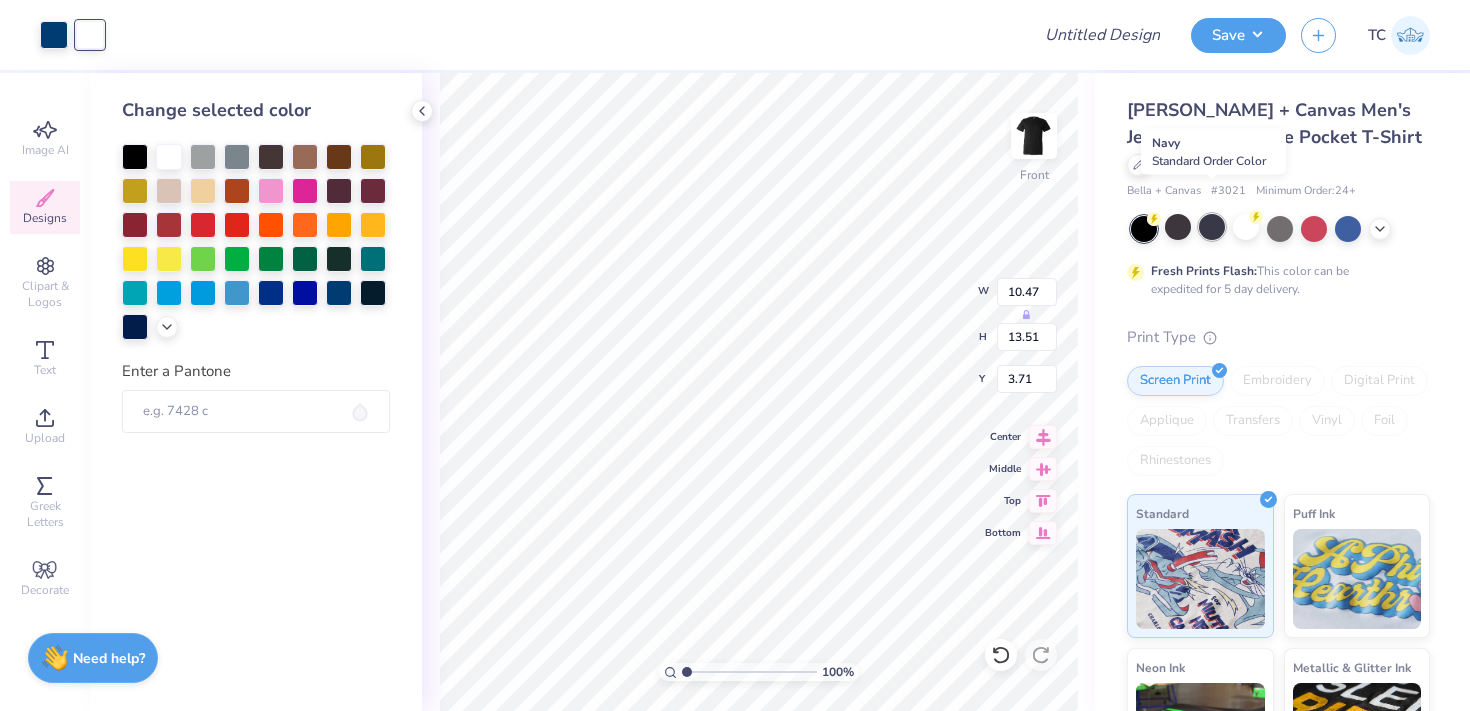 click at bounding box center (1212, 227) 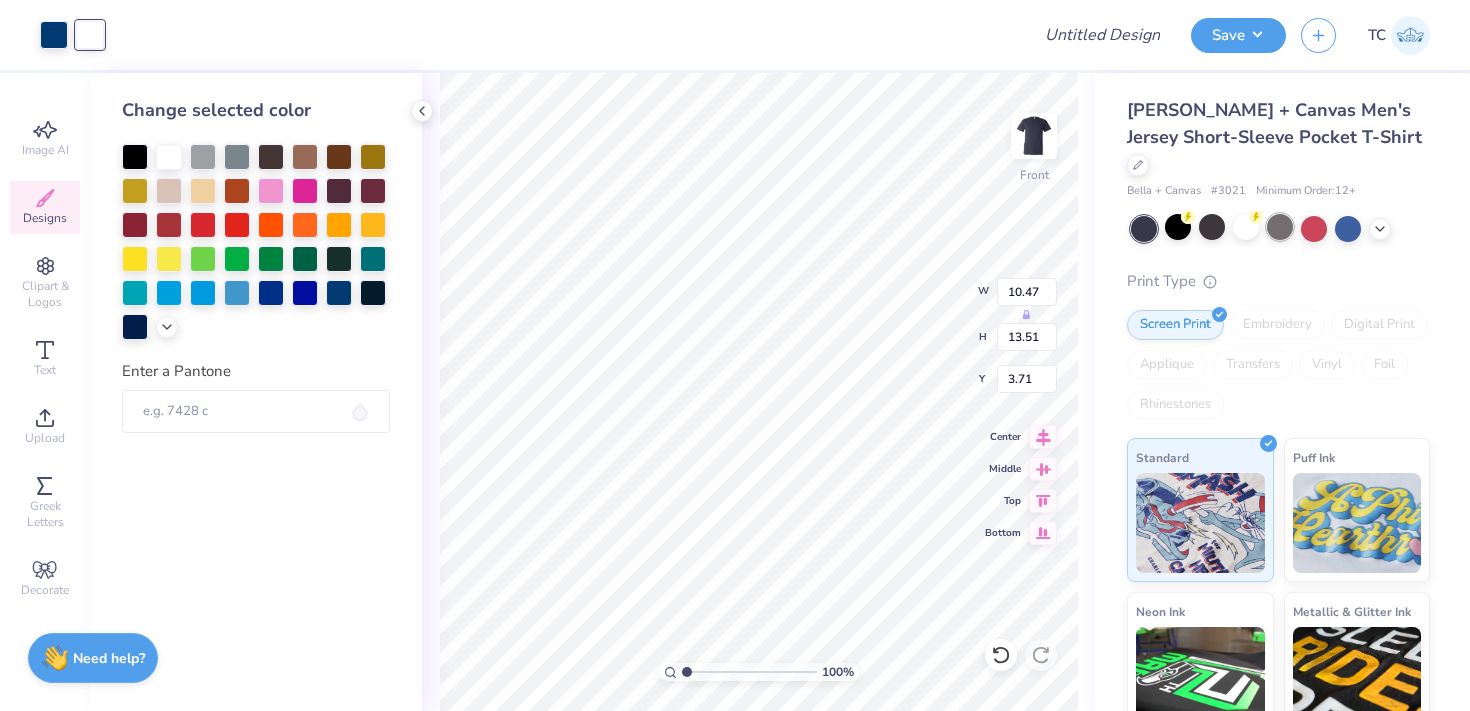 click at bounding box center (1280, 227) 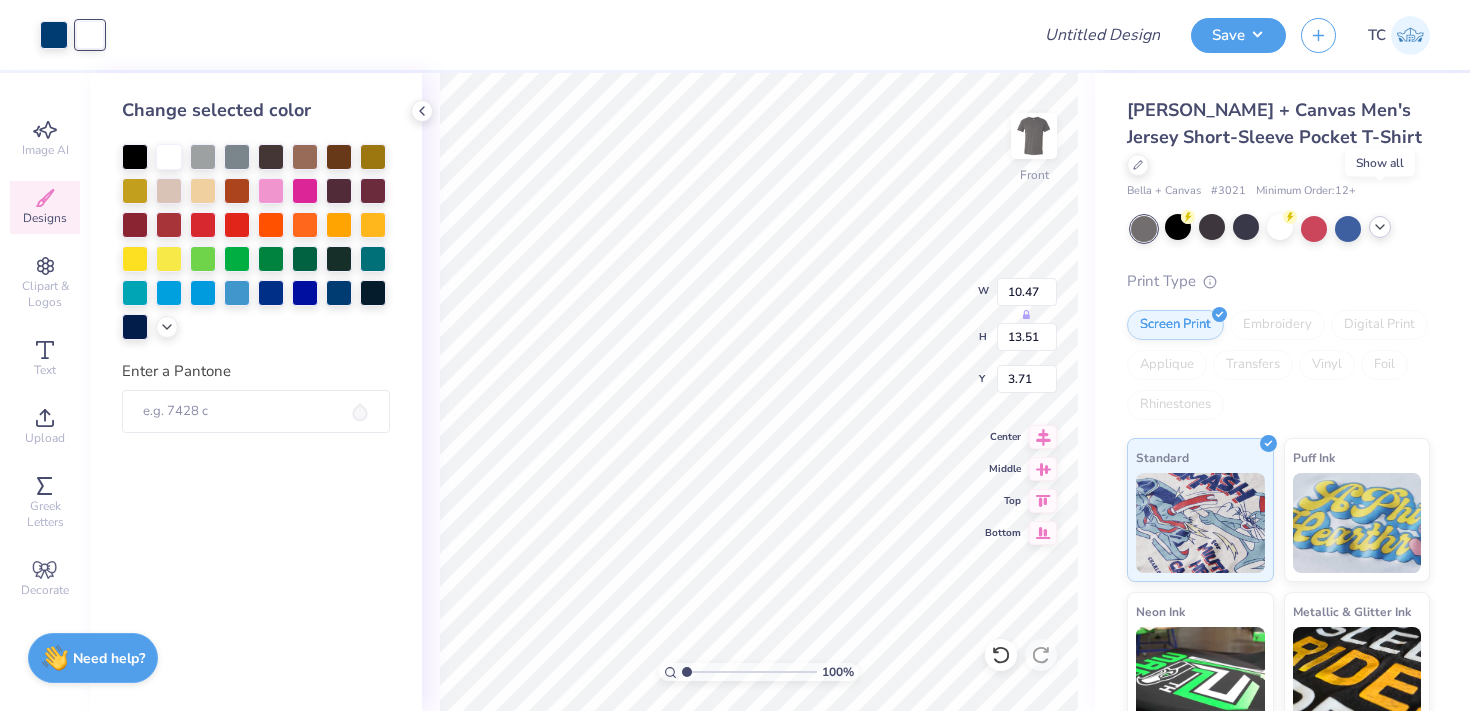 click at bounding box center (1380, 227) 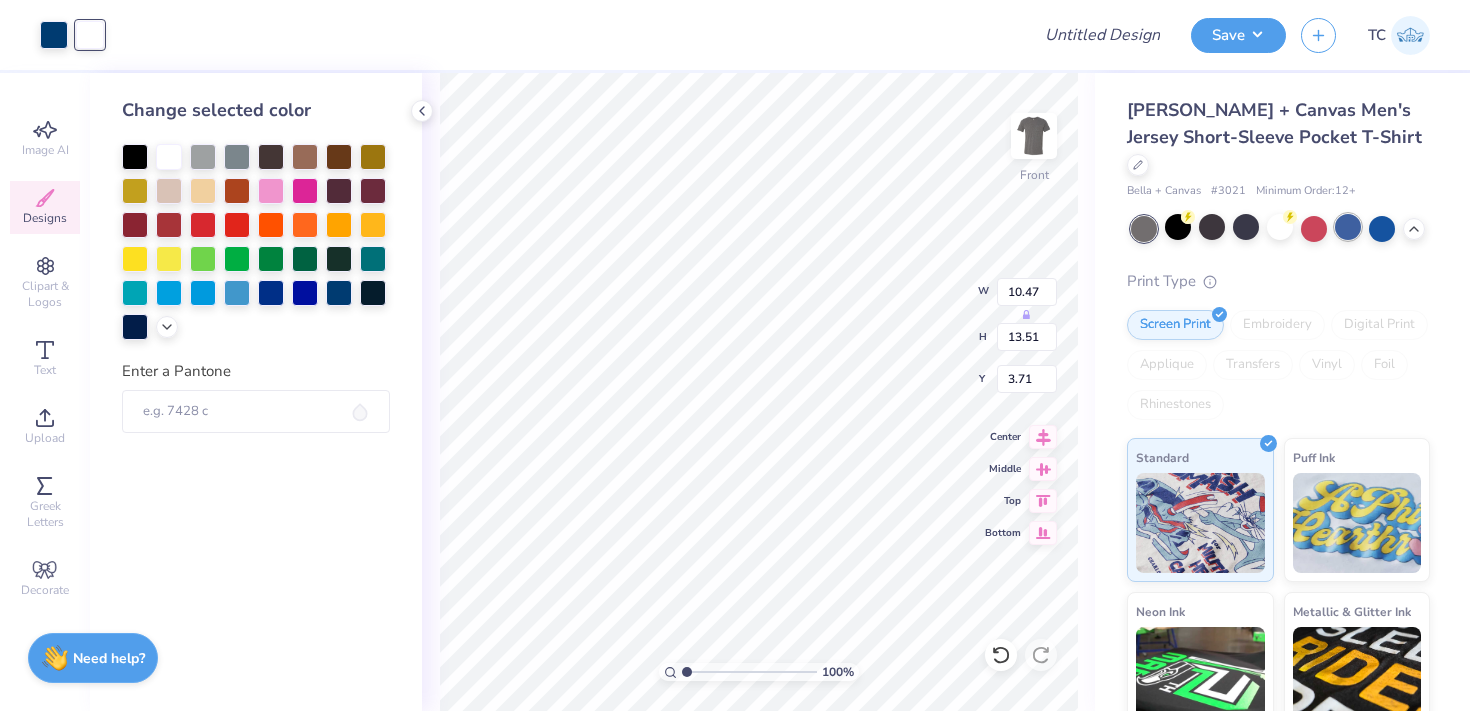click at bounding box center (1348, 227) 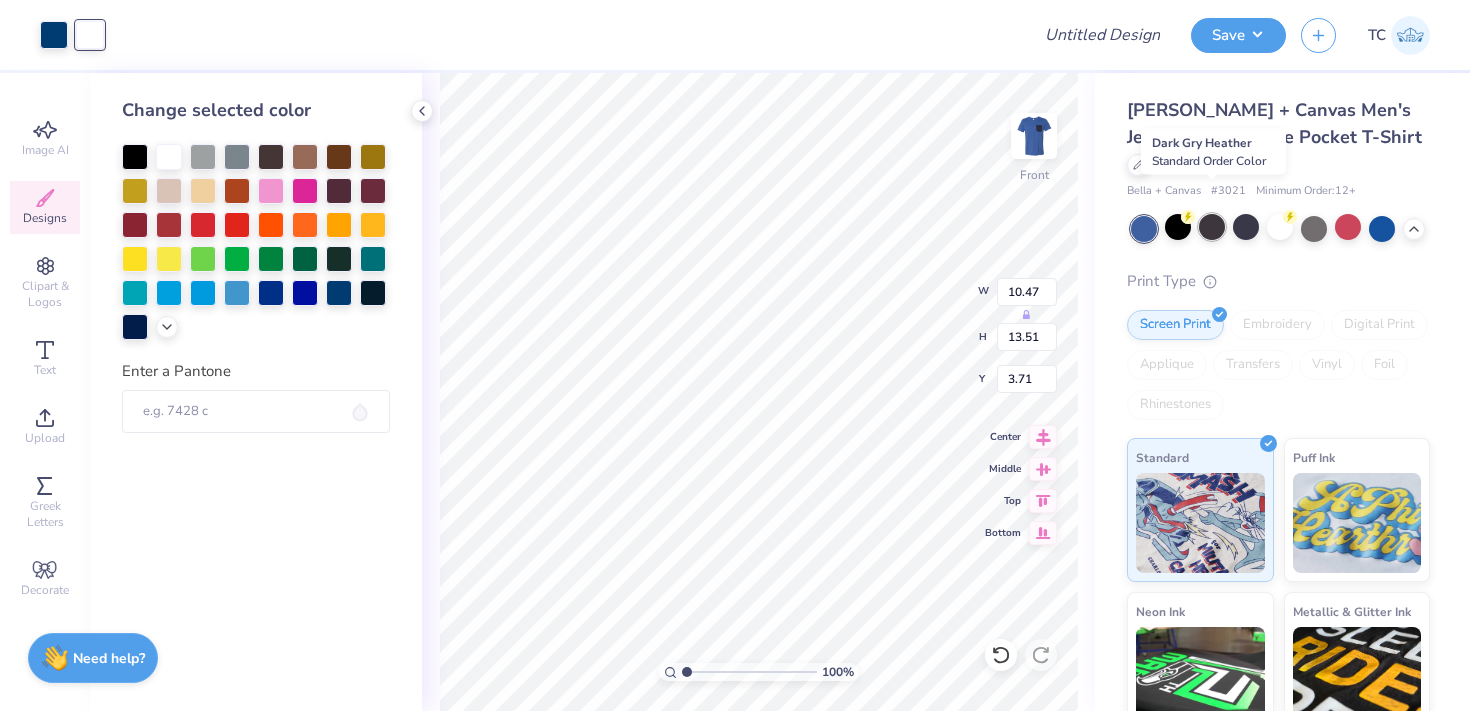click at bounding box center [1212, 227] 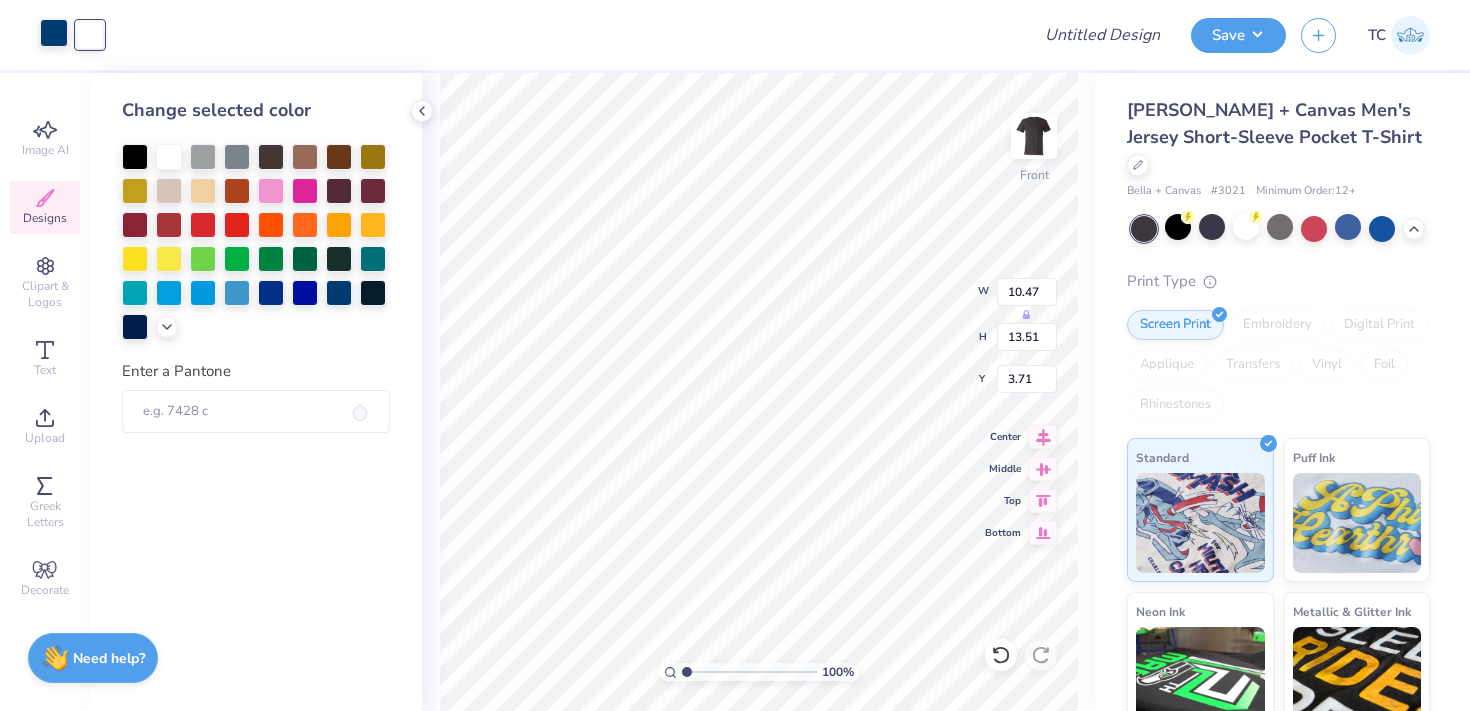 click at bounding box center (54, 33) 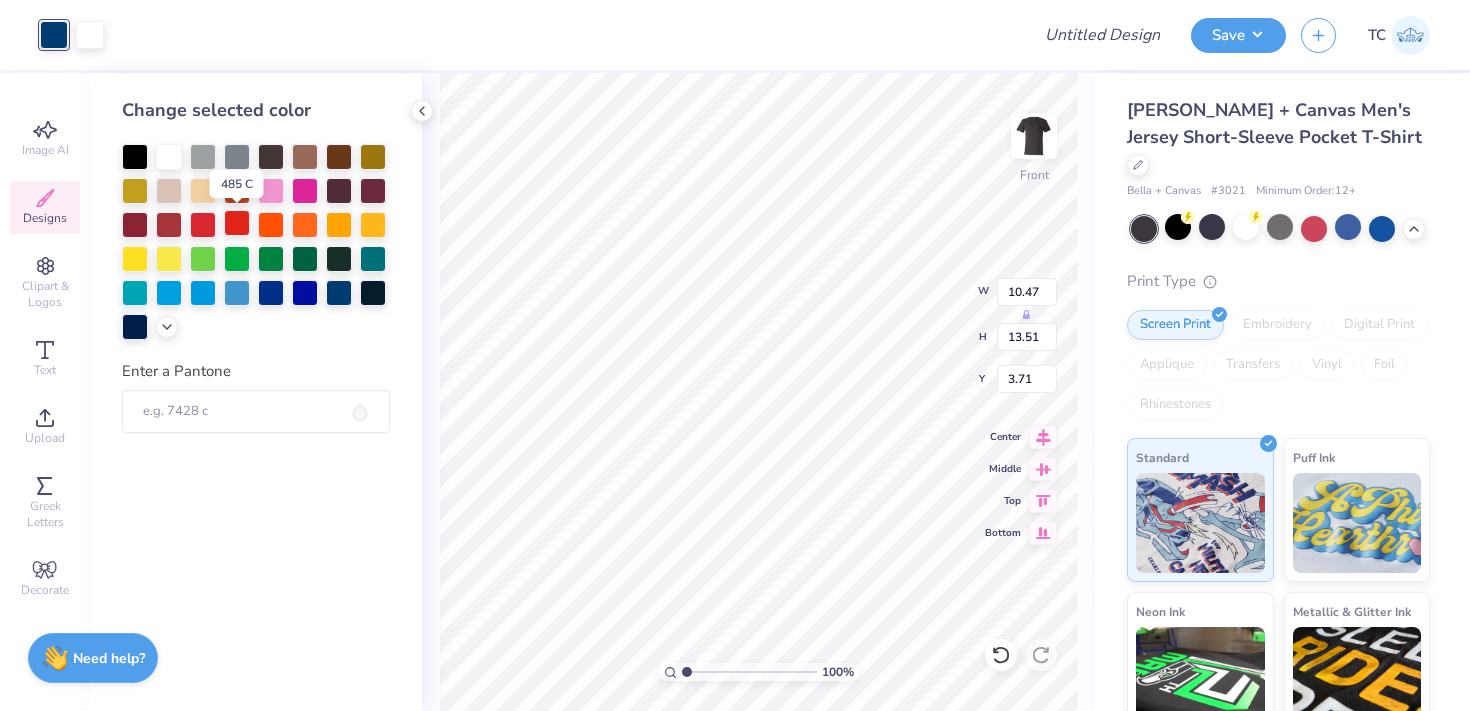 click at bounding box center [237, 223] 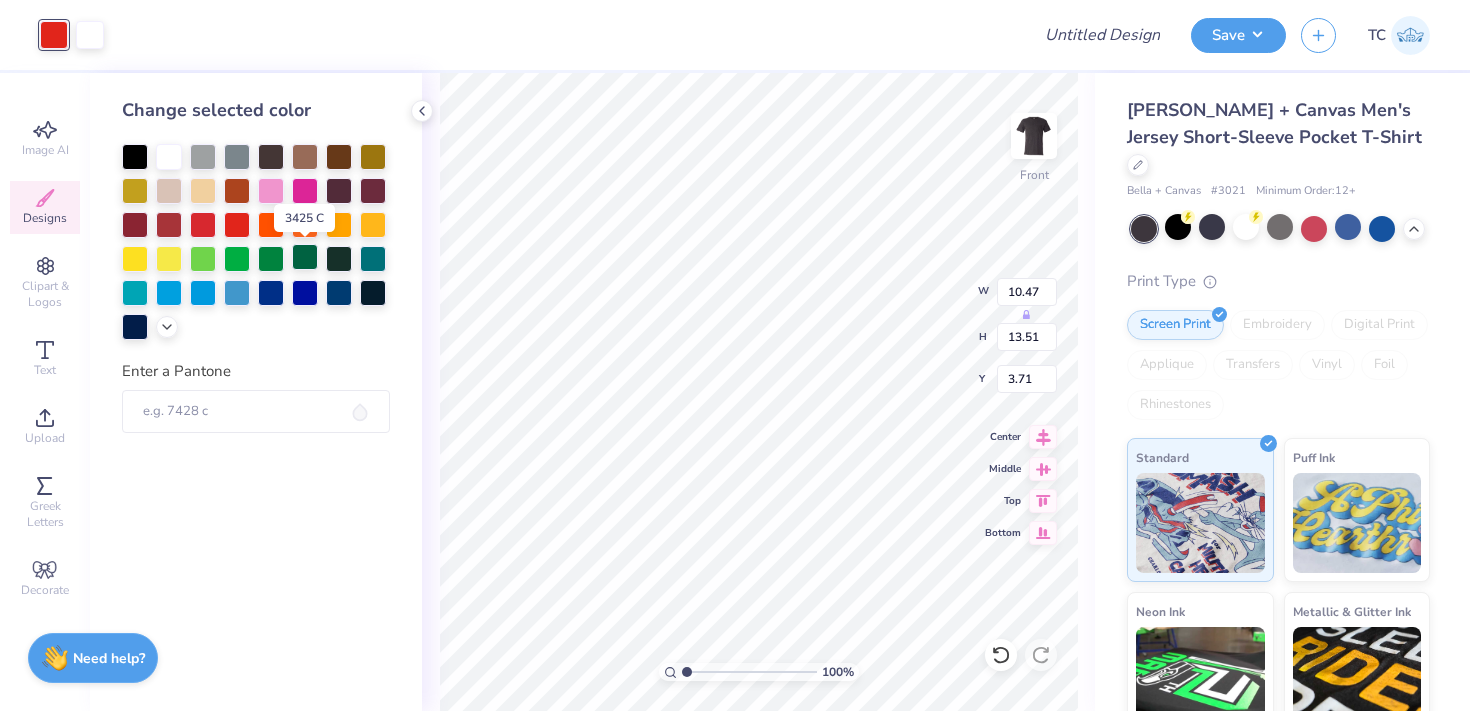 click at bounding box center (305, 257) 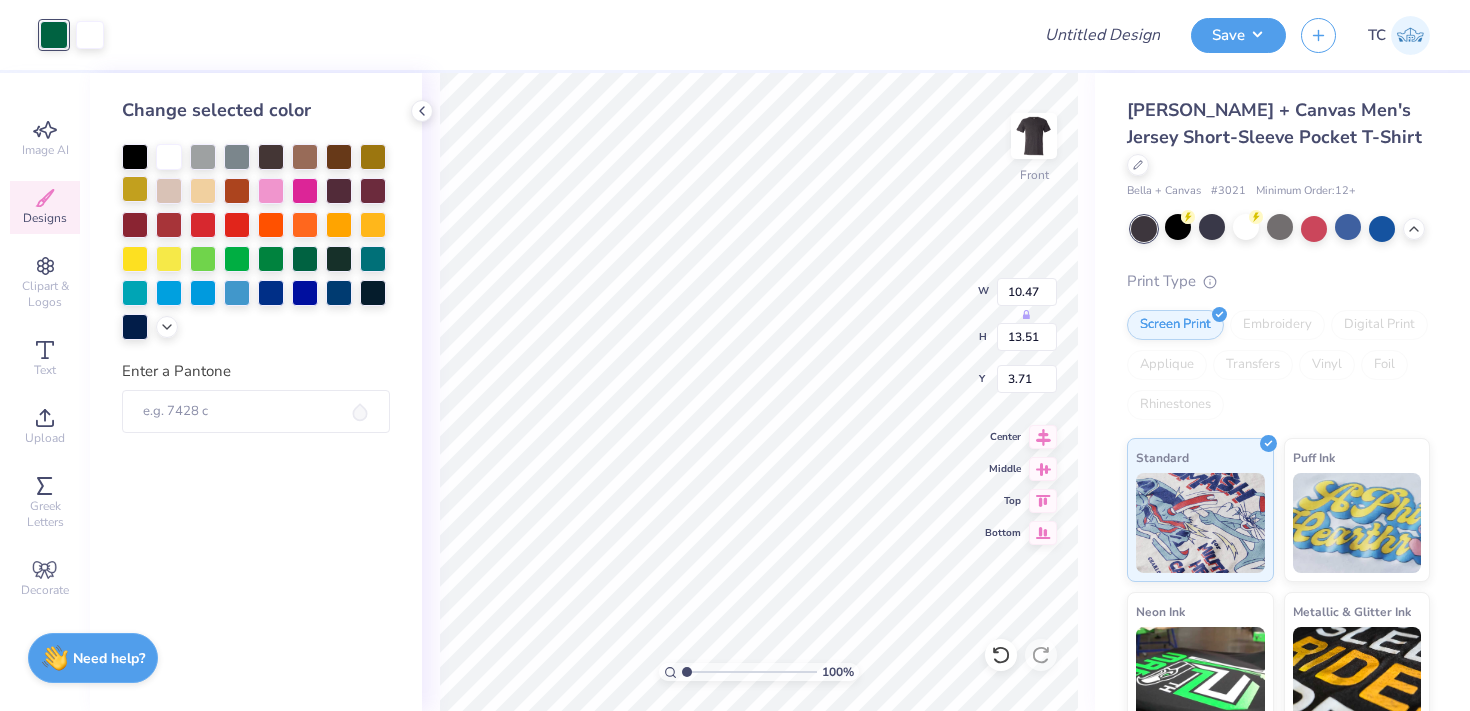 click at bounding box center (135, 189) 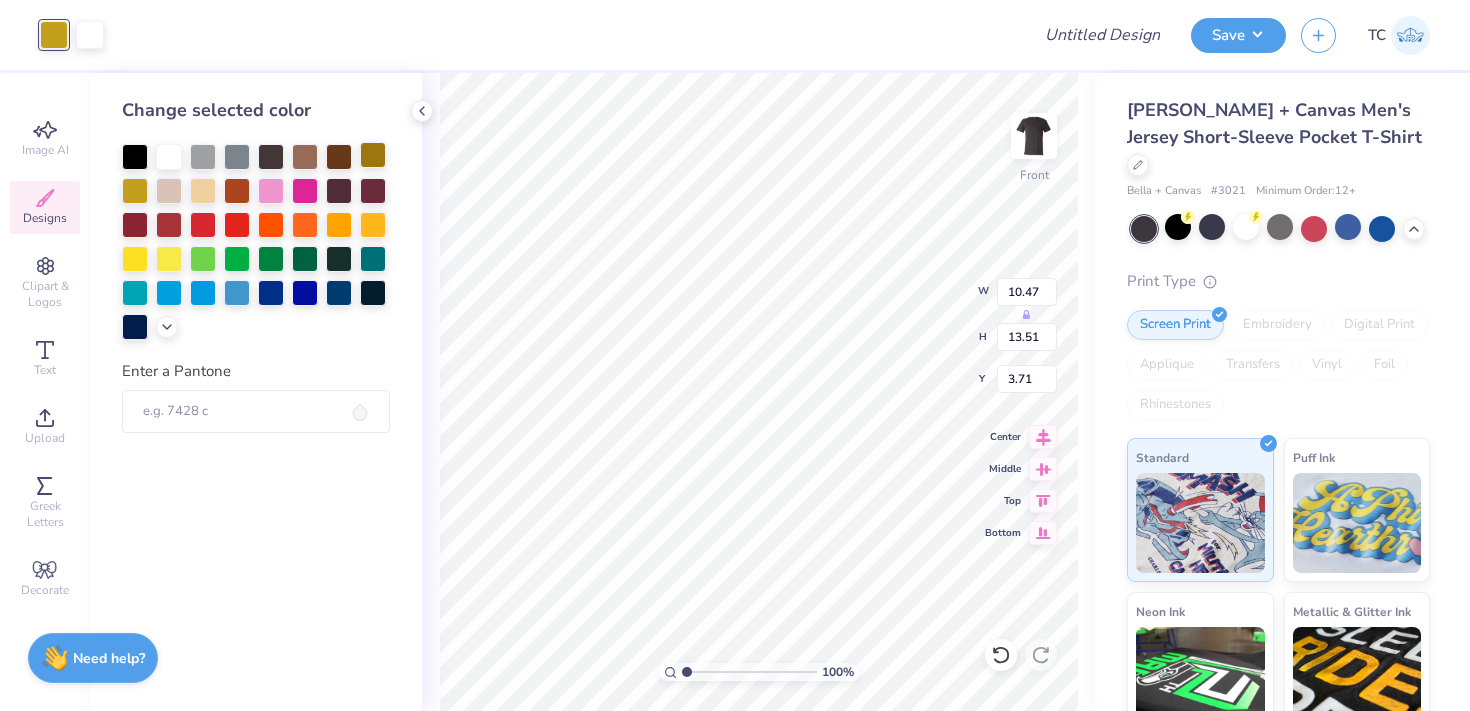 click at bounding box center [373, 155] 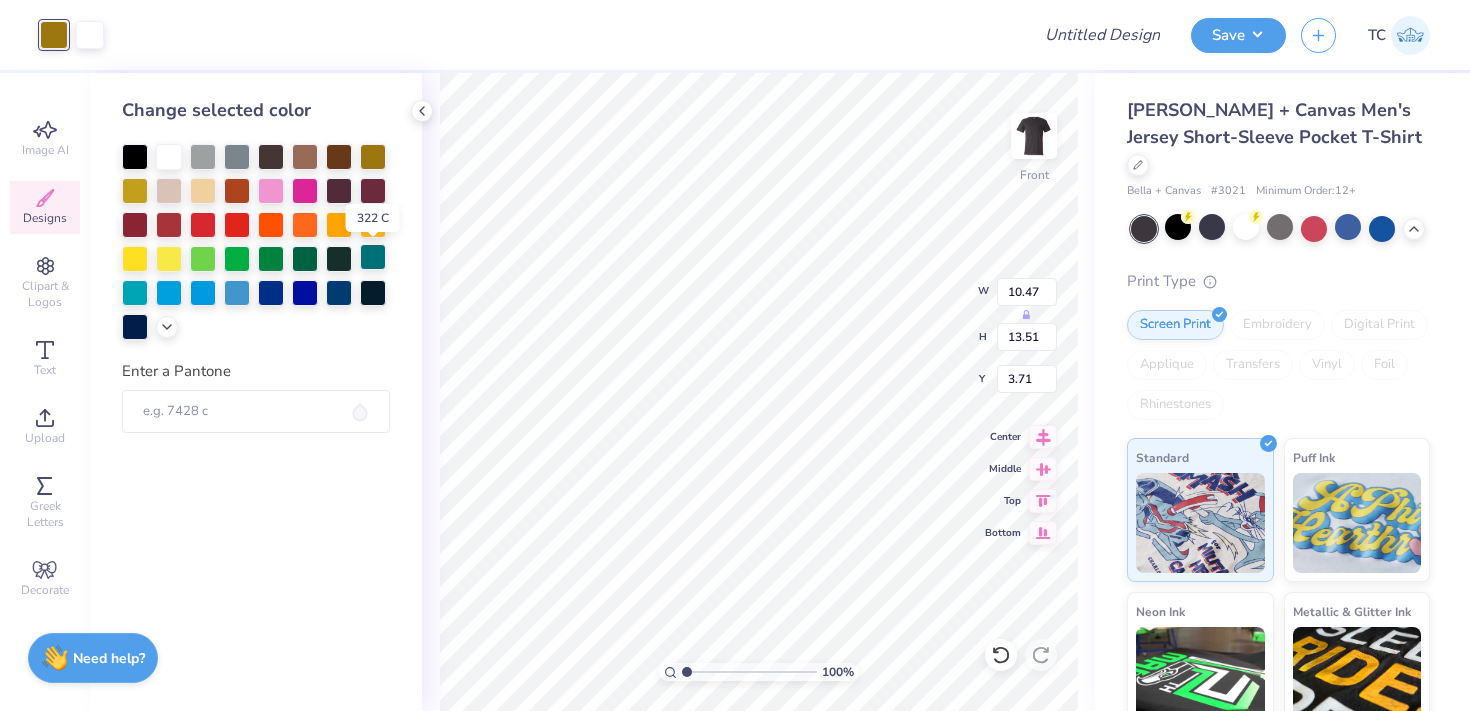 click at bounding box center [373, 257] 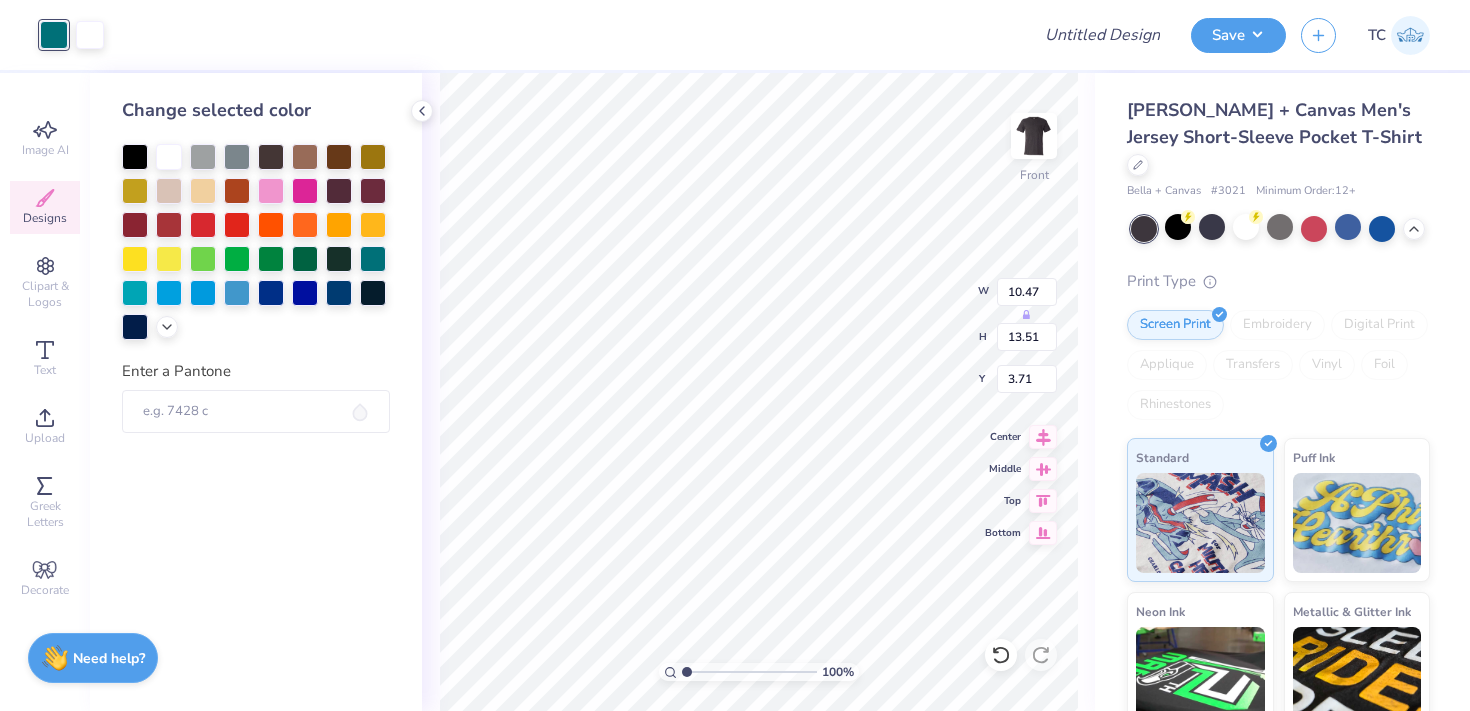 click at bounding box center [256, 242] 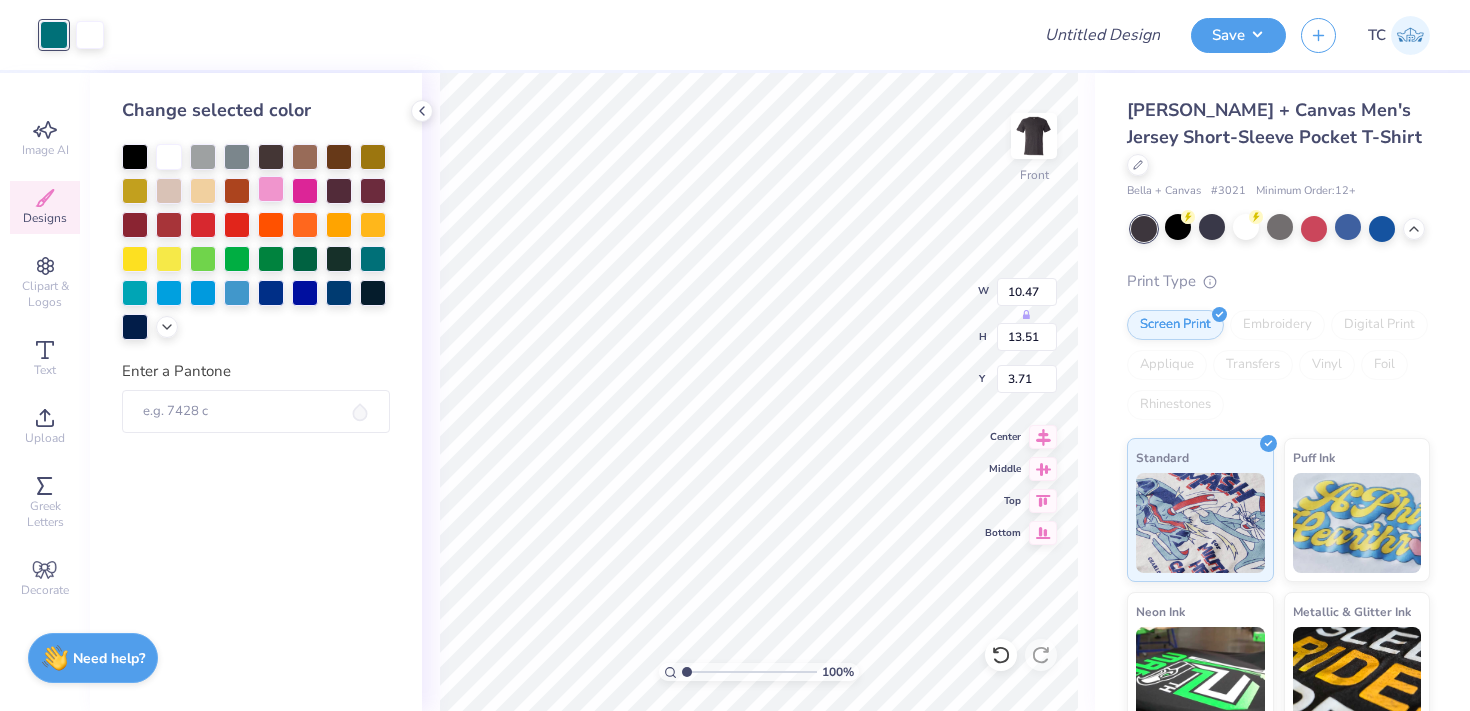 click at bounding box center (271, 189) 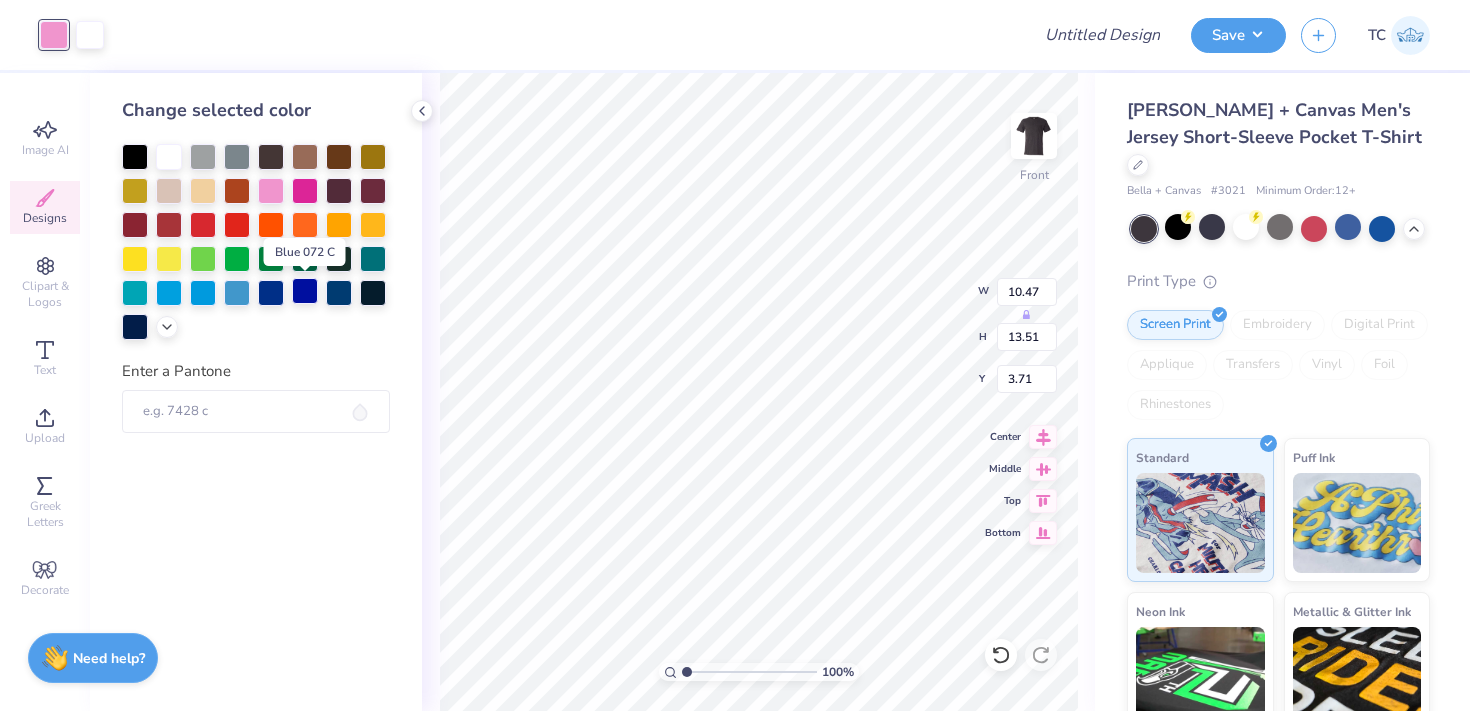 click at bounding box center (305, 291) 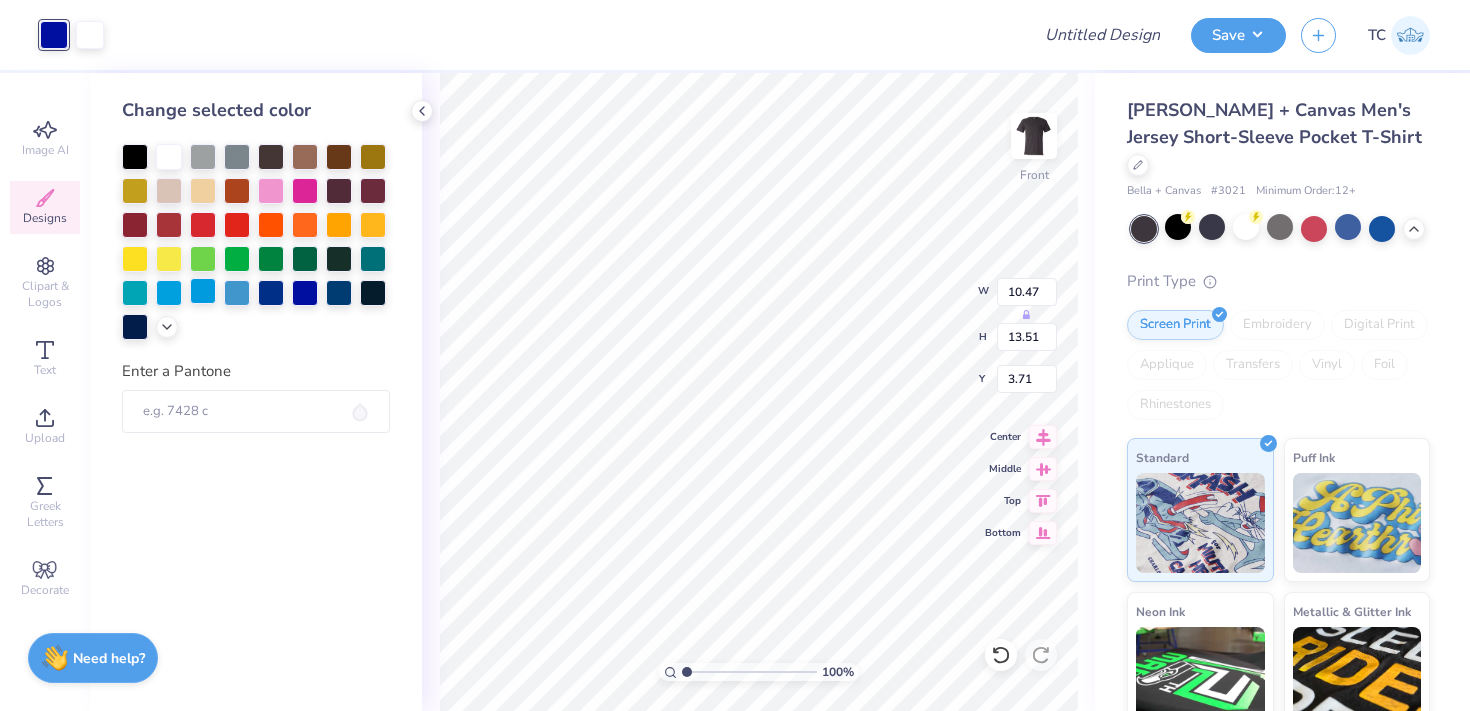click at bounding box center (203, 291) 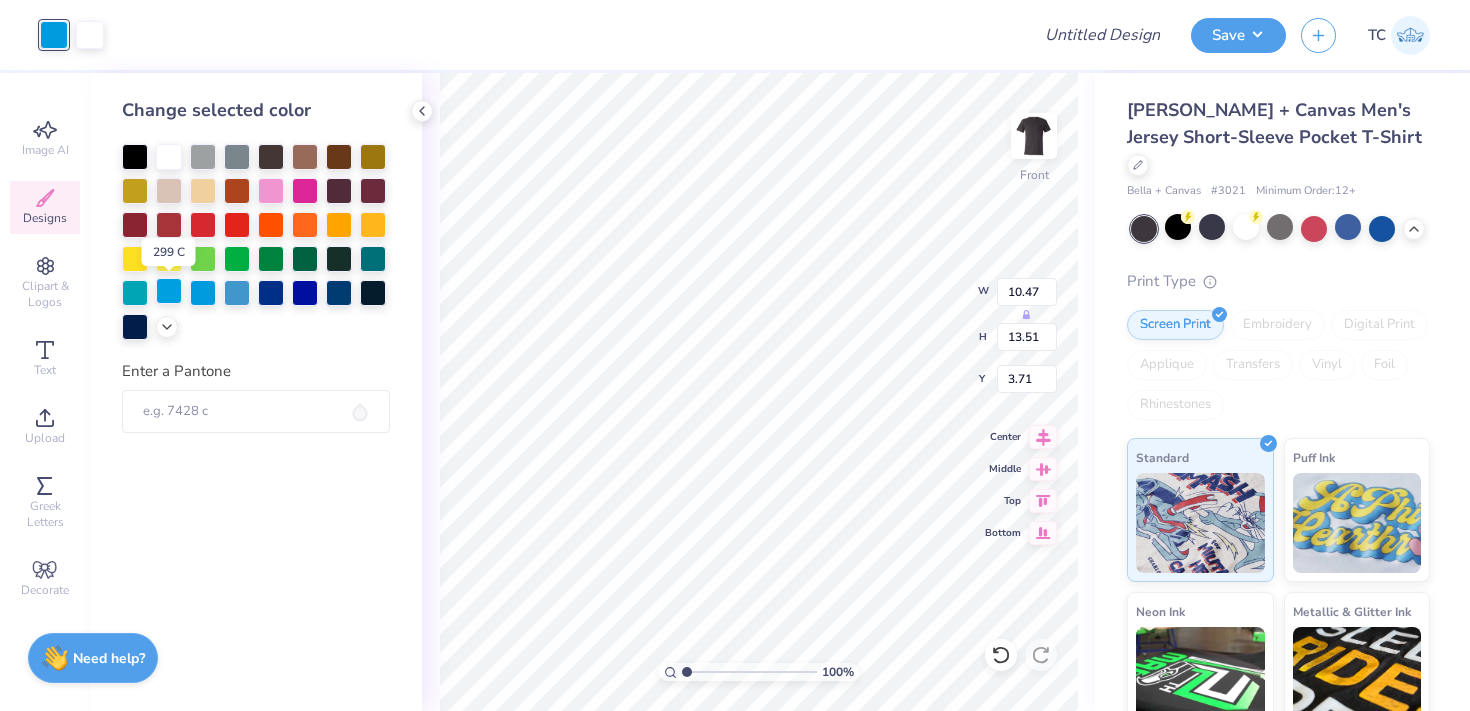 click at bounding box center [169, 291] 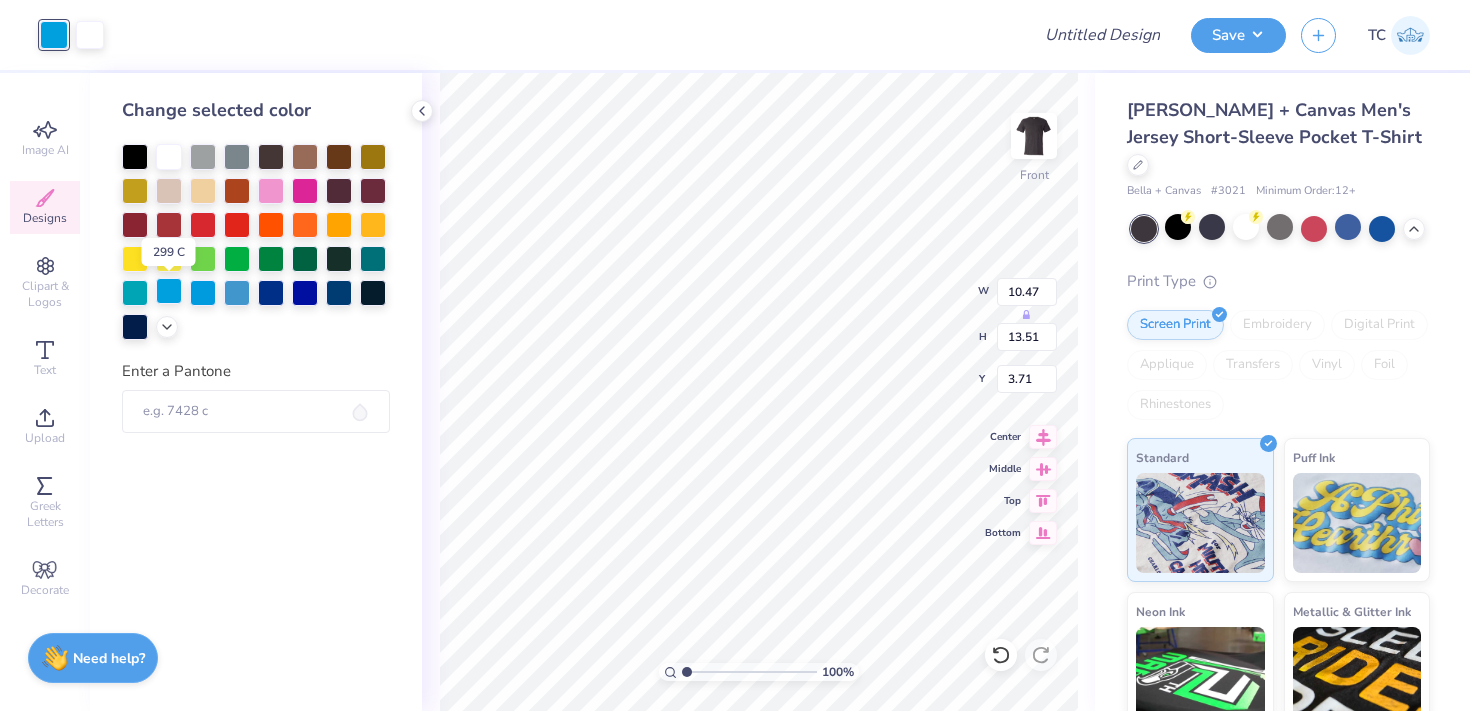 click at bounding box center (169, 291) 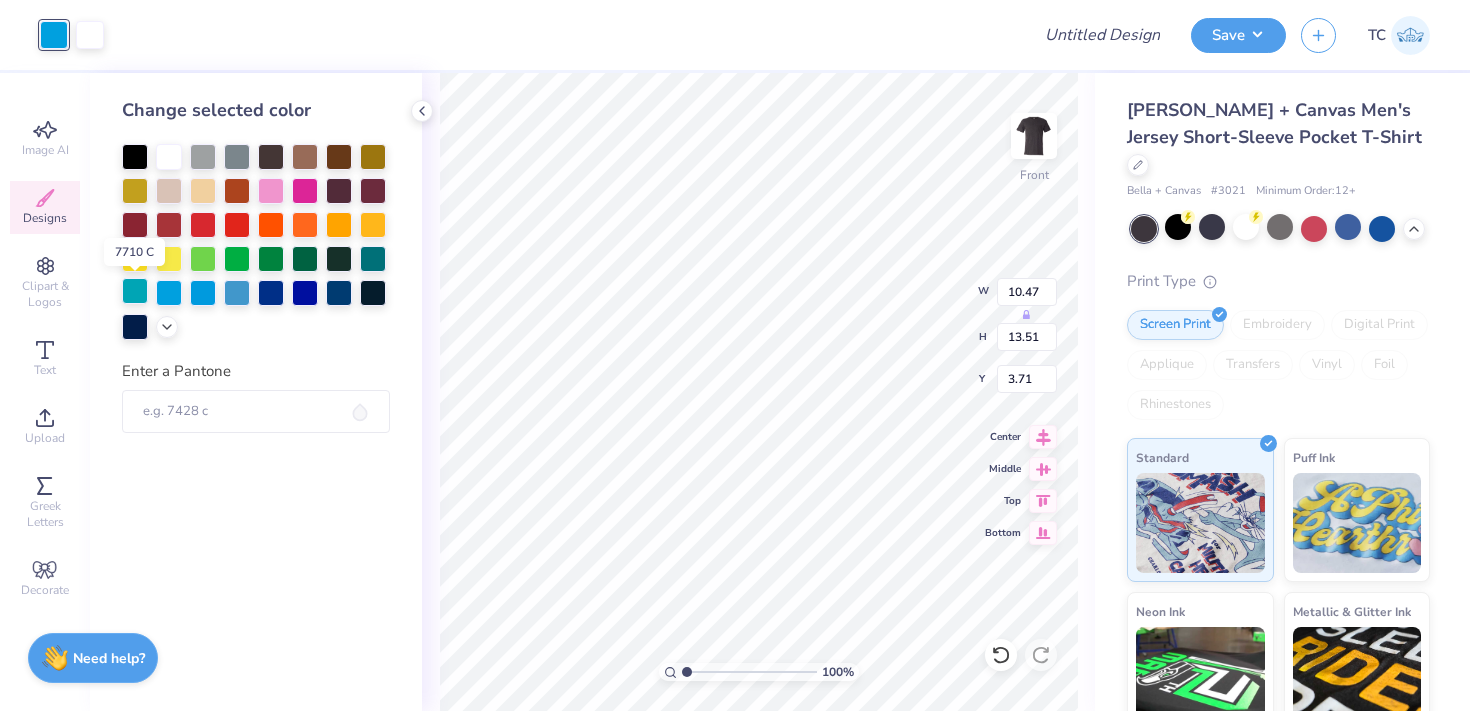 click at bounding box center (135, 291) 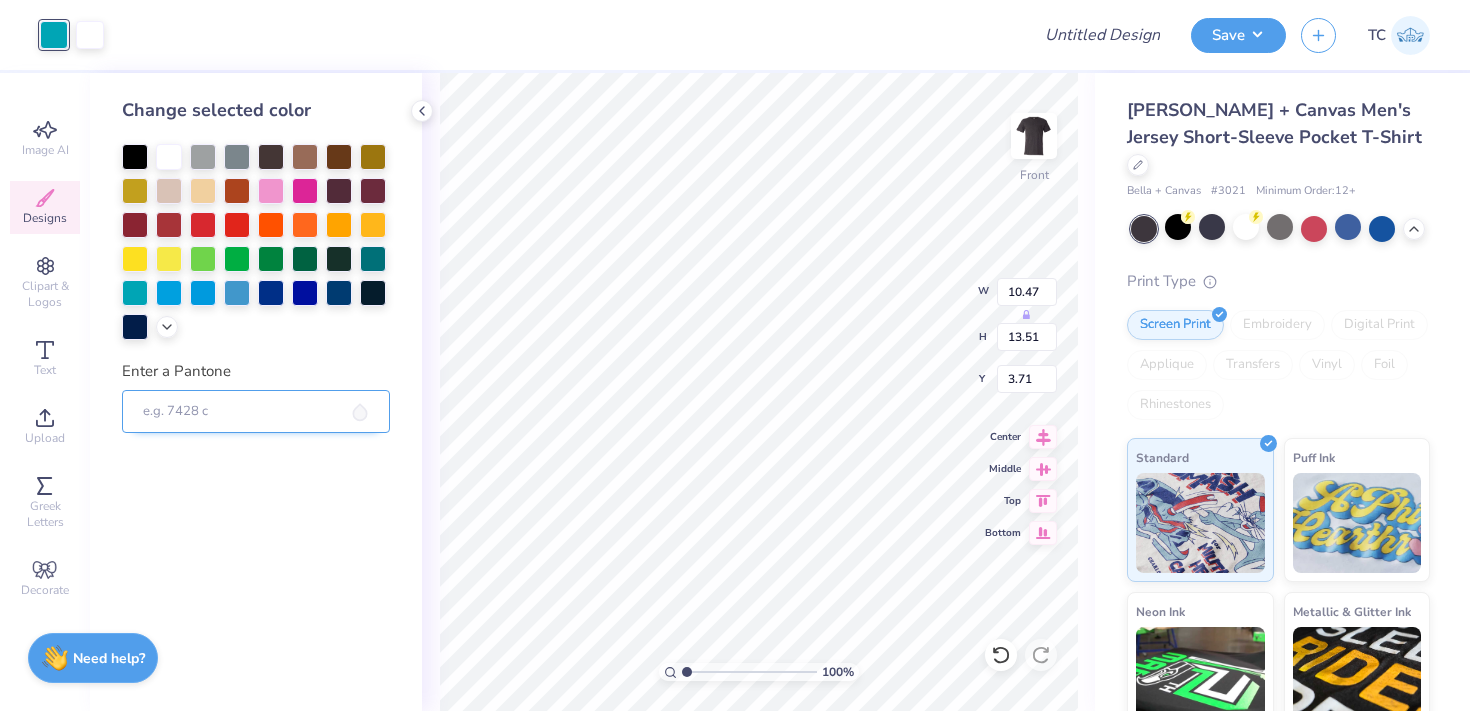 click on "Enter a Pantone" at bounding box center (256, 412) 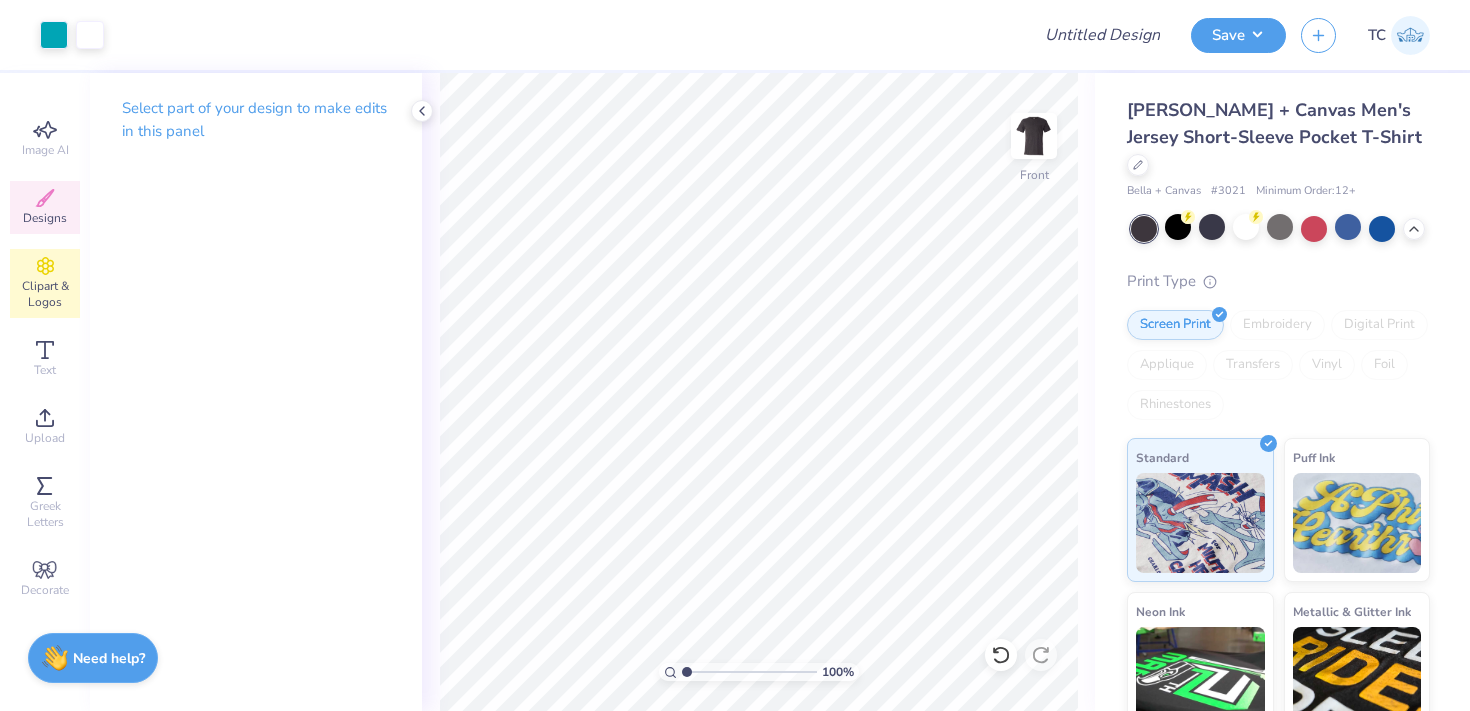 click on "Designs" at bounding box center (45, 218) 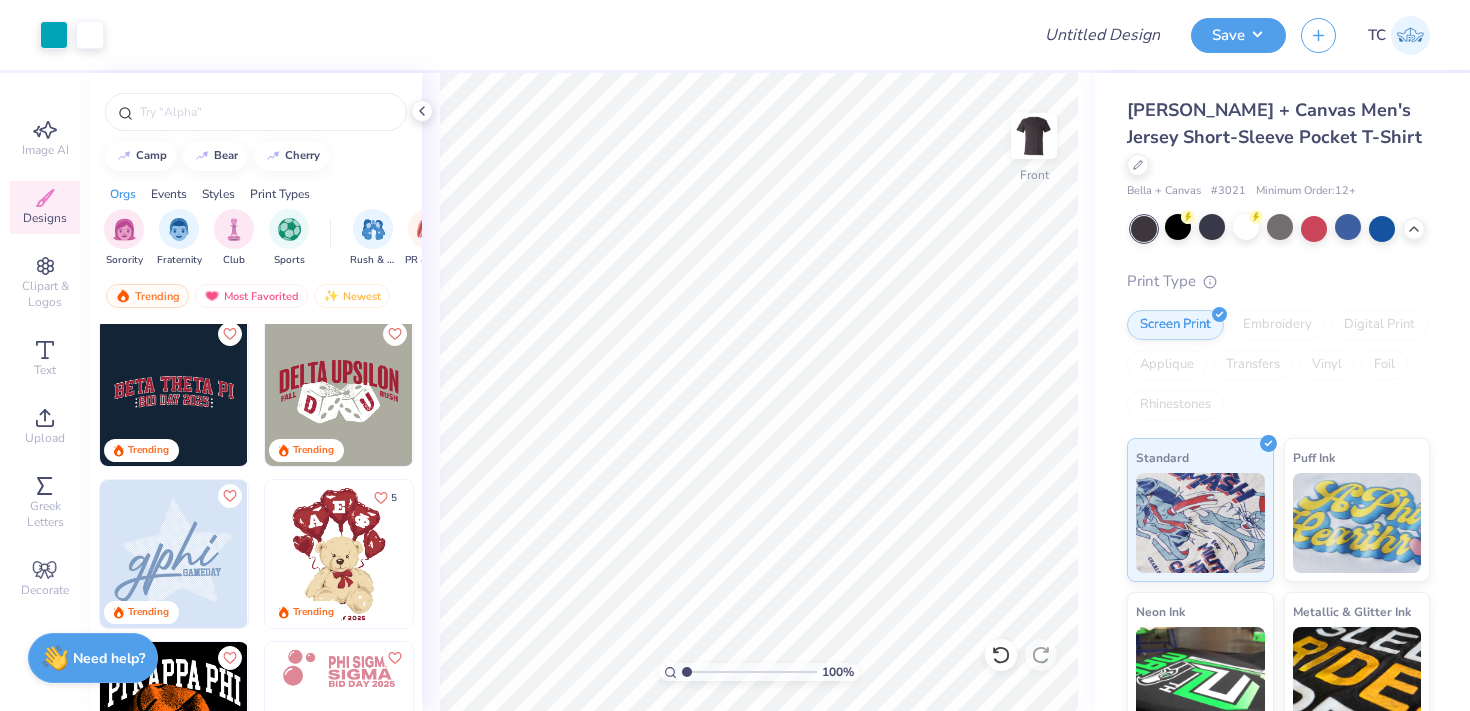 scroll, scrollTop: 5069, scrollLeft: 0, axis: vertical 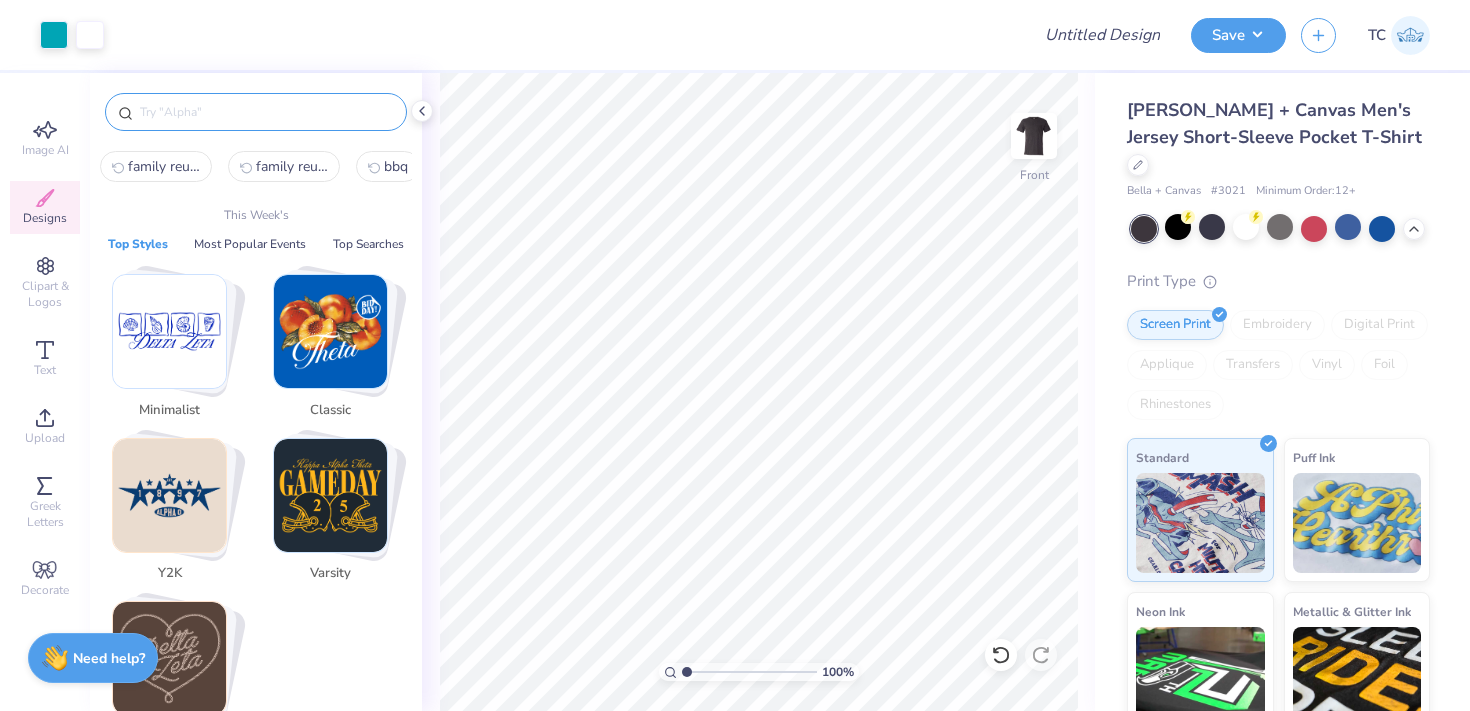 click at bounding box center [266, 112] 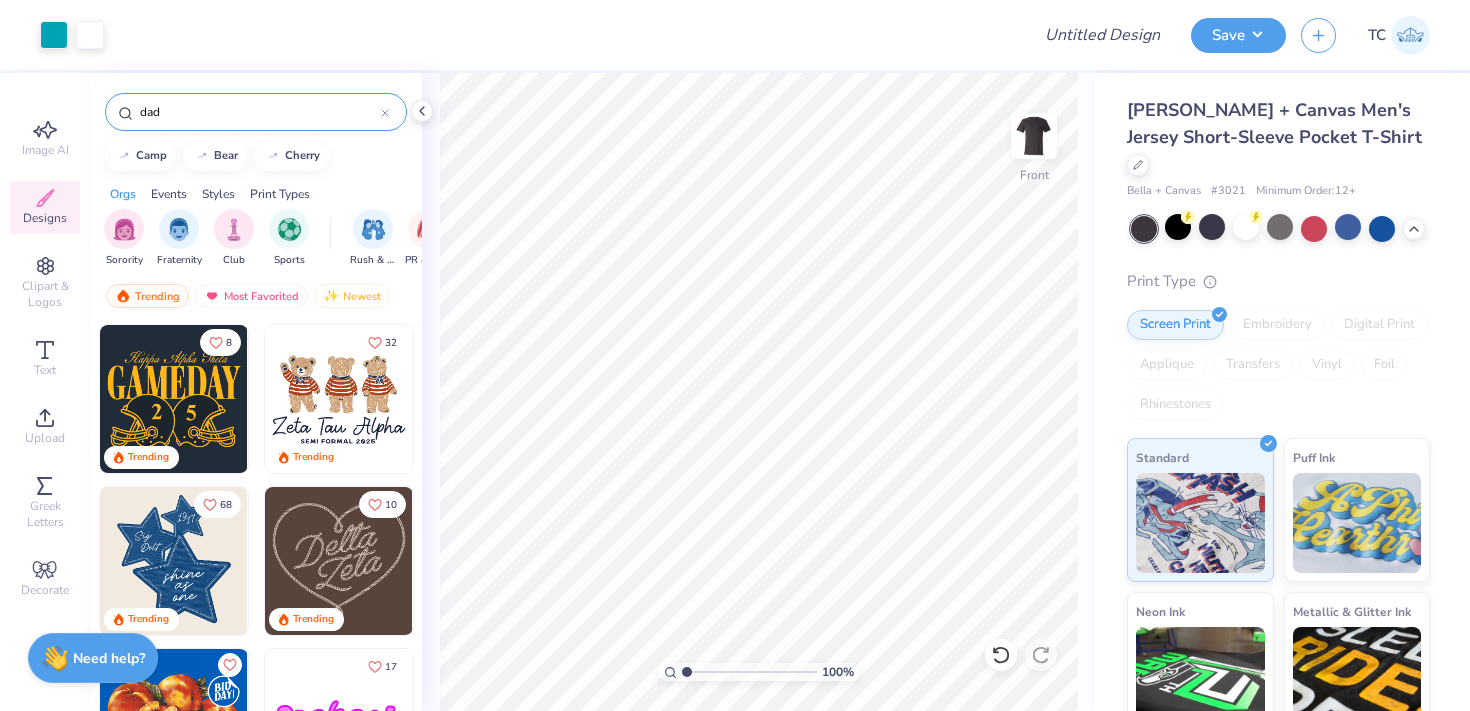 type on "dad" 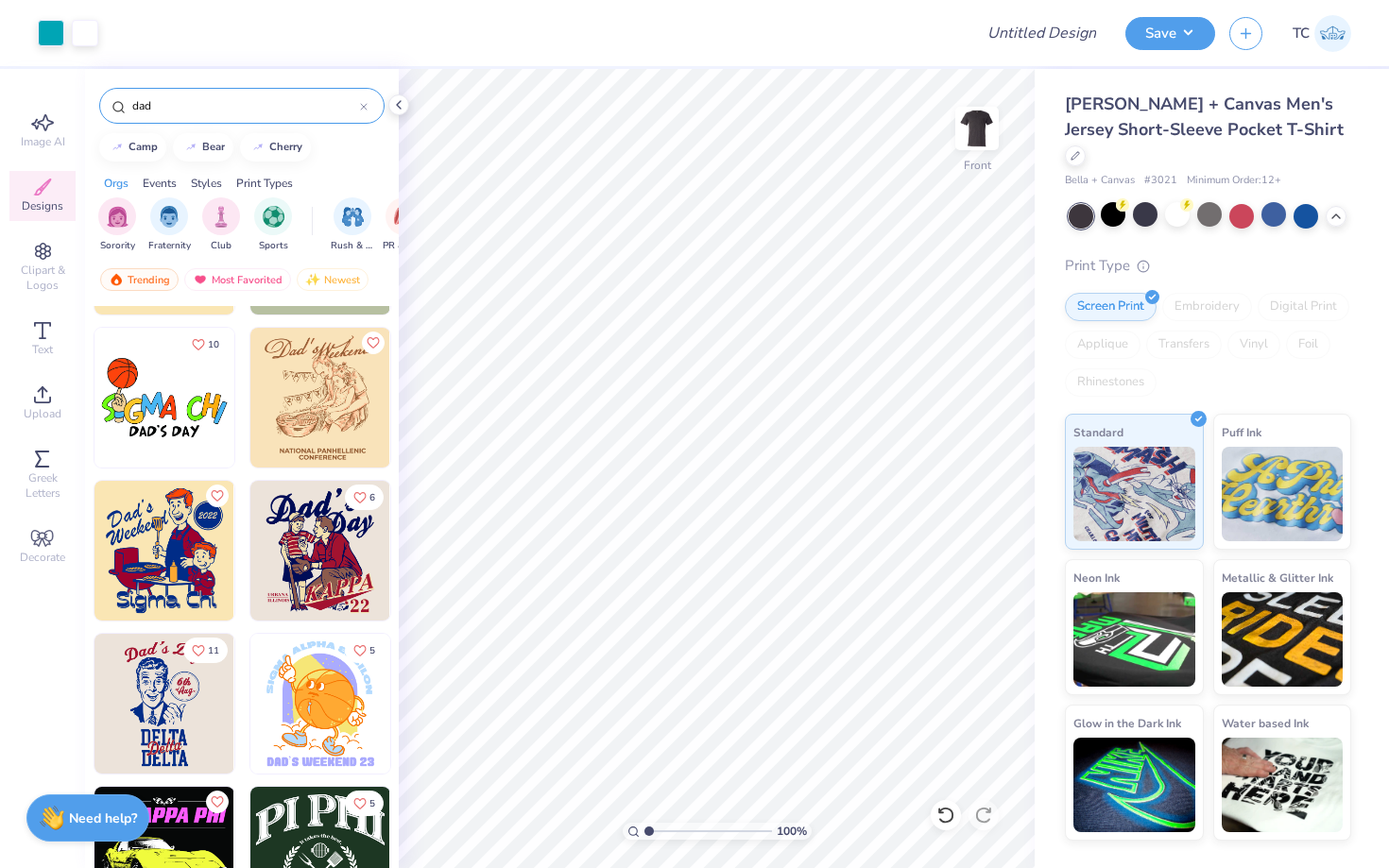scroll, scrollTop: 5514, scrollLeft: 0, axis: vertical 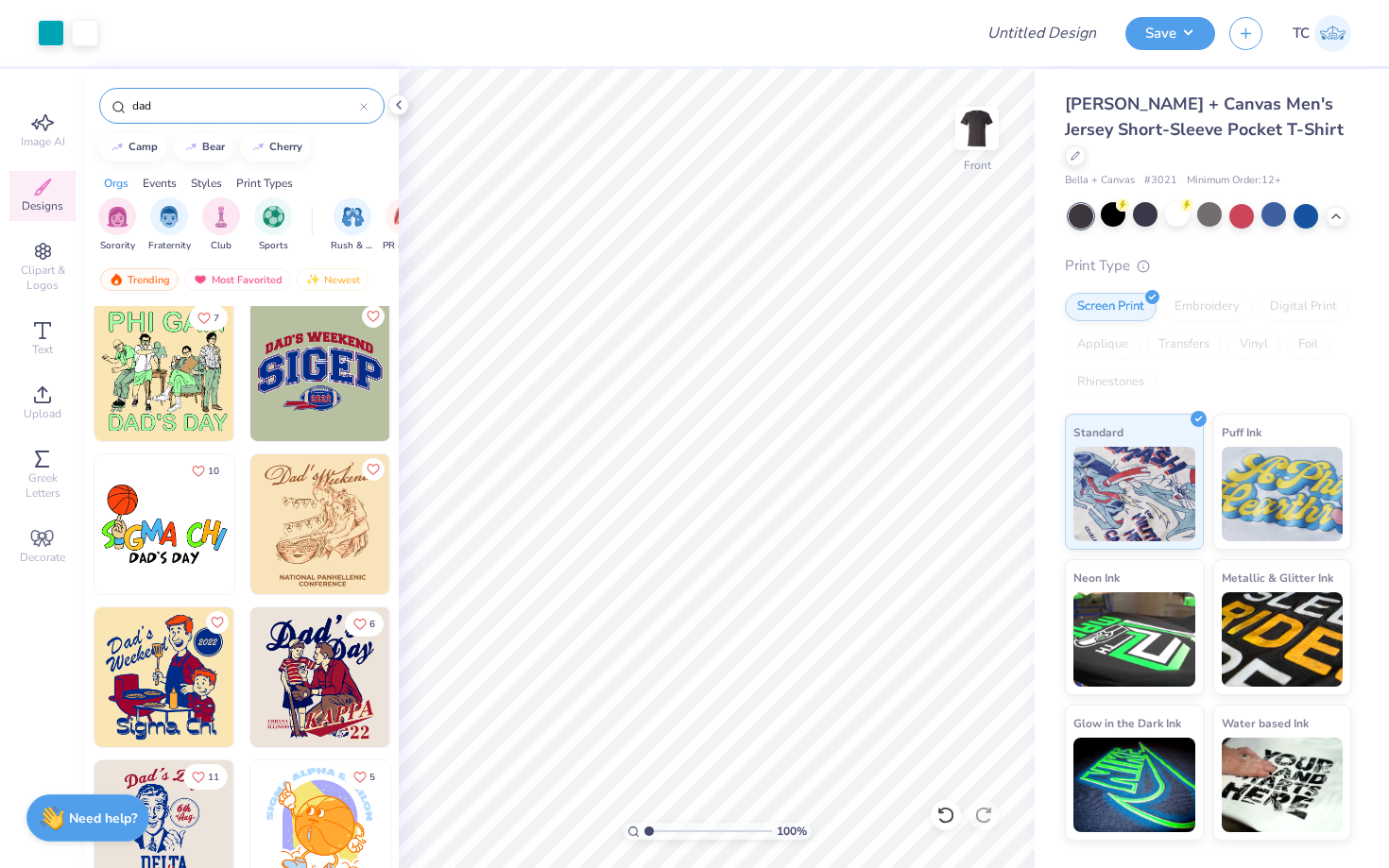 click at bounding box center (320, 524) 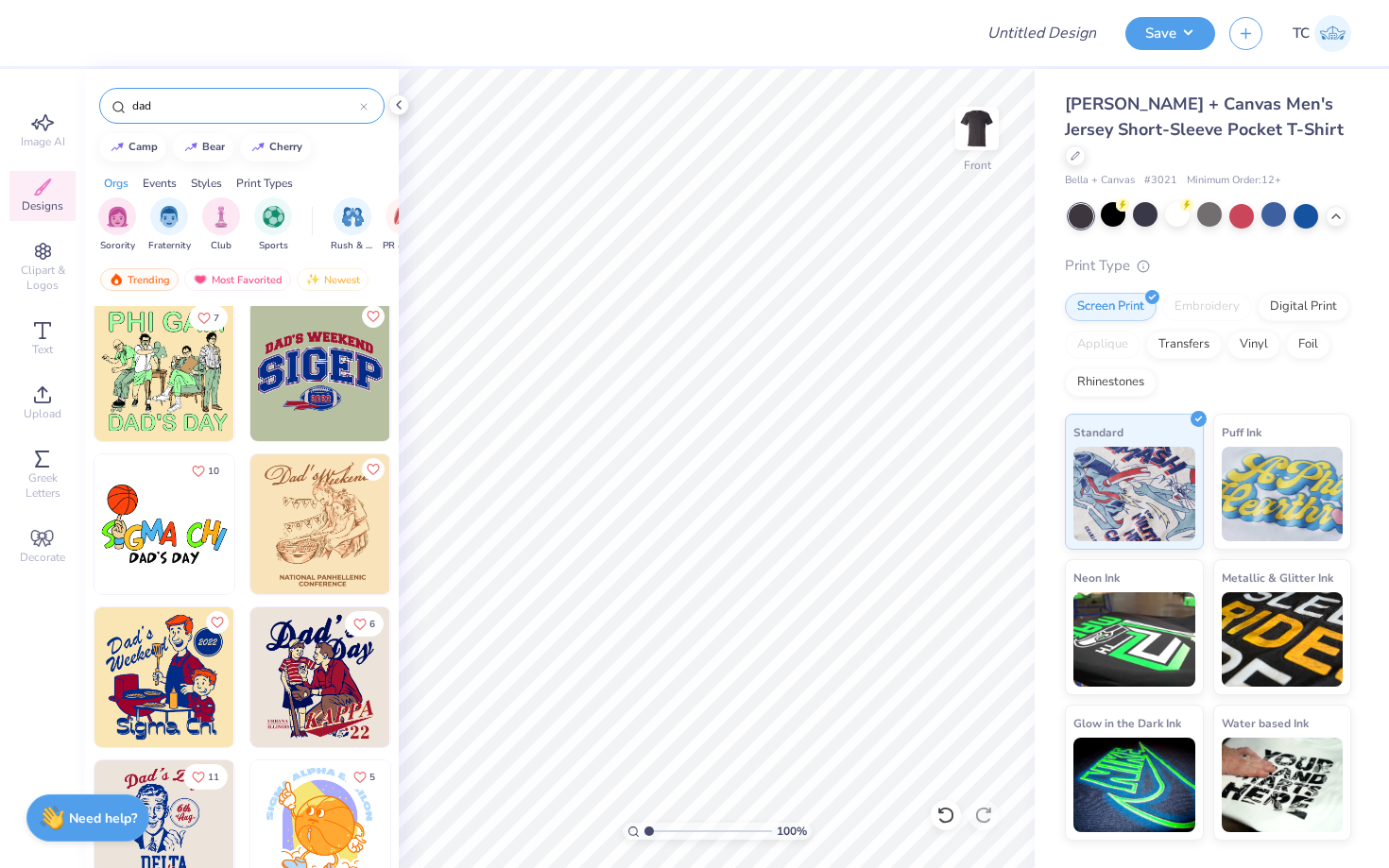 click at bounding box center [320, 524] 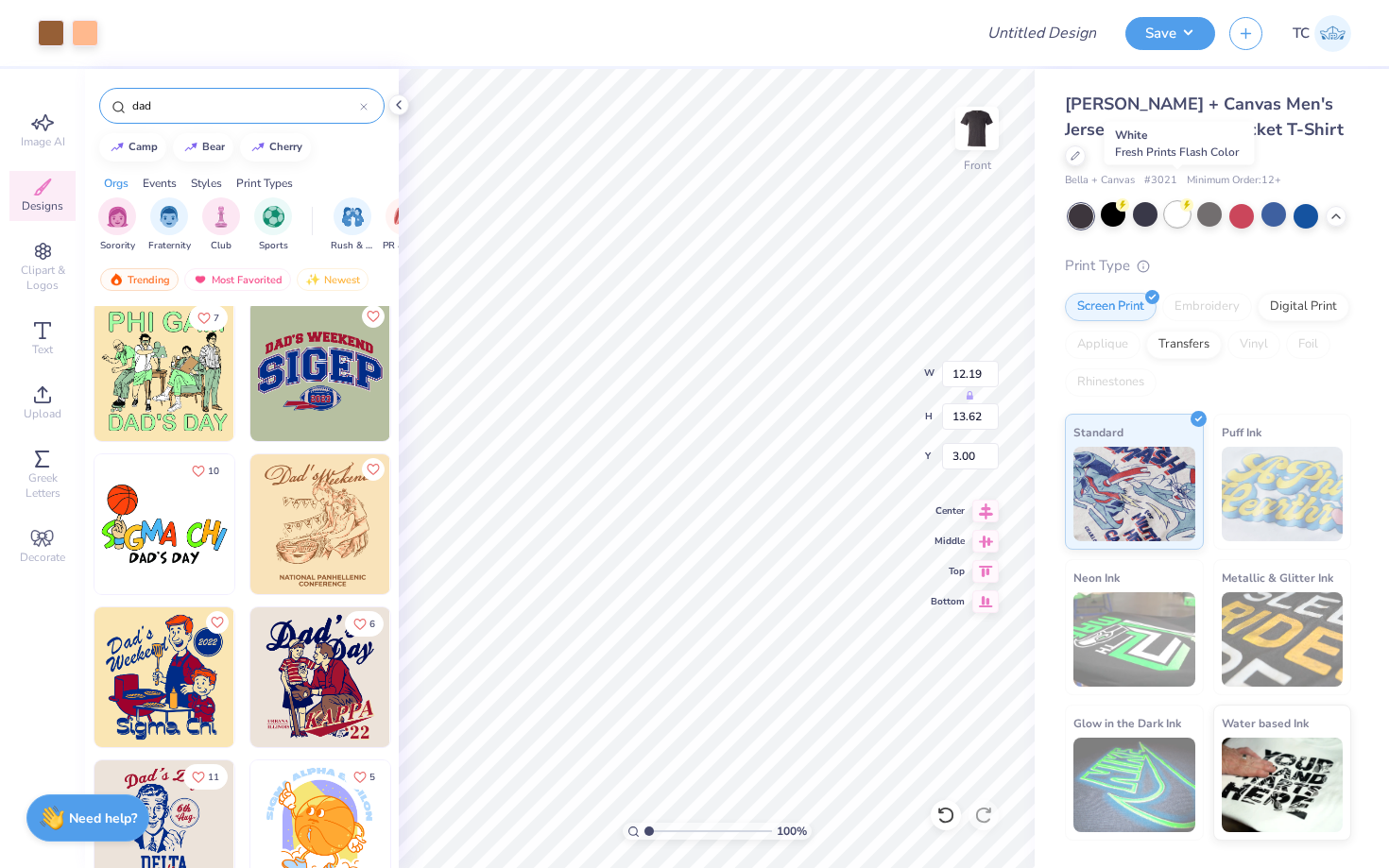 click 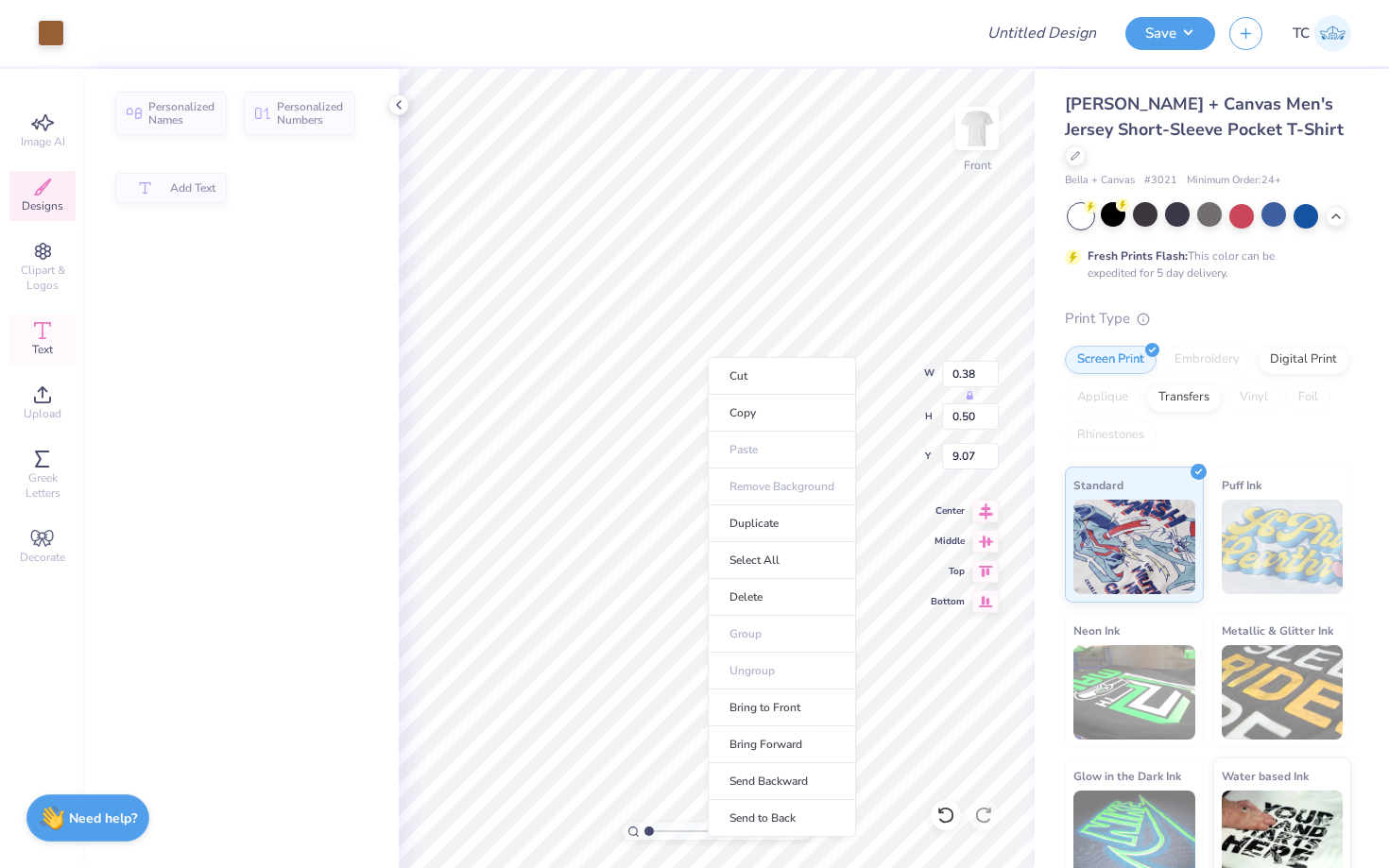 type on "0.38" 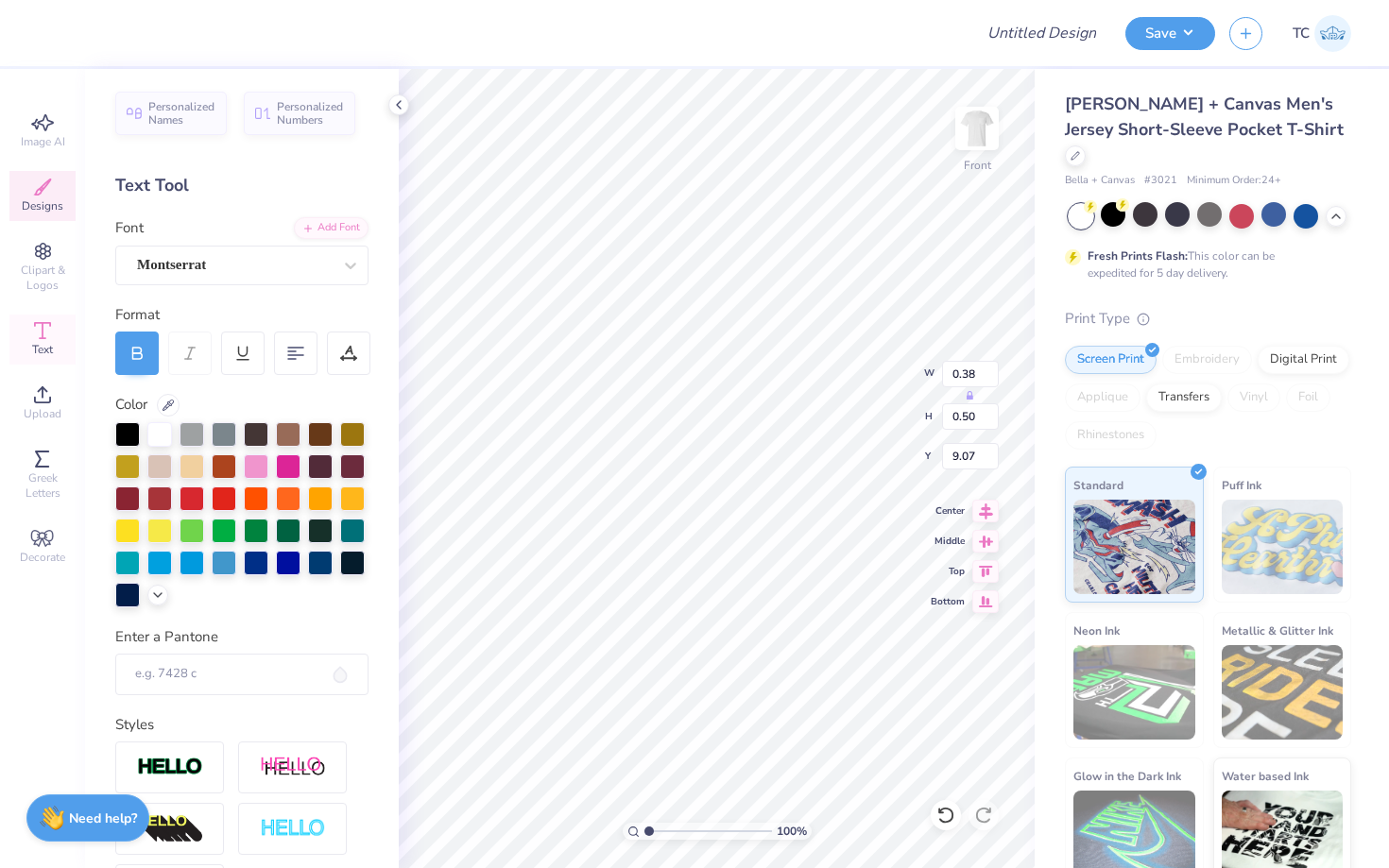 type on "5" 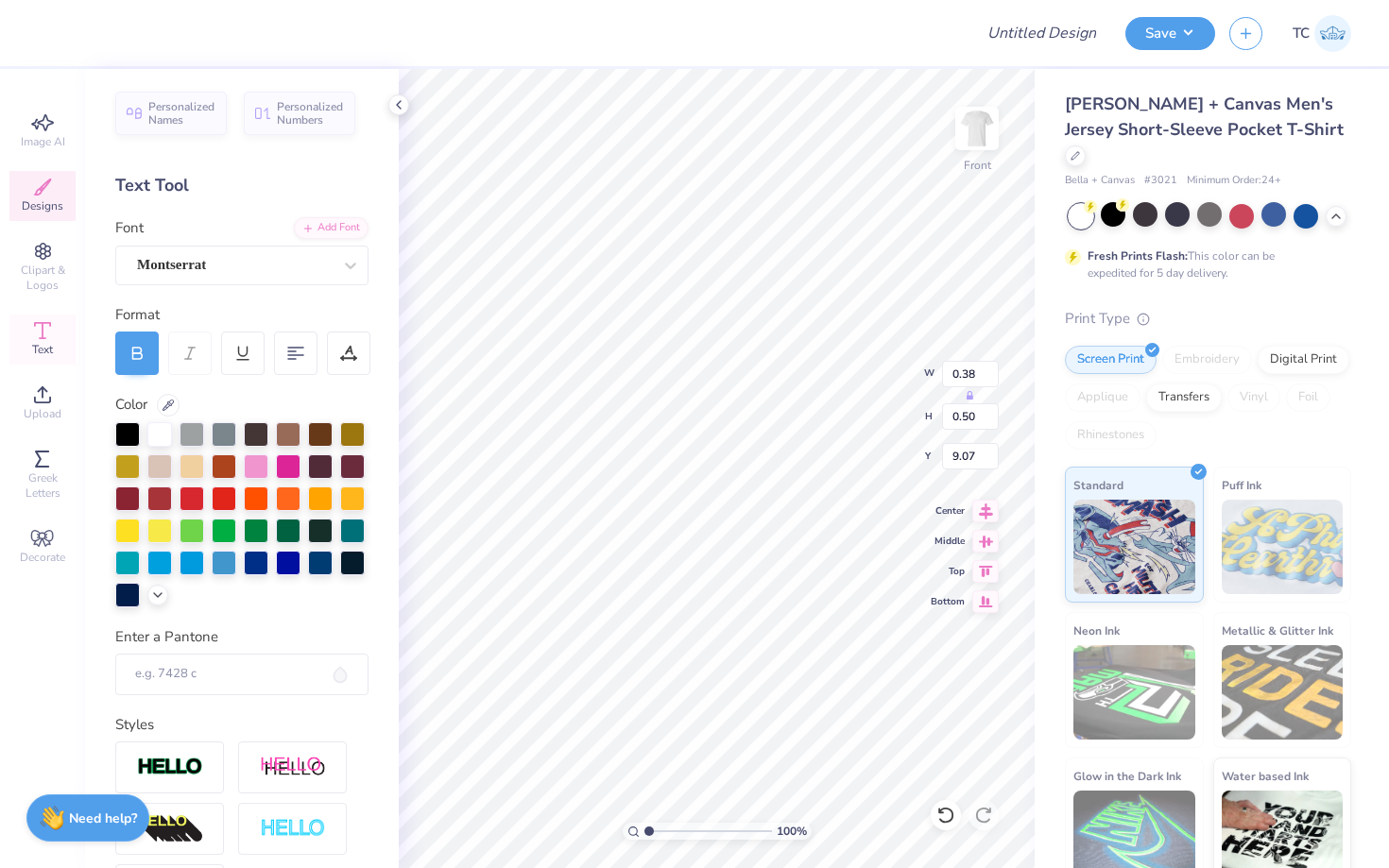 type on "9.43" 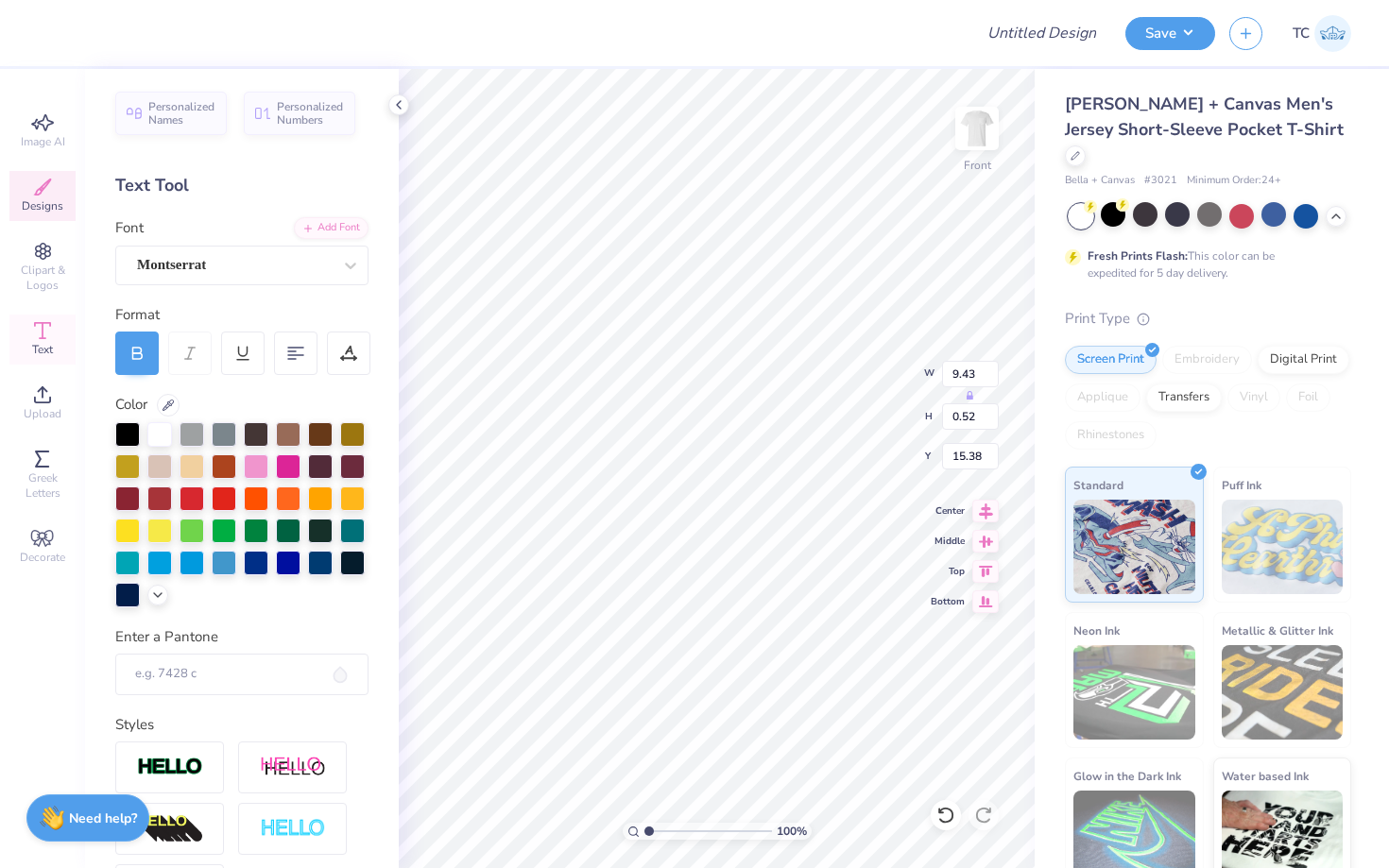 type on "l" 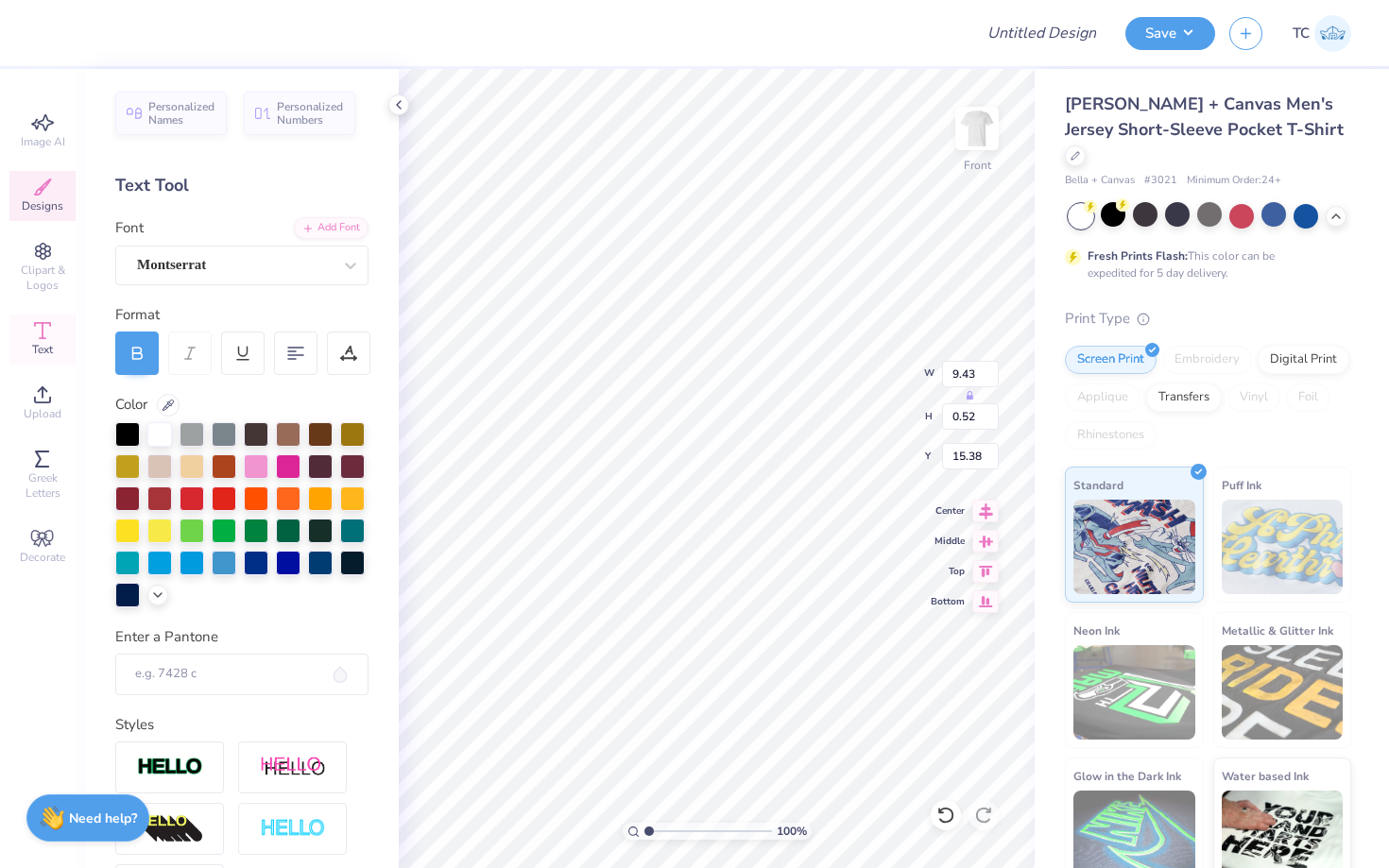 type on "5.16" 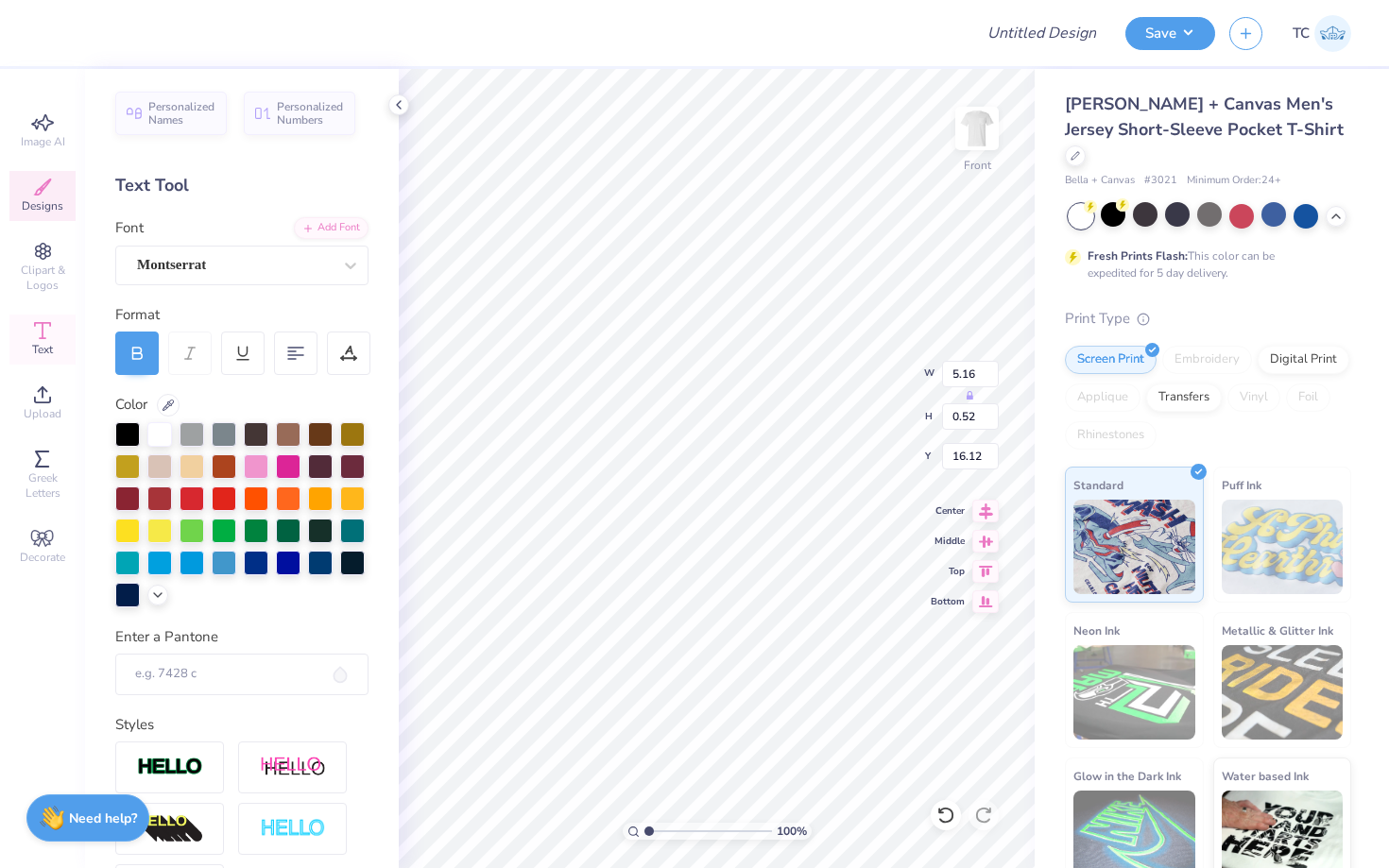 scroll, scrollTop: 0, scrollLeft: 1, axis: horizontal 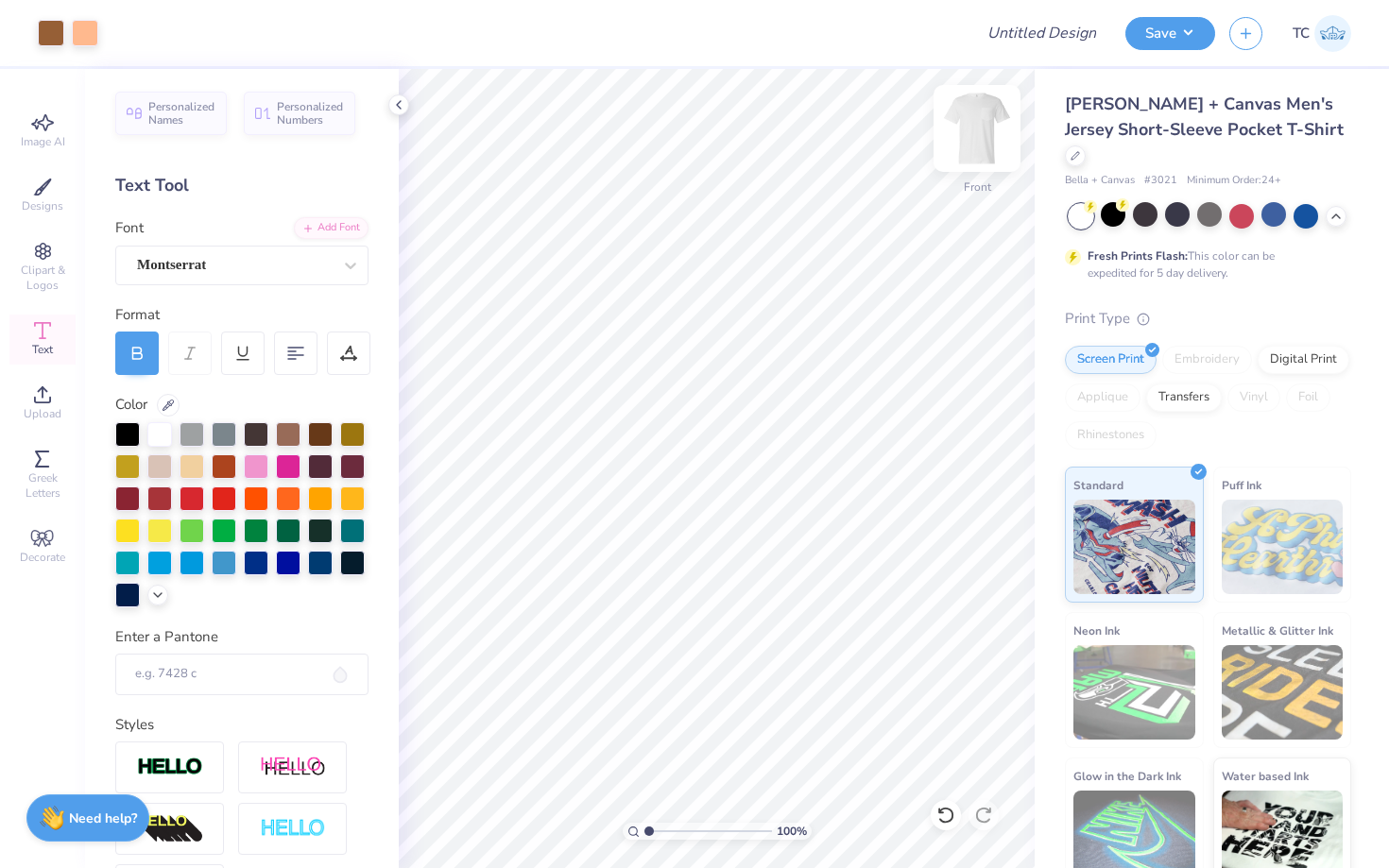 click at bounding box center (977, 128) 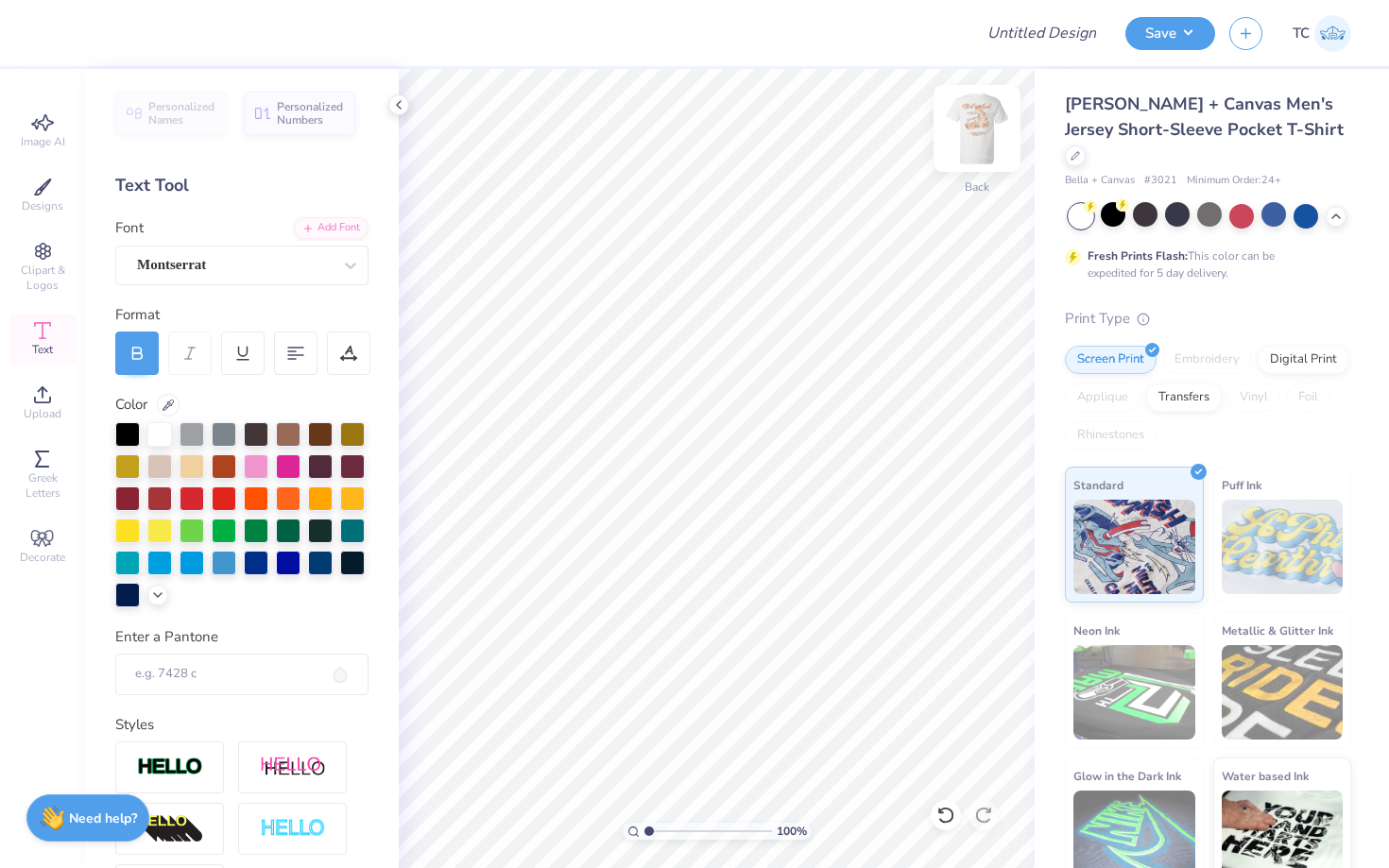 click at bounding box center (977, 128) 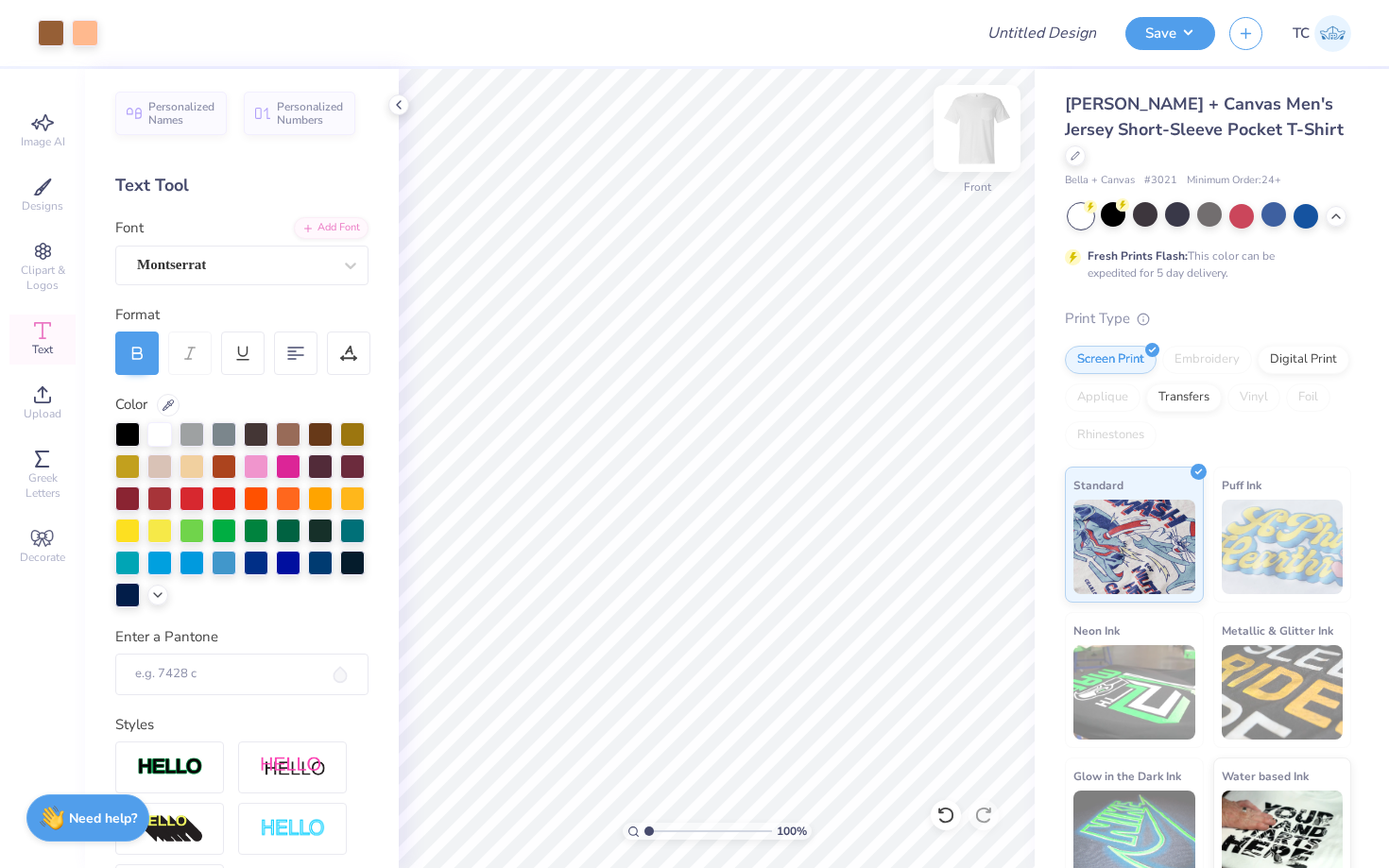 click at bounding box center [977, 128] 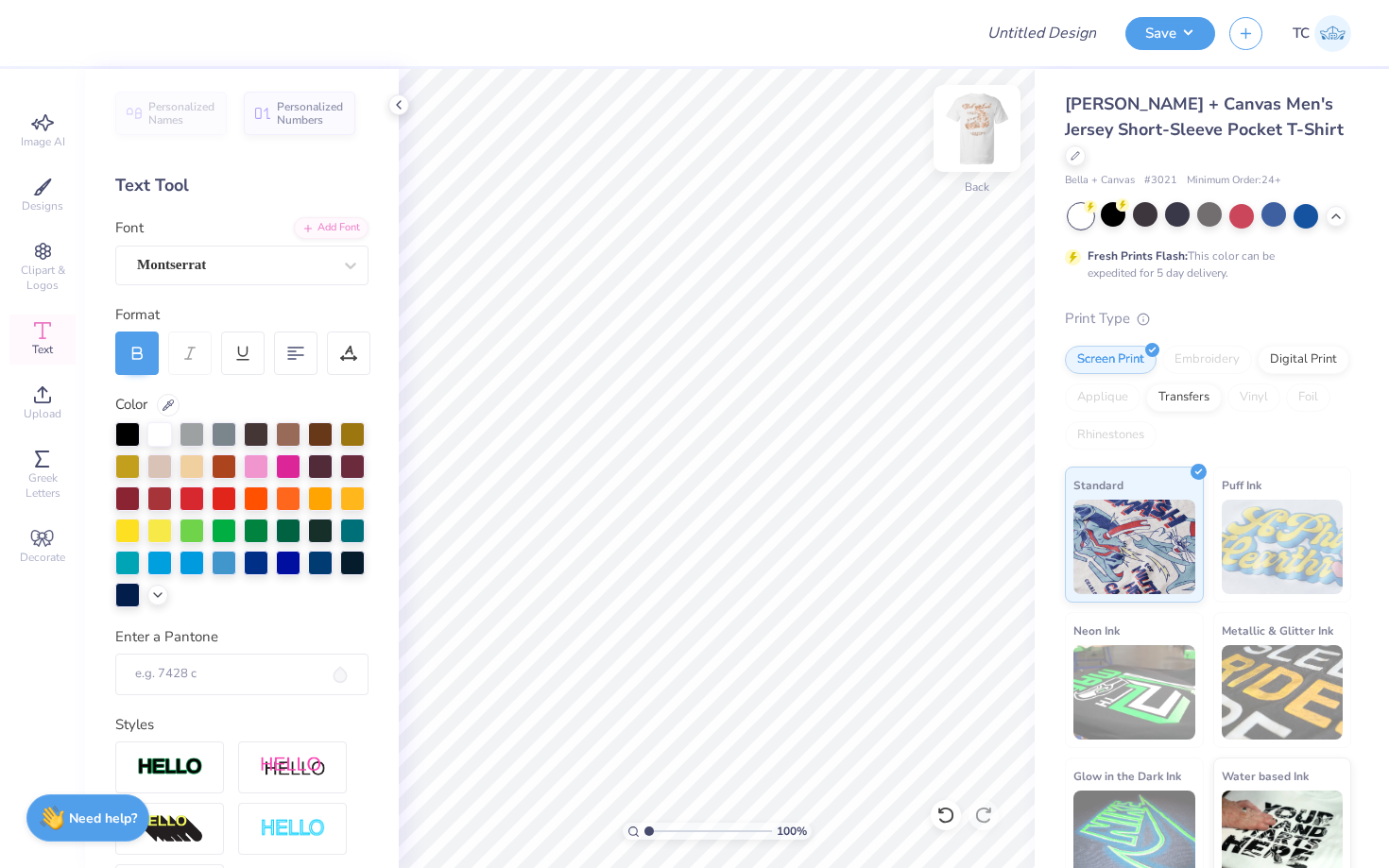 click at bounding box center (977, 128) 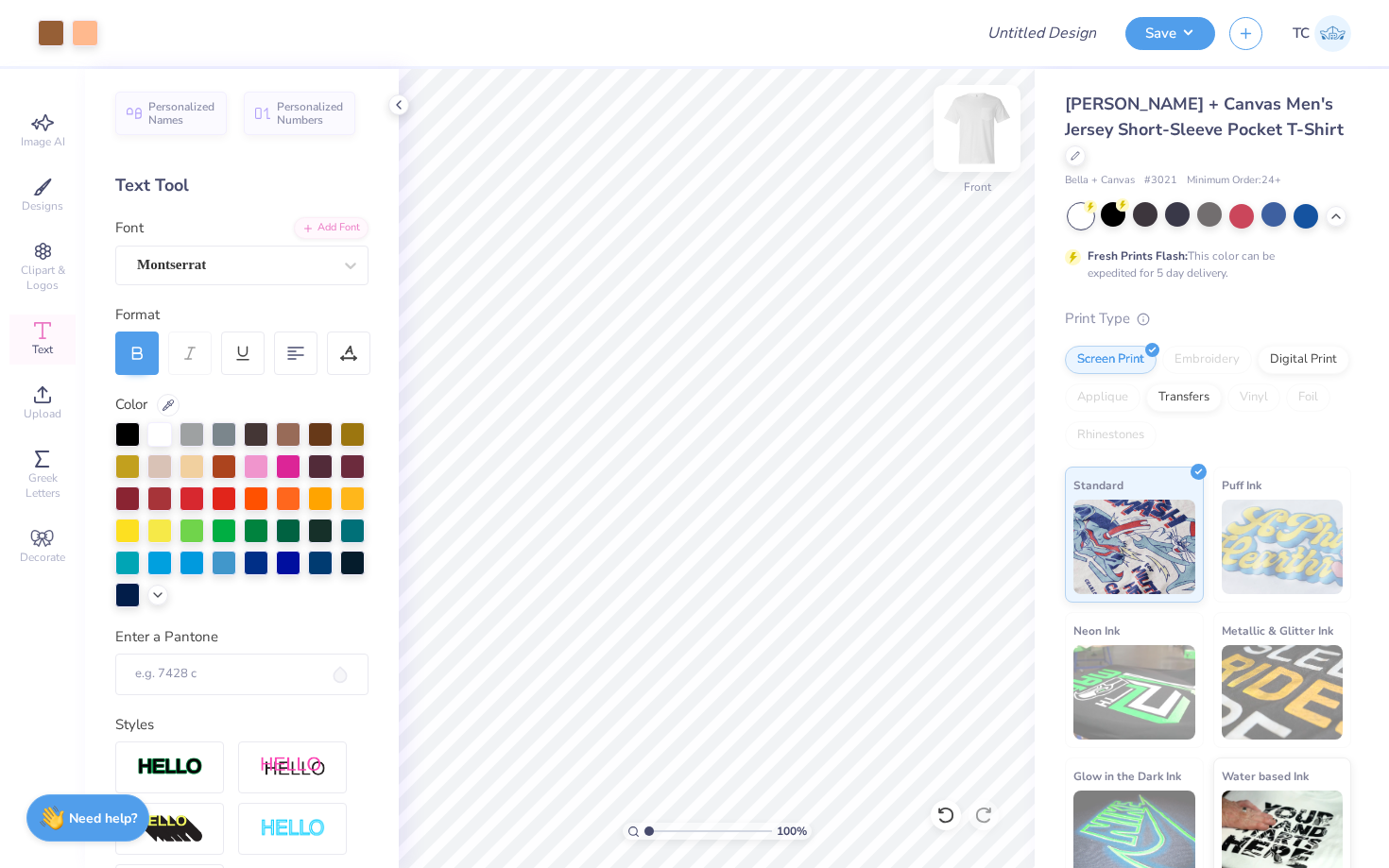 click at bounding box center [977, 128] 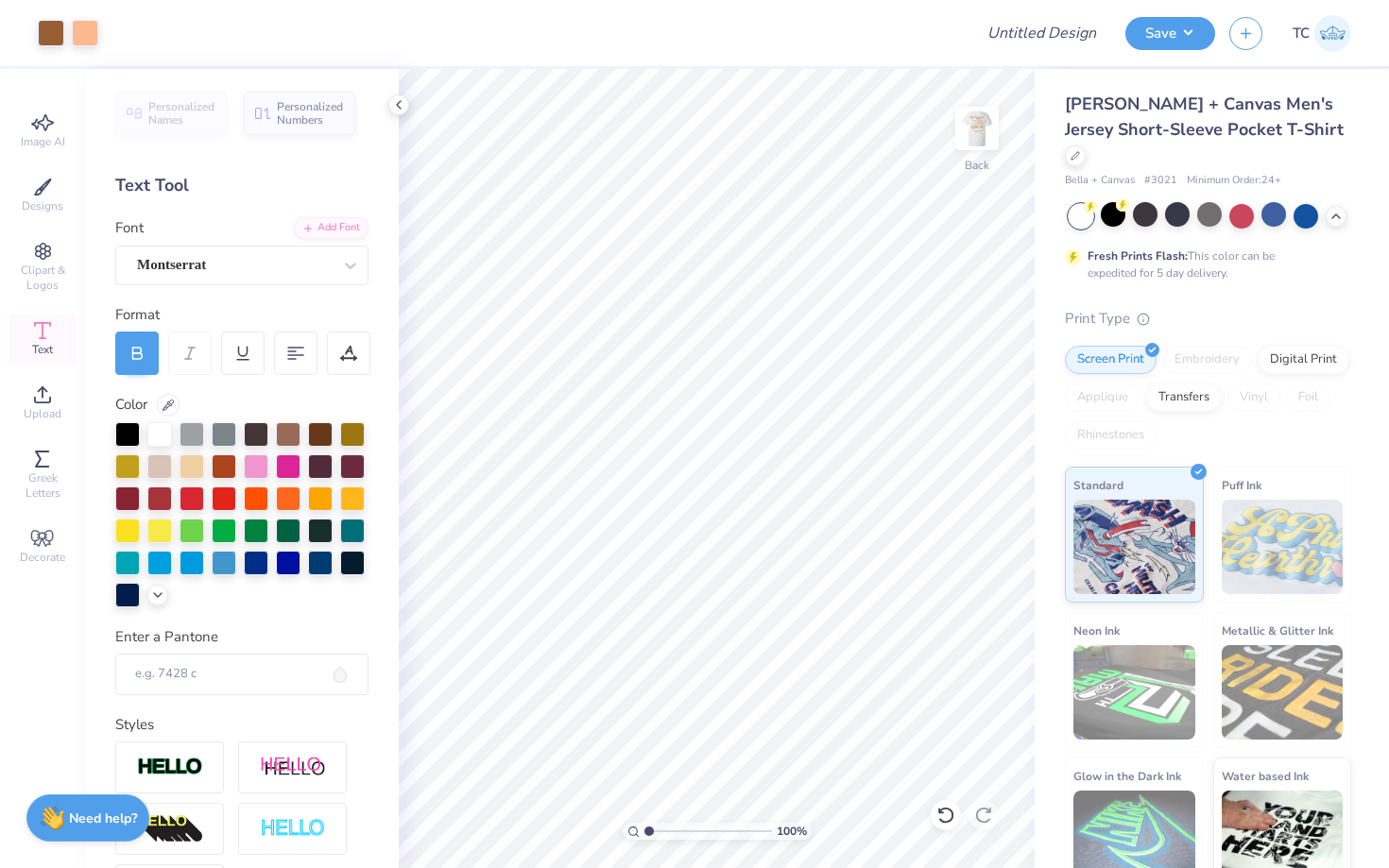 click at bounding box center [977, 128] 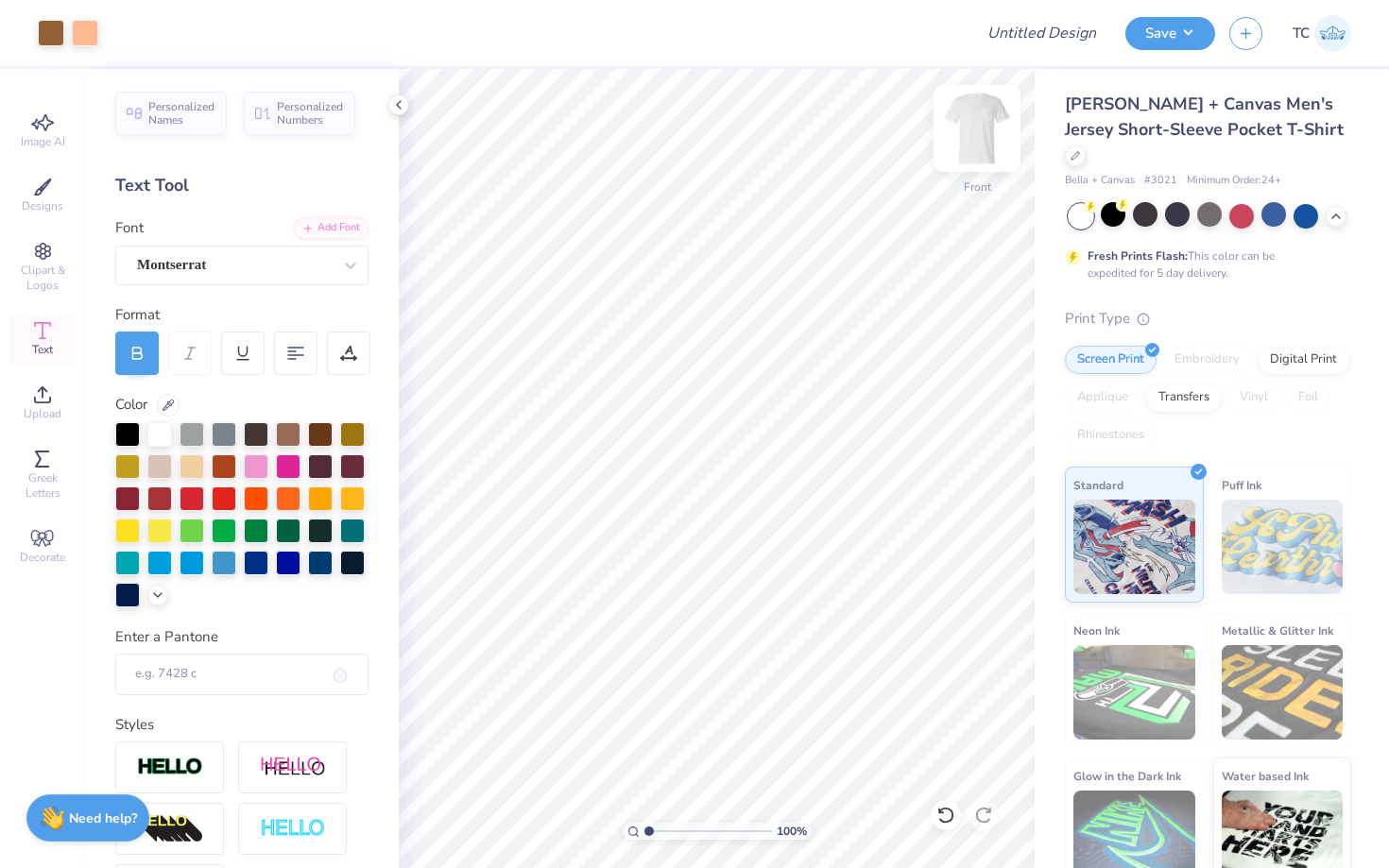 click at bounding box center [977, 128] 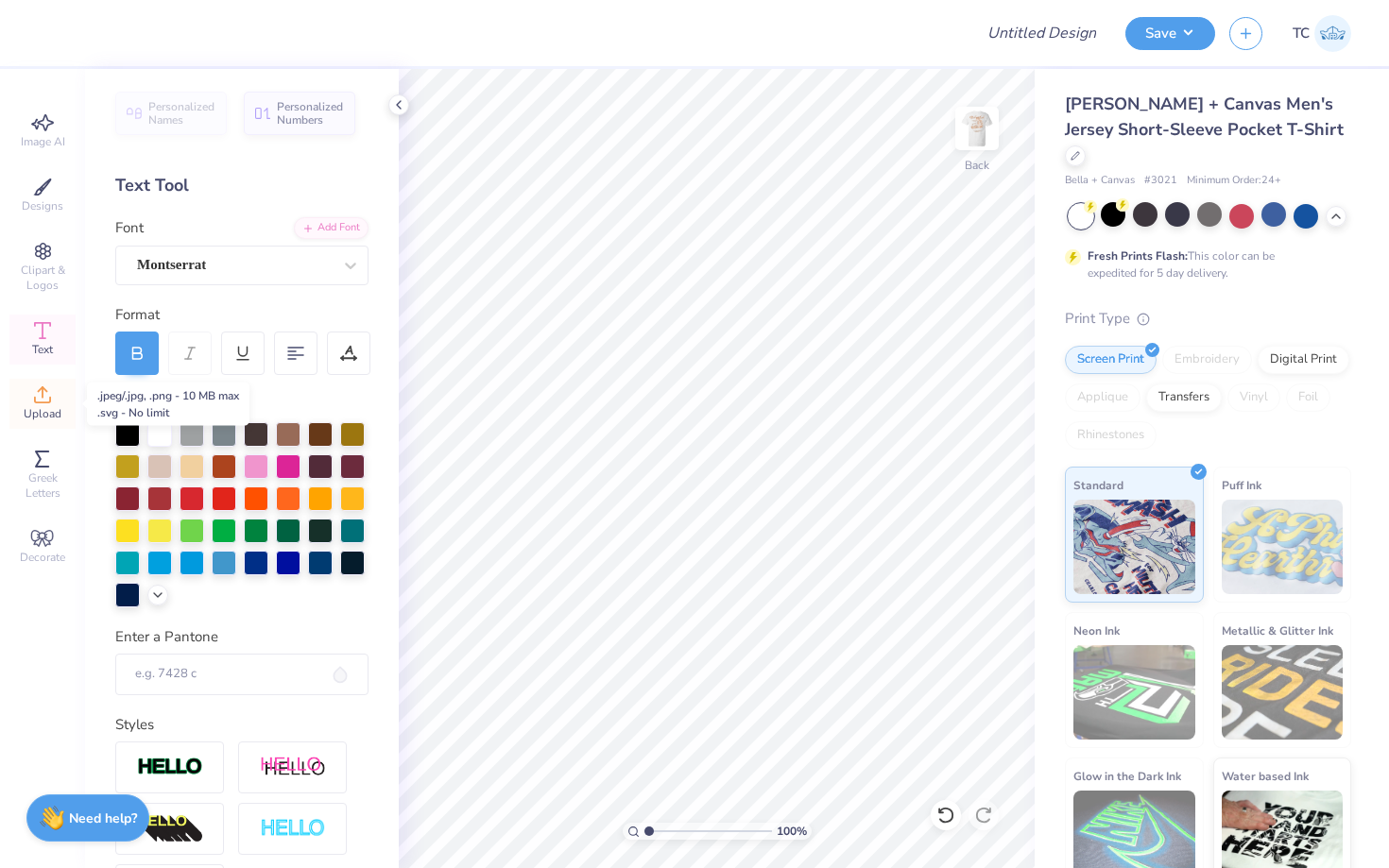 click on "Upload" at bounding box center [43, 414] 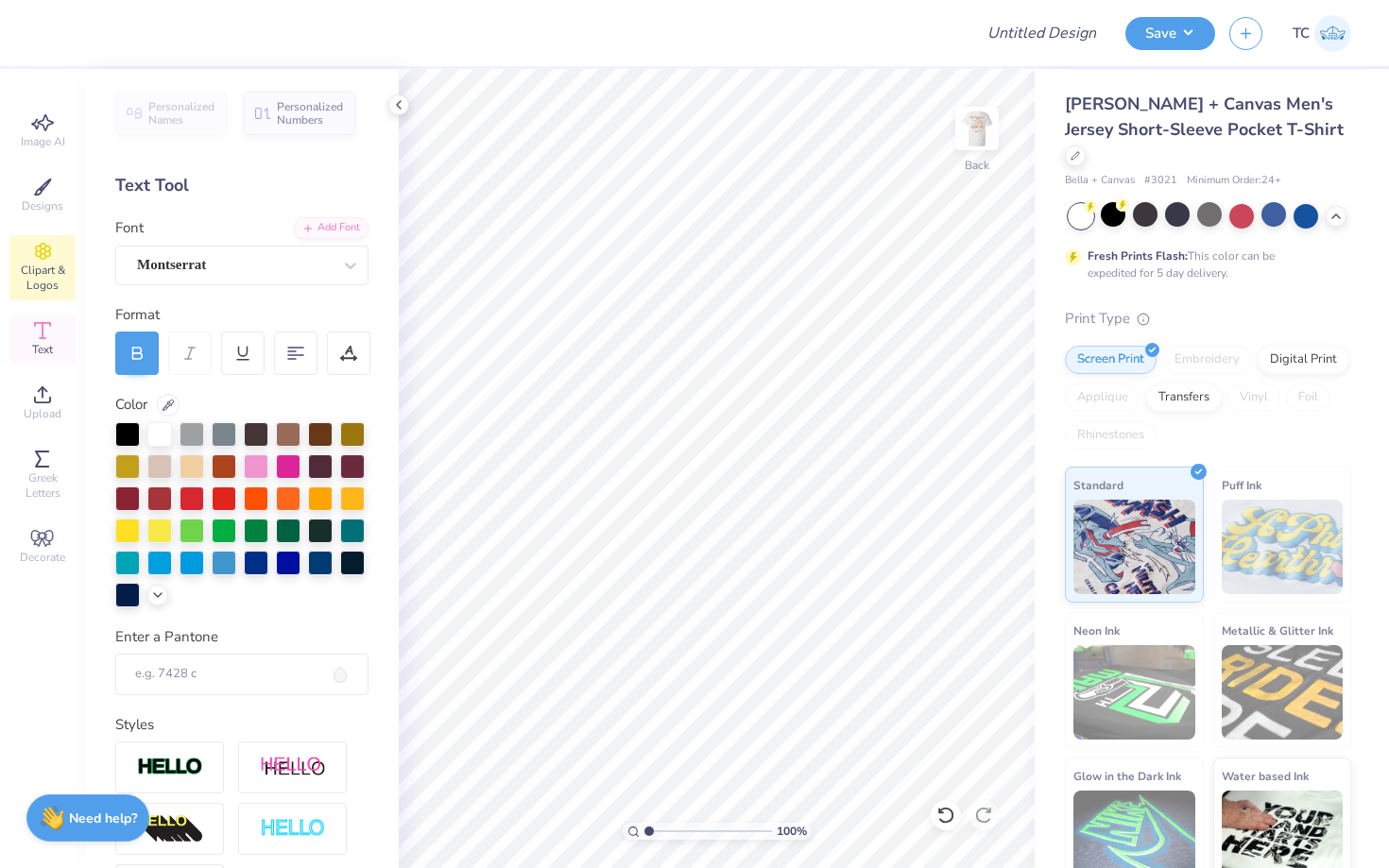 click 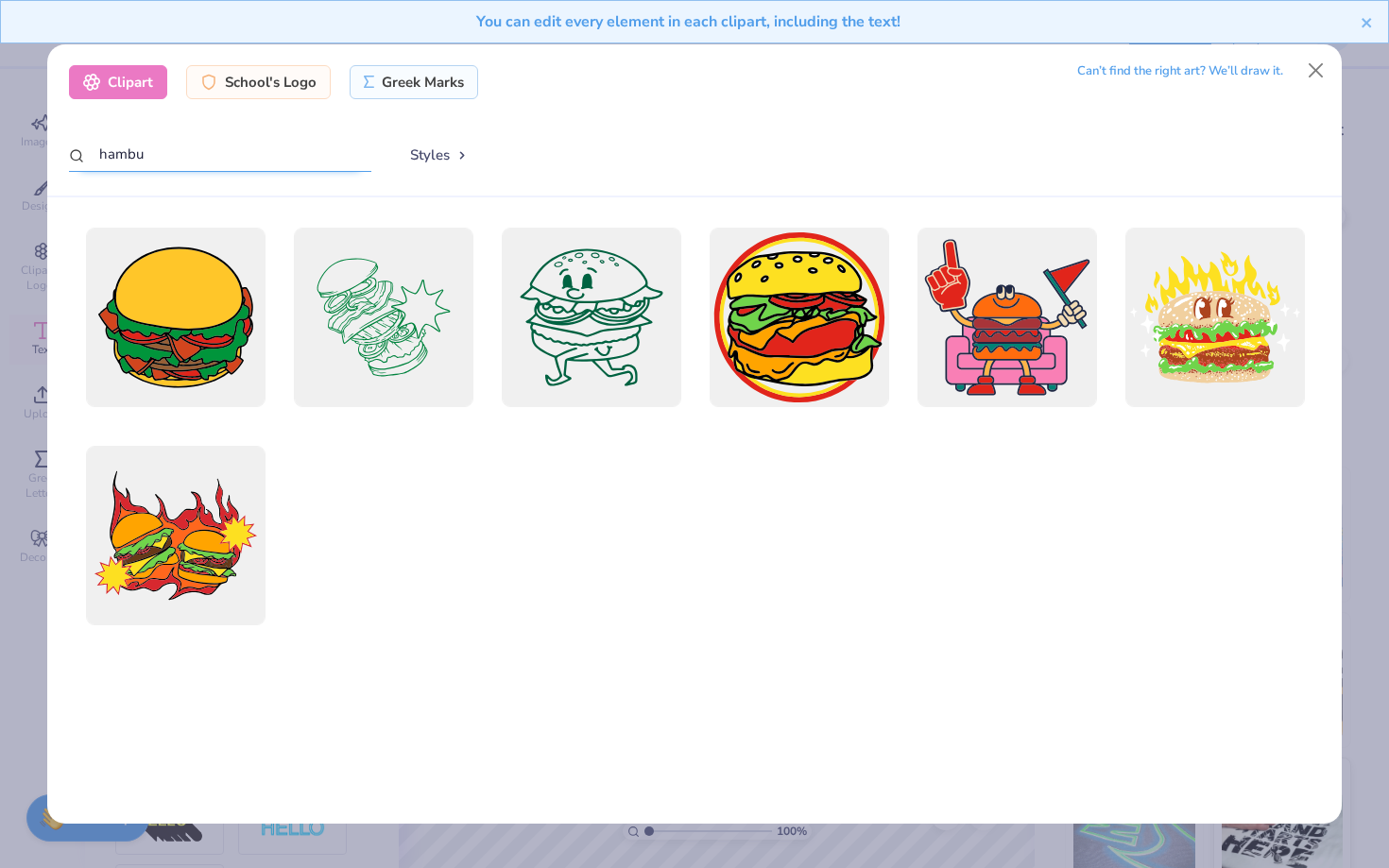 click on "hambu" at bounding box center [220, 154] 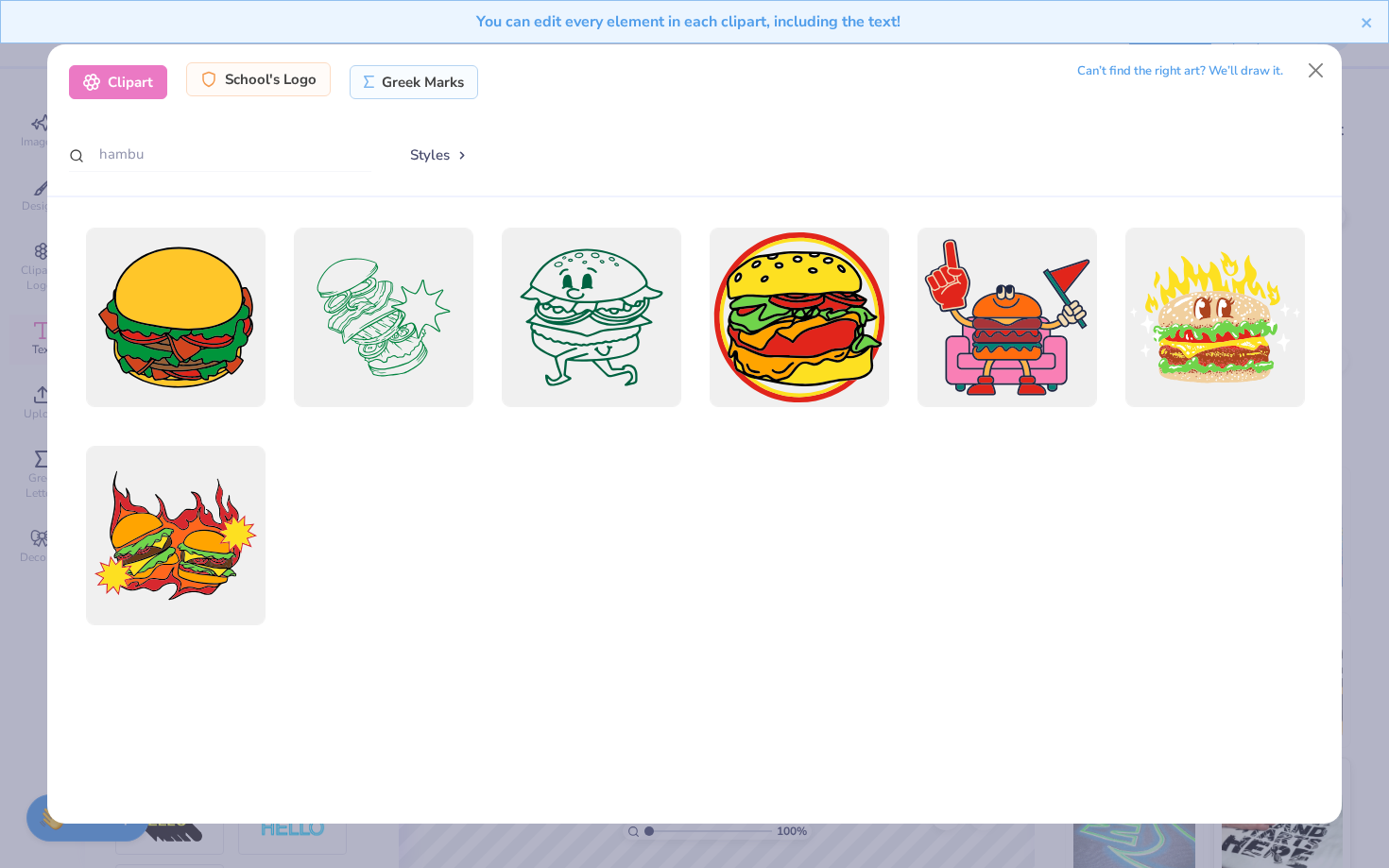click on "School's Logo" at bounding box center (258, 79) 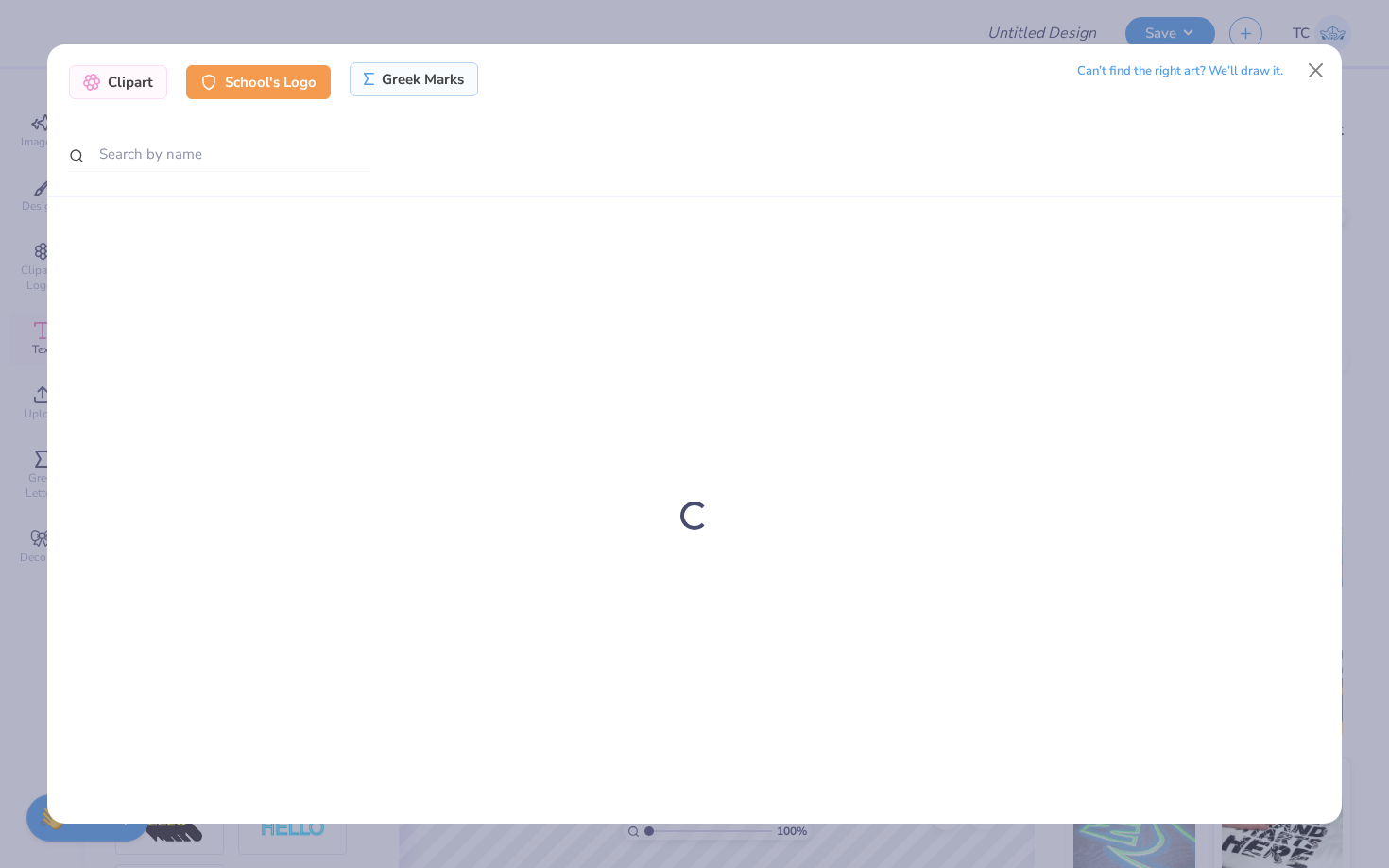 click on "Greek Marks" at bounding box center [414, 79] 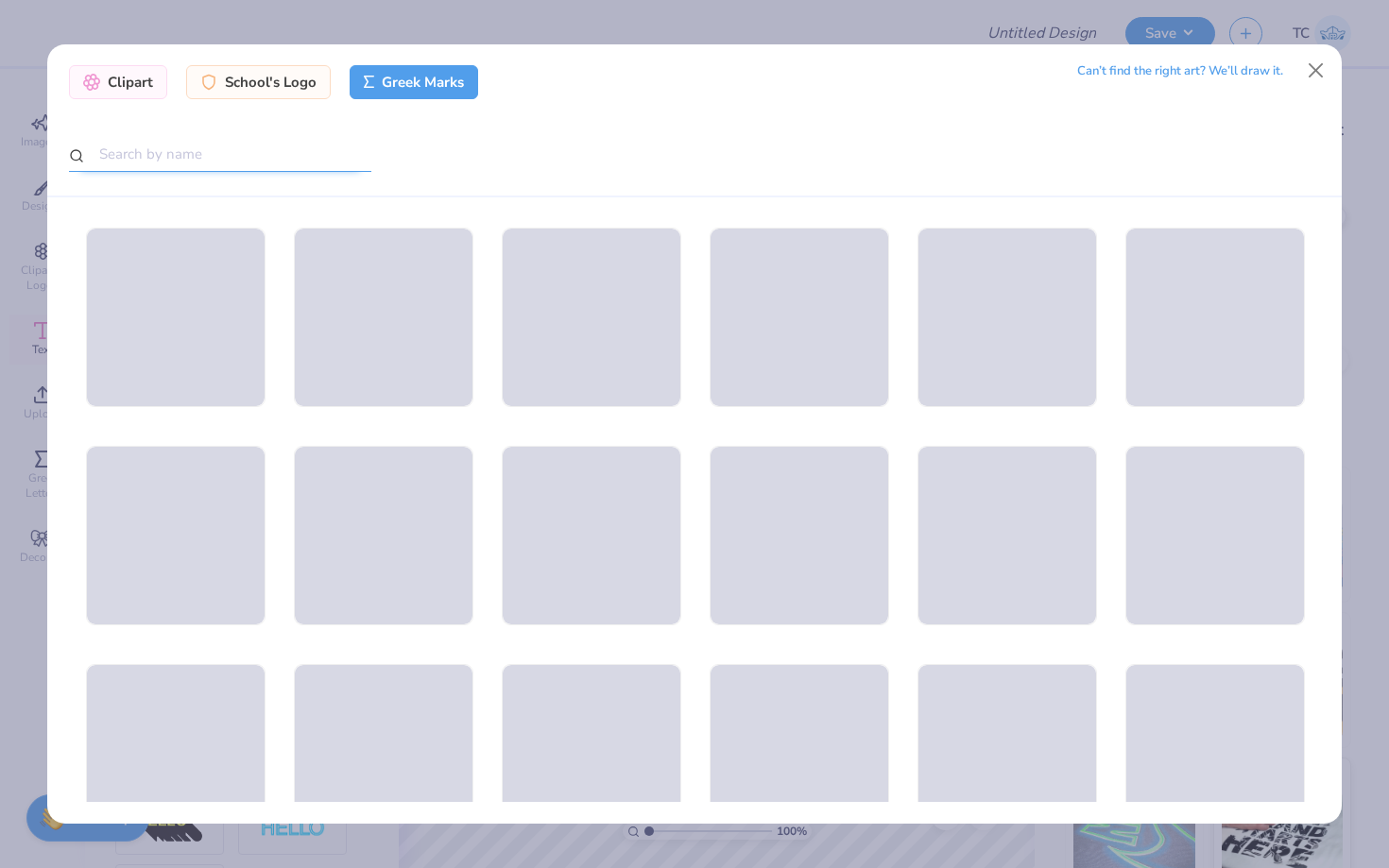 click at bounding box center [220, 154] 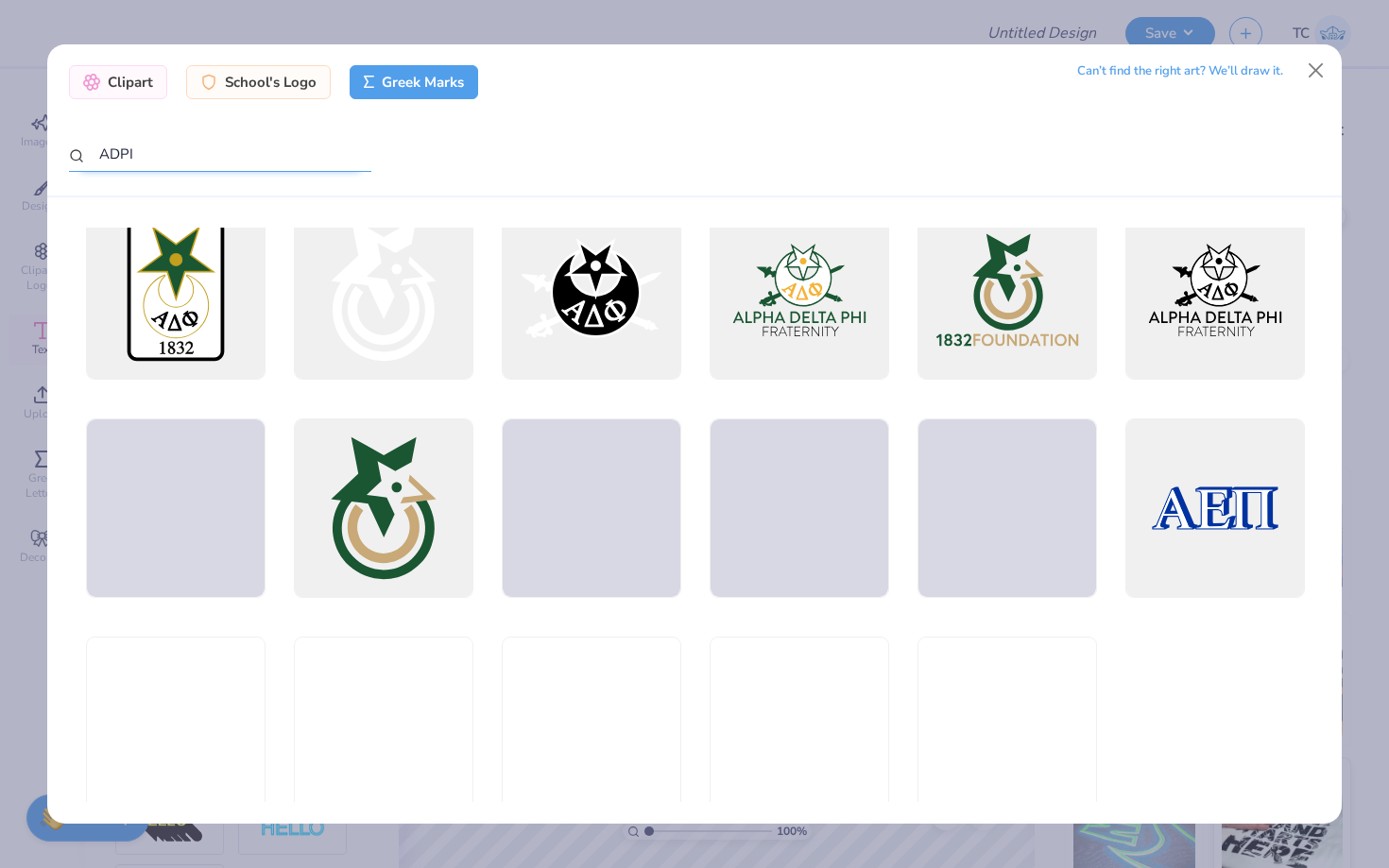 scroll, scrollTop: 1825, scrollLeft: 0, axis: vertical 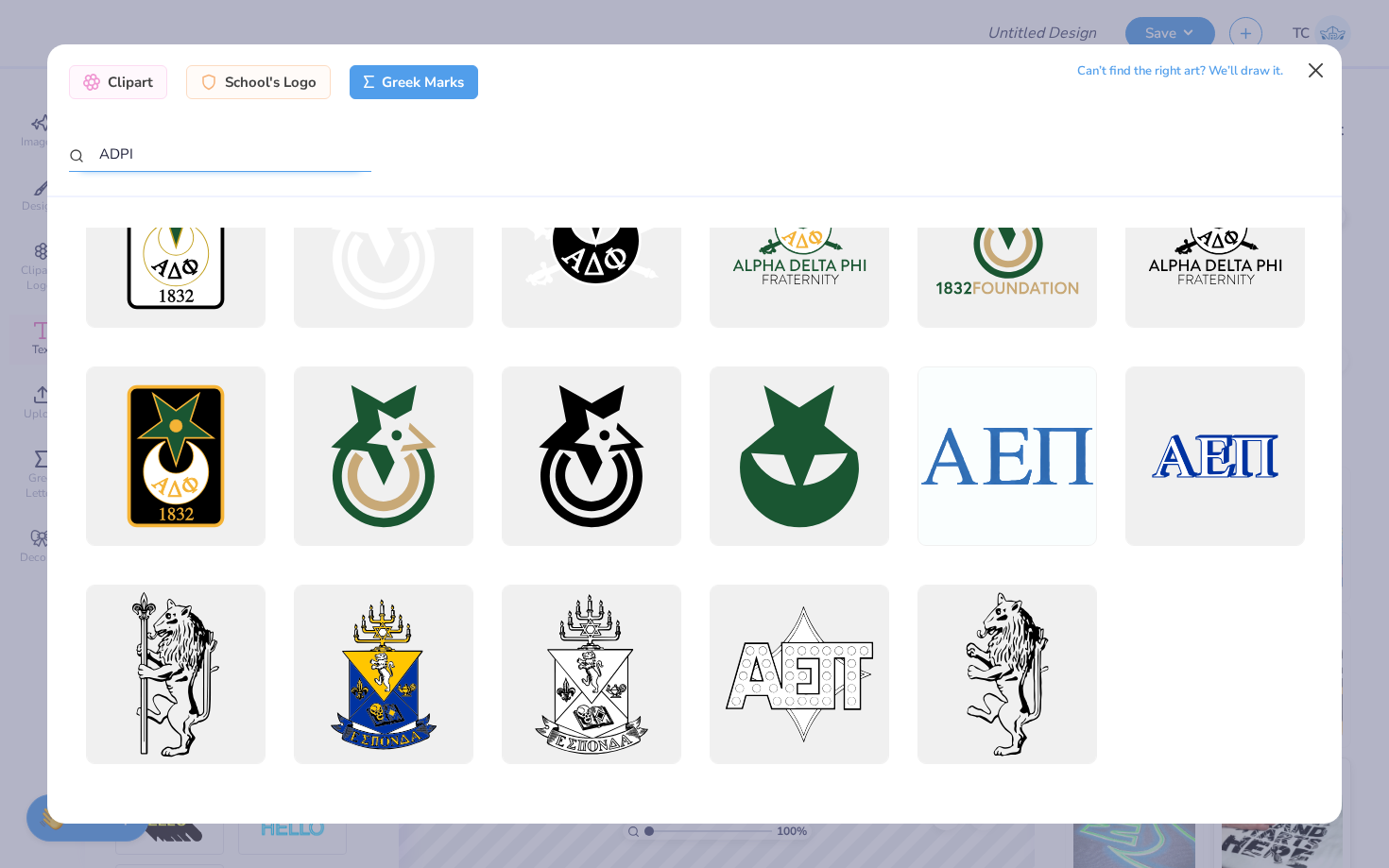type on "ADPI" 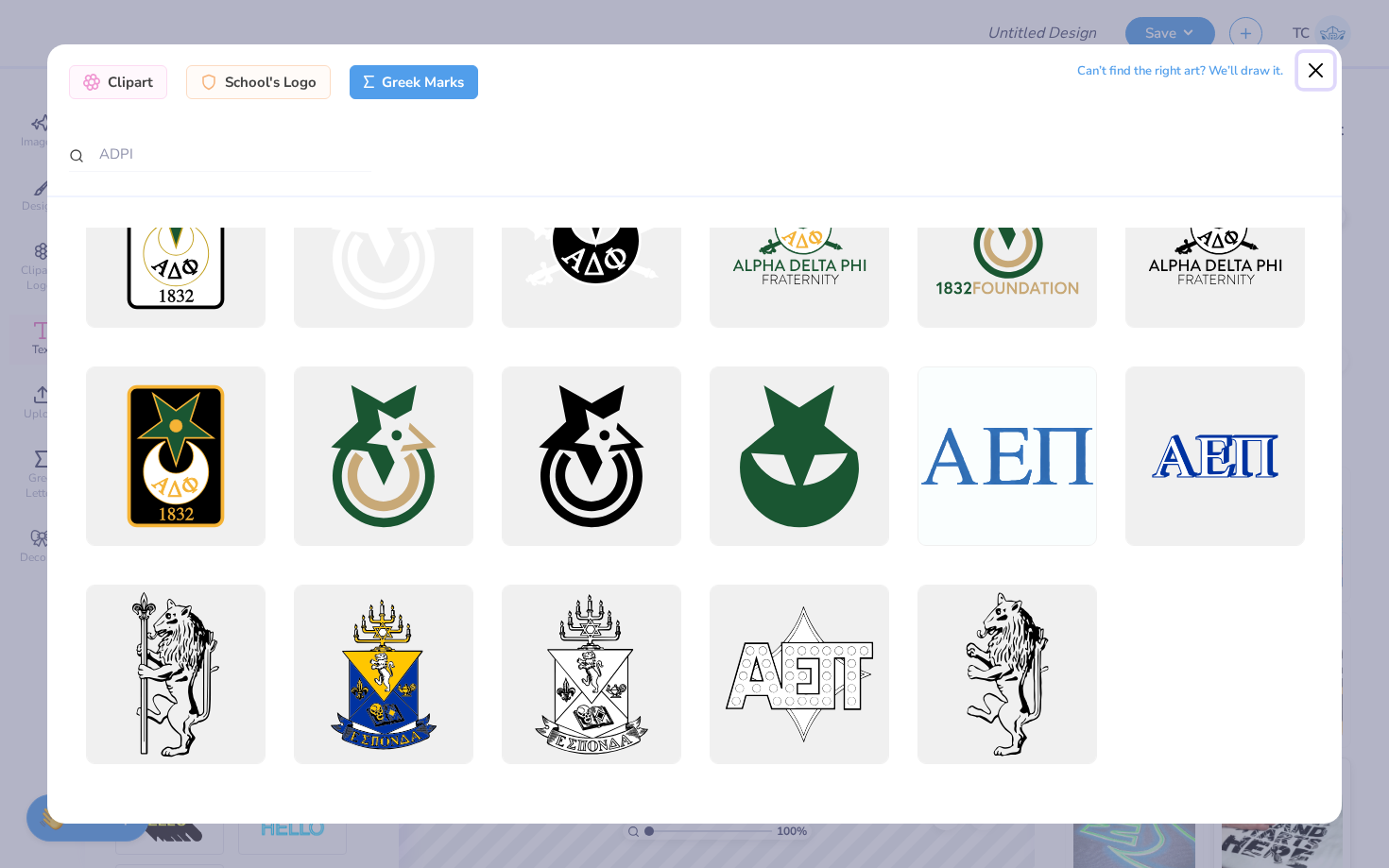 click at bounding box center (1316, 71) 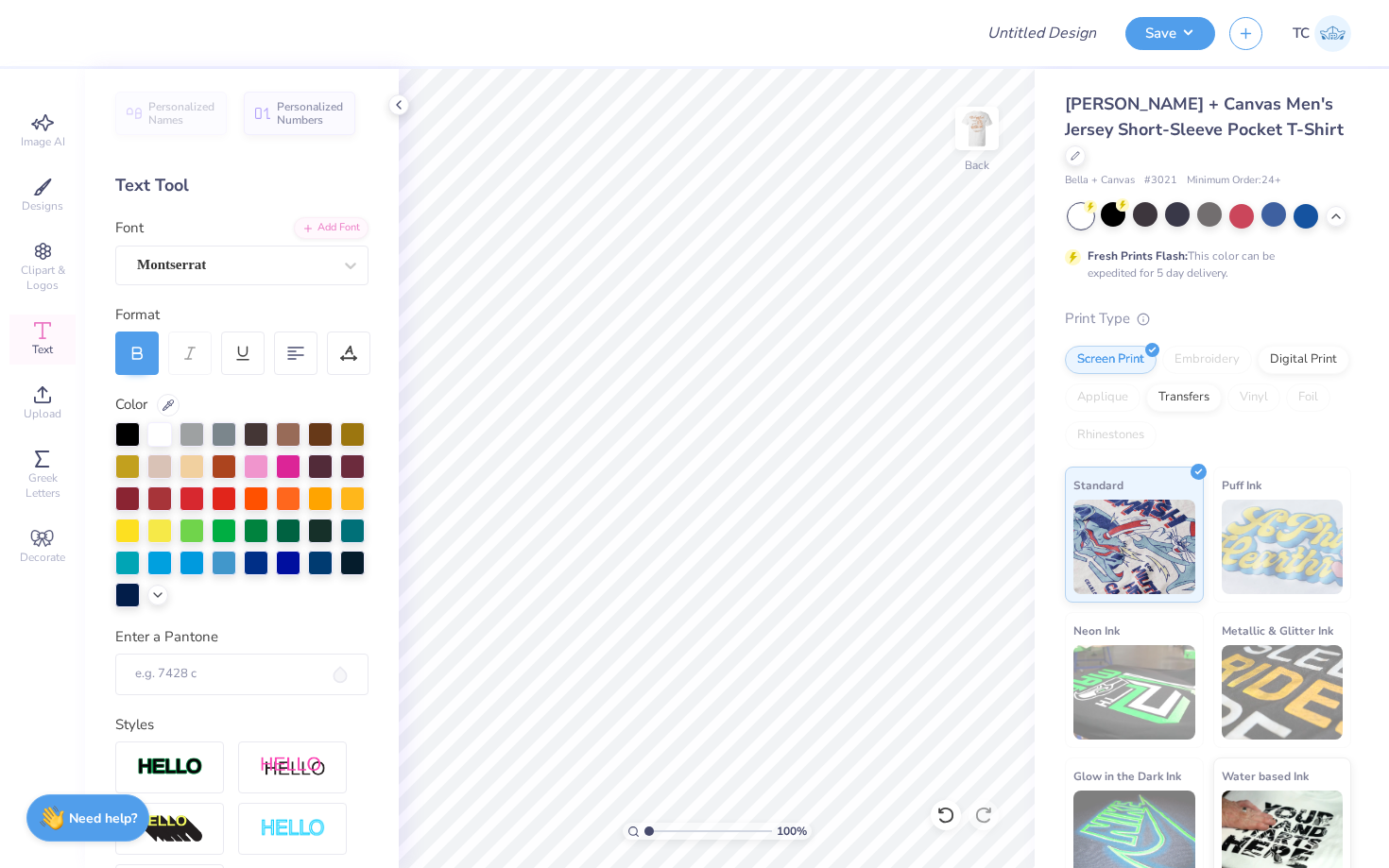 click 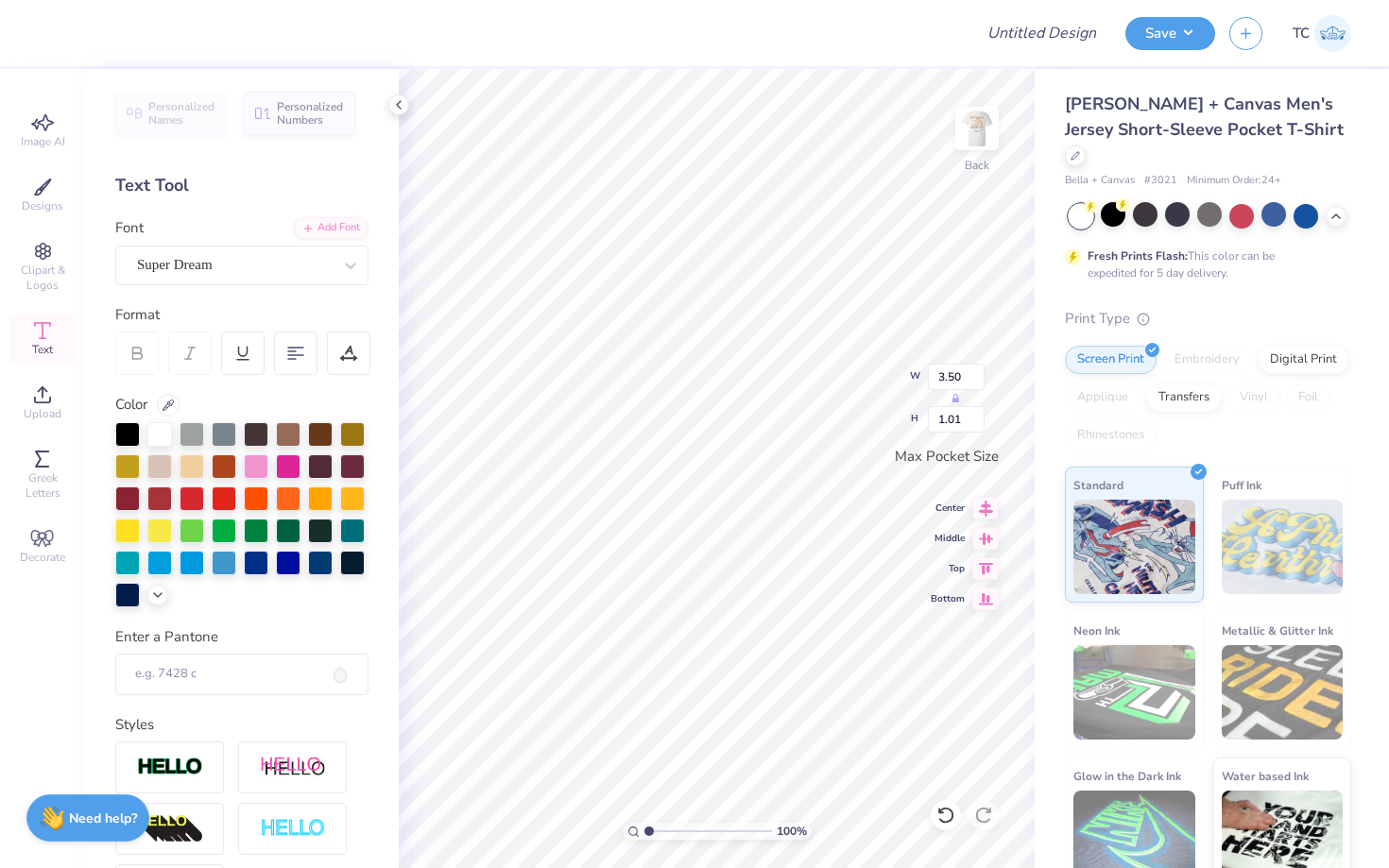 scroll, scrollTop: 0, scrollLeft: 0, axis: both 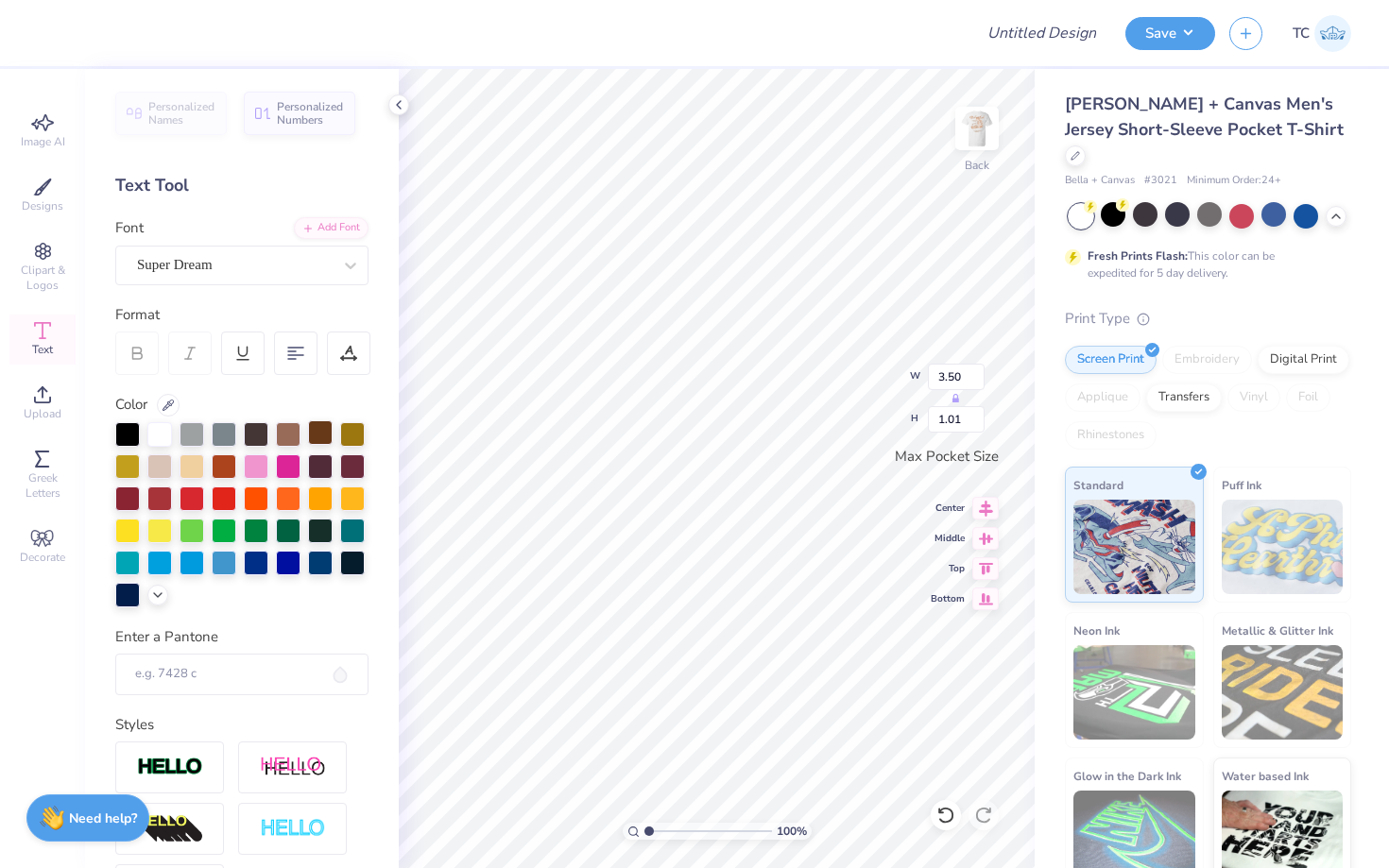 type on "ADPI" 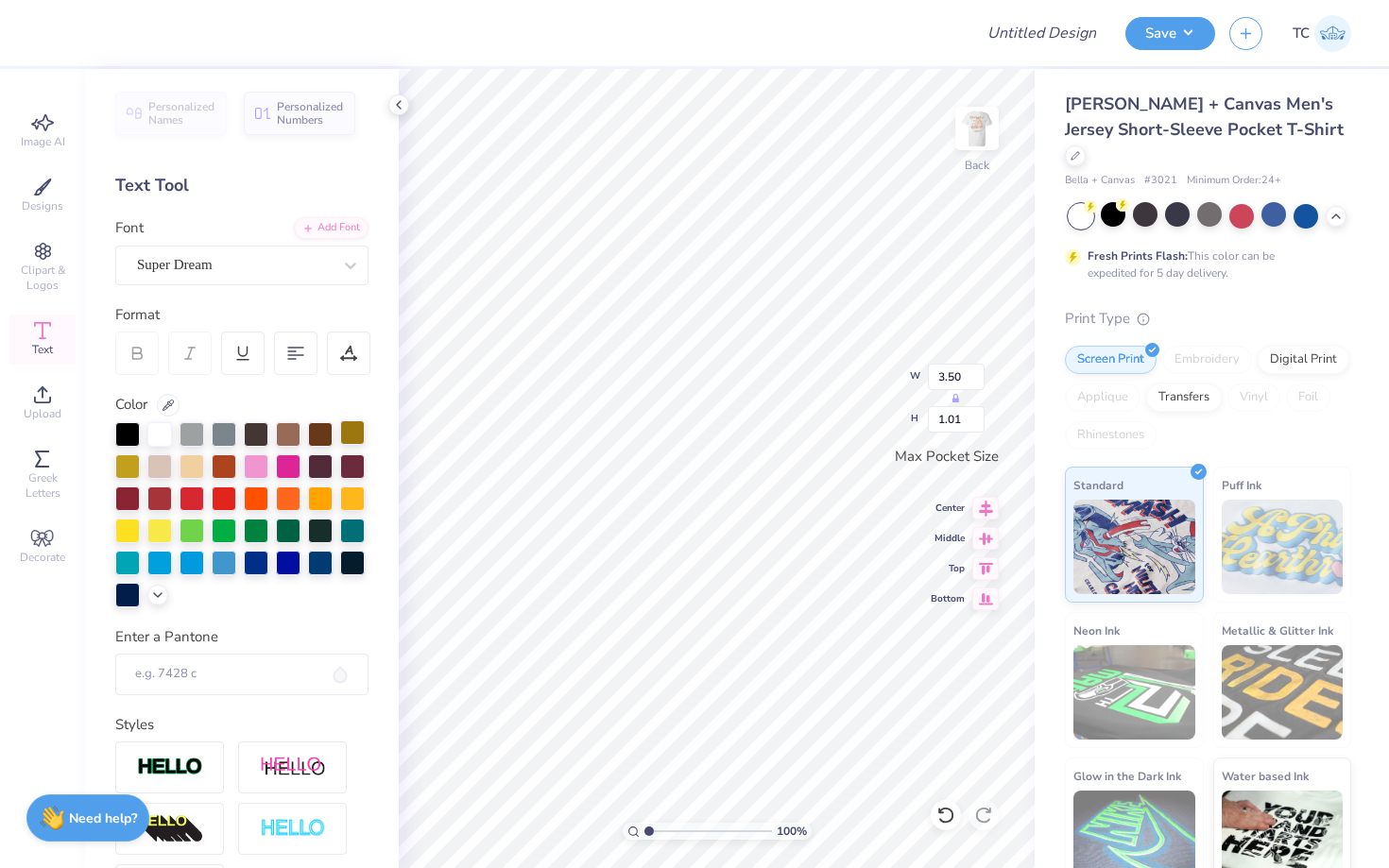 click at bounding box center [352, 433] 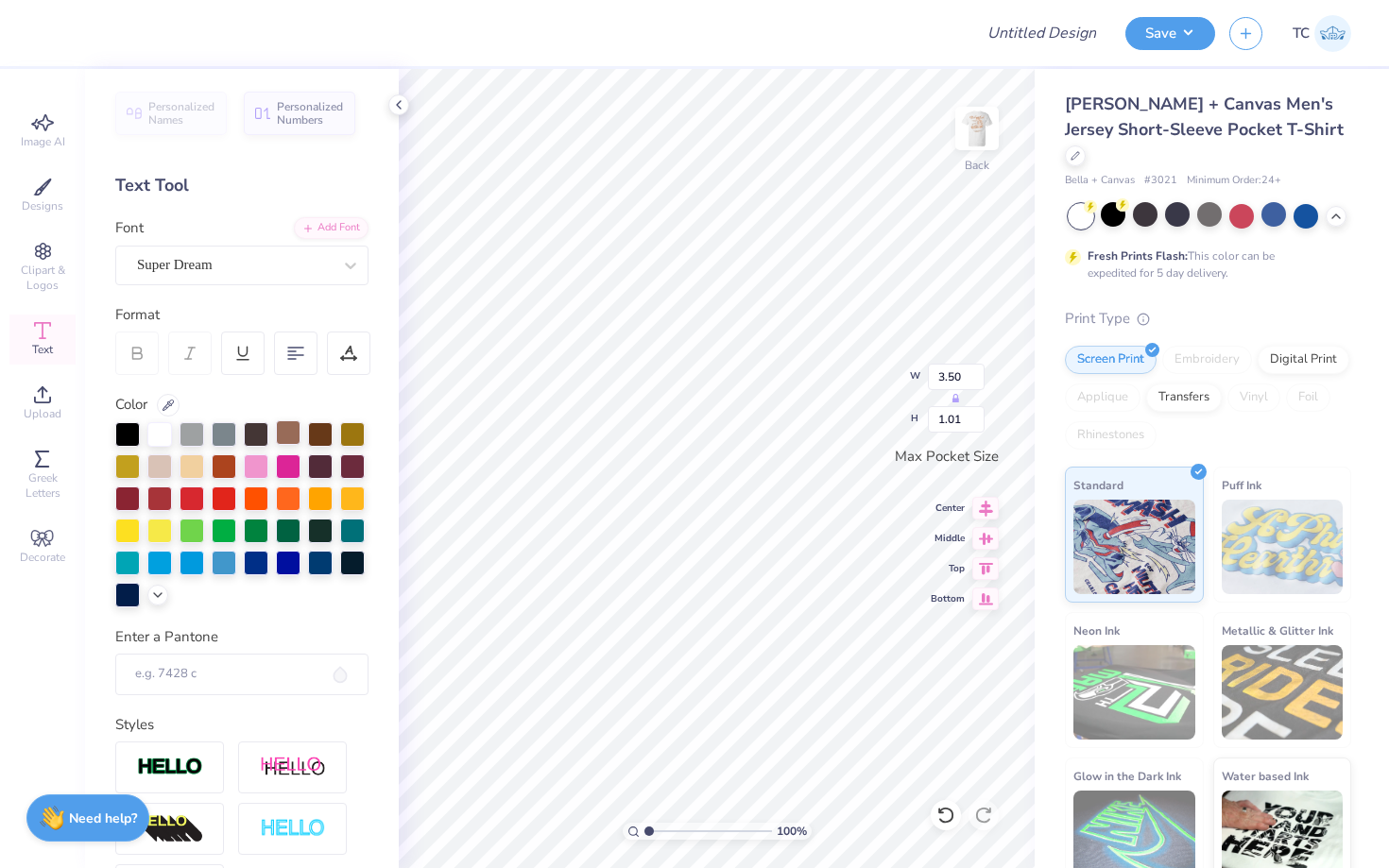 click at bounding box center [288, 433] 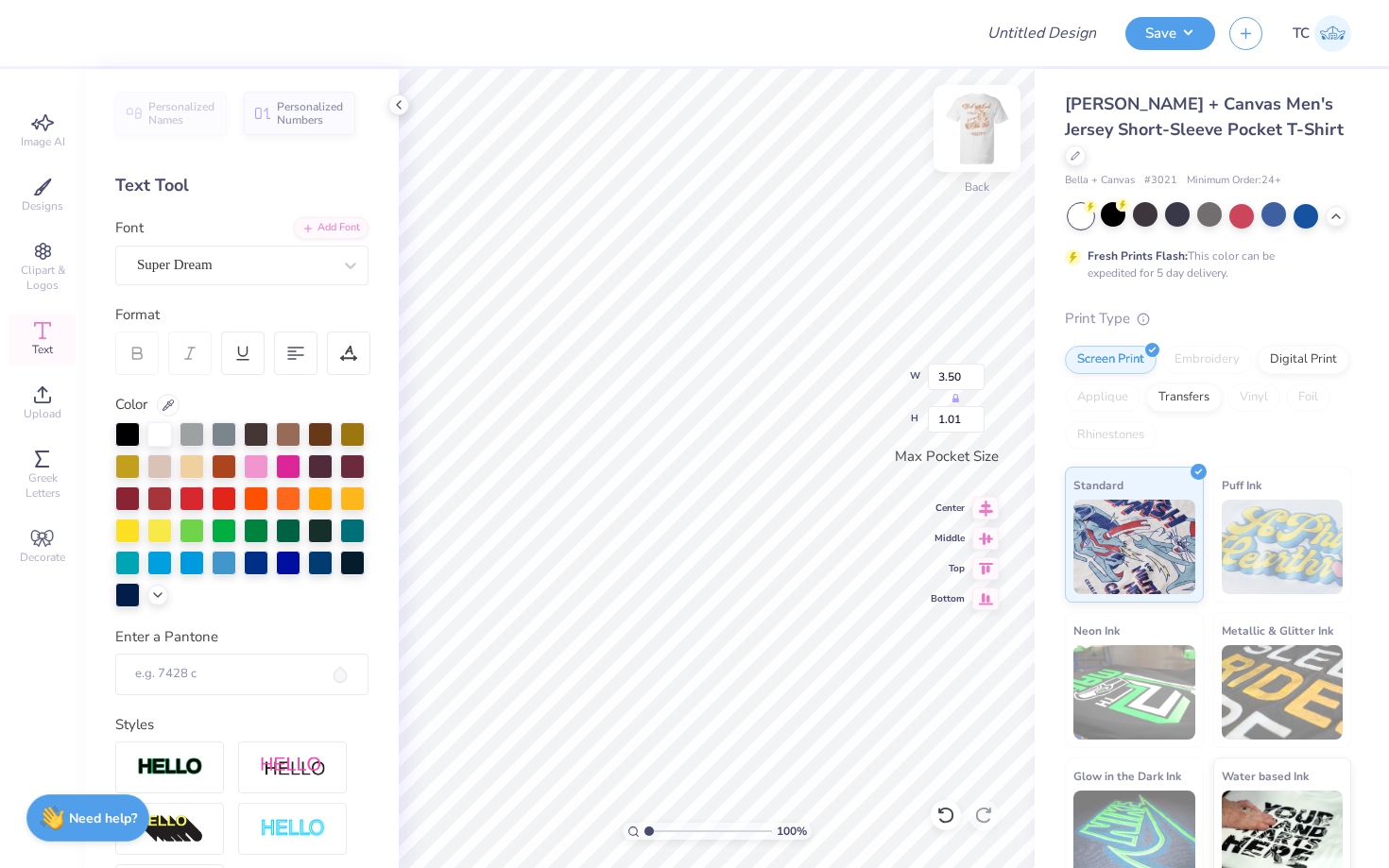 click at bounding box center (977, 128) 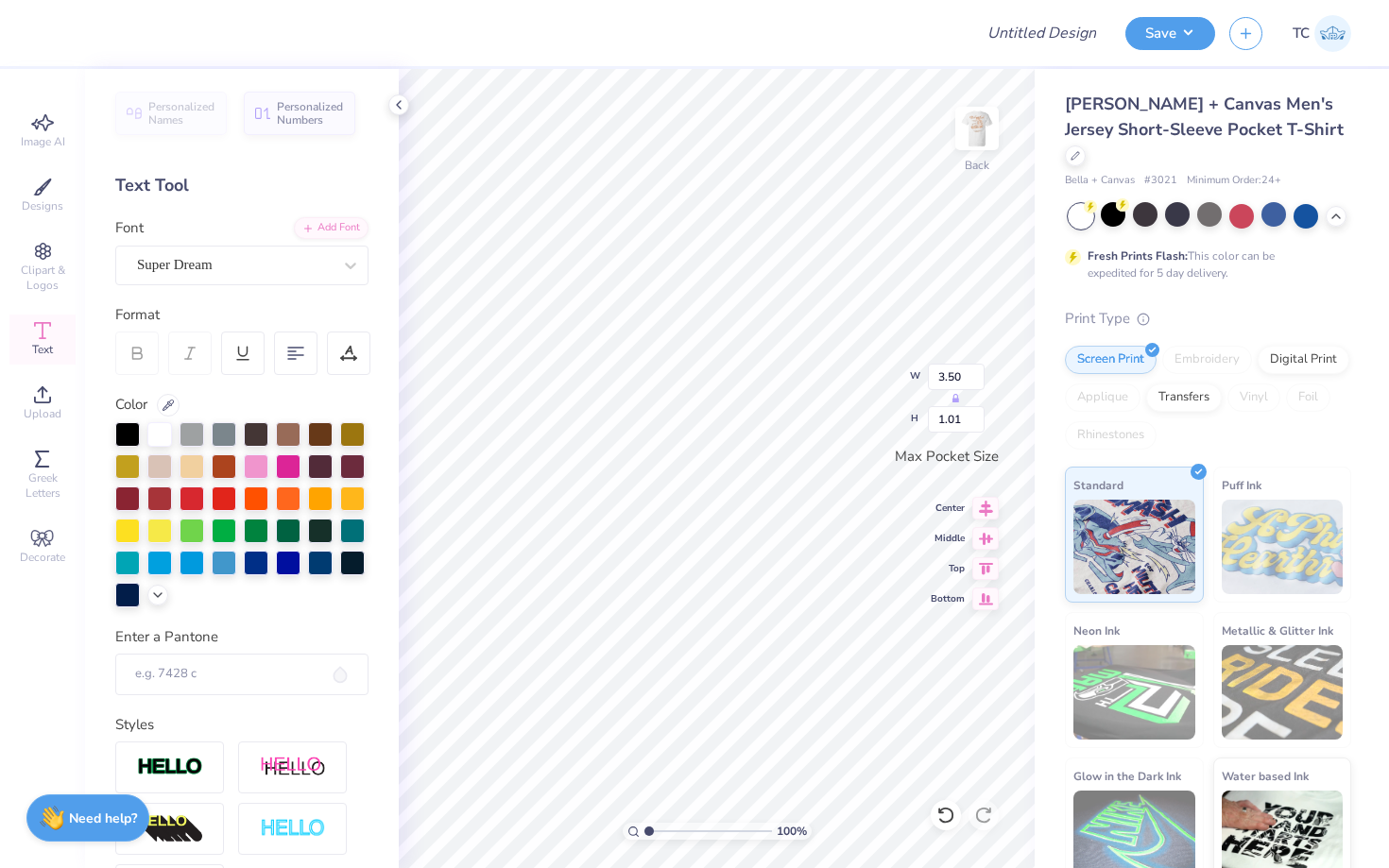 type on "3.05" 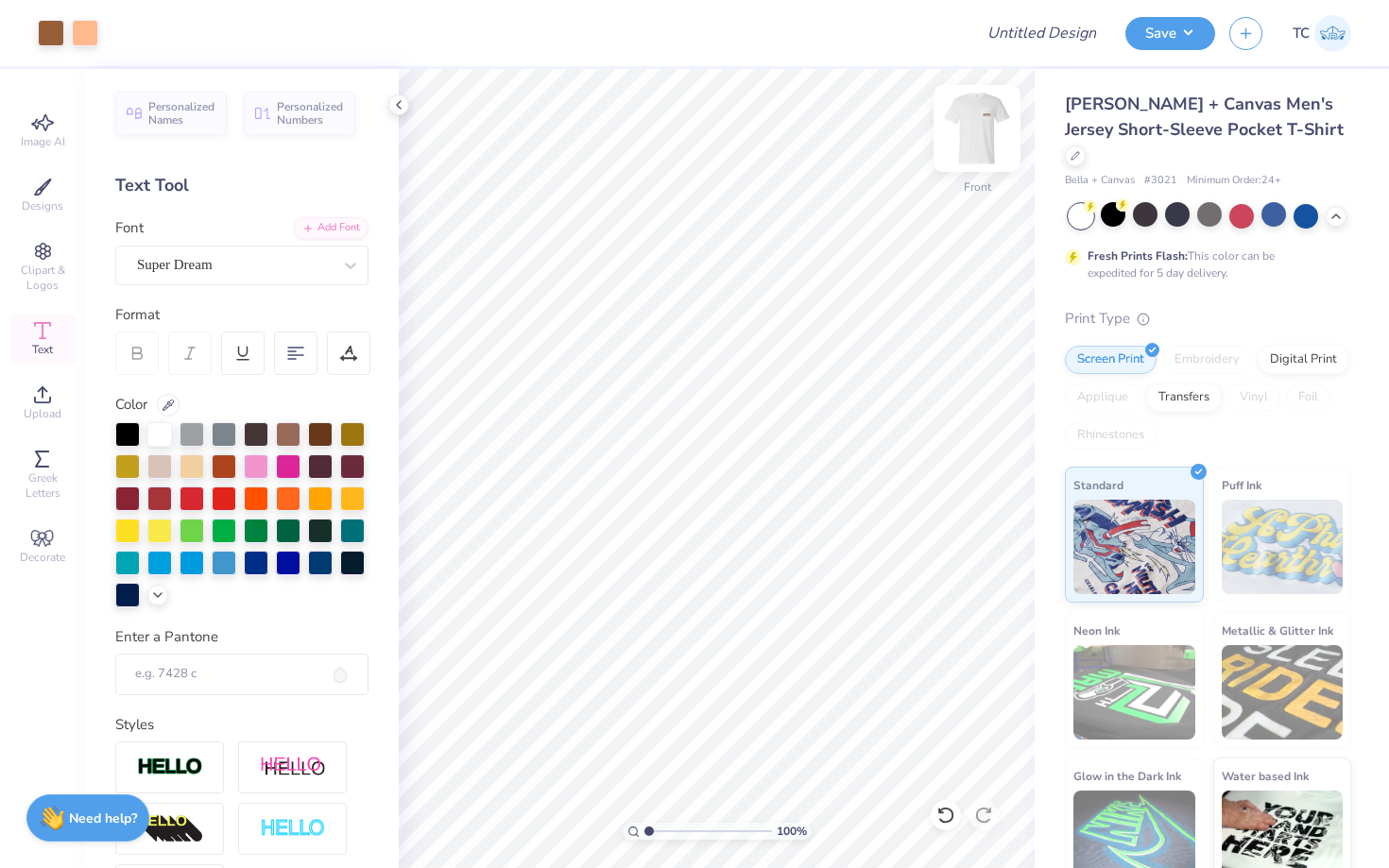 click at bounding box center (977, 128) 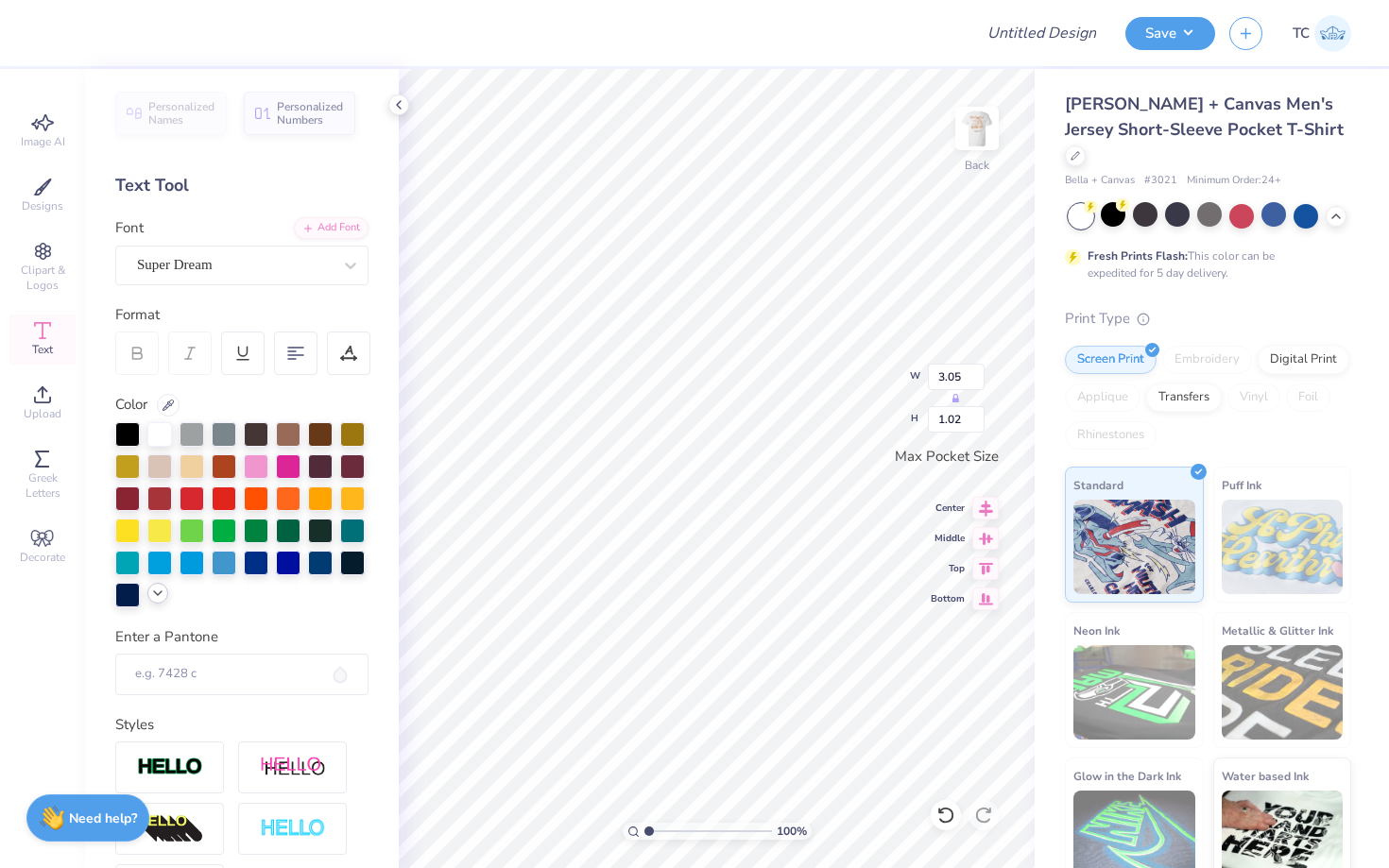 click at bounding box center (158, 593) 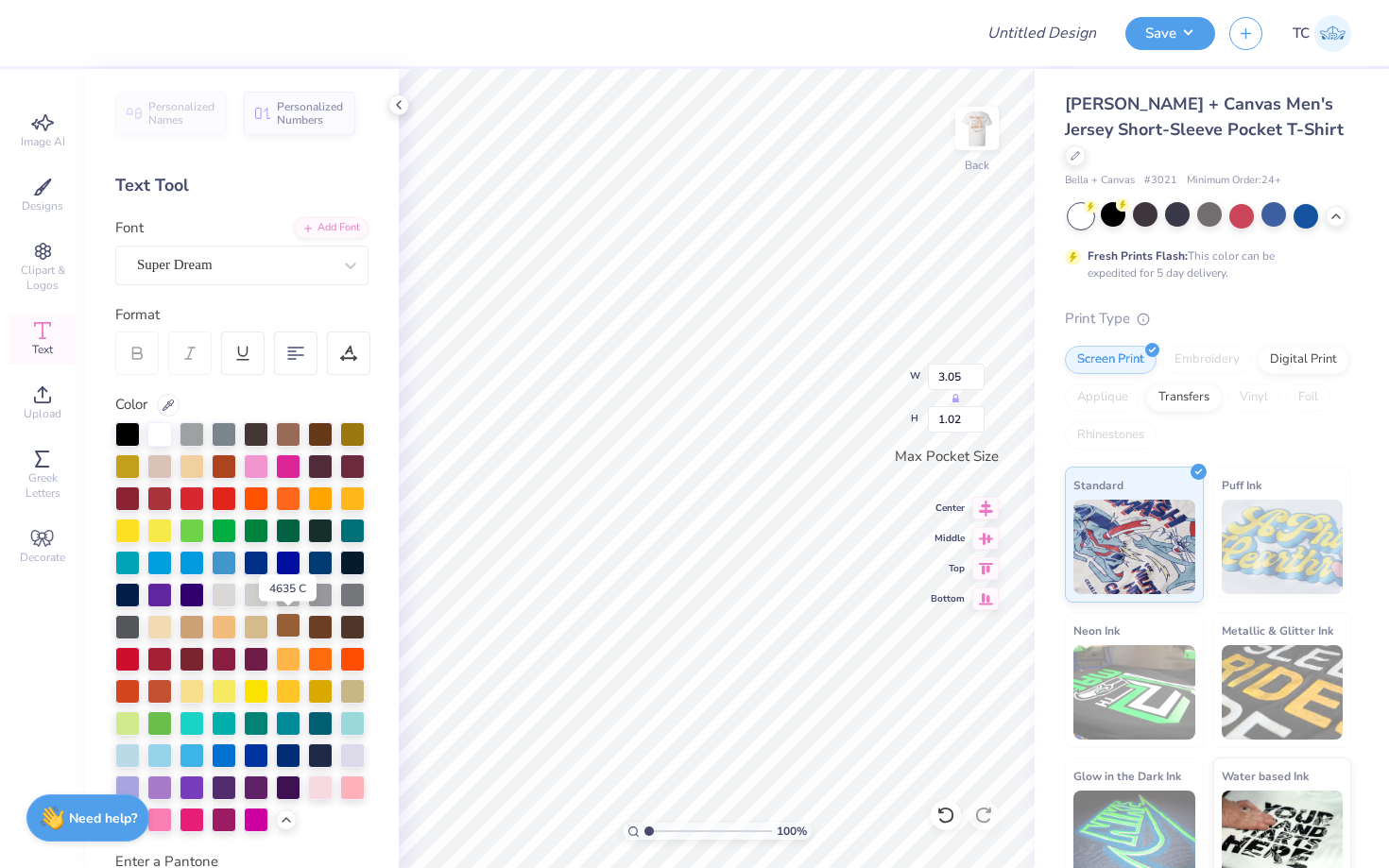 click at bounding box center (288, 625) 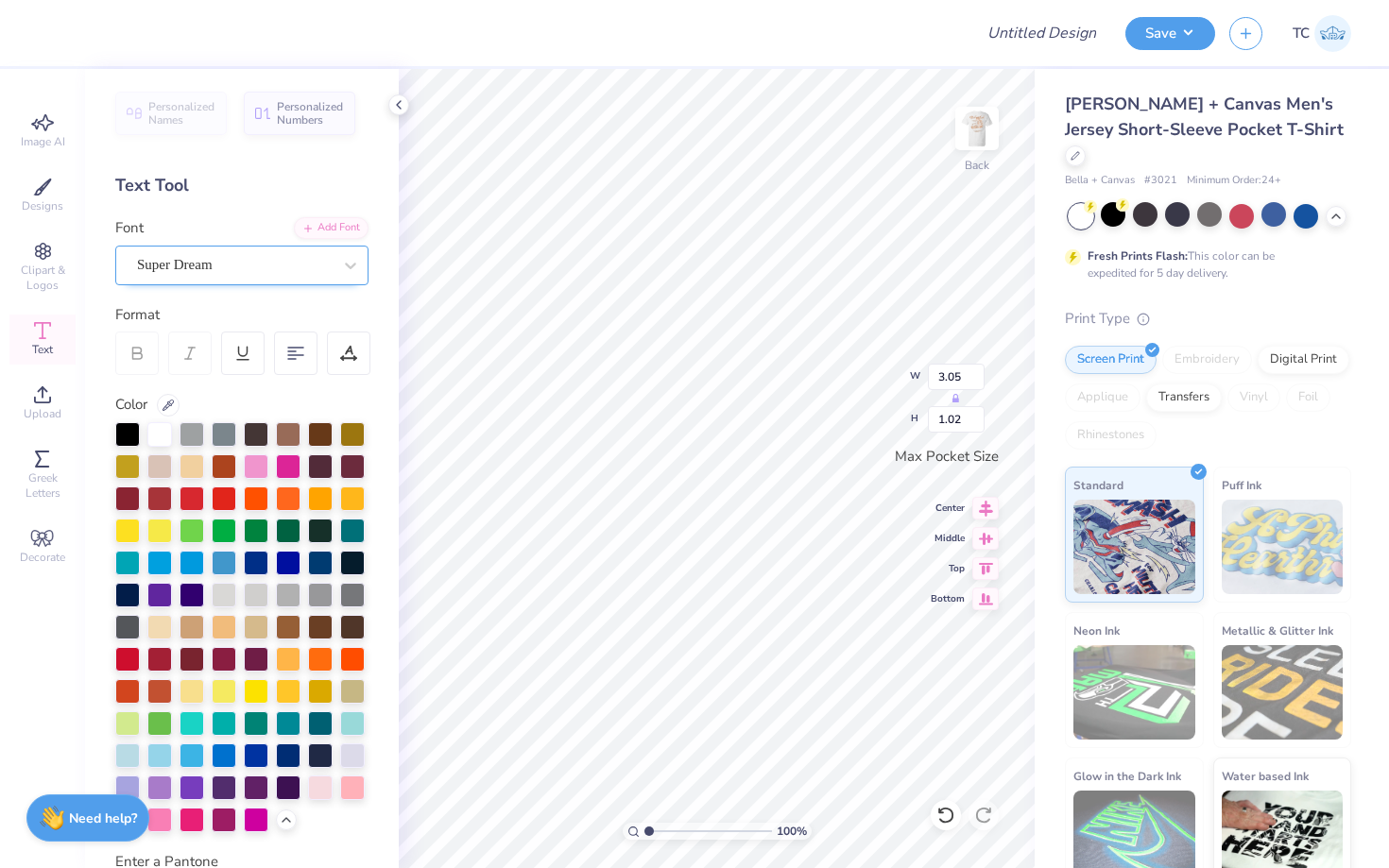 click on "Super Dream" at bounding box center [234, 264] 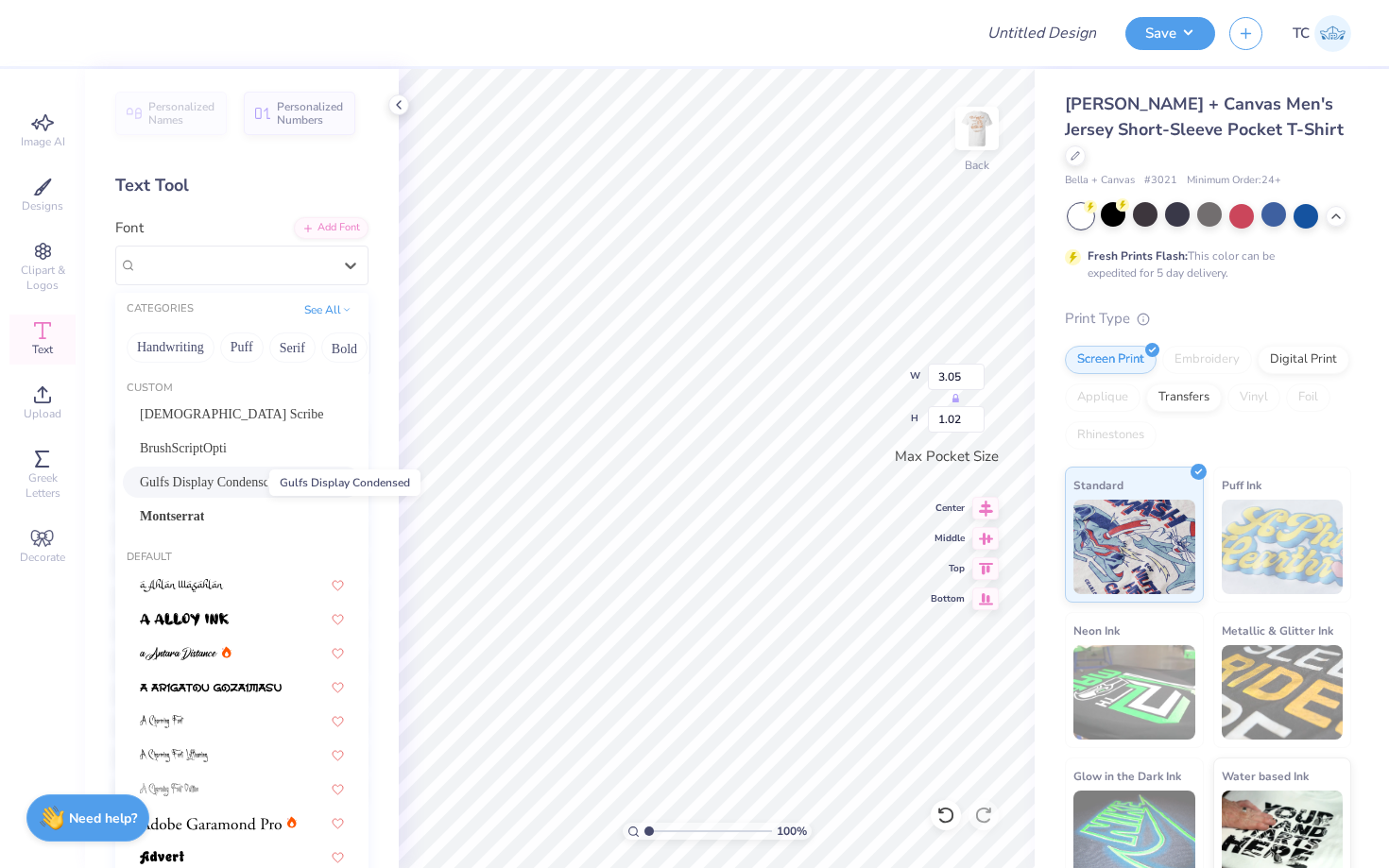 click on "Gulfs Display Condensed" at bounding box center (208, 482) 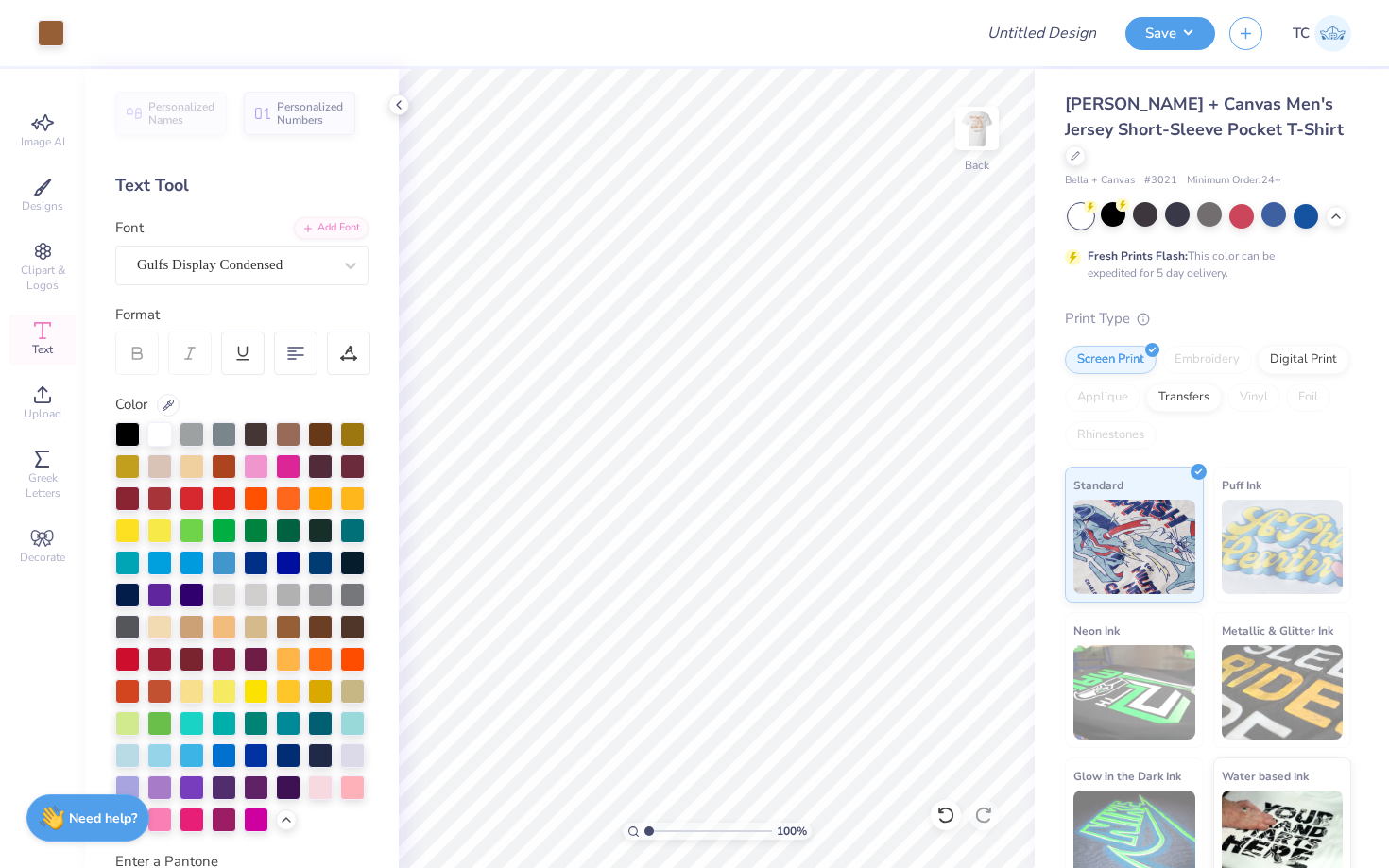 click on "Text" at bounding box center [43, 339] 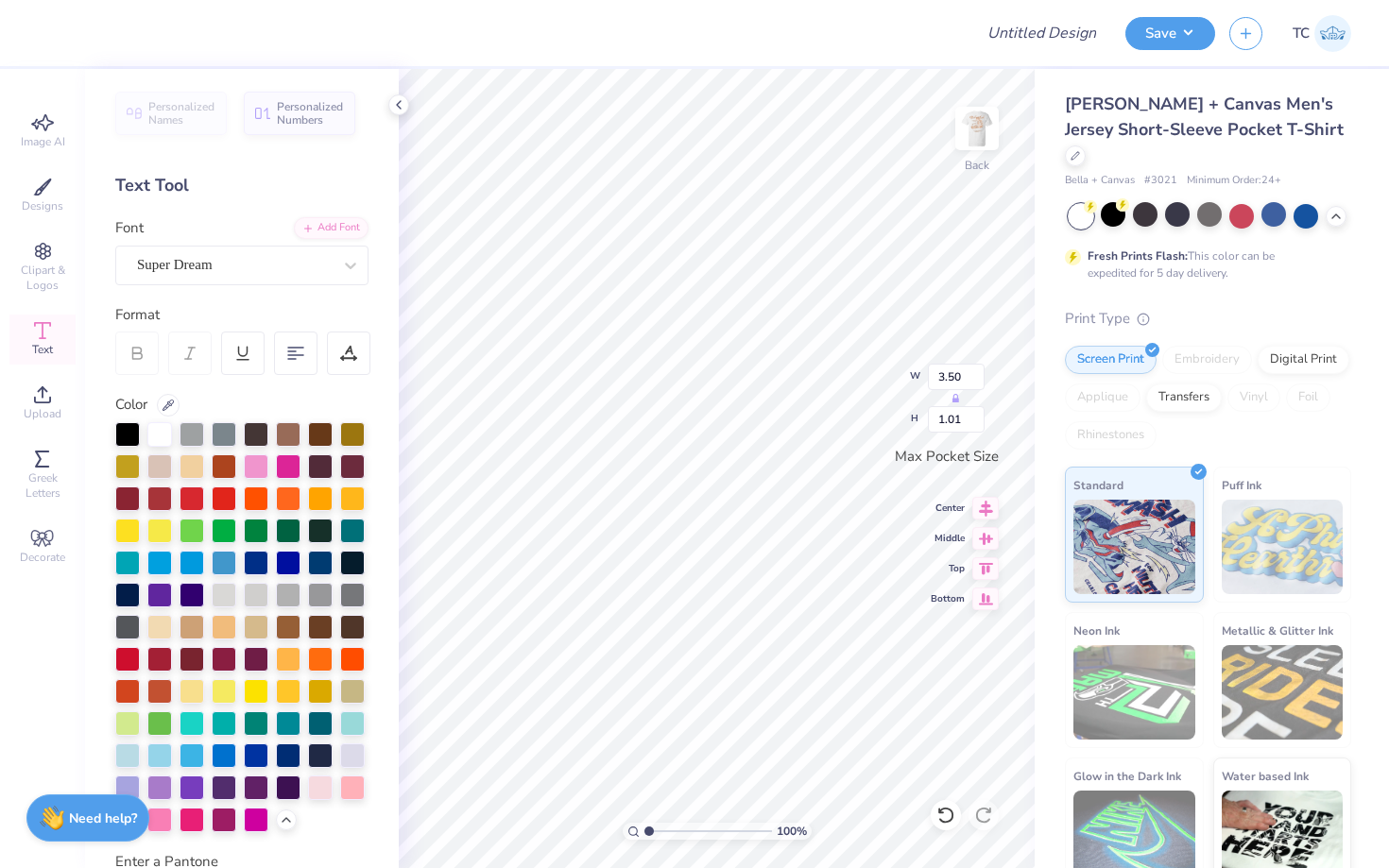 scroll, scrollTop: 0, scrollLeft: 6, axis: horizontal 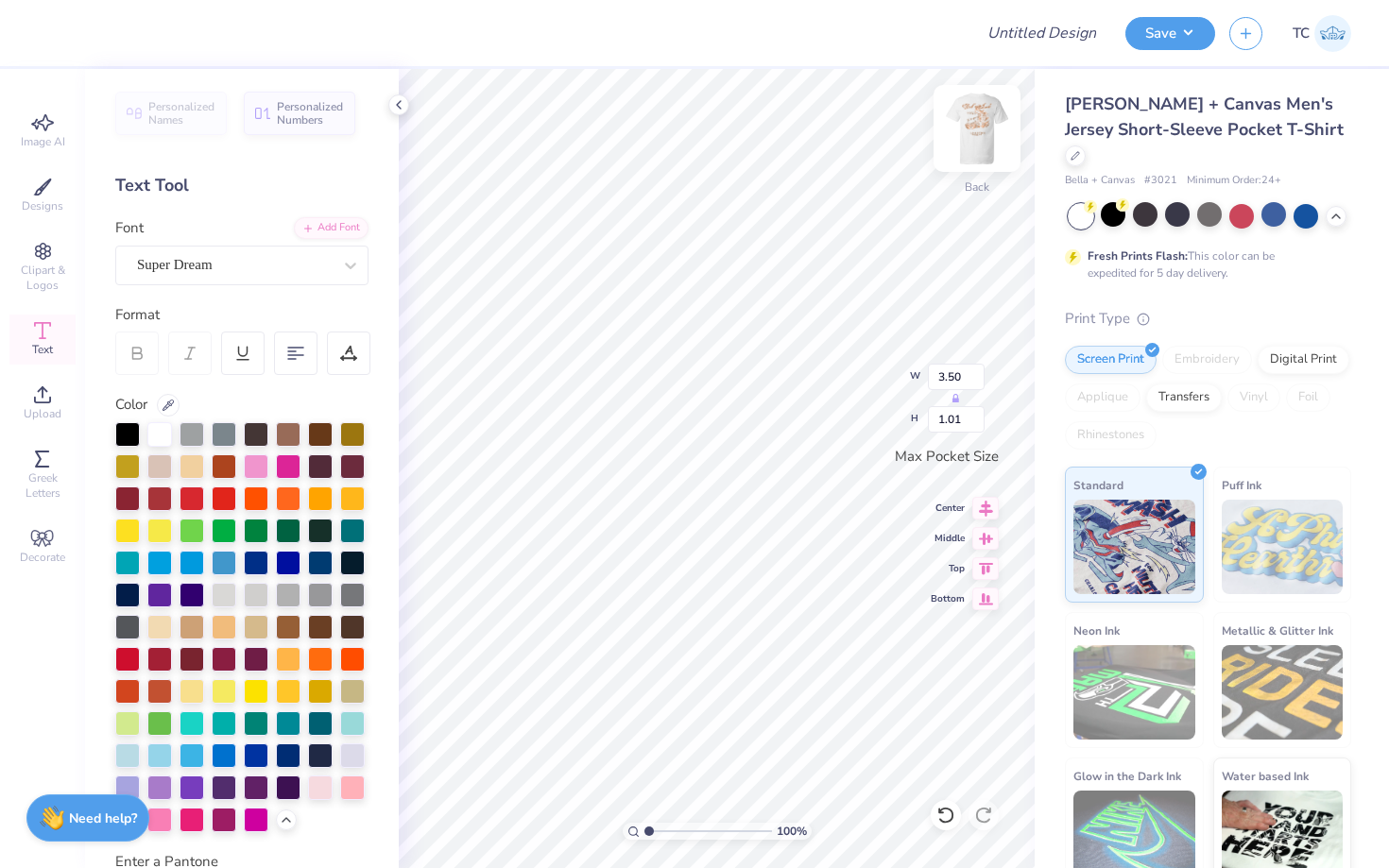 type on "DAD'S WEEKEND" 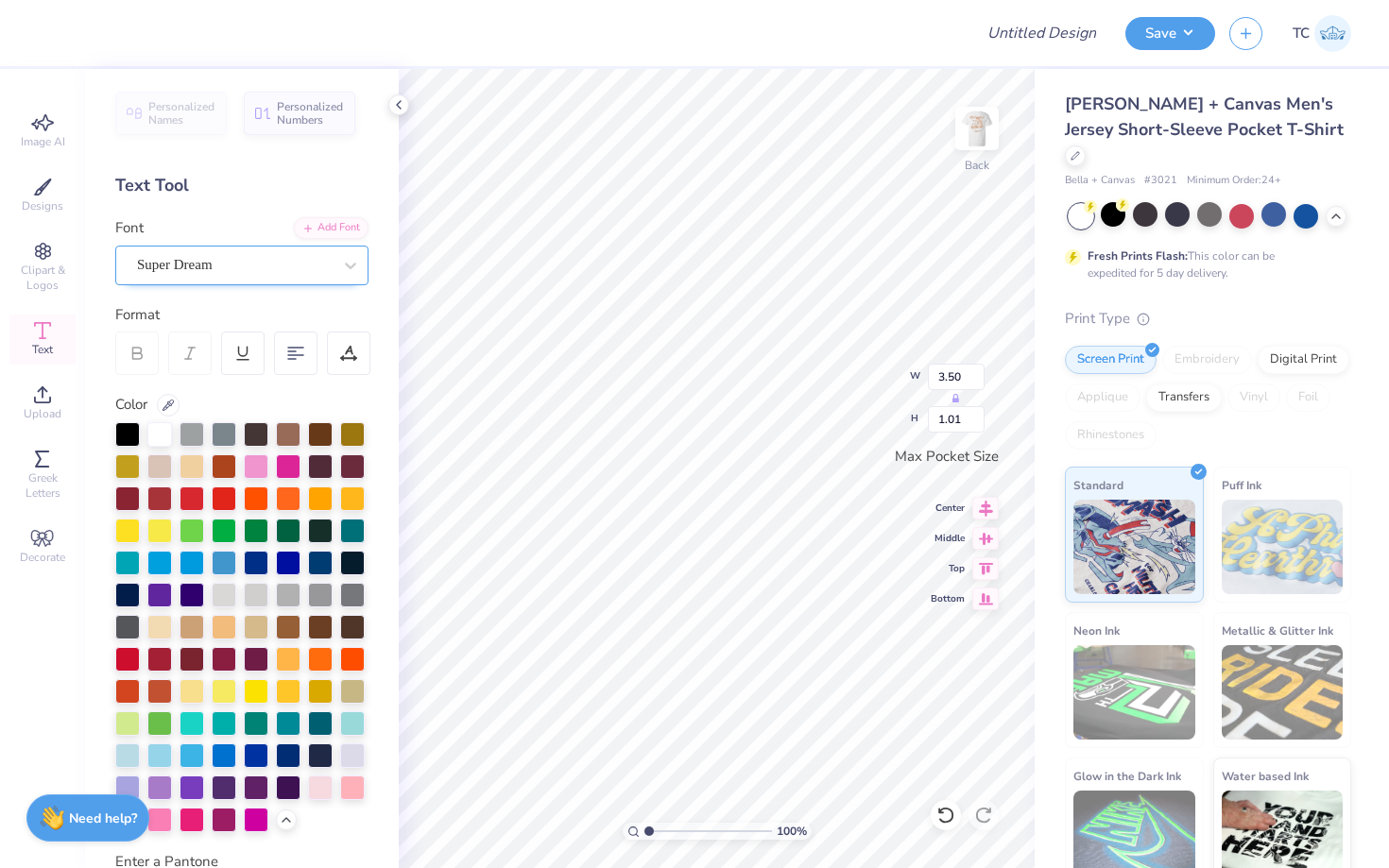 click on "Super Dream" at bounding box center (234, 264) 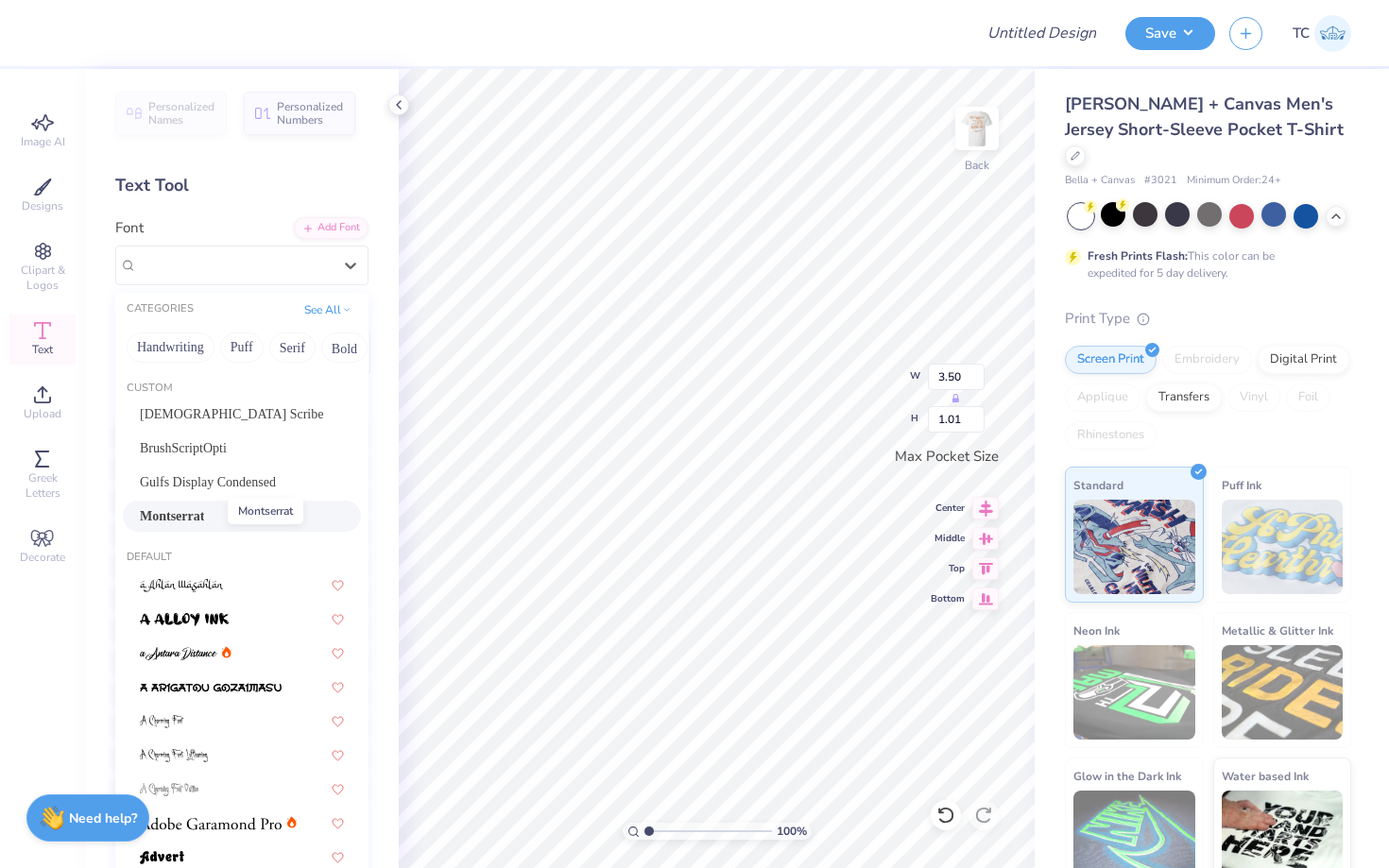 click on "Montserrat" at bounding box center [172, 516] 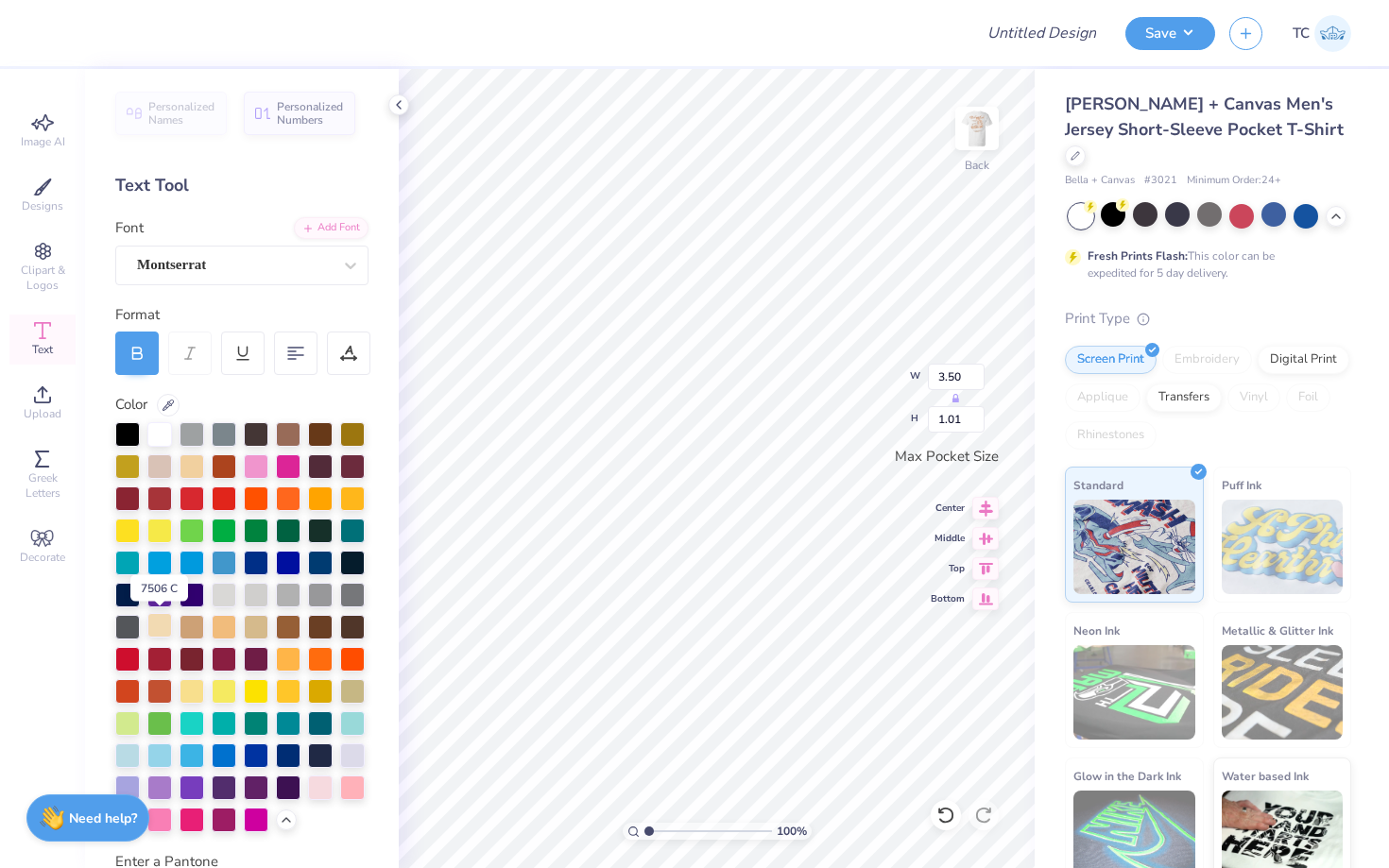 click at bounding box center [160, 625] 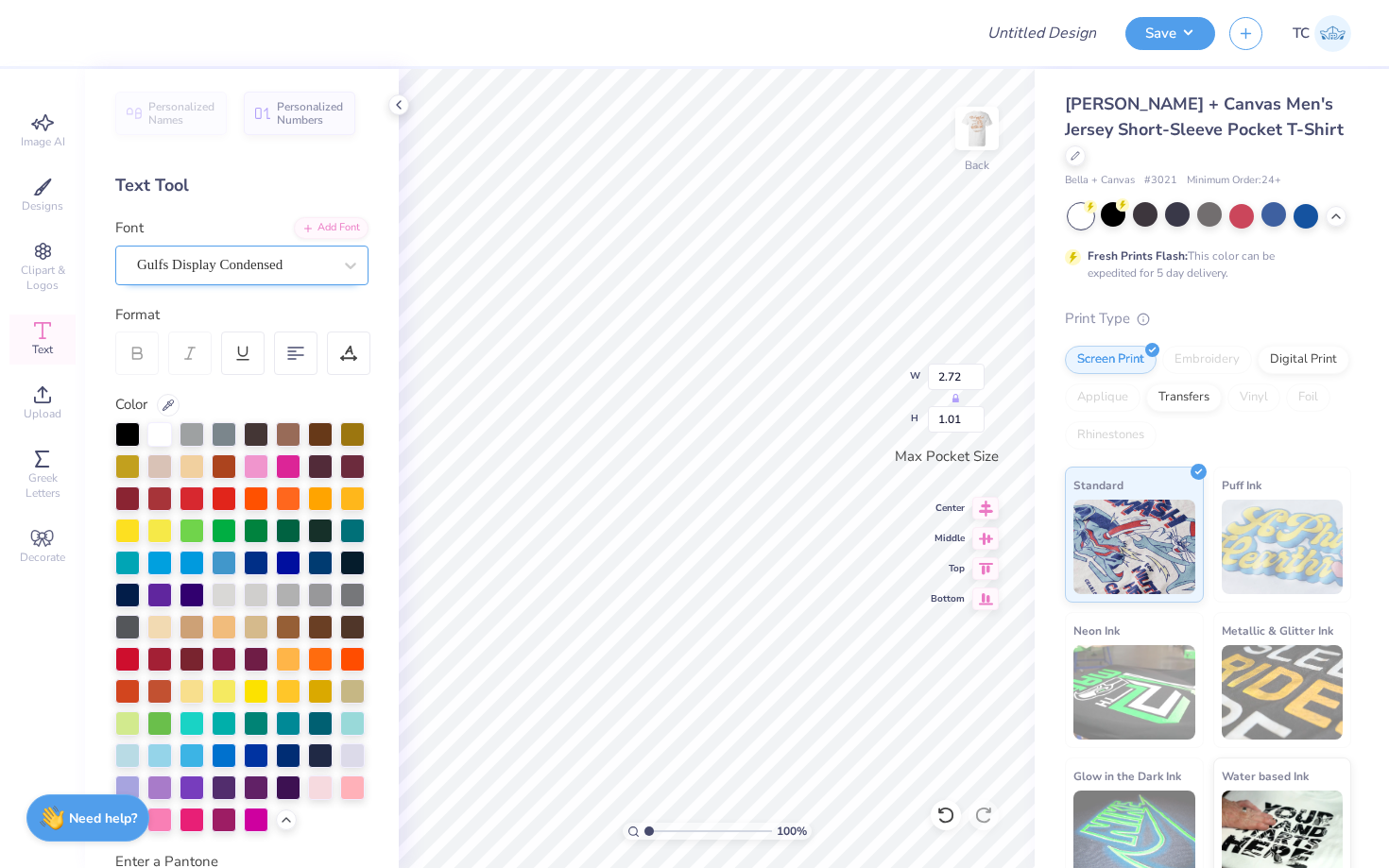 click on "Gulfs Display Condensed" at bounding box center [234, 264] 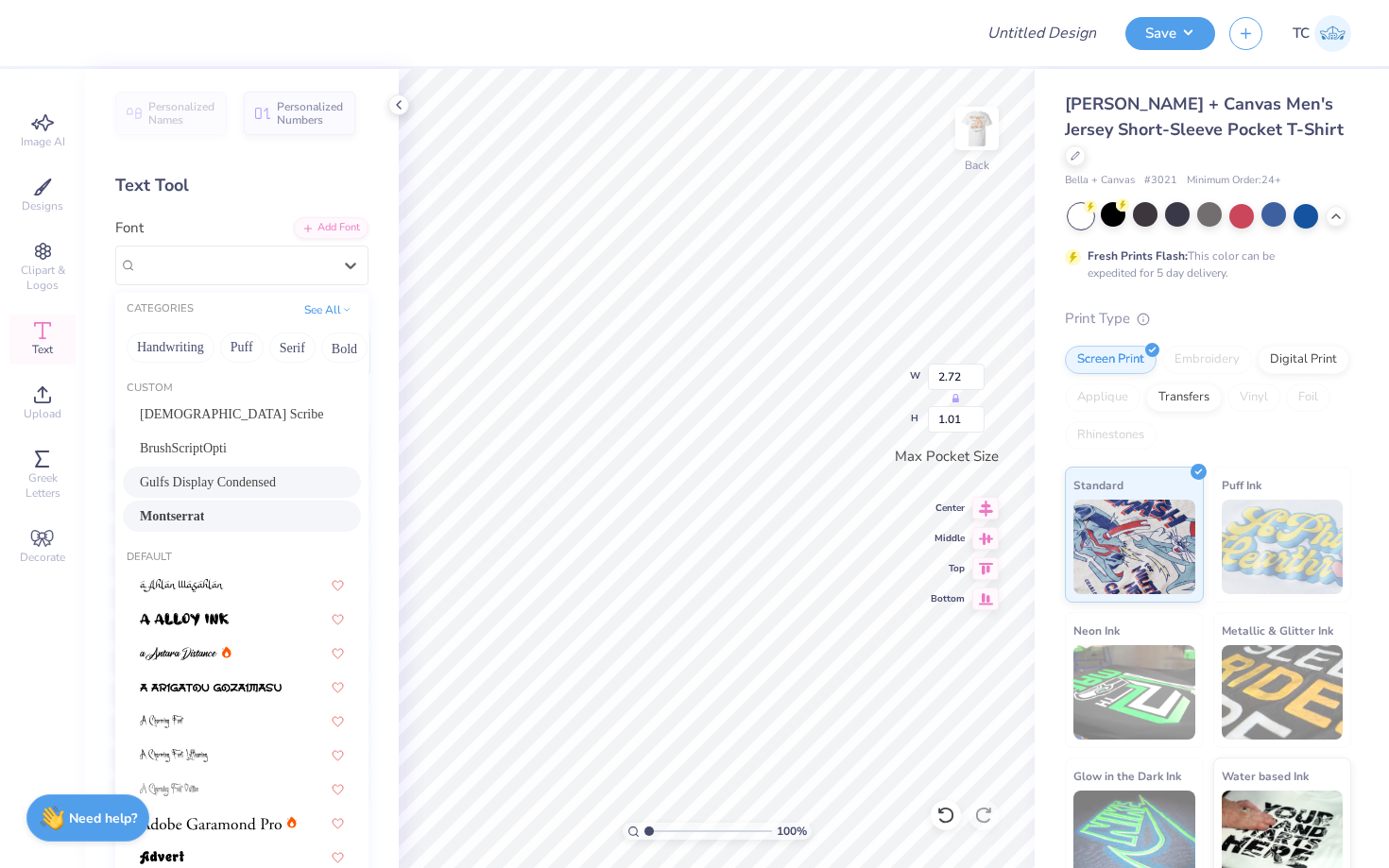 click on "Montserrat" at bounding box center (242, 516) 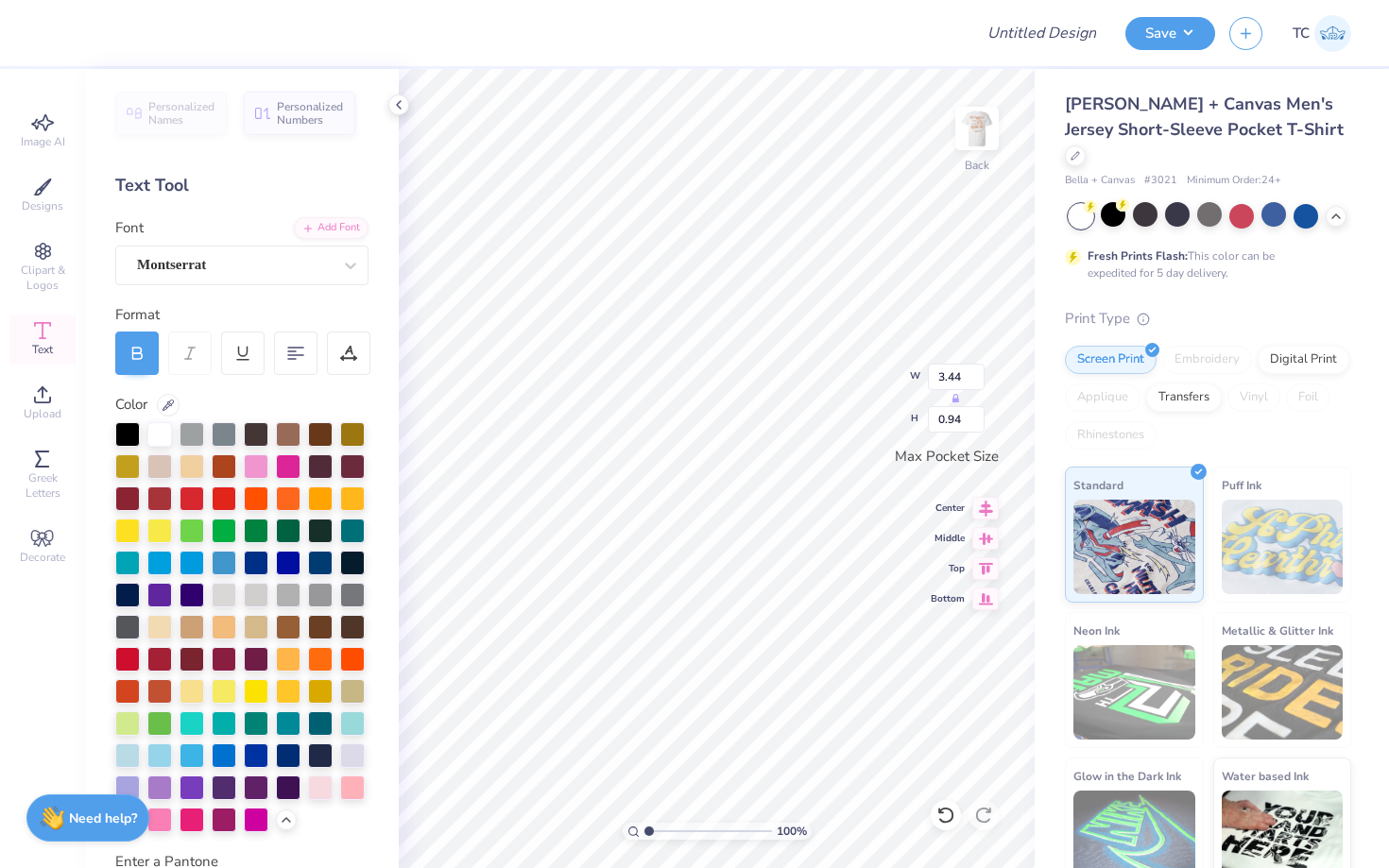 type on "3.44" 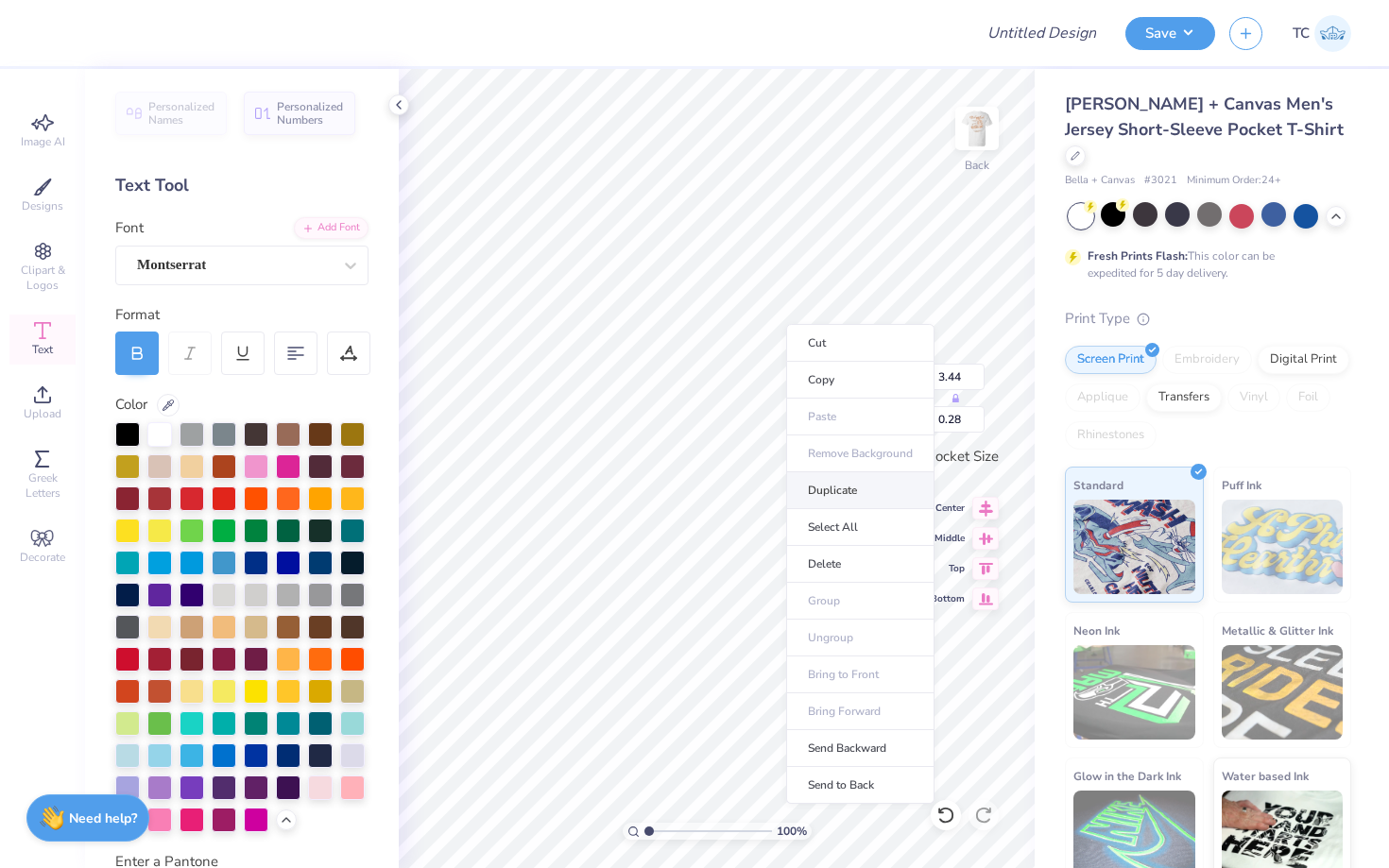 click on "Duplicate" at bounding box center (860, 490) 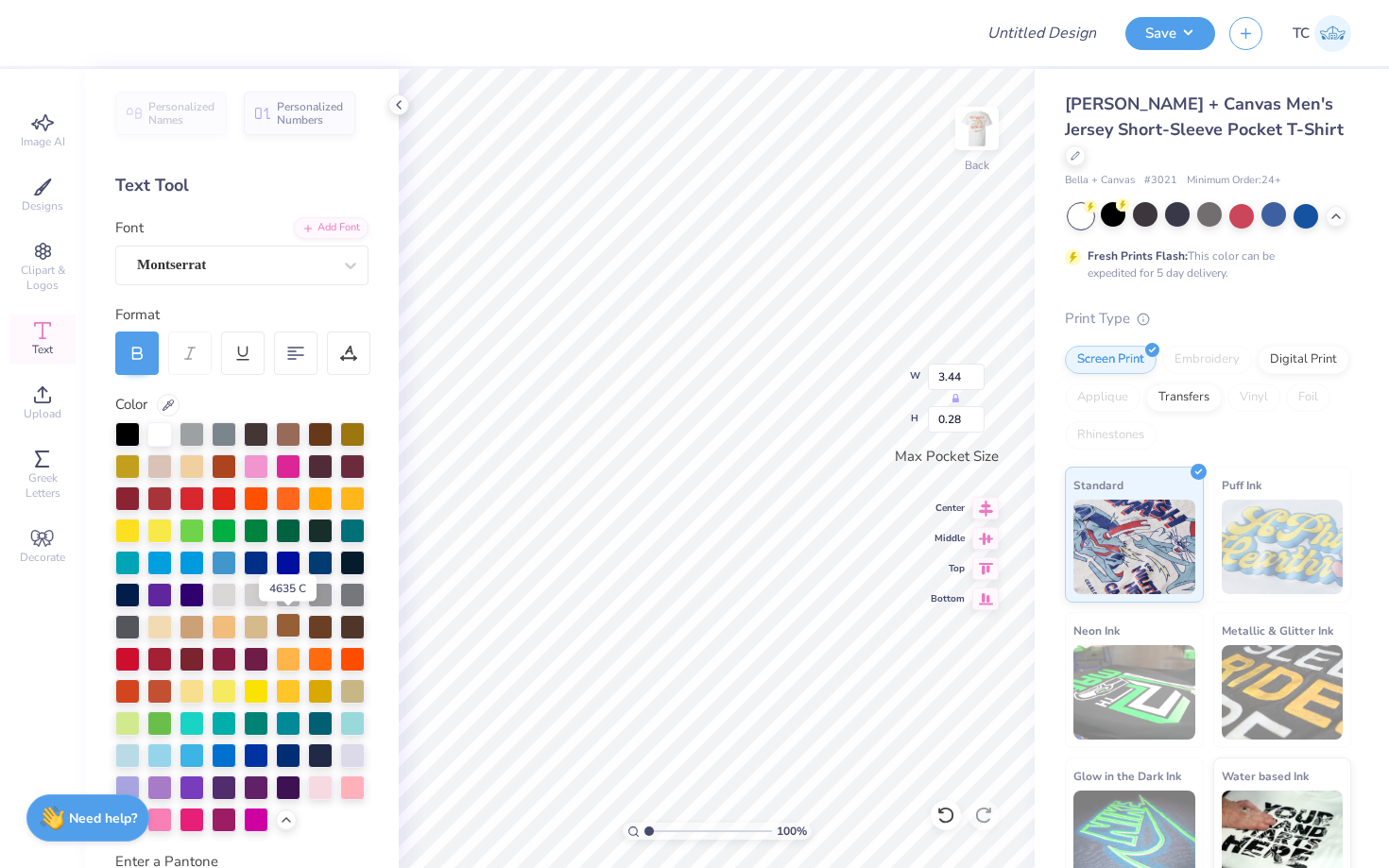 click at bounding box center (288, 625) 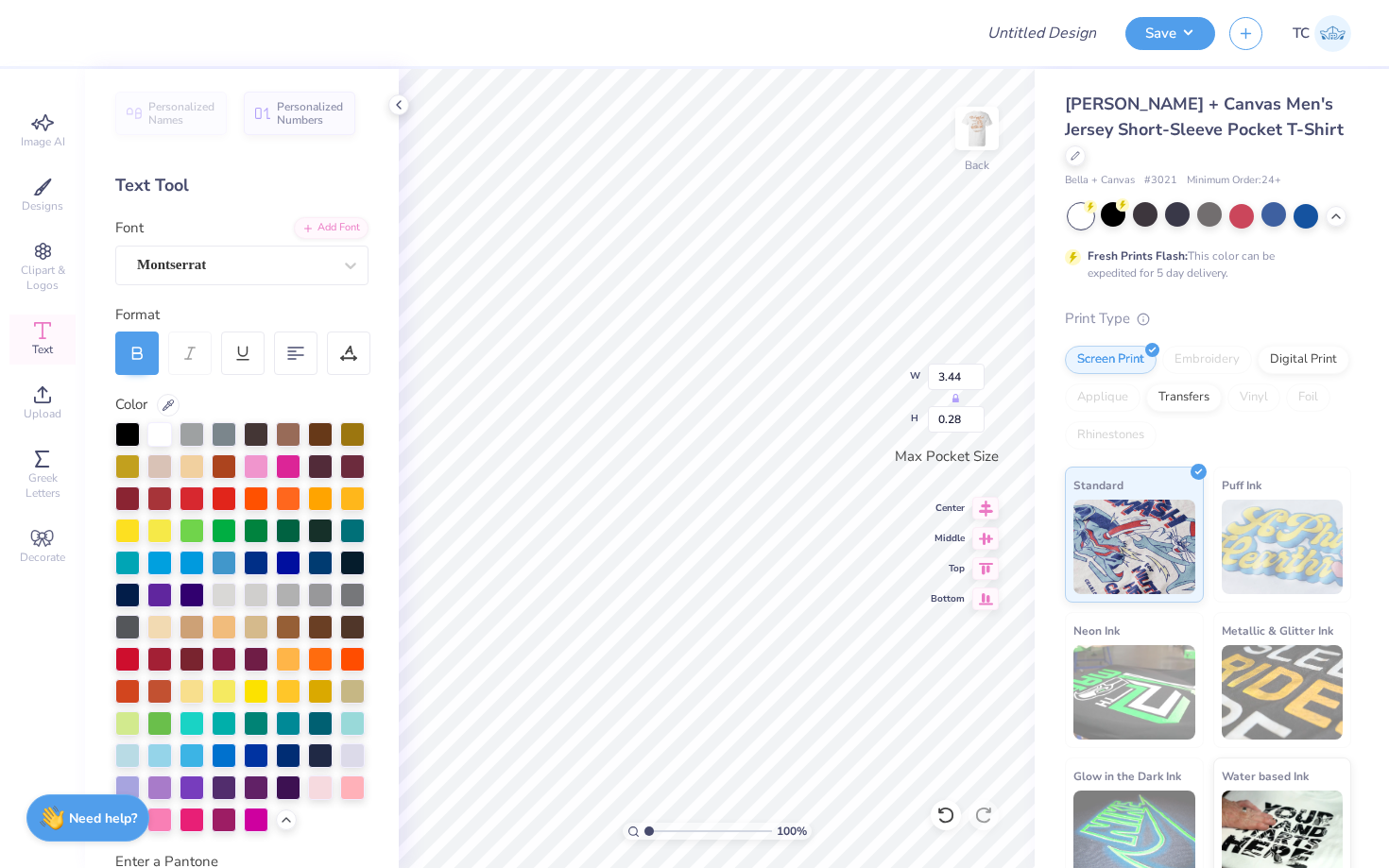 click at bounding box center [977, 128] 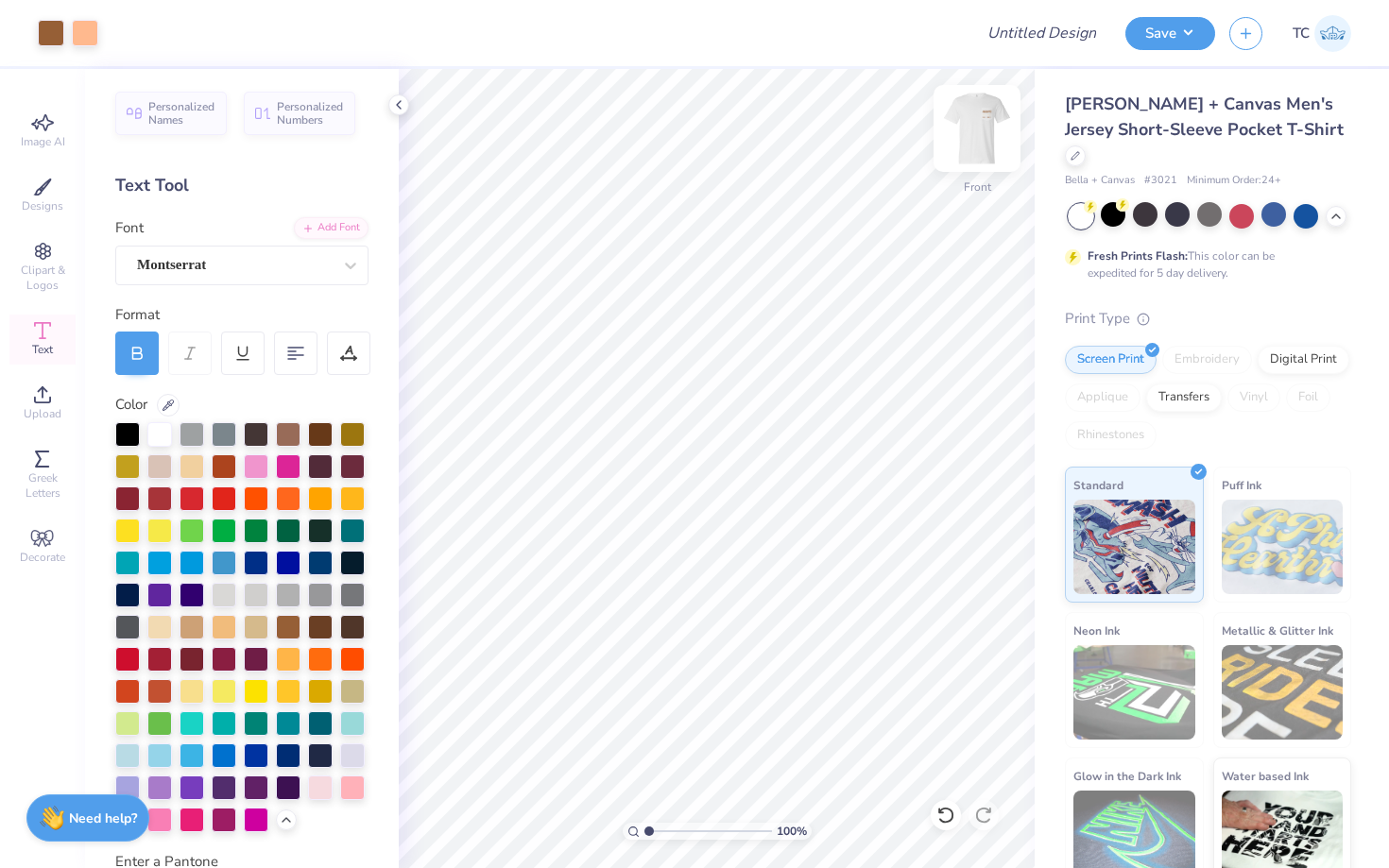 click at bounding box center (977, 128) 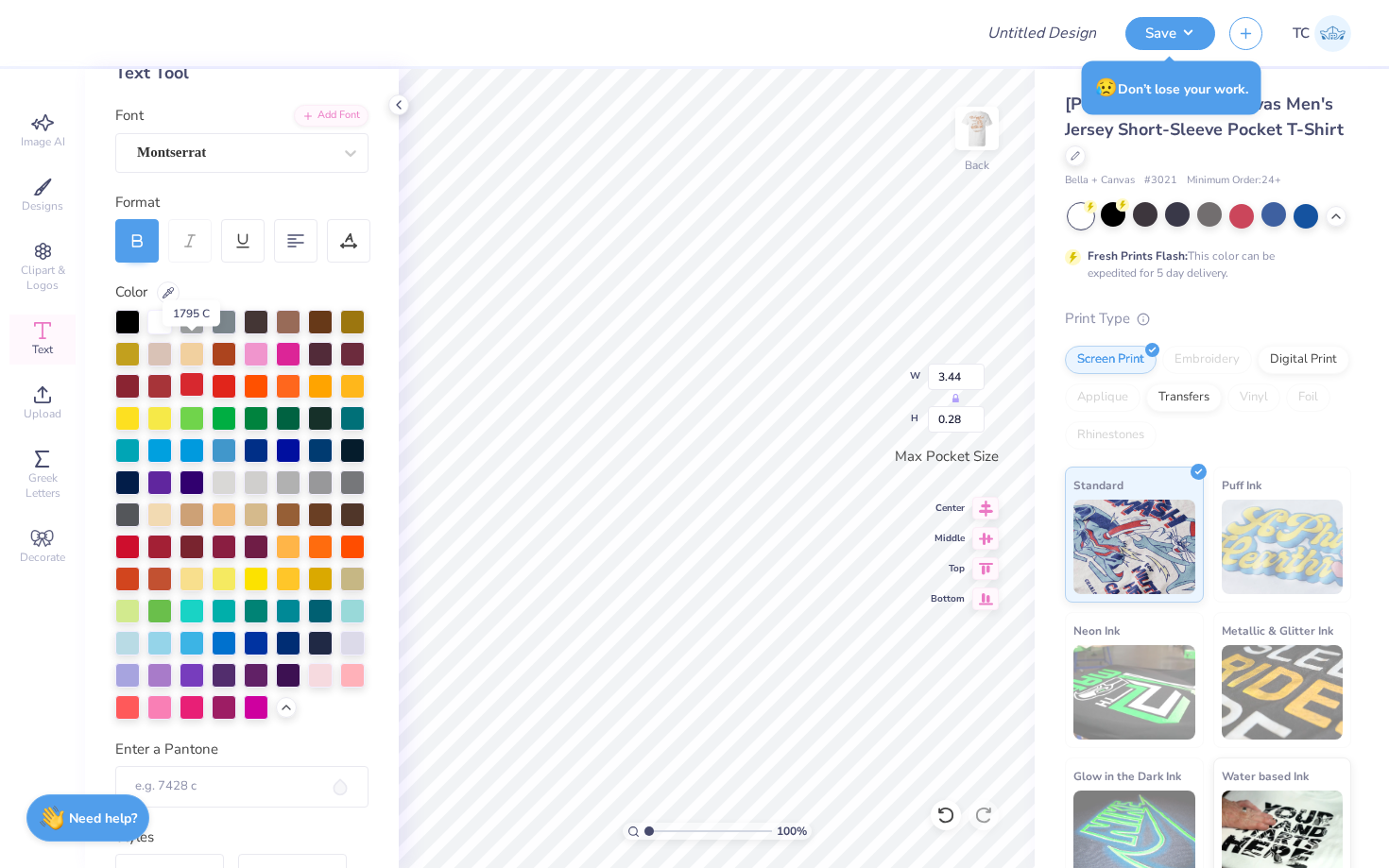 scroll, scrollTop: 148, scrollLeft: 0, axis: vertical 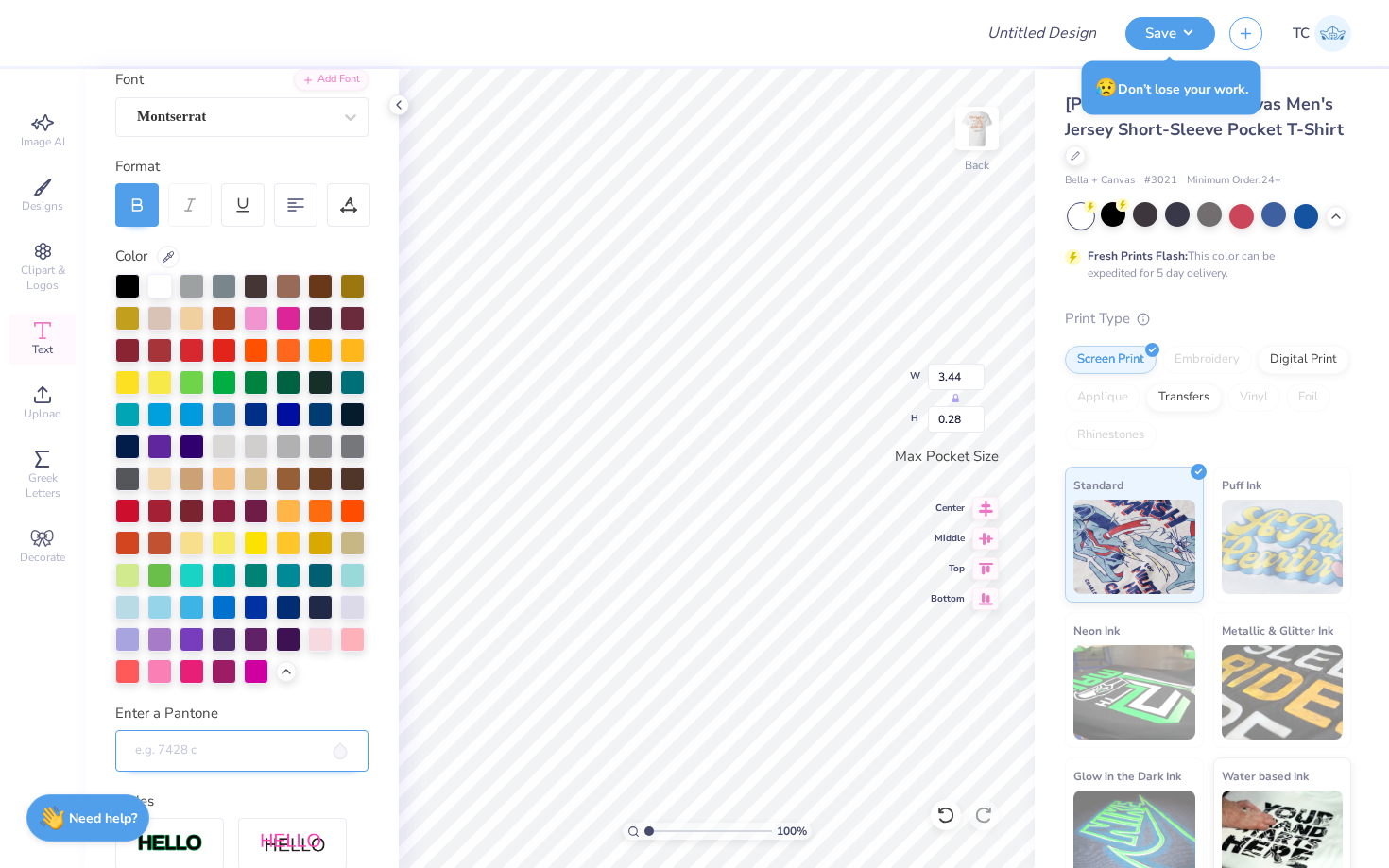 click on "Enter a Pantone" at bounding box center [242, 751] 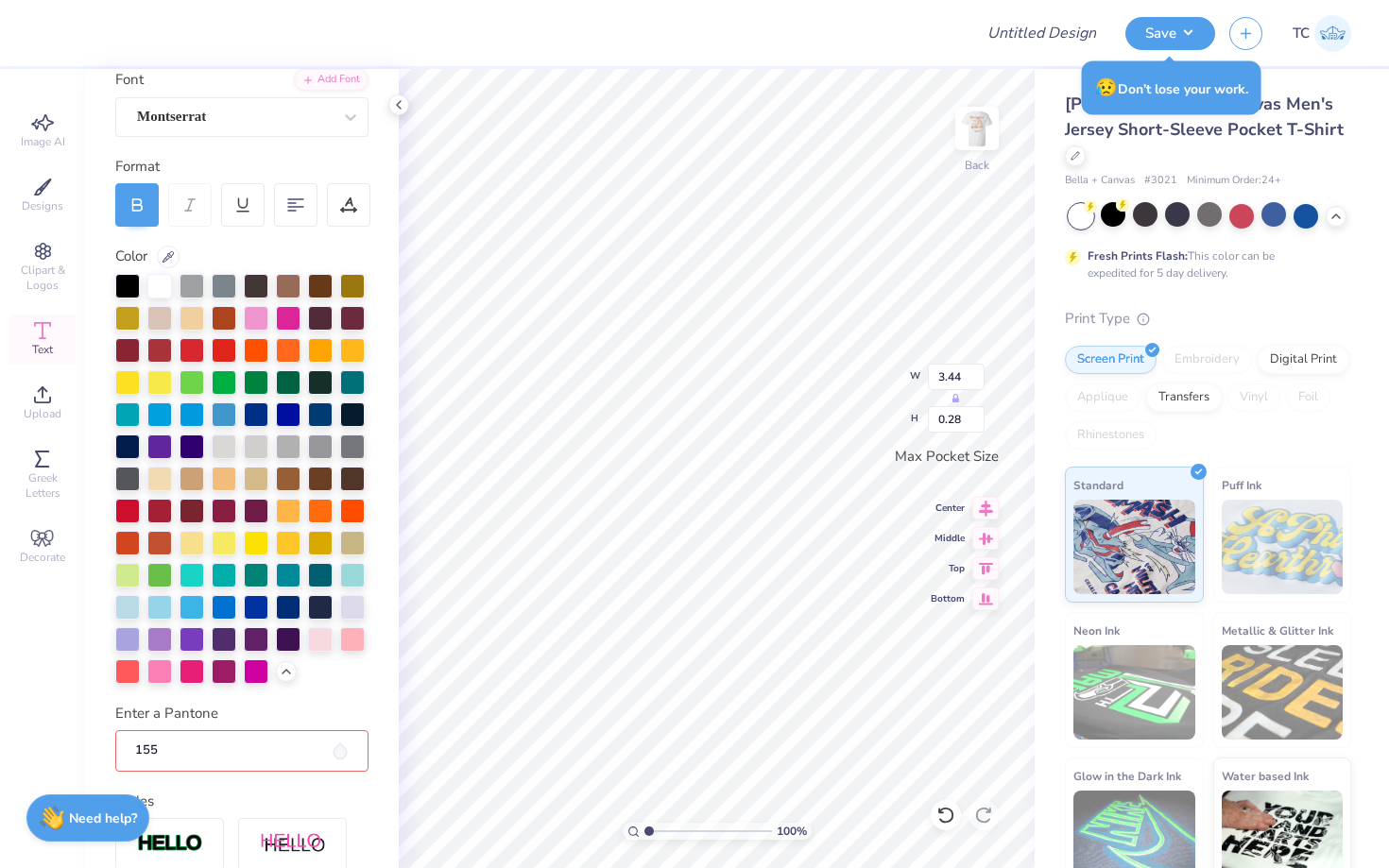 type on "1555" 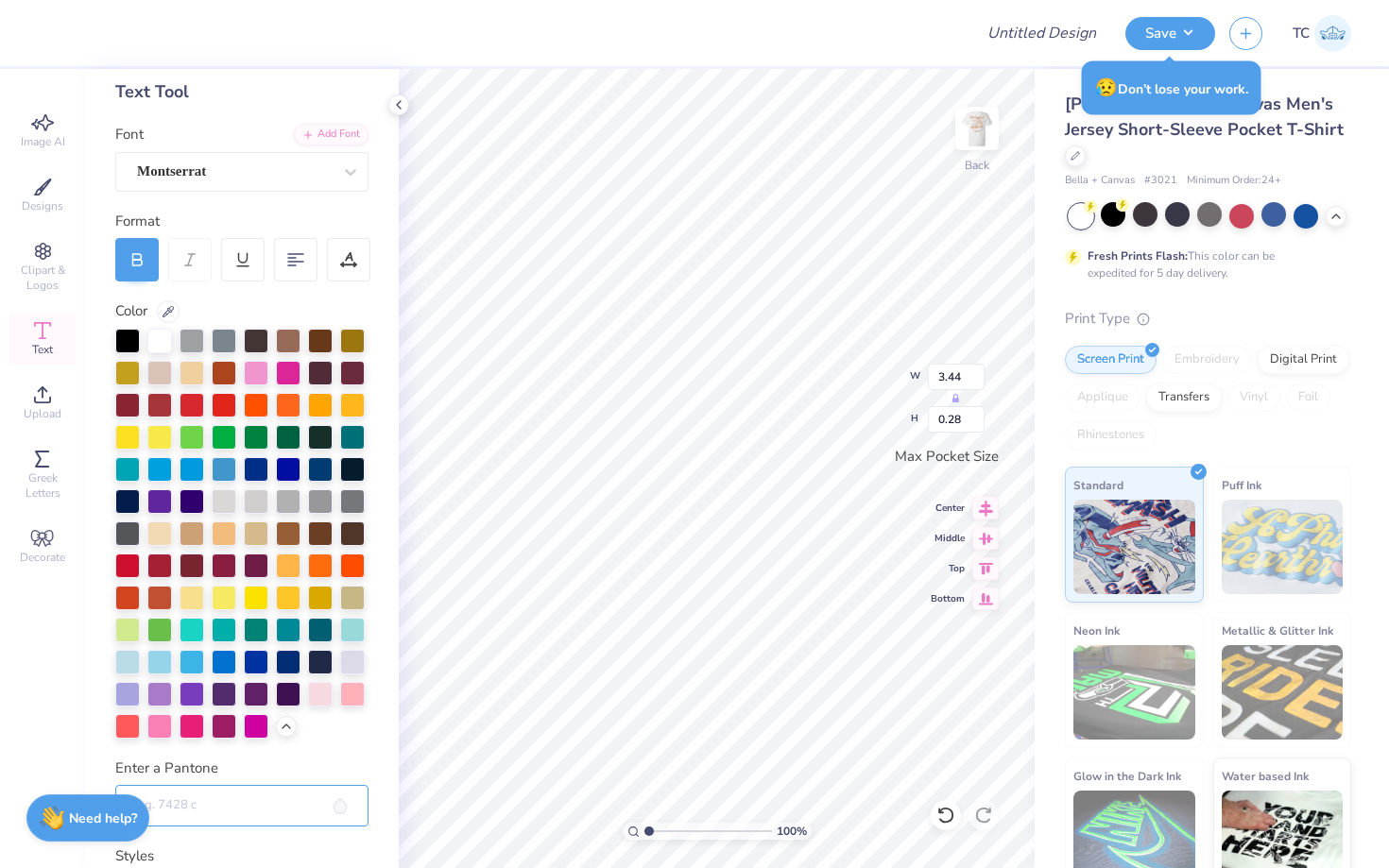 scroll, scrollTop: 0, scrollLeft: 0, axis: both 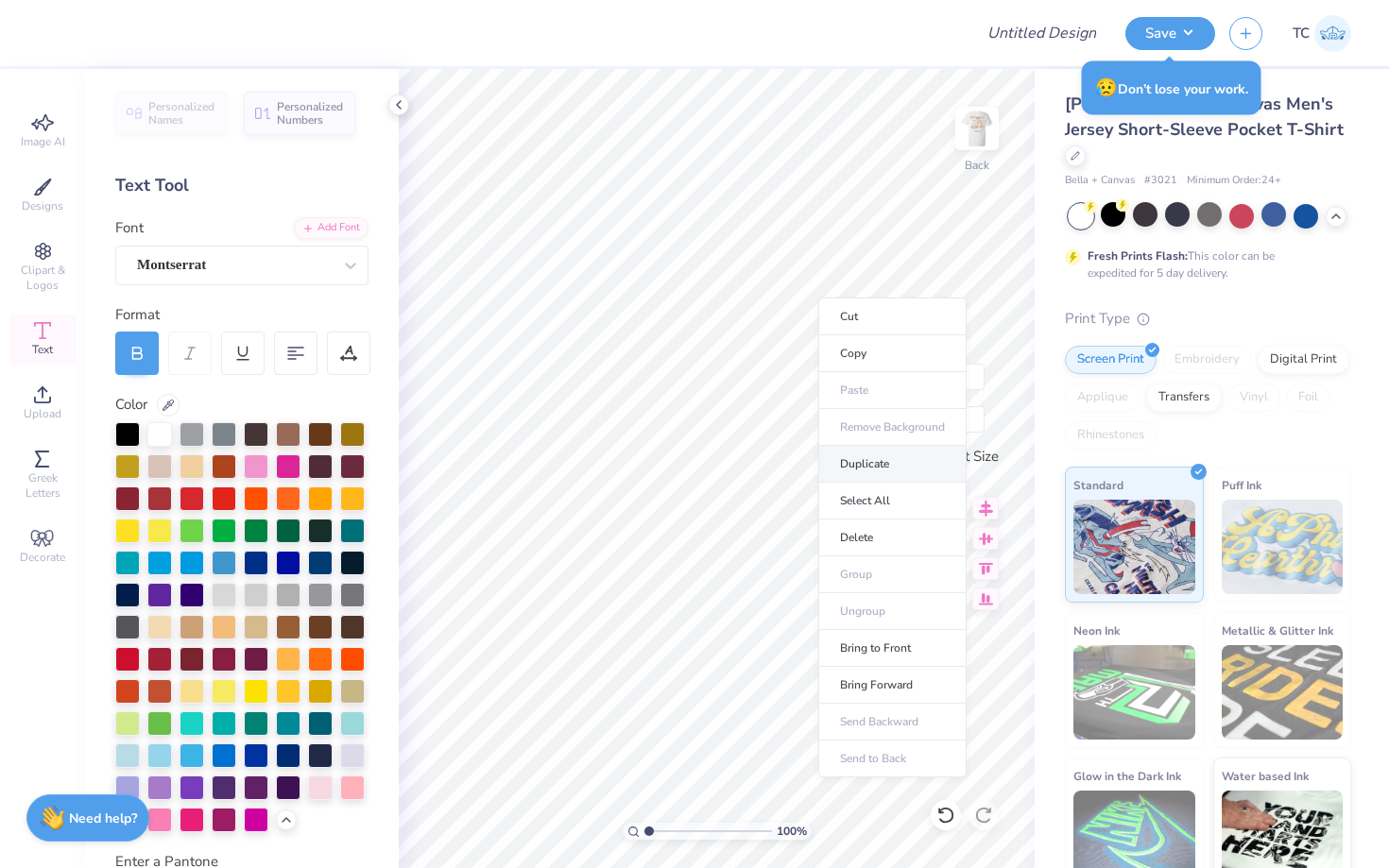 click on "Duplicate" at bounding box center (892, 464) 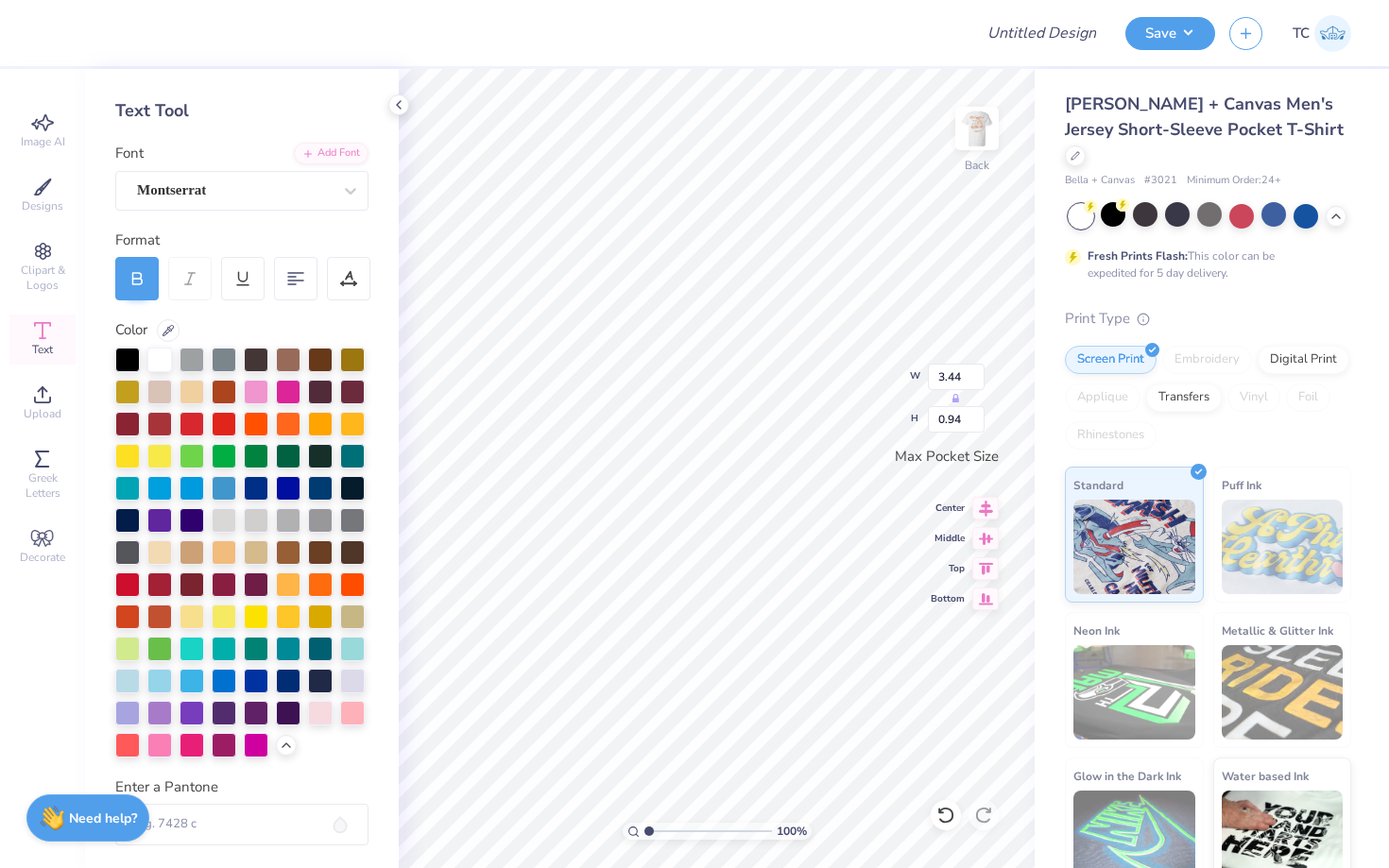scroll, scrollTop: 185, scrollLeft: 0, axis: vertical 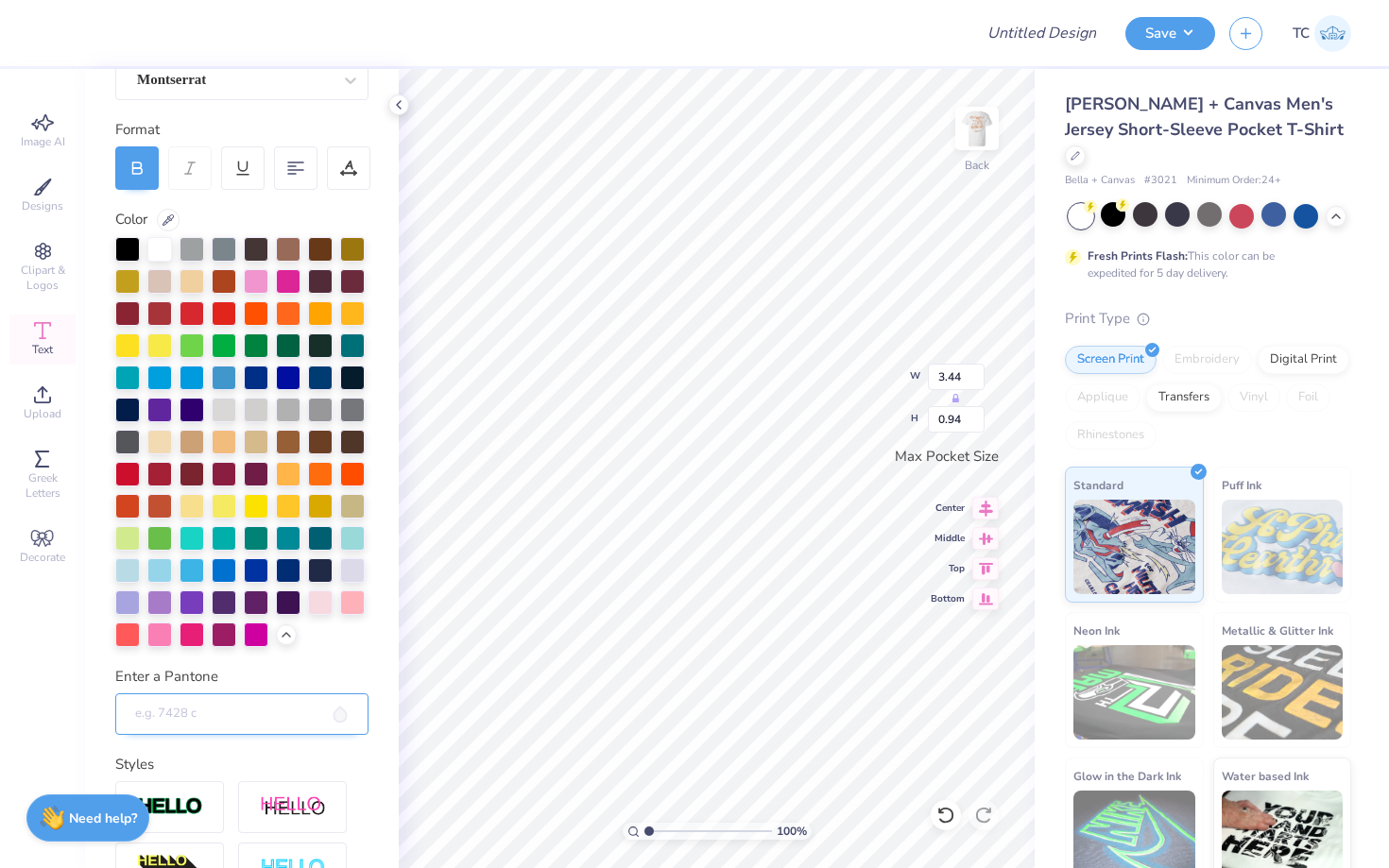 click on "Enter a Pantone" at bounding box center [242, 714] 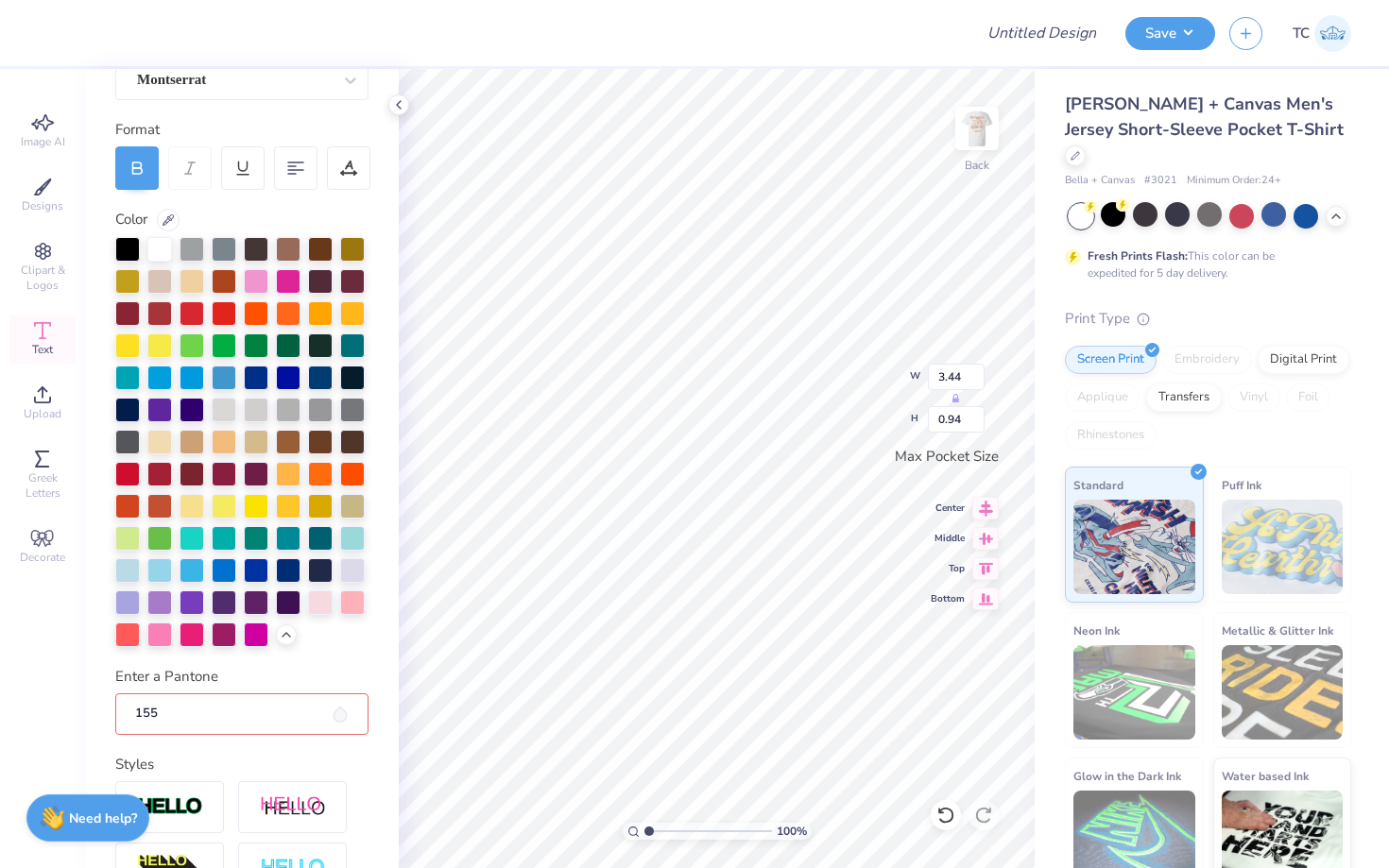 type on "1555" 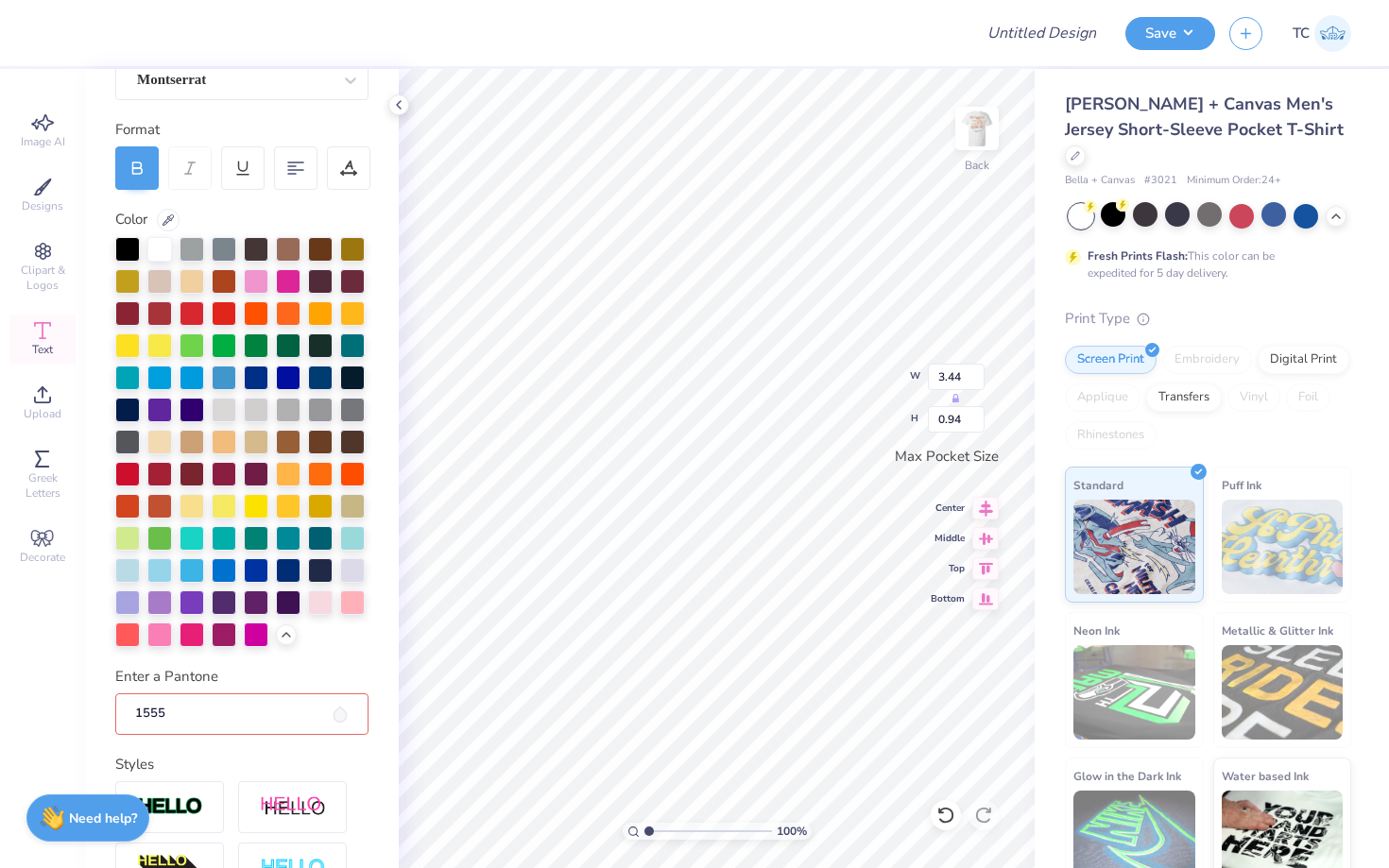 type 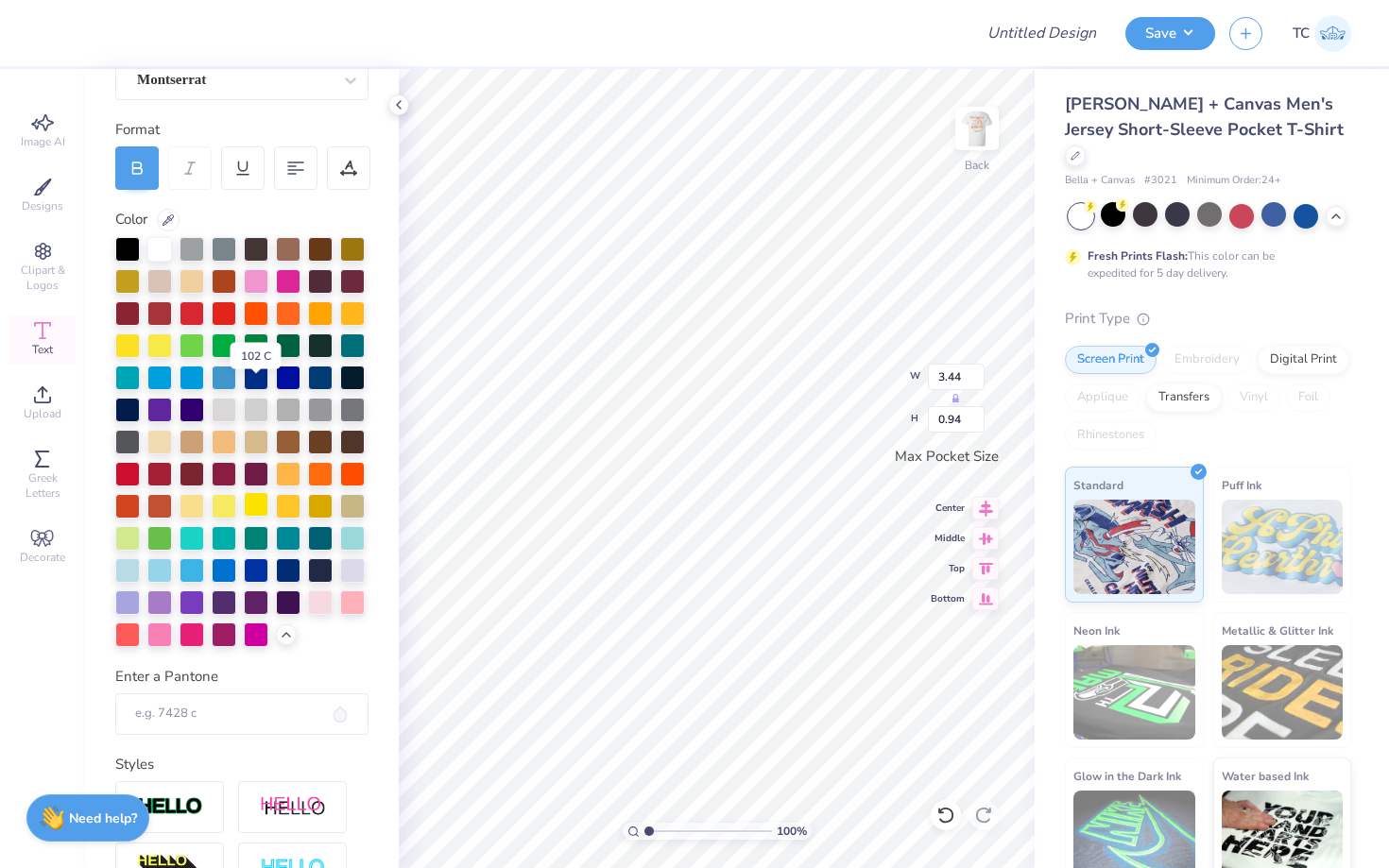 scroll, scrollTop: 455, scrollLeft: 0, axis: vertical 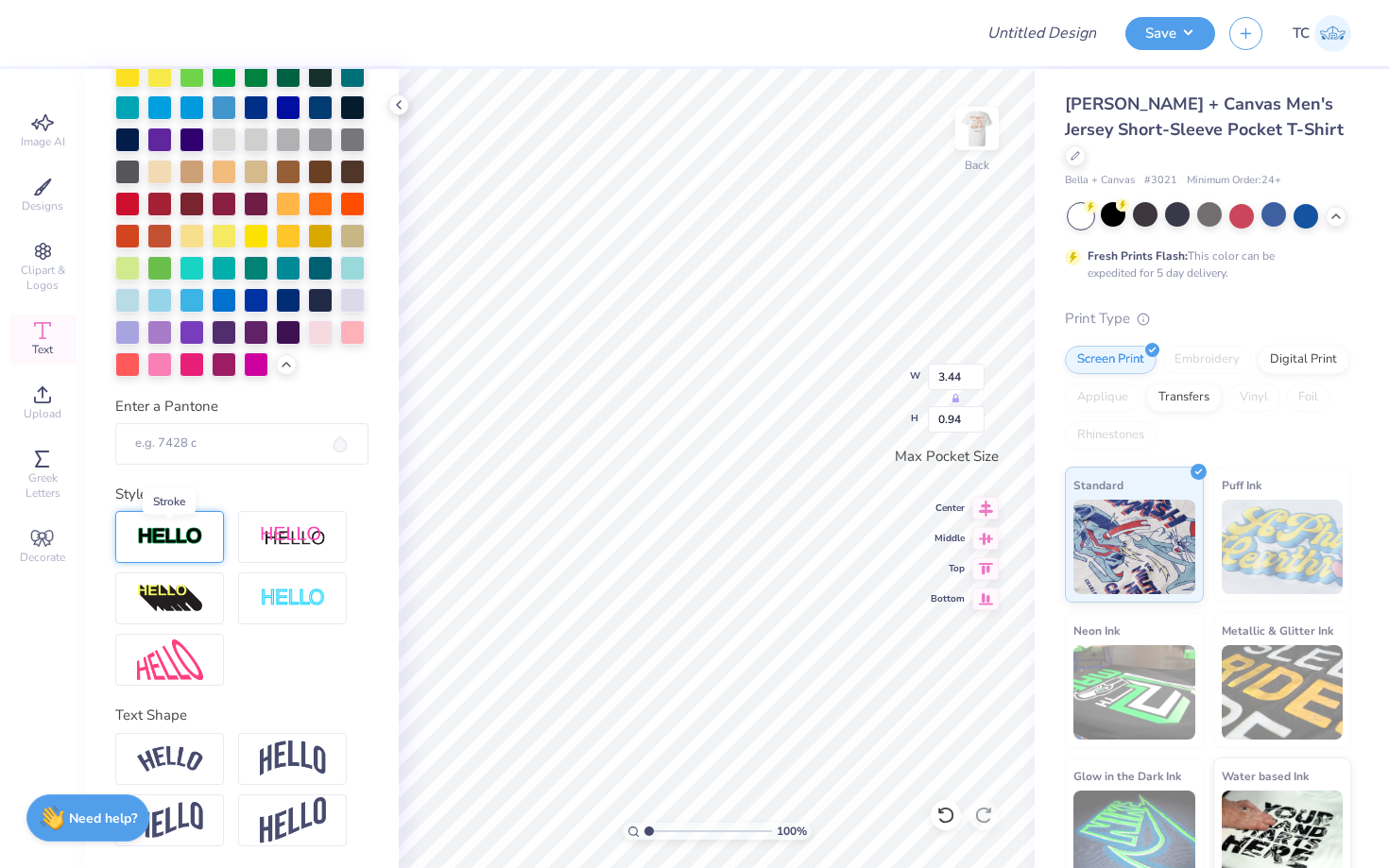 click at bounding box center (170, 536) 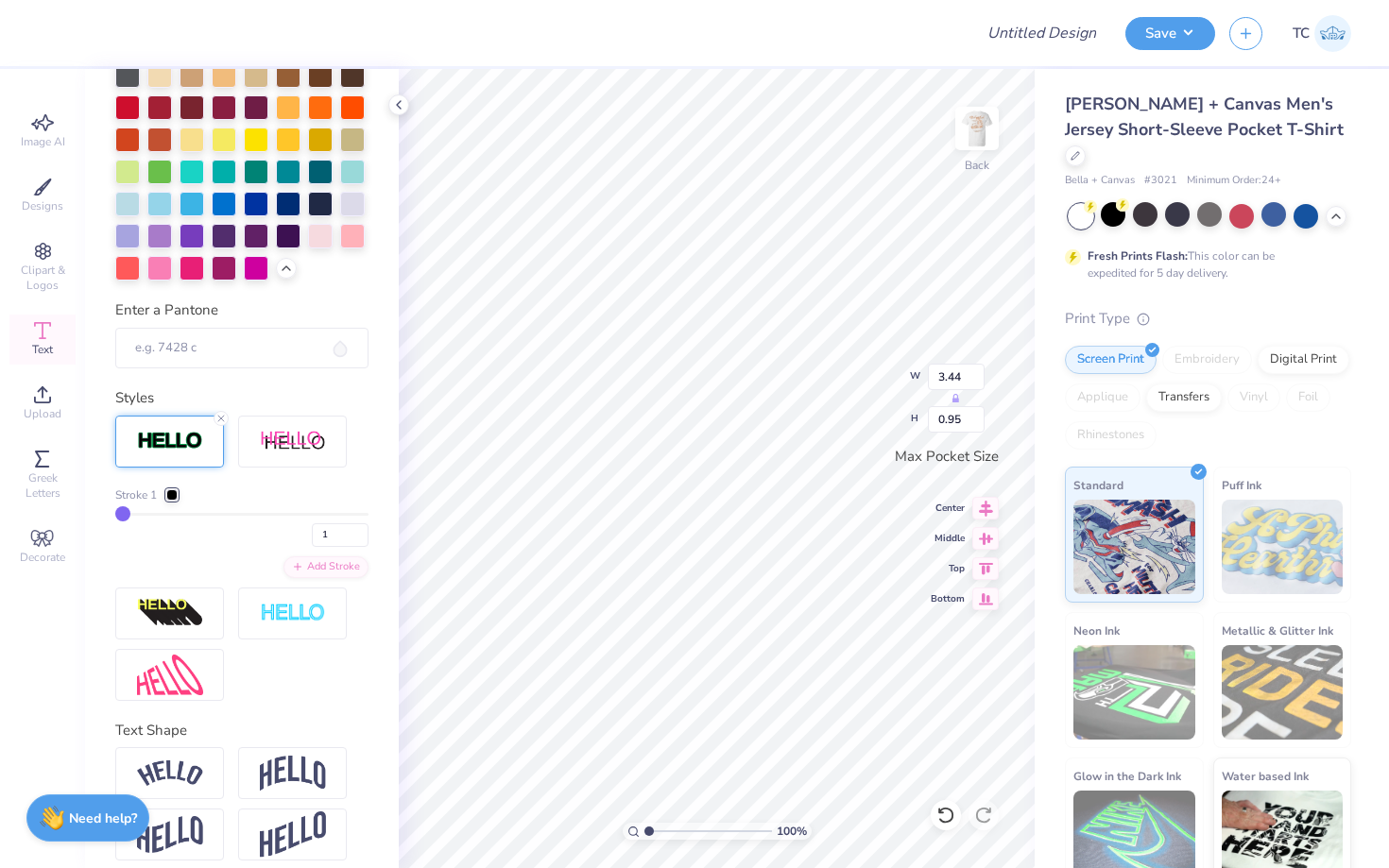 scroll, scrollTop: 639, scrollLeft: 0, axis: vertical 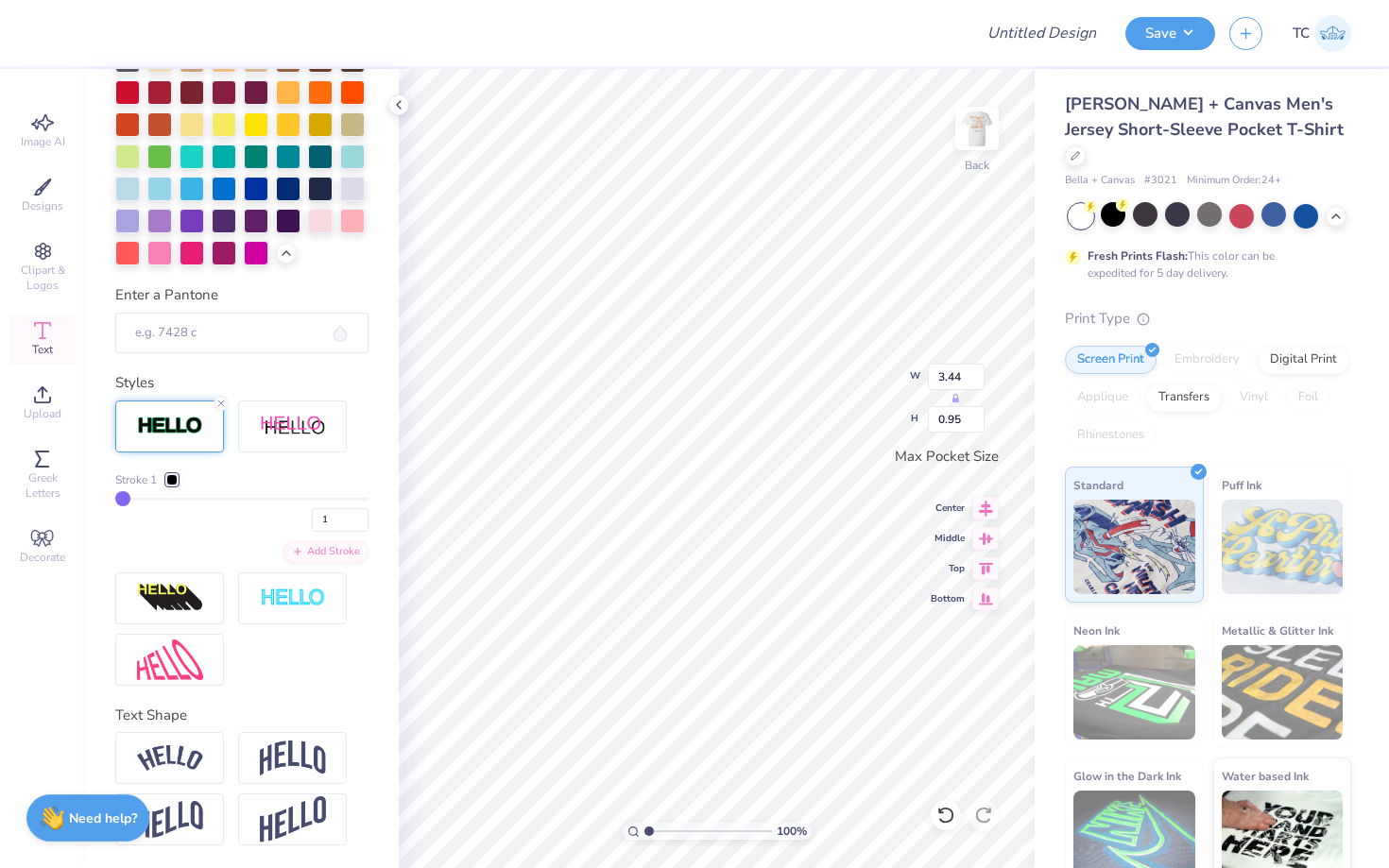 click at bounding box center [172, 480] 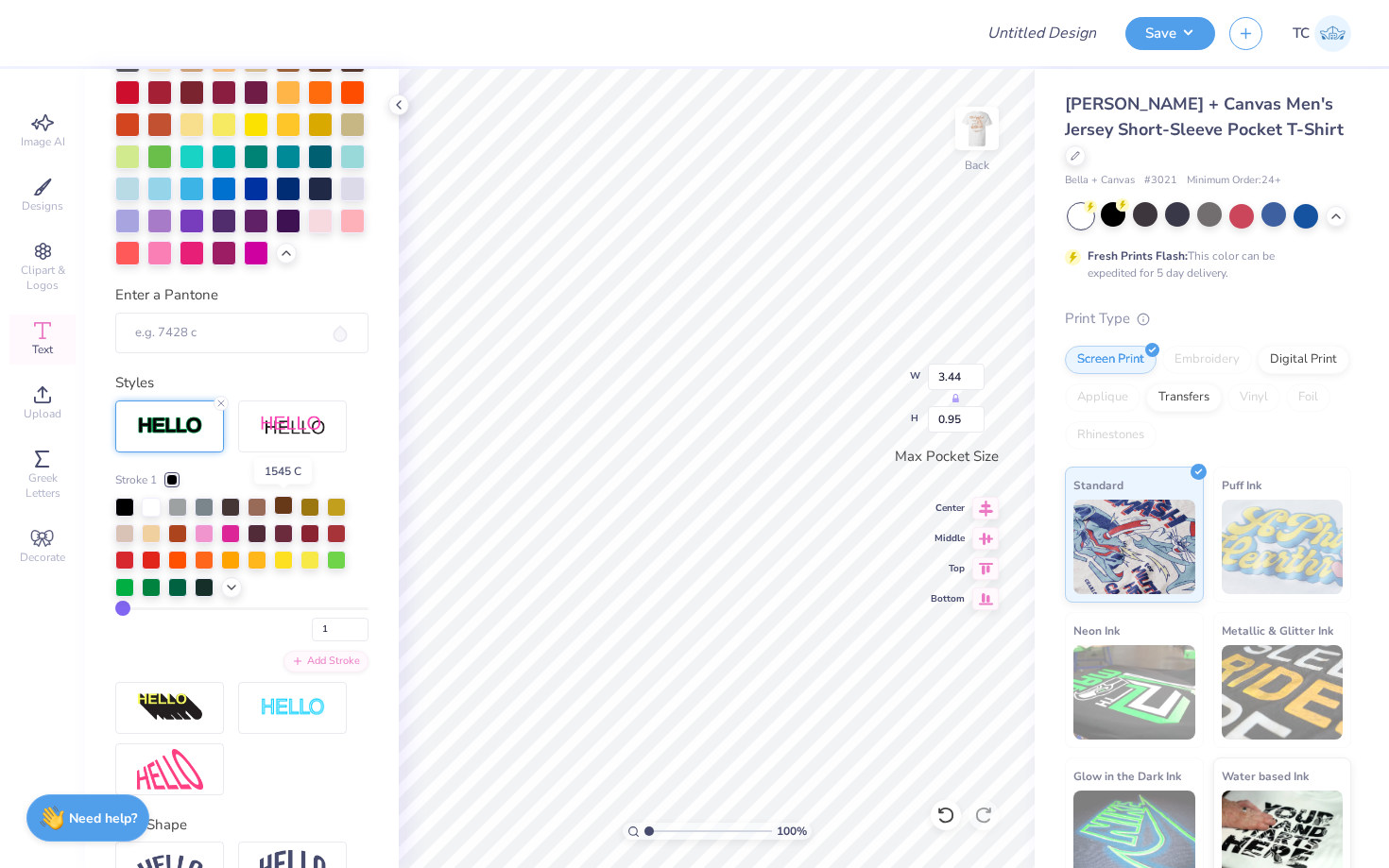 click at bounding box center (283, 505) 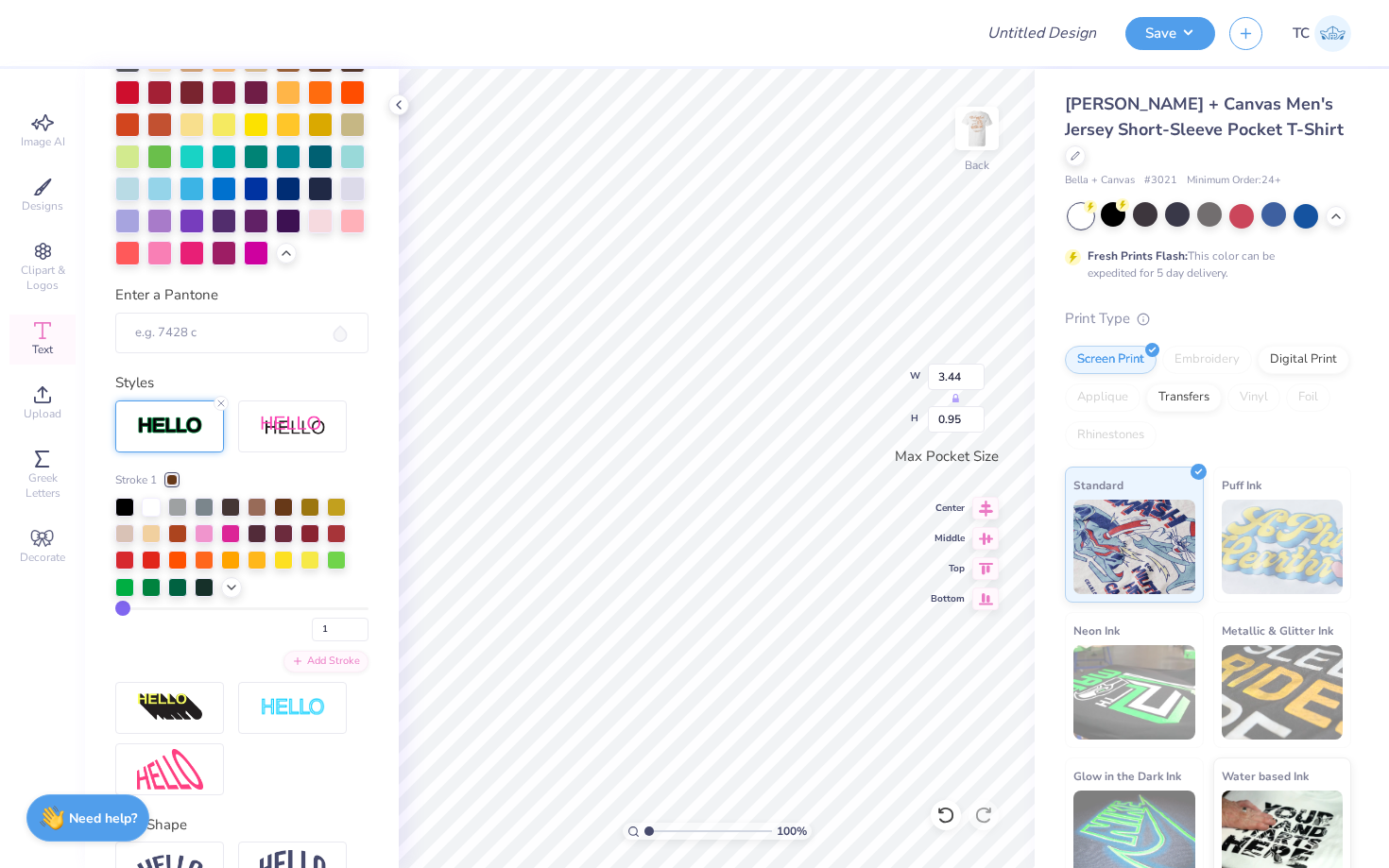 type on "0.28" 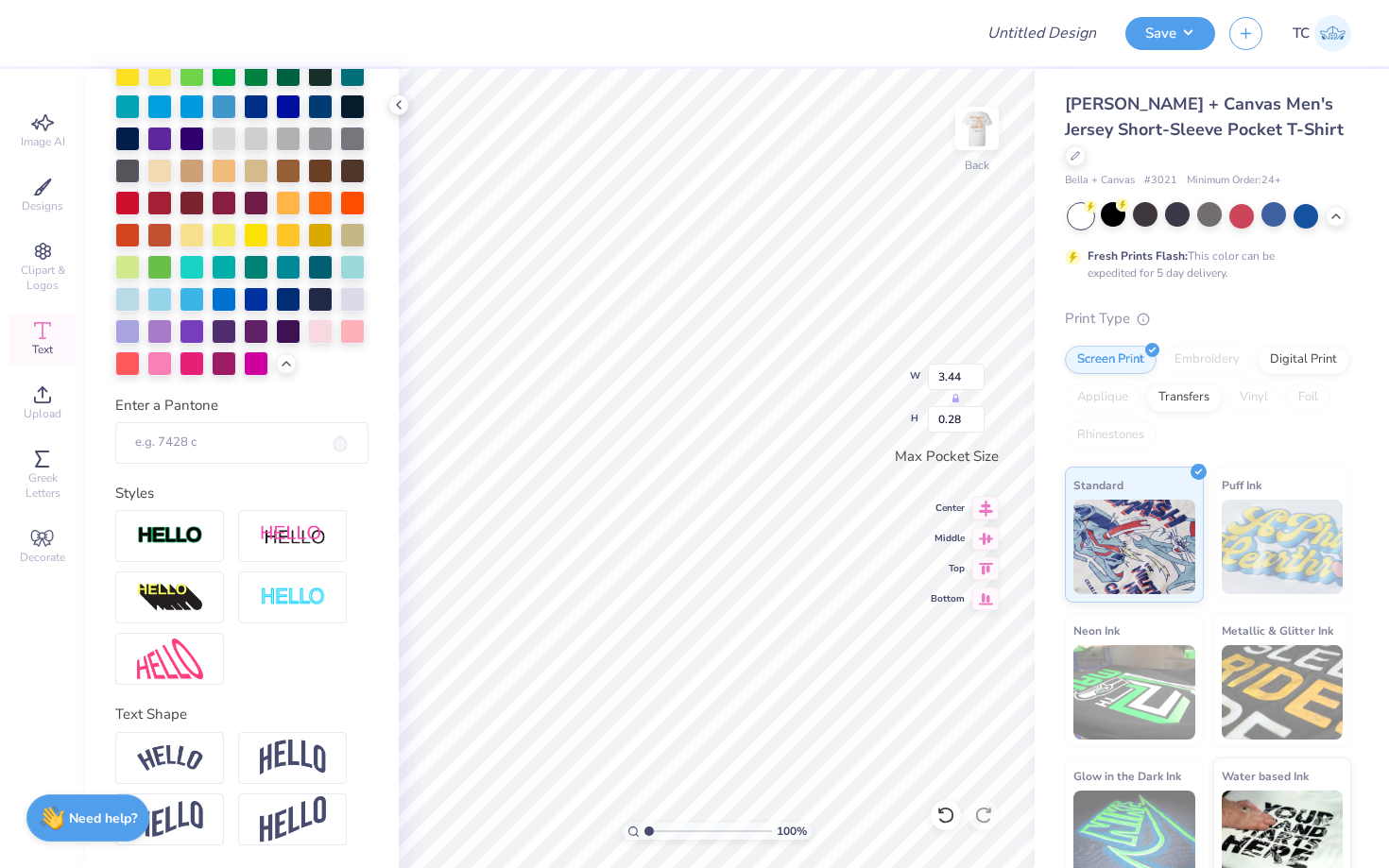 scroll, scrollTop: 455, scrollLeft: 0, axis: vertical 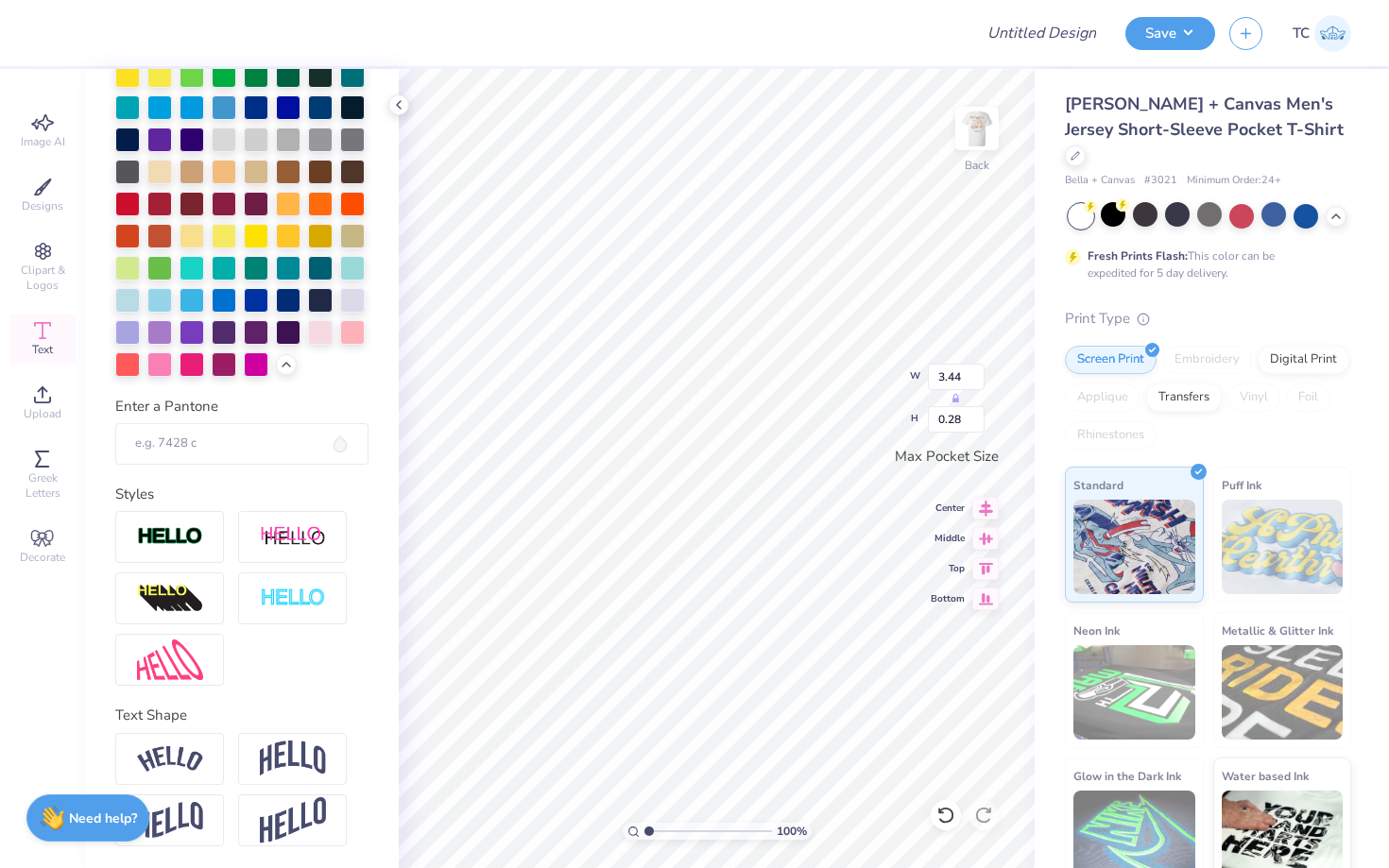 click at bounding box center (170, 536) 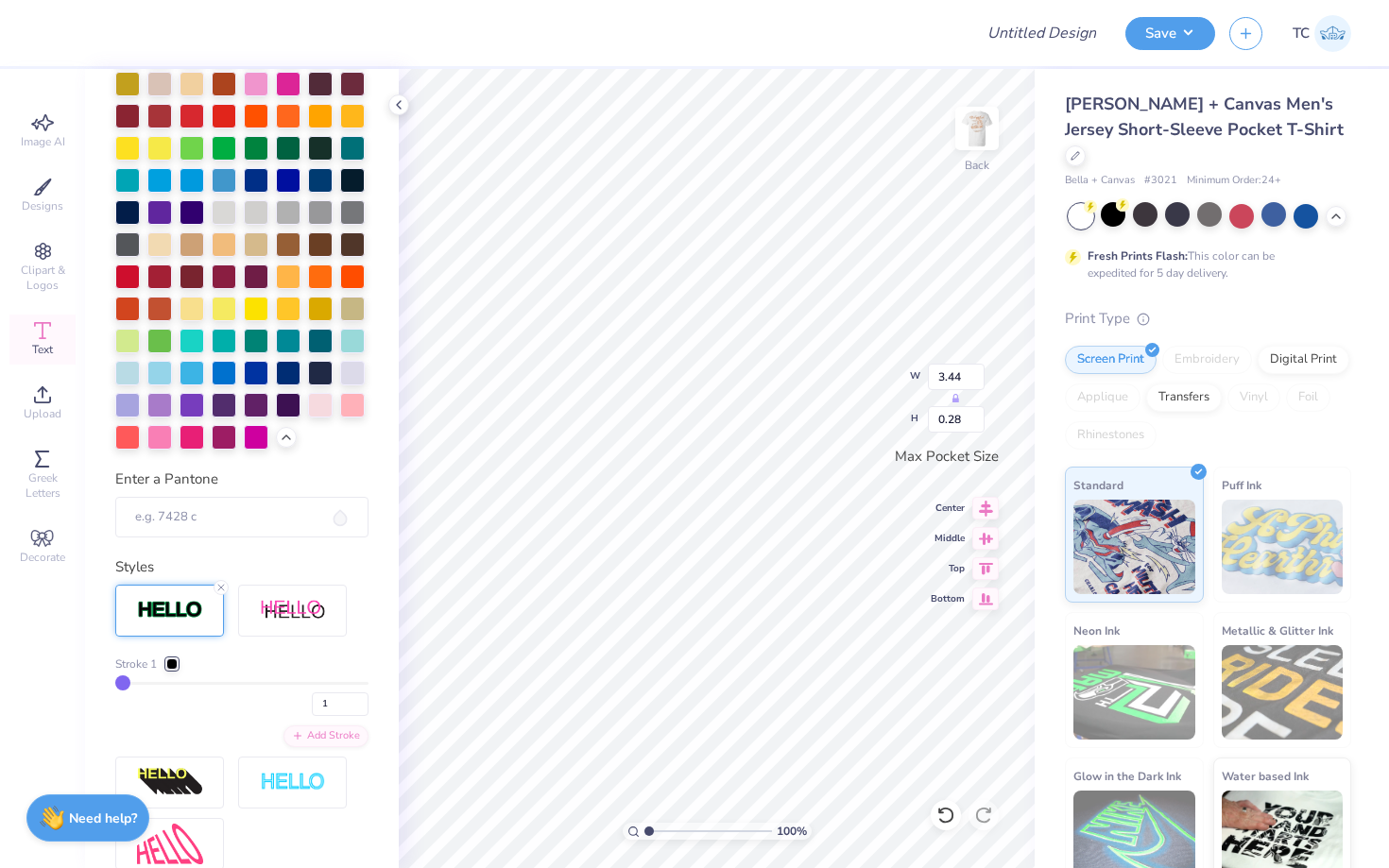scroll, scrollTop: 529, scrollLeft: 0, axis: vertical 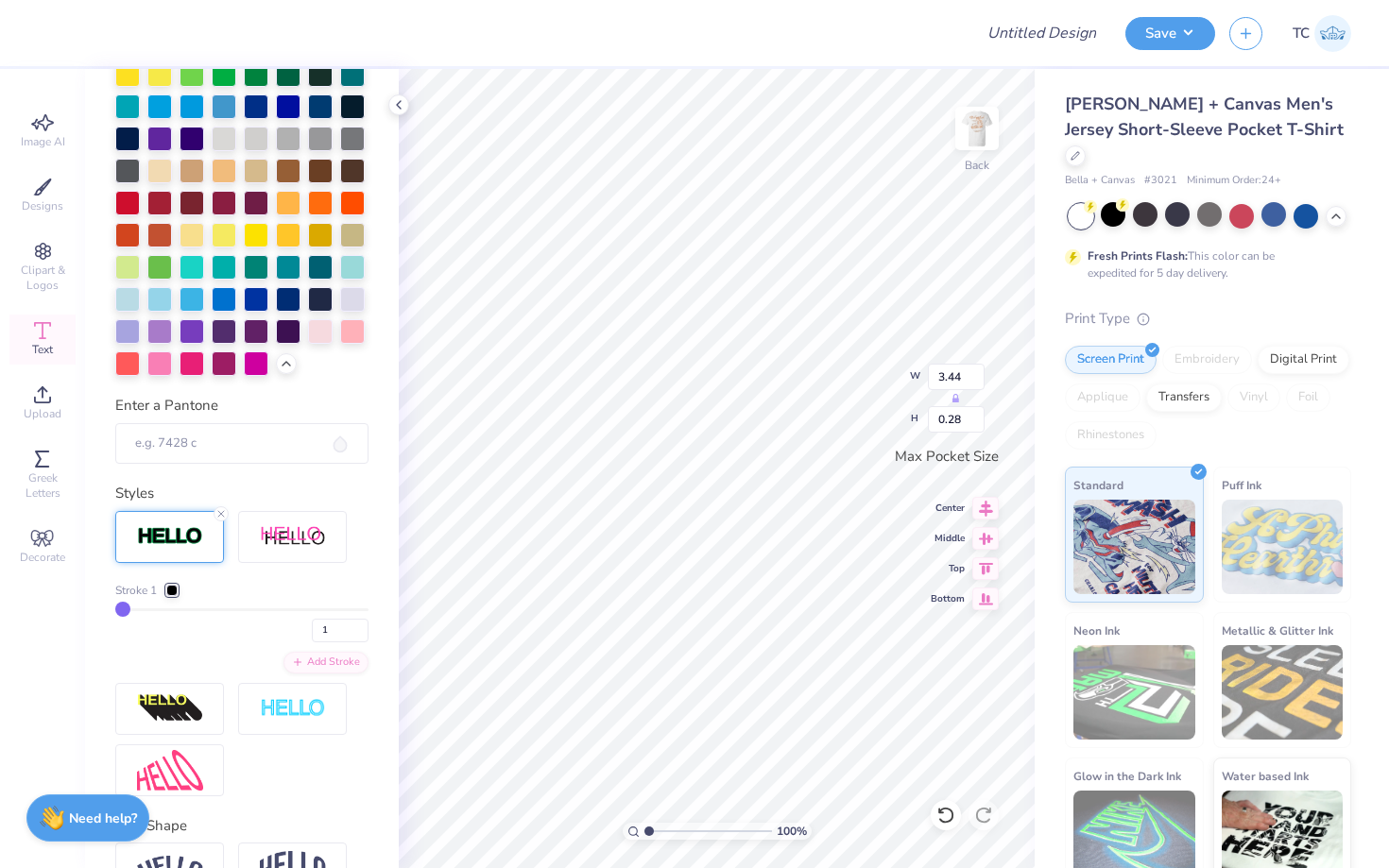 click at bounding box center (172, 590) 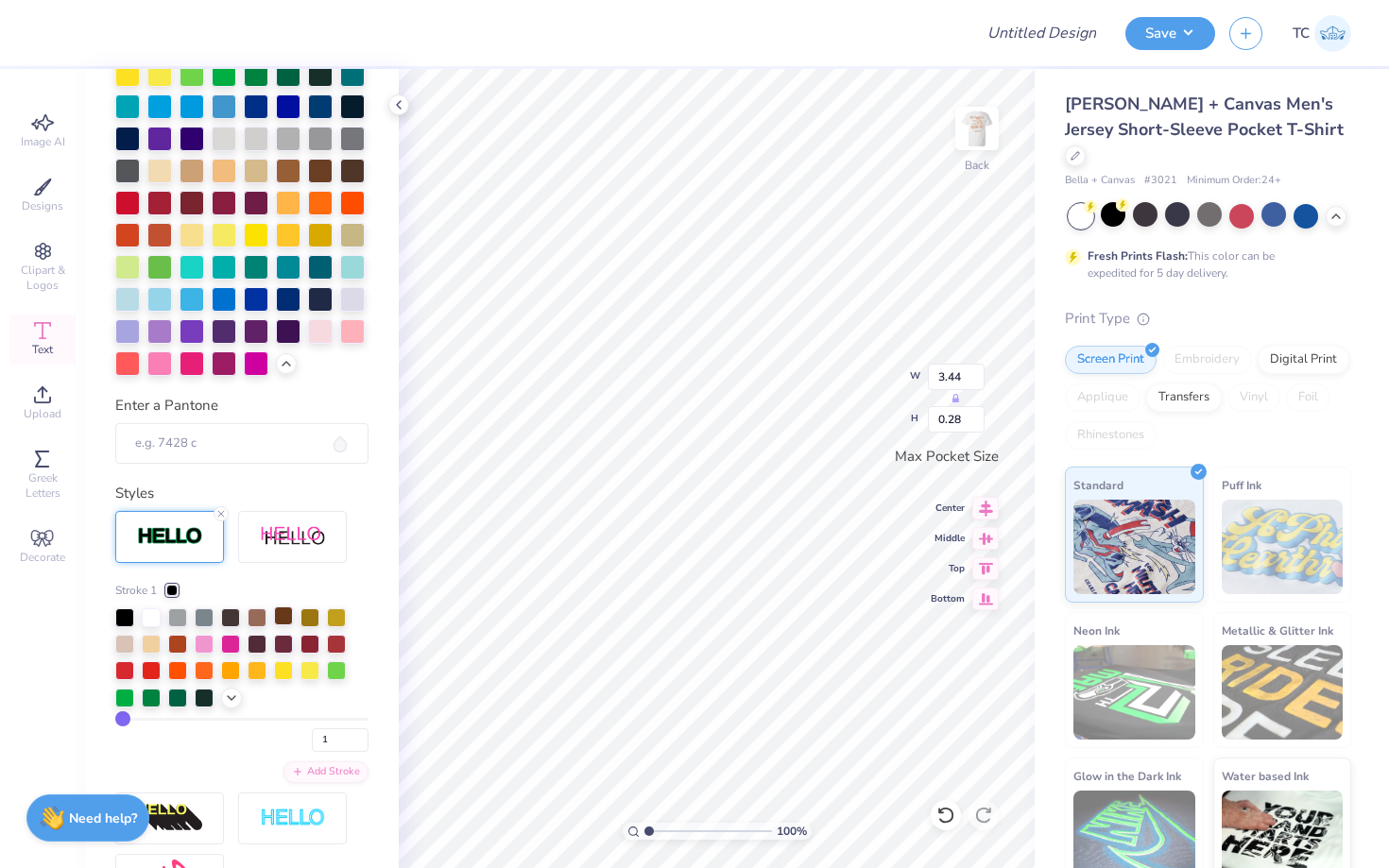 click at bounding box center [283, 616] 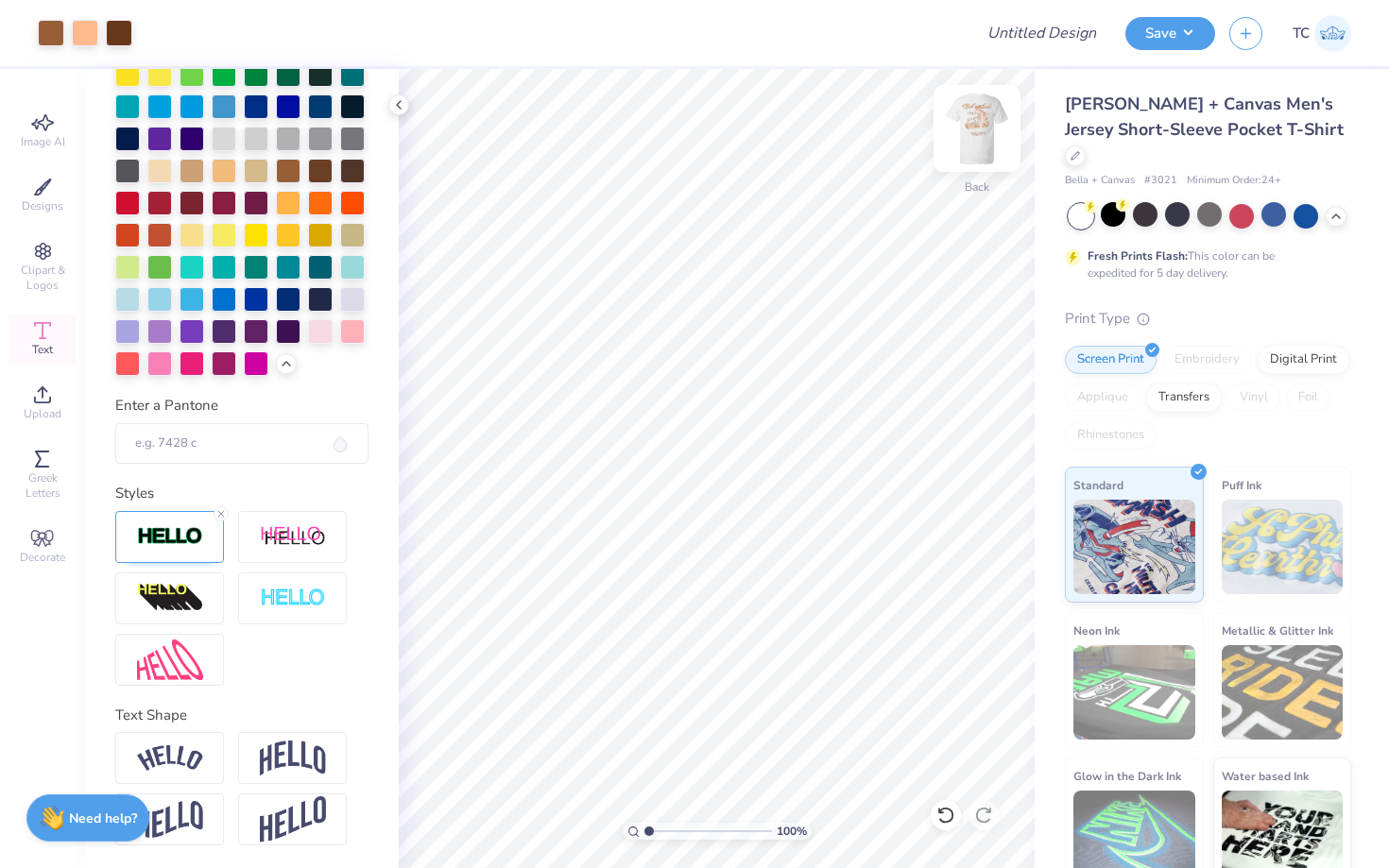 click at bounding box center (977, 128) 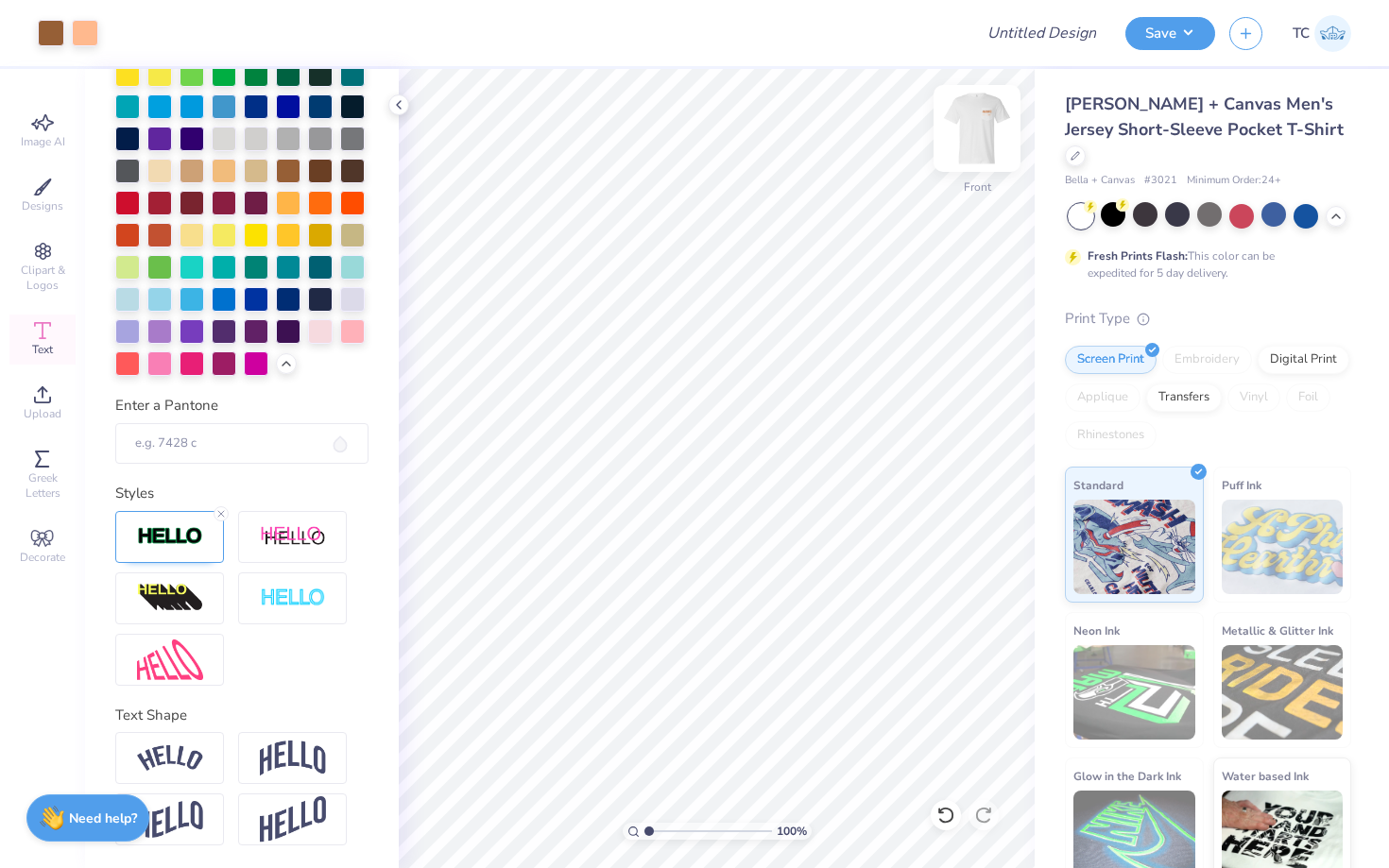 click at bounding box center (977, 128) 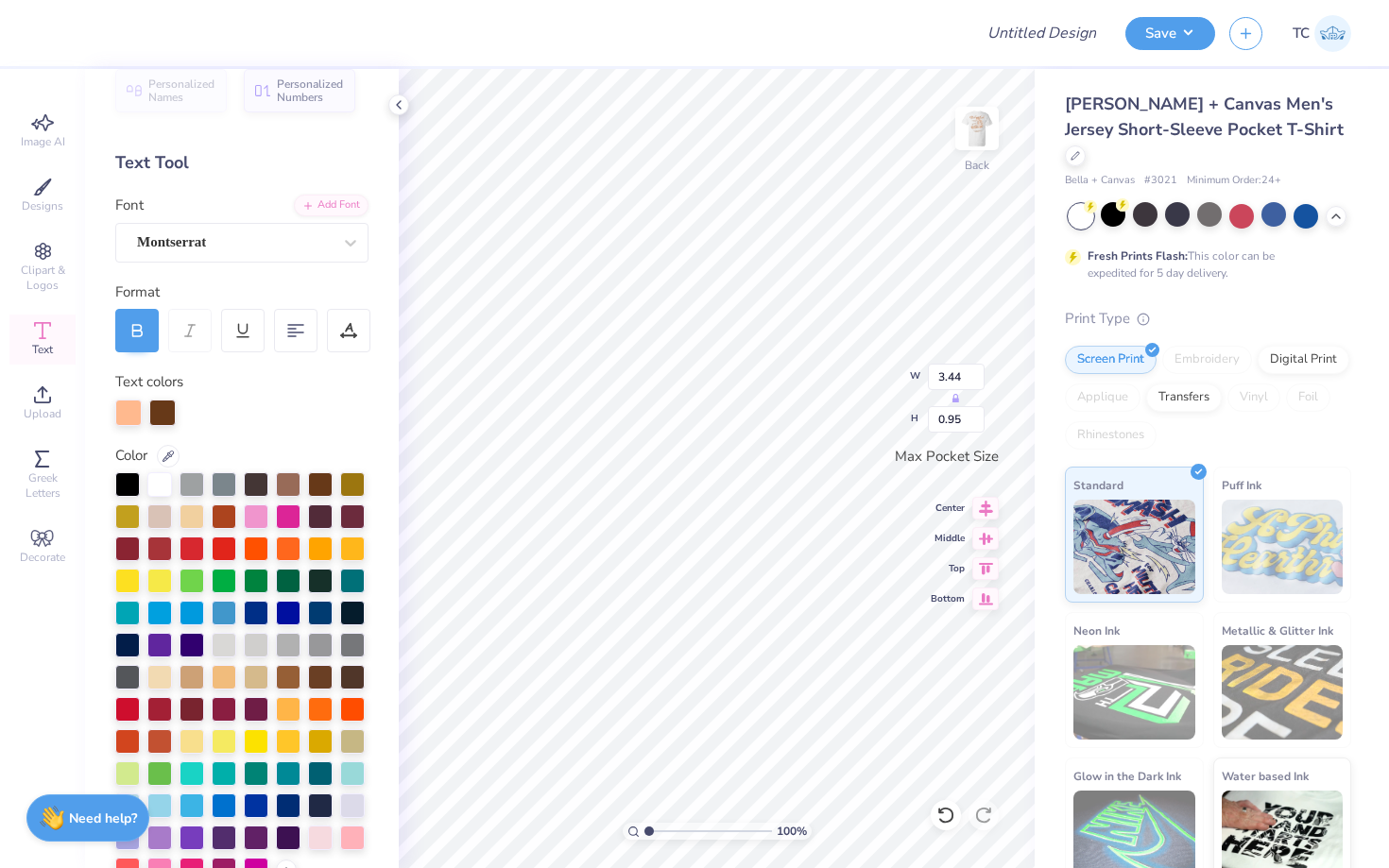 scroll, scrollTop: 0, scrollLeft: 0, axis: both 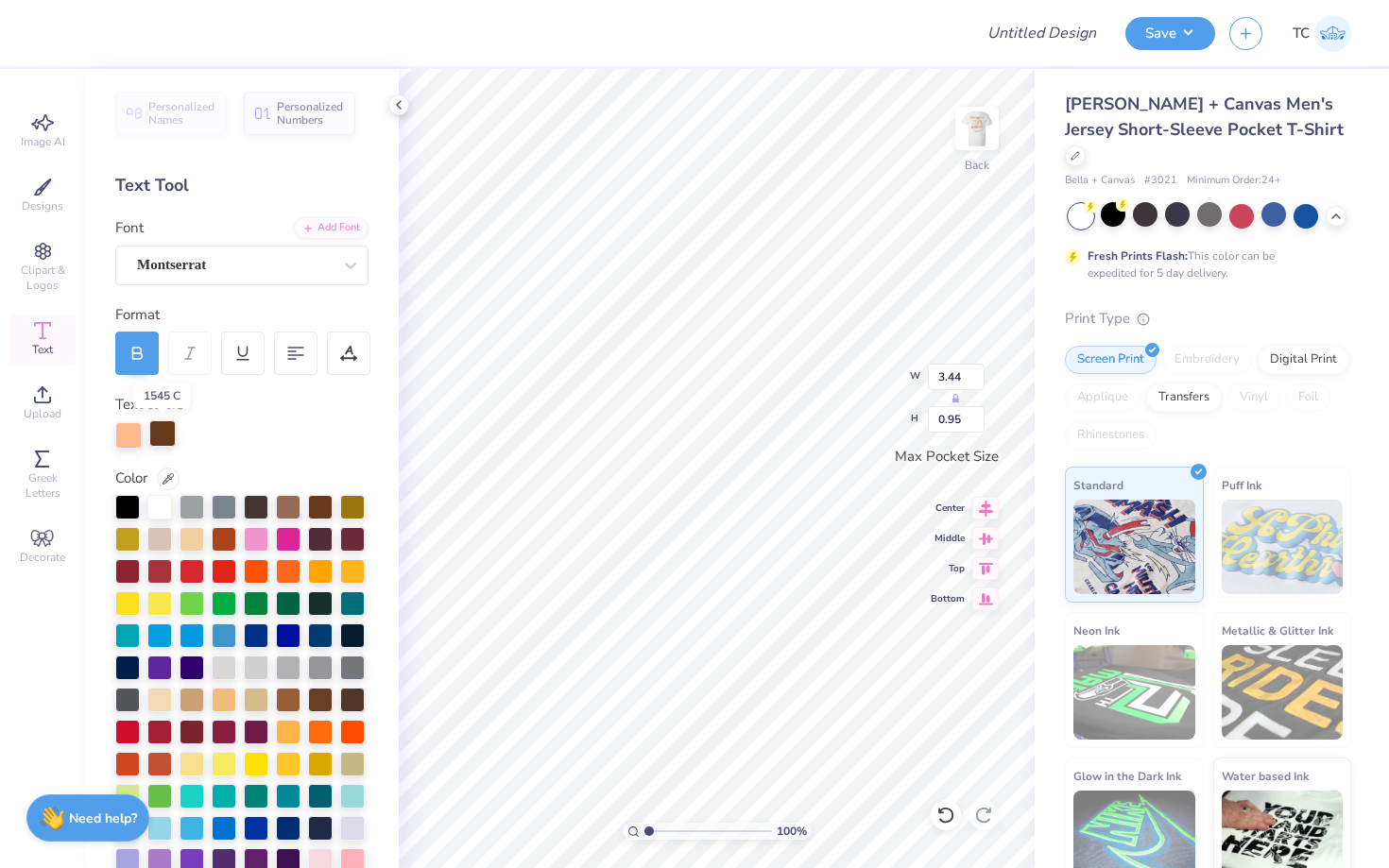 click at bounding box center (163, 434) 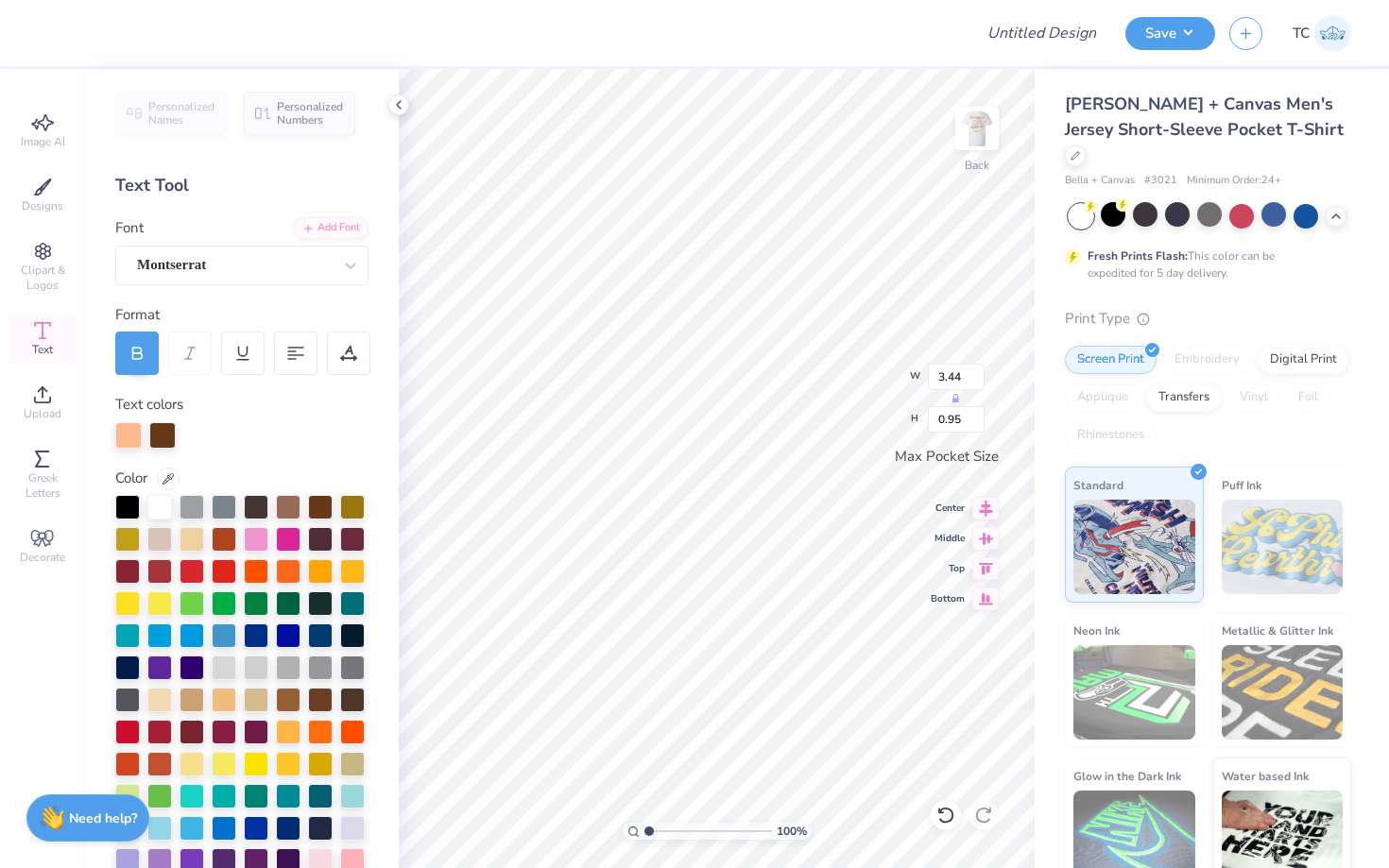 click at bounding box center [163, 435] 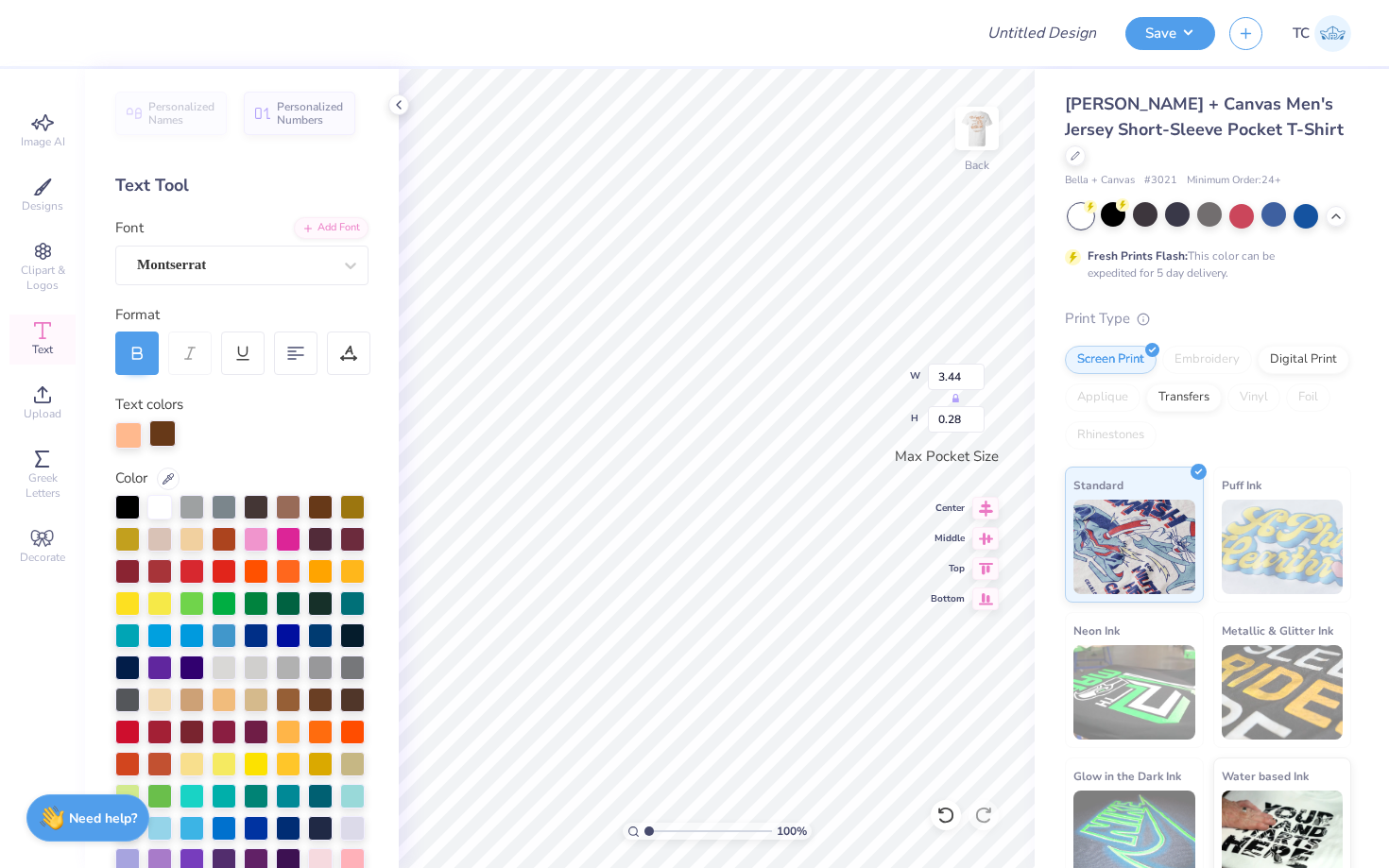 click at bounding box center (163, 434) 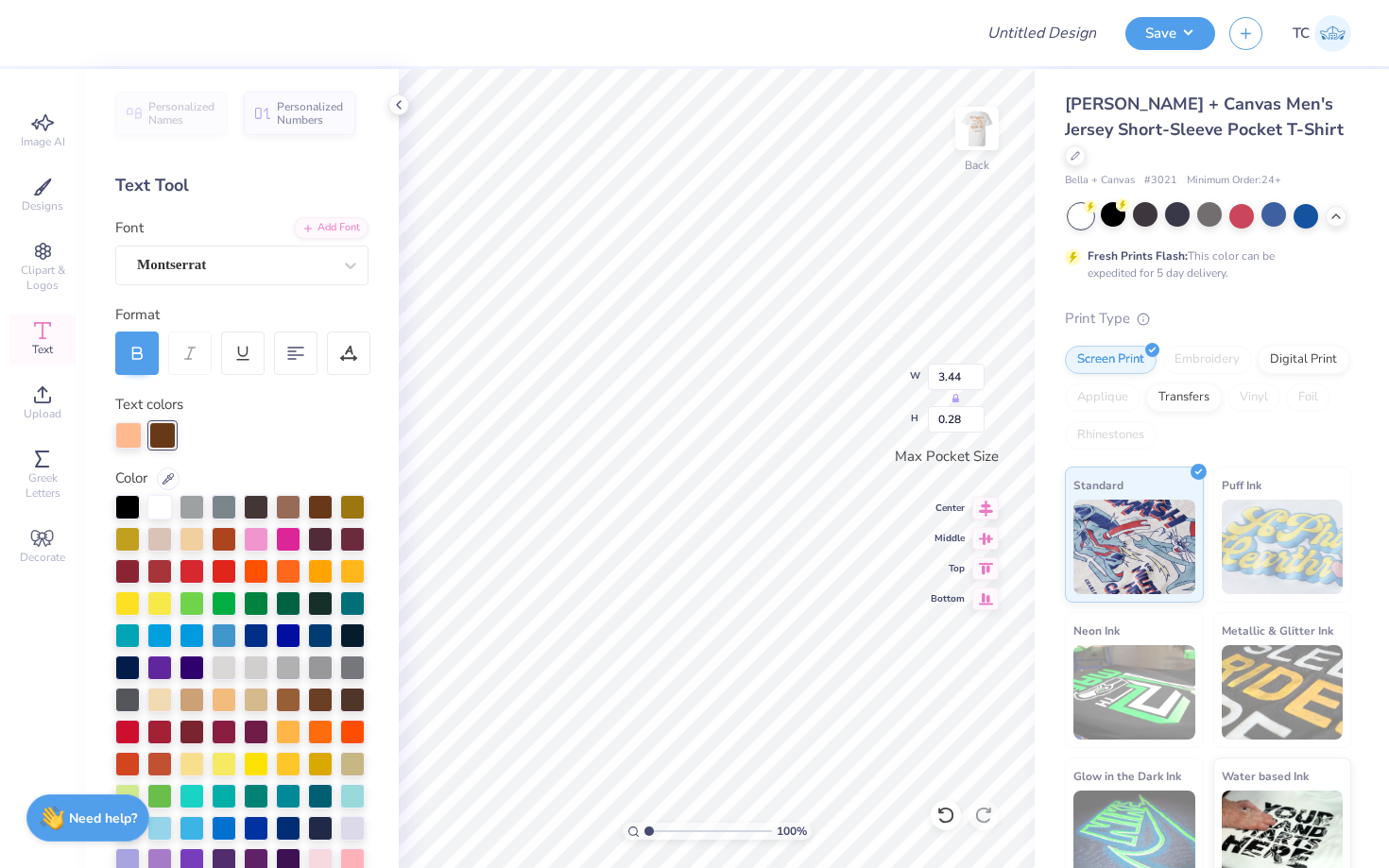 type on "0.95" 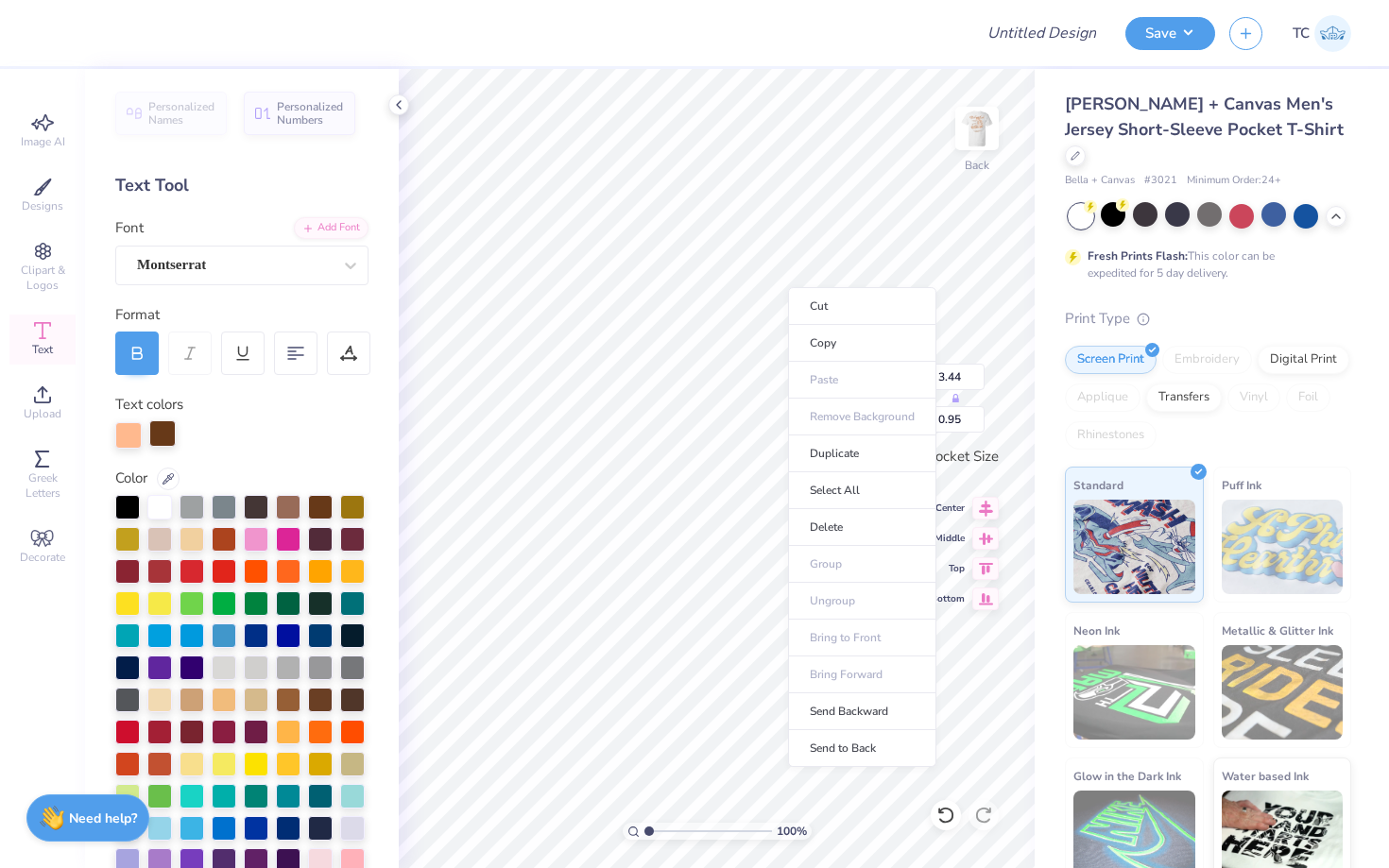 click at bounding box center [163, 434] 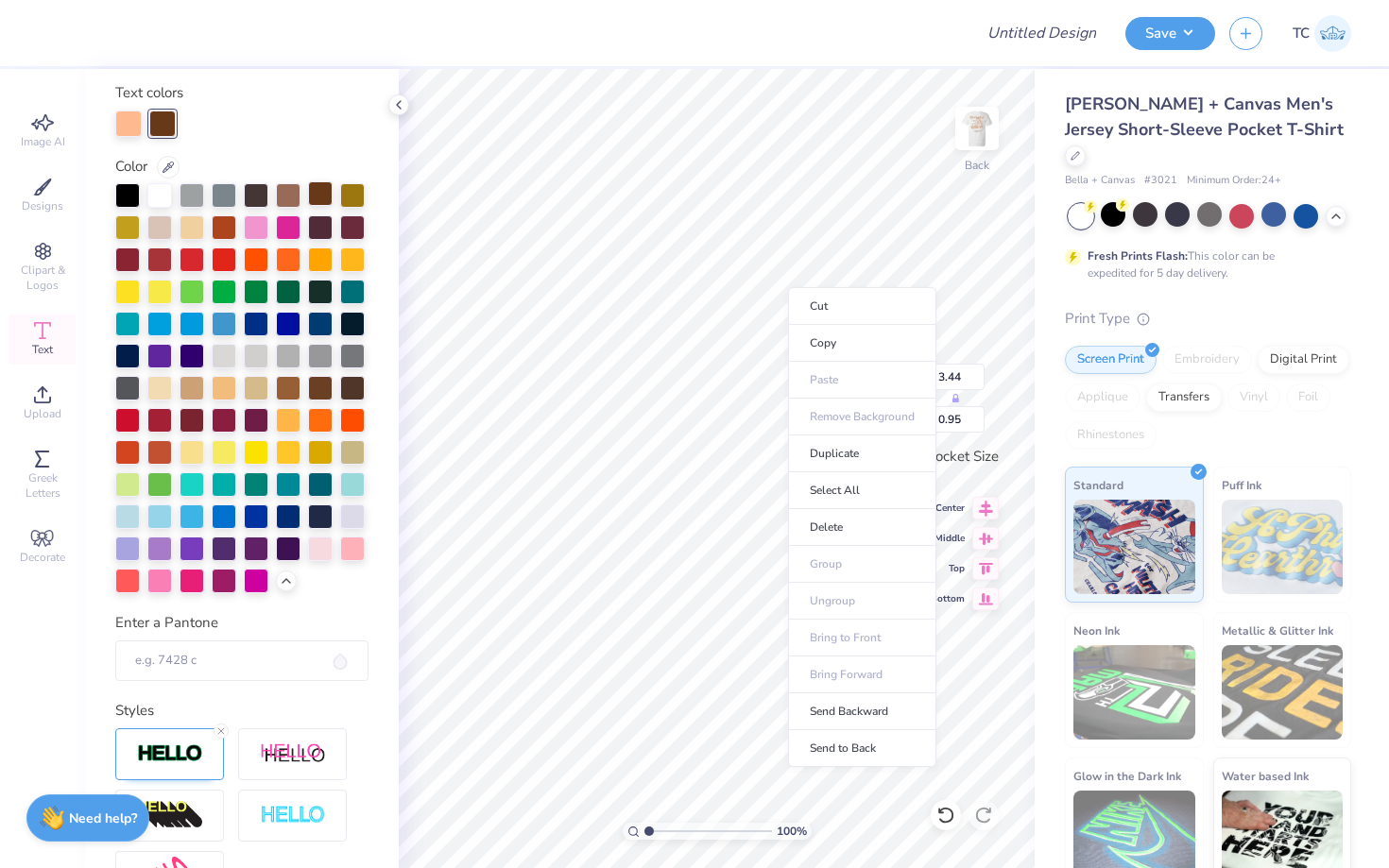 scroll, scrollTop: 529, scrollLeft: 0, axis: vertical 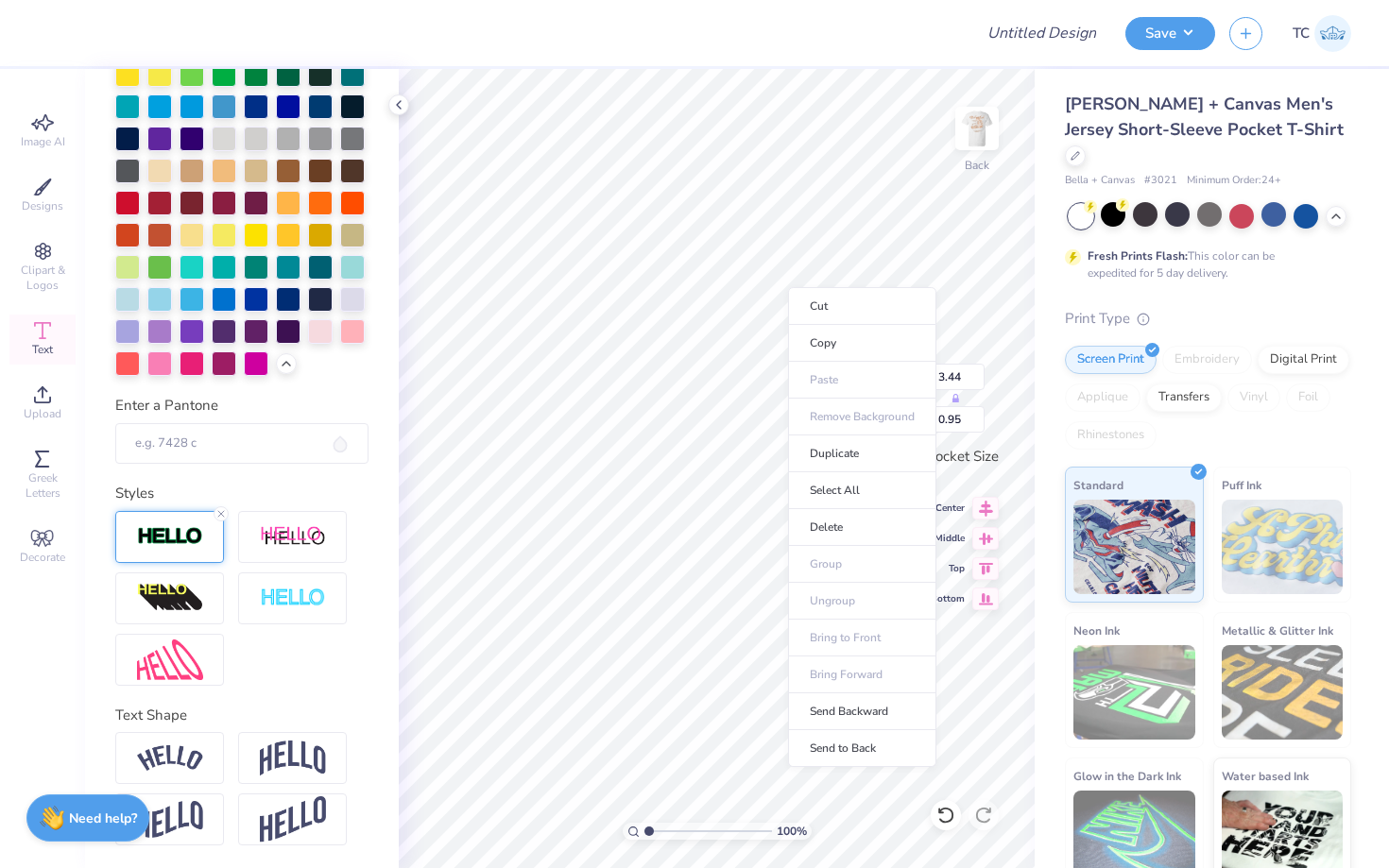 click at bounding box center [170, 536] 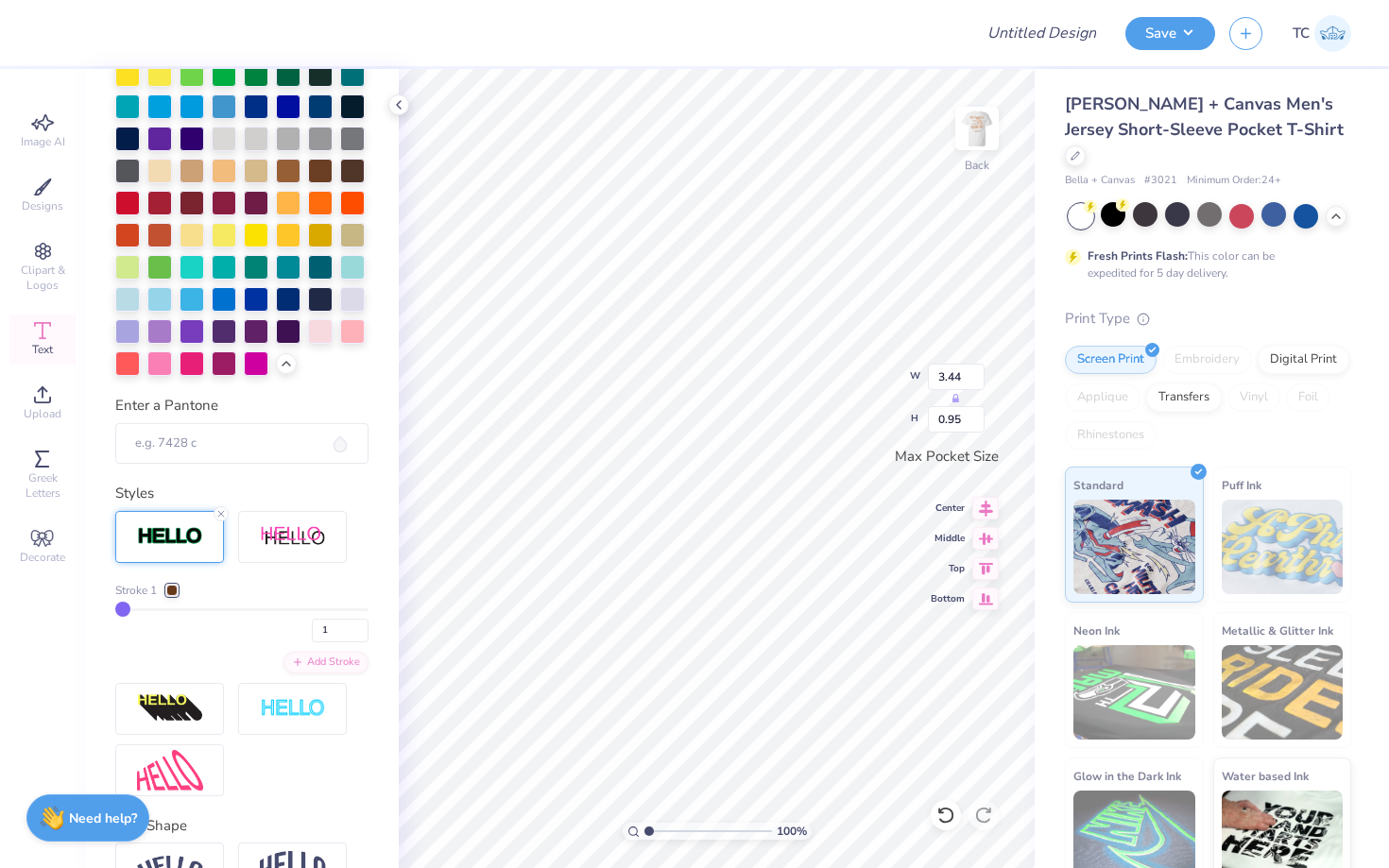 click at bounding box center (172, 590) 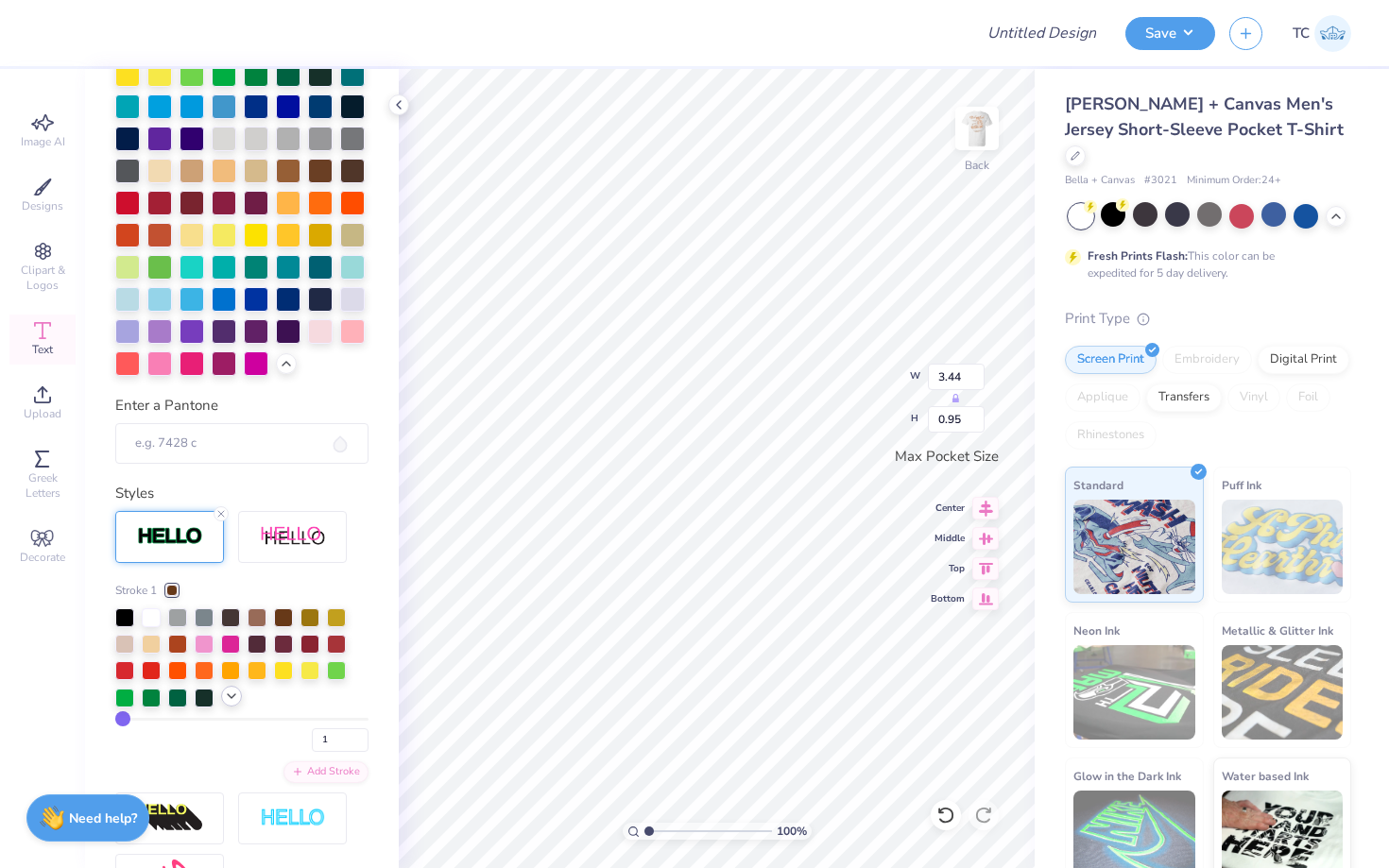 click at bounding box center (232, 696) 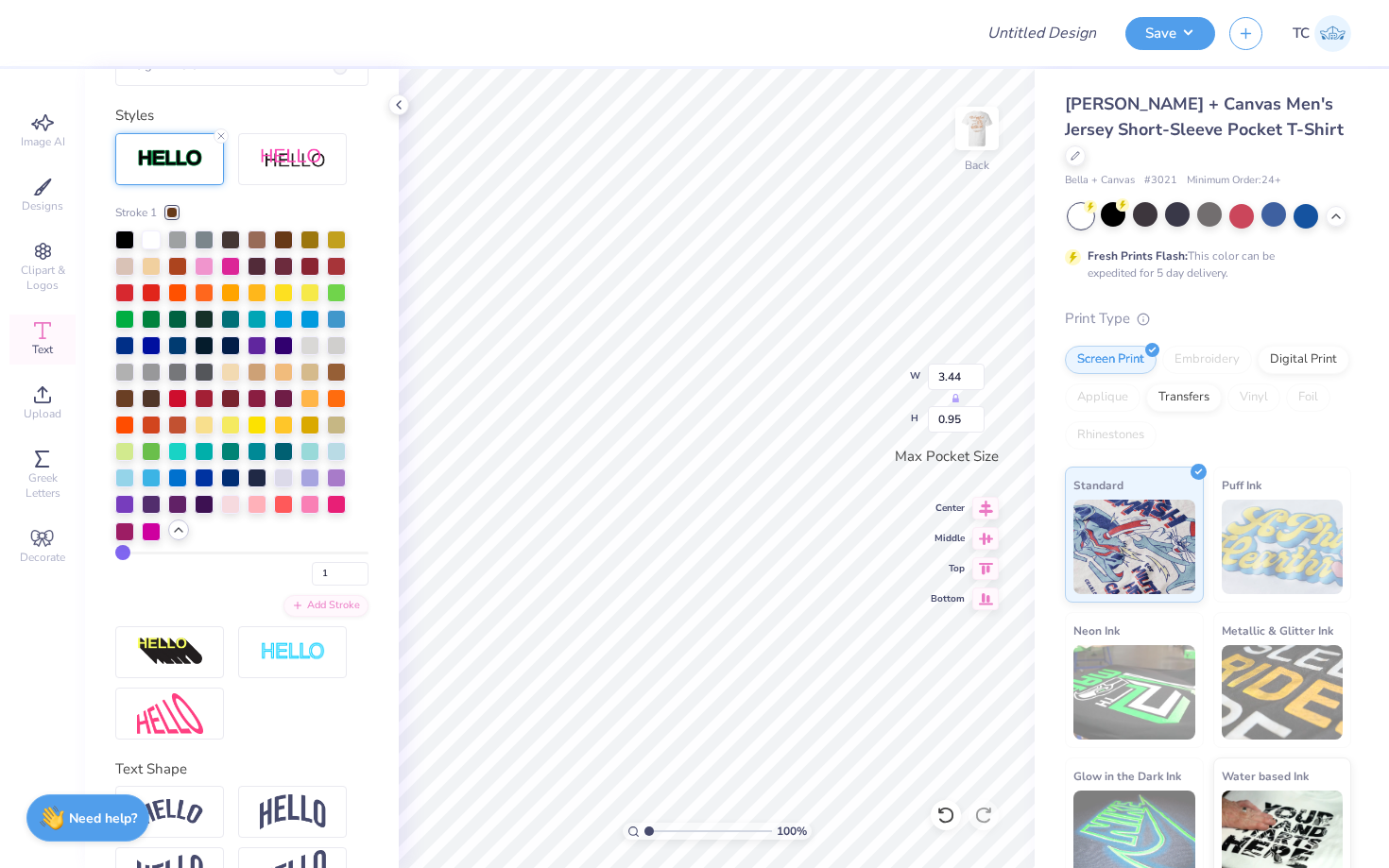 scroll, scrollTop: 915, scrollLeft: 0, axis: vertical 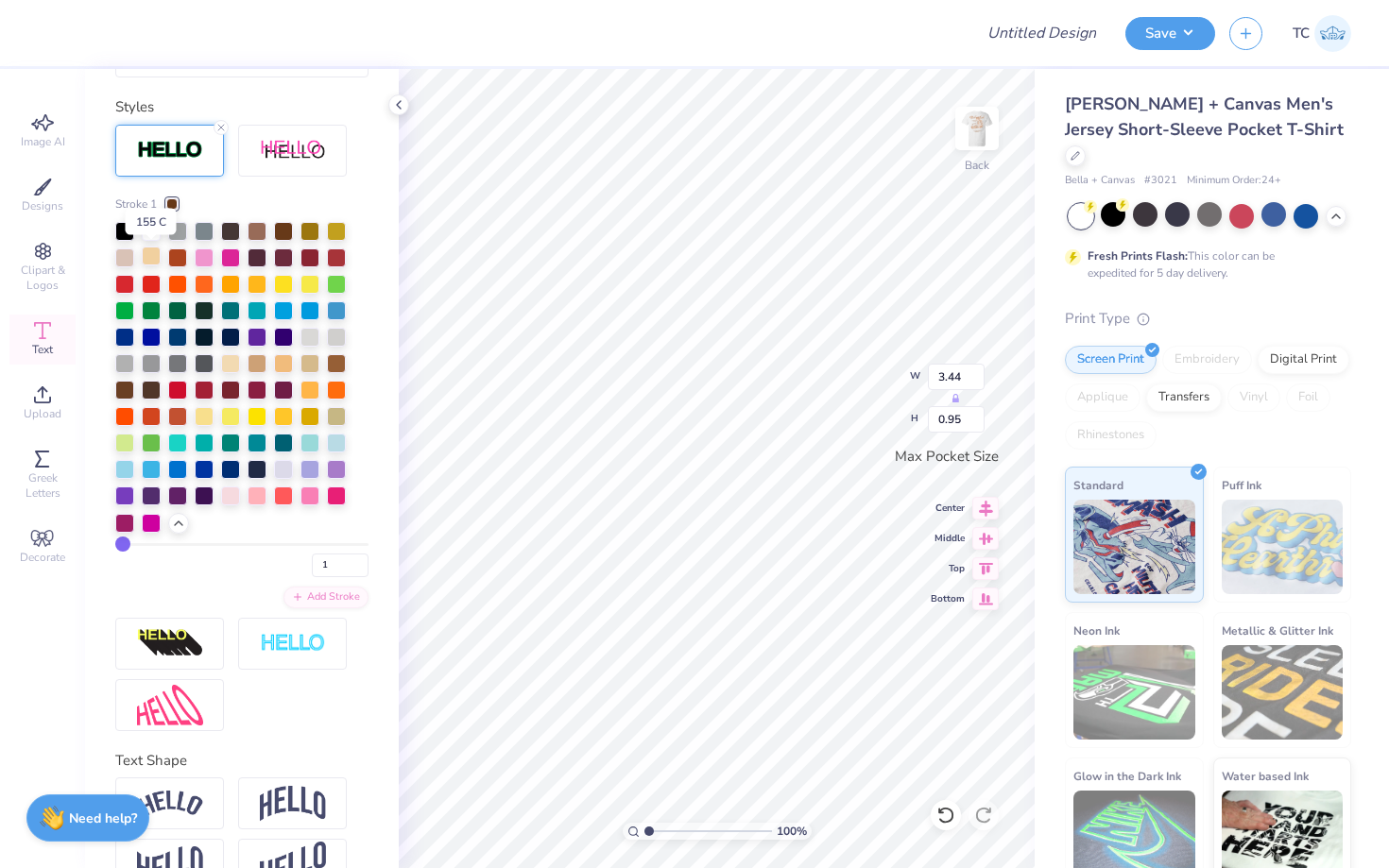 click at bounding box center (151, 256) 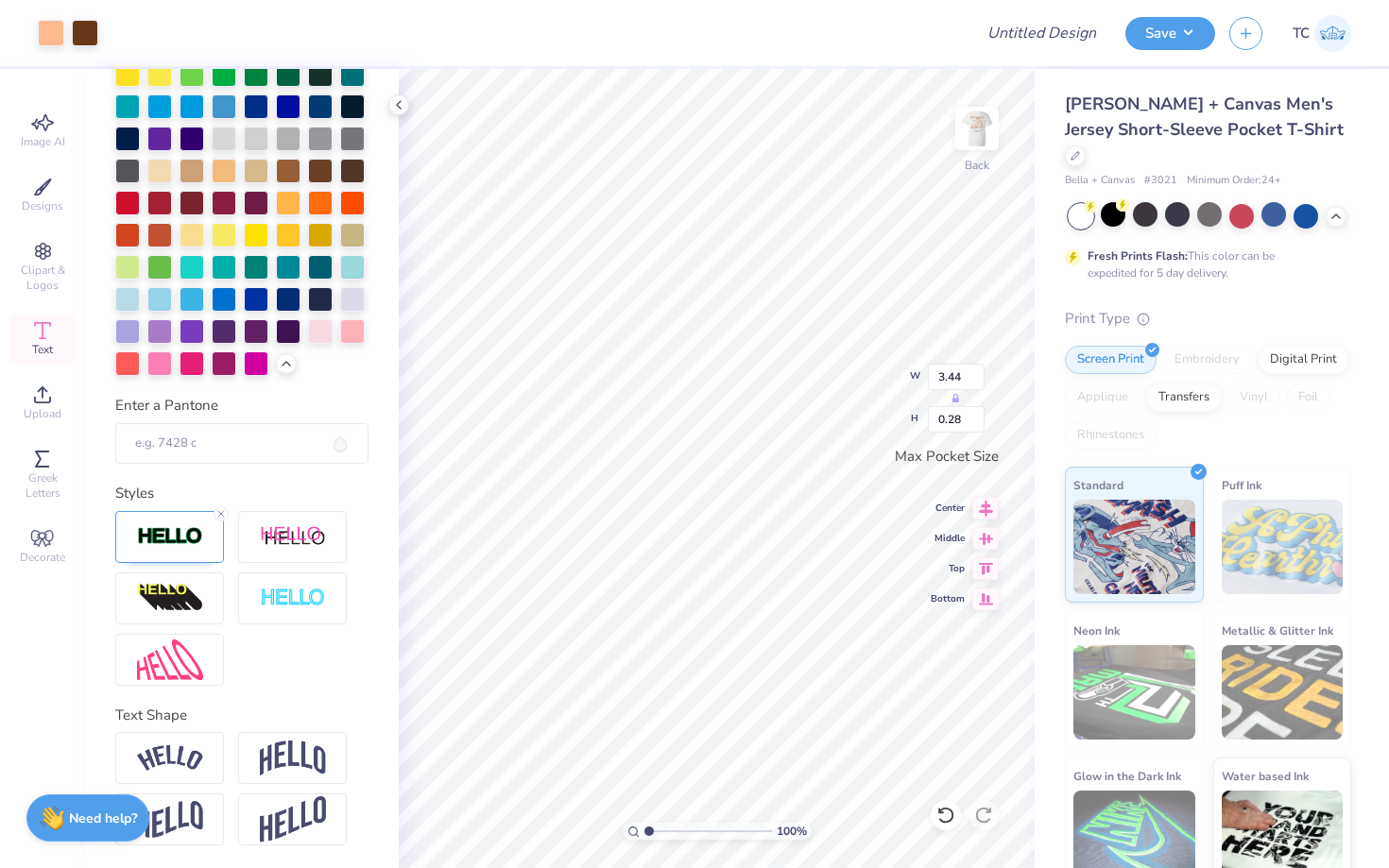 scroll, scrollTop: 529, scrollLeft: 0, axis: vertical 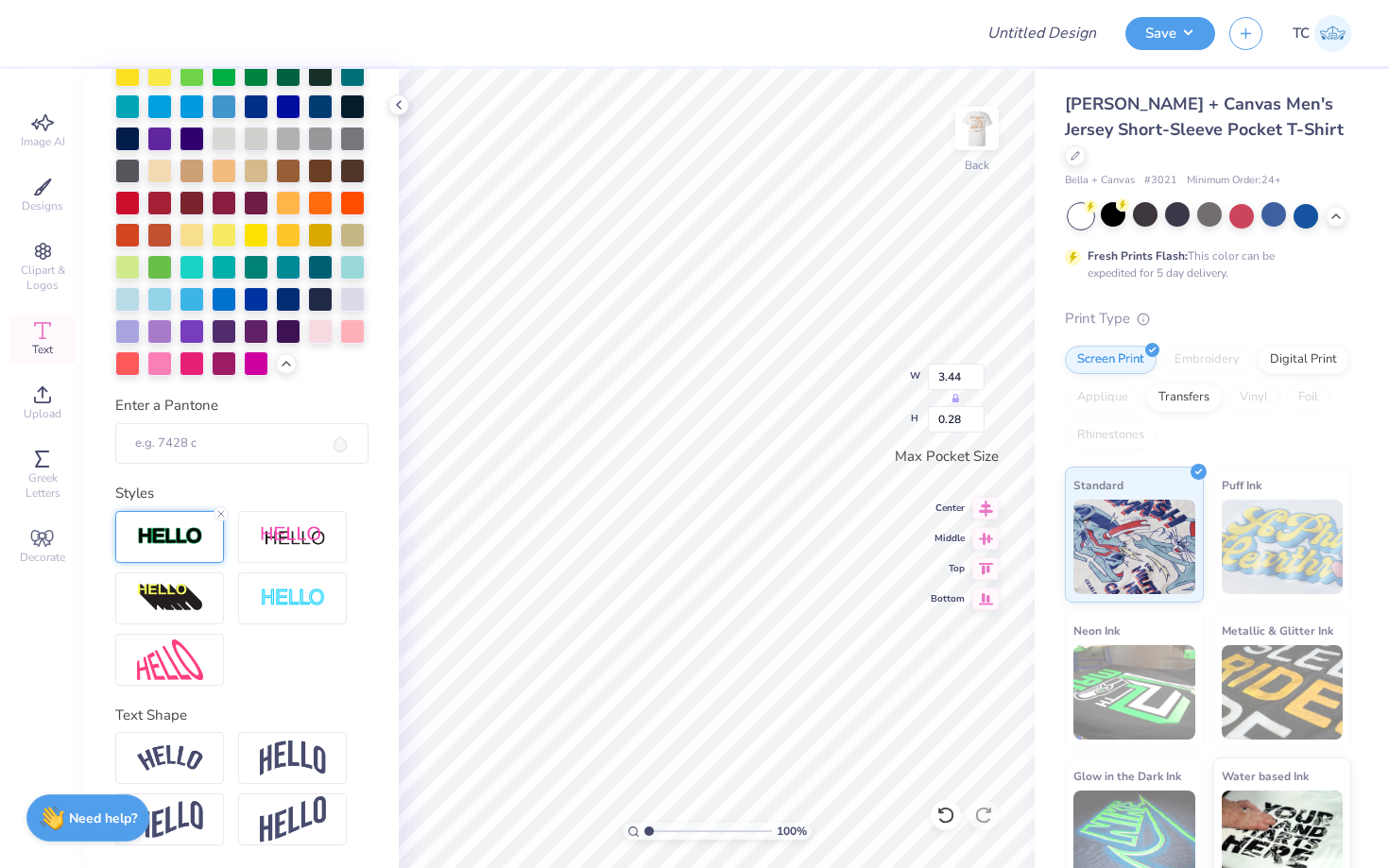 click at bounding box center [170, 536] 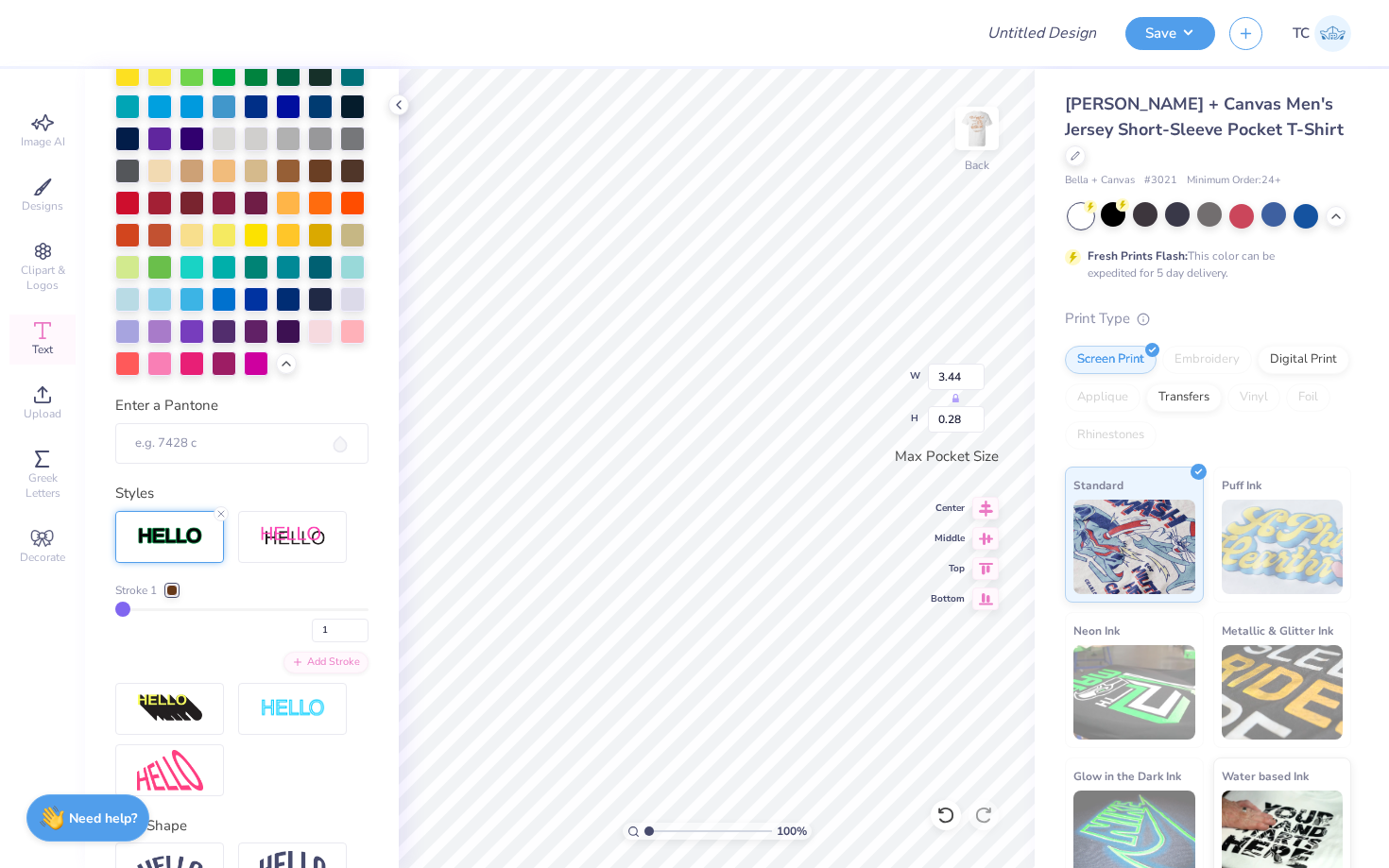 click at bounding box center (172, 590) 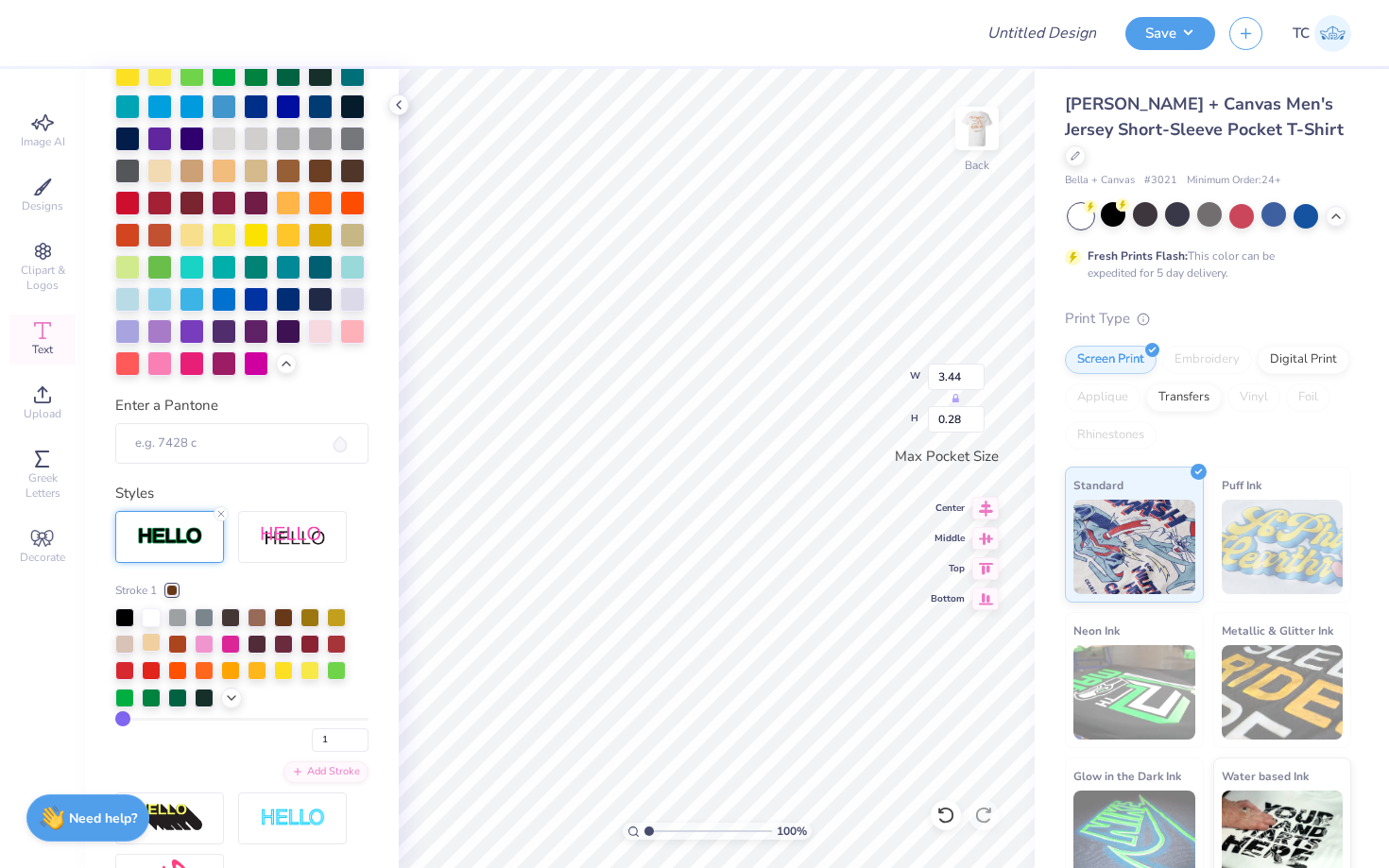 click at bounding box center (151, 642) 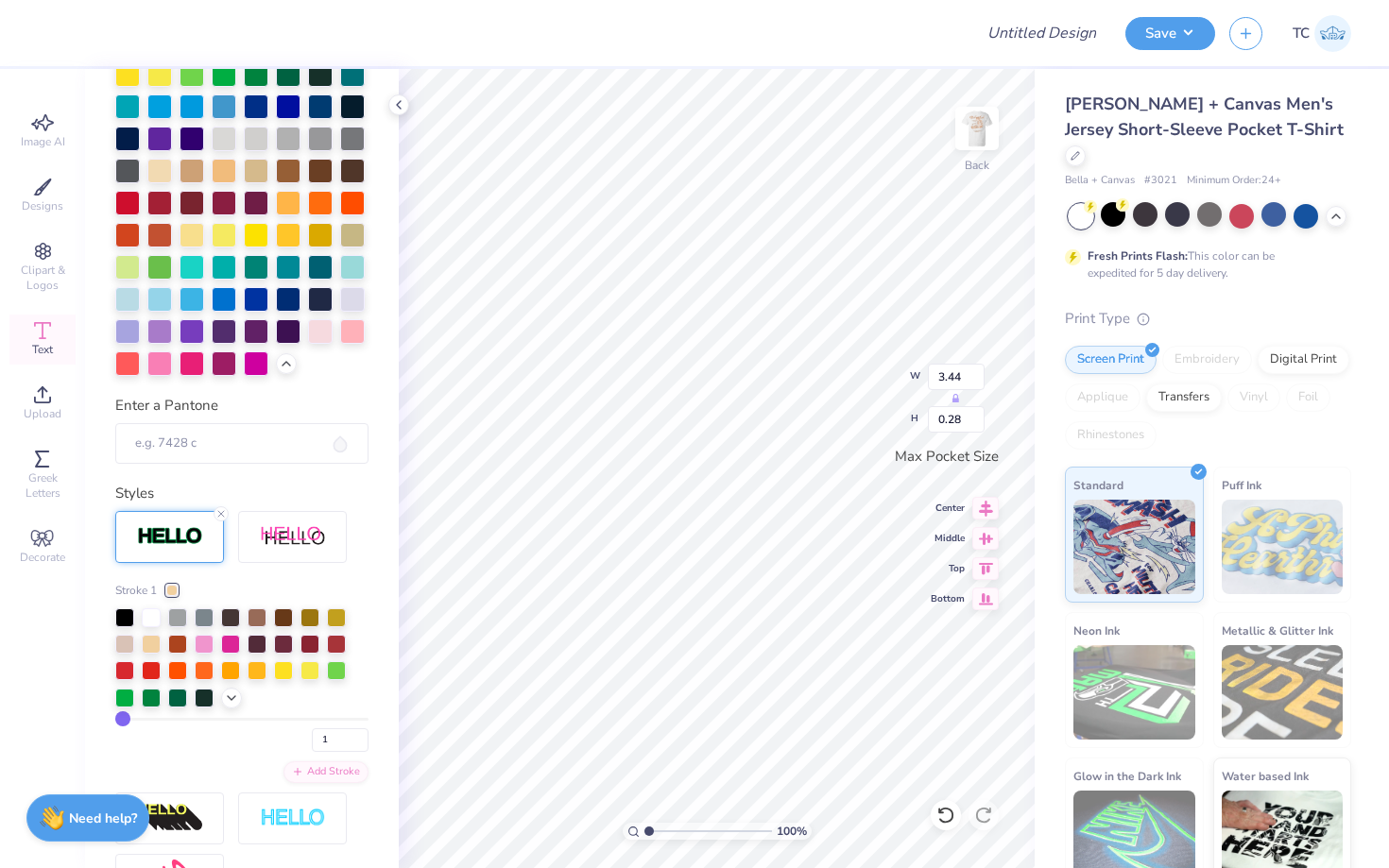 click on "Stroke 1" at bounding box center (242, 590) 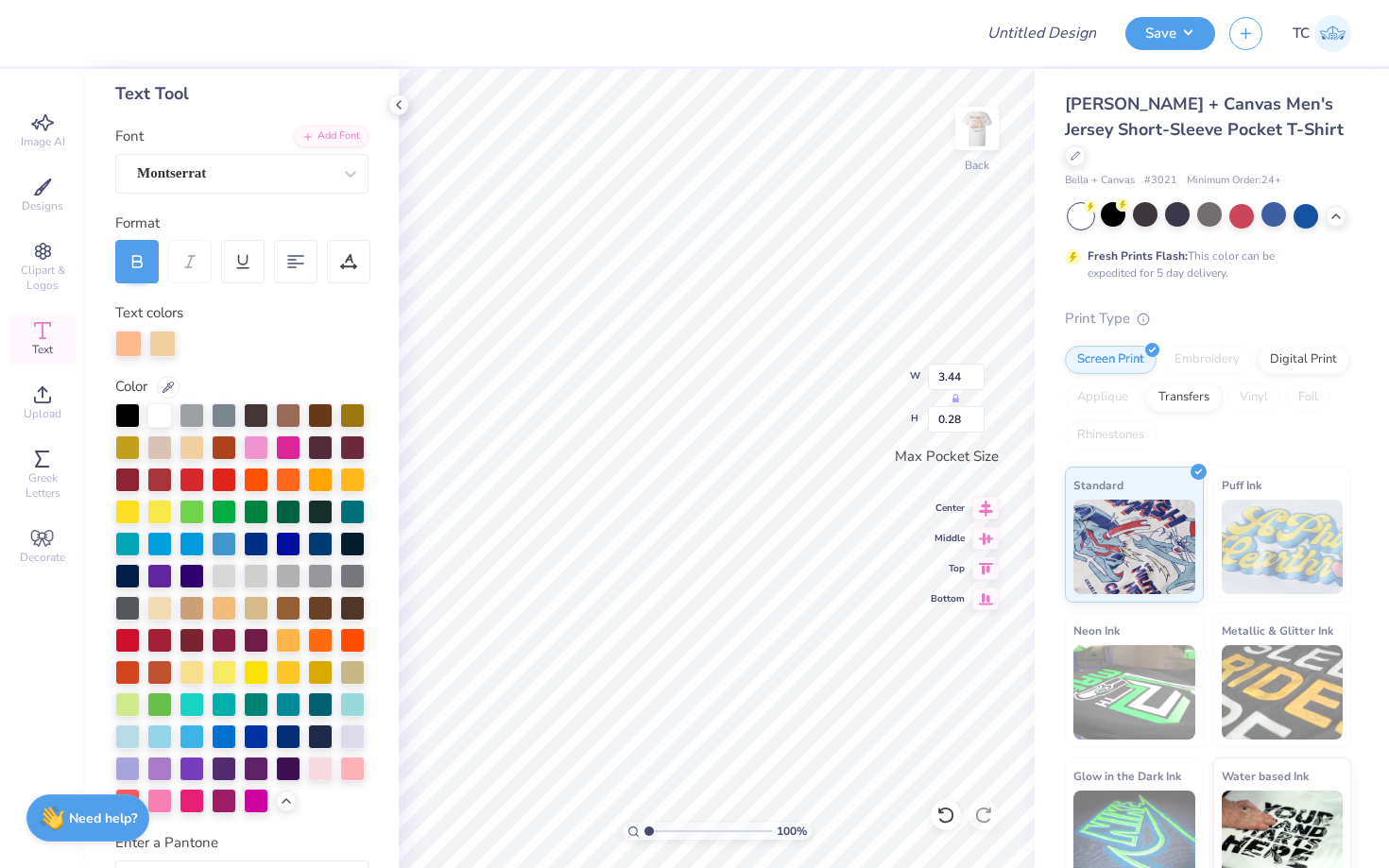 scroll, scrollTop: 0, scrollLeft: 0, axis: both 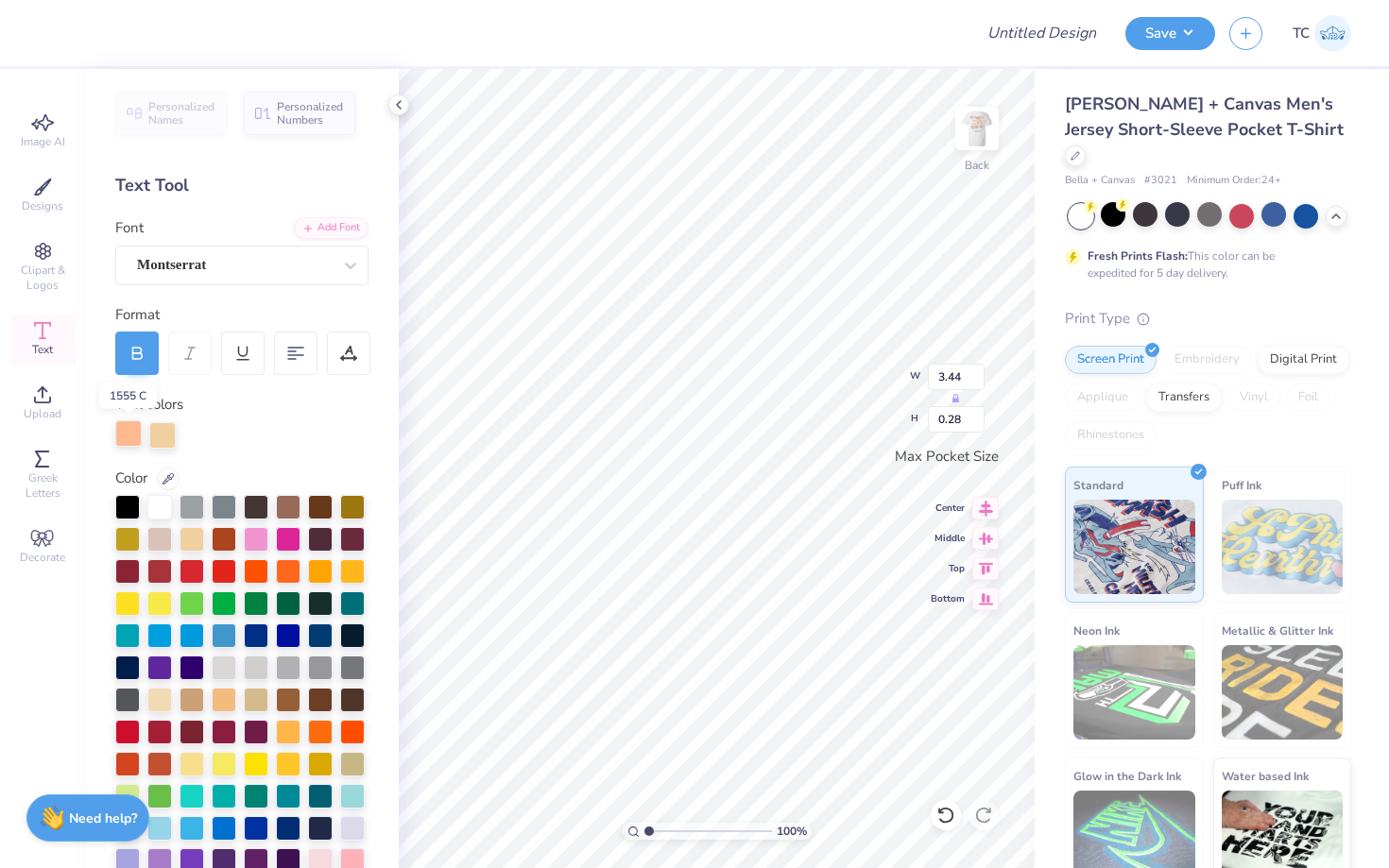 click at bounding box center (129, 434) 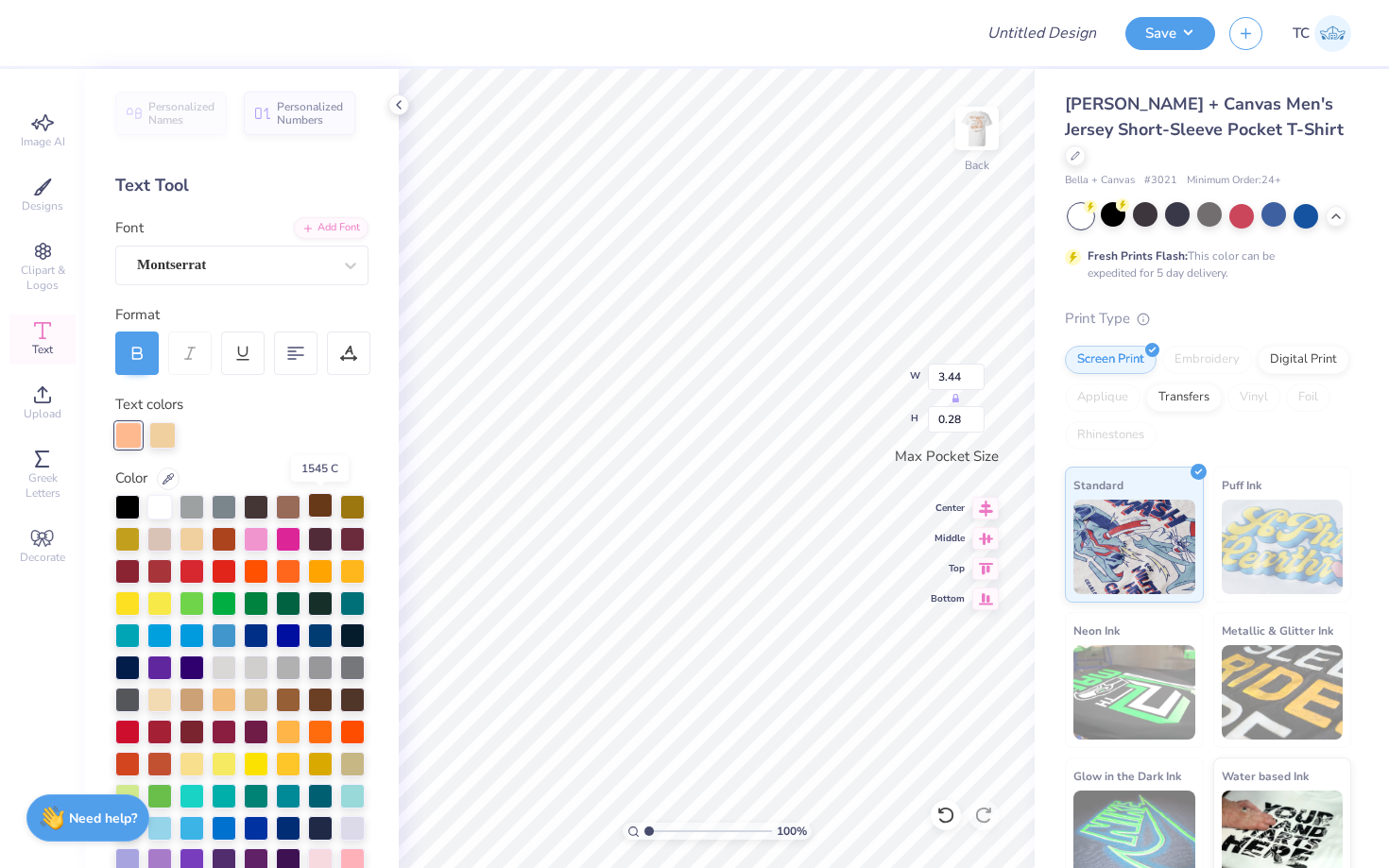 click at bounding box center (320, 505) 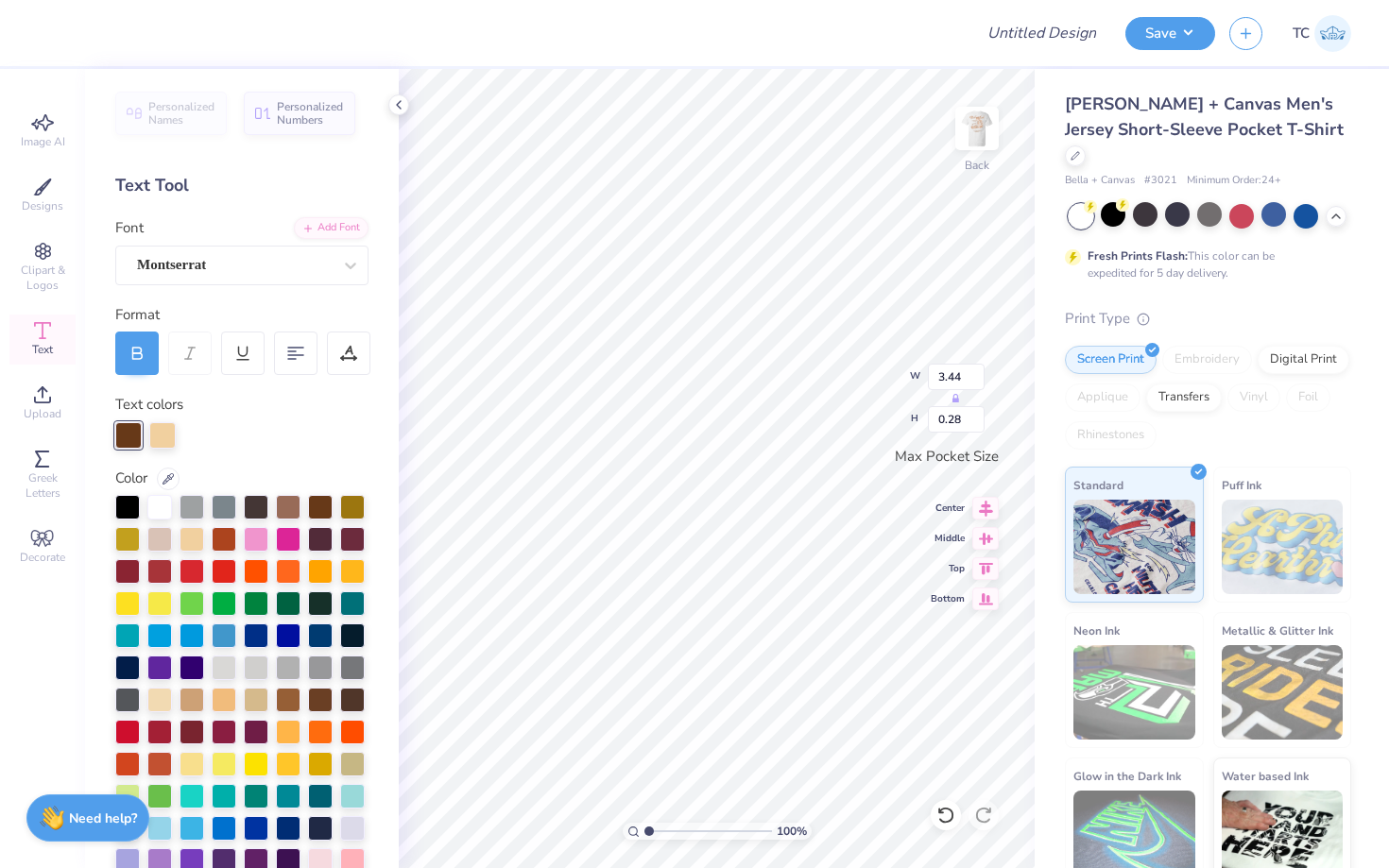 type on "0.95" 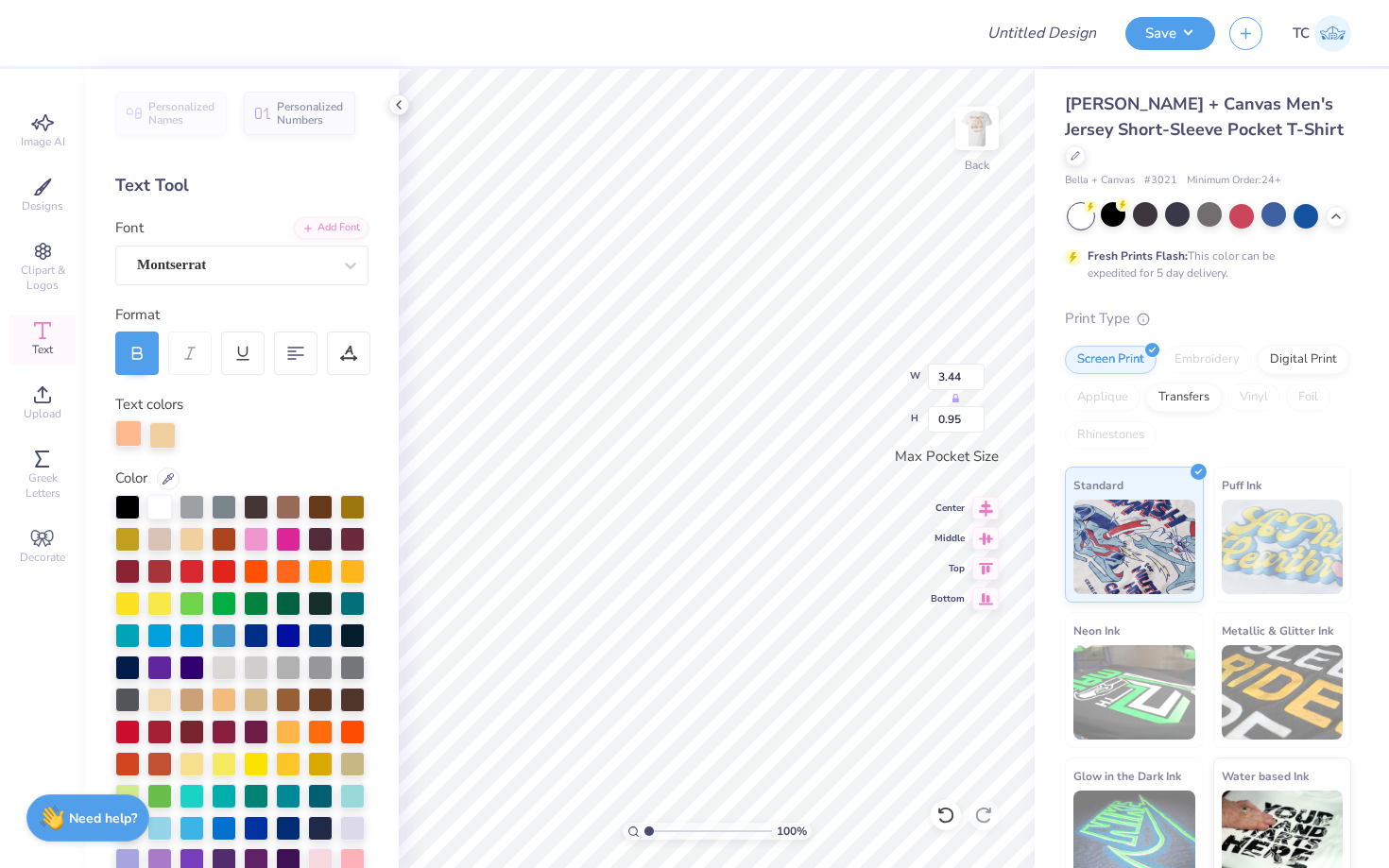 click at bounding box center [129, 434] 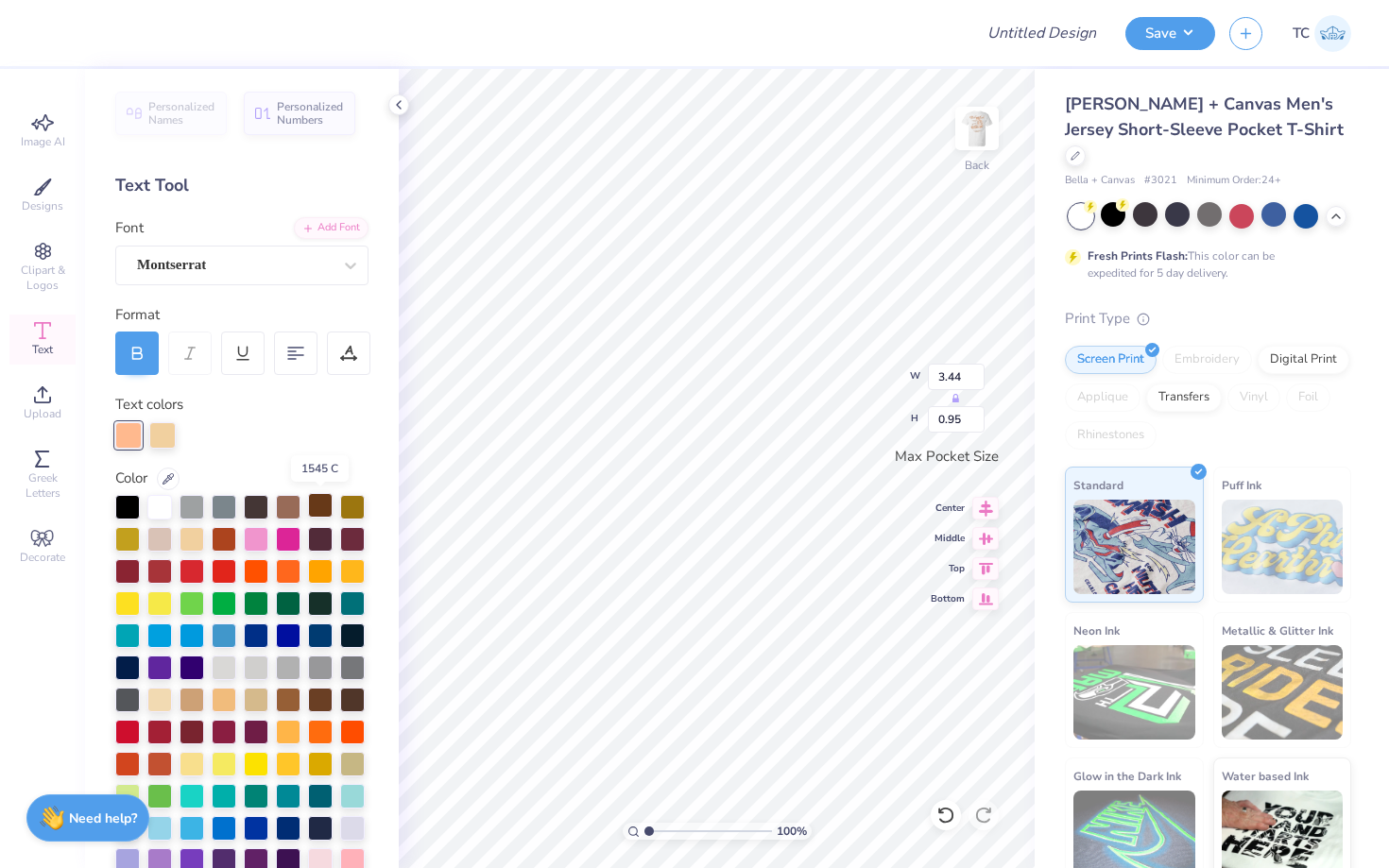 click at bounding box center [320, 505] 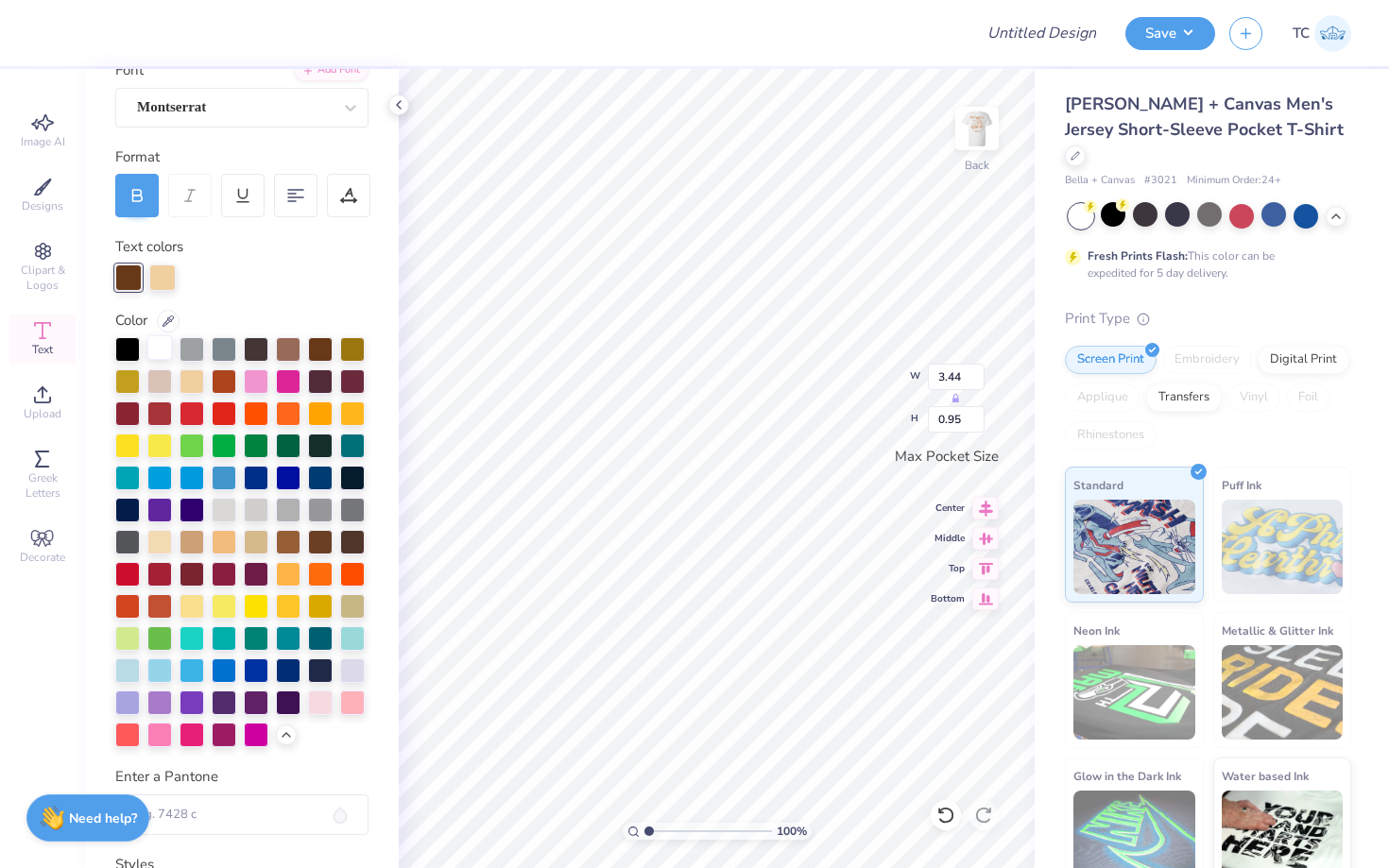 scroll, scrollTop: 529, scrollLeft: 0, axis: vertical 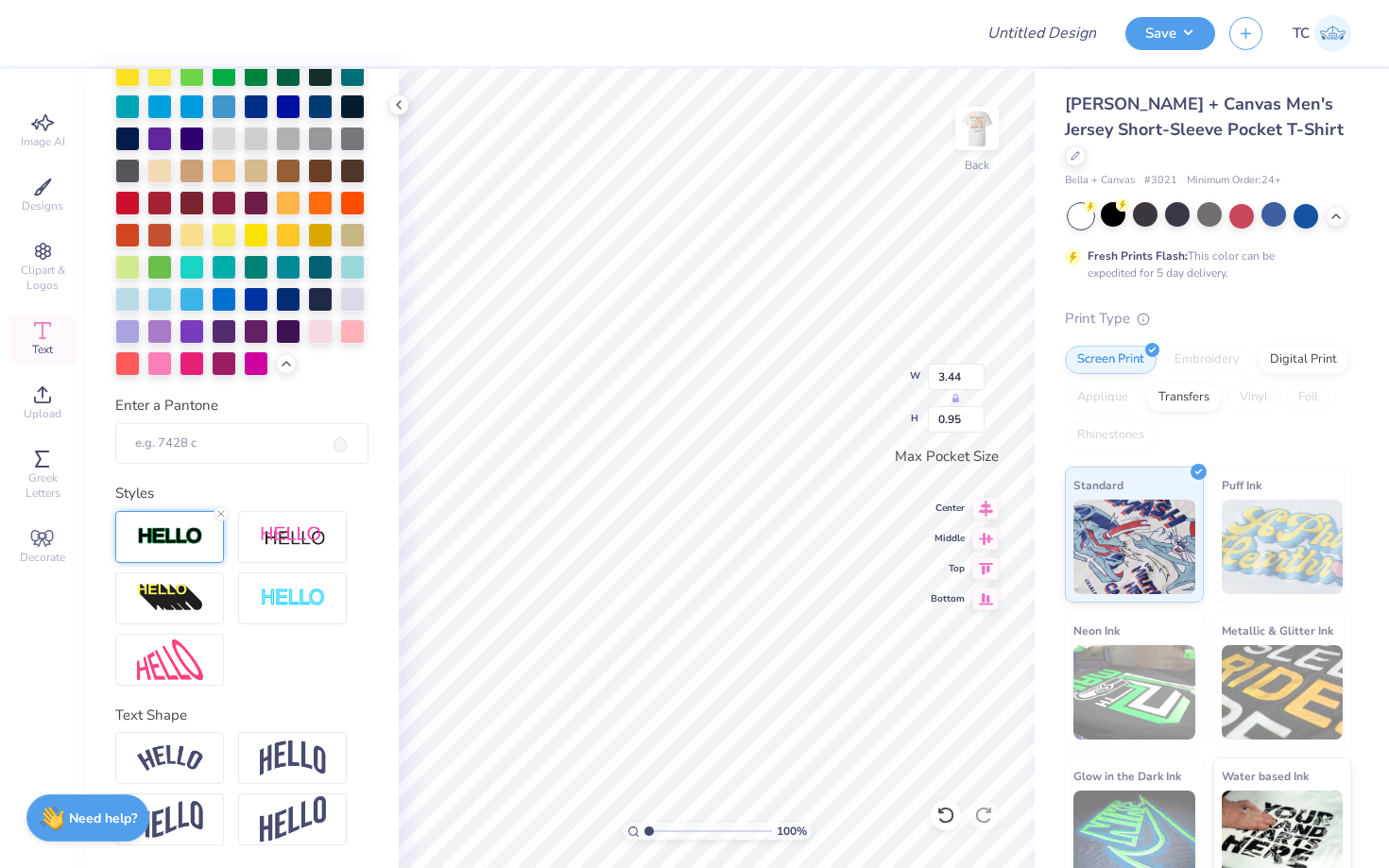 click at bounding box center (169, 536) 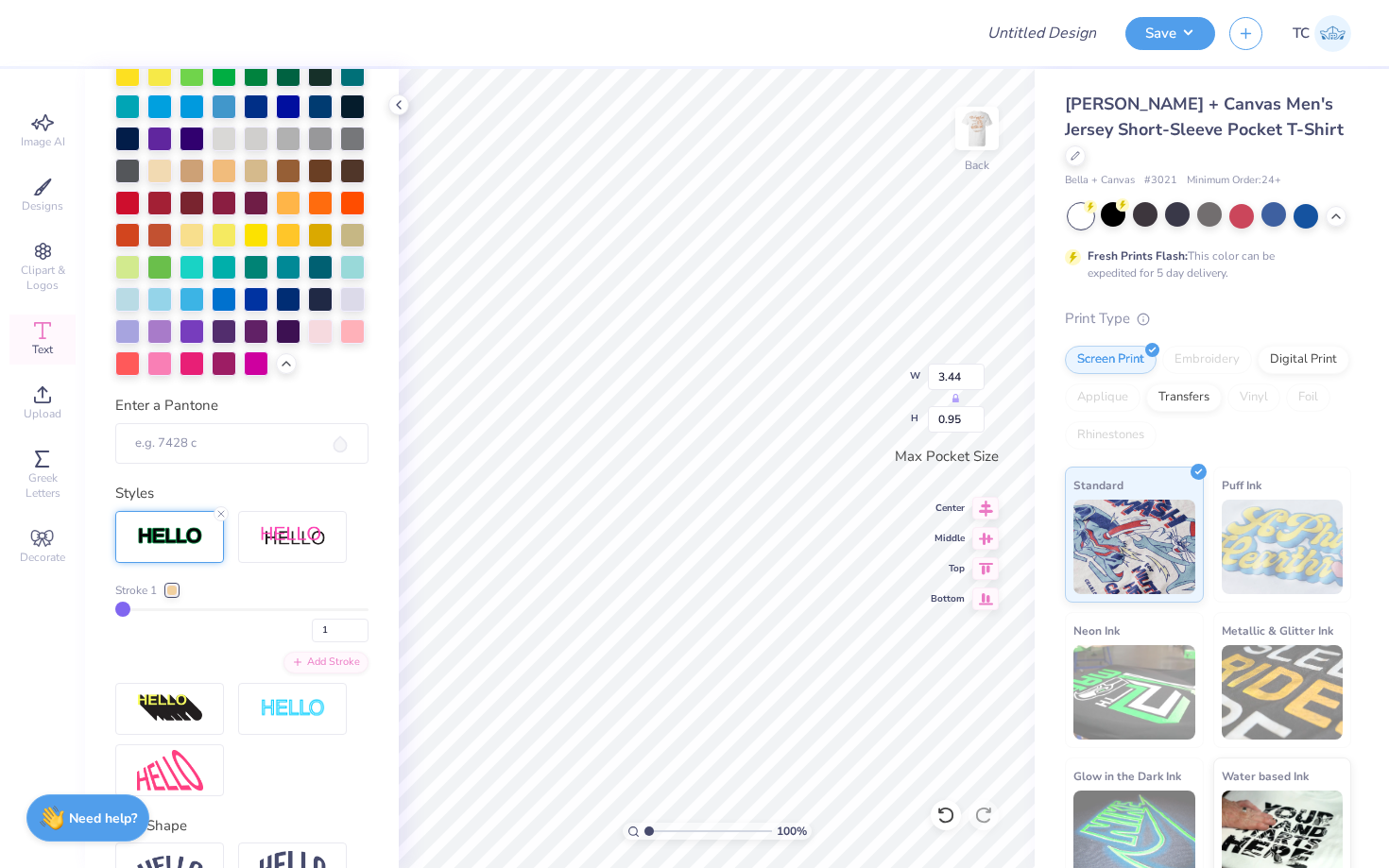 type on "2" 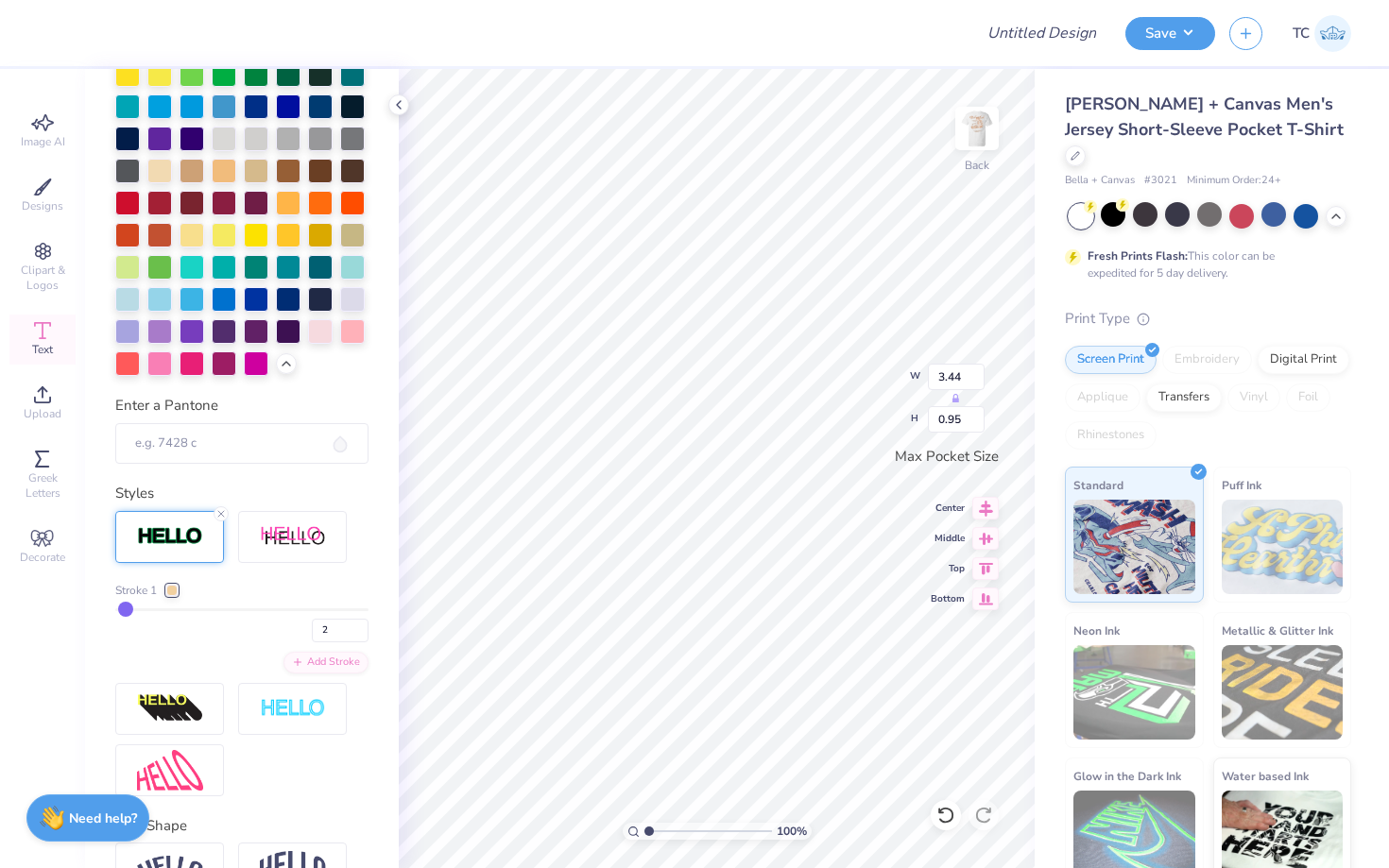 type on "3" 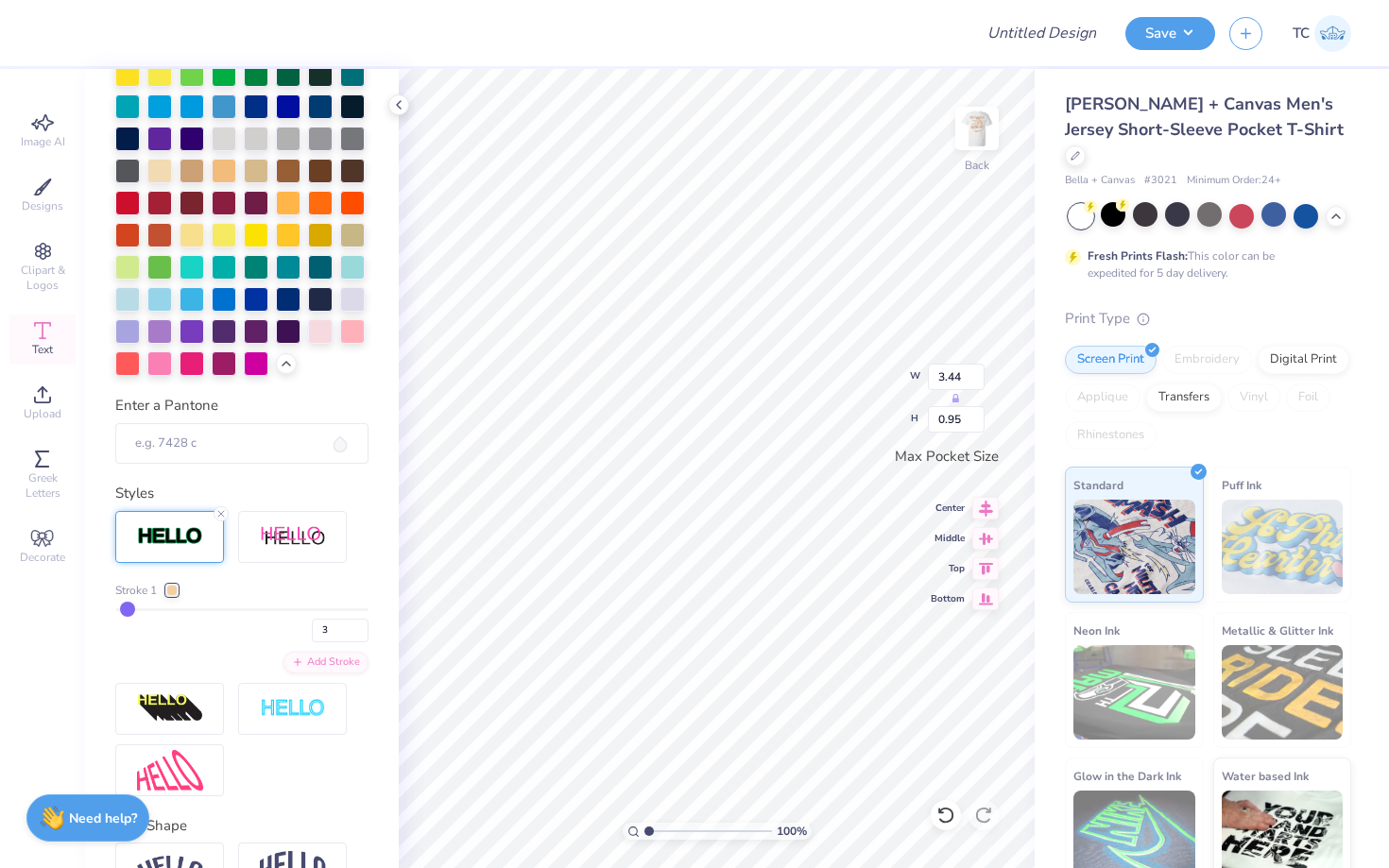 type on "4" 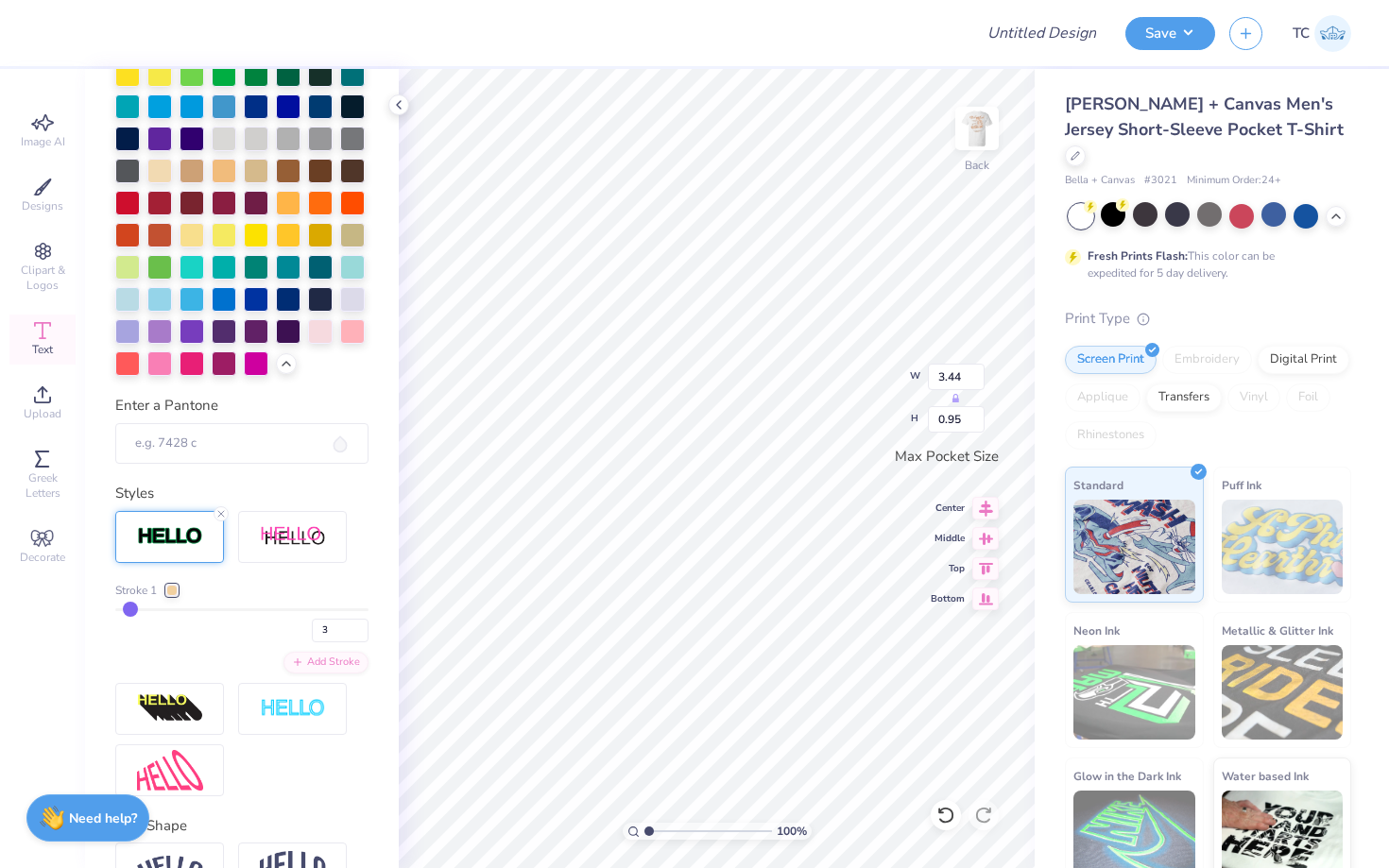 type on "4" 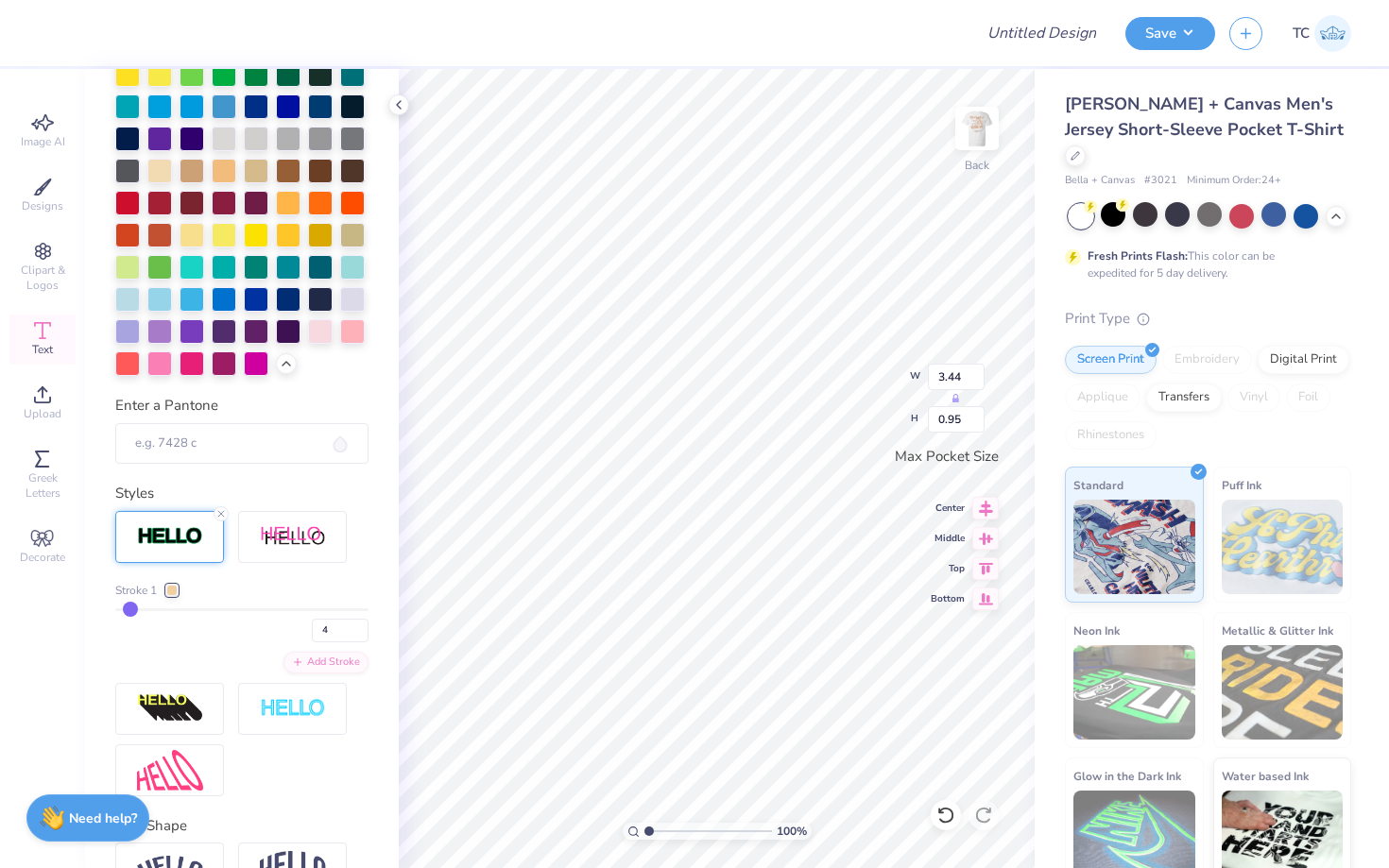 type on "5" 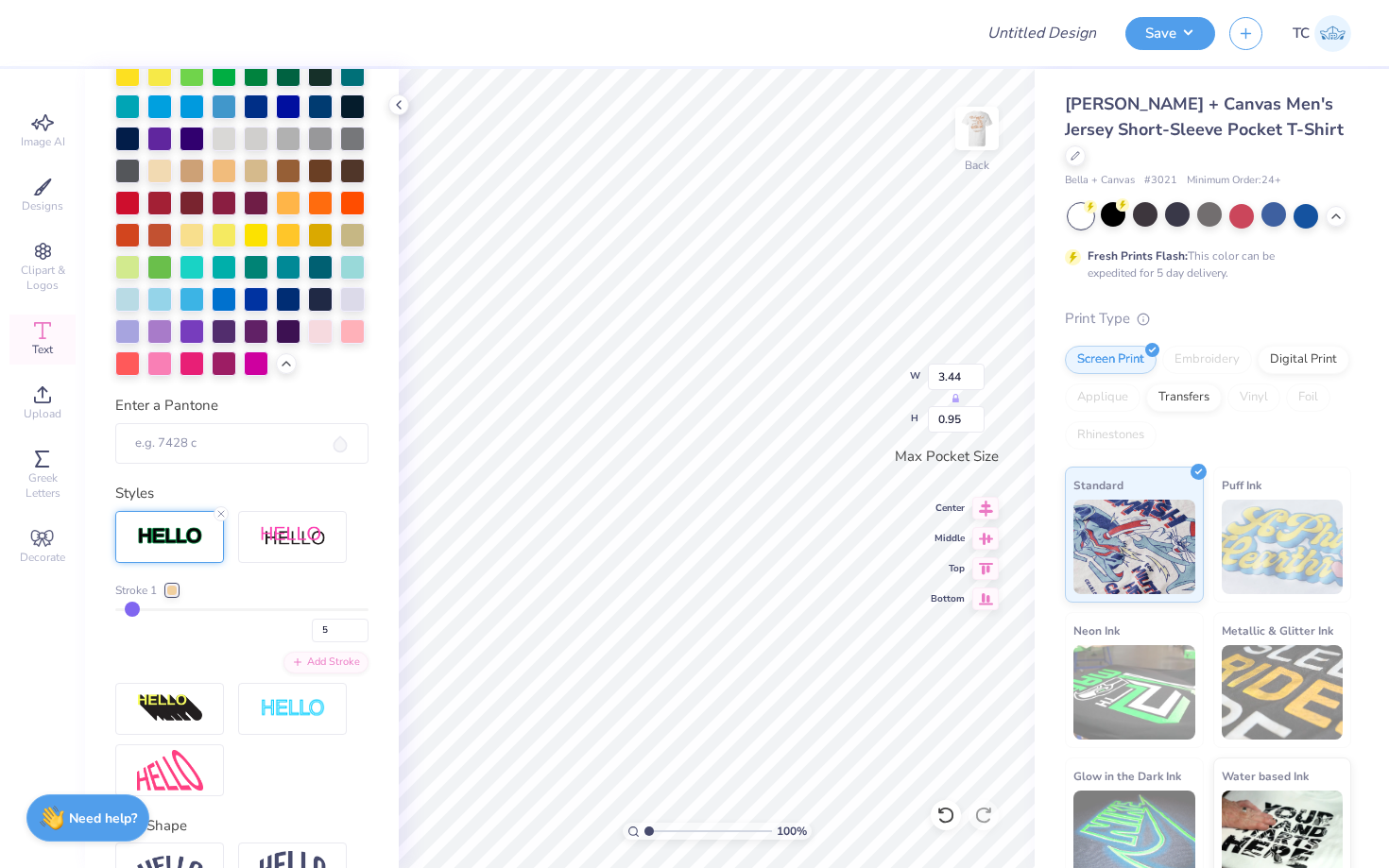 type on "6" 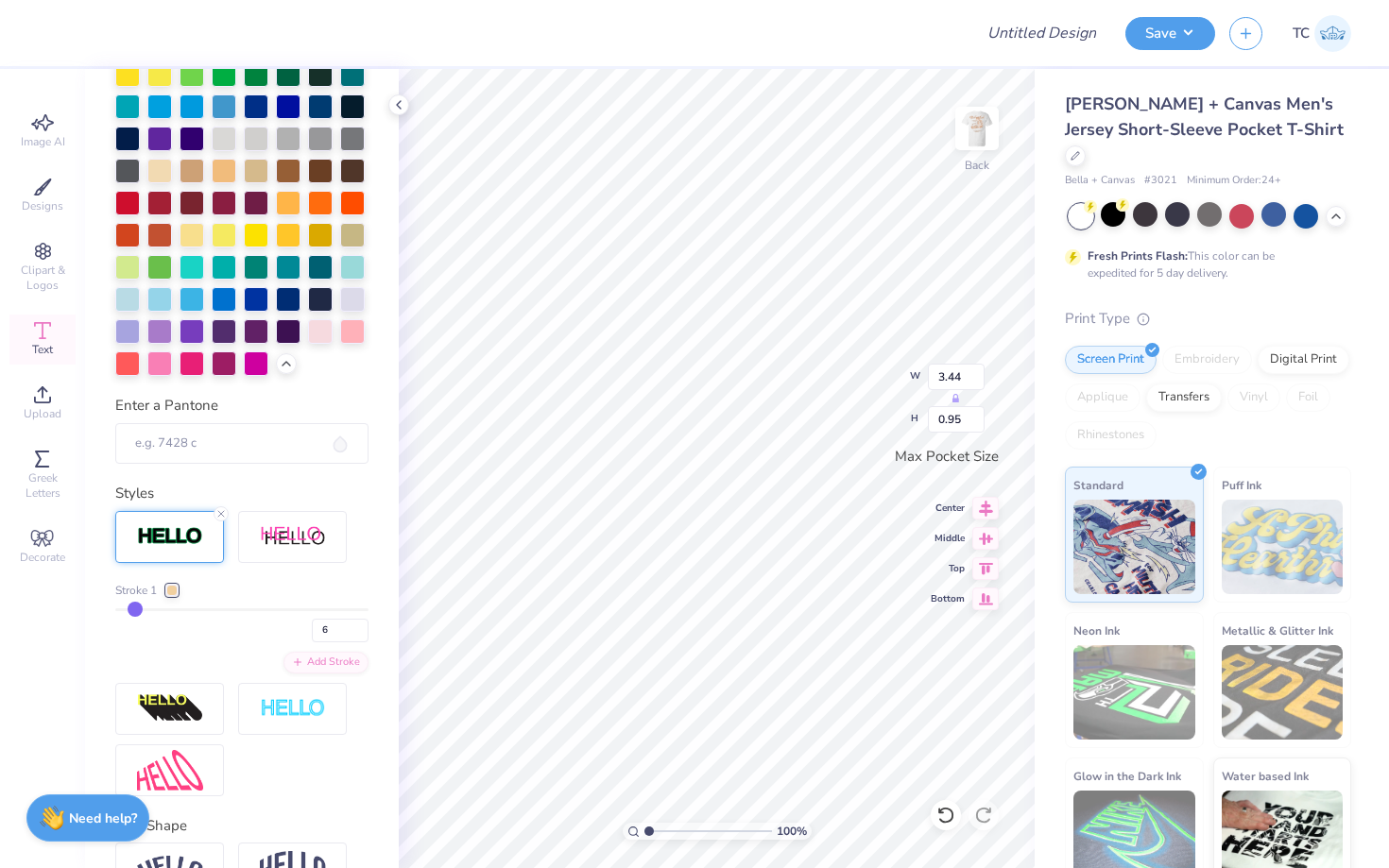 type on "7" 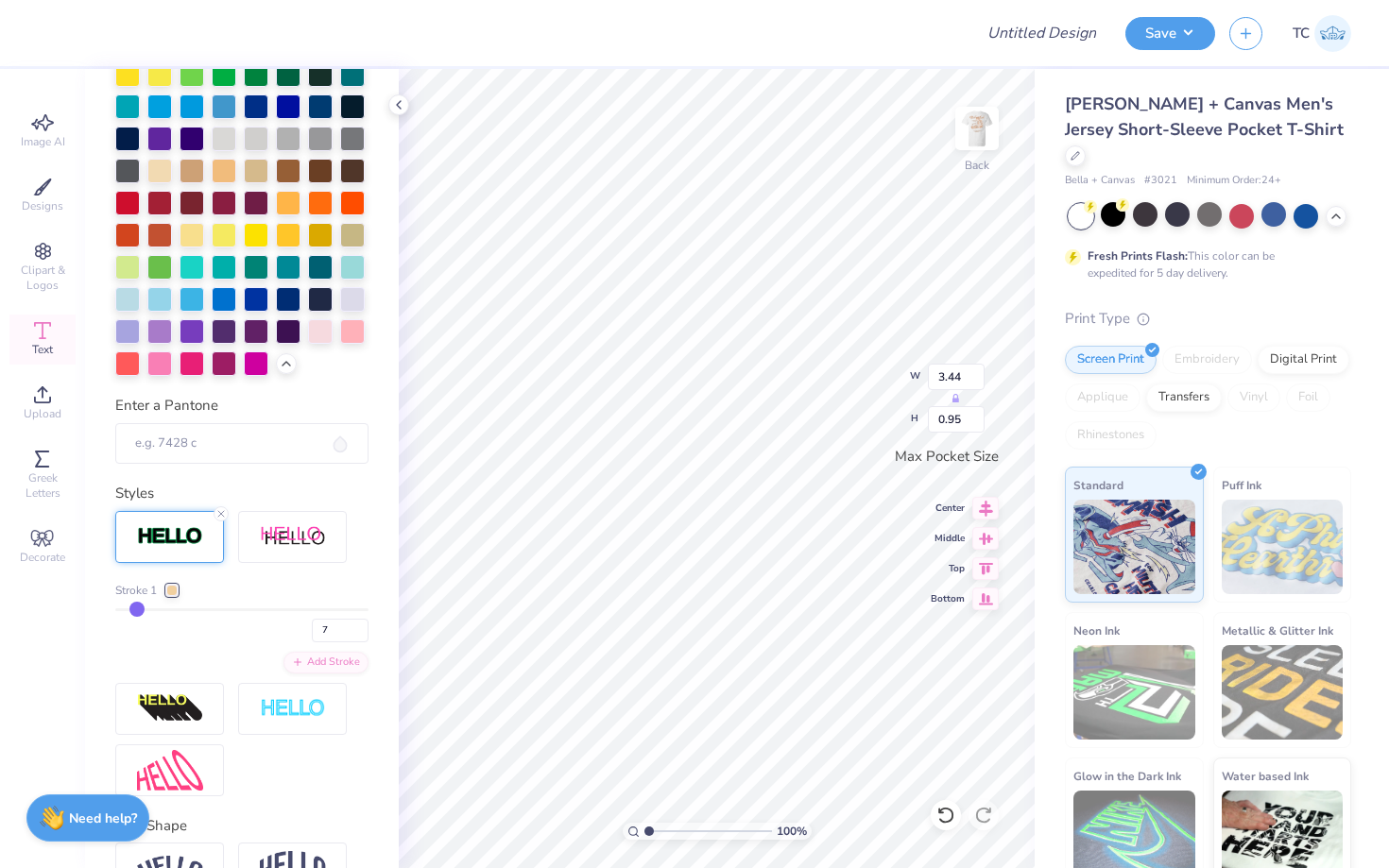 type on "8" 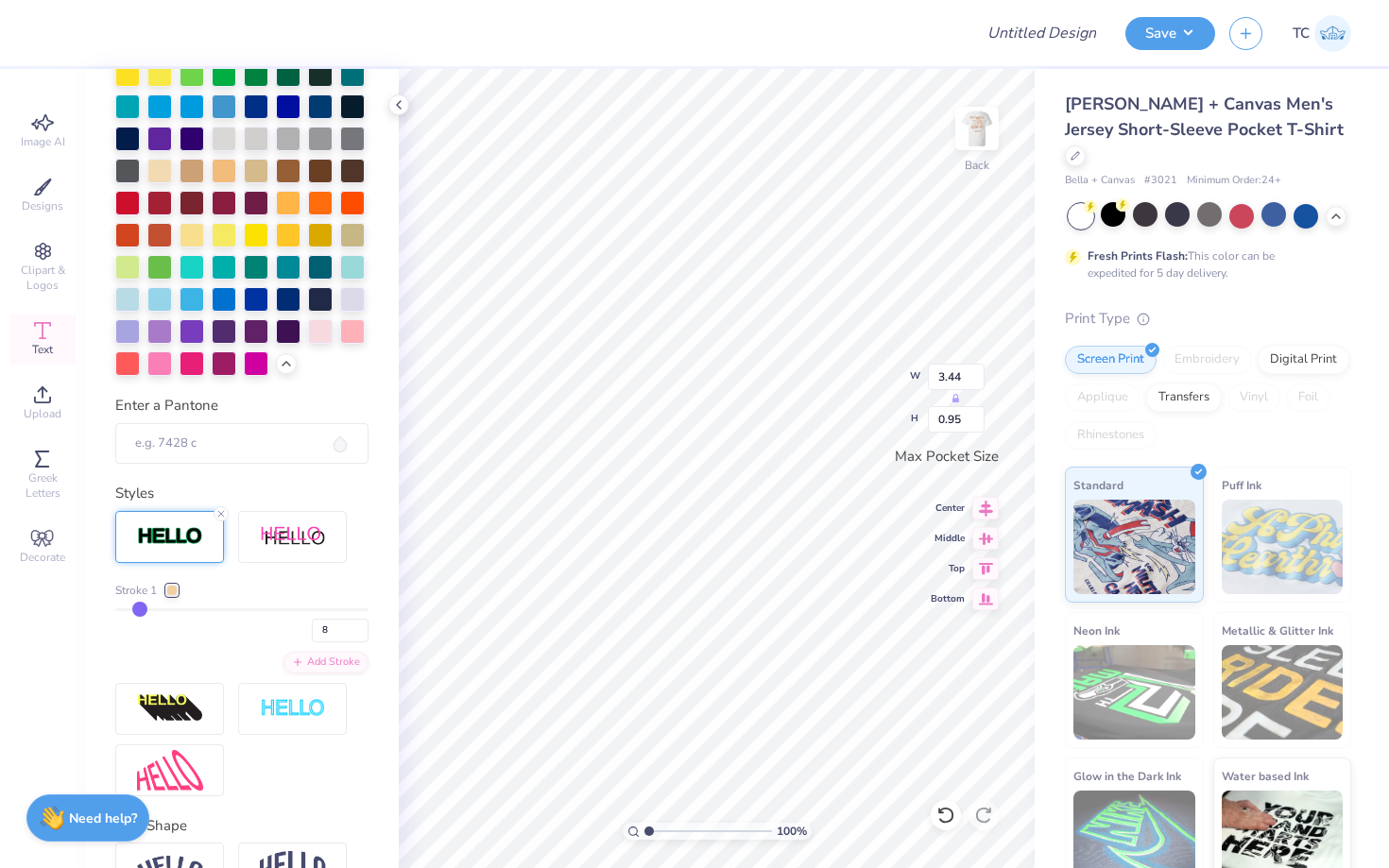type on "9" 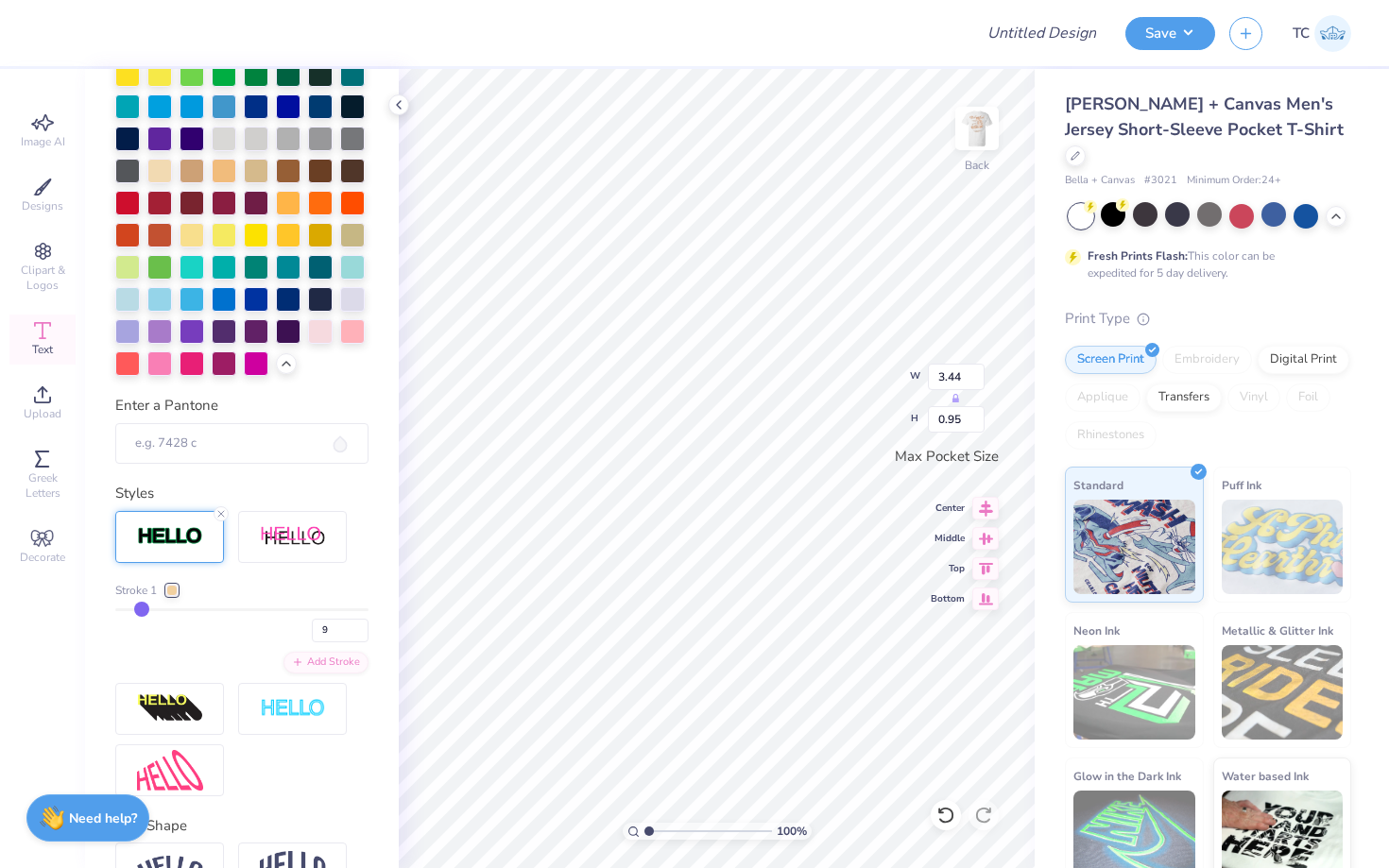 type on "10" 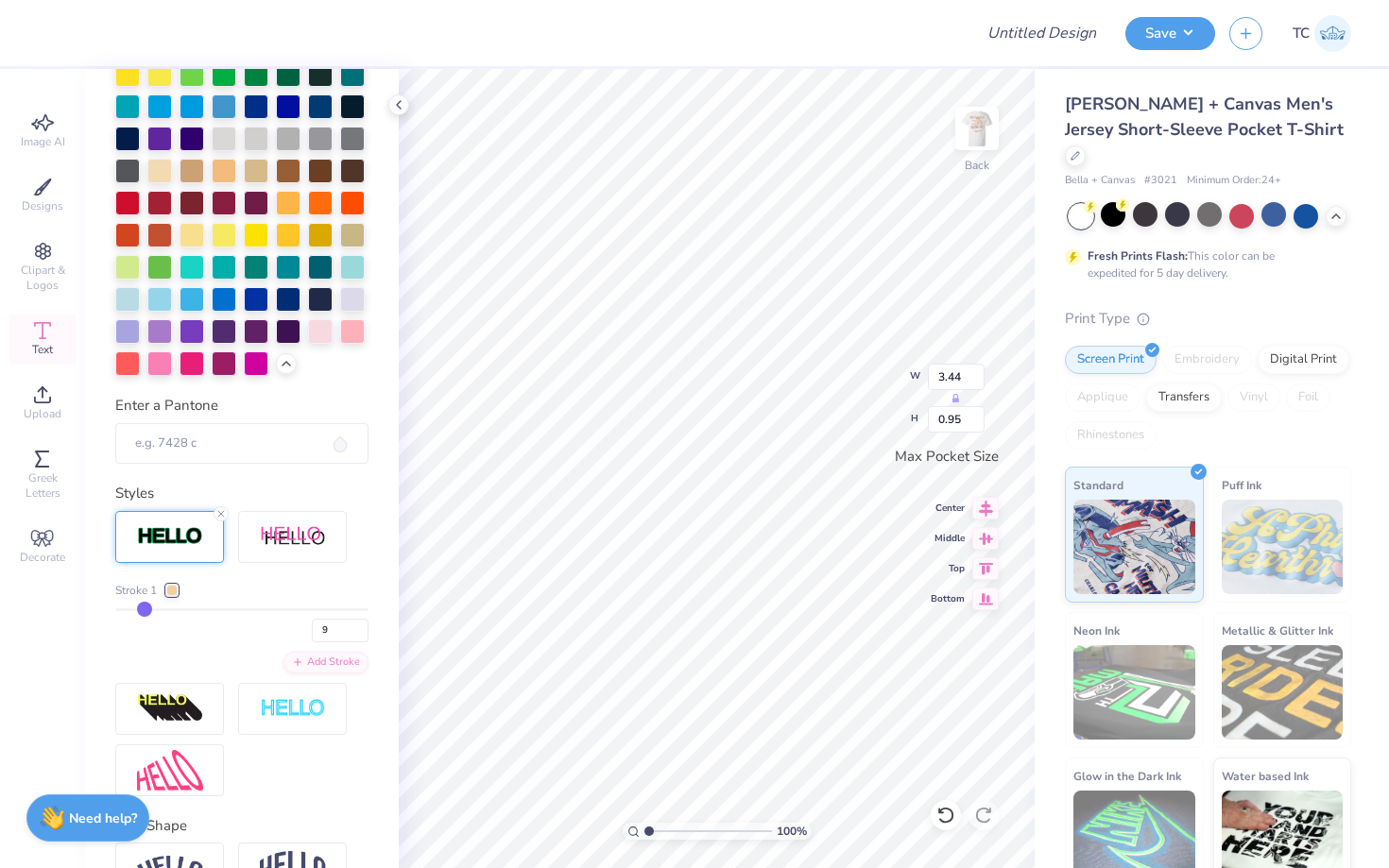 type on "10" 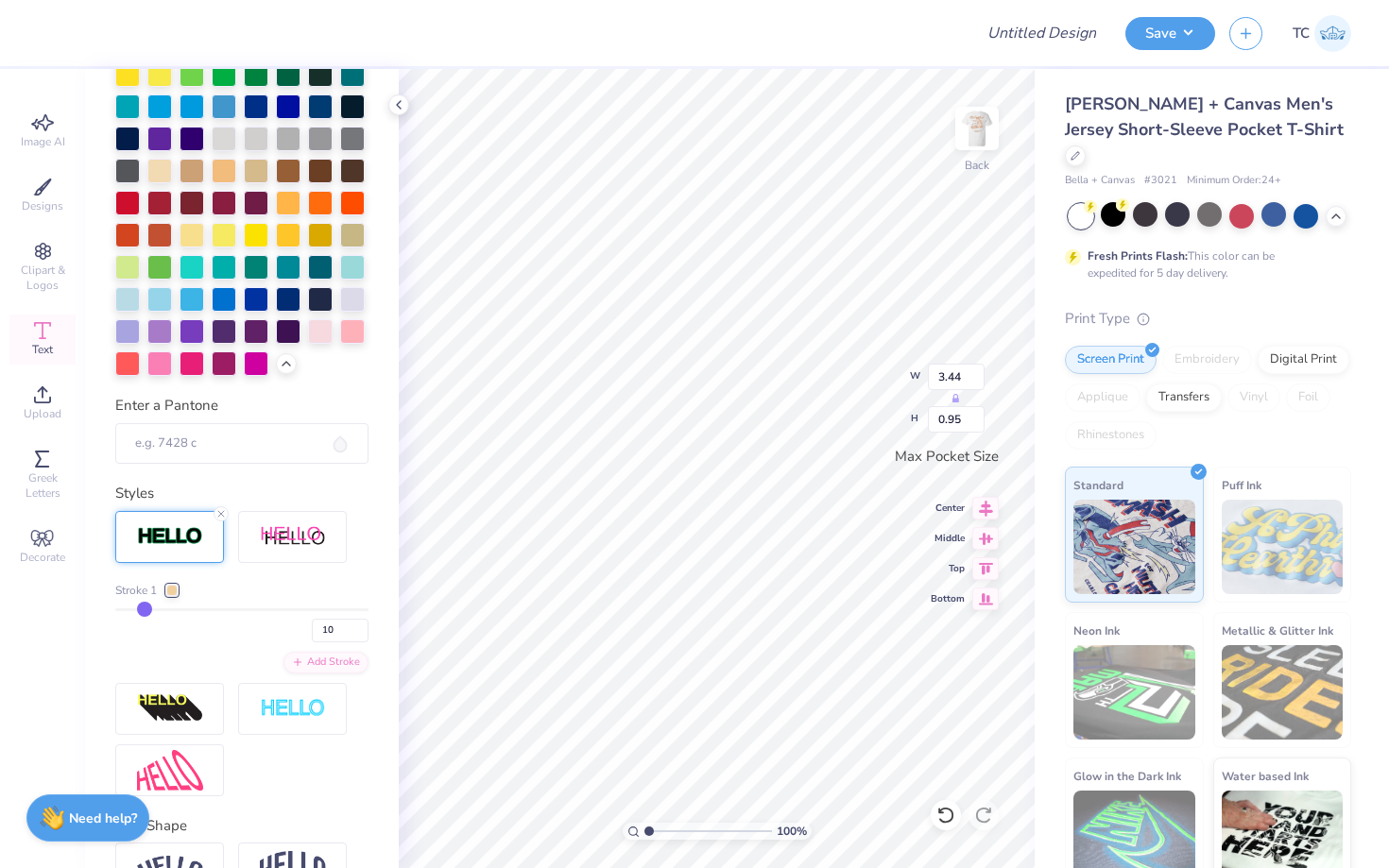 type on "11" 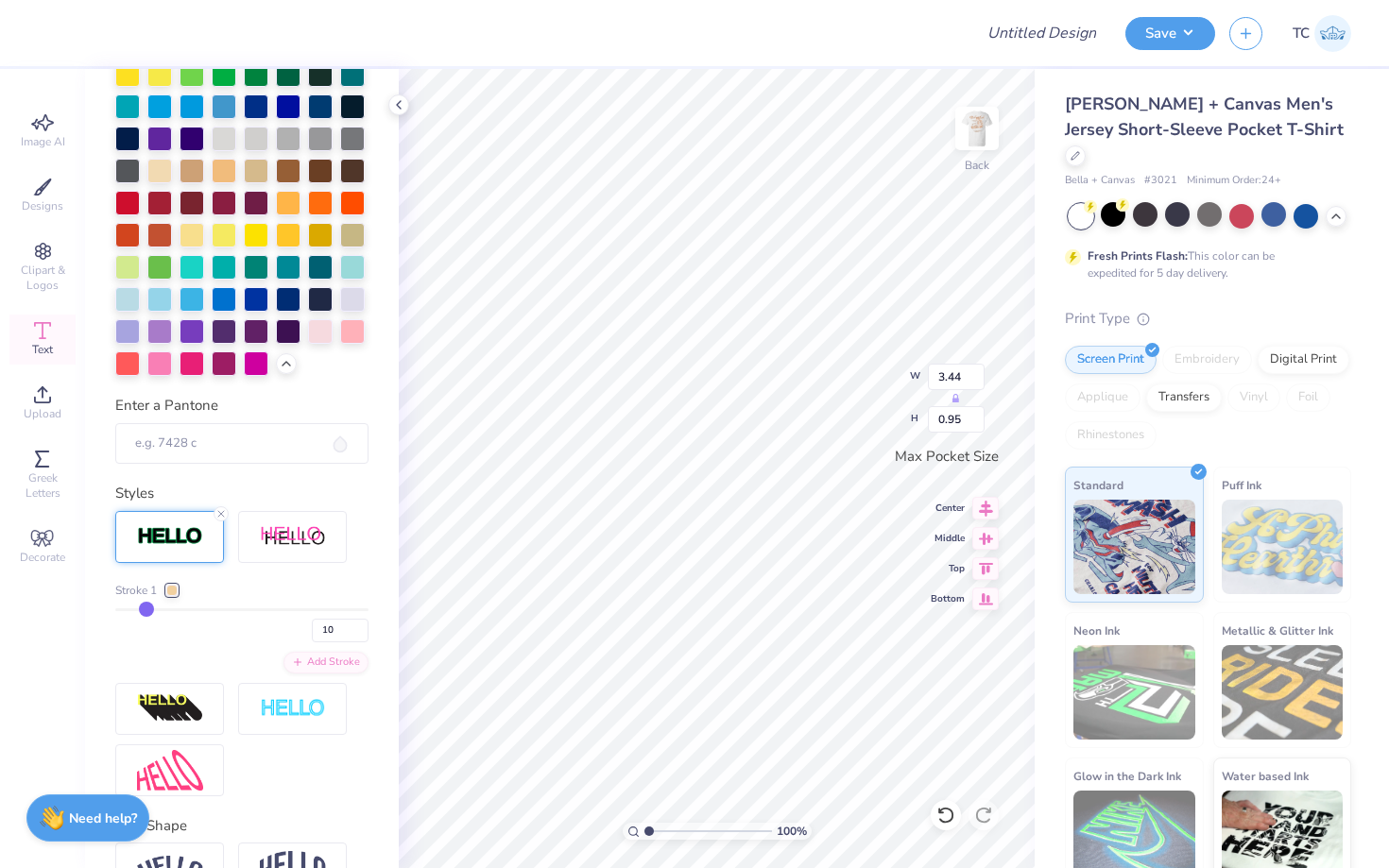 type on "11" 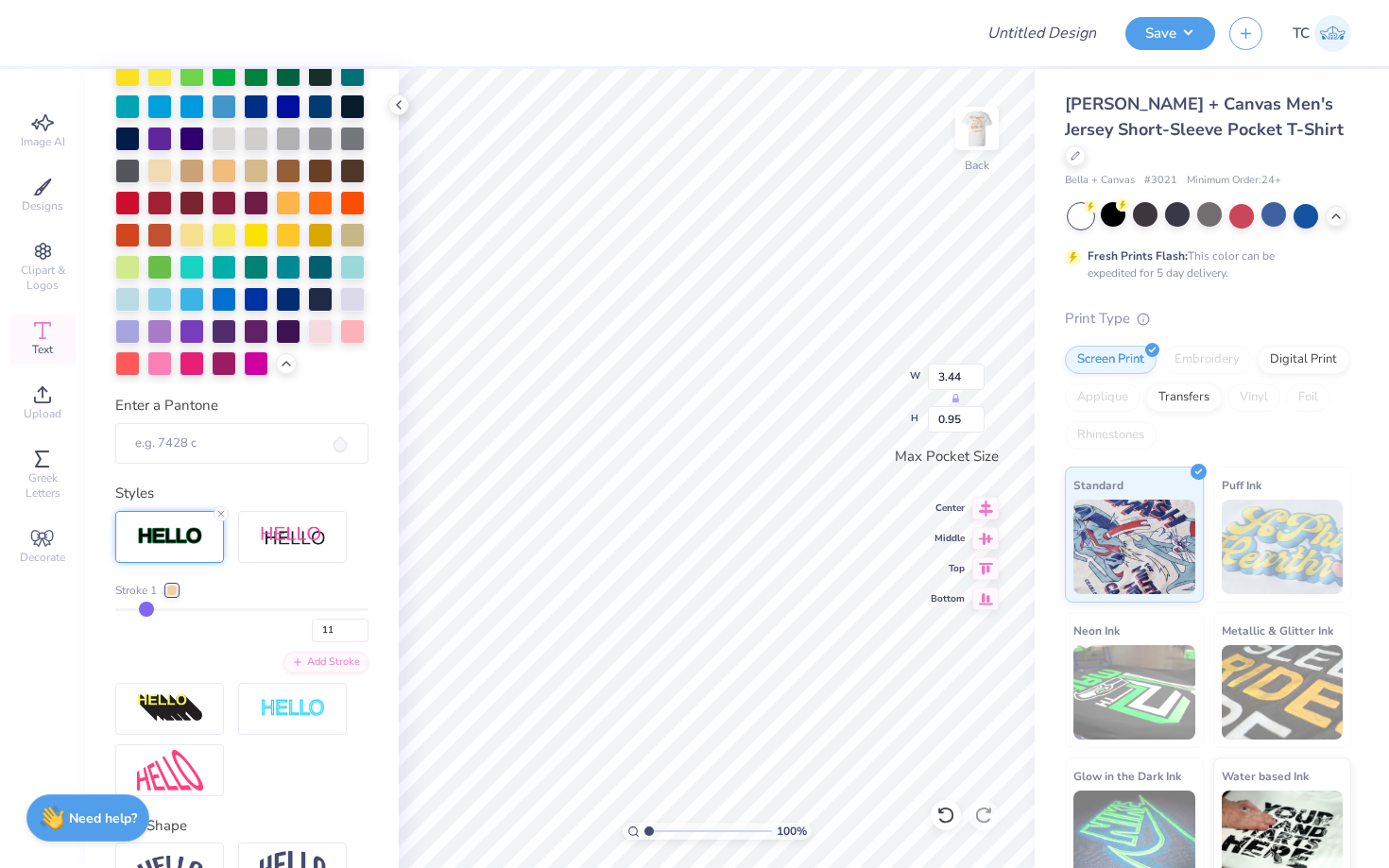 type on "12" 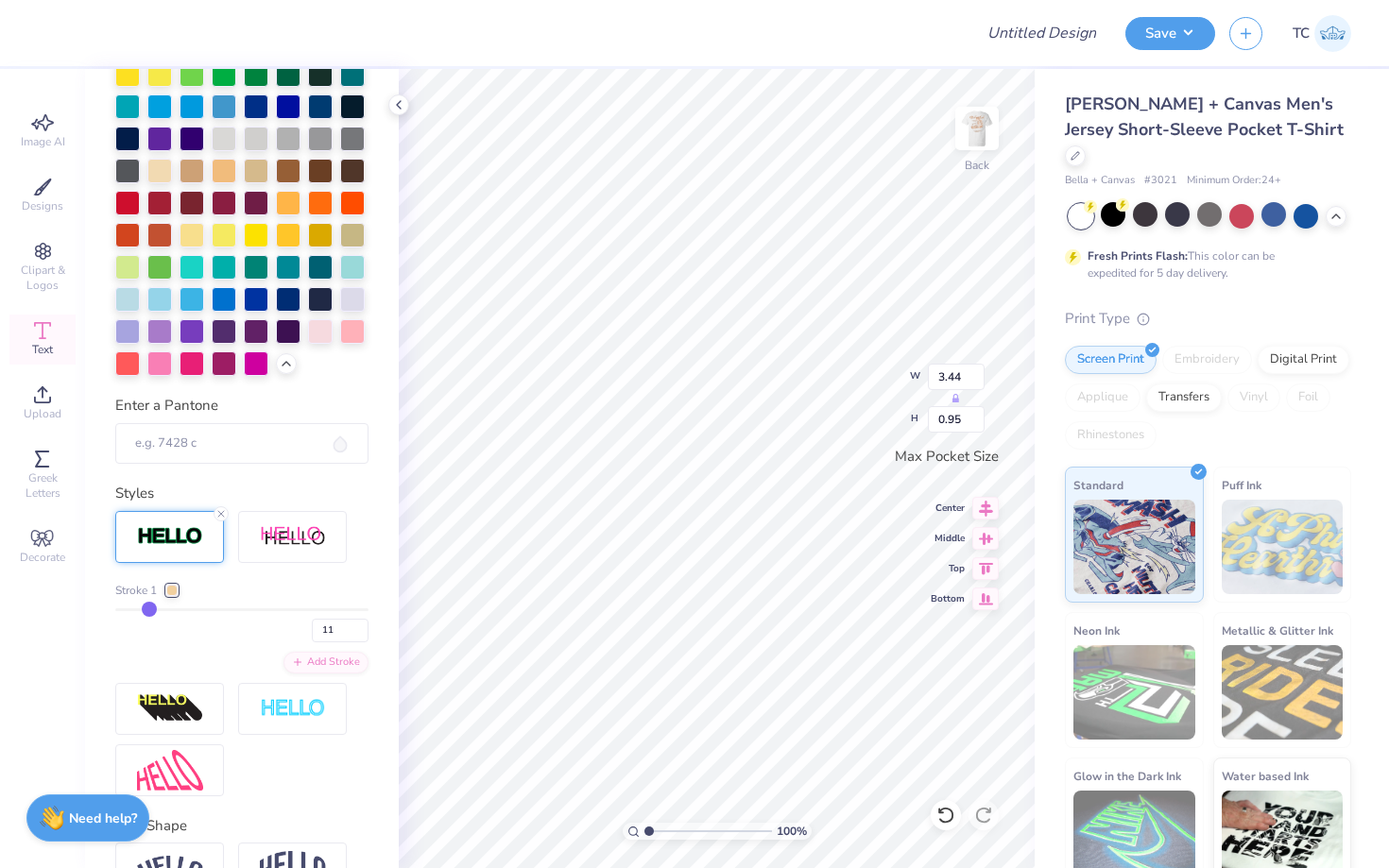 type on "12" 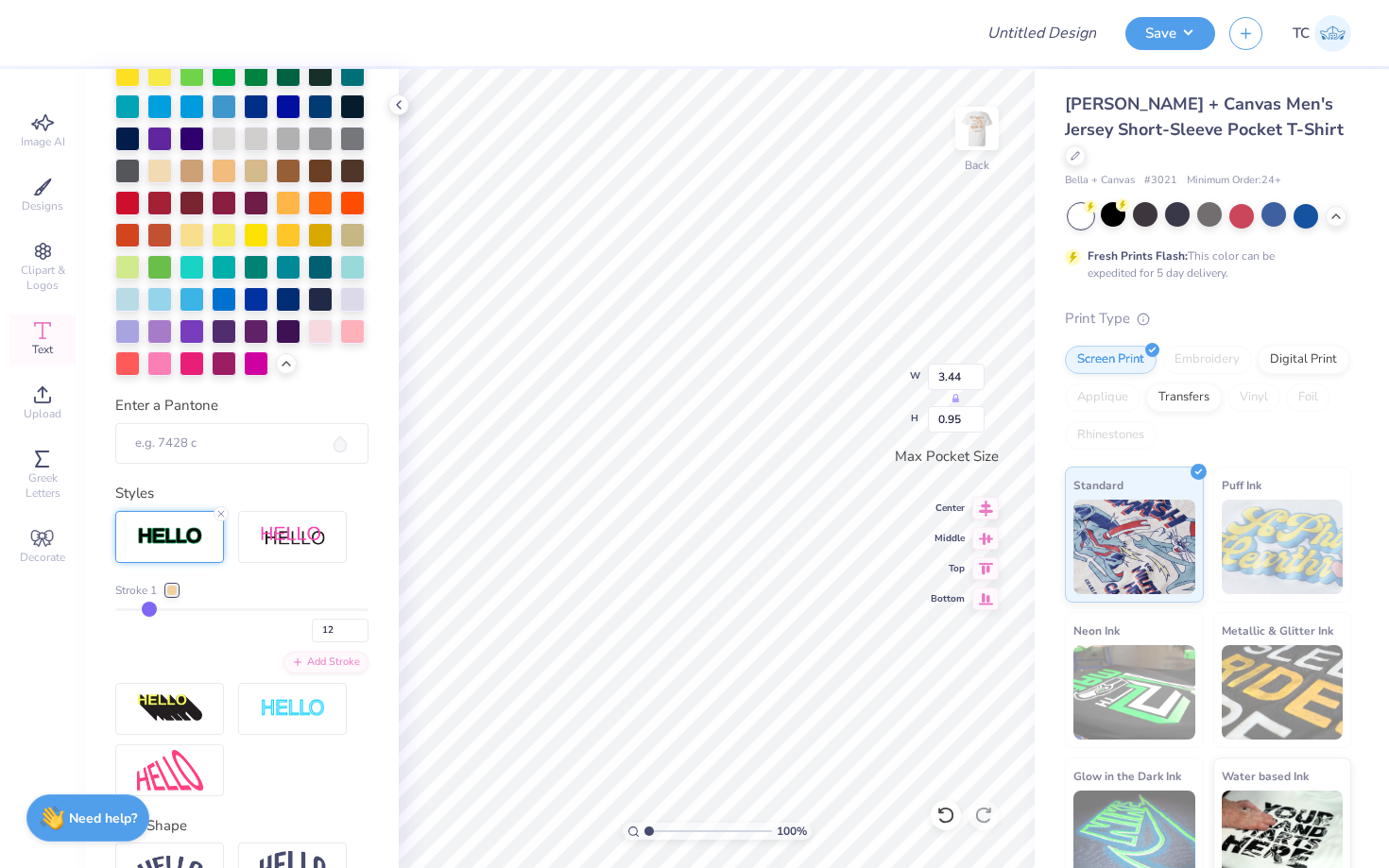 type on "13" 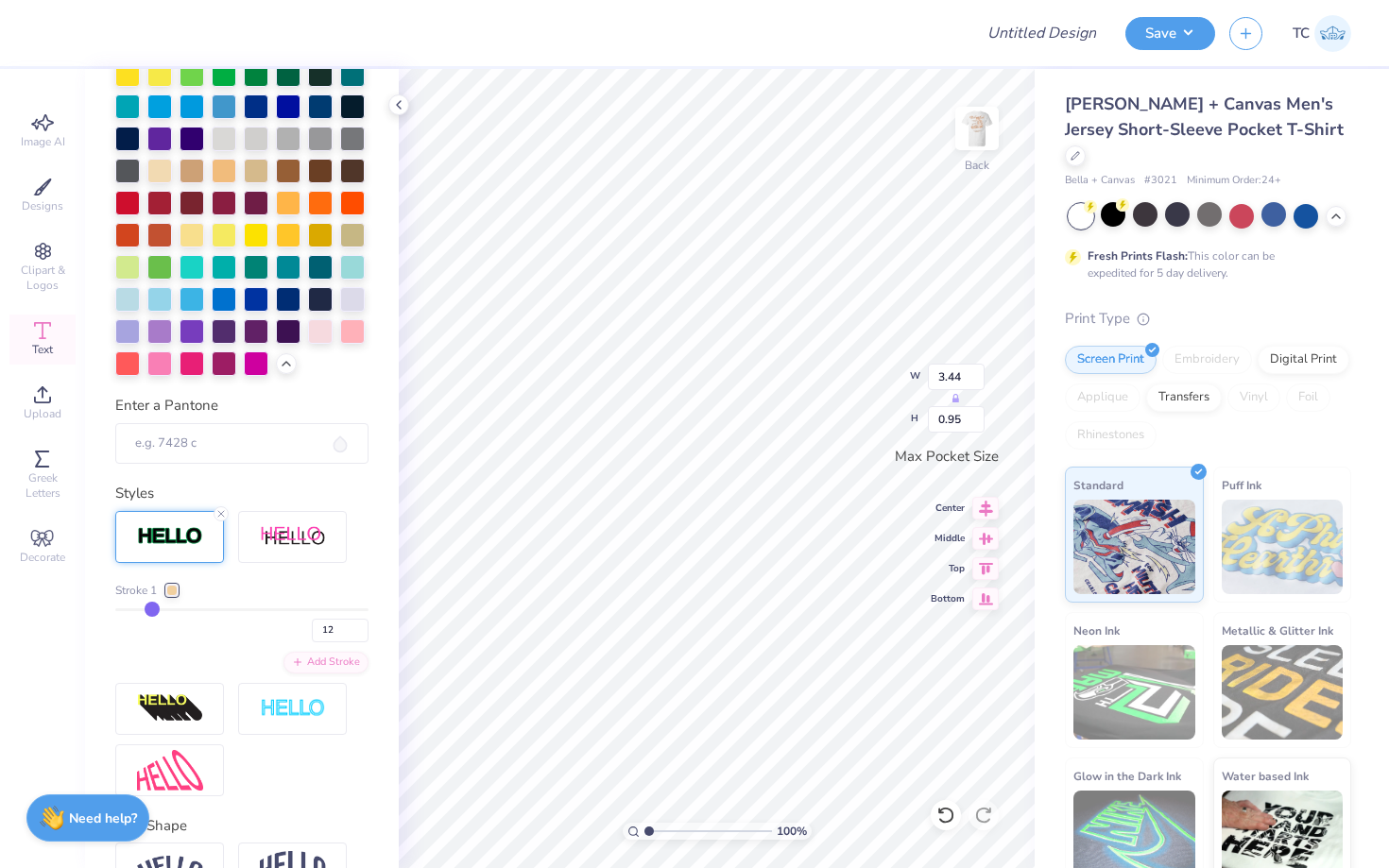 type on "13" 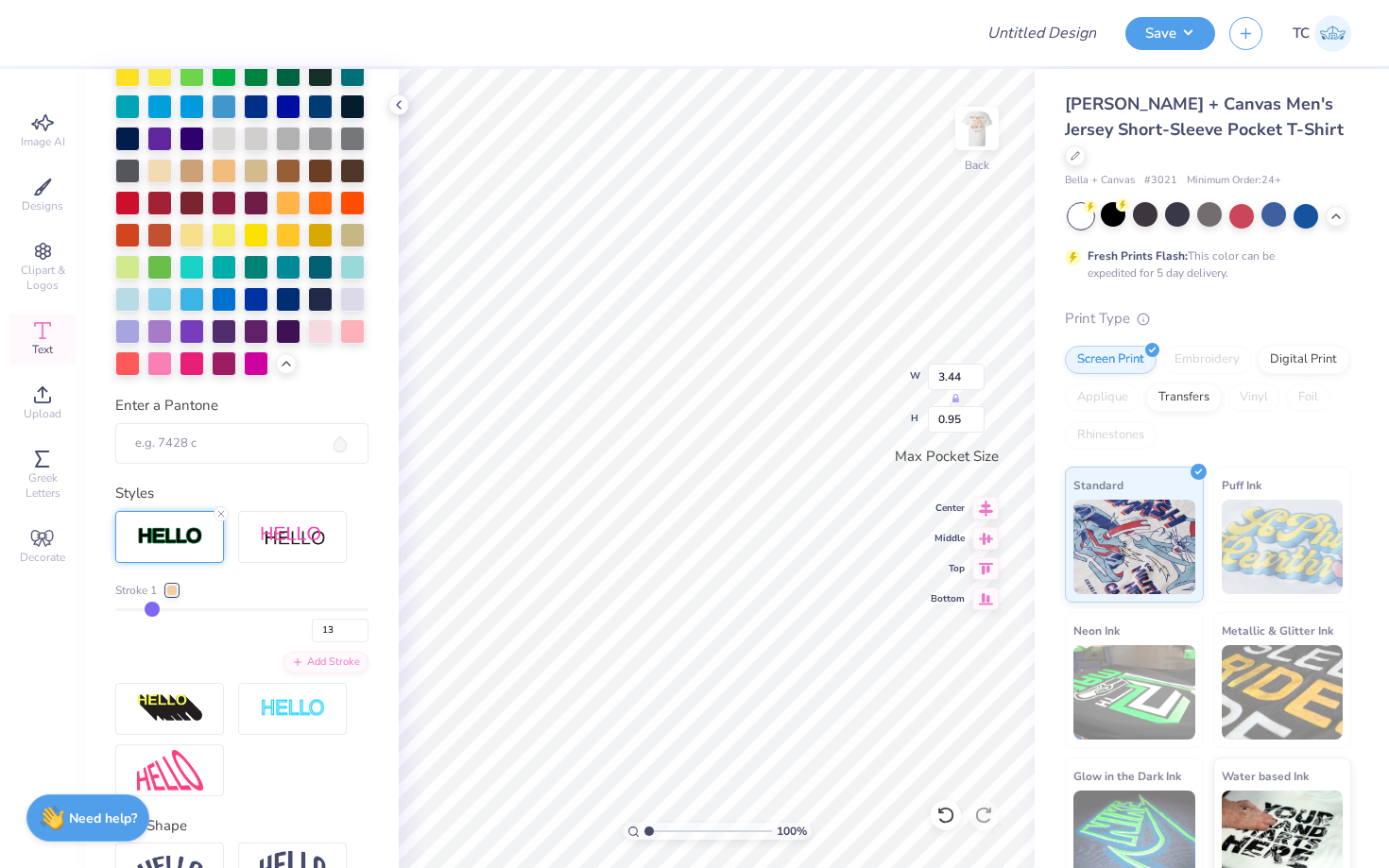 type on "14" 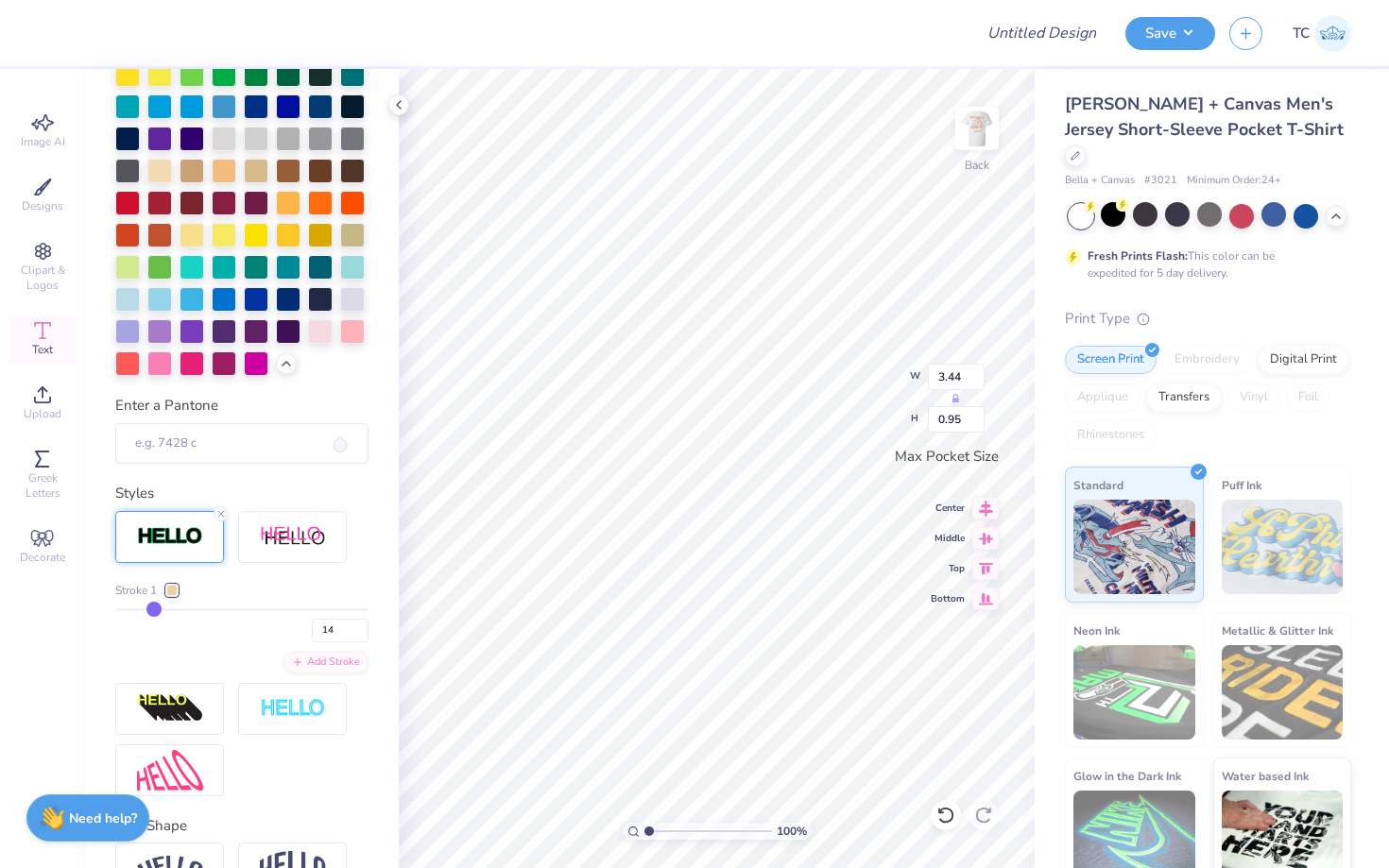 type on "15" 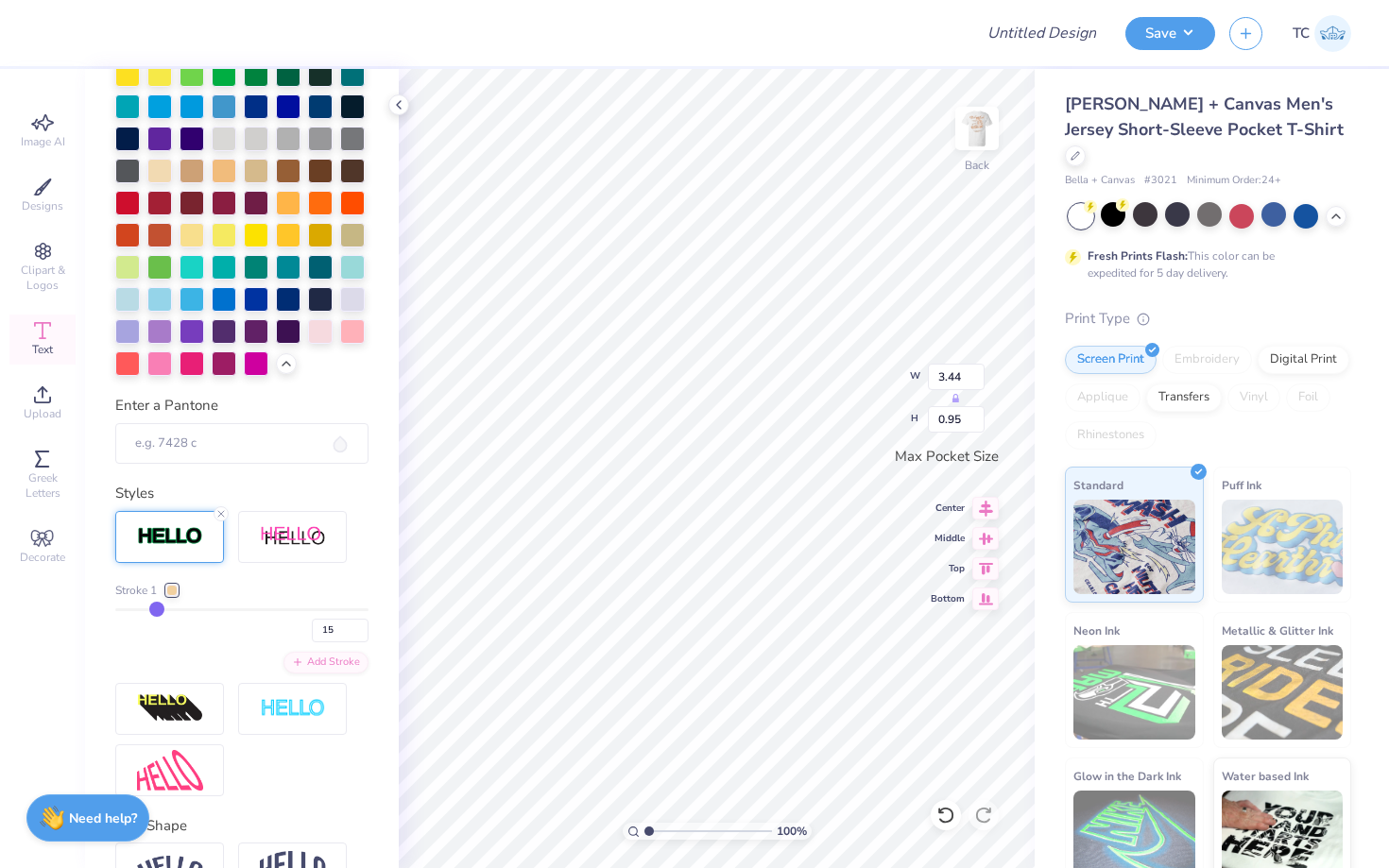 type on "16" 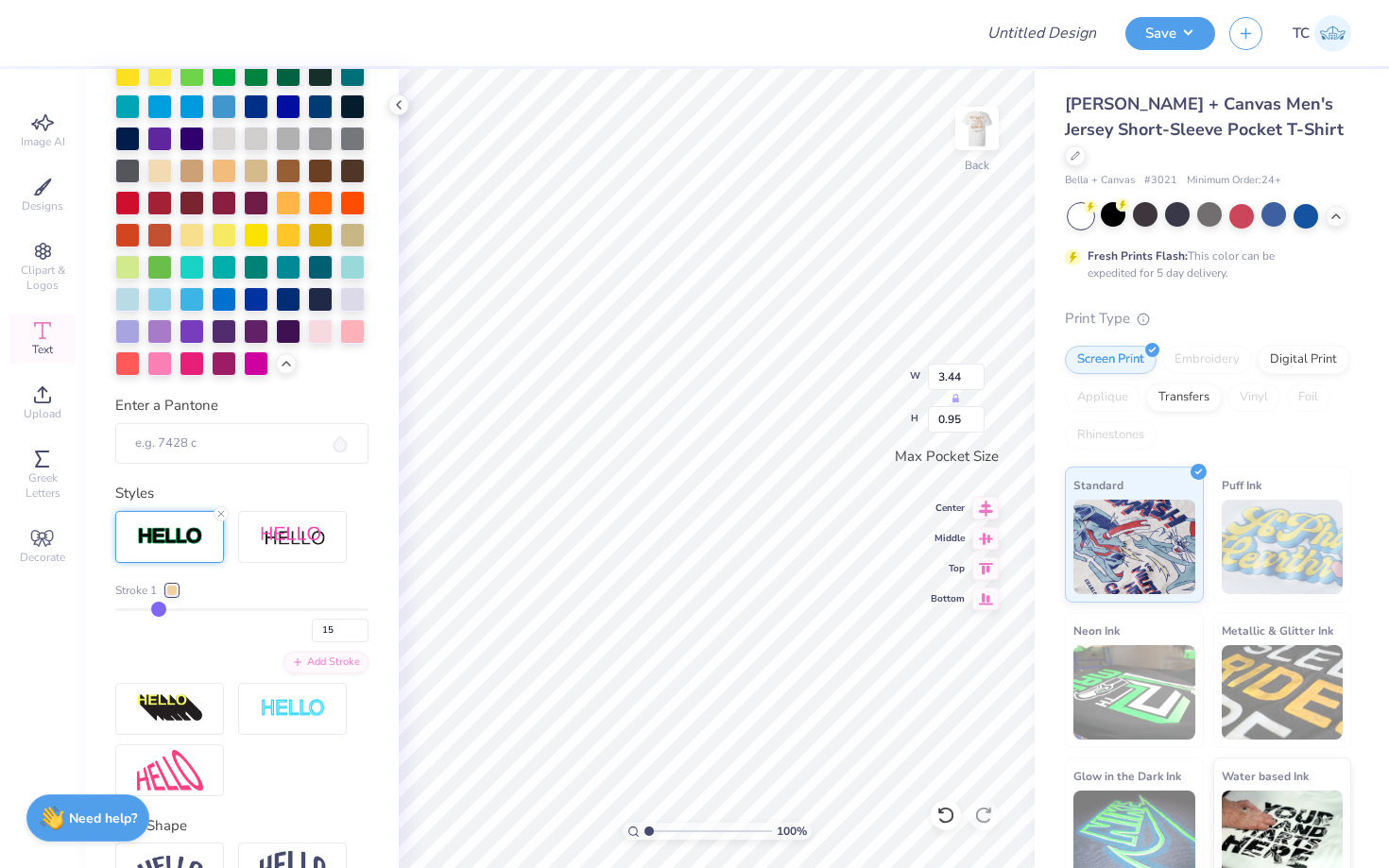 type on "16" 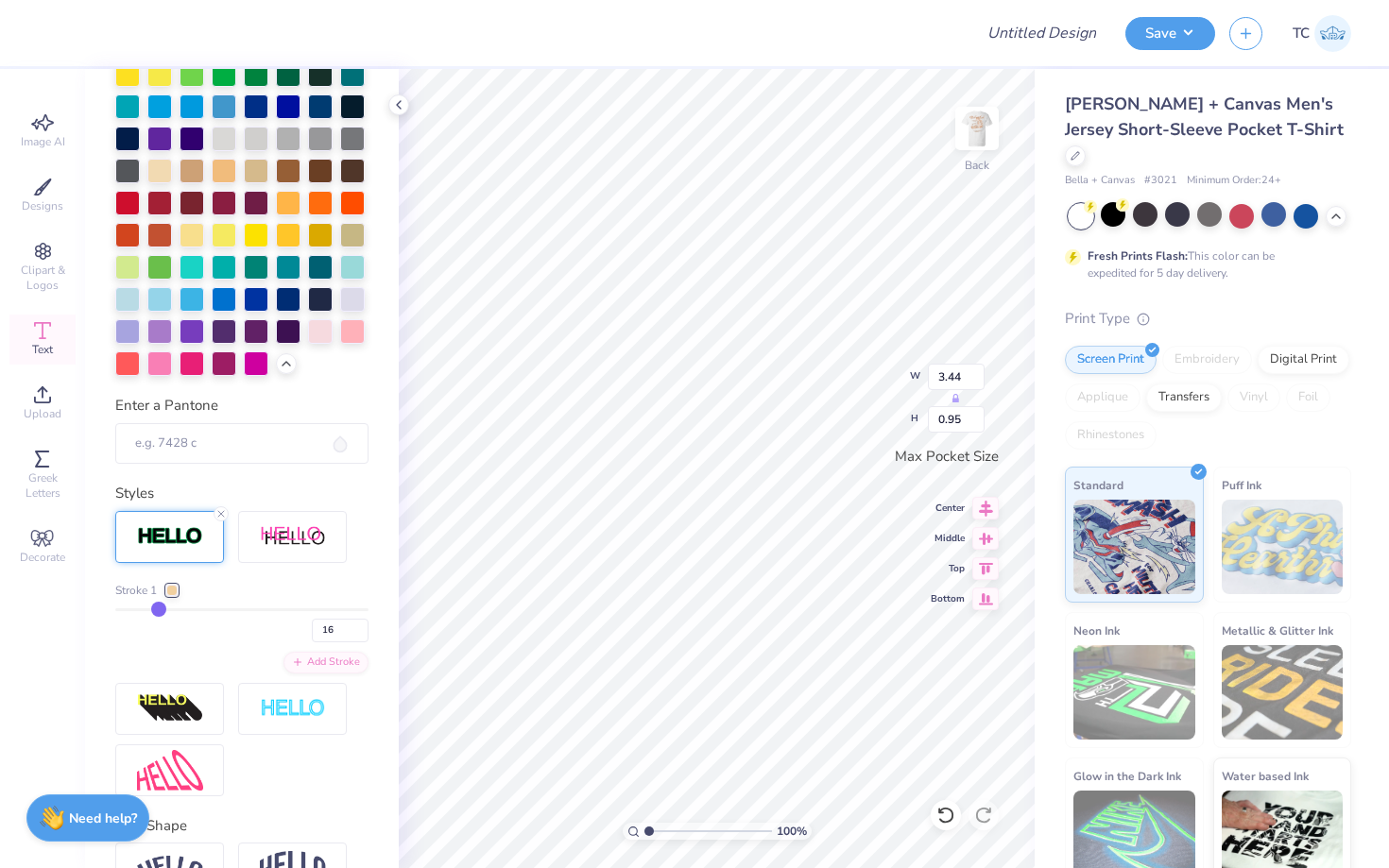 type on "17" 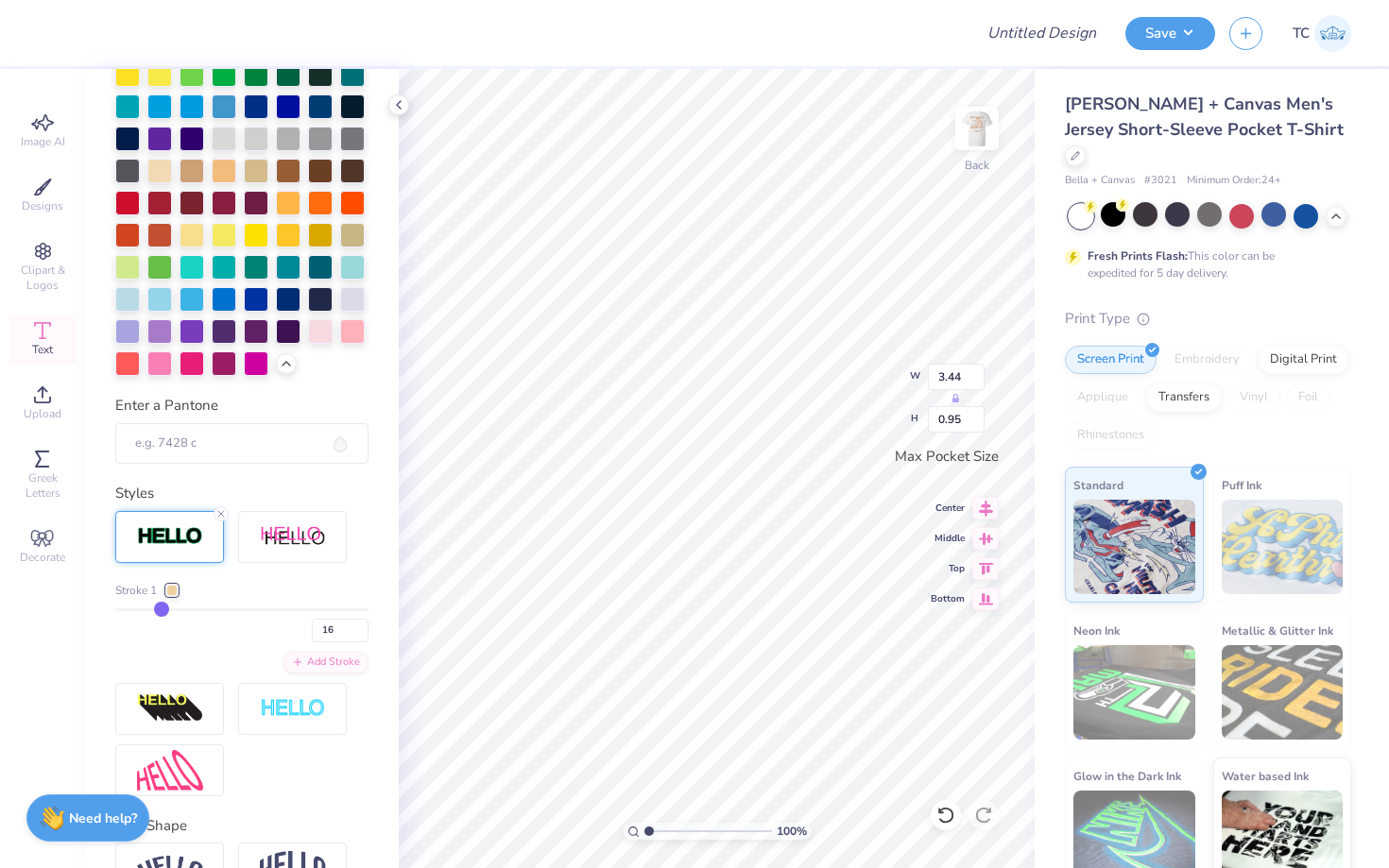 type on "17" 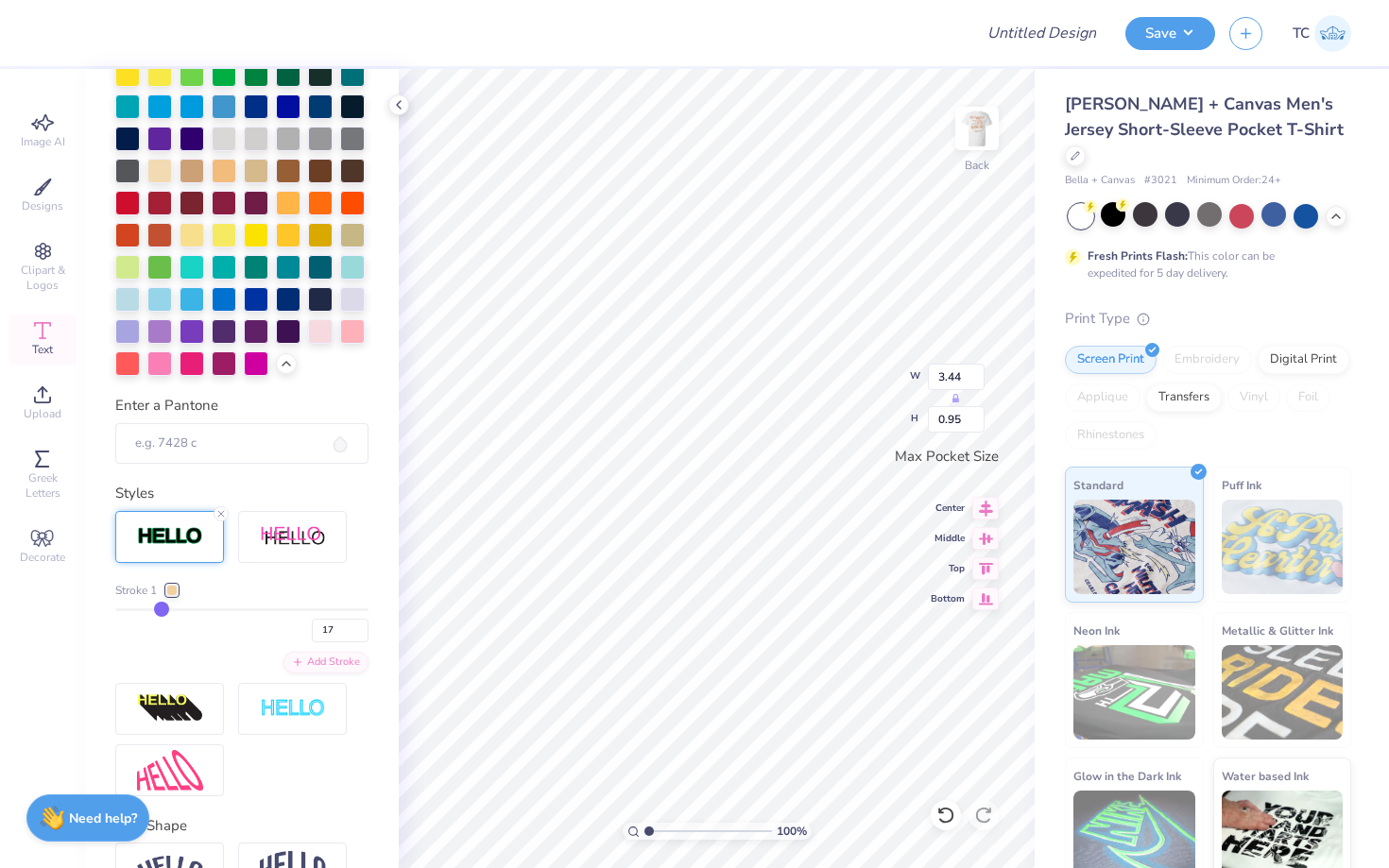 type on "16" 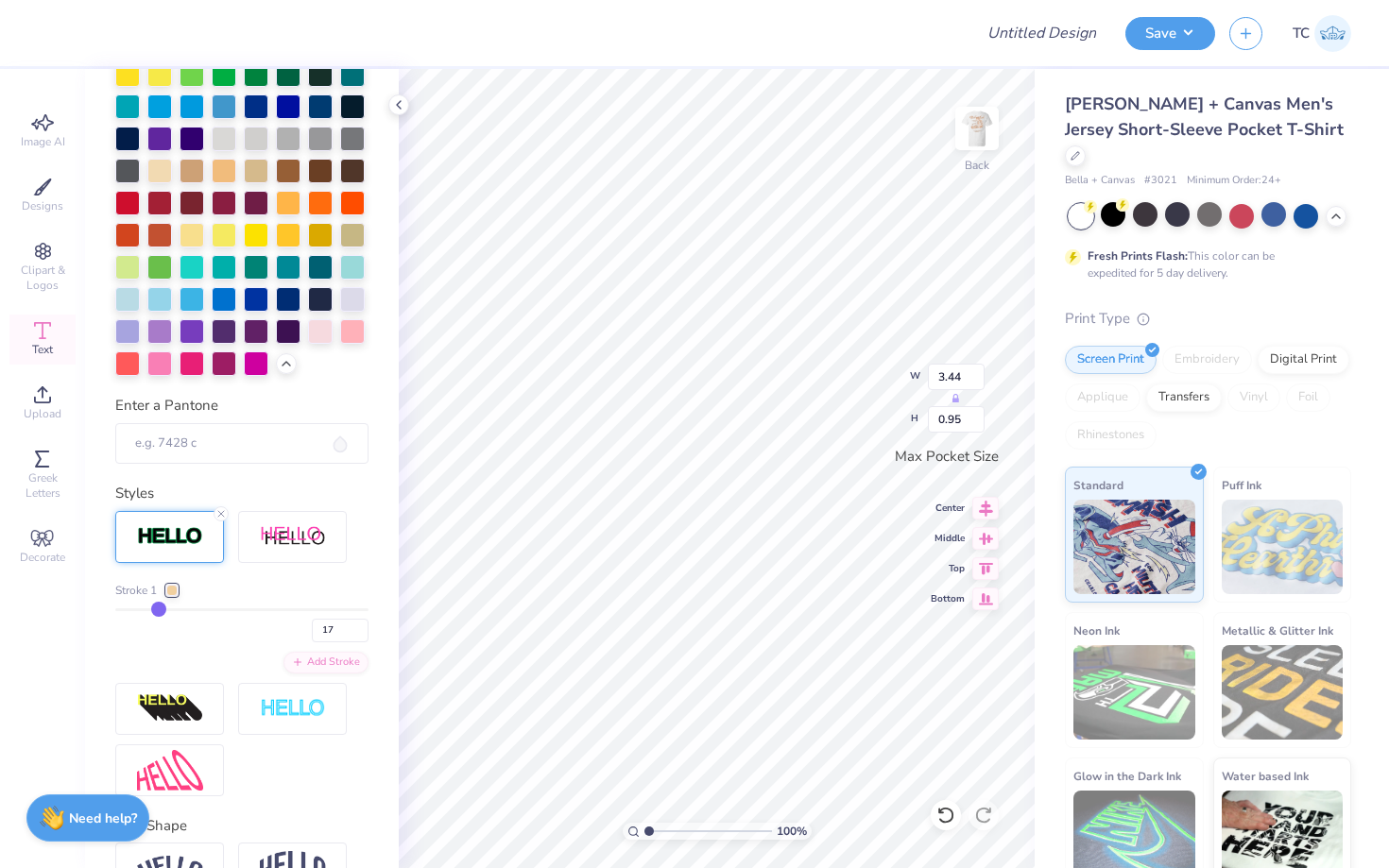 type on "16" 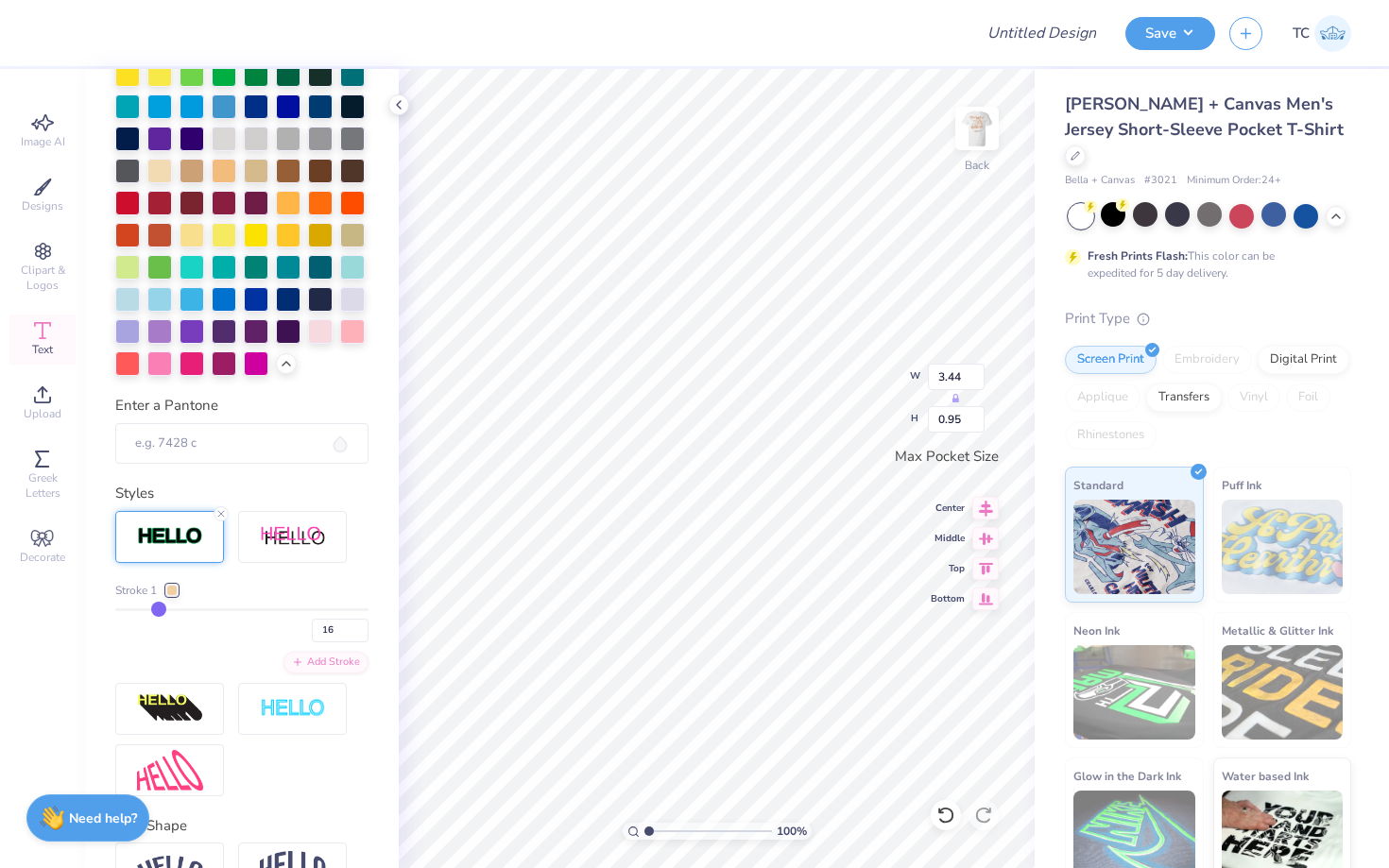 type on "15" 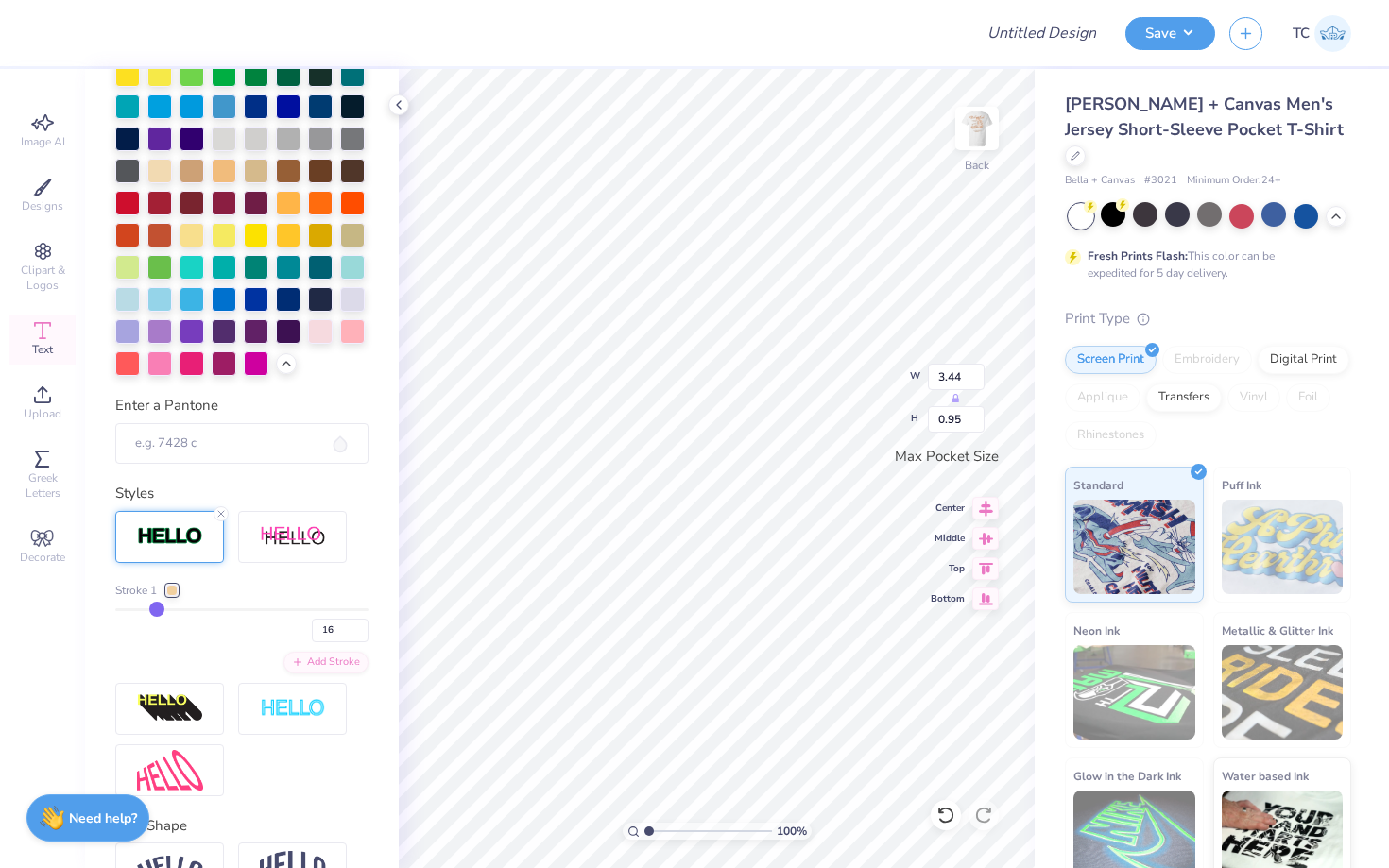 type on "15" 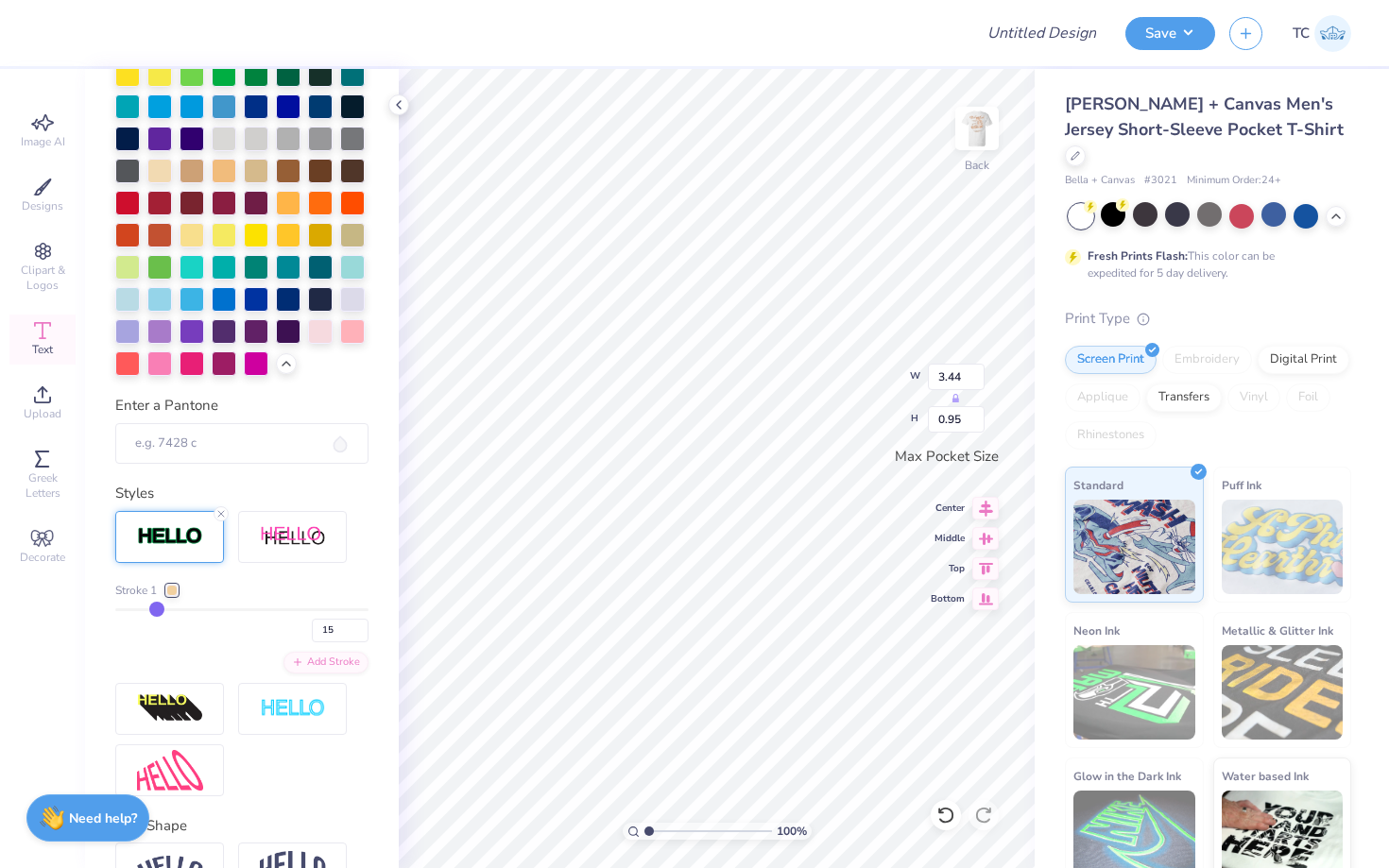 type on "13" 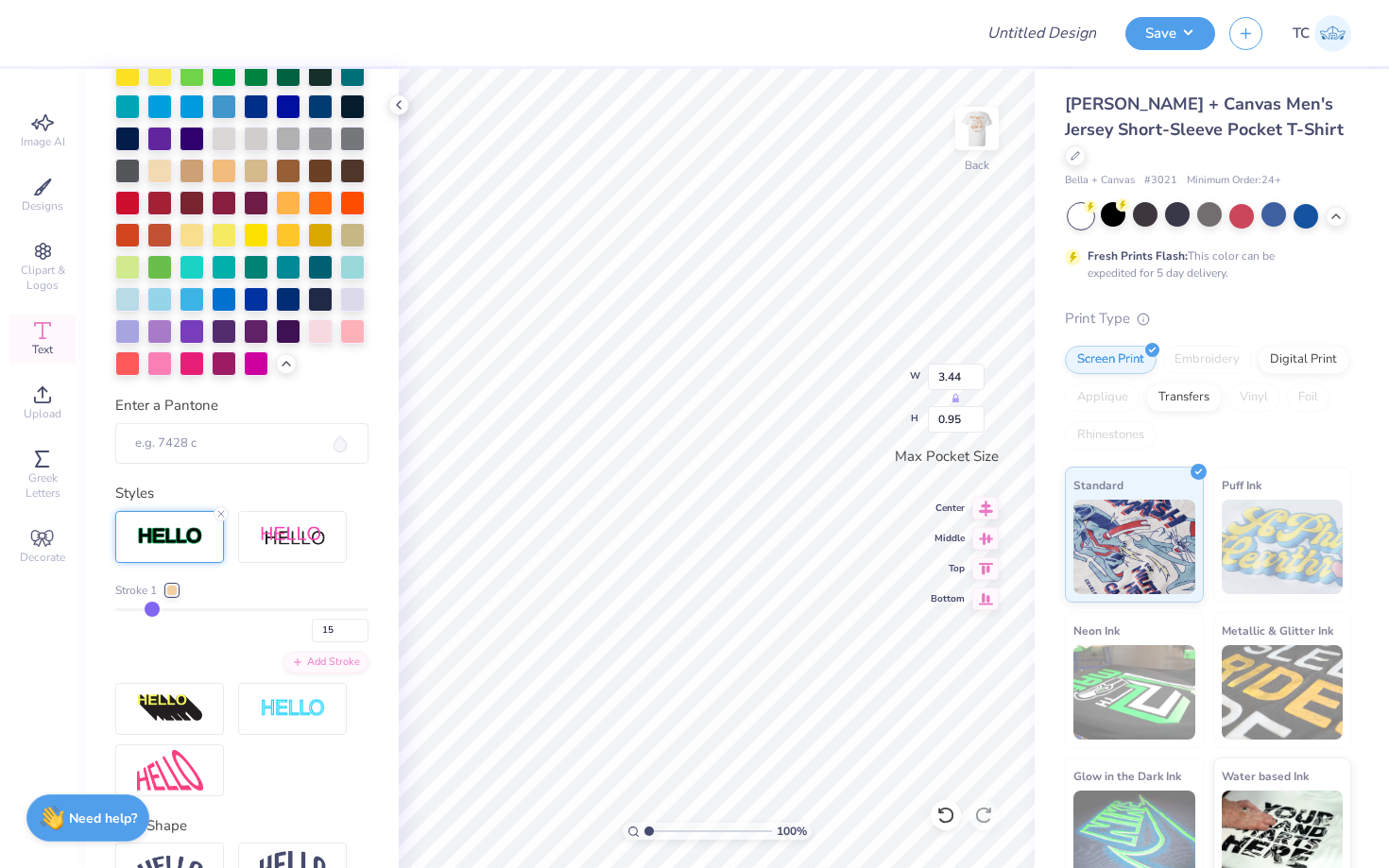 type on "13" 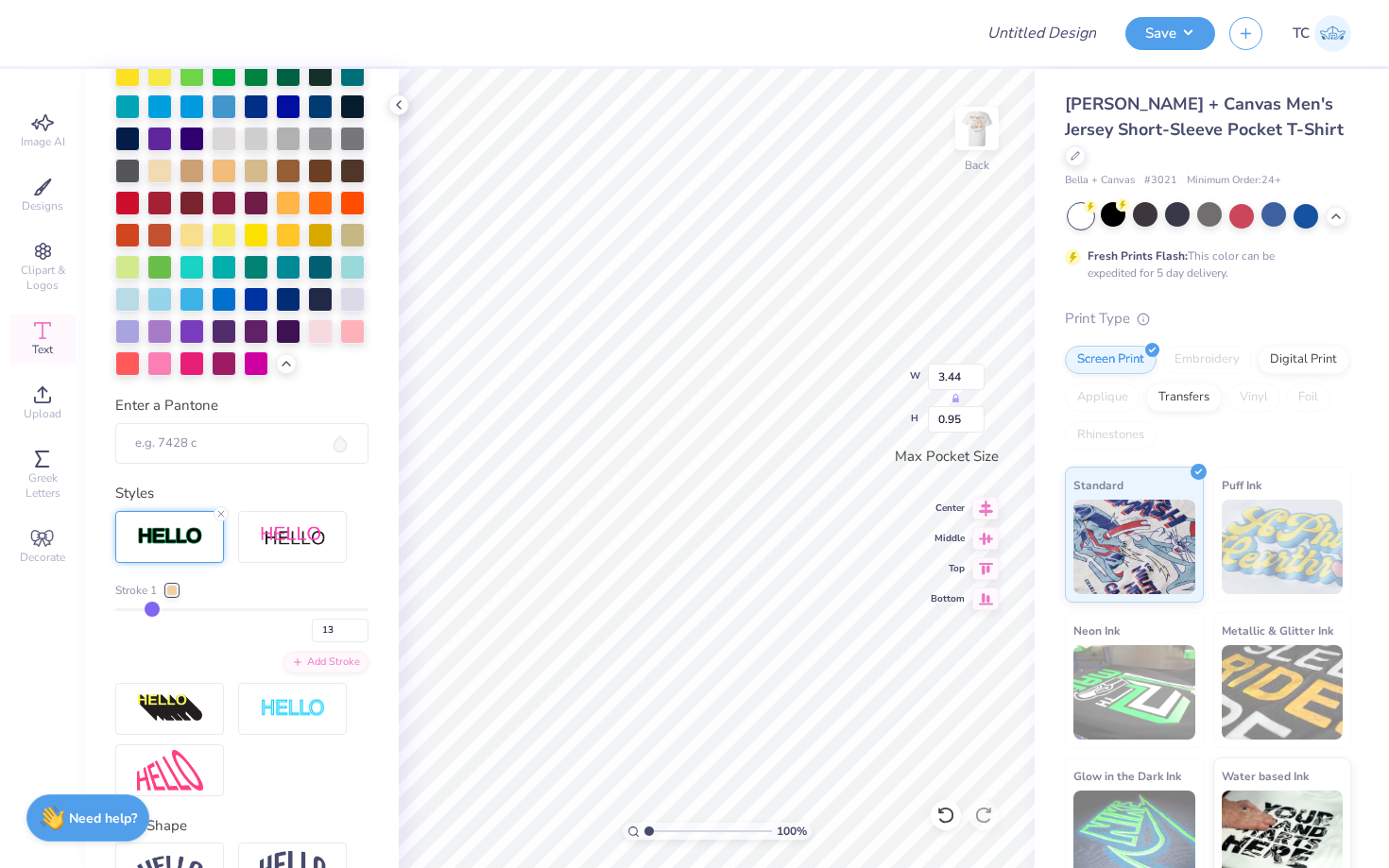 type on "12" 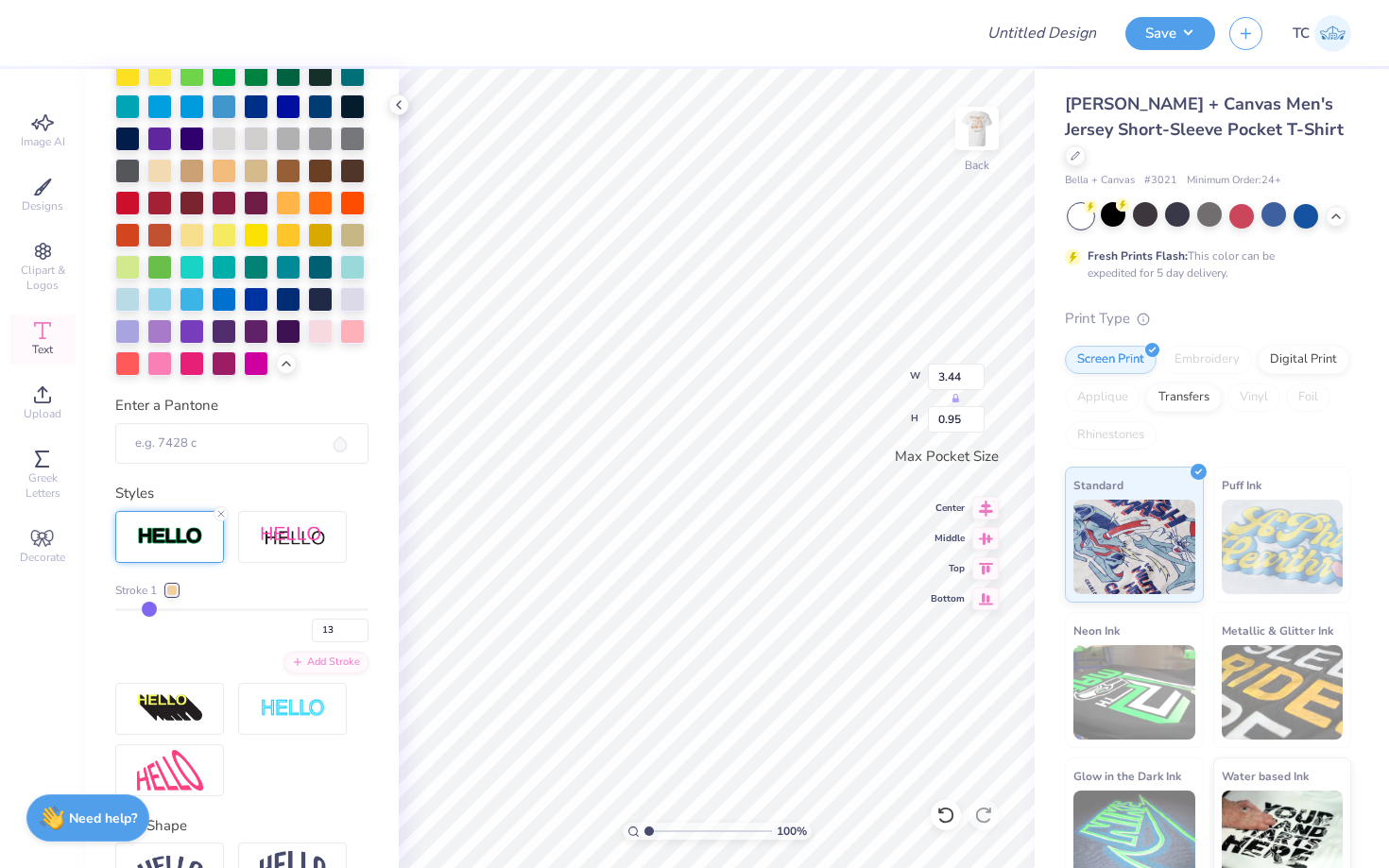type on "12" 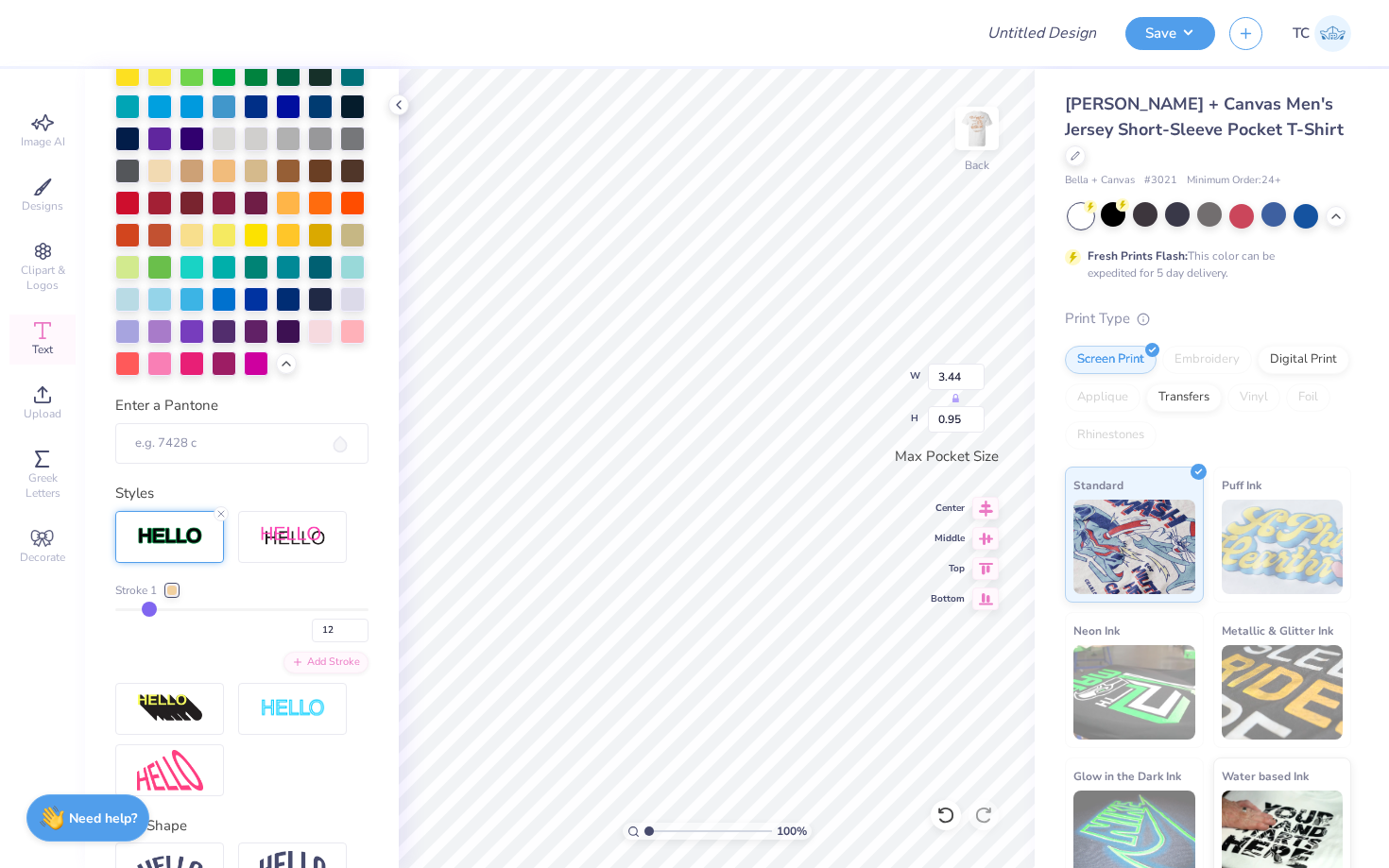 type on "11" 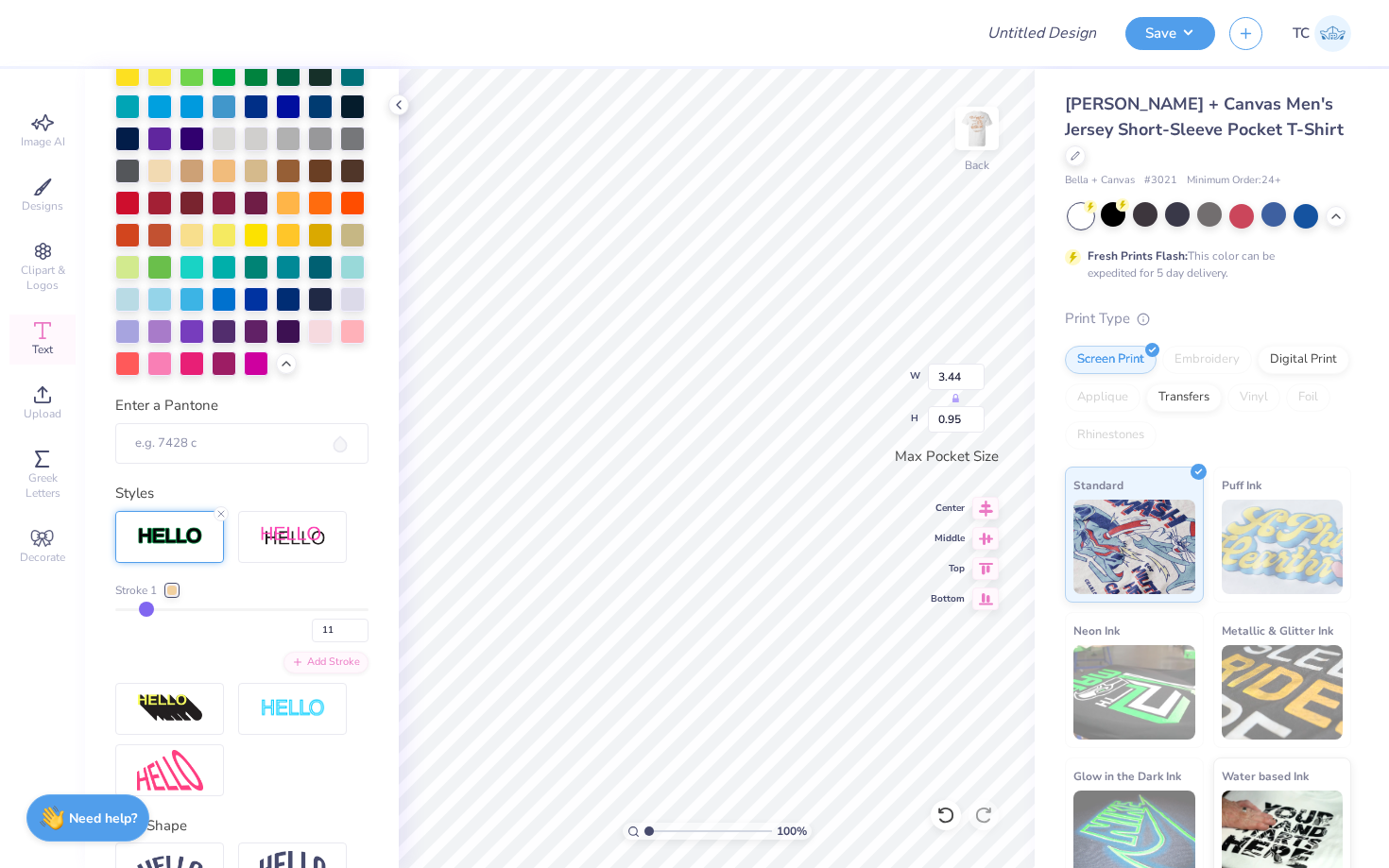 type on "10" 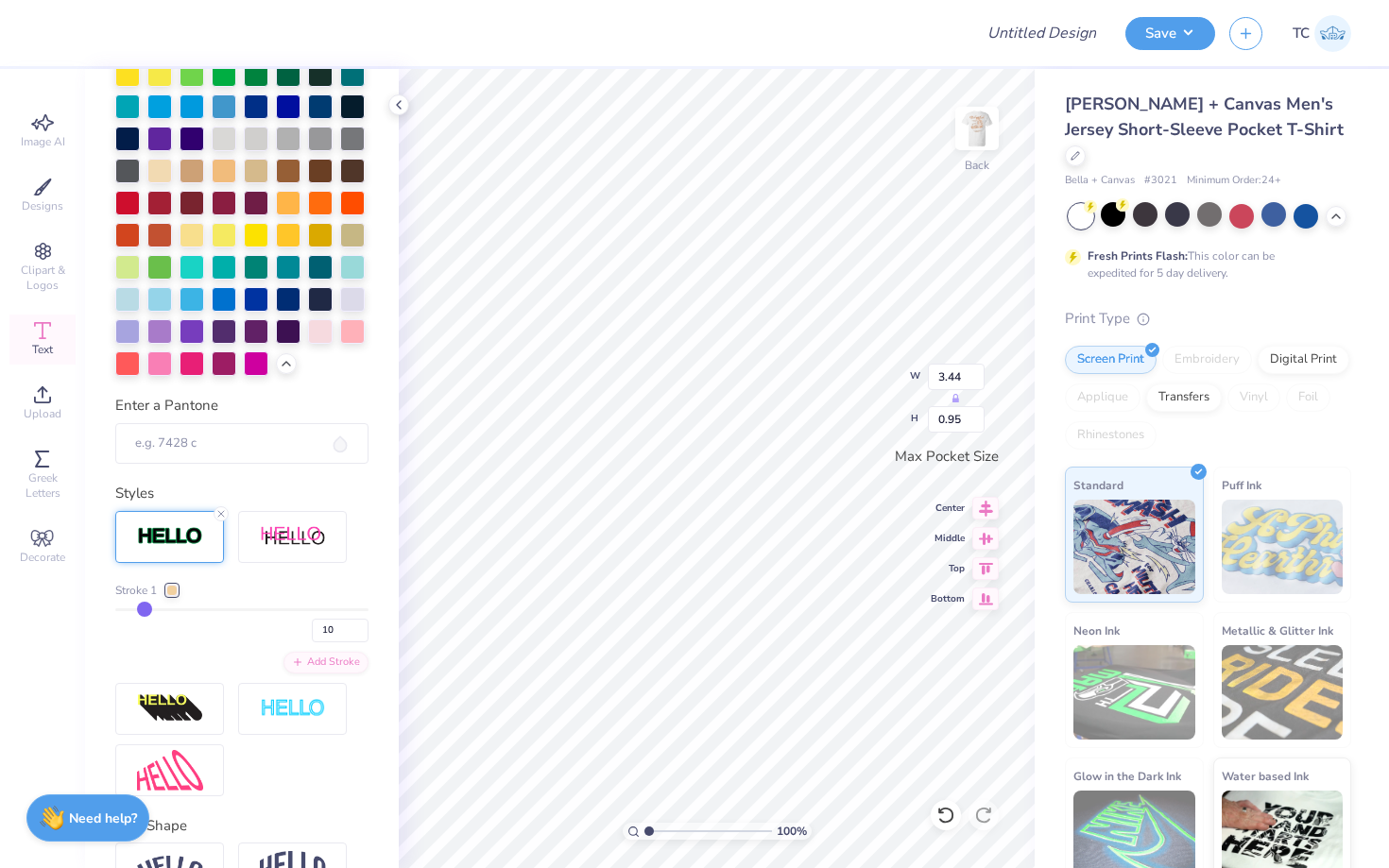type on "9" 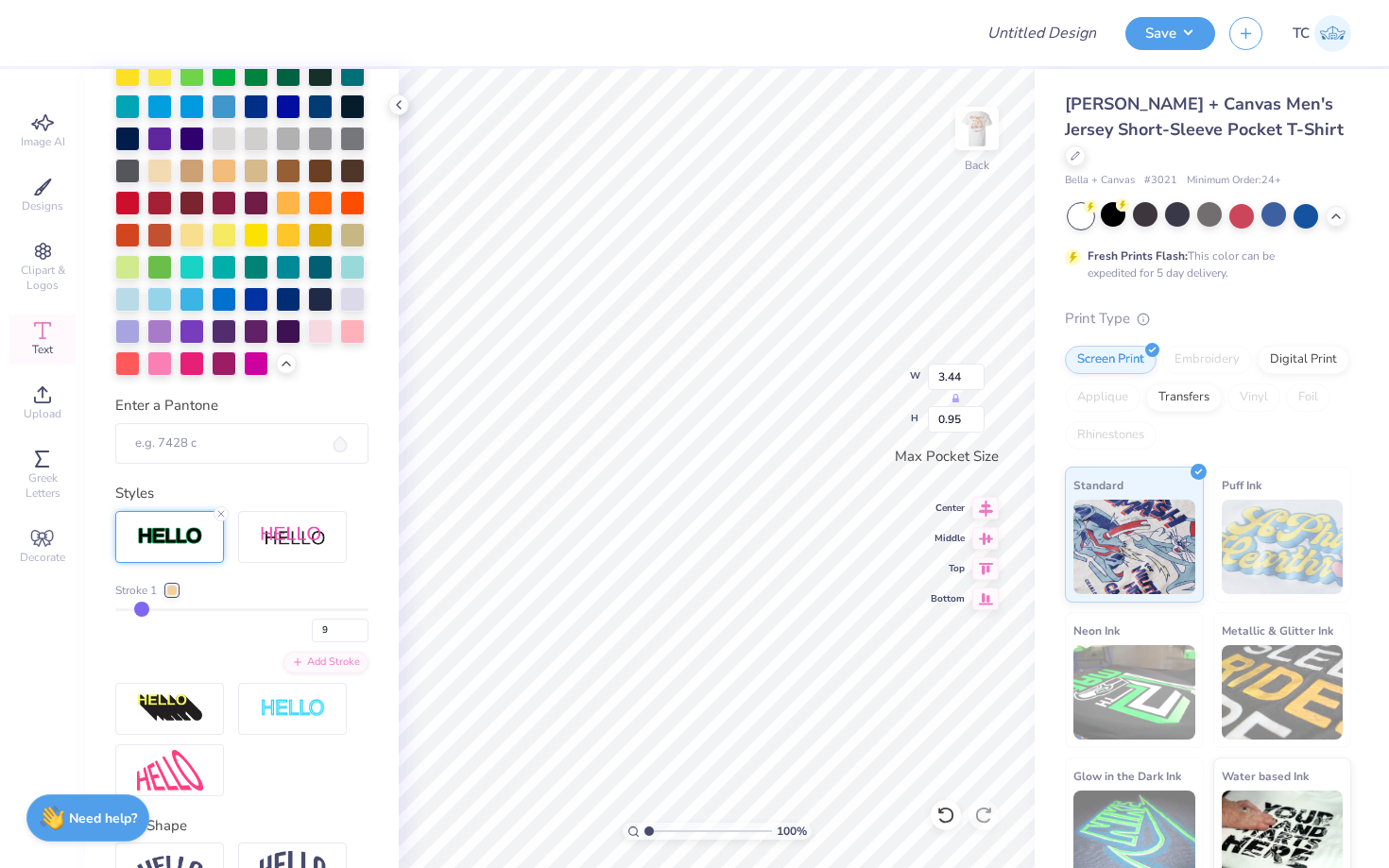 type on "8" 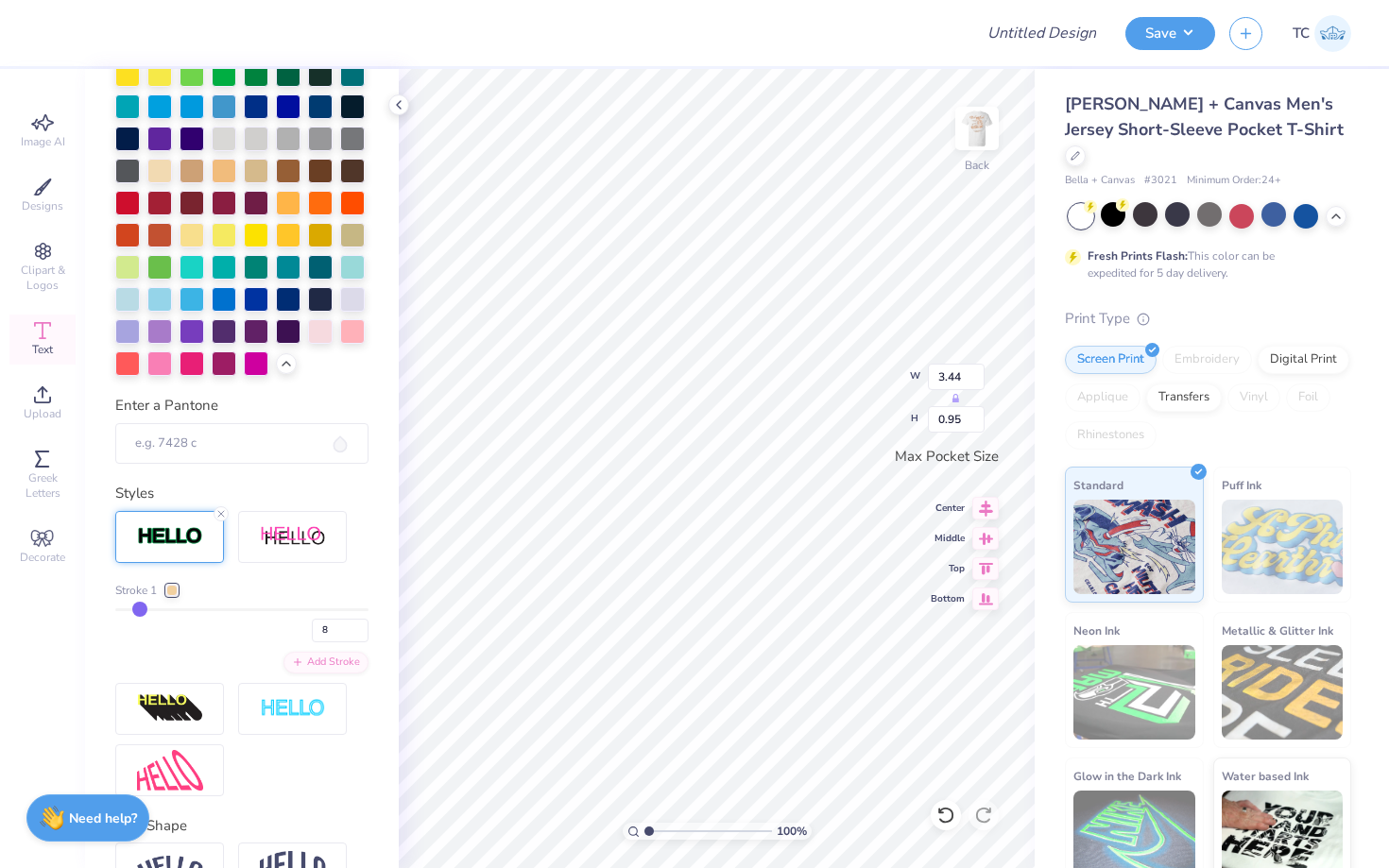type on "7" 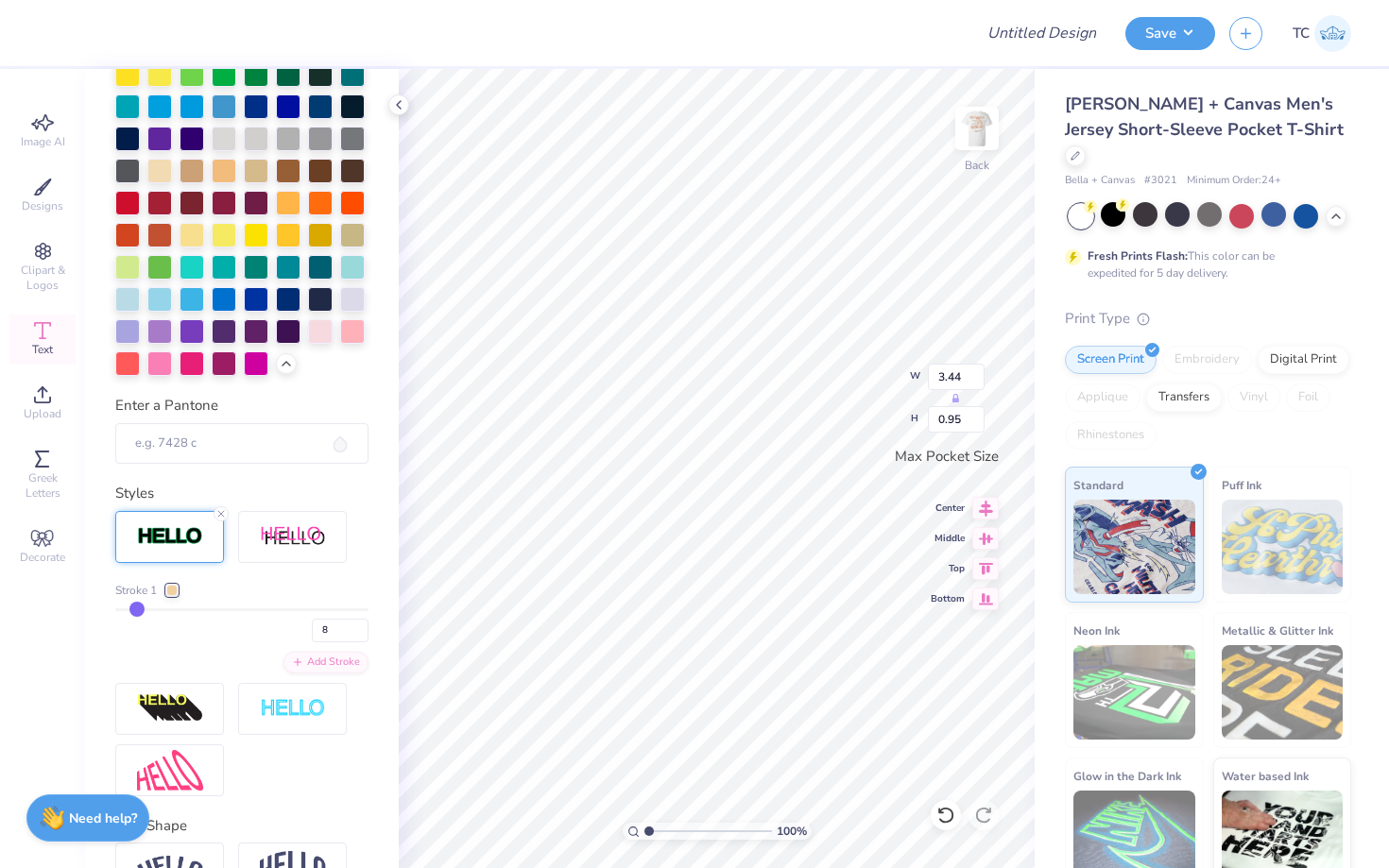 type on "7" 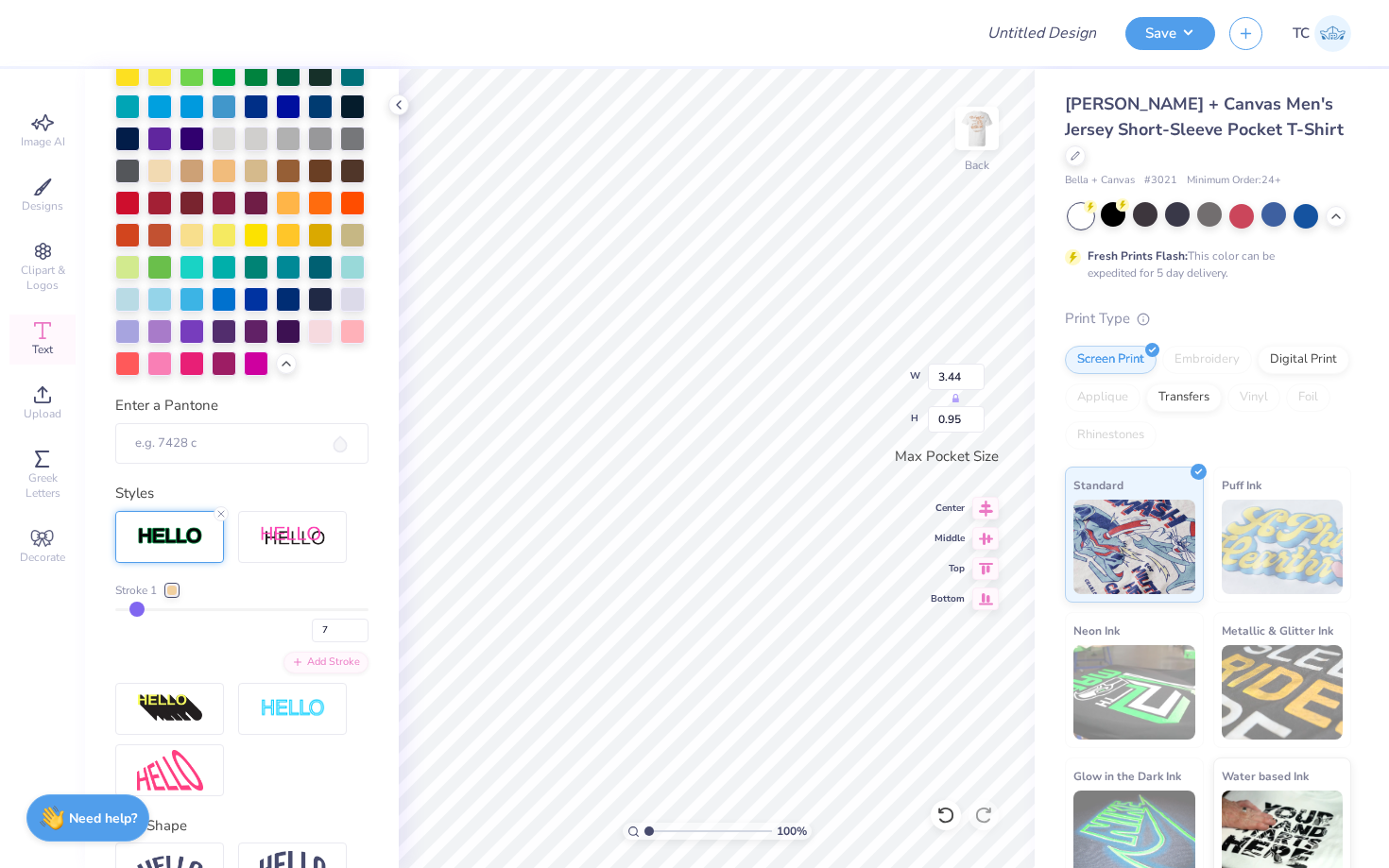 type on "6" 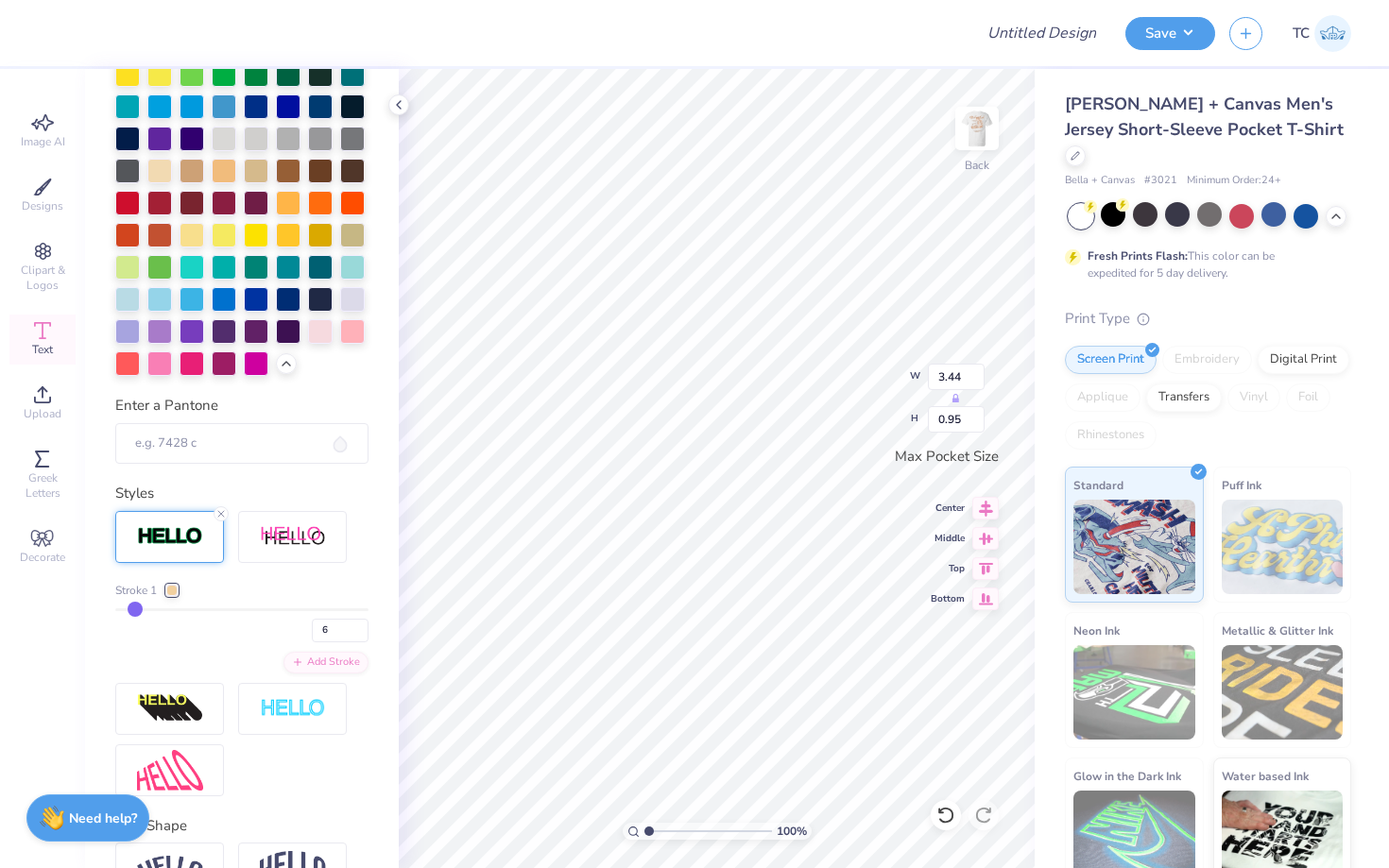 type on "5" 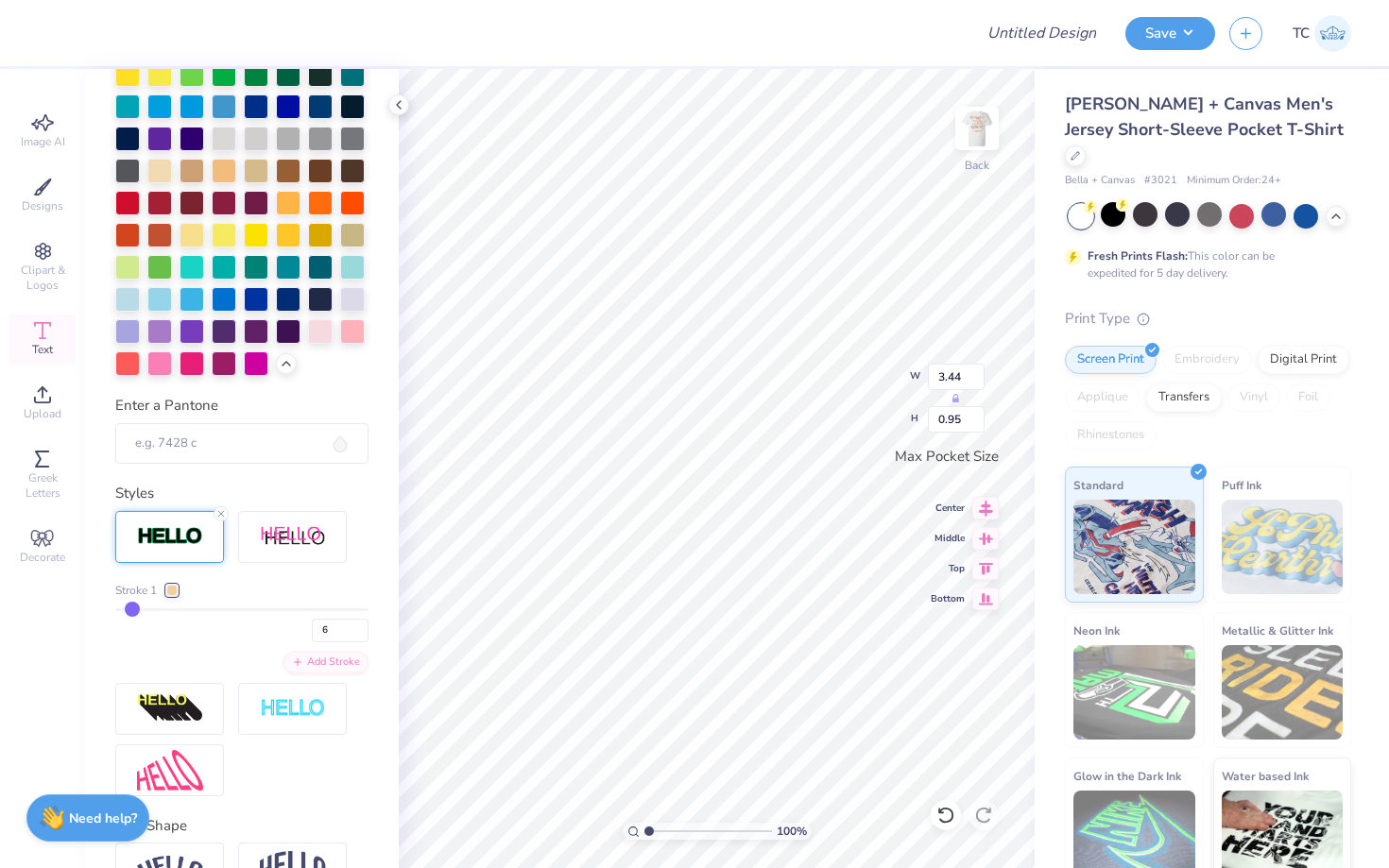 type on "5" 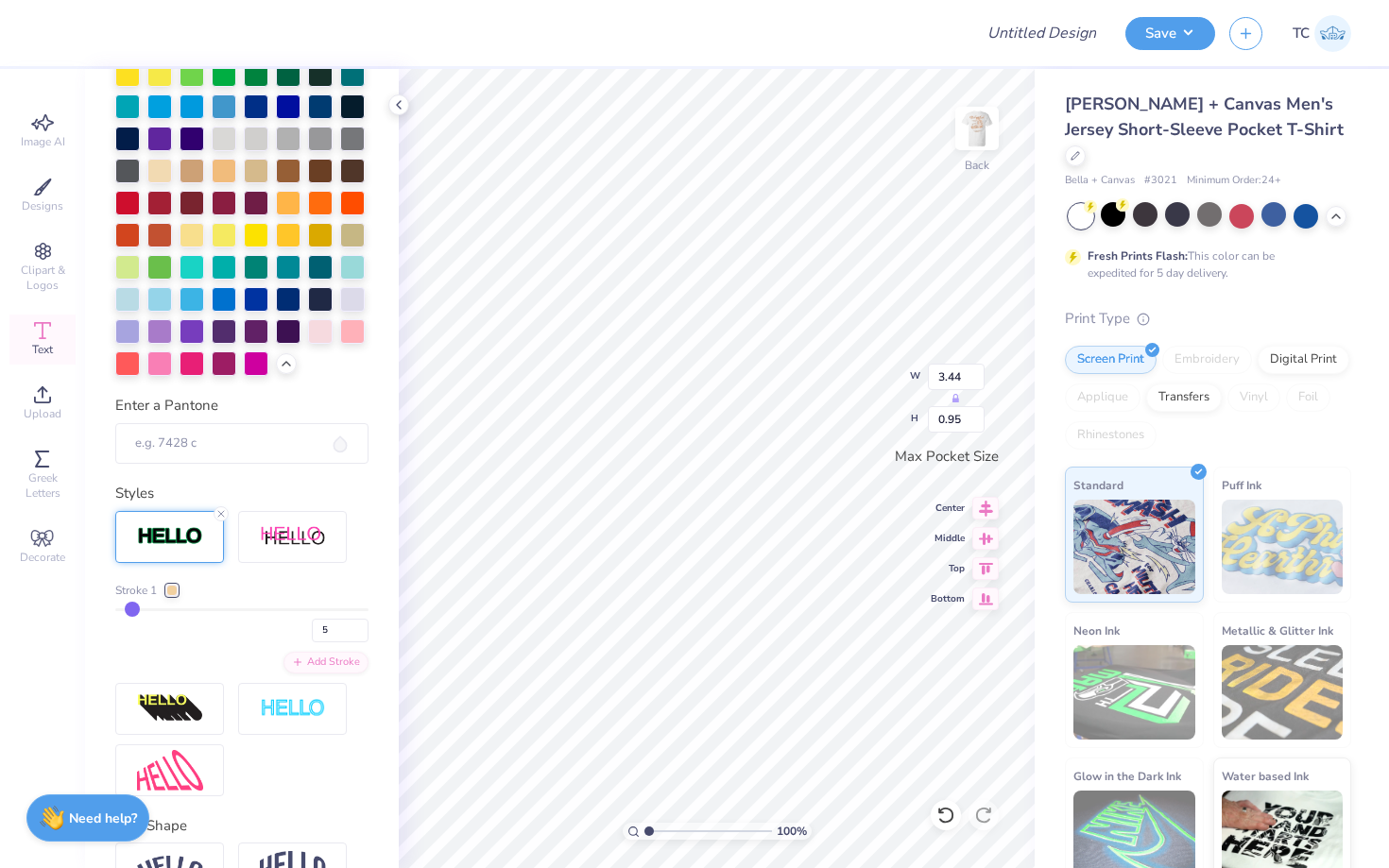 type on "4" 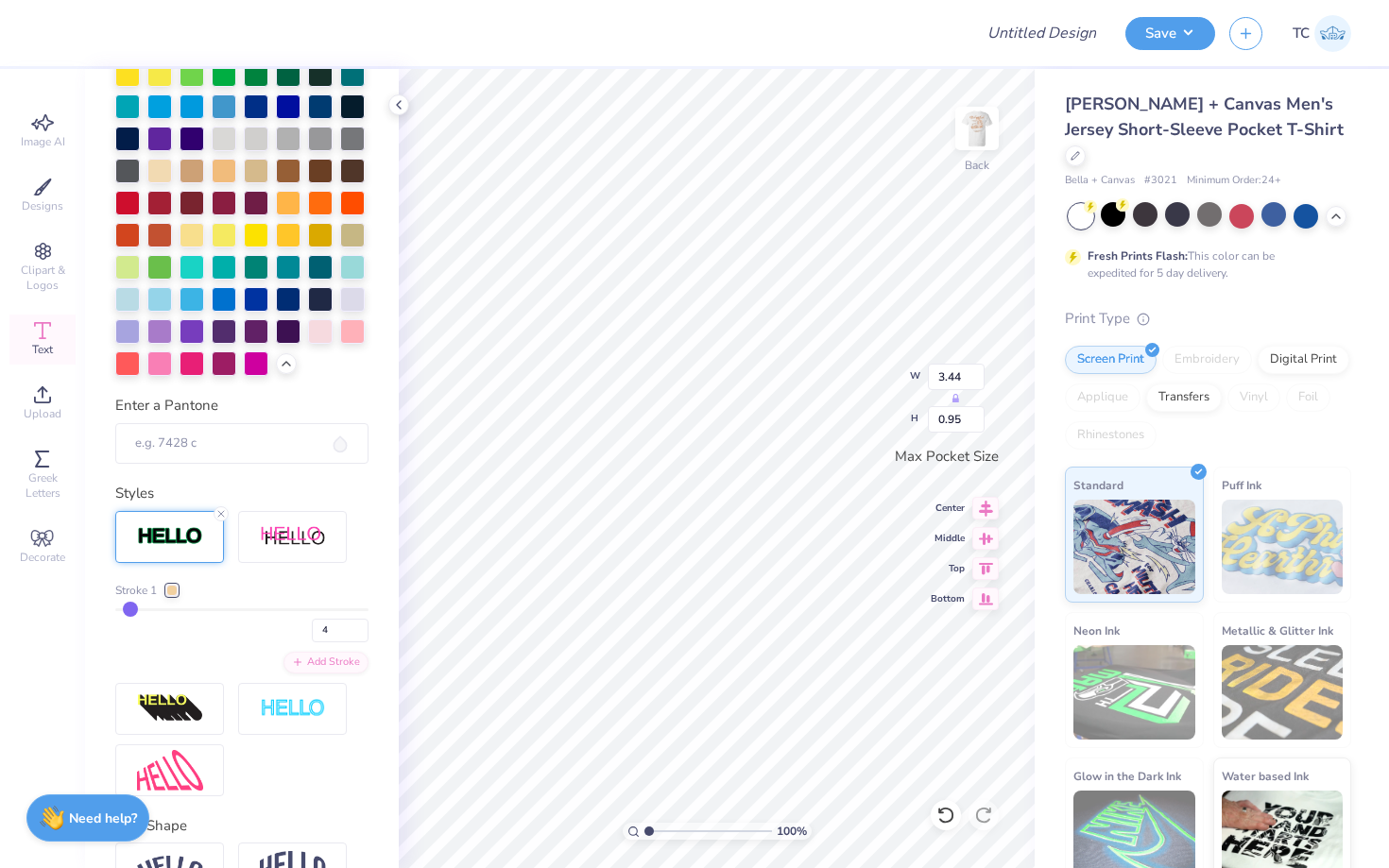 type on "3" 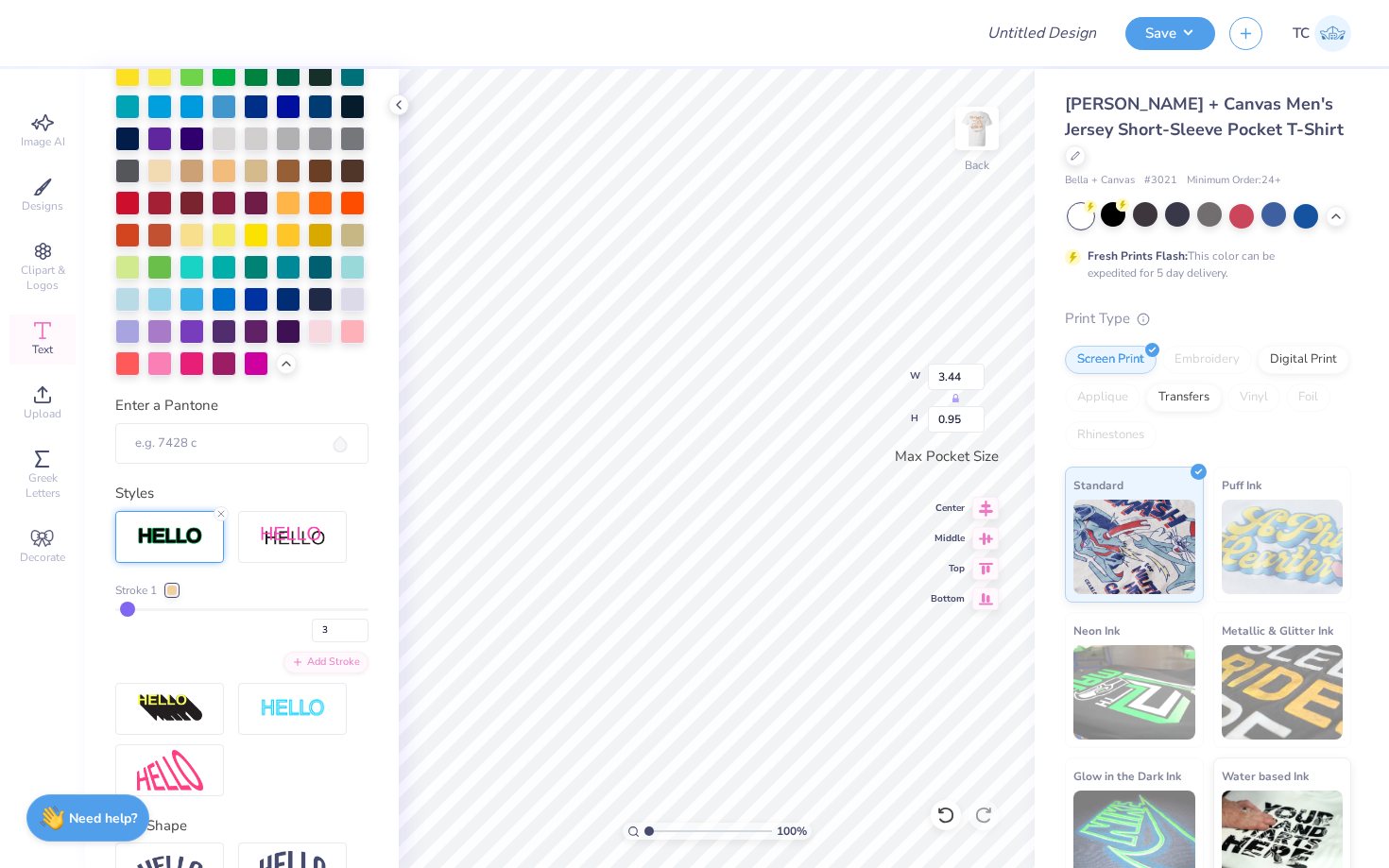 type on "3" 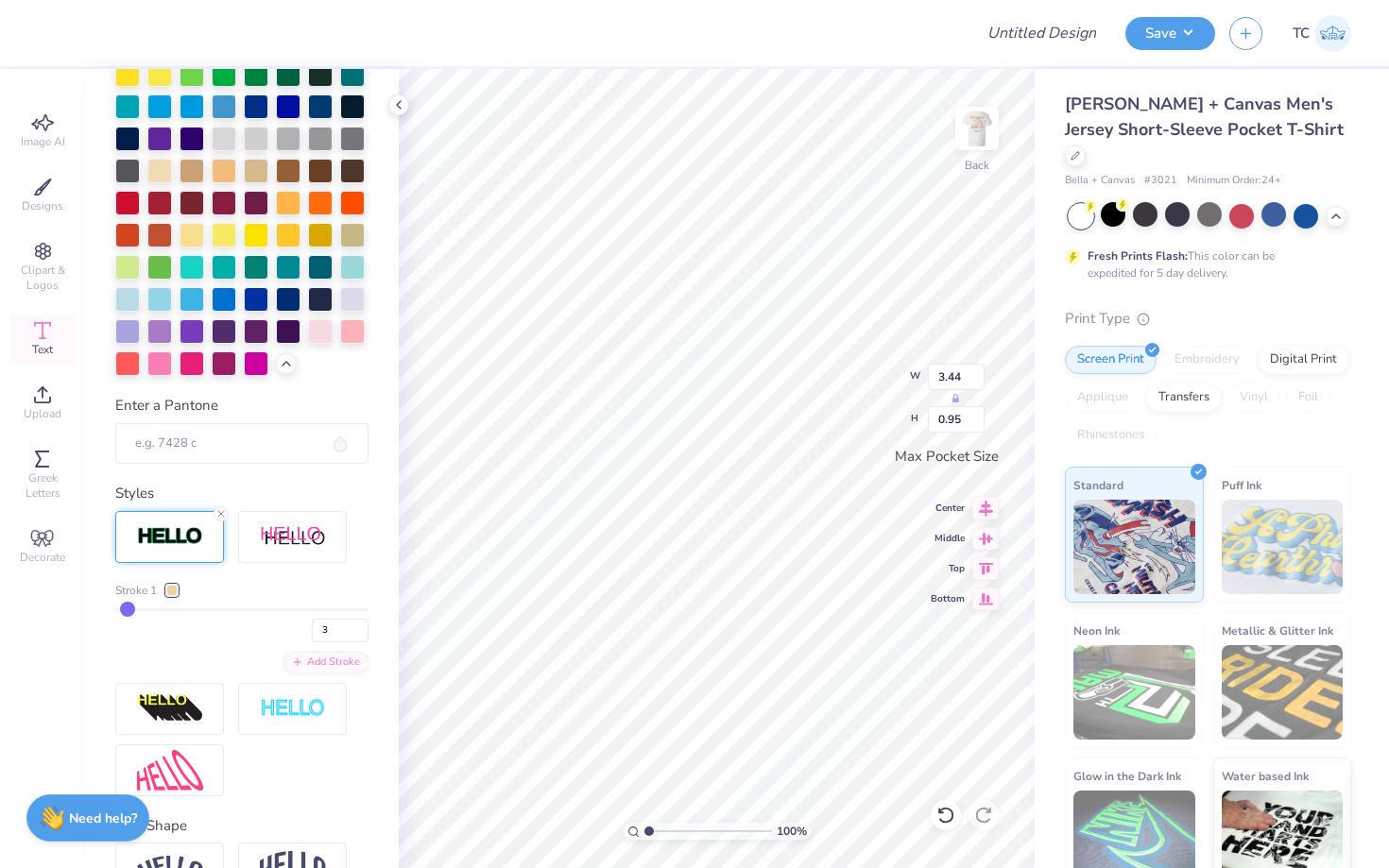 type on "0.98" 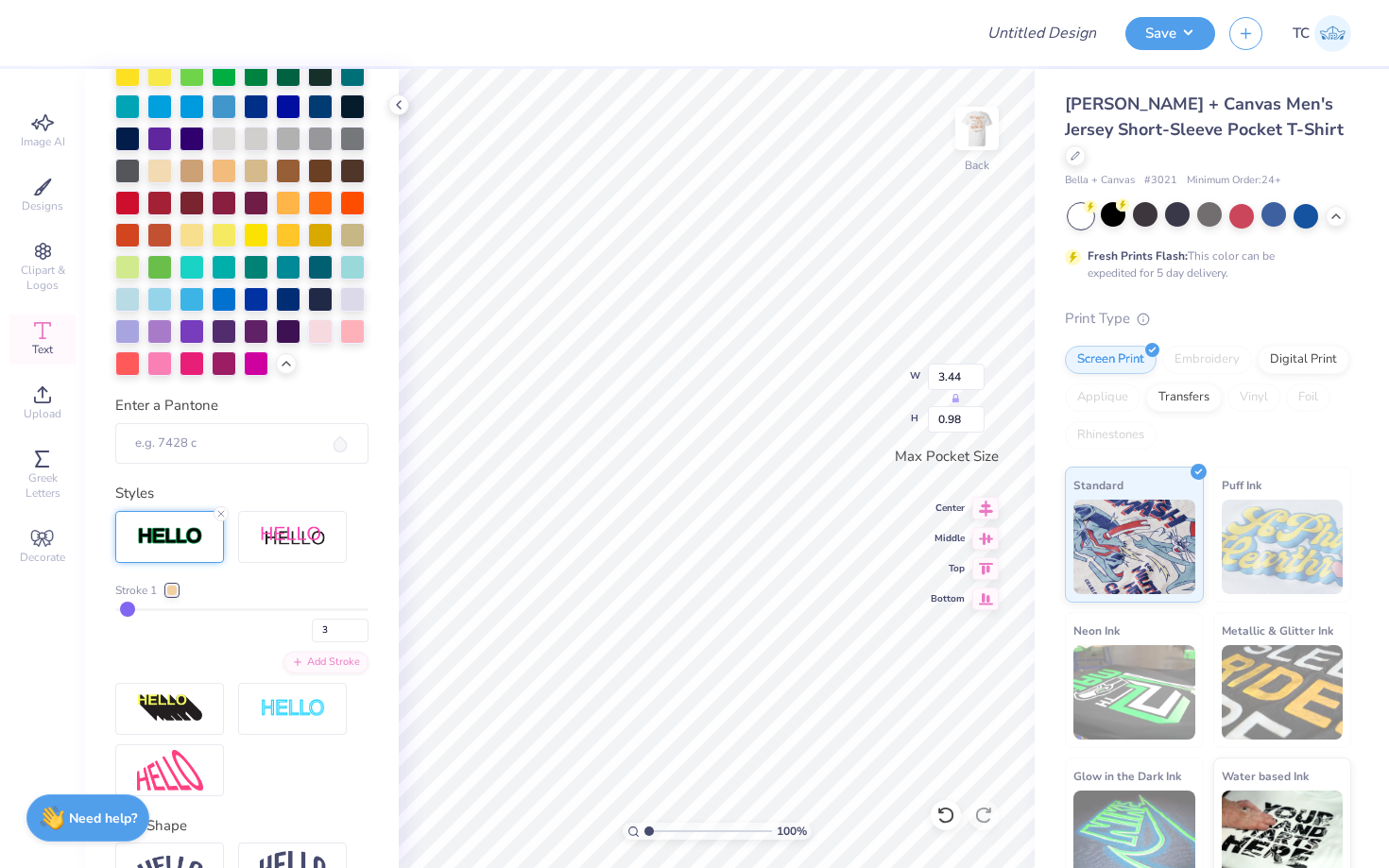 type on "2" 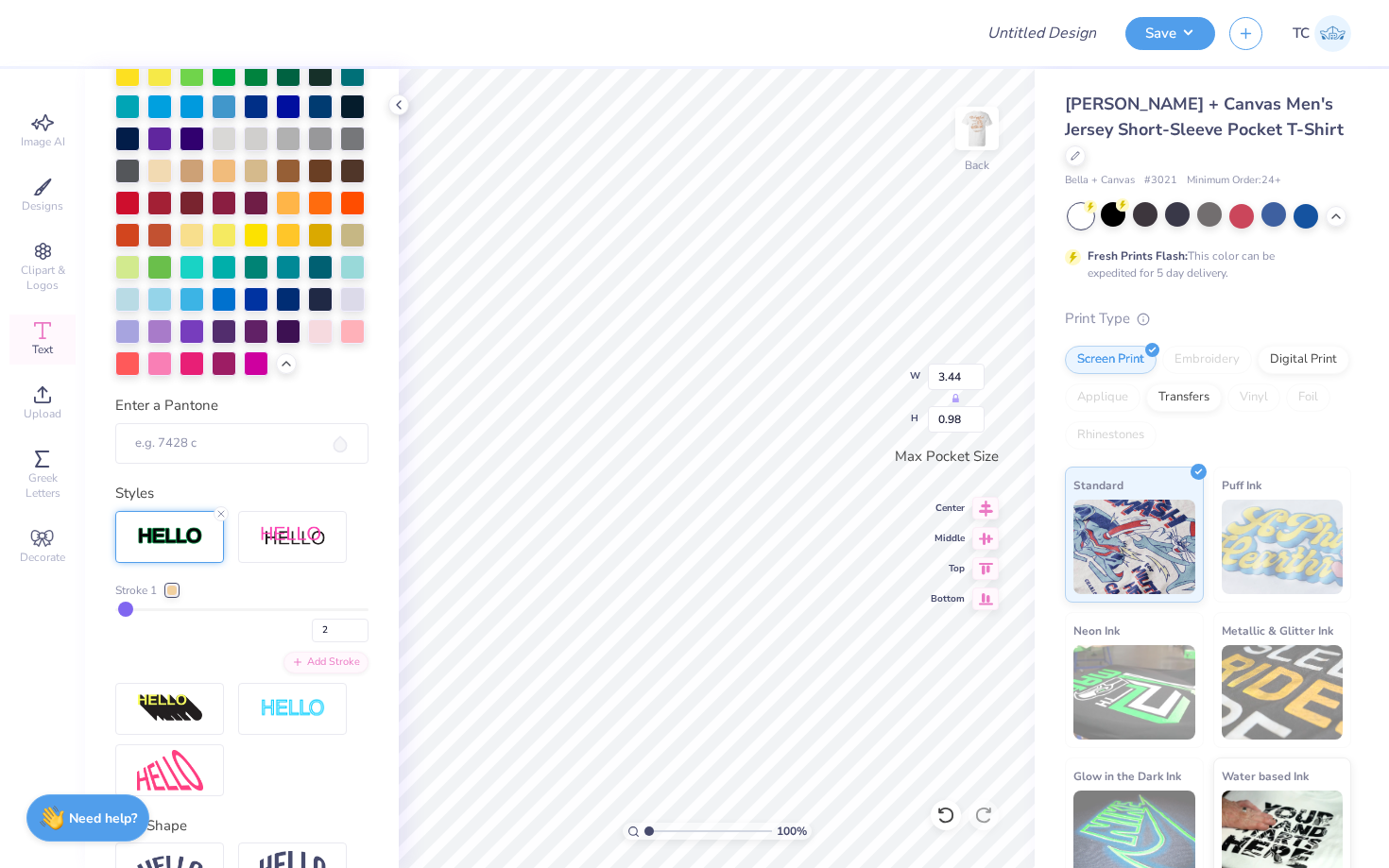 type on "3" 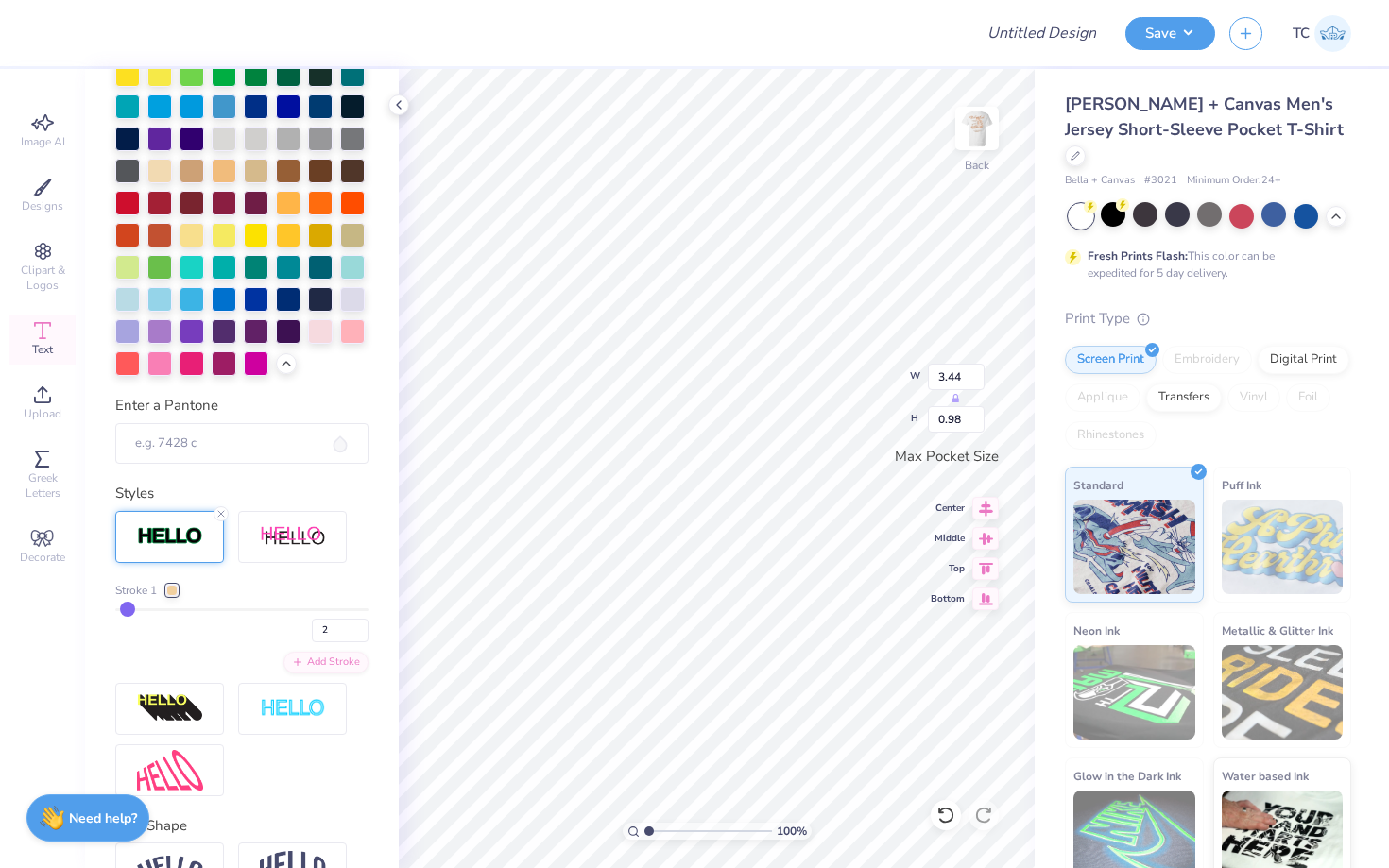 type on "3" 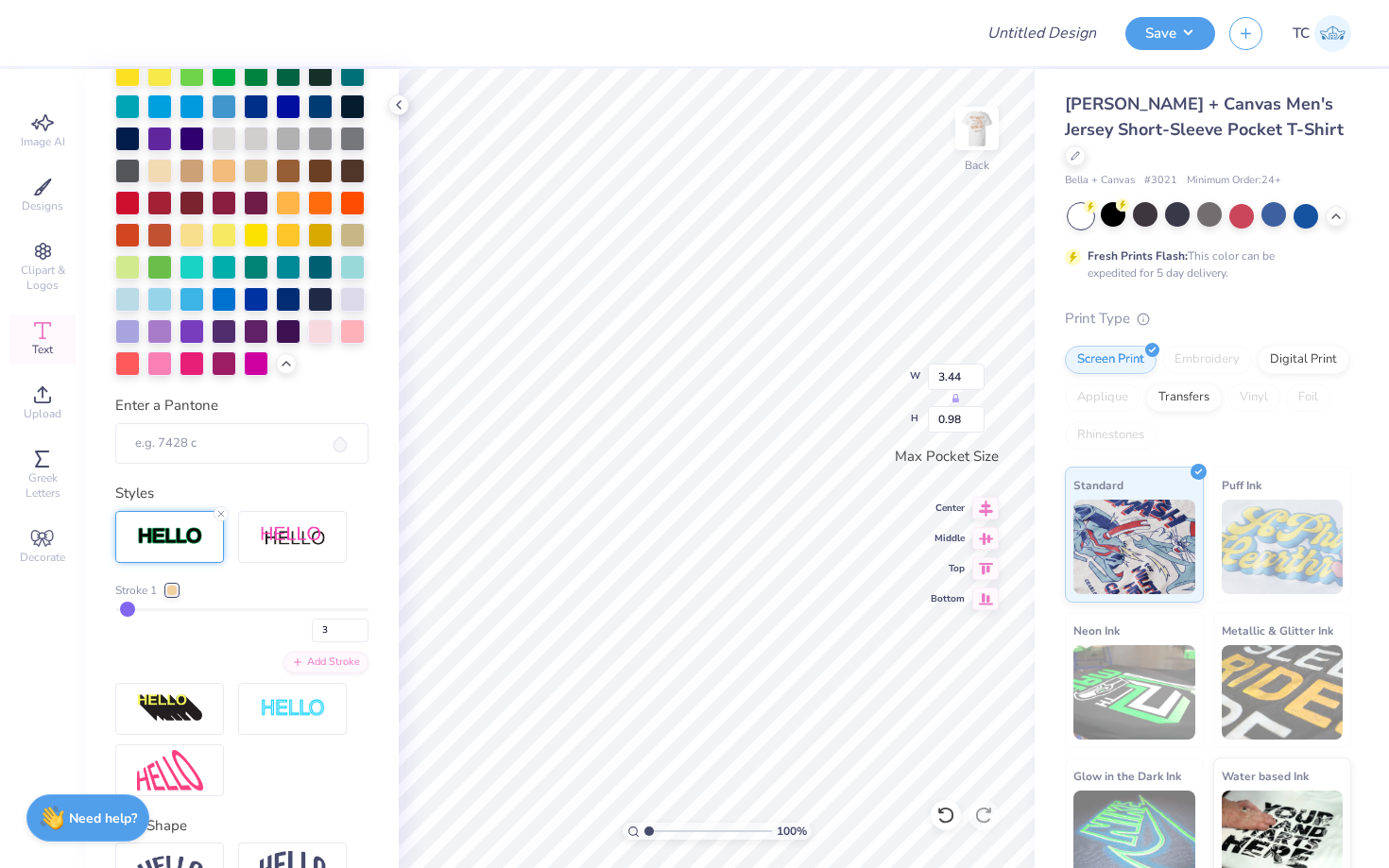 type on "4" 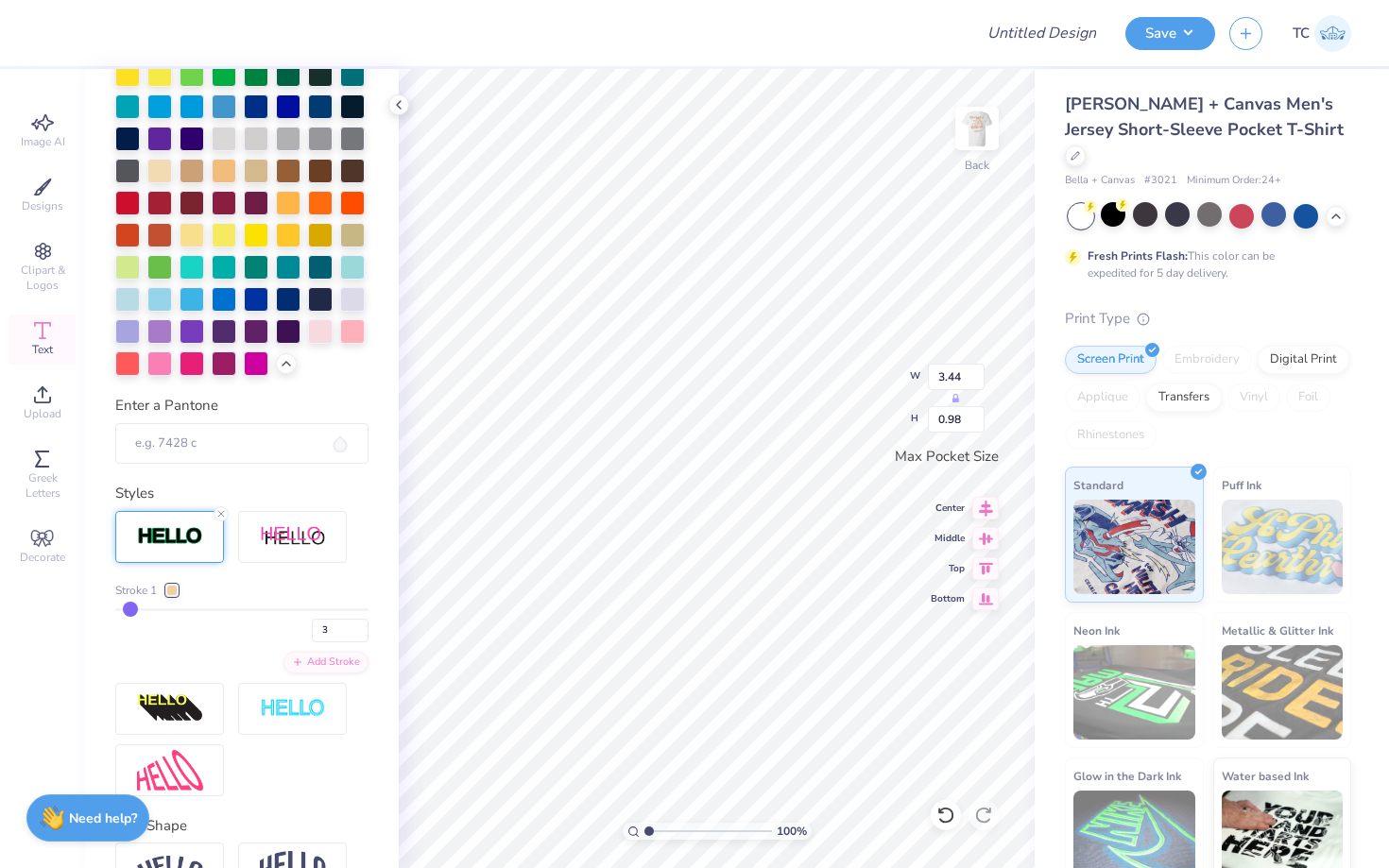 type on "4" 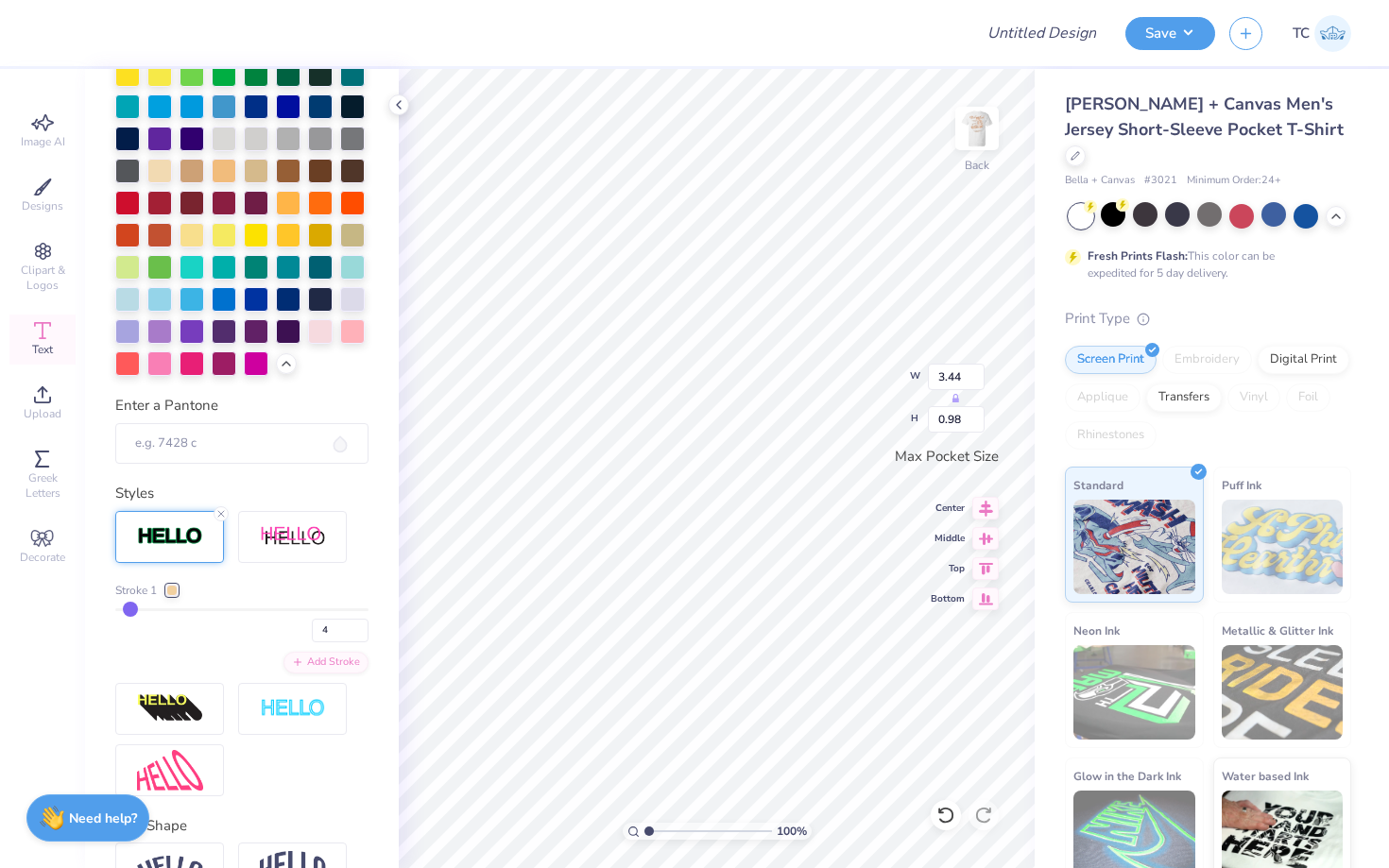 type on "5" 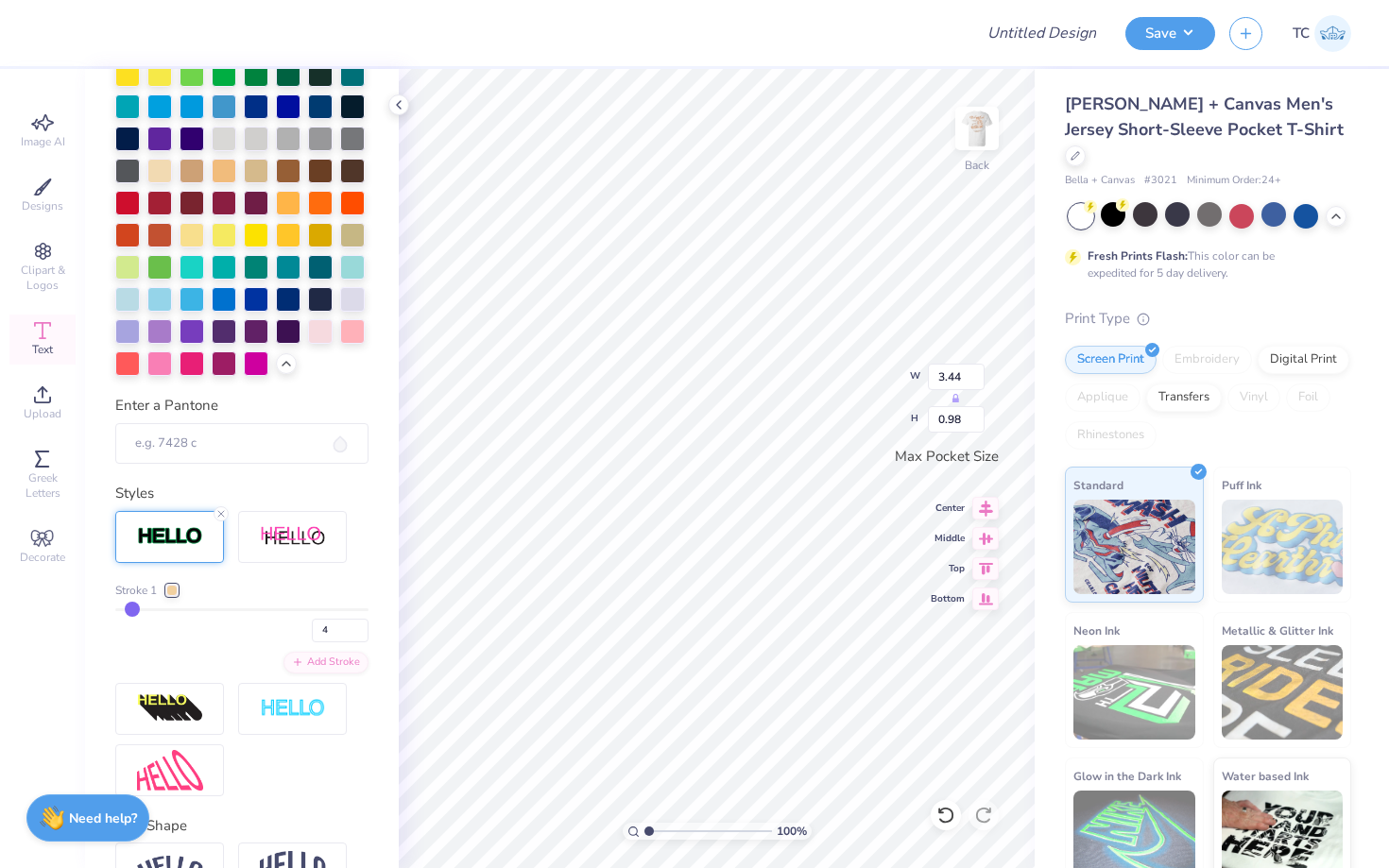 type on "5" 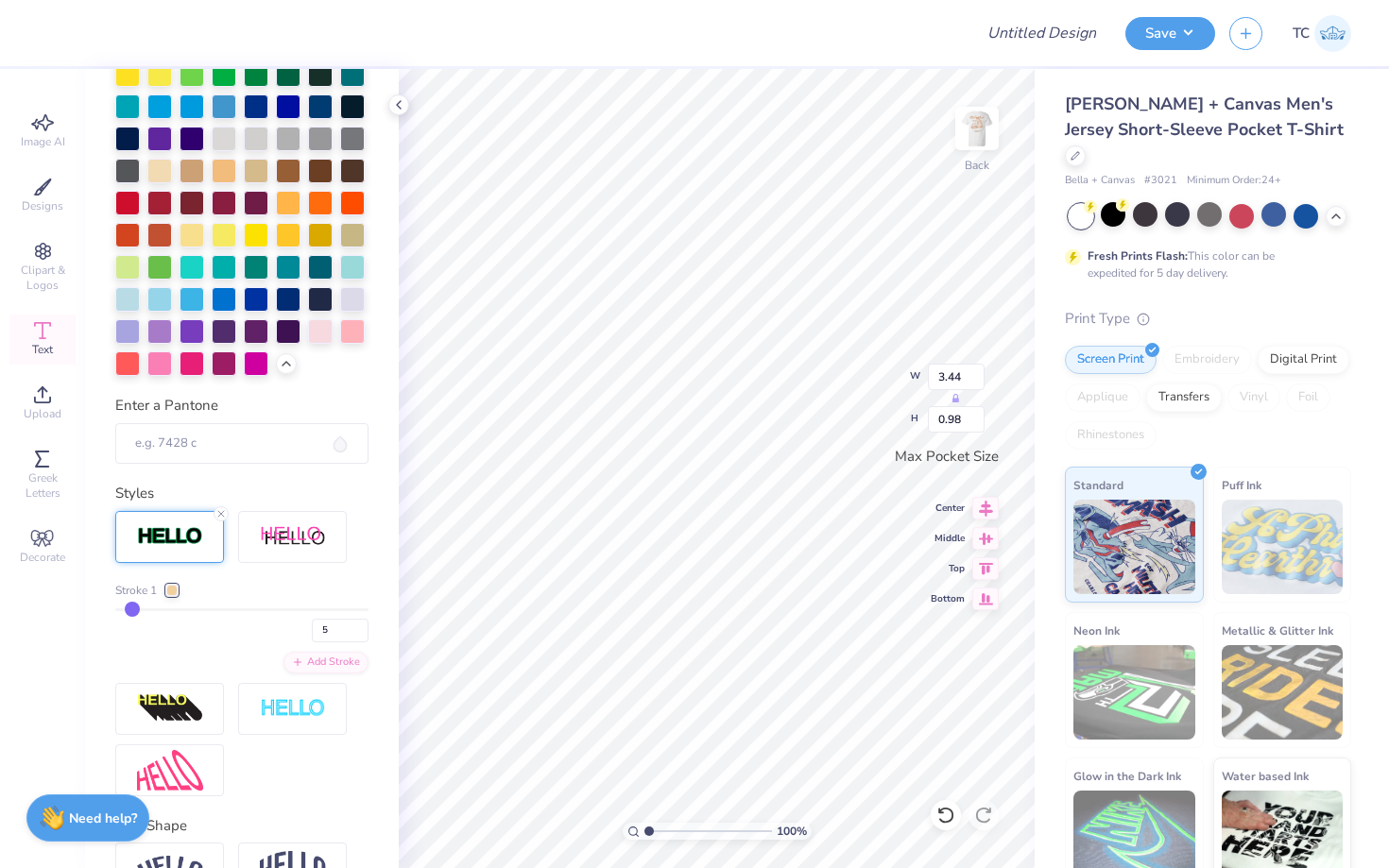type on "6" 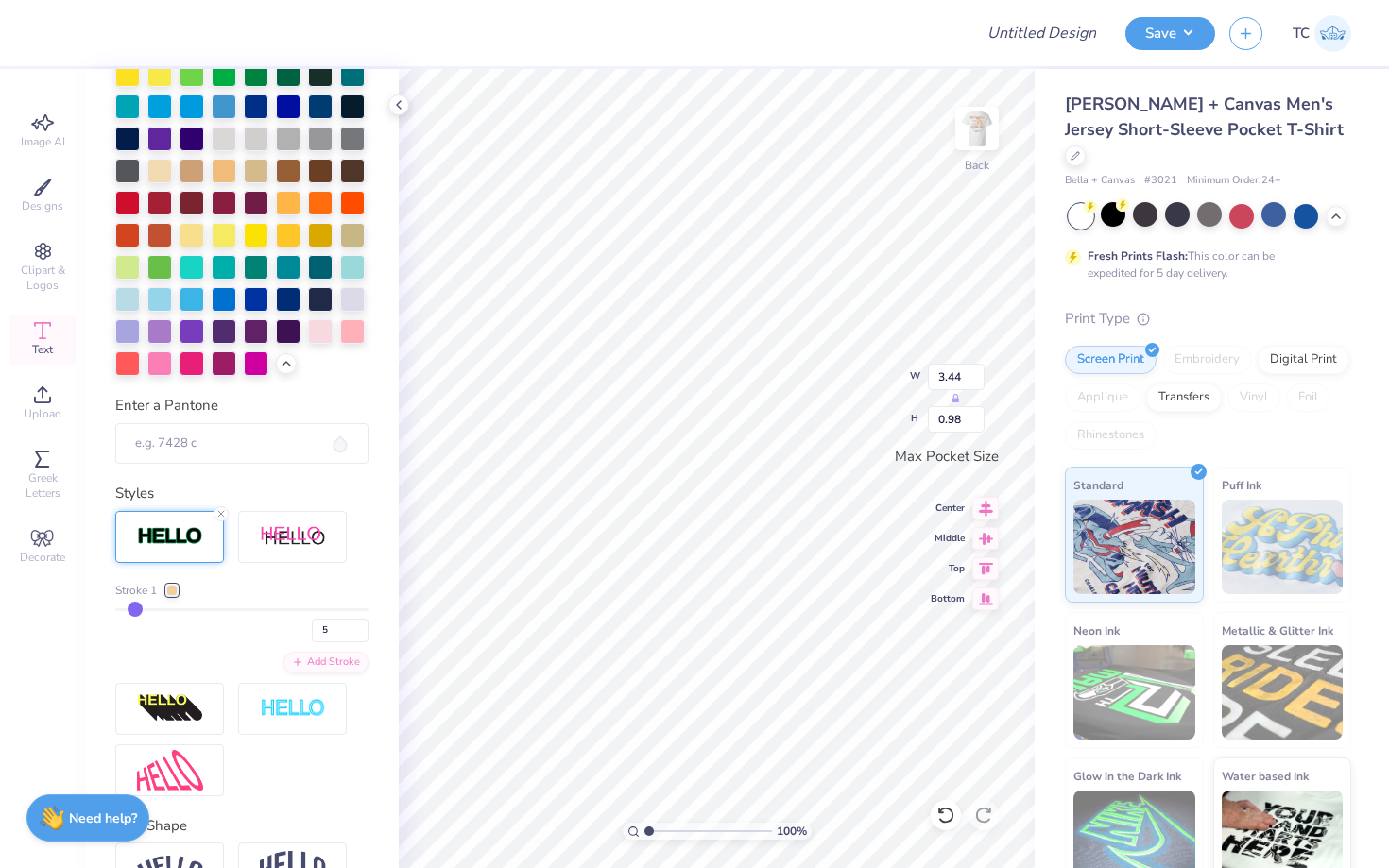 type on "6" 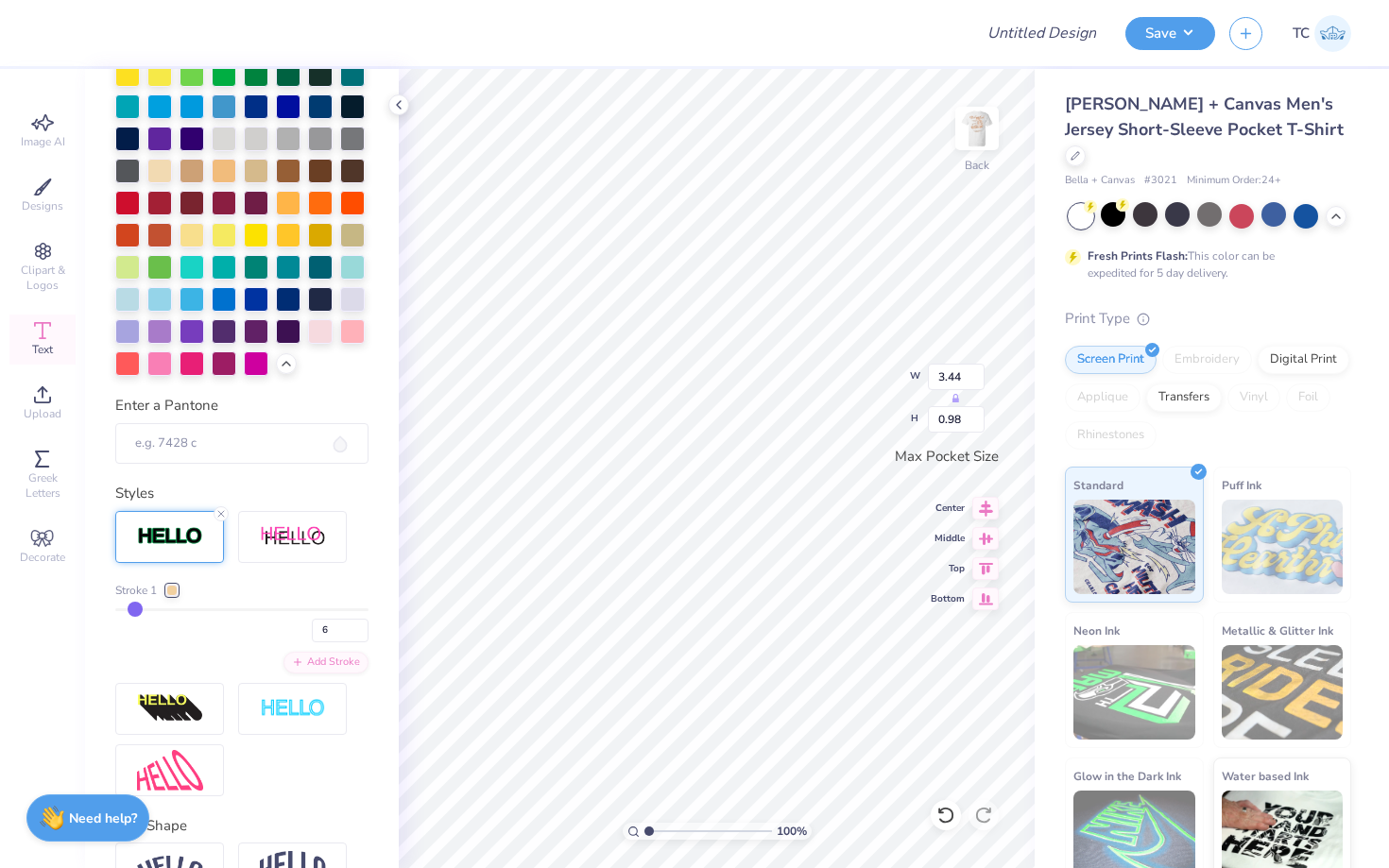 type on "7" 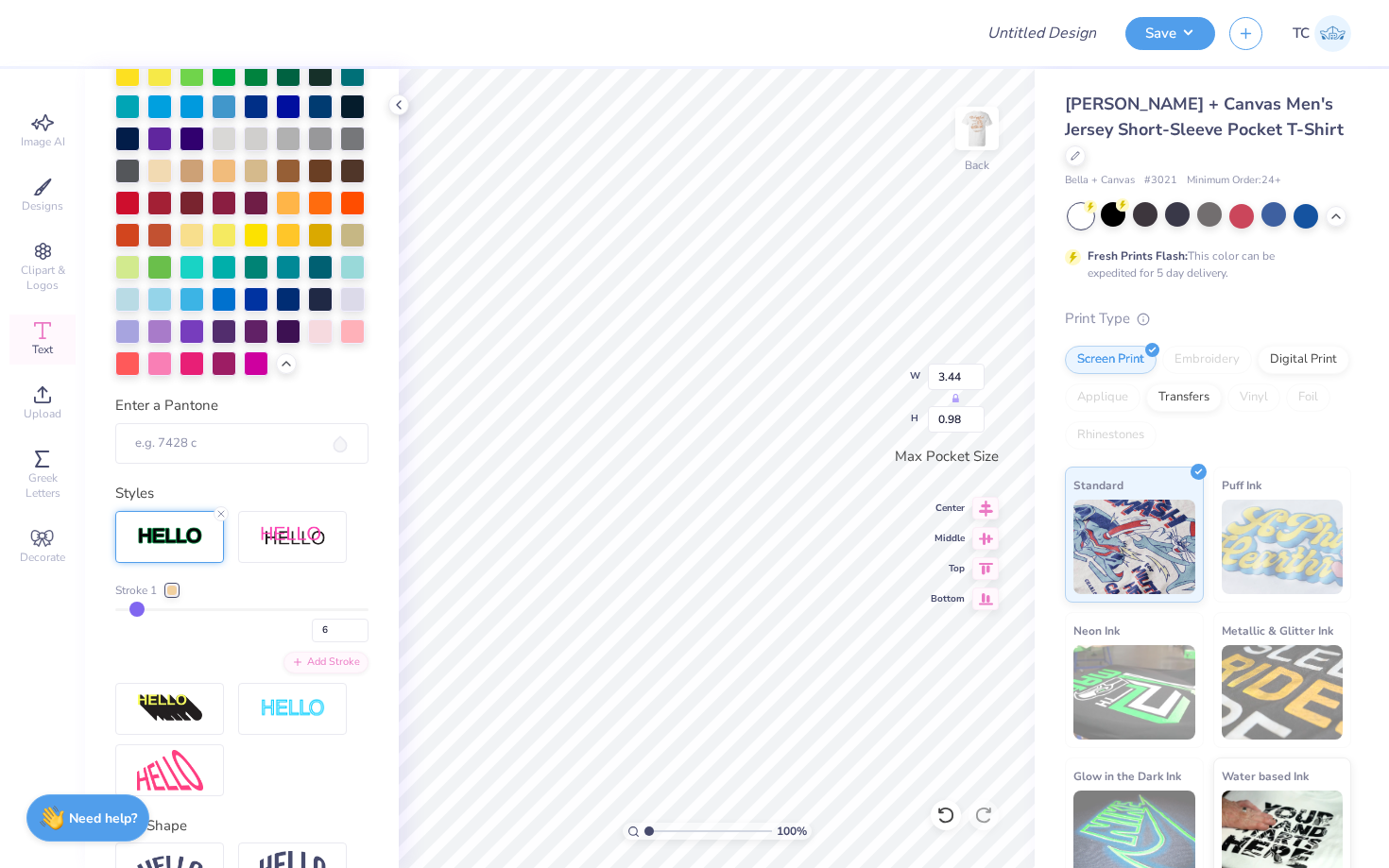 type on "7" 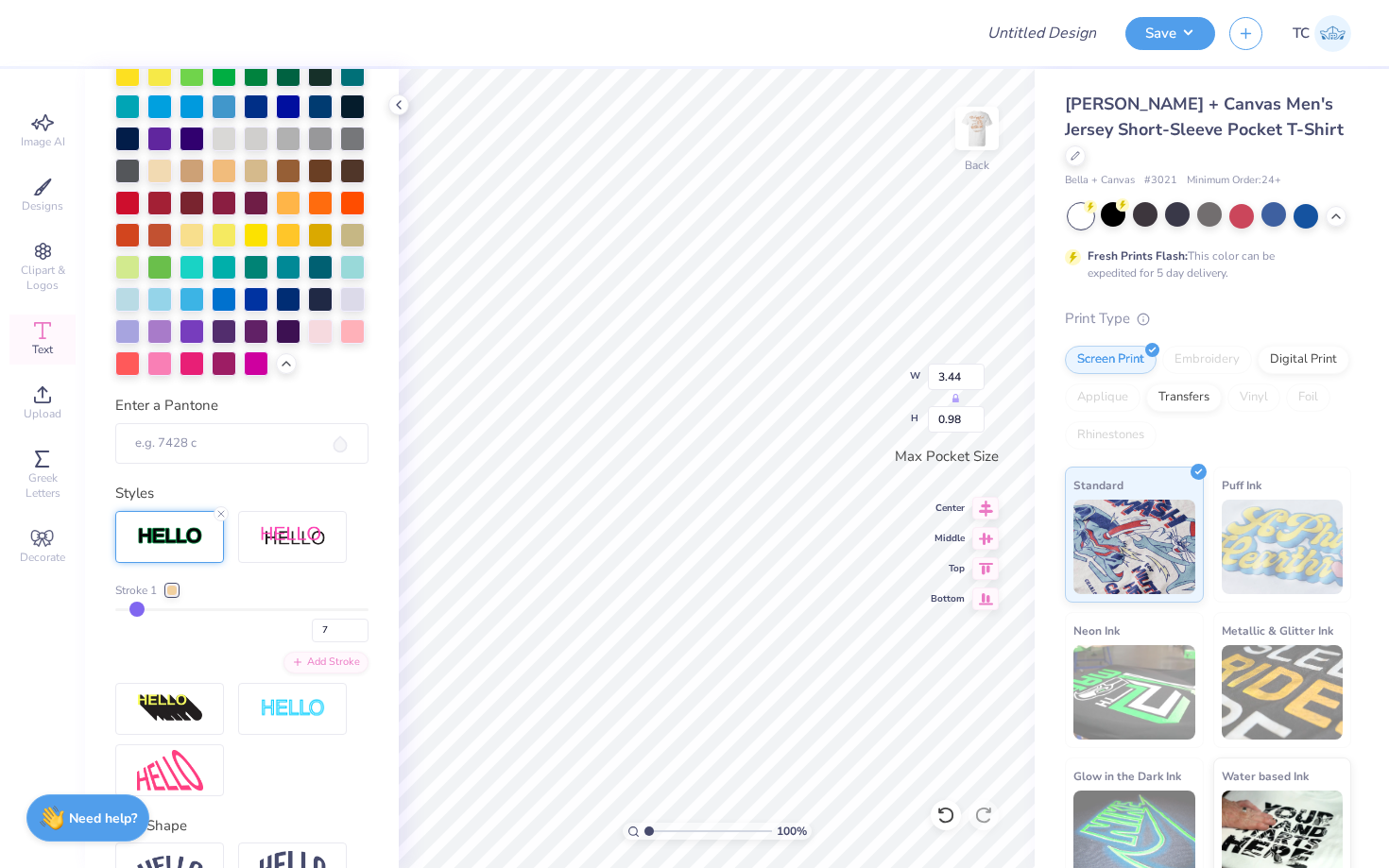 type on "8" 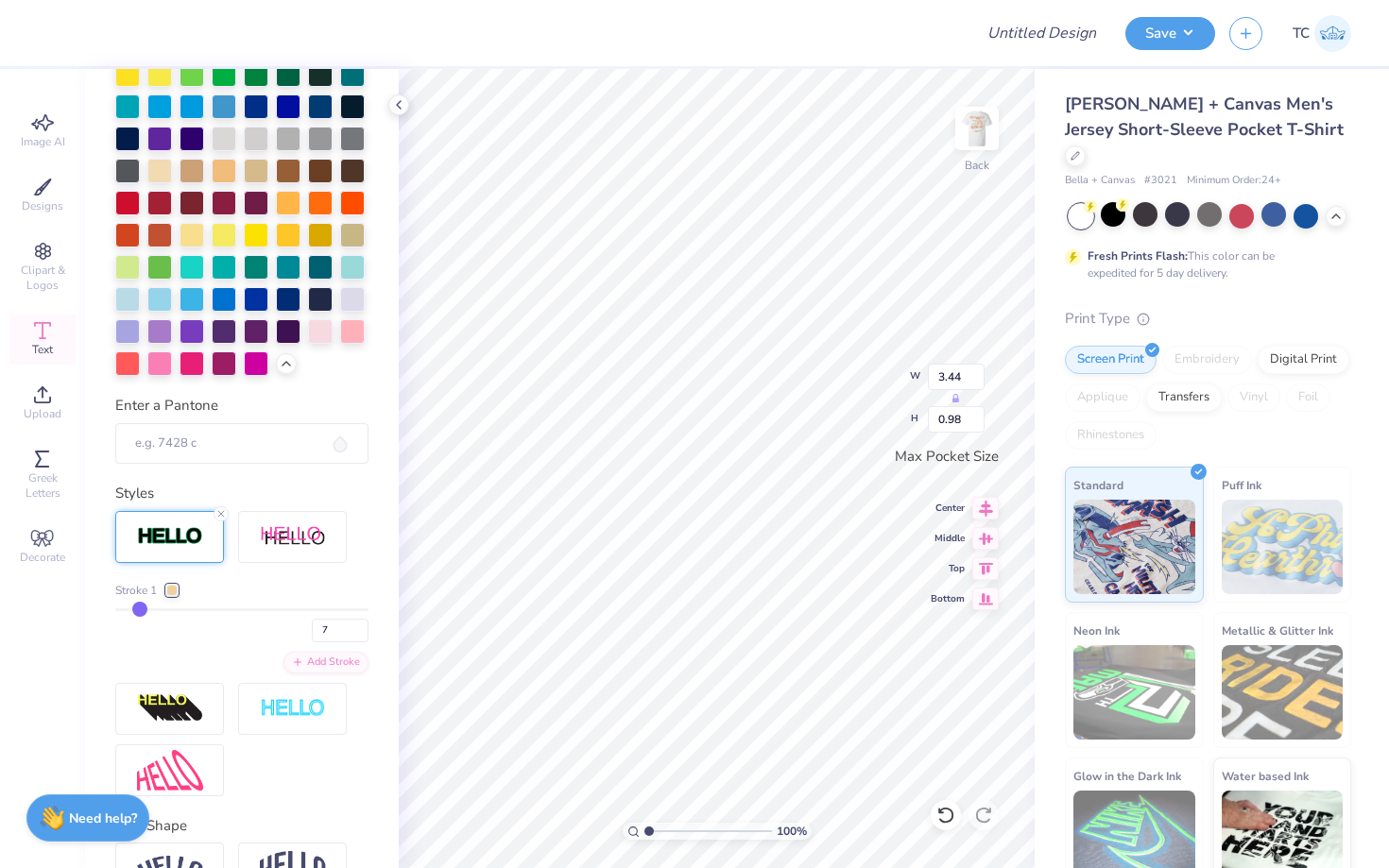 type on "8" 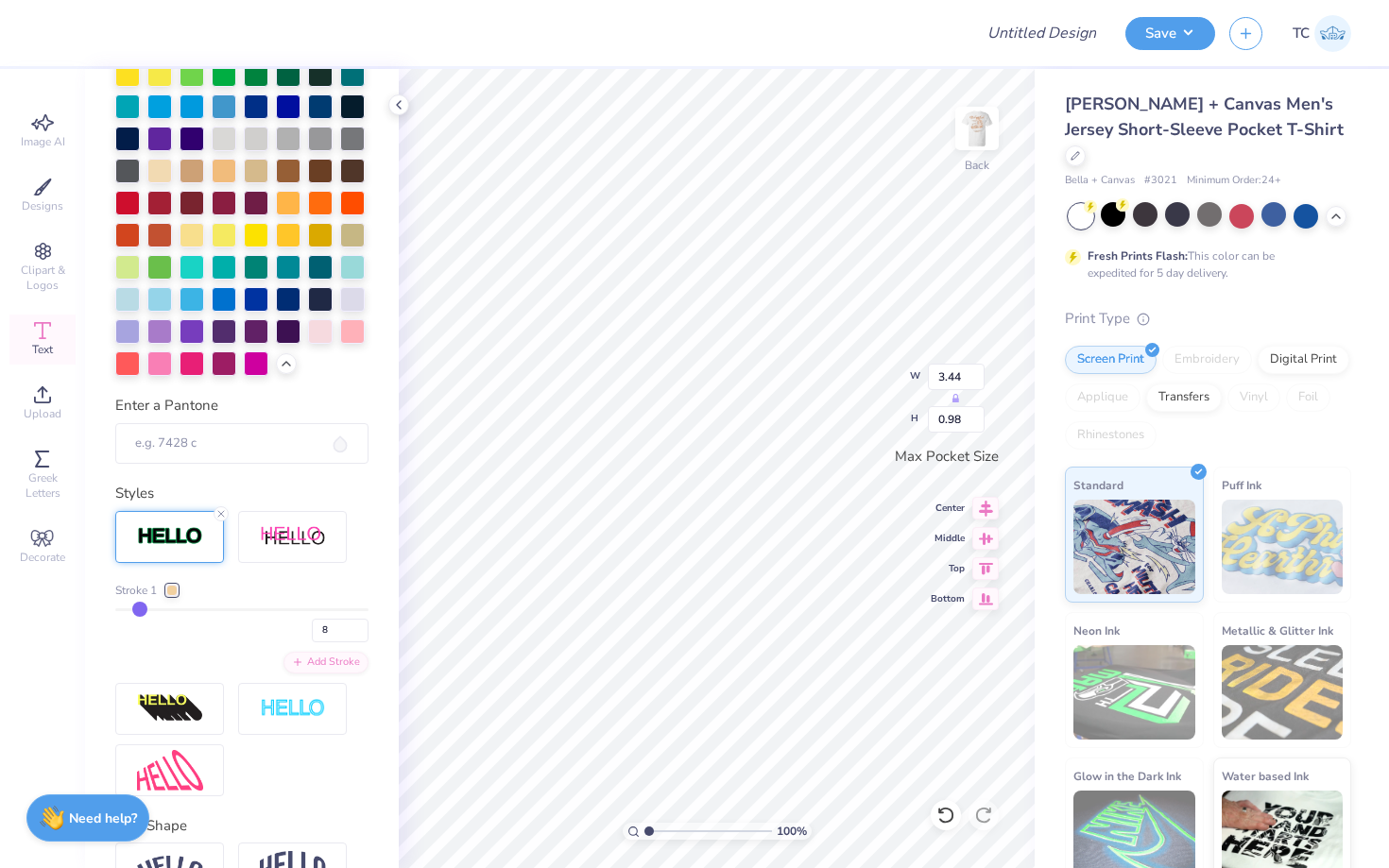 type on "9" 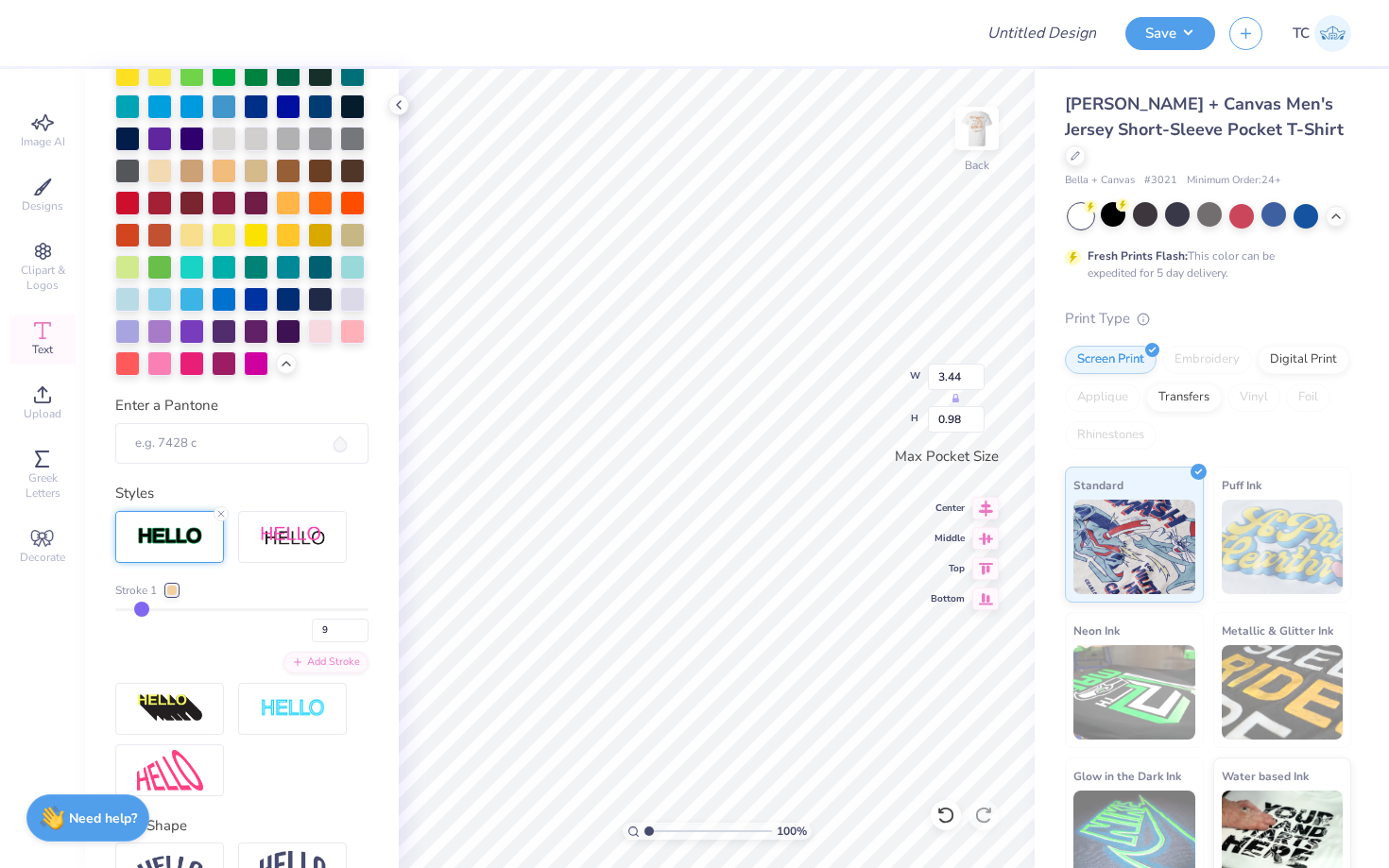 type on "10" 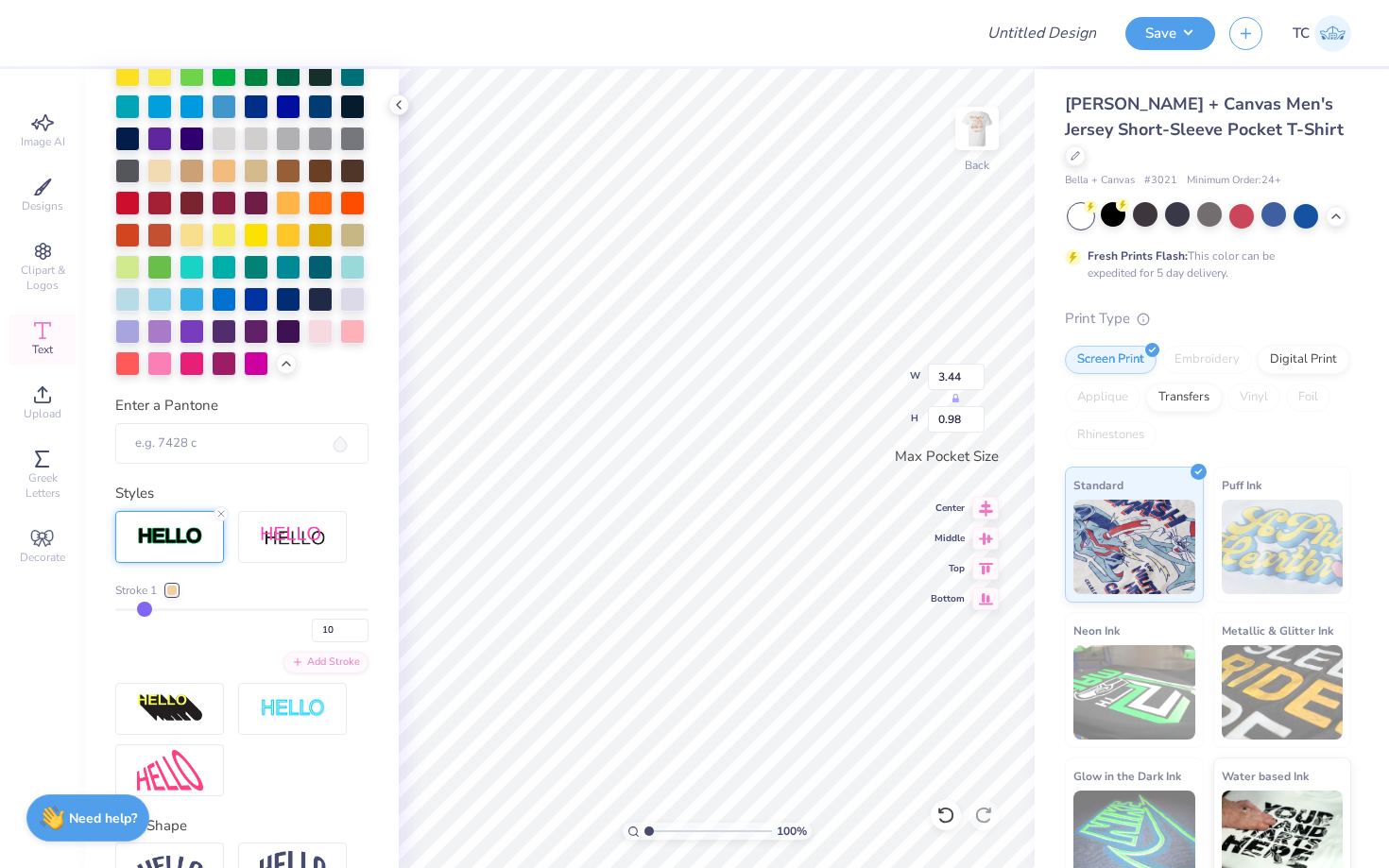 drag, startPoint x: 125, startPoint y: 604, endPoint x: 144, endPoint y: 604, distance: 19 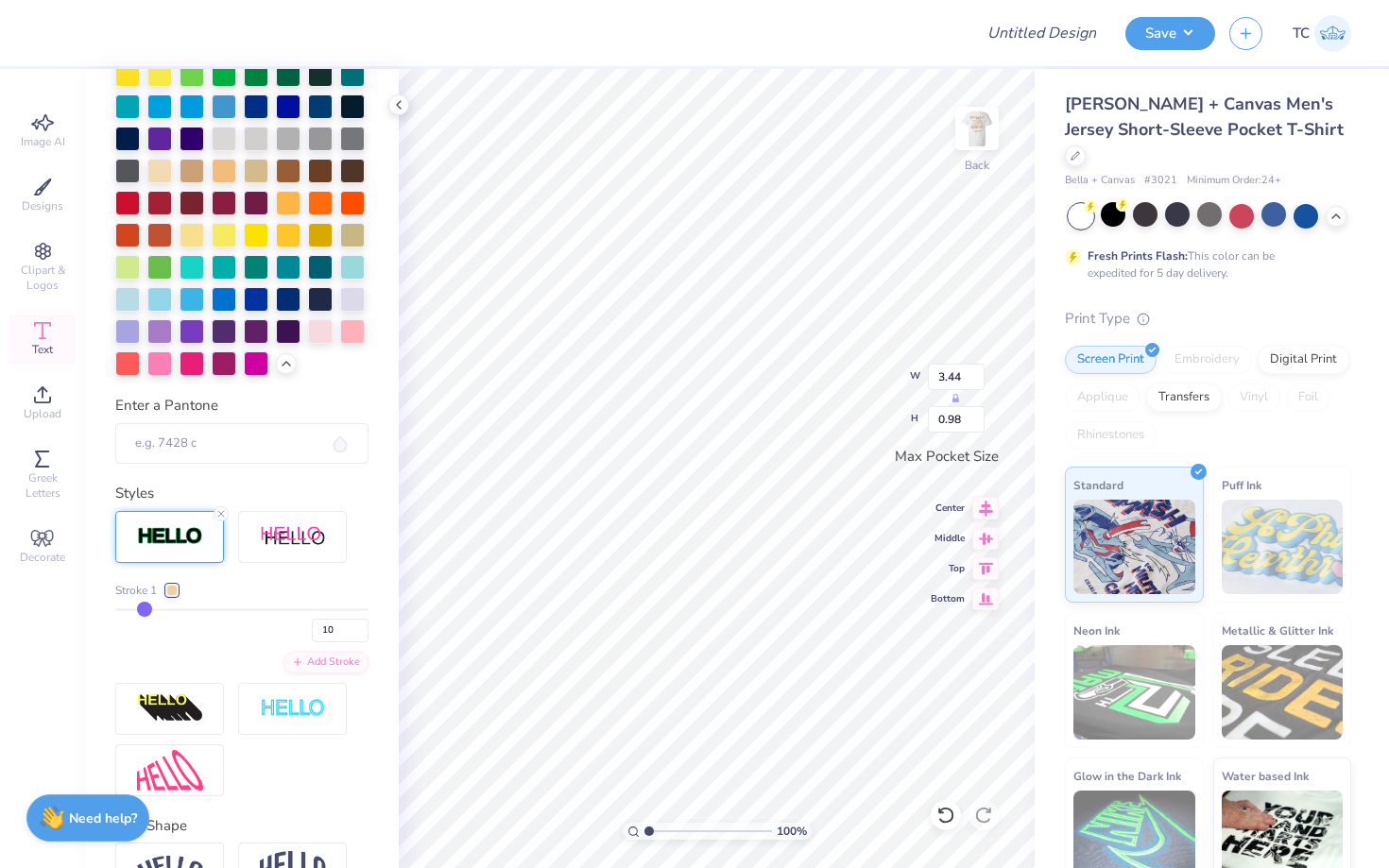 type on "1.06" 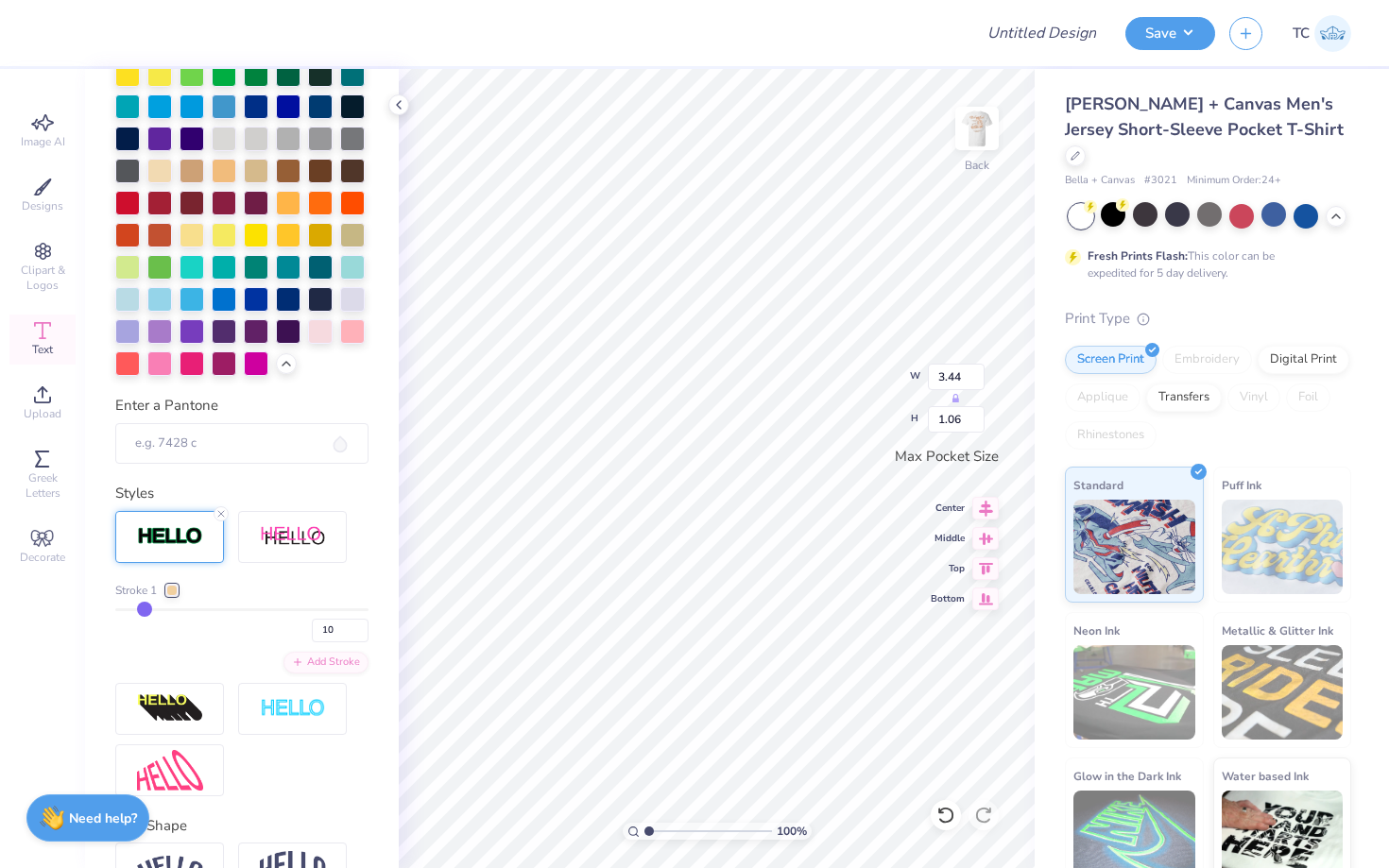 type on "9" 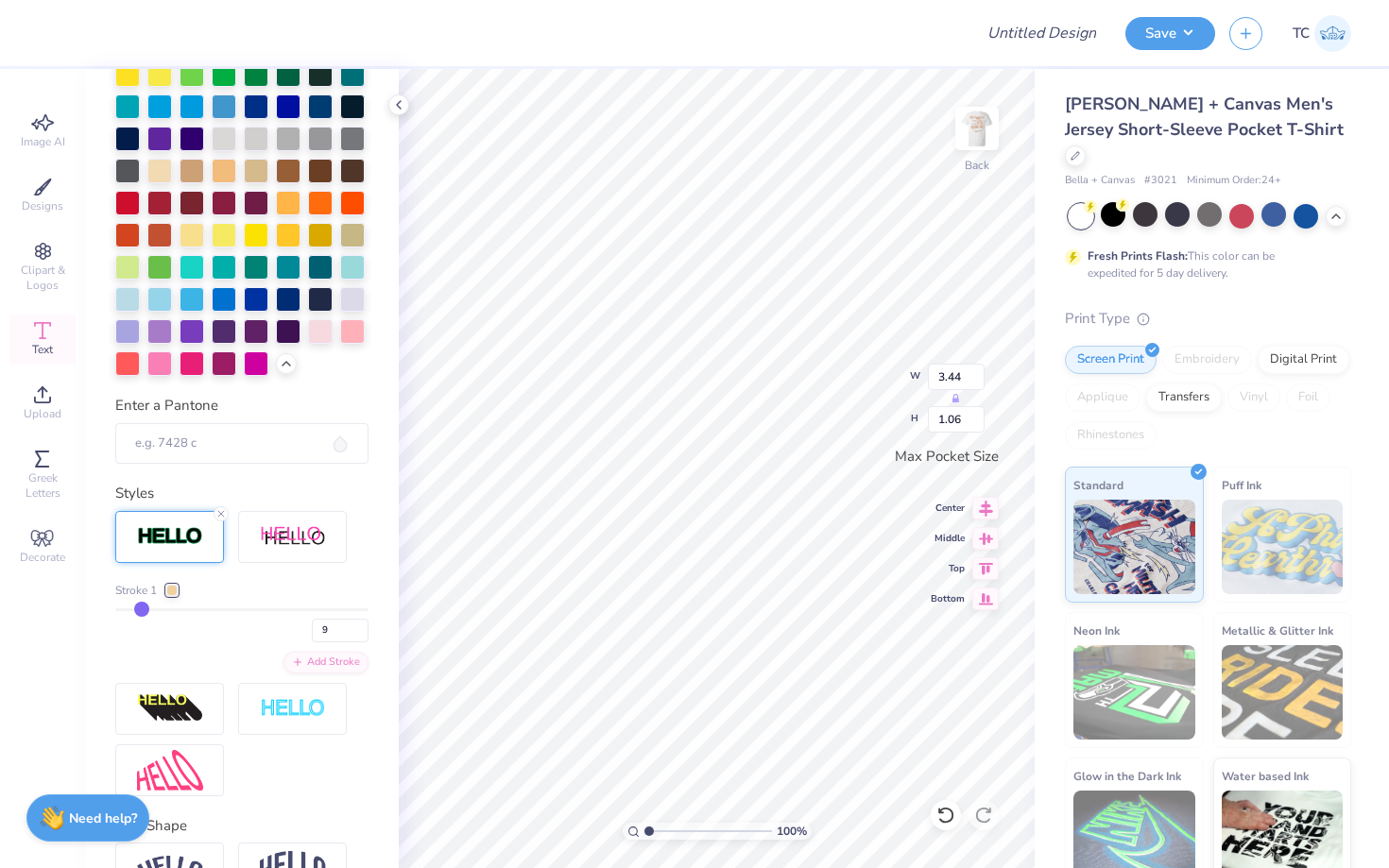 type on "8" 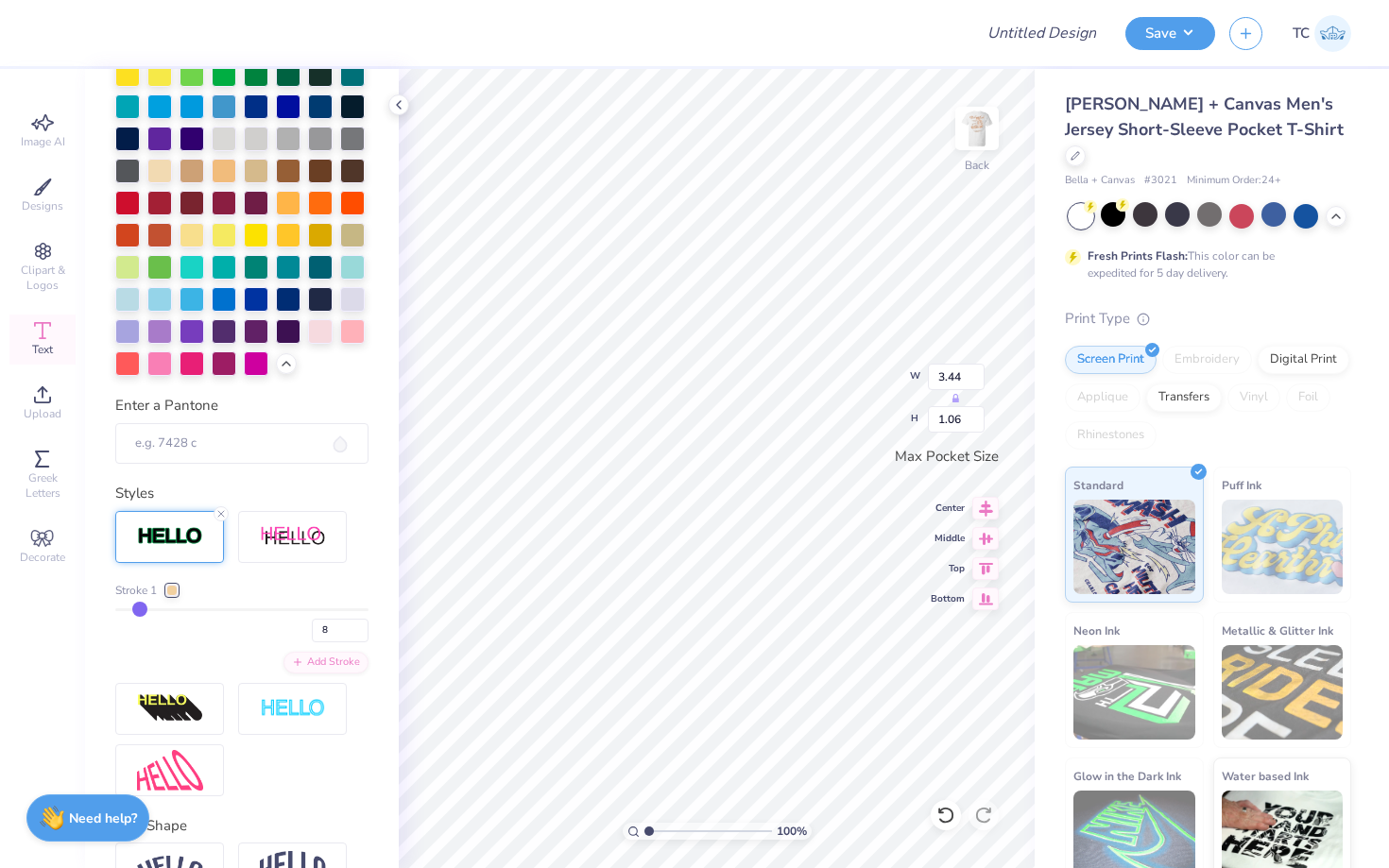 type on "7" 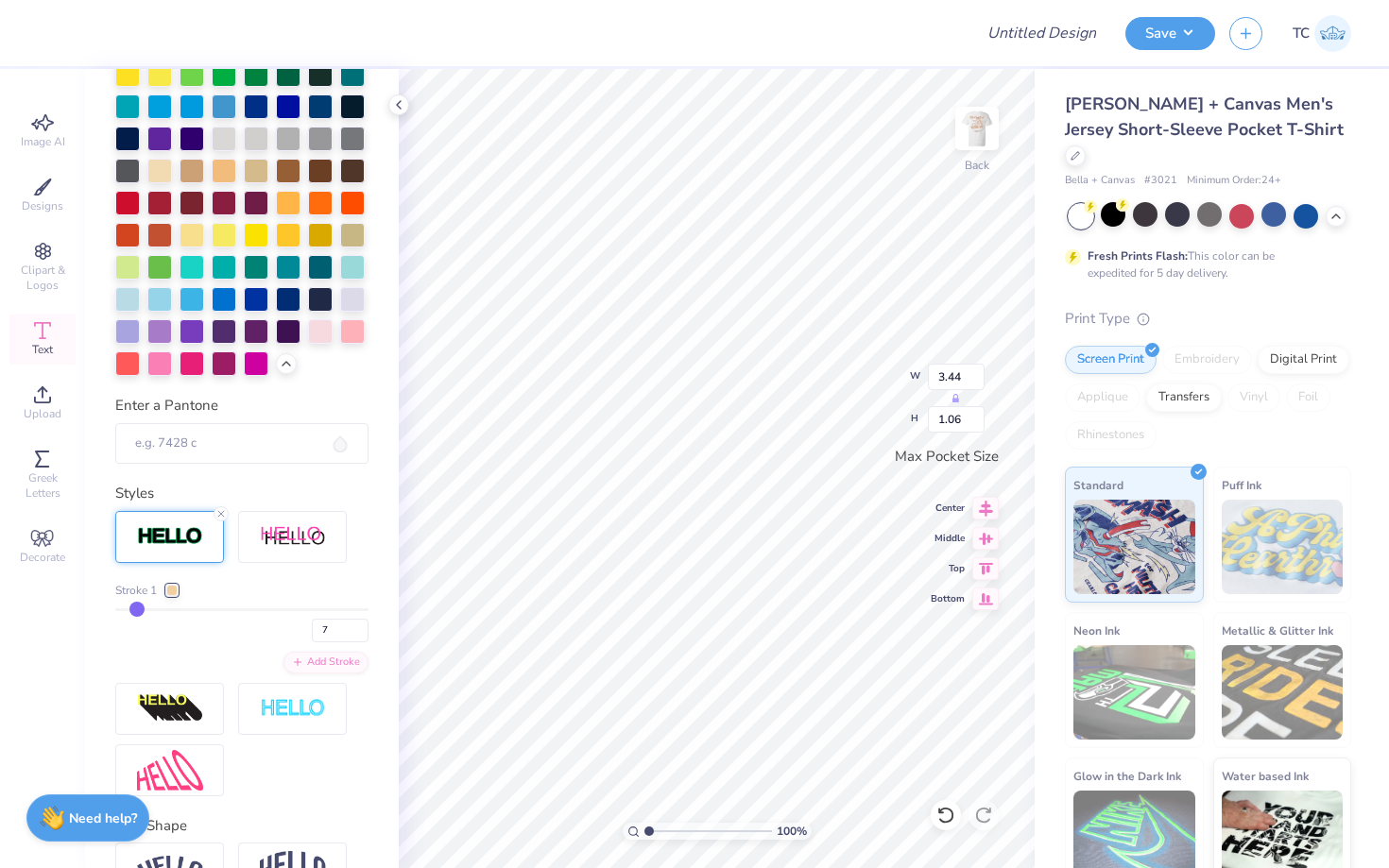 type on "6" 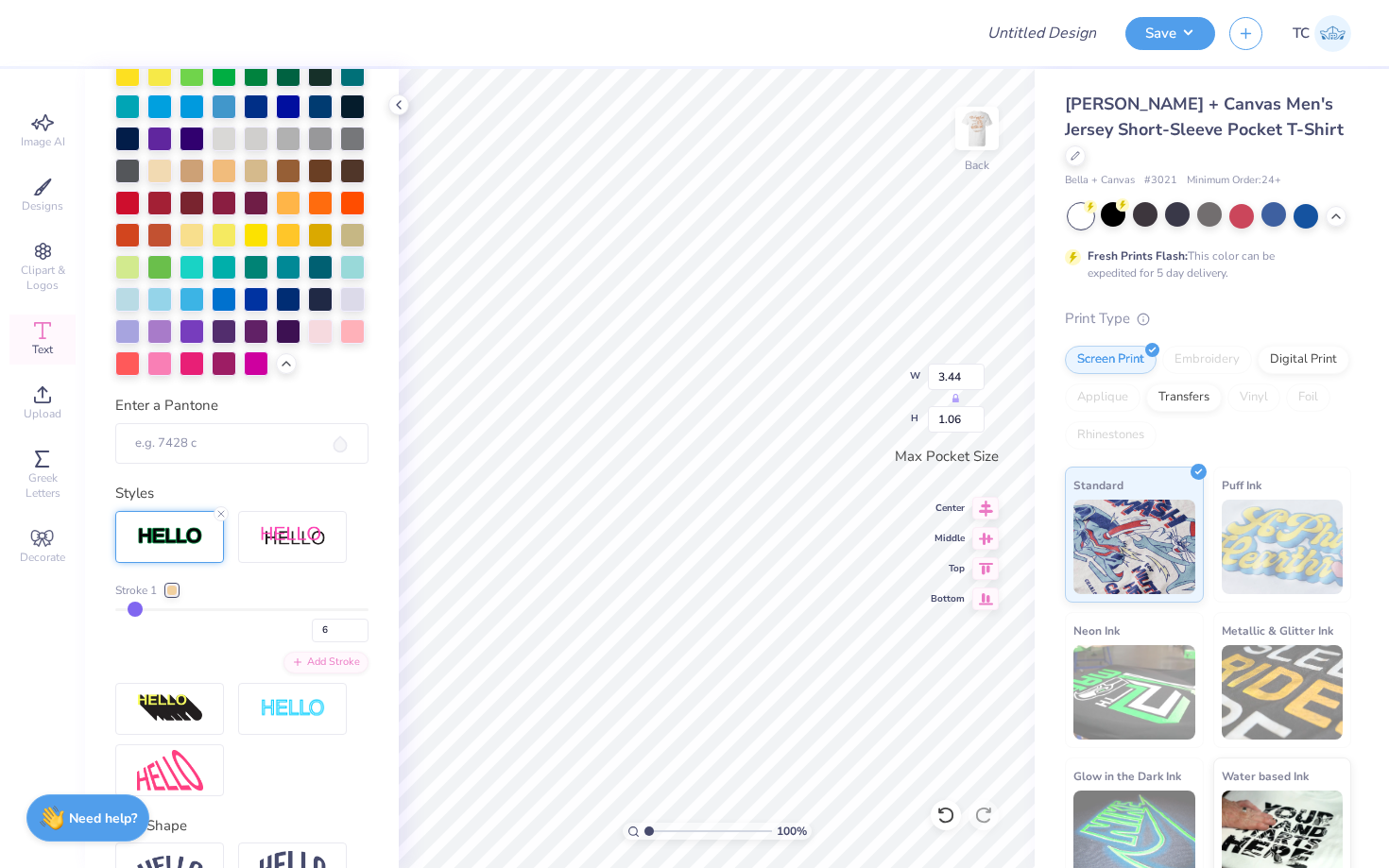 type on "6" 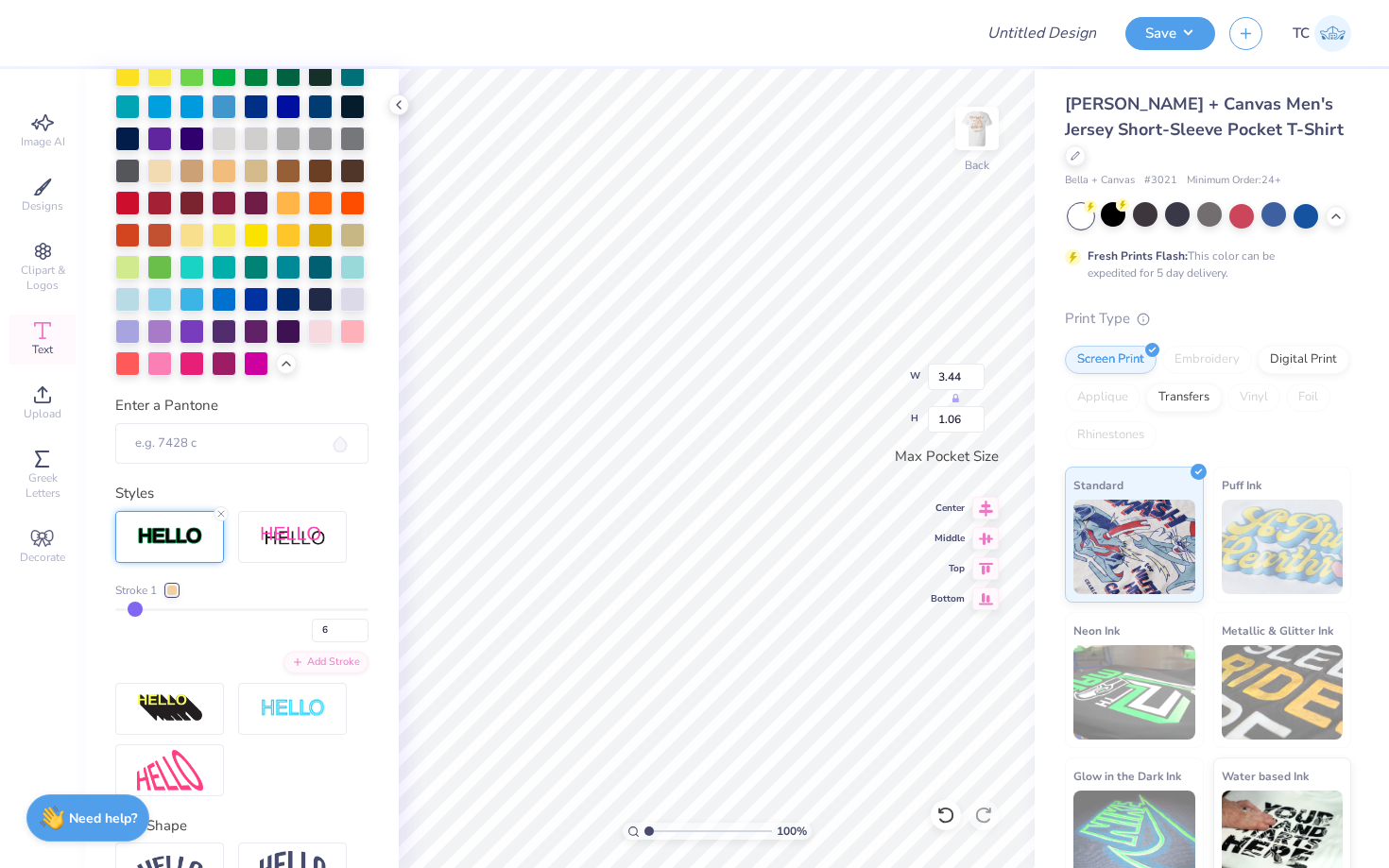 type on "3.37" 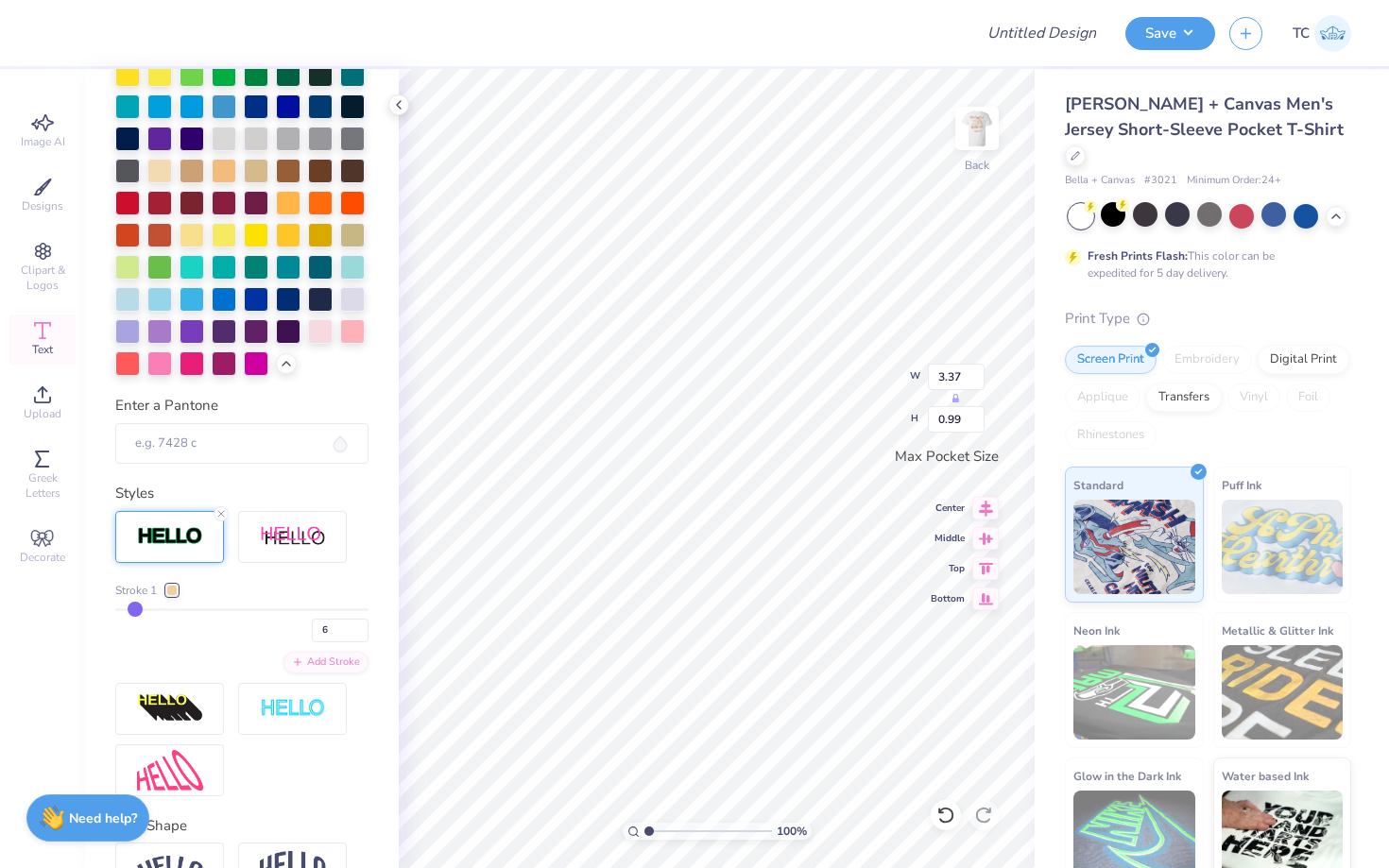 type on "5" 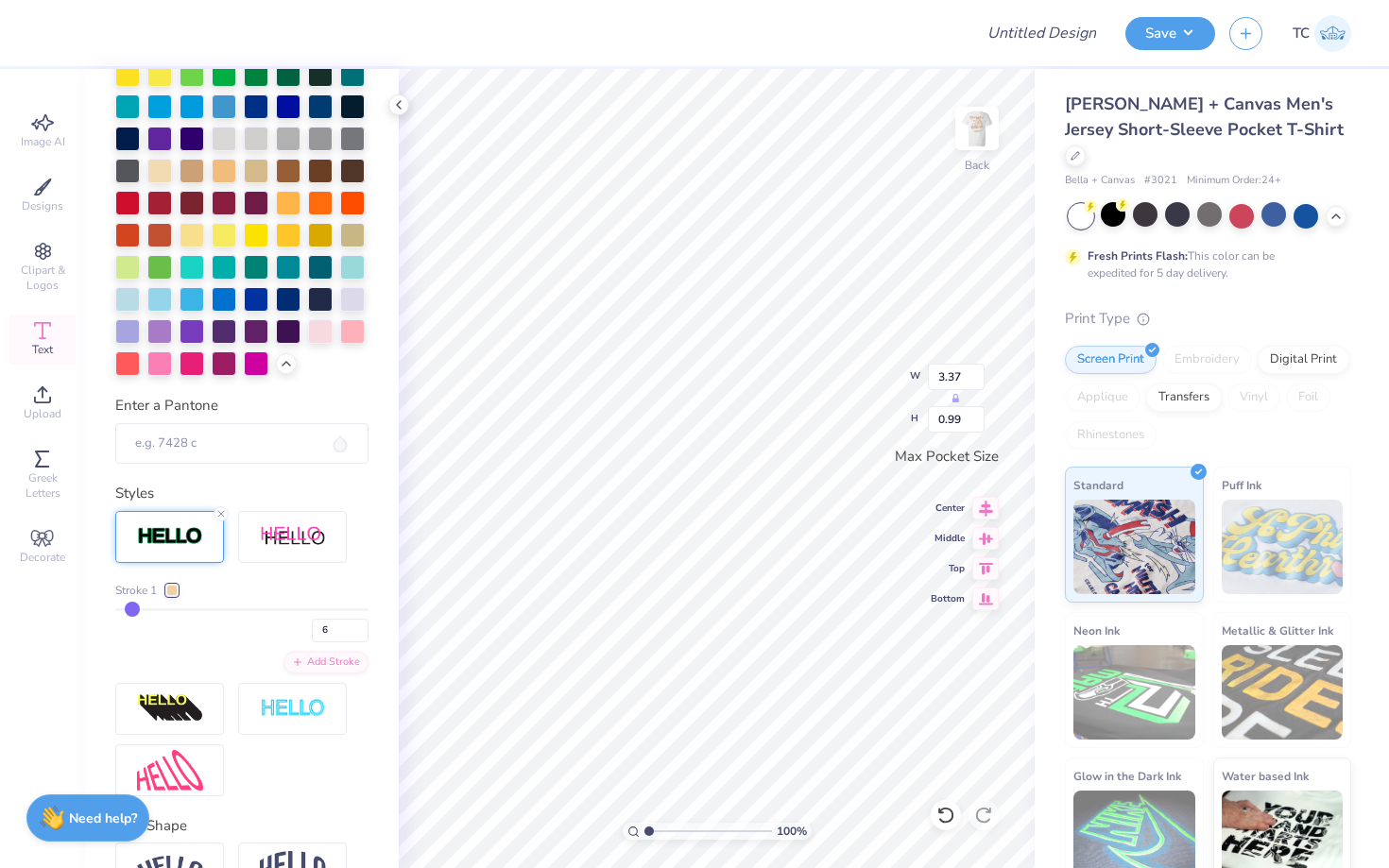 type on "5" 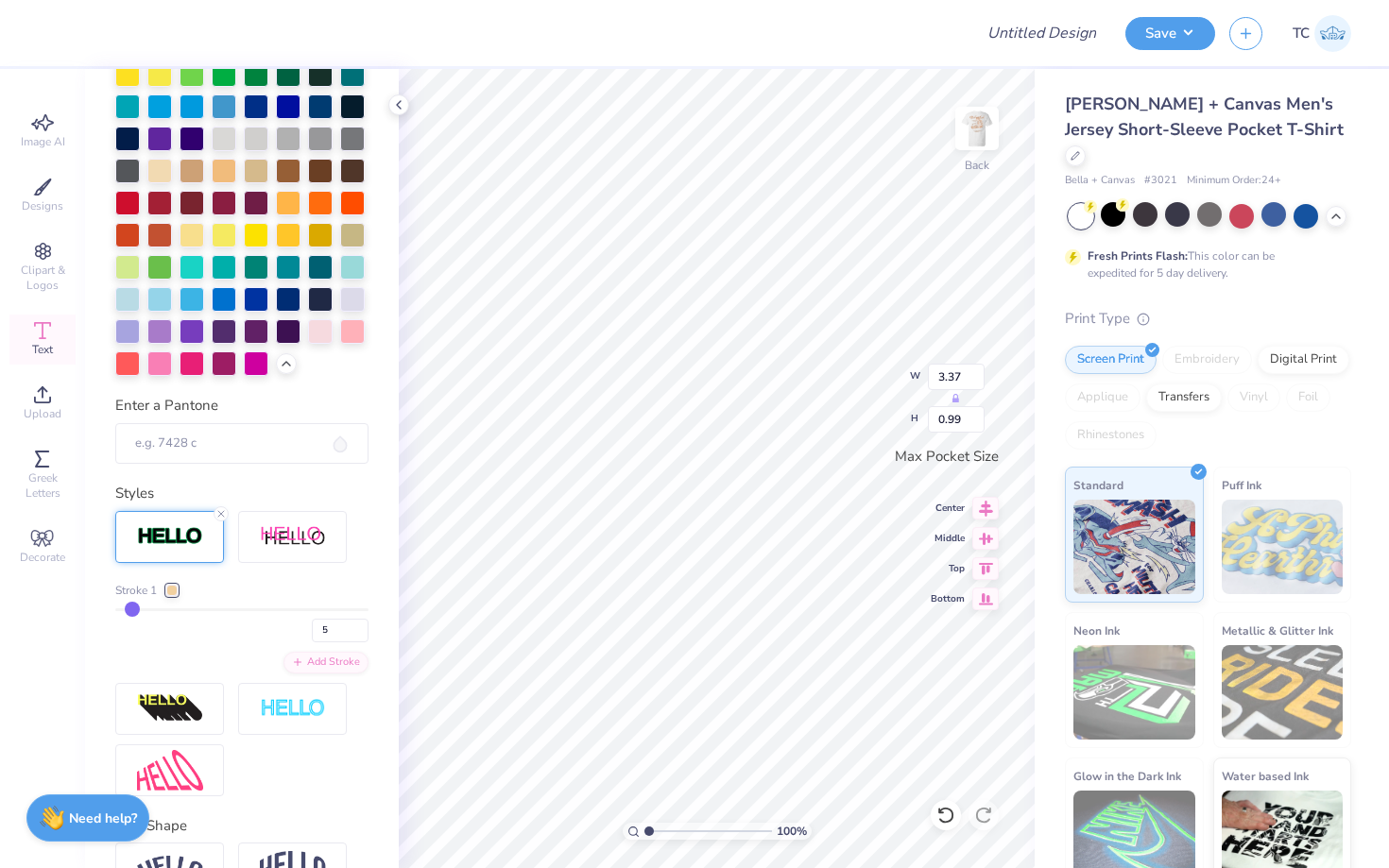 type on "4" 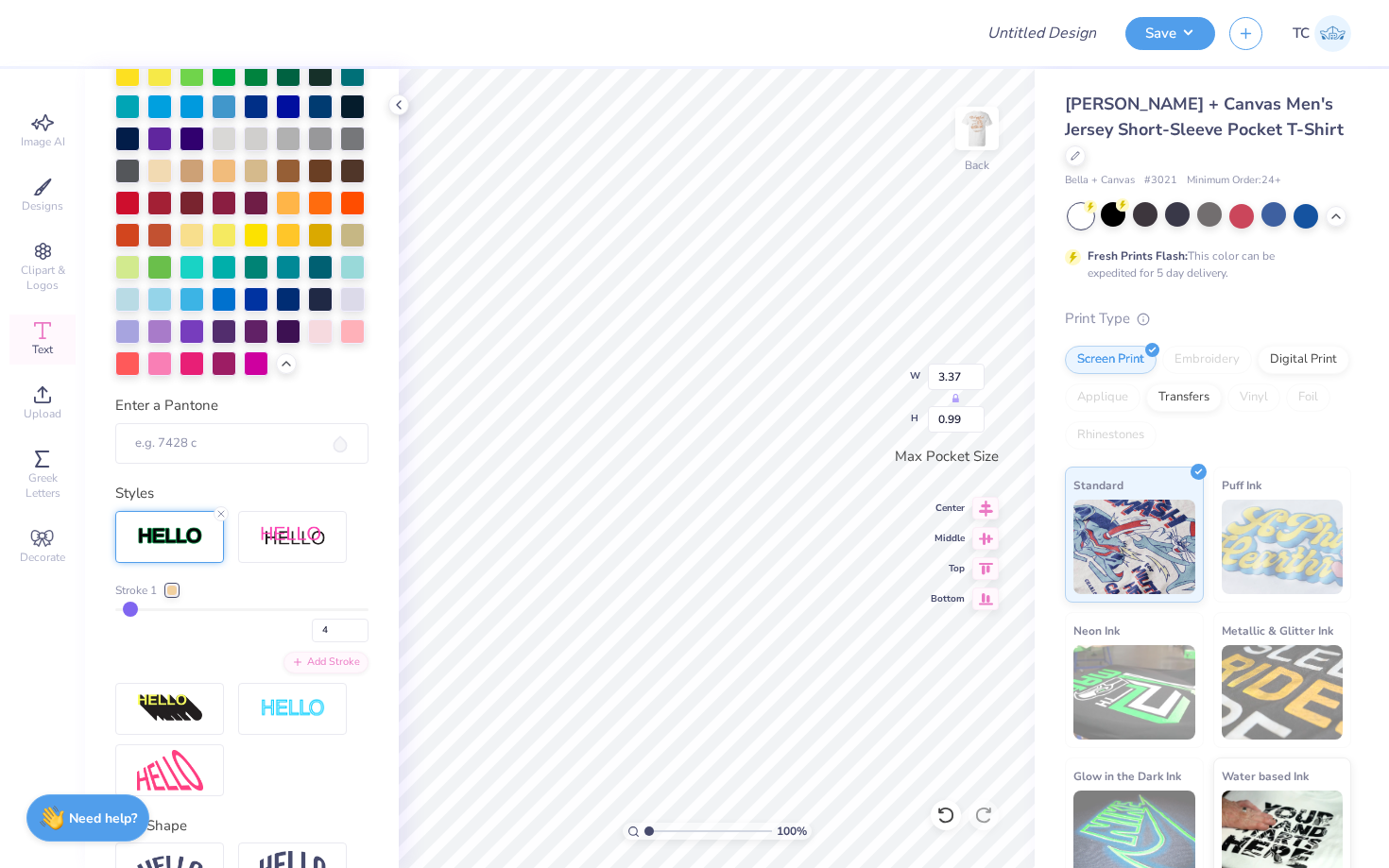 type on "4" 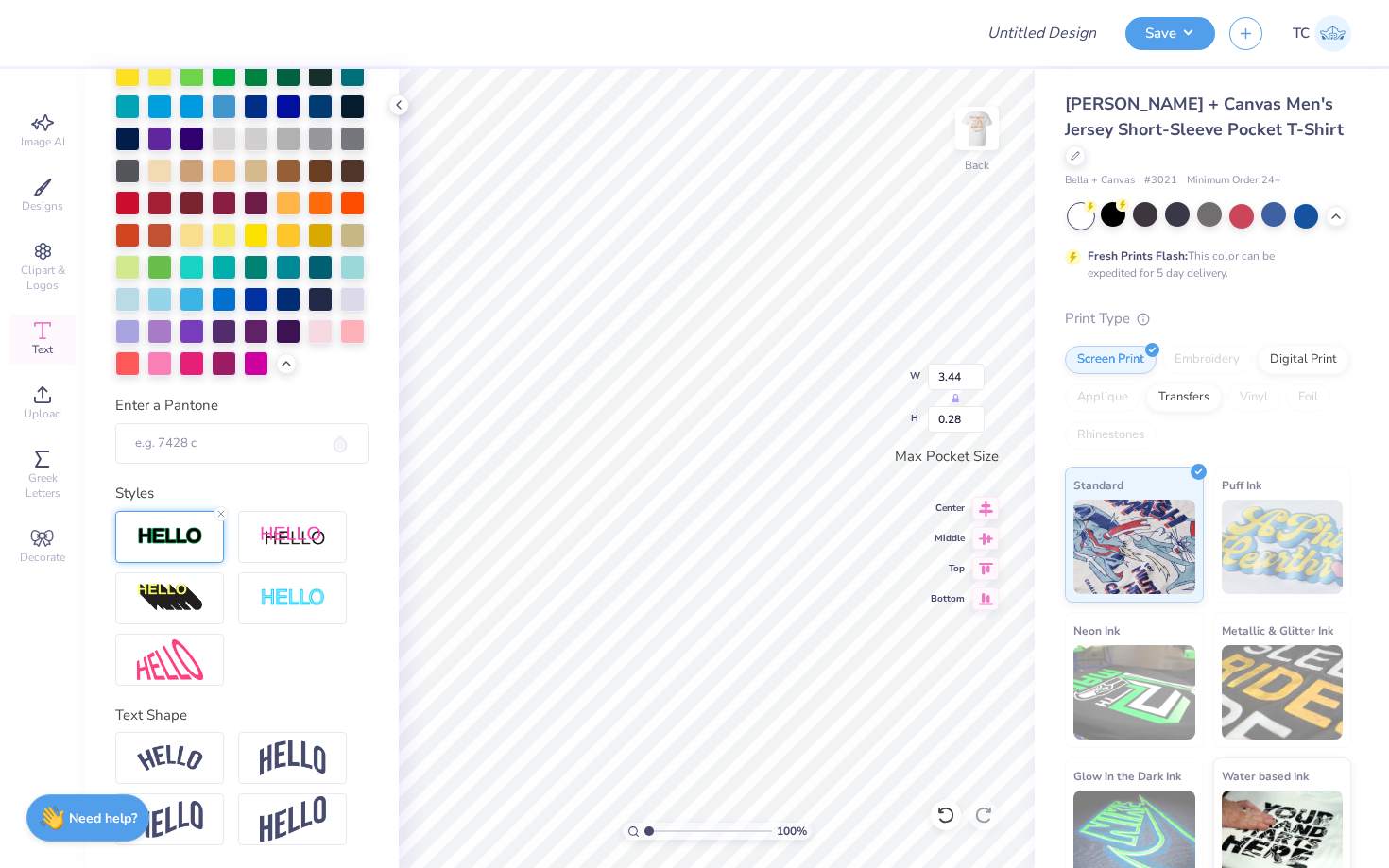 click at bounding box center (170, 536) 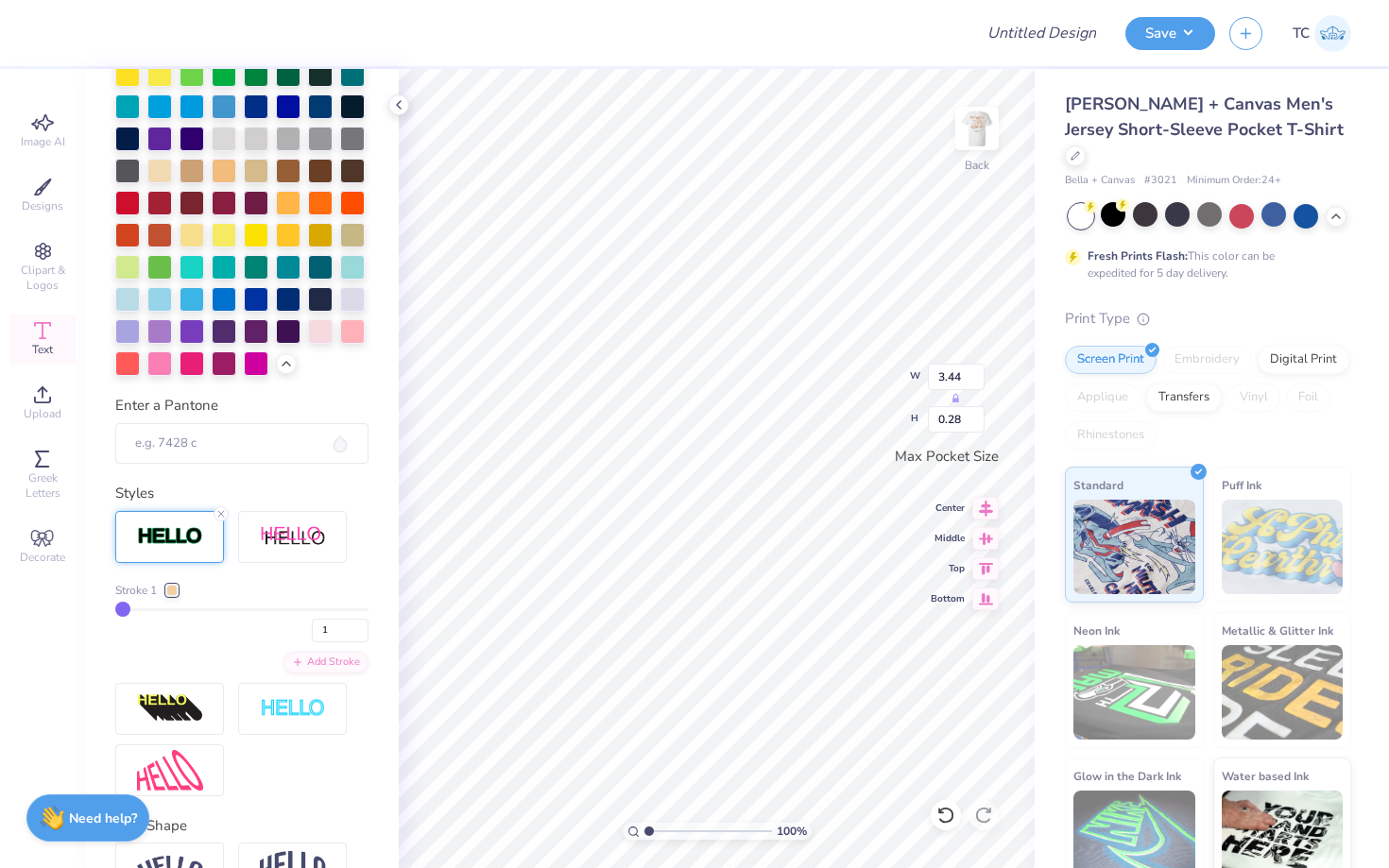 type on "2" 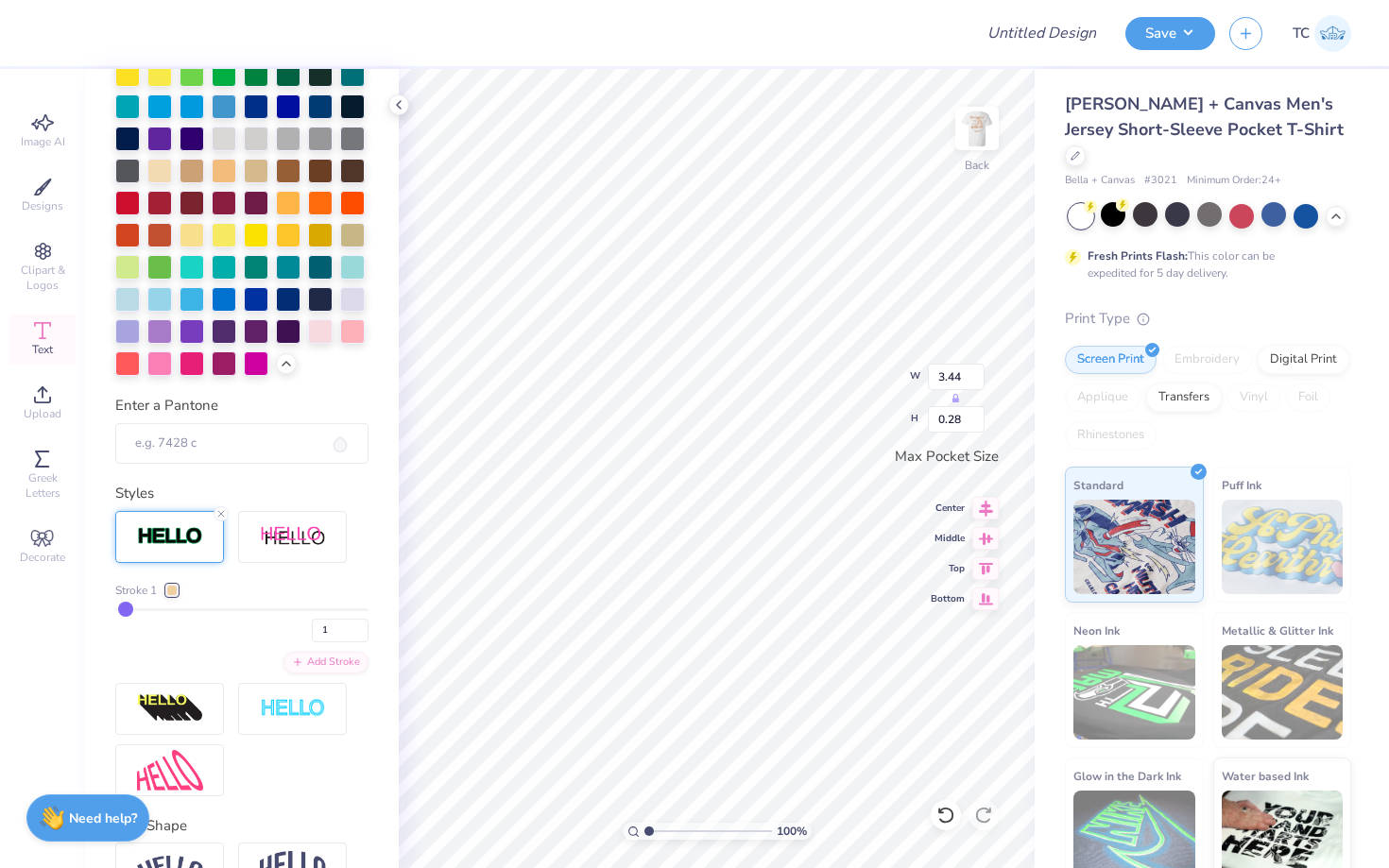 type on "2" 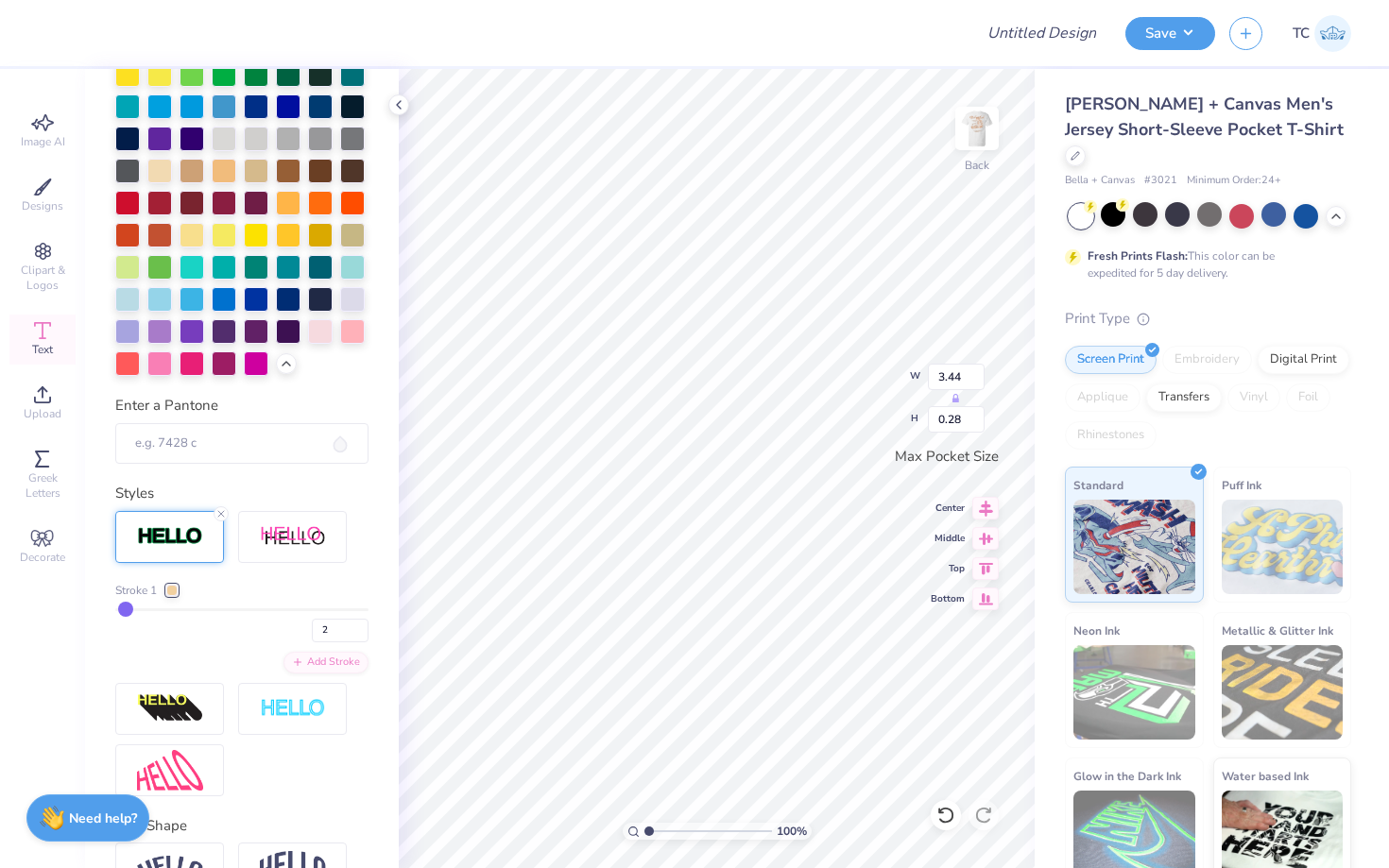 type on "3" 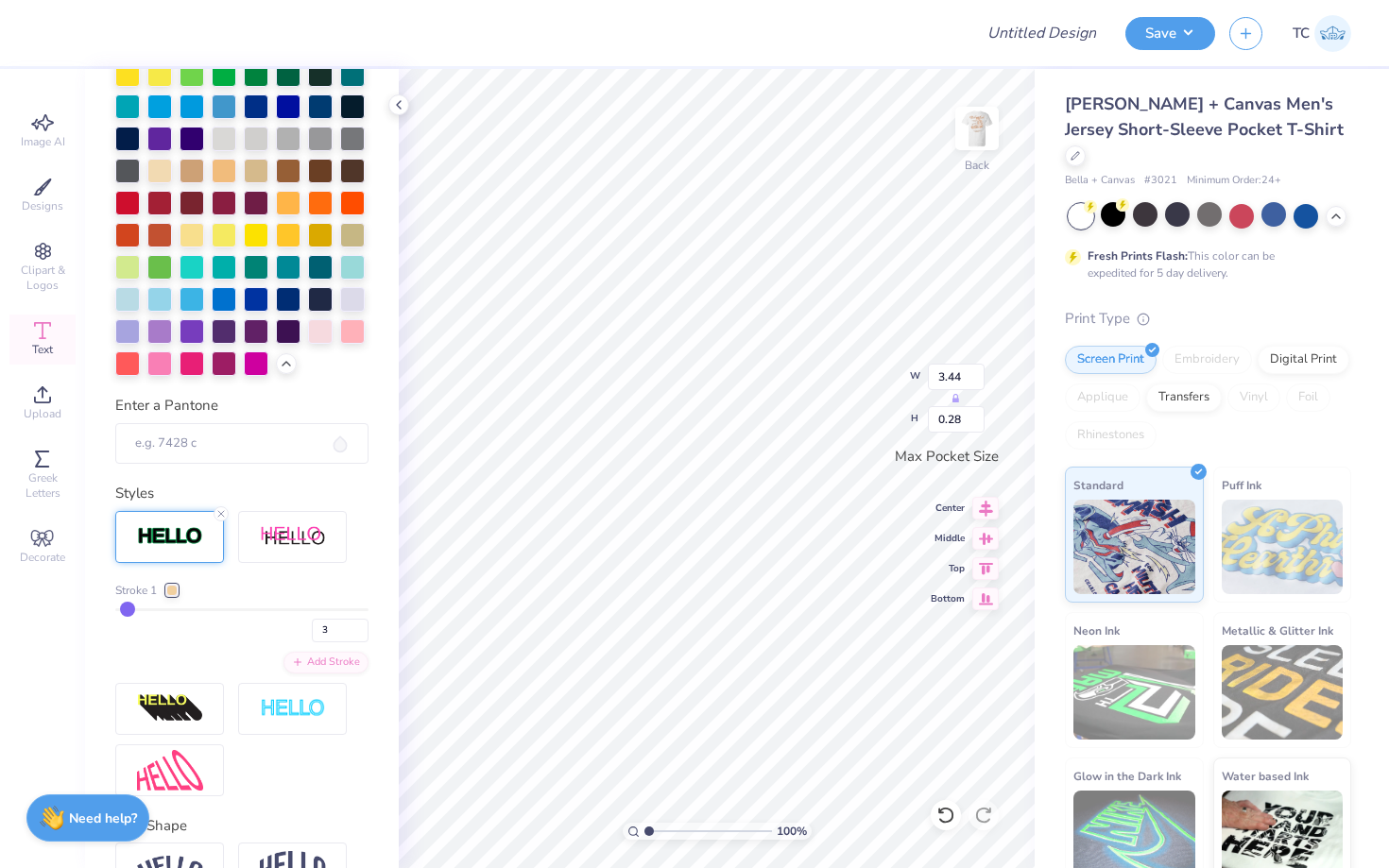 type on "4" 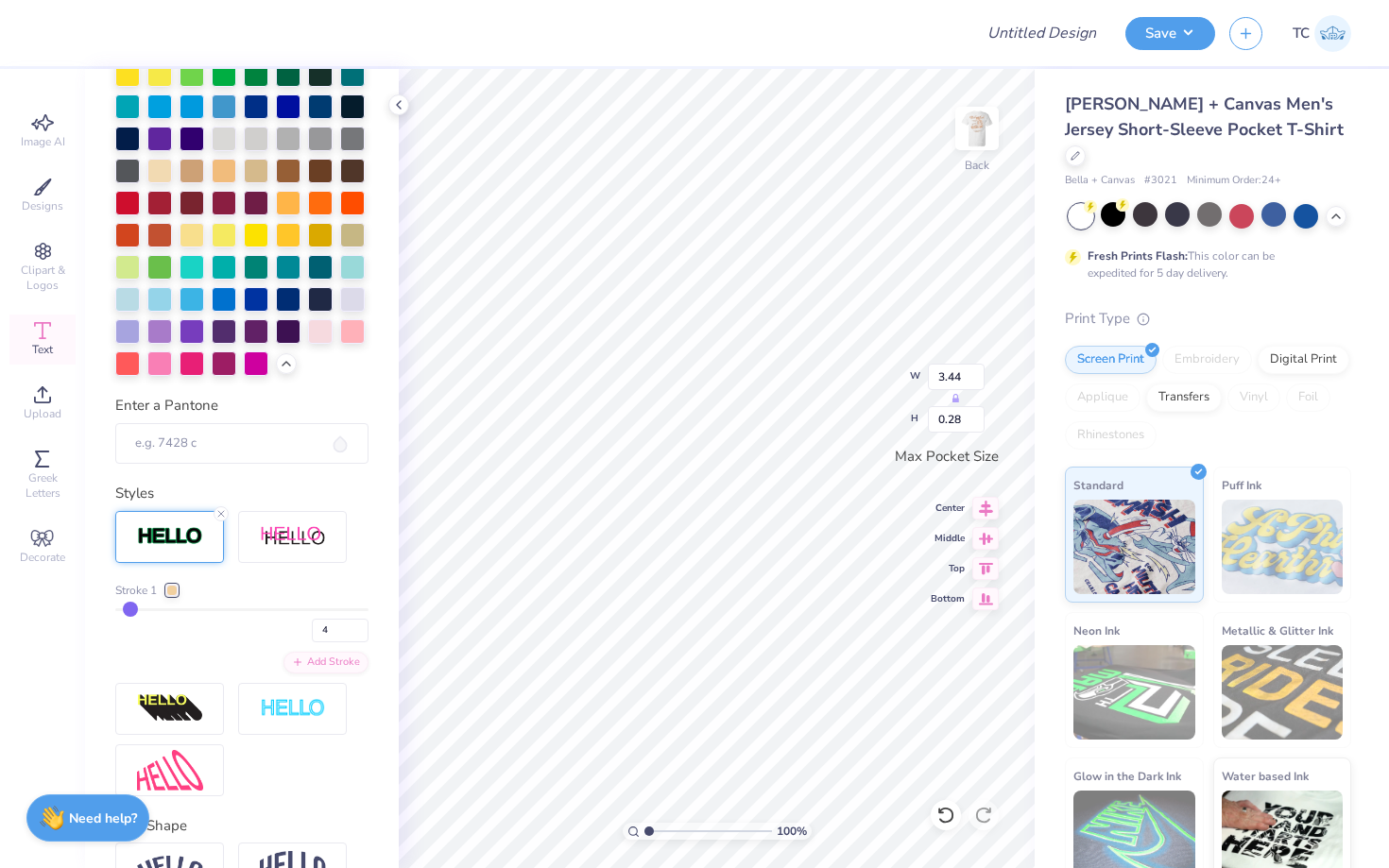 type on "5" 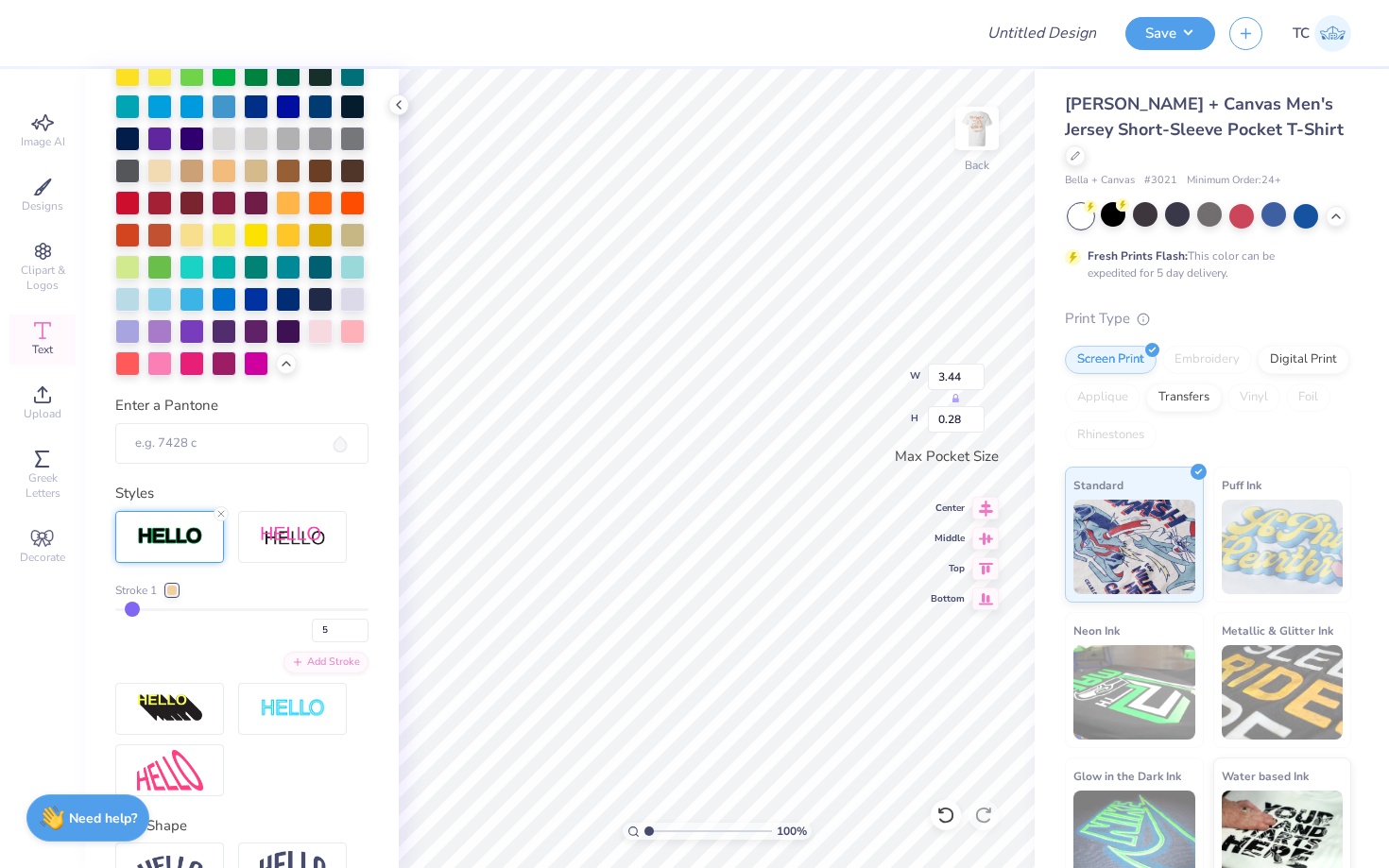 type on "6" 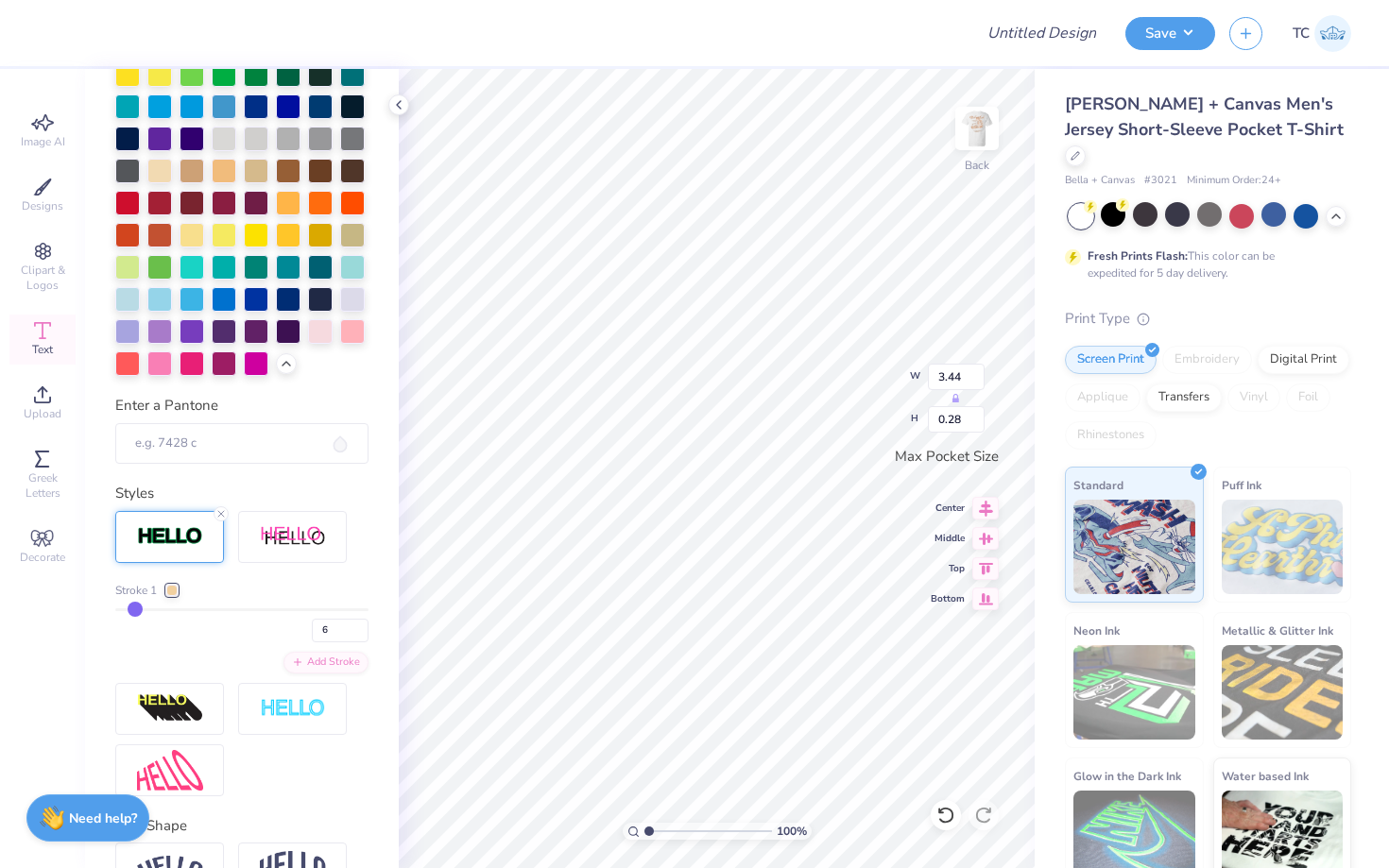 type on "7" 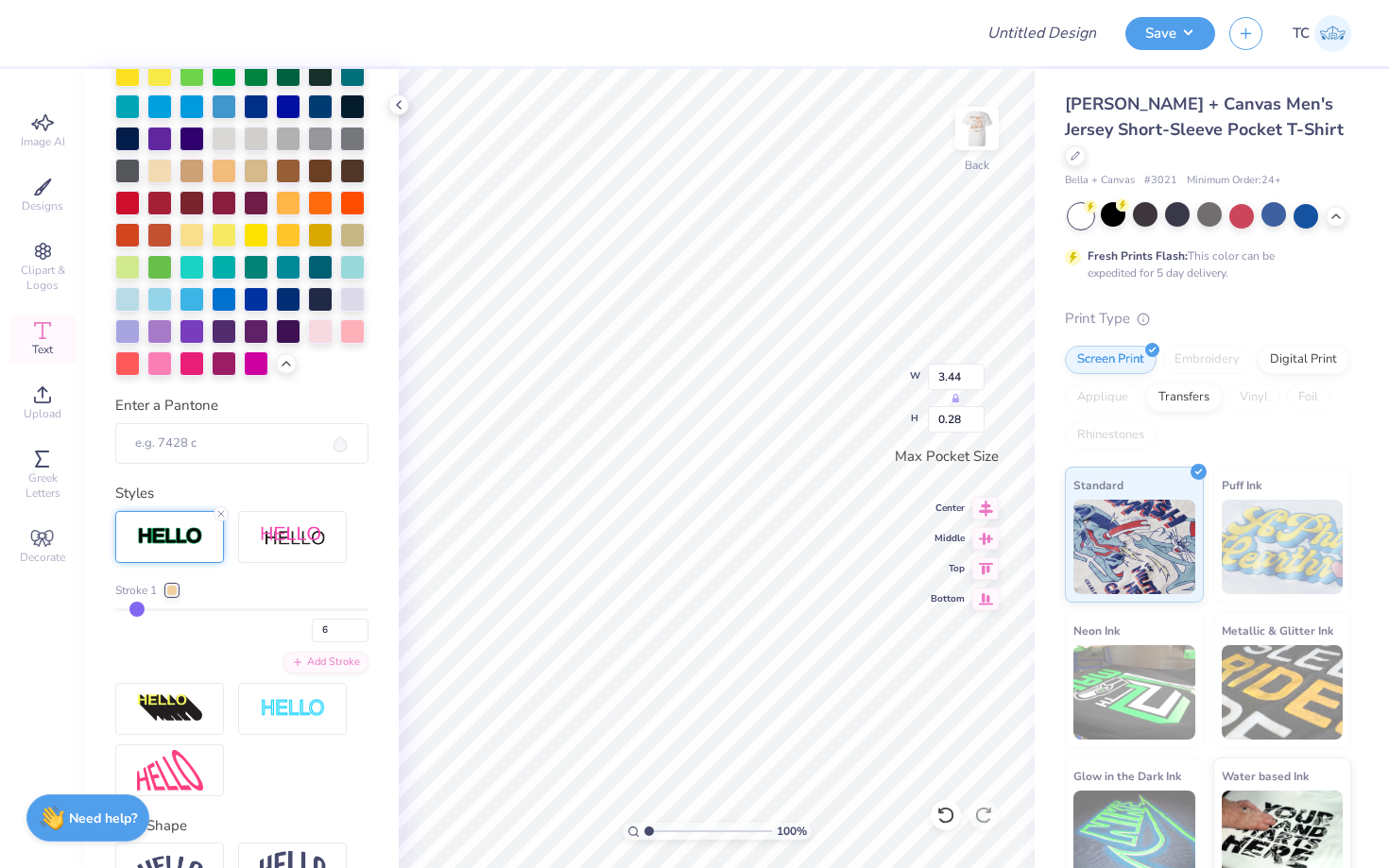 type on "7" 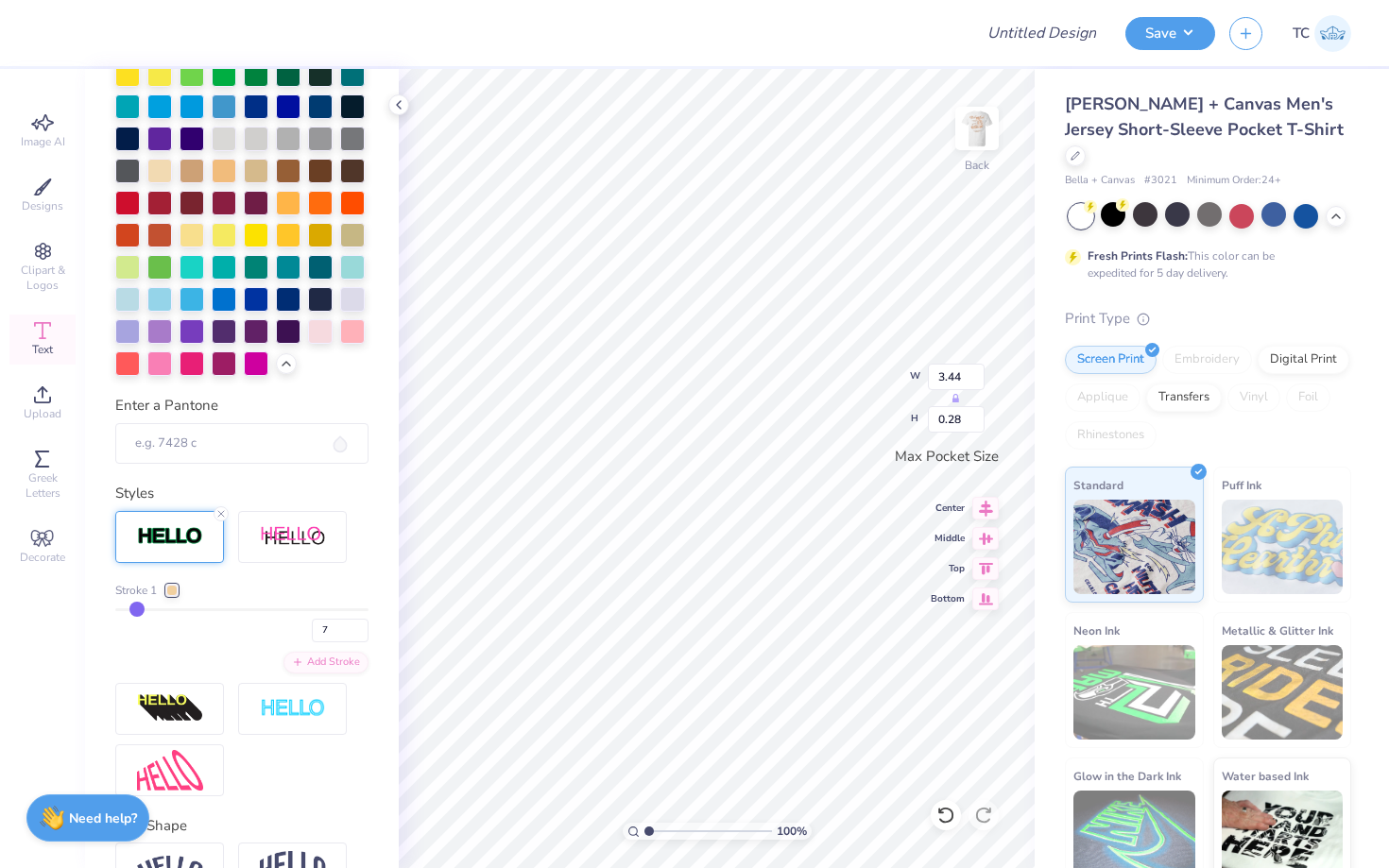 type on "6" 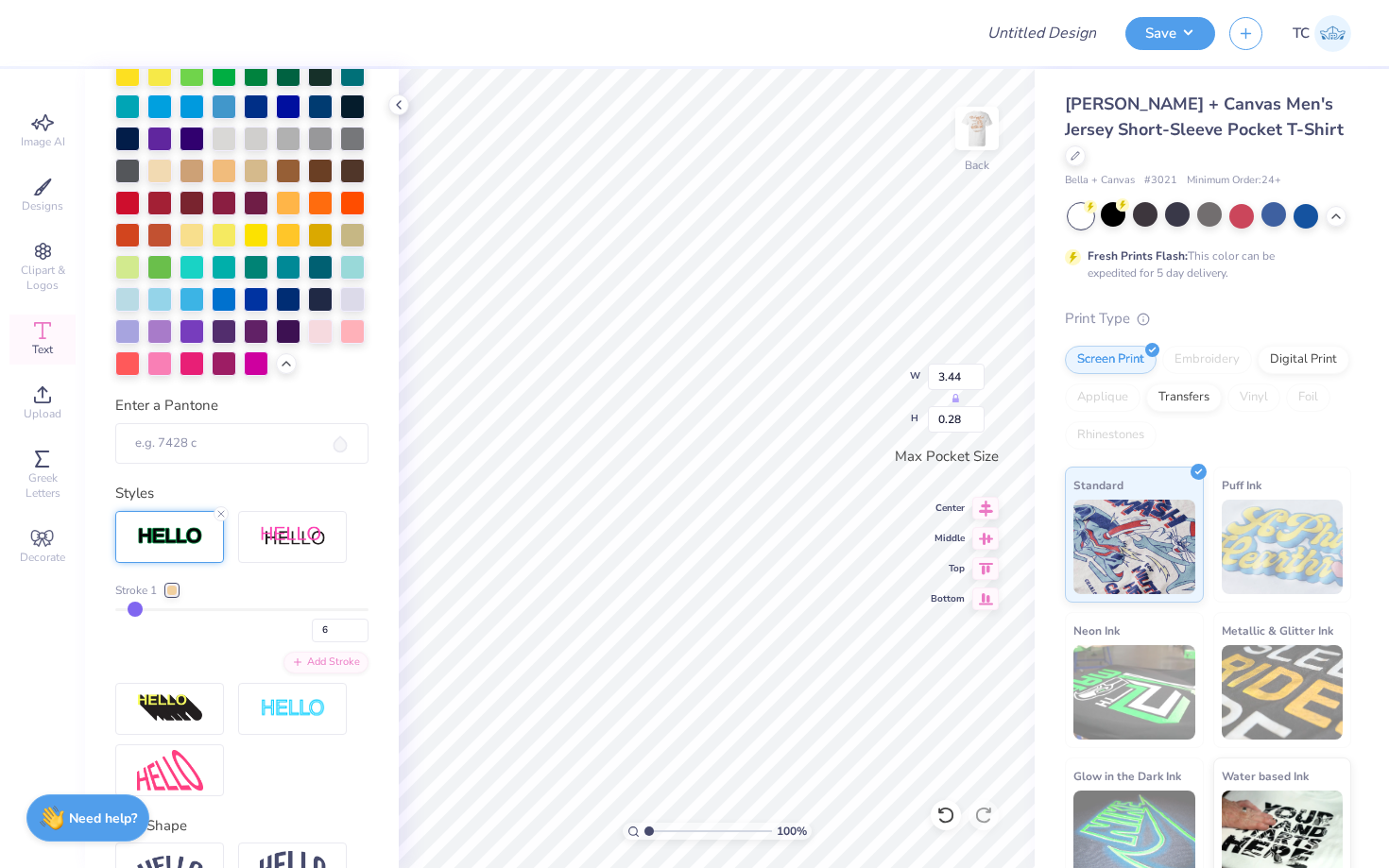 type on "5" 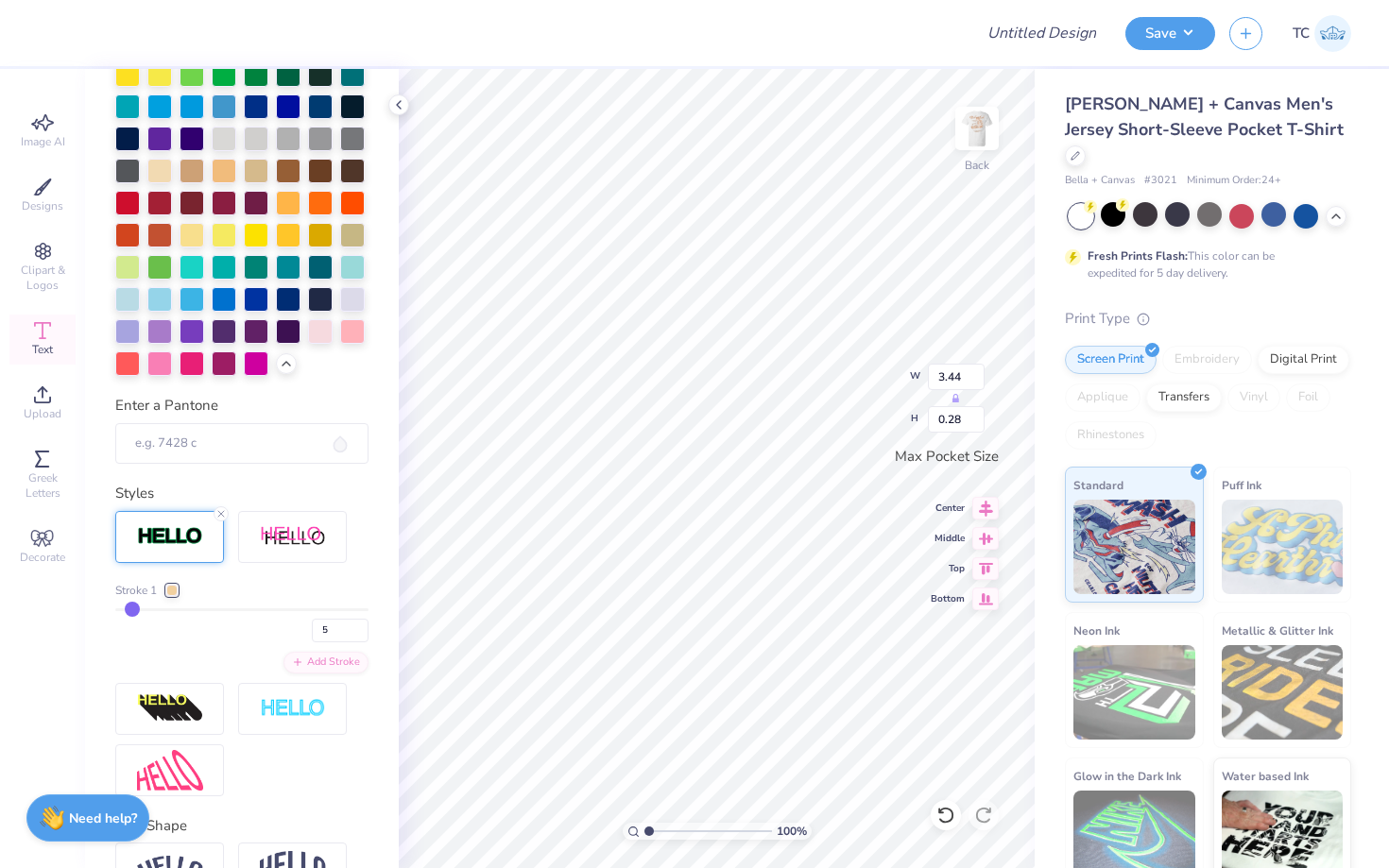 type on "4" 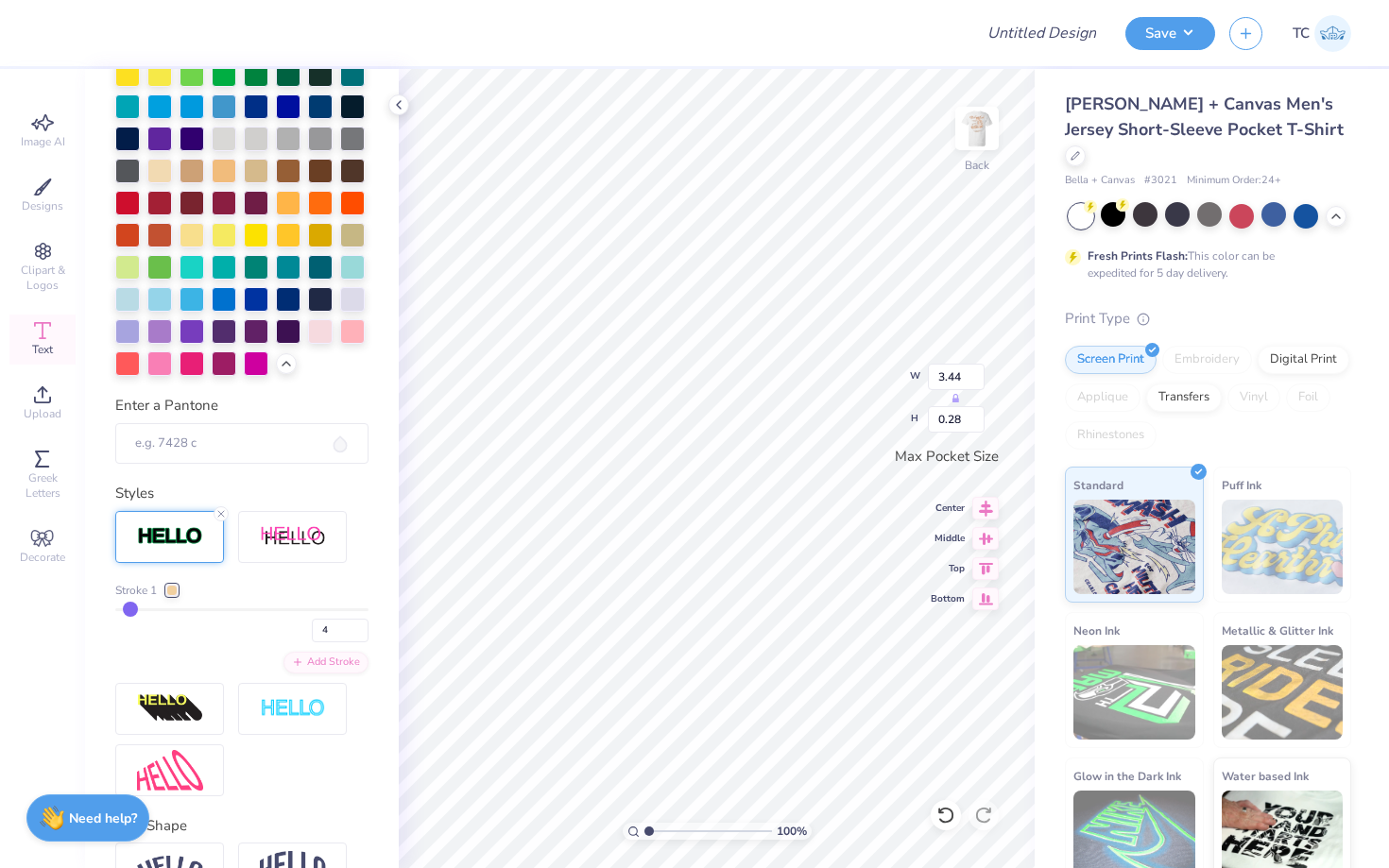 type on "4" 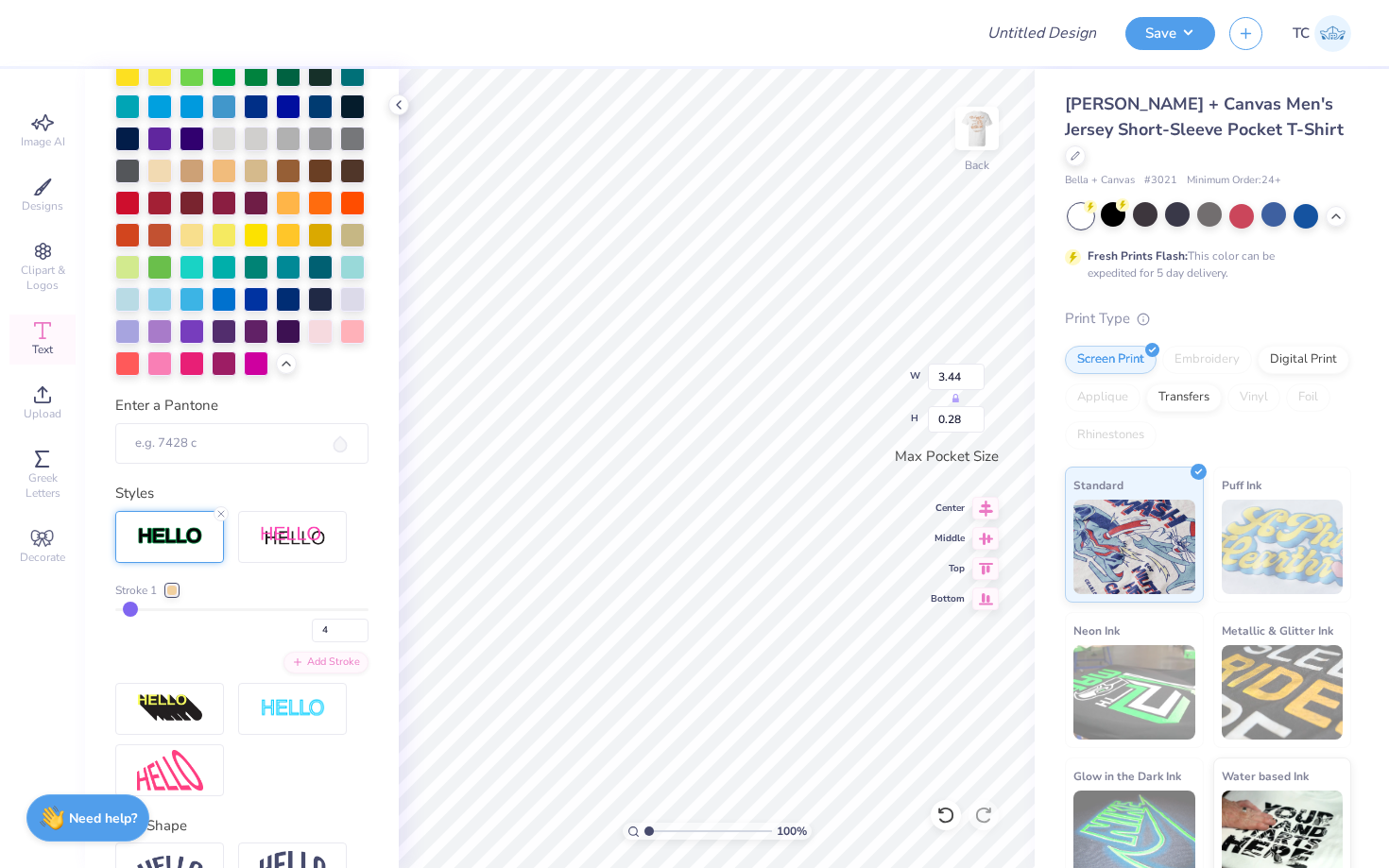 type on "0.30" 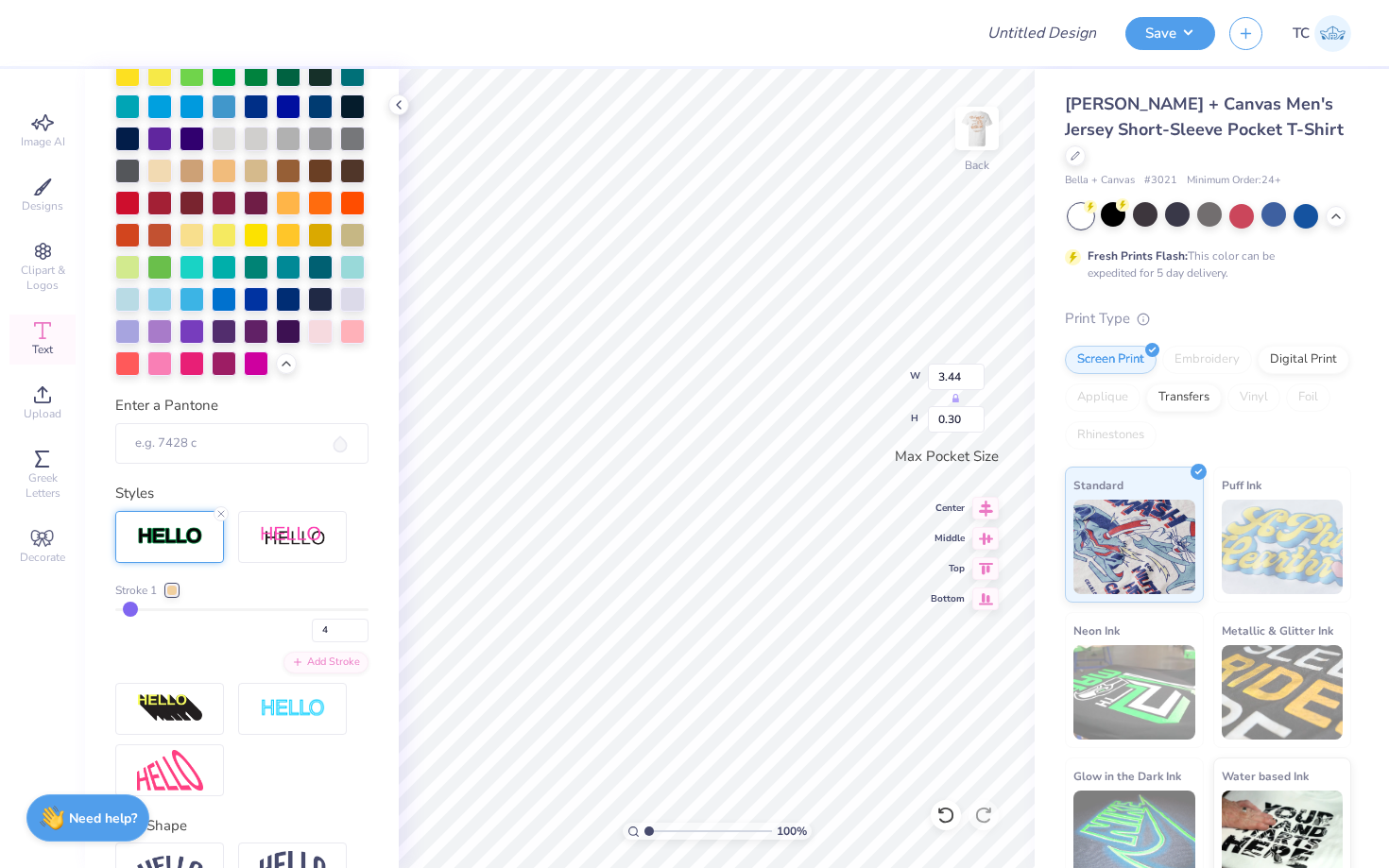 type on "3.34" 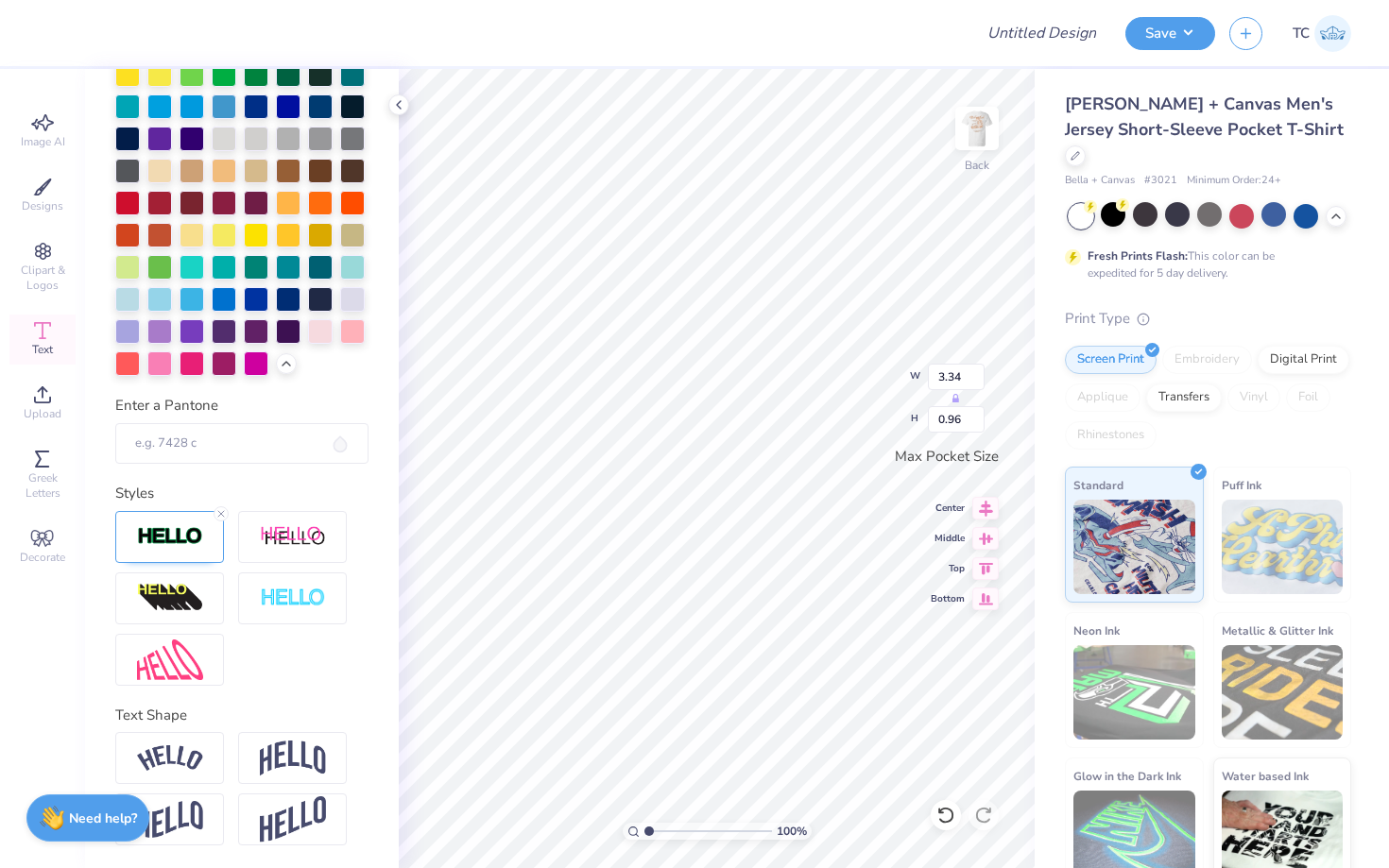type on "3.44" 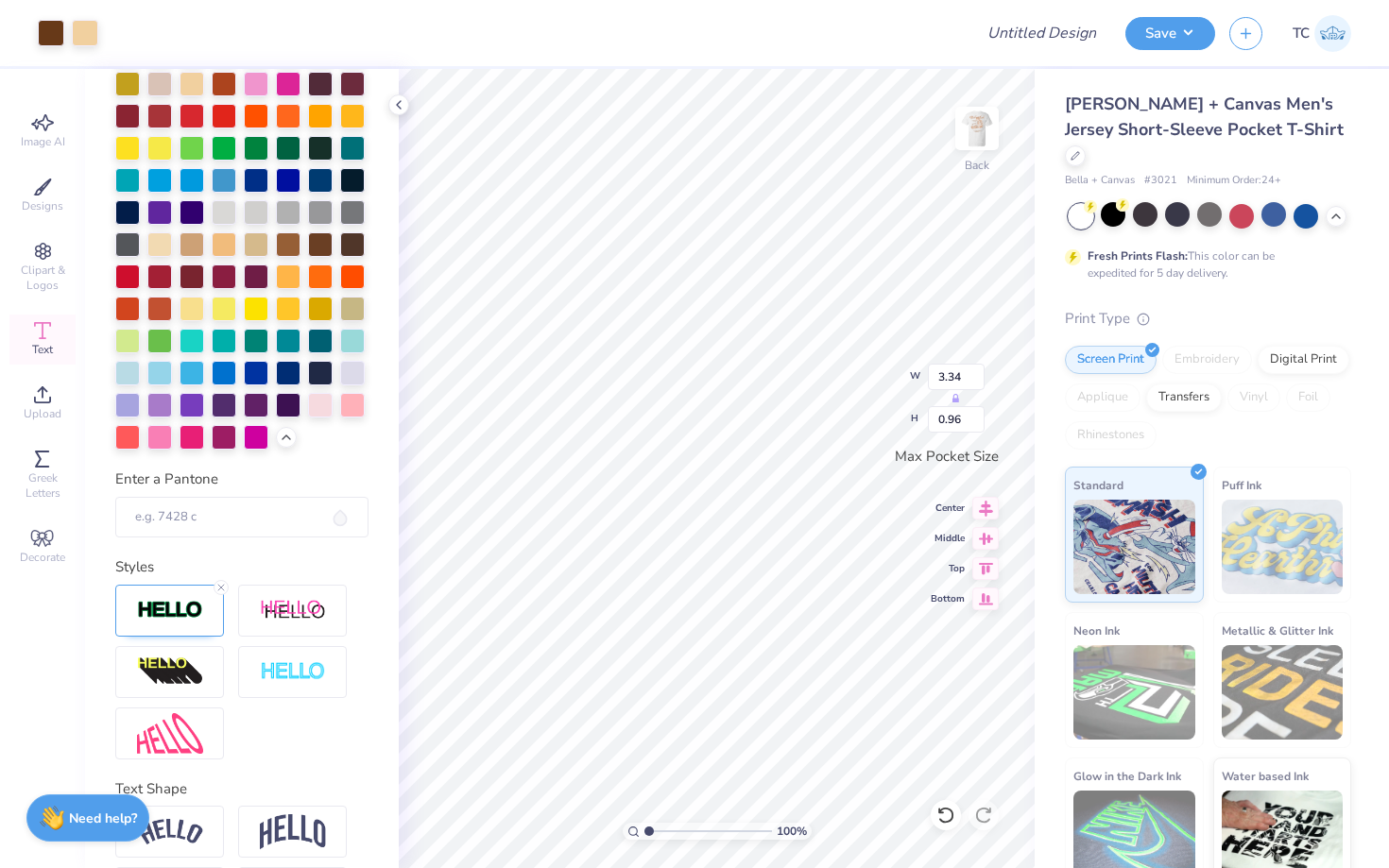scroll, scrollTop: 529, scrollLeft: 0, axis: vertical 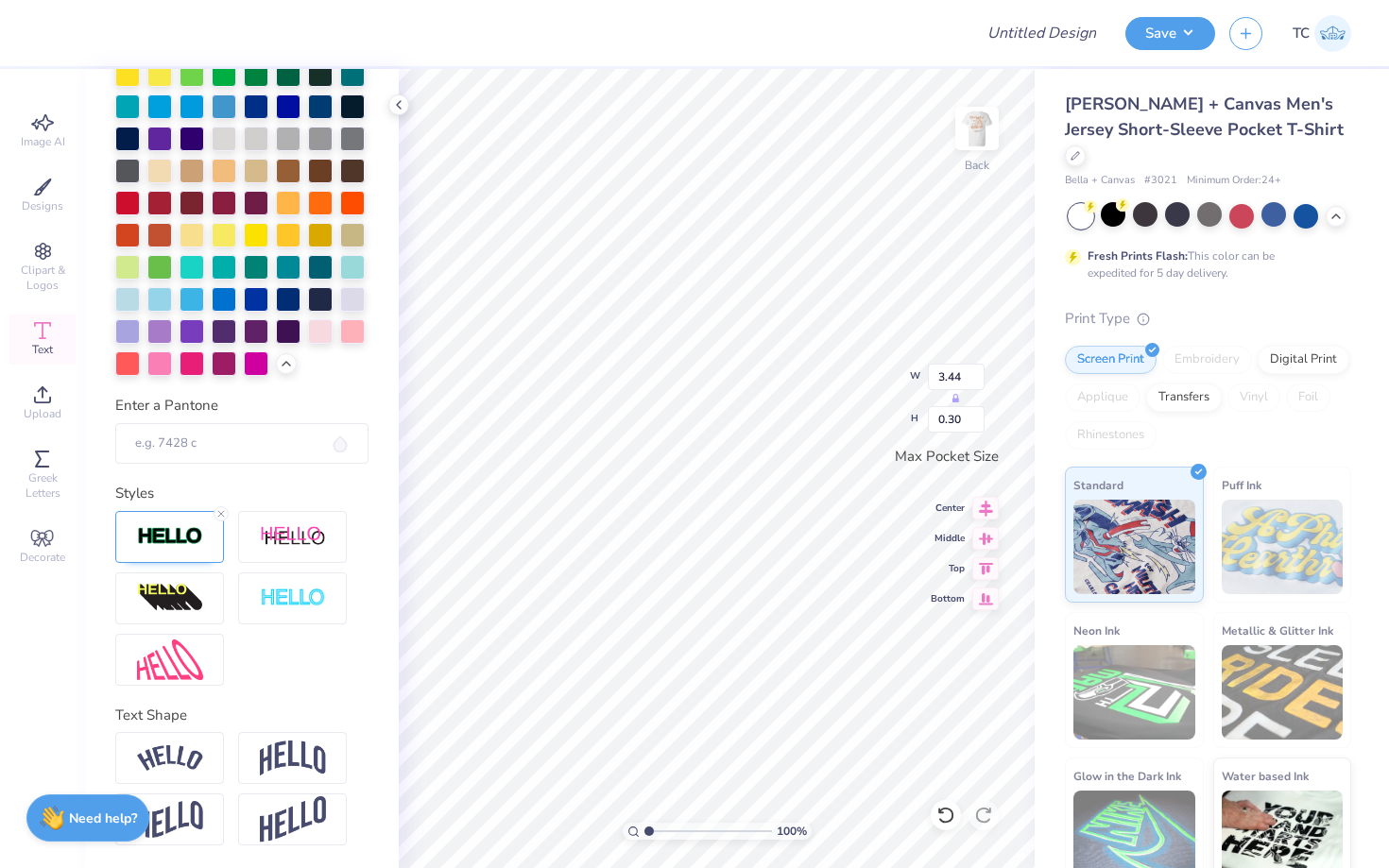 type on "3.34" 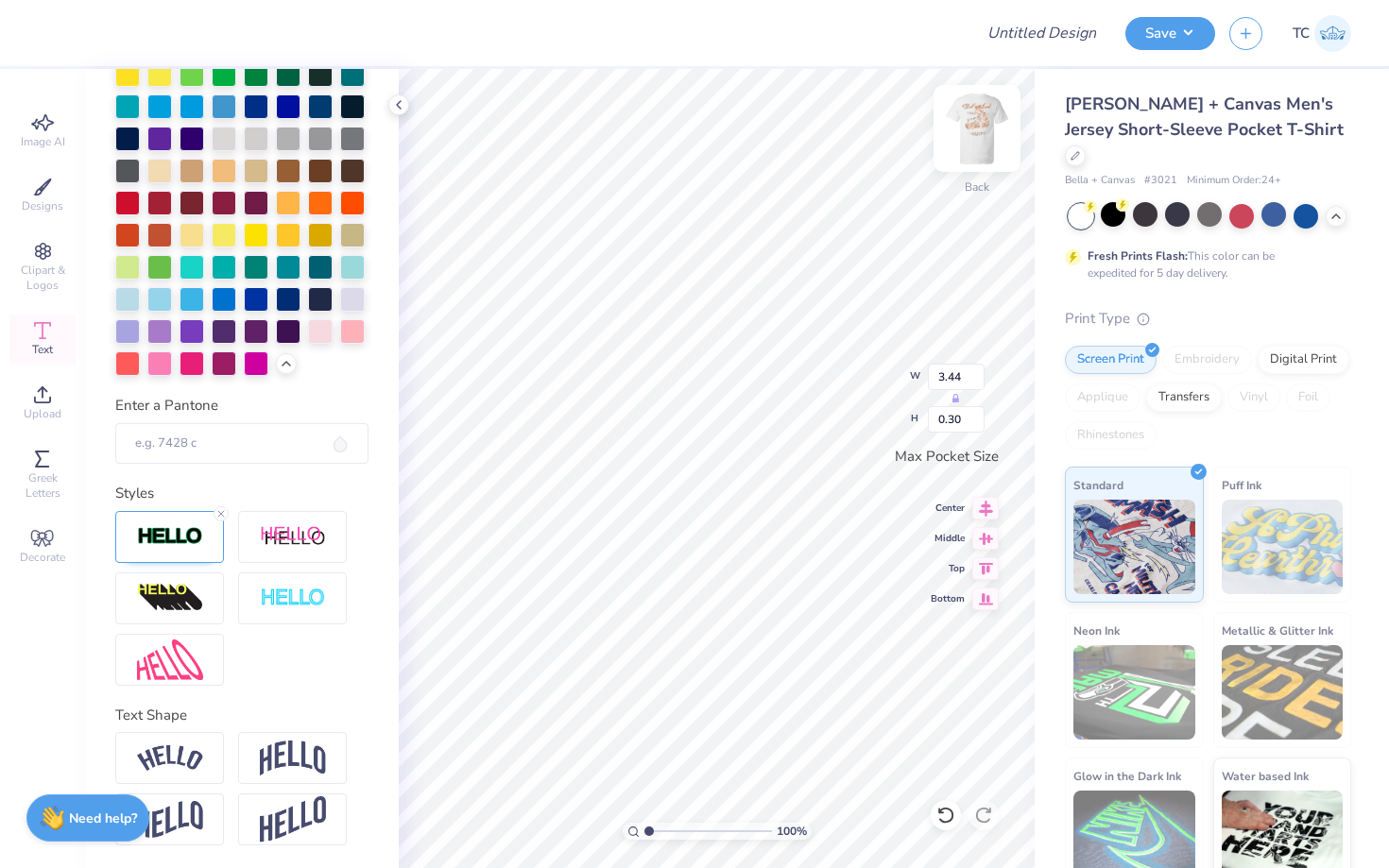 click at bounding box center (977, 128) 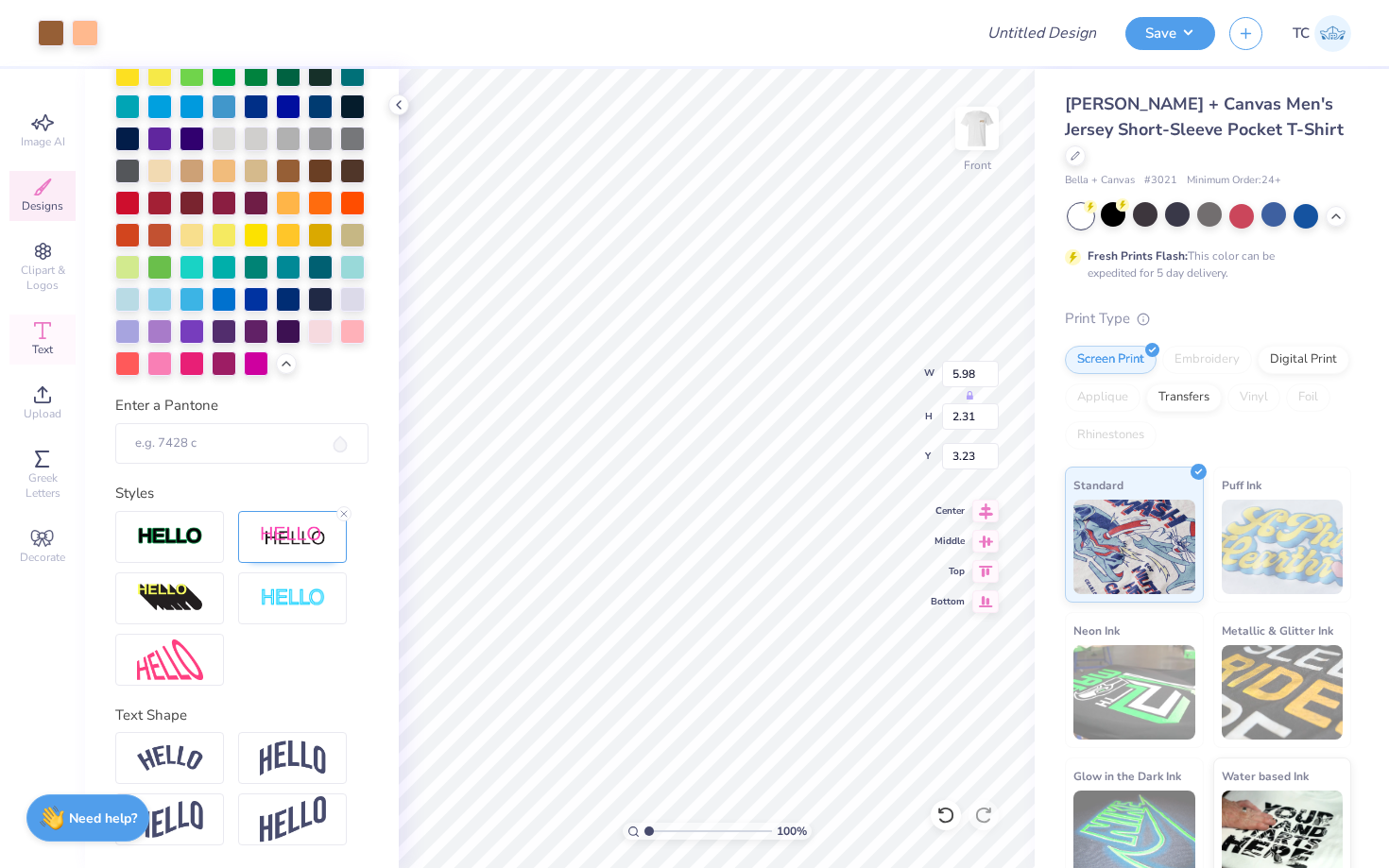 type on "3.23" 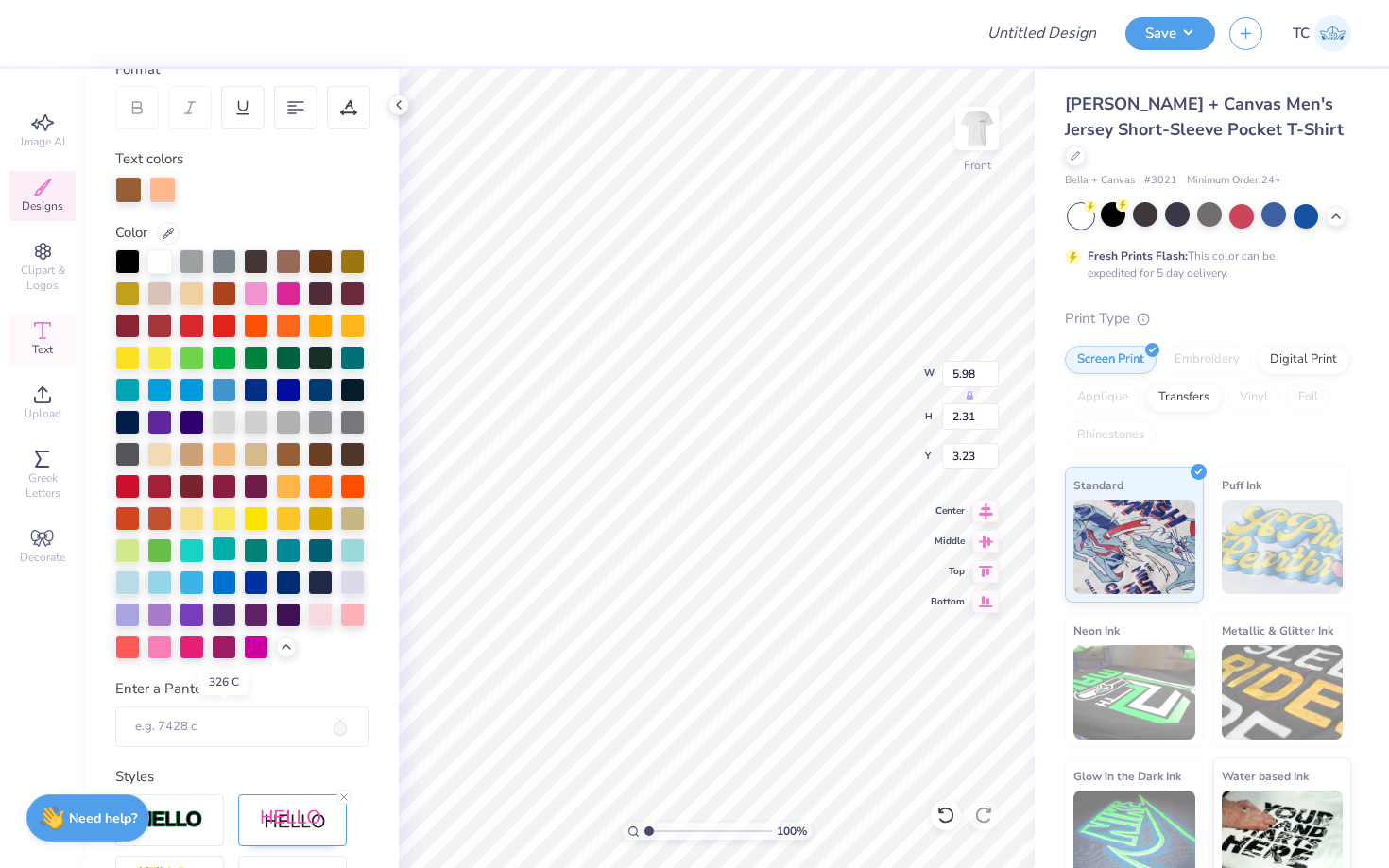 scroll, scrollTop: 0, scrollLeft: 0, axis: both 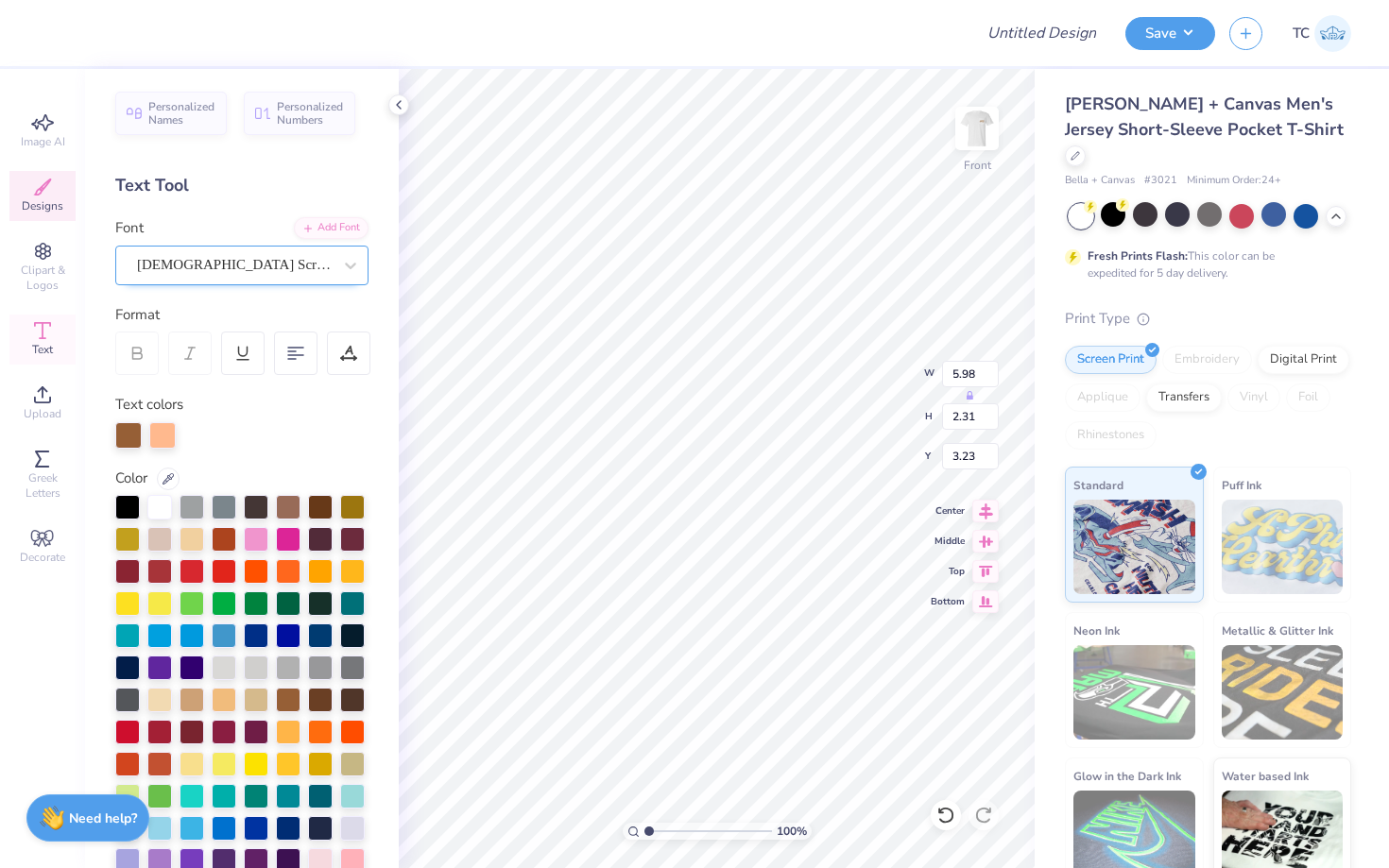 click on "[DEMOGRAPHIC_DATA] Scribe" at bounding box center [234, 264] 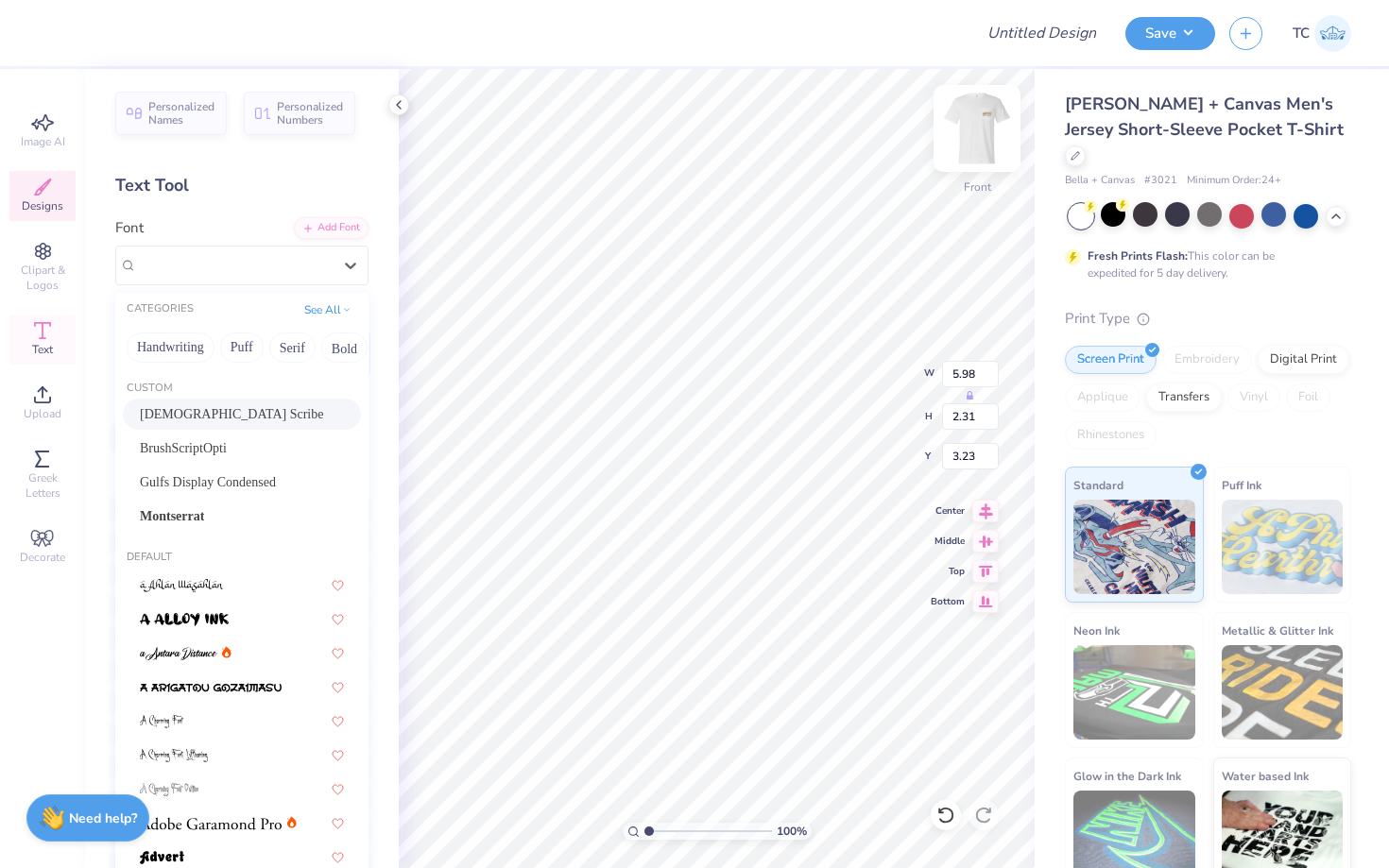 click at bounding box center (977, 128) 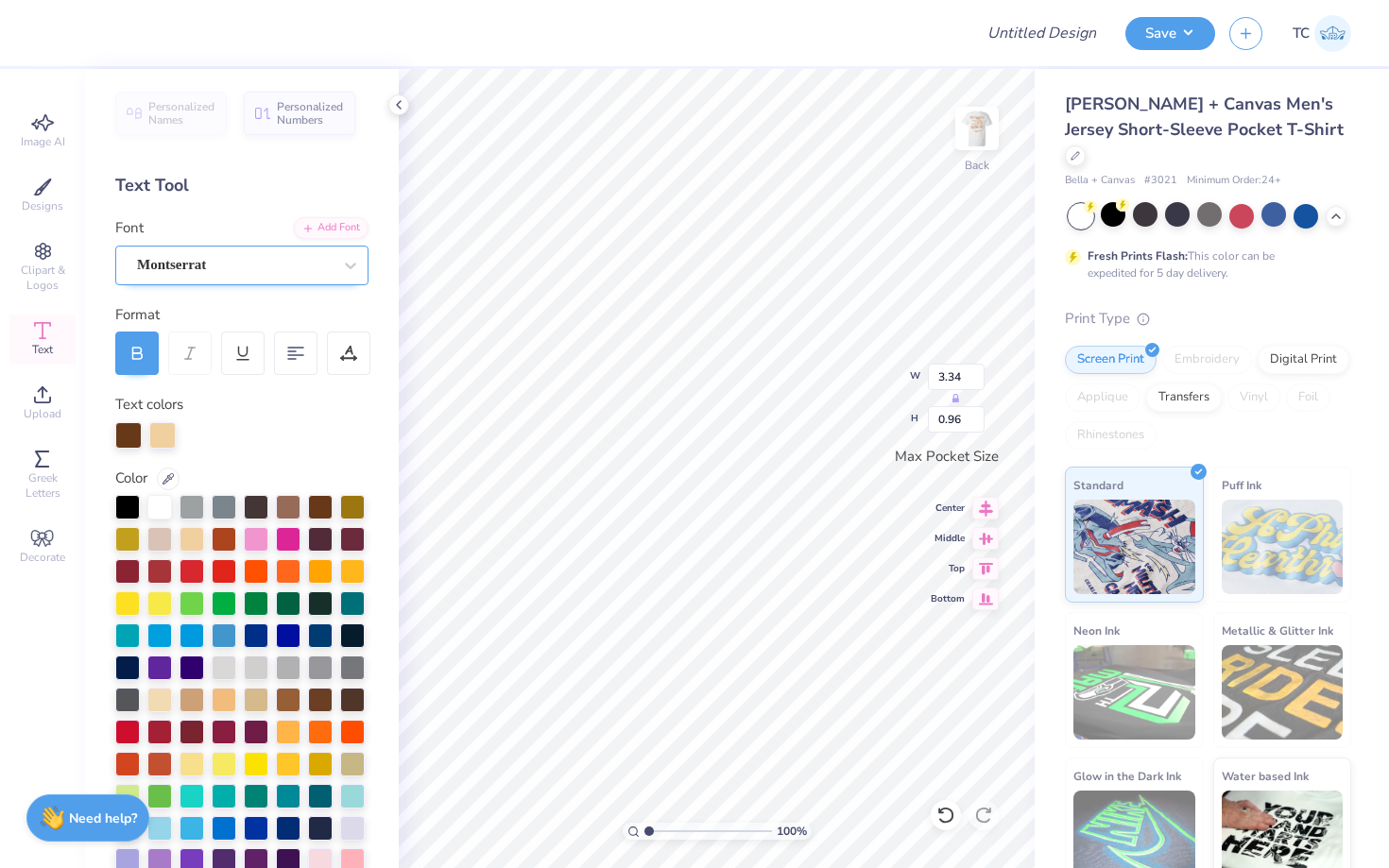 click on "Montserrat" at bounding box center (234, 264) 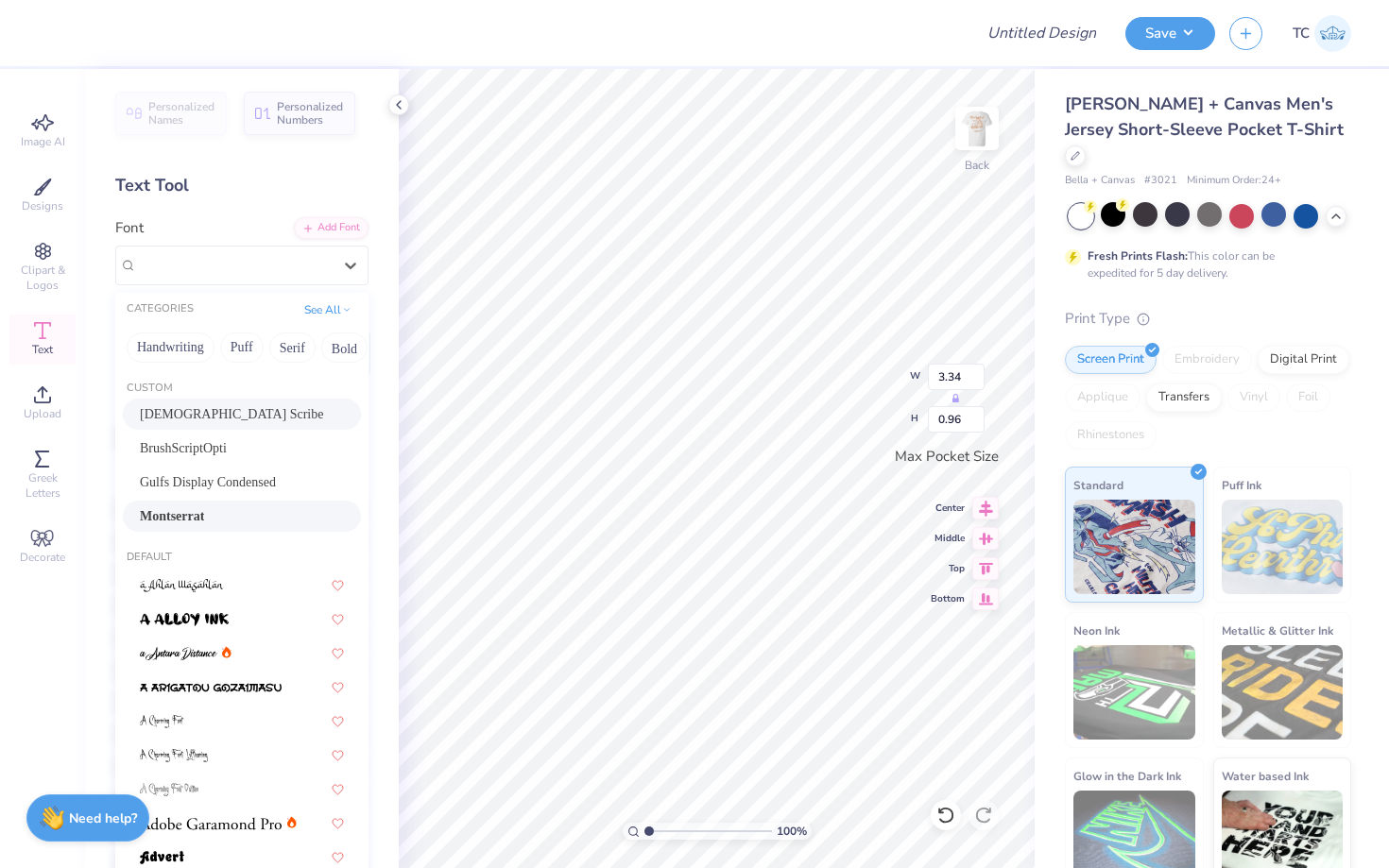 click on "[DEMOGRAPHIC_DATA] Scribe" at bounding box center [242, 414] 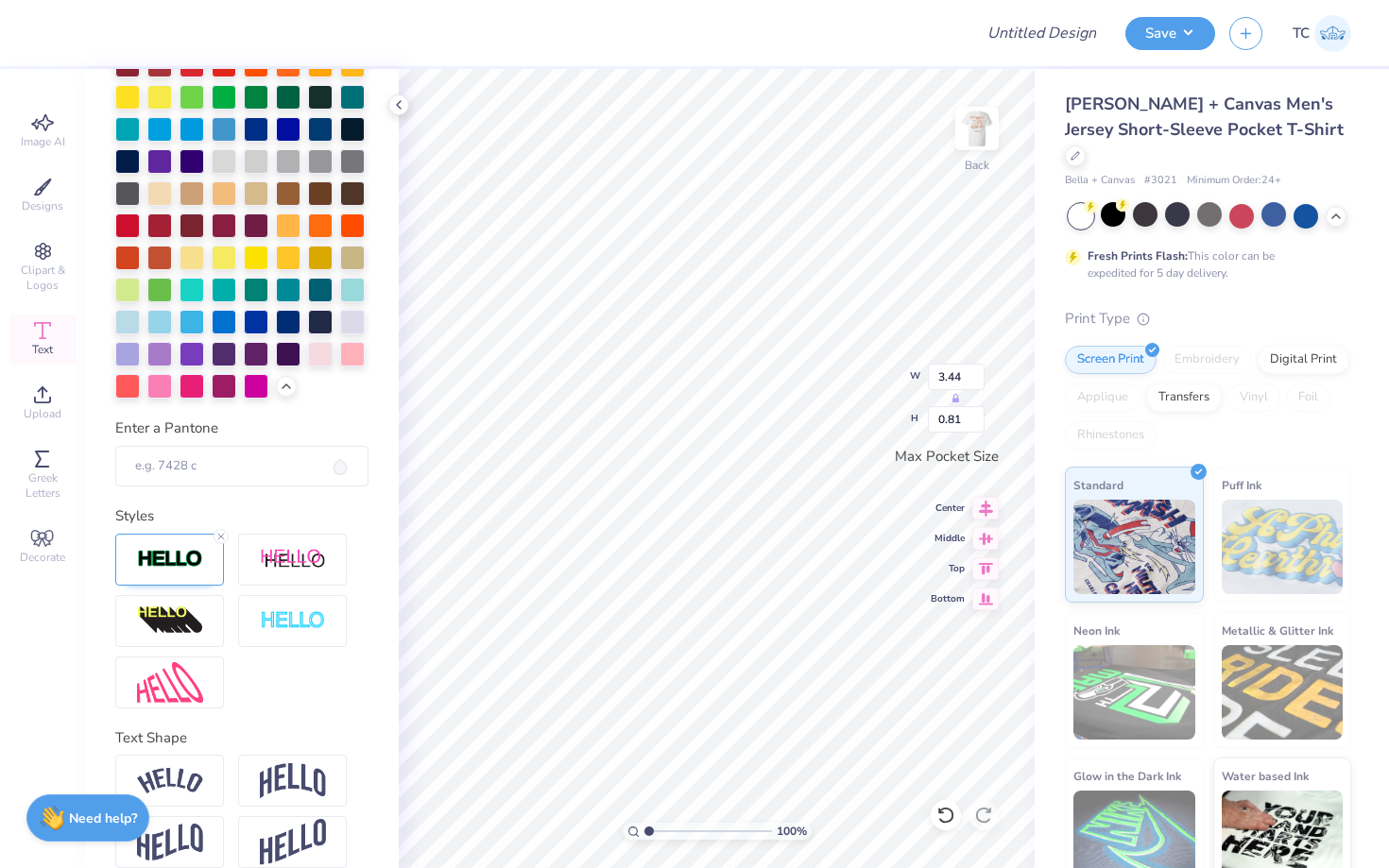 scroll, scrollTop: 529, scrollLeft: 0, axis: vertical 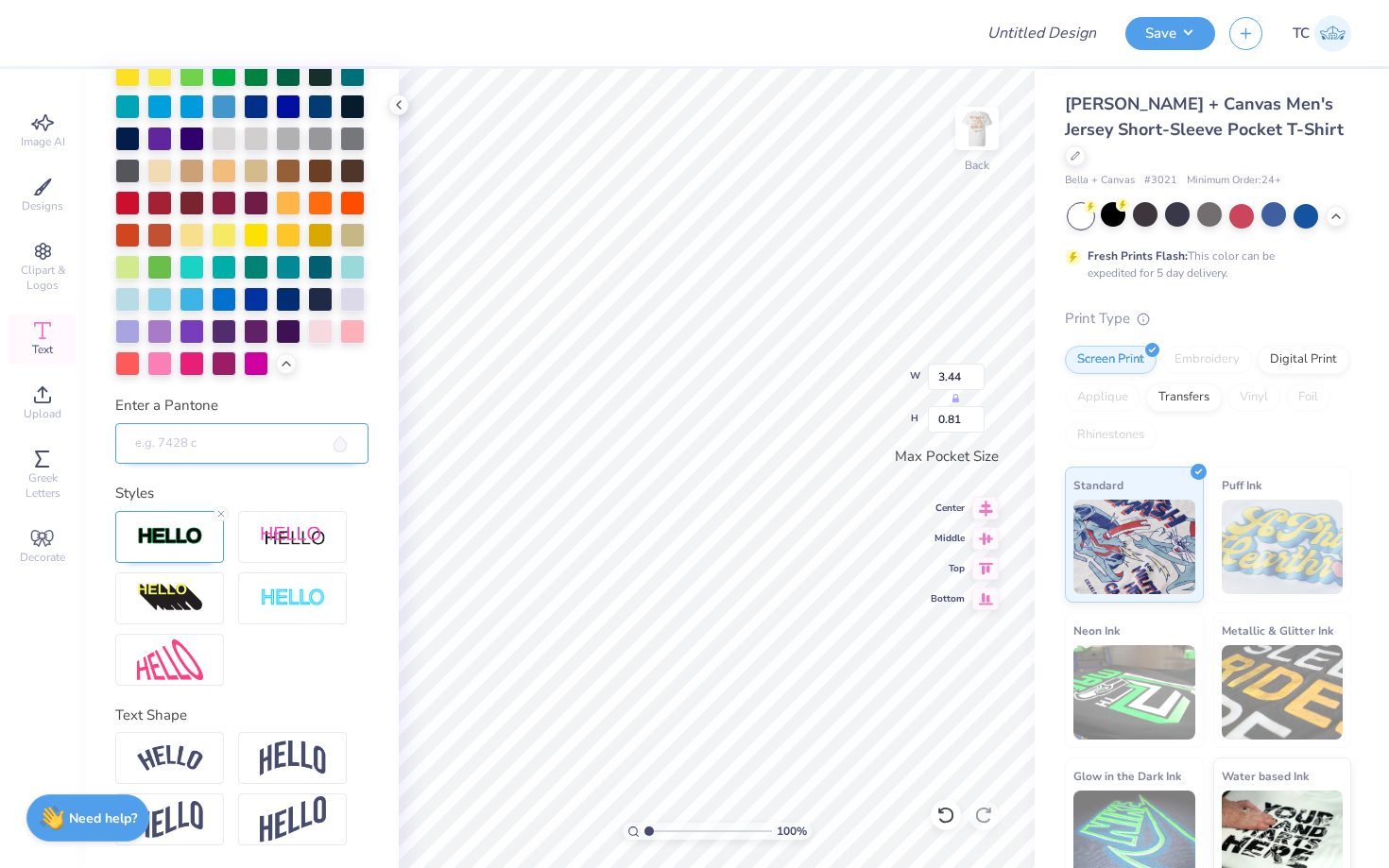 click on "Enter a Pantone" at bounding box center (242, 444) 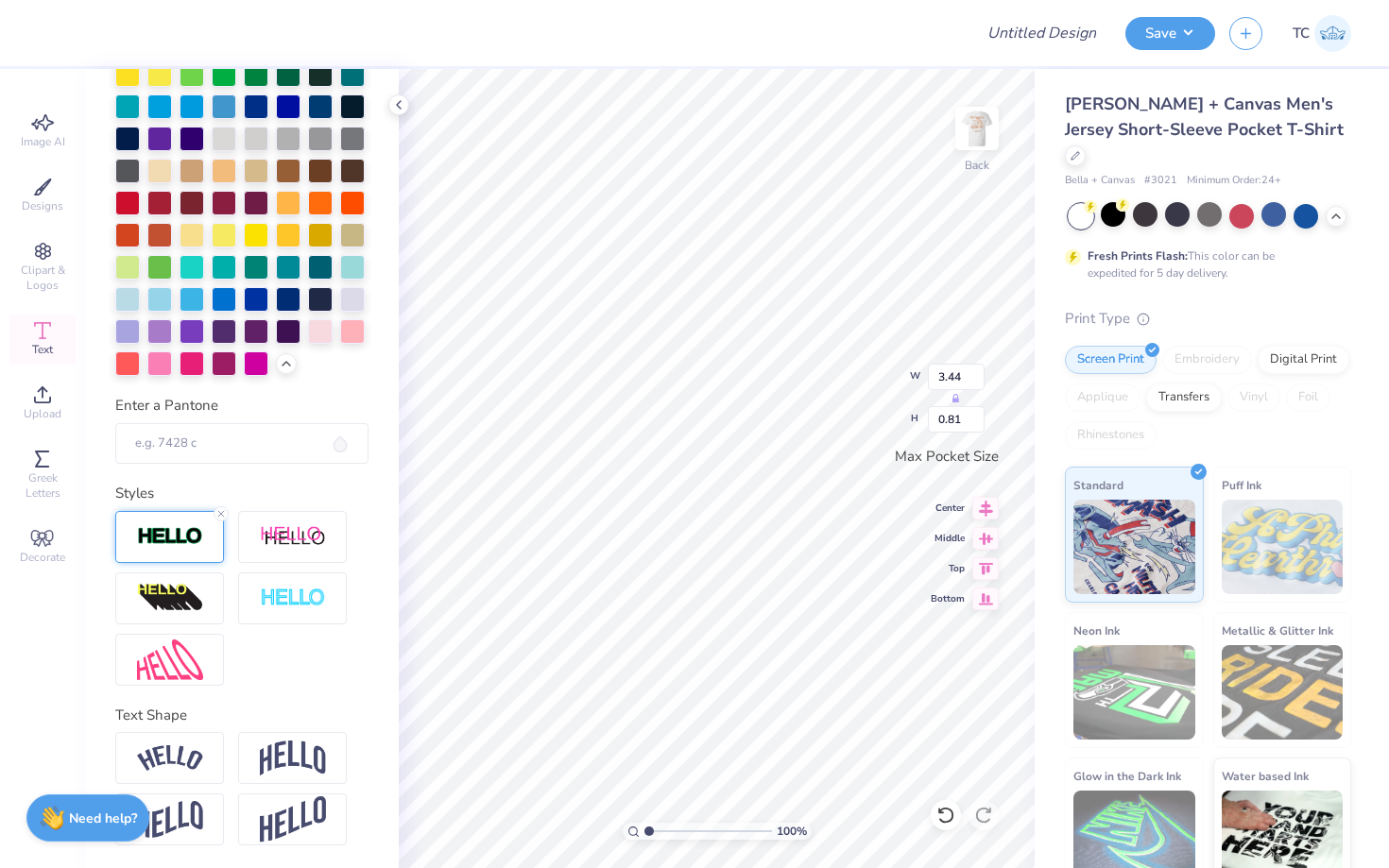click at bounding box center [169, 536] 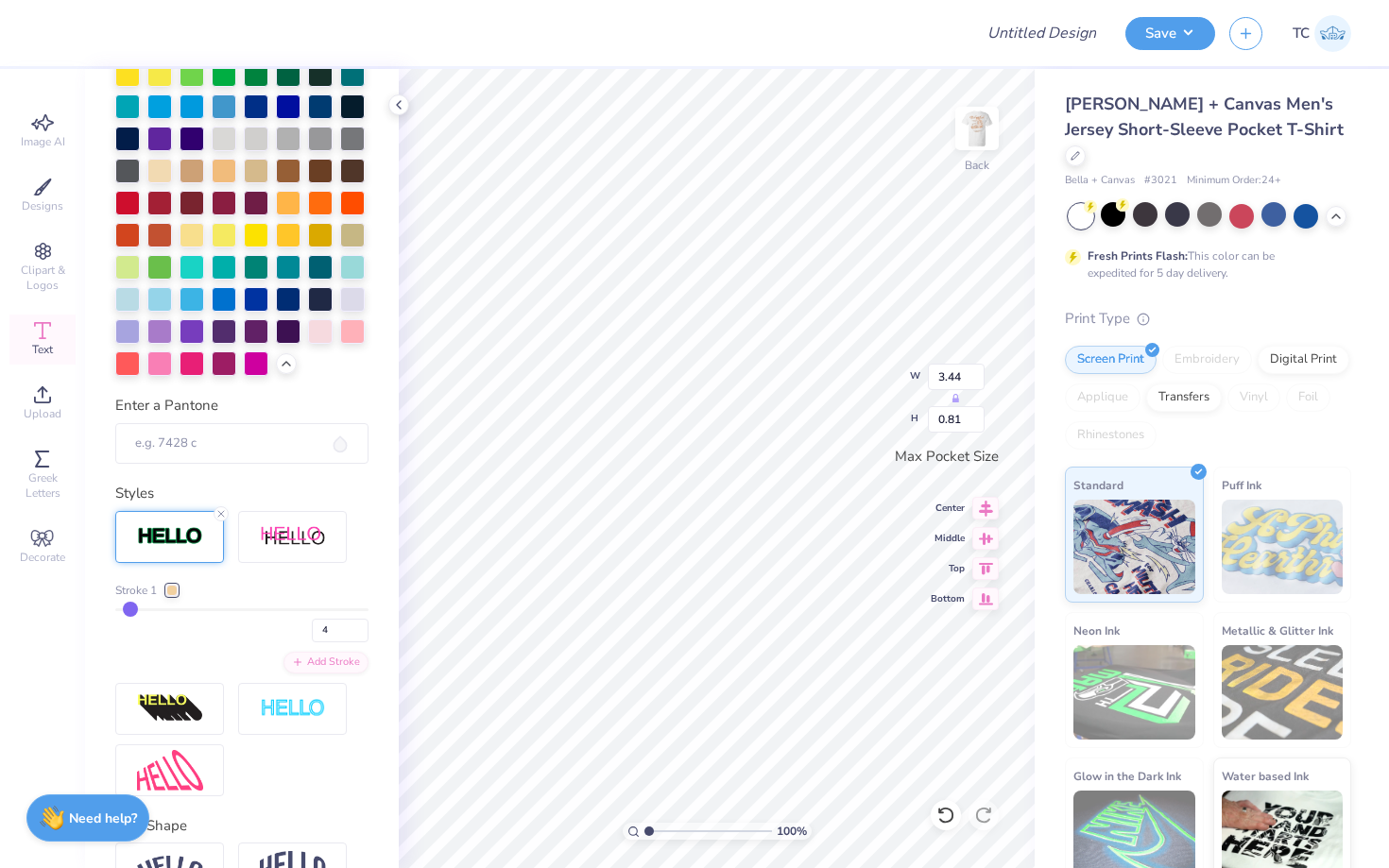type on "5" 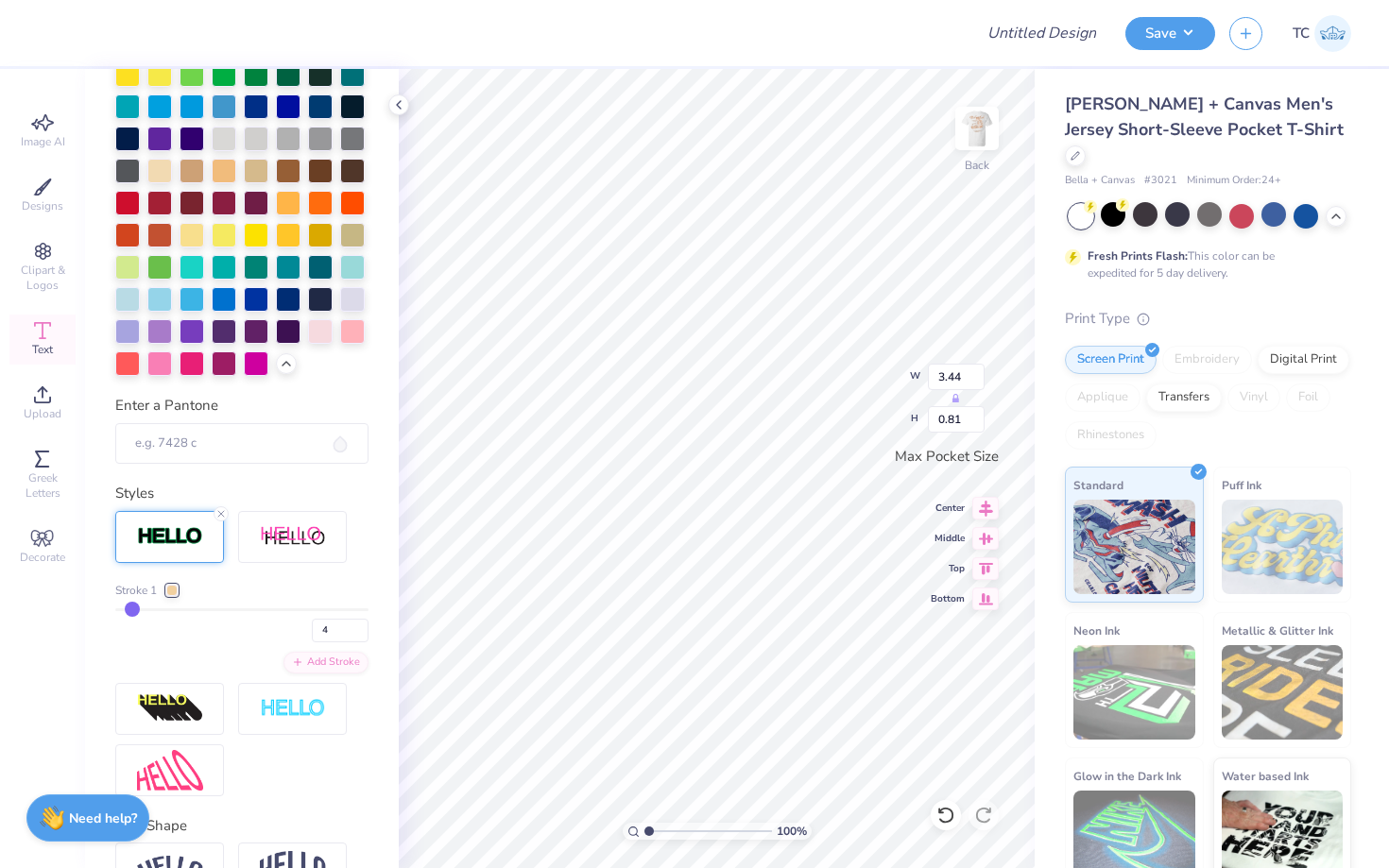 type on "5" 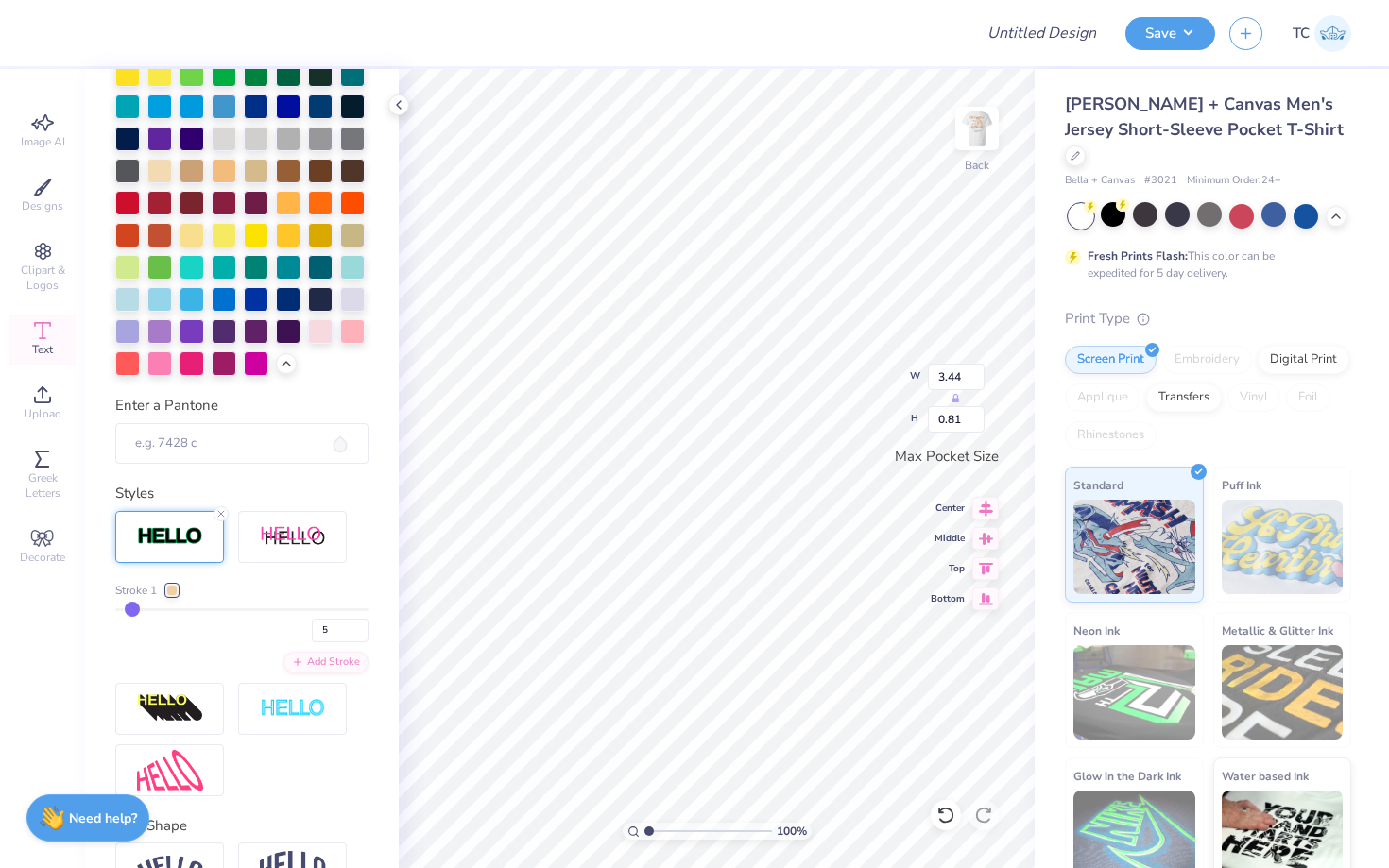 type on "4" 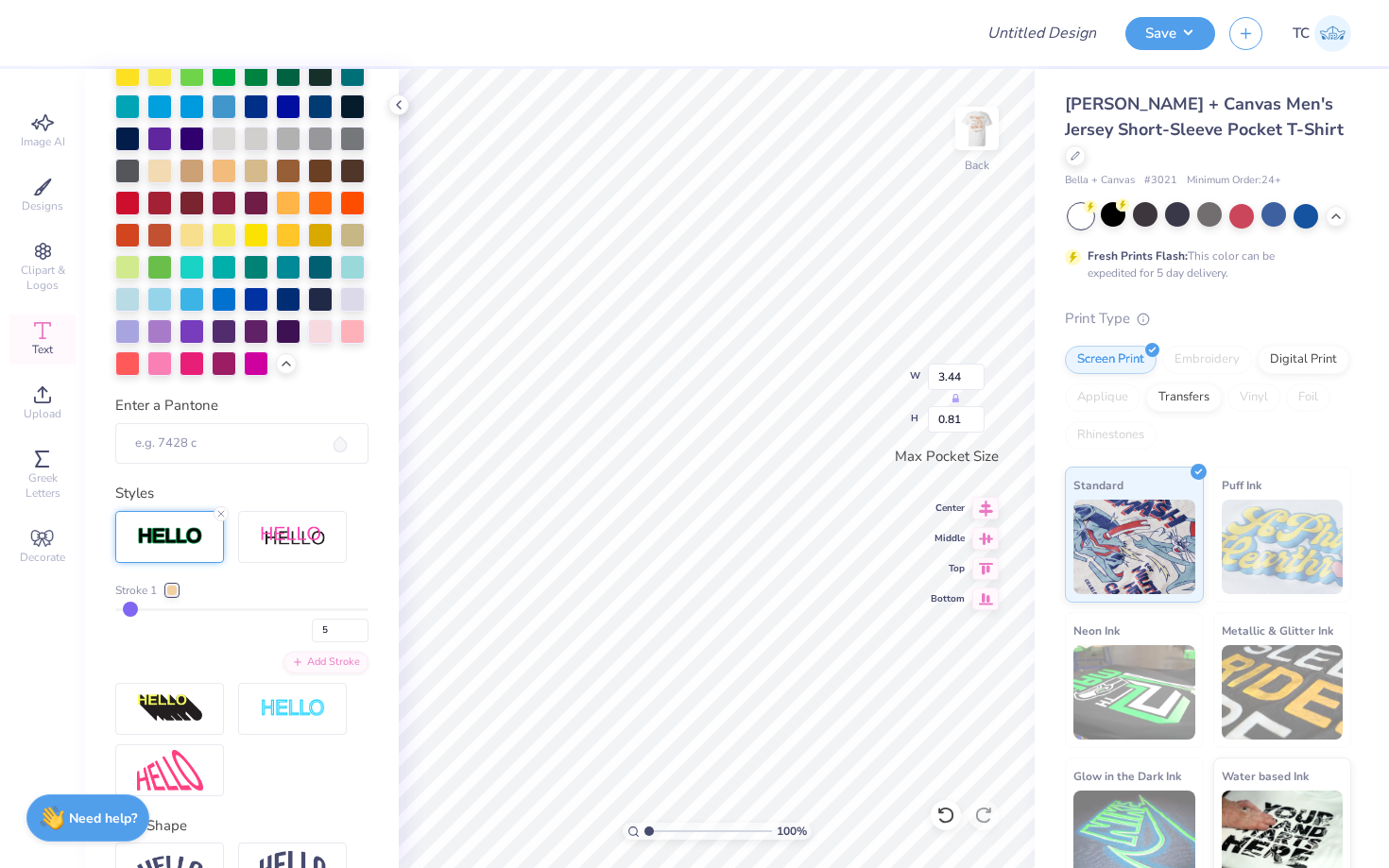 type on "4" 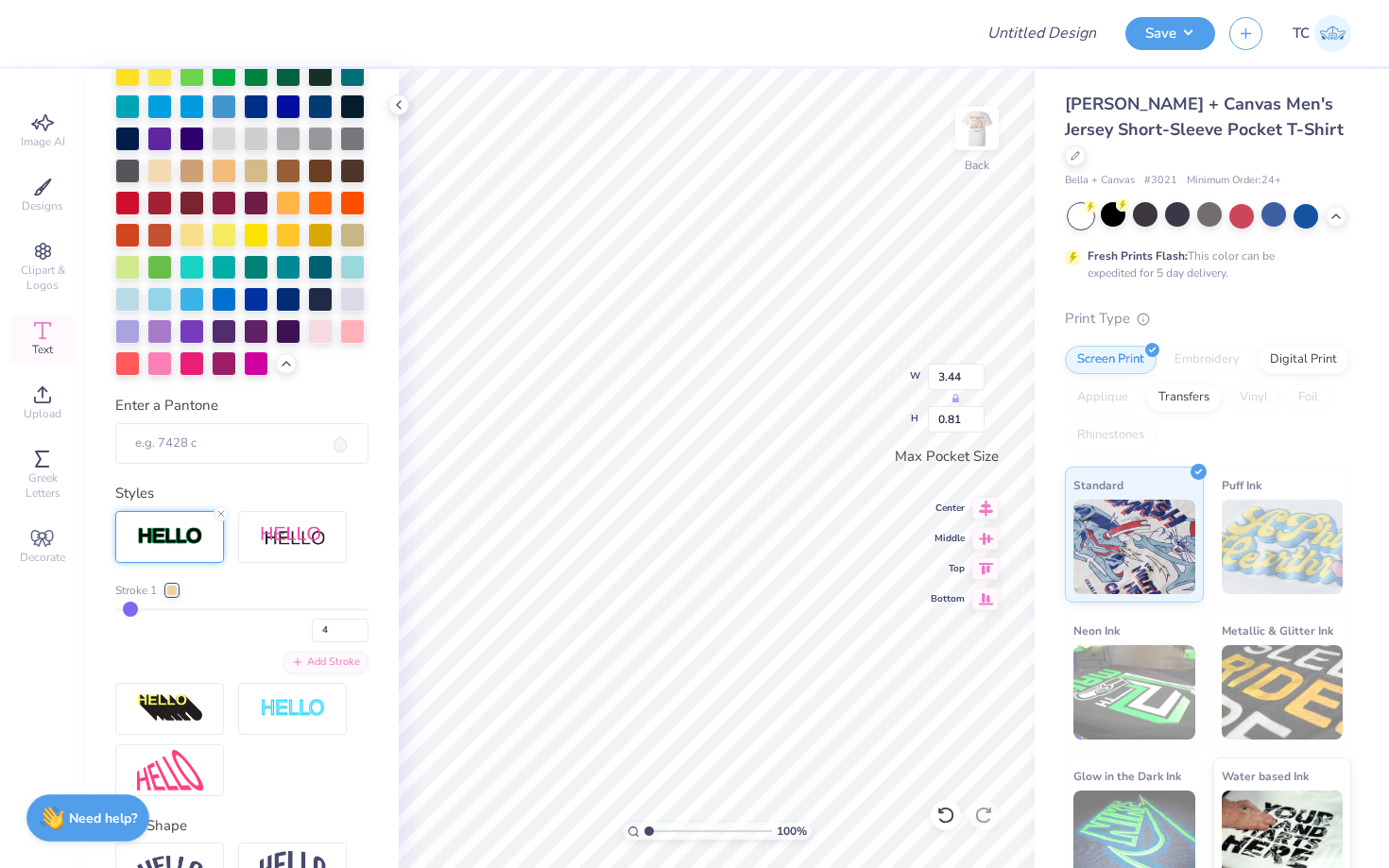 type on "3" 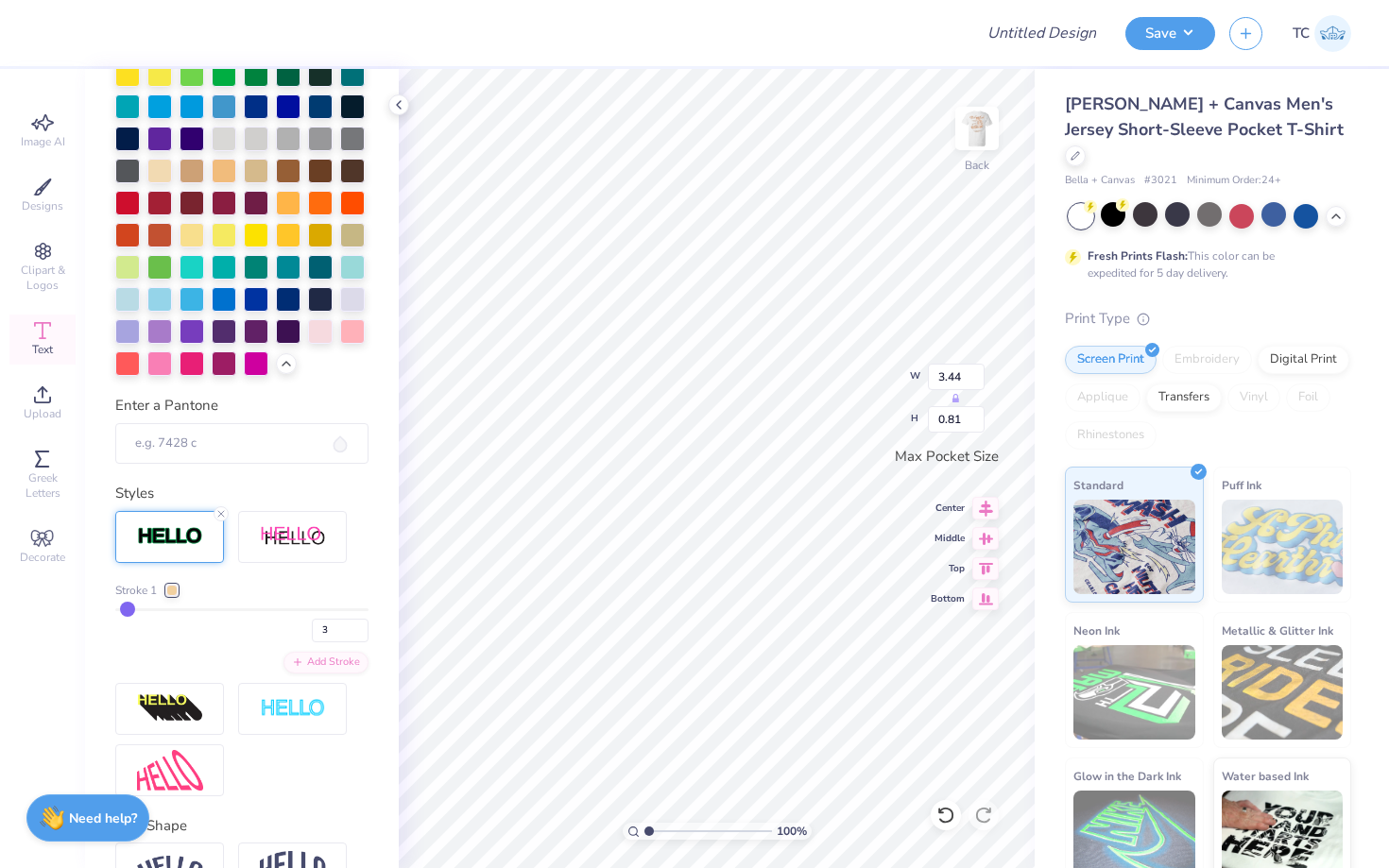 type on "3.42" 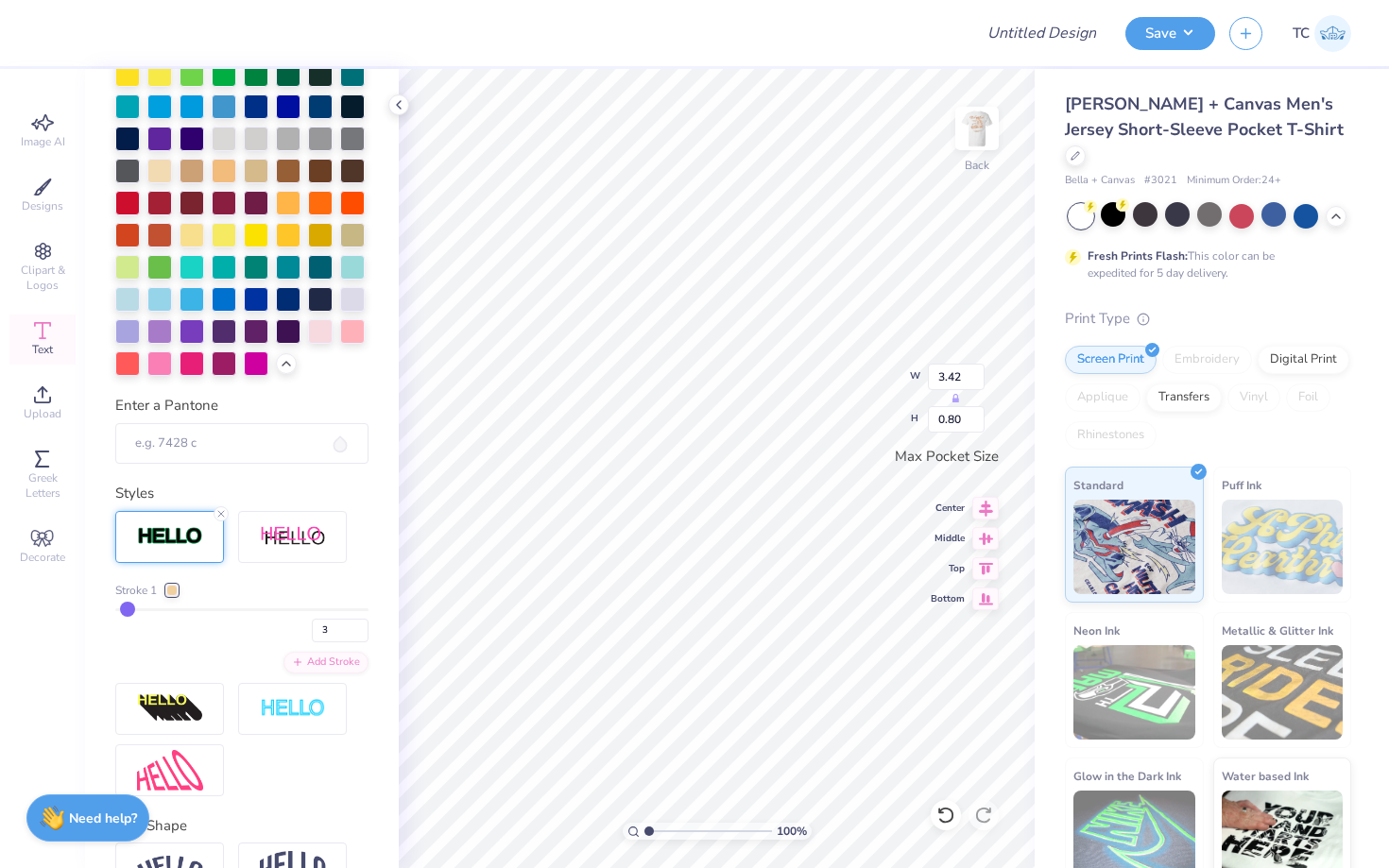type on "2" 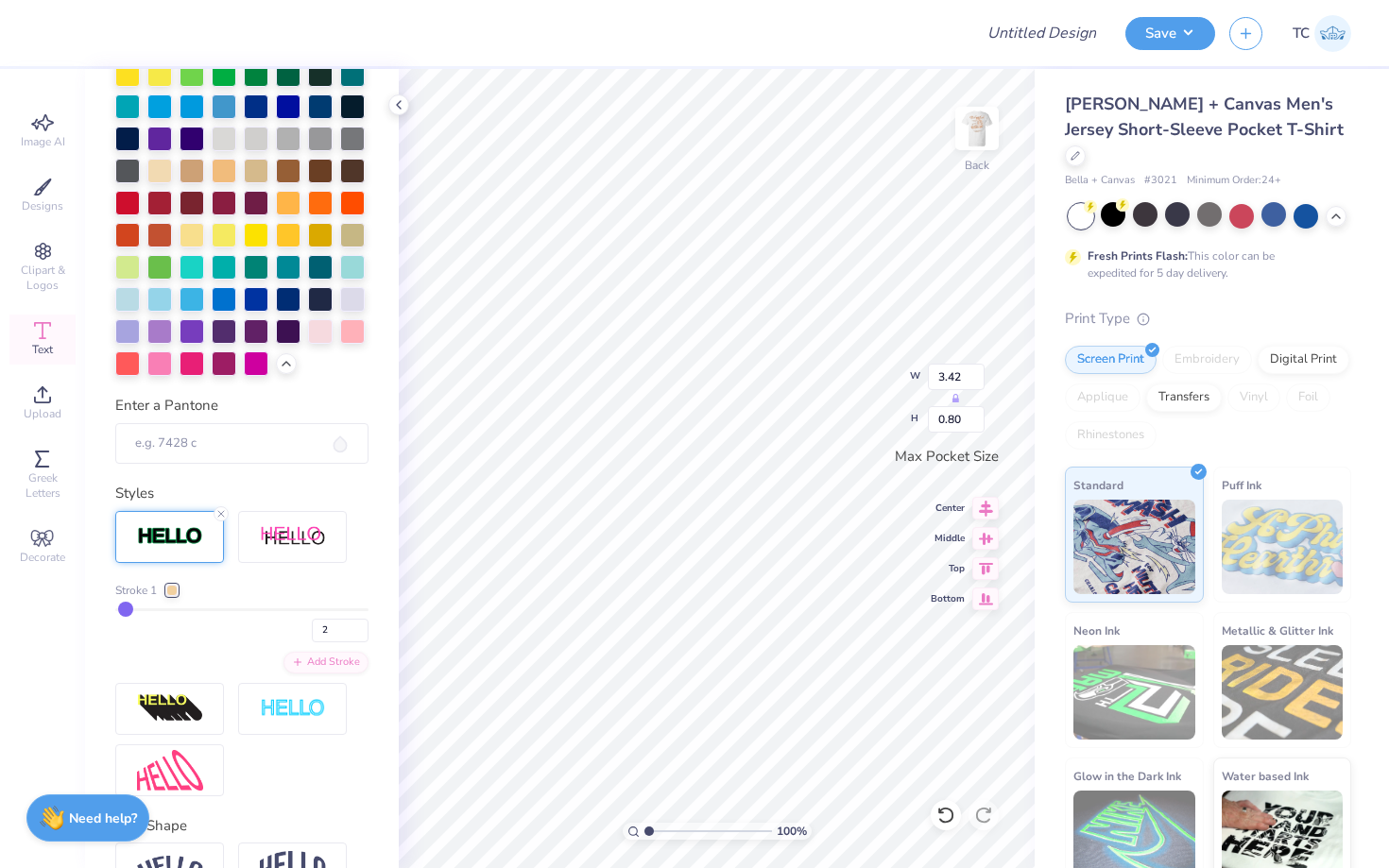 type on "1" 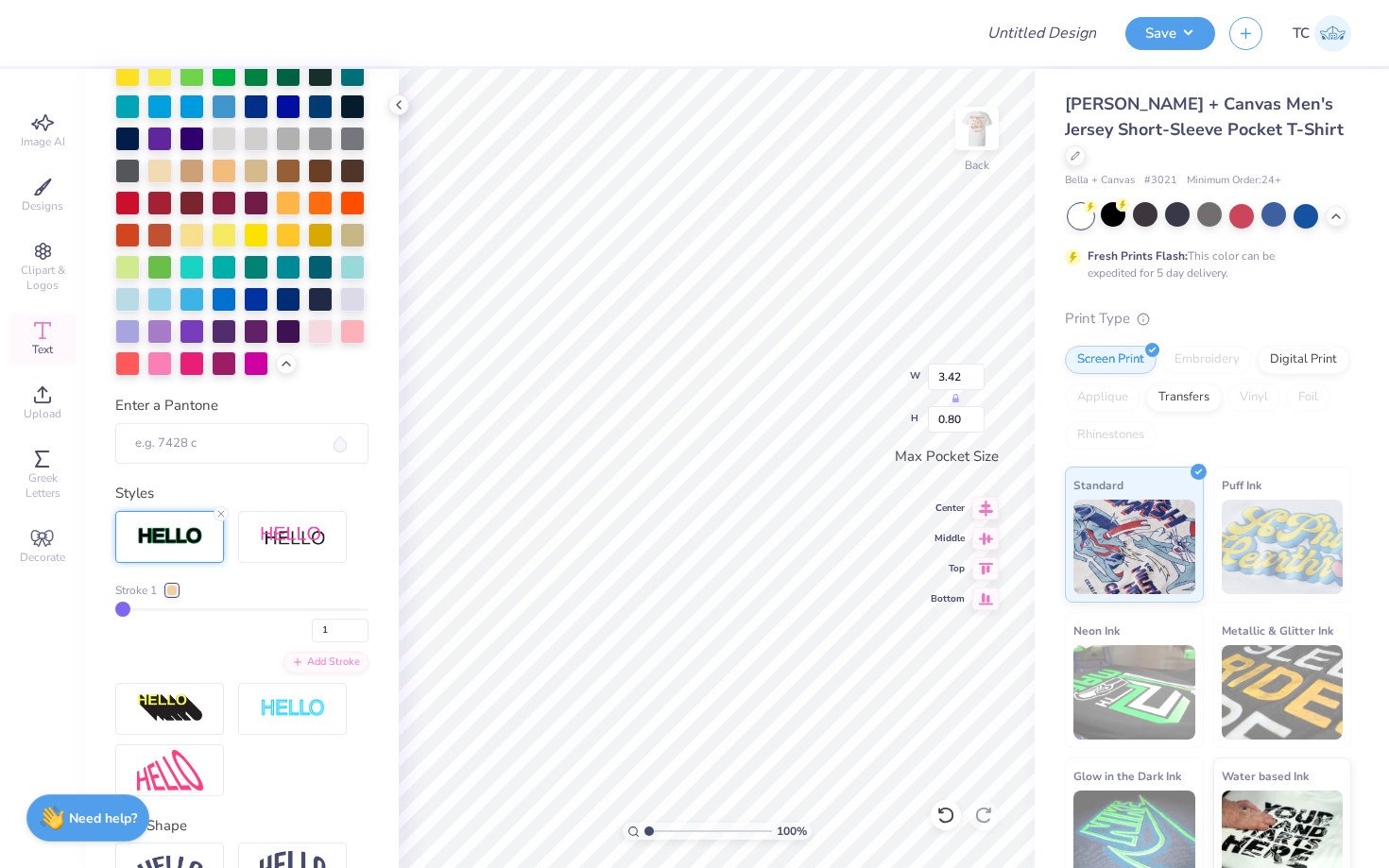 drag, startPoint x: 128, startPoint y: 606, endPoint x: 100, endPoint y: 606, distance: 28 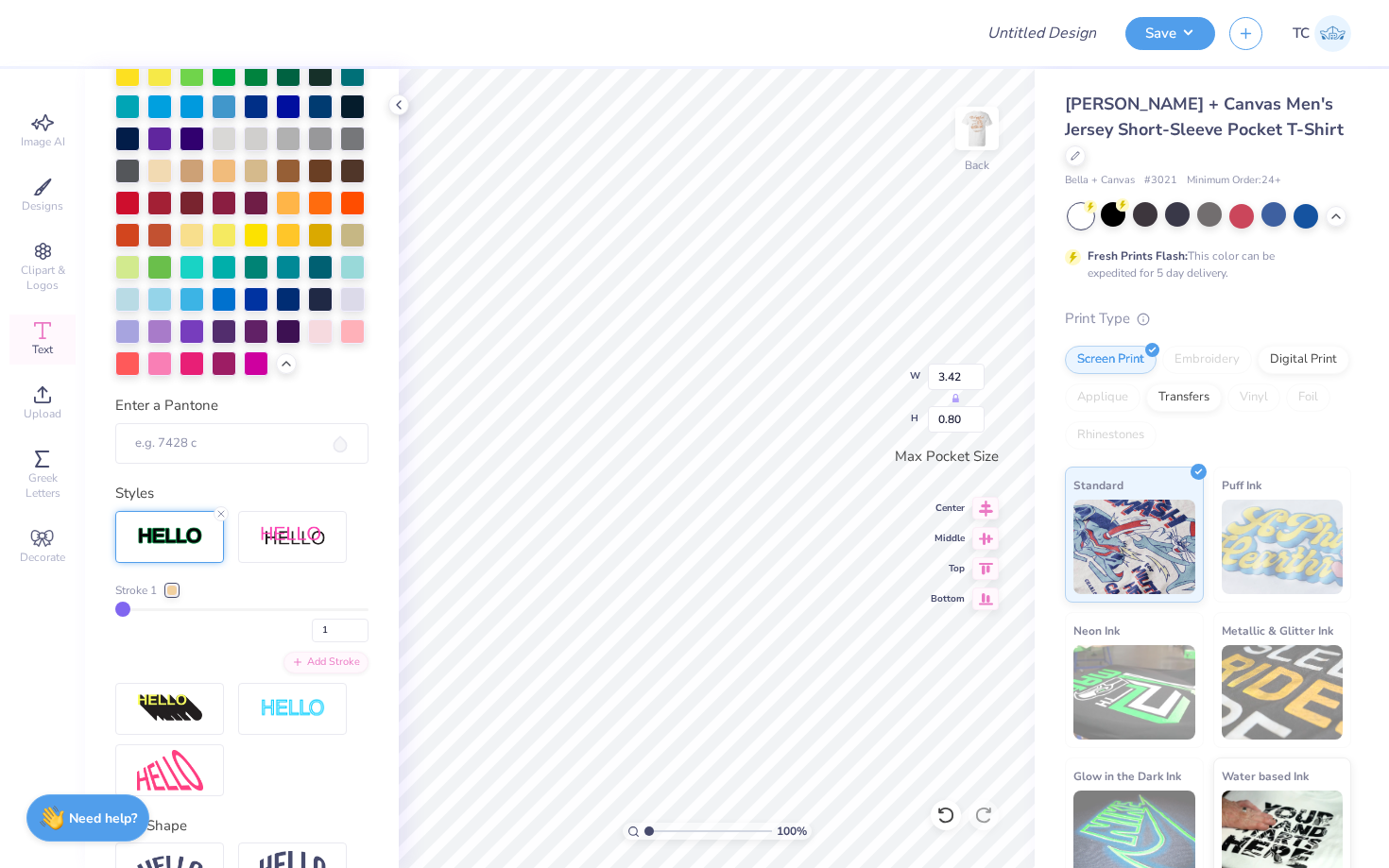 type on "3.40" 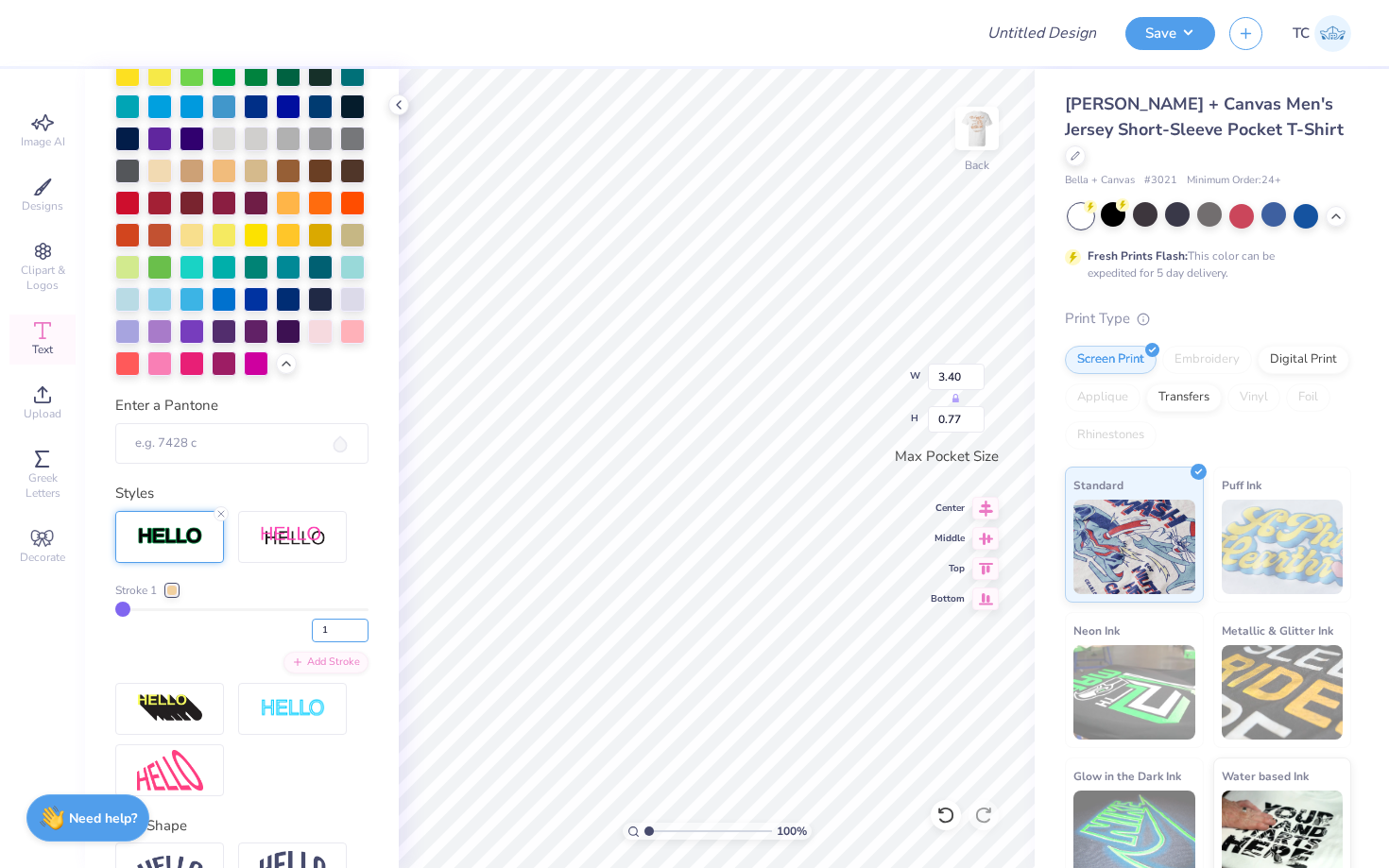 click on "Personalized Names Personalized Numbers Text Tool  Add Font Font American Scribe Format Text colors Color Enter a Pantone Styles Stroke 1 1  Add Stroke Text Shape" at bounding box center (242, 468) 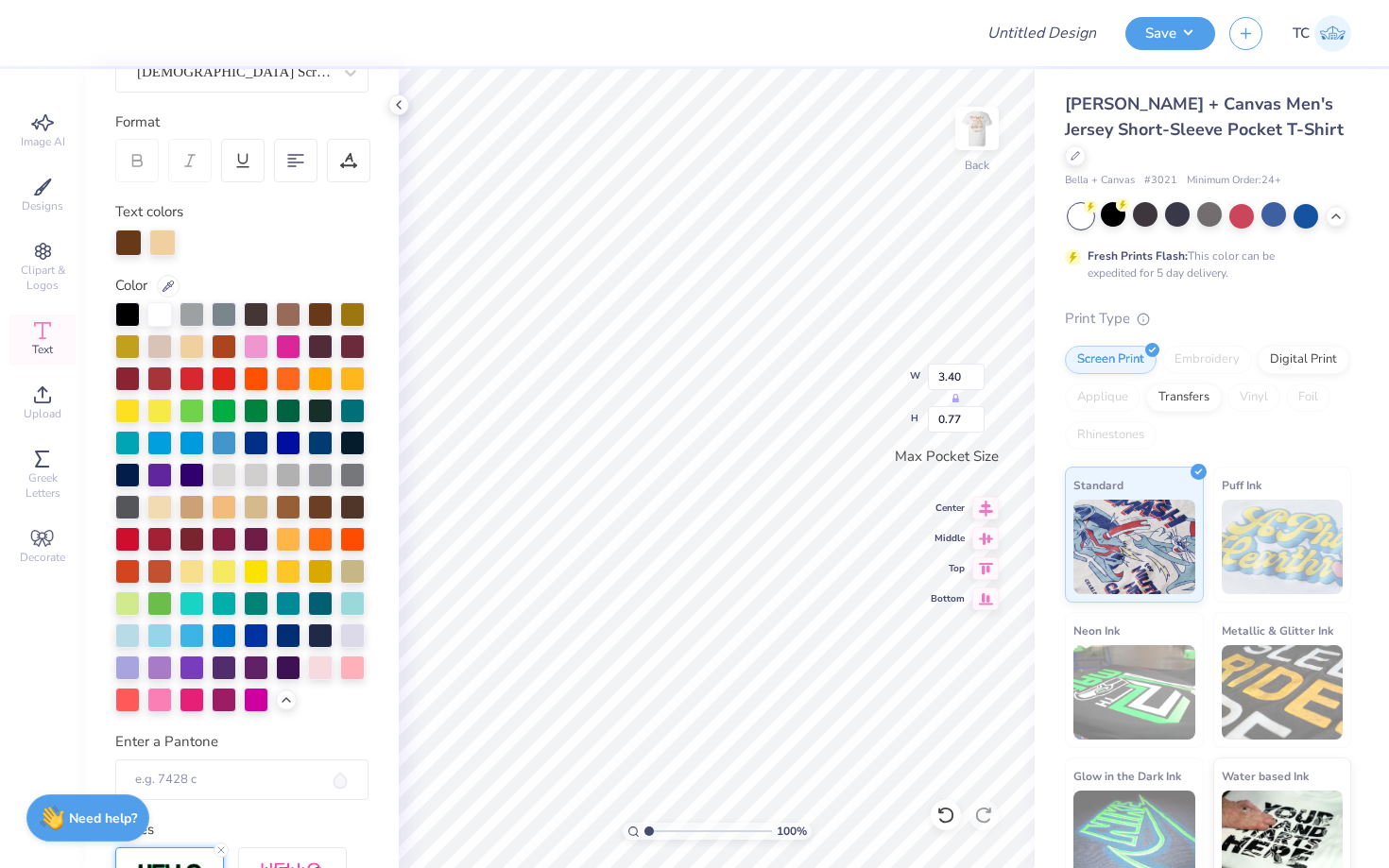 scroll, scrollTop: 0, scrollLeft: 0, axis: both 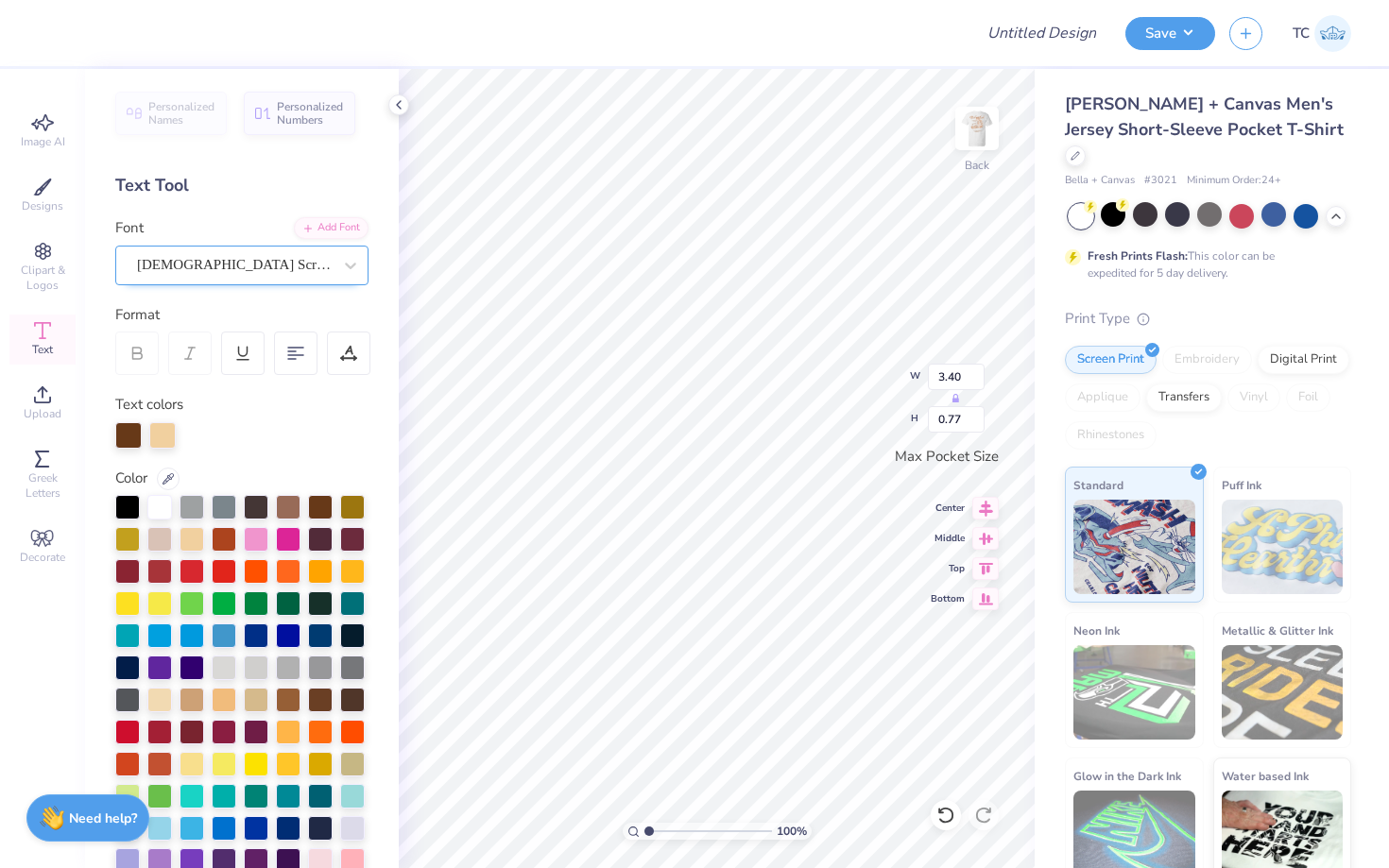 click on "[DEMOGRAPHIC_DATA] Scribe" at bounding box center [234, 264] 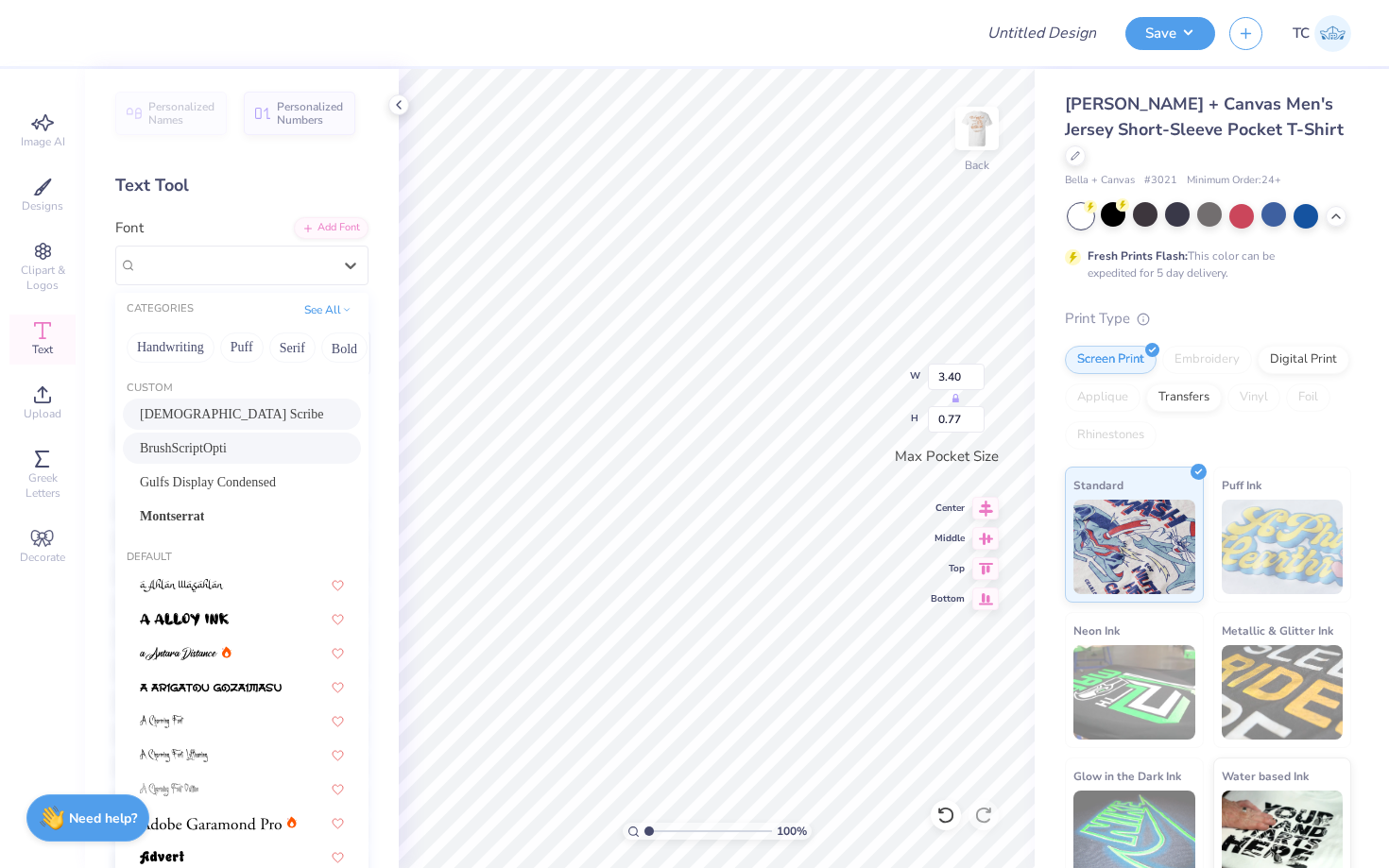 click on "BrushScriptOpti" at bounding box center [183, 448] 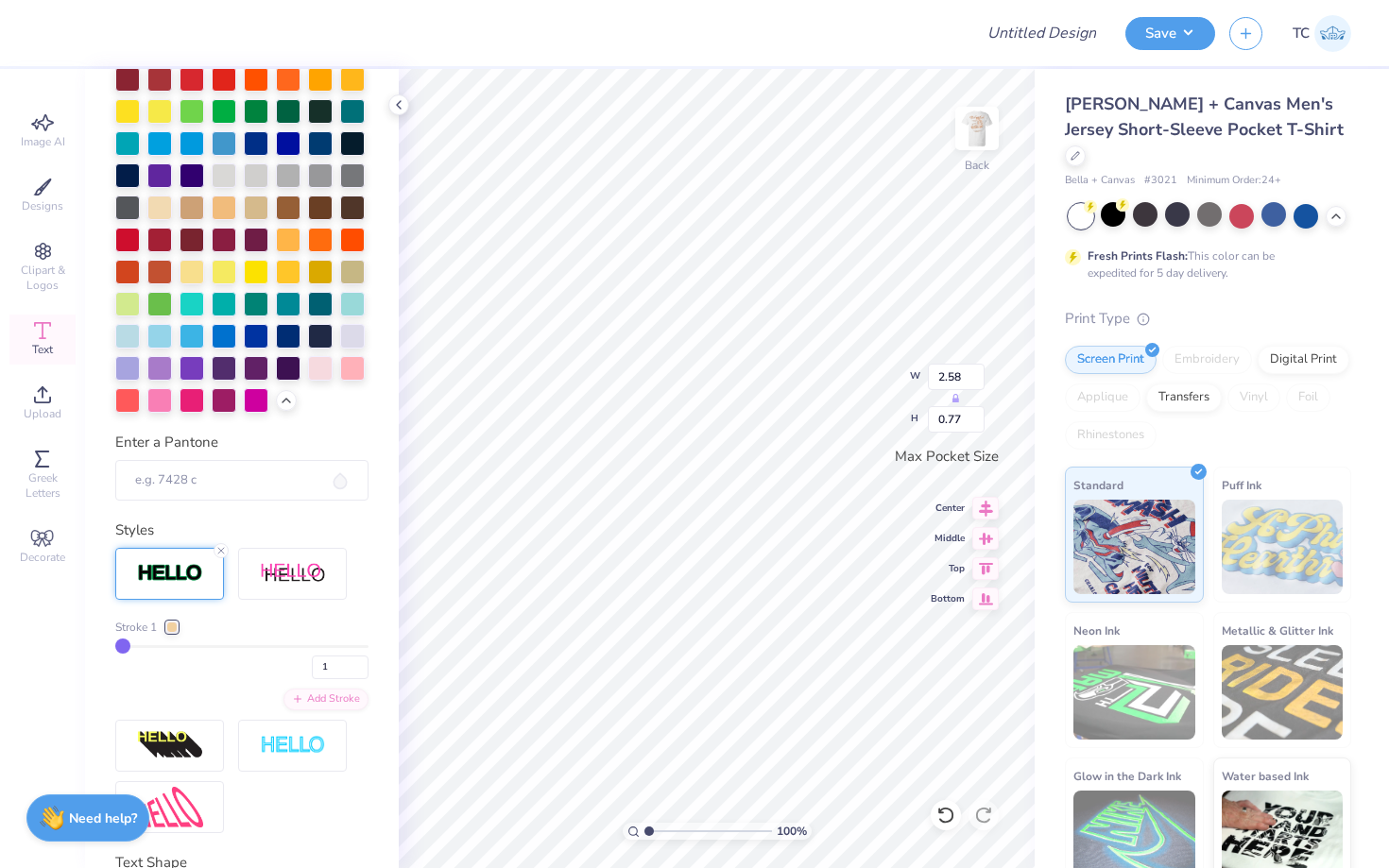 scroll, scrollTop: 498, scrollLeft: 0, axis: vertical 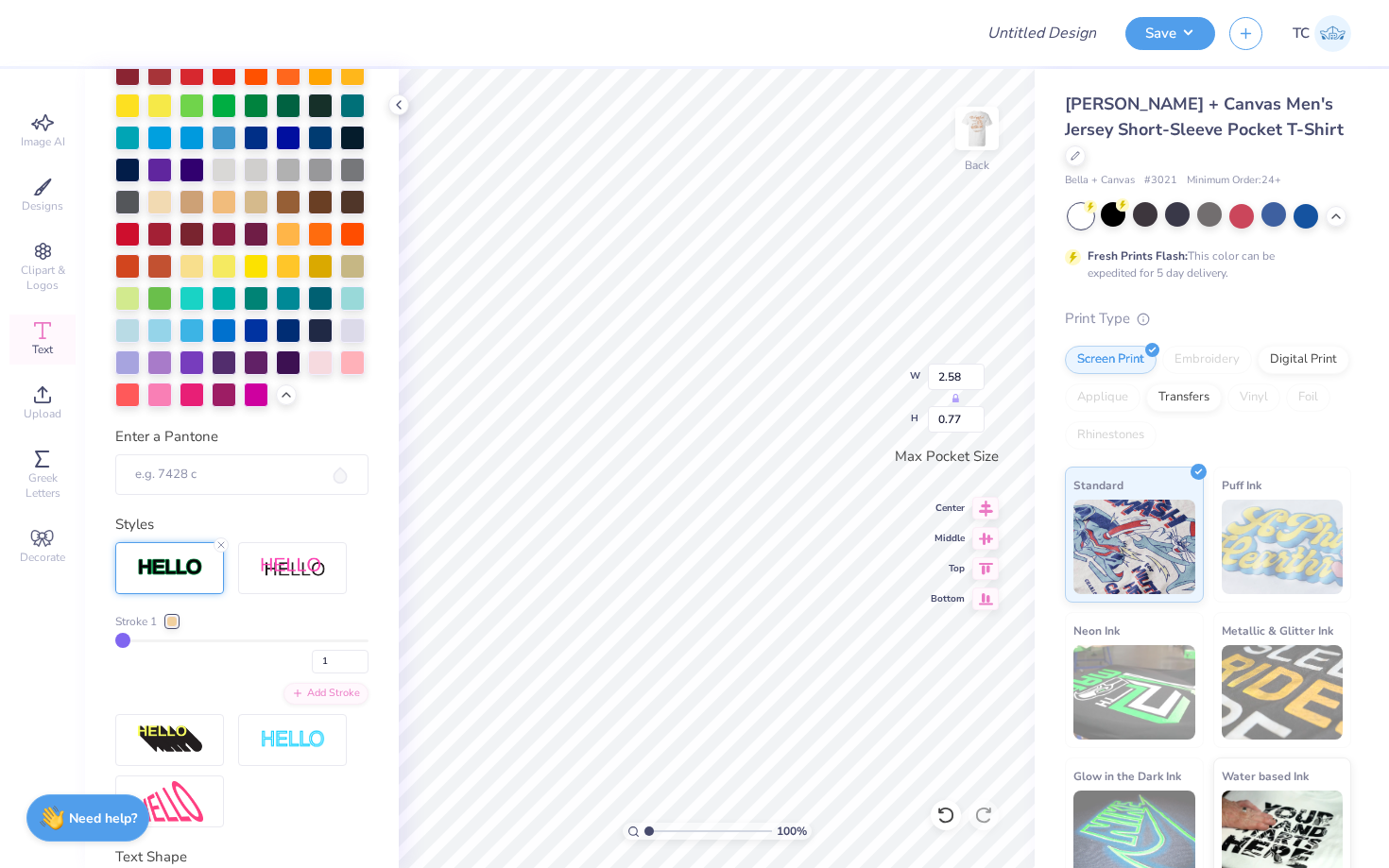 type on "2" 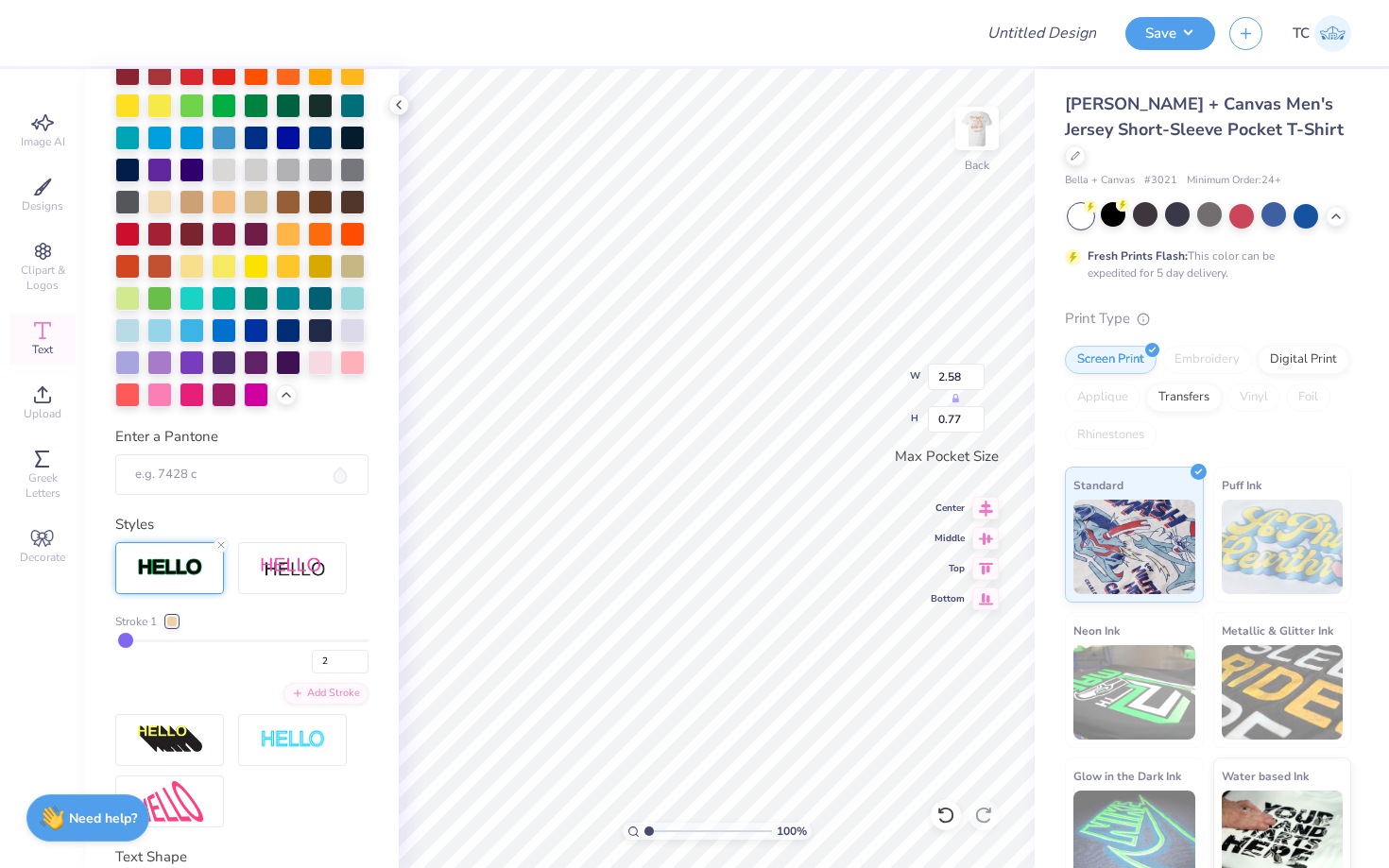 type on "3" 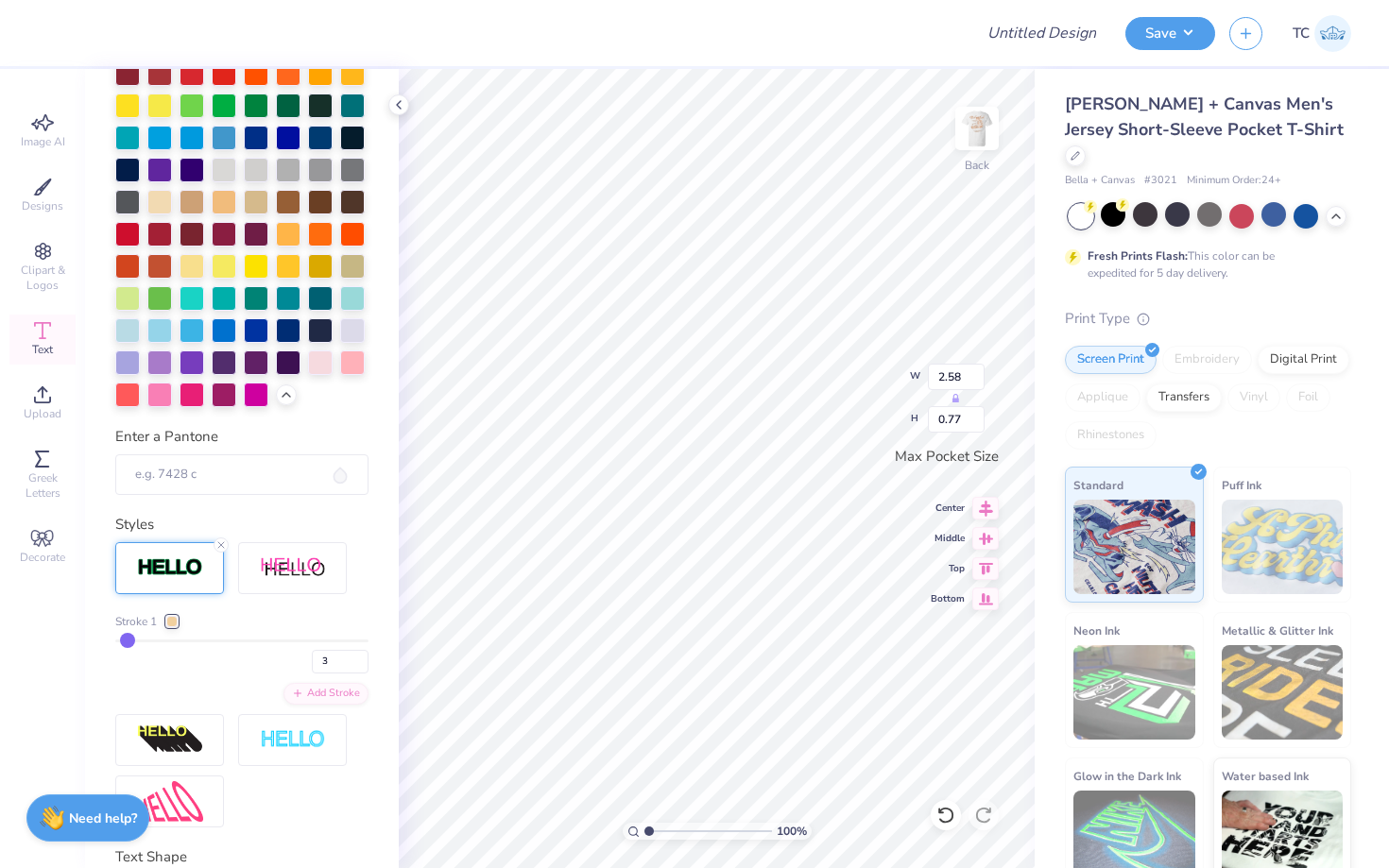 type on "4" 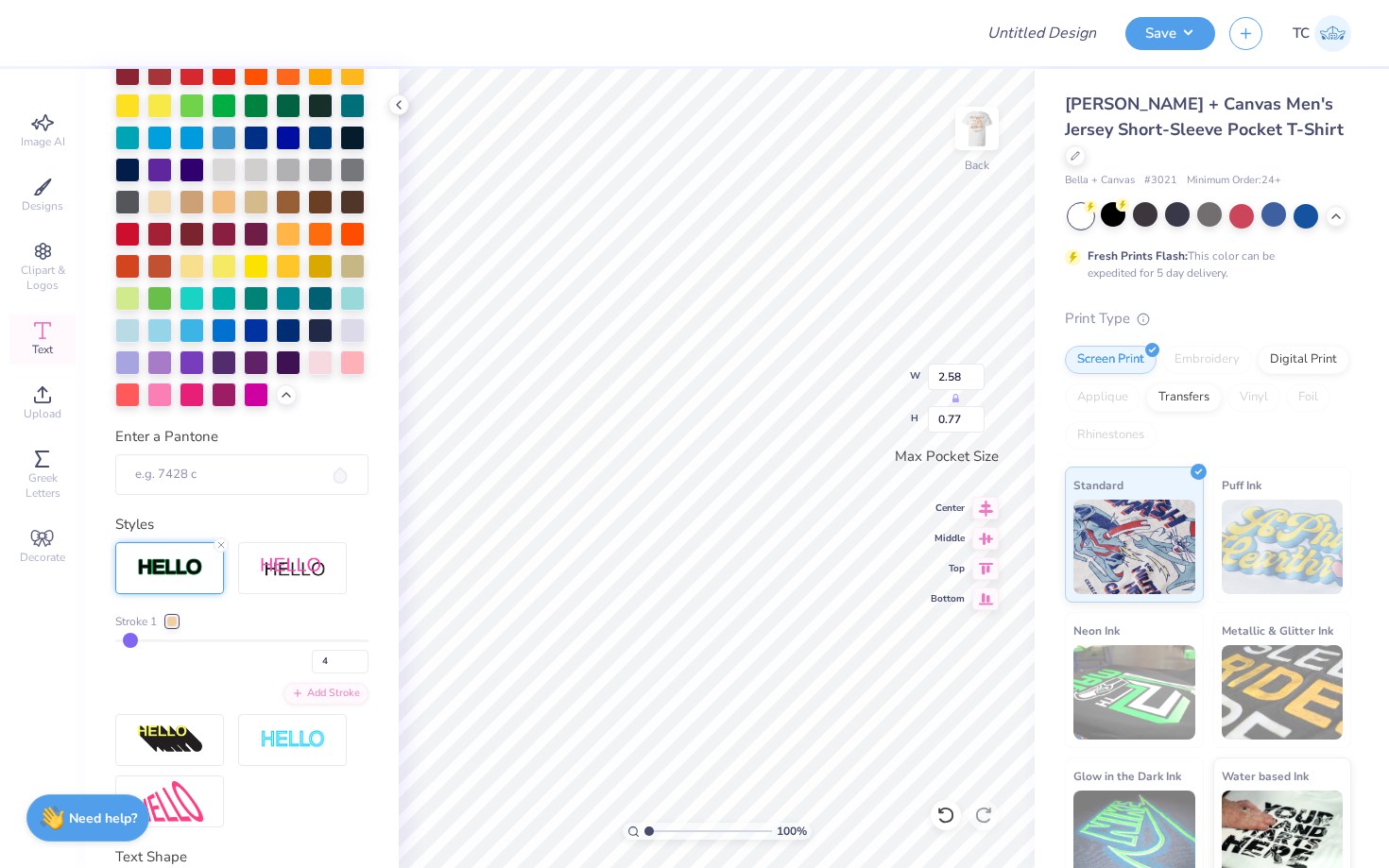 type on "3" 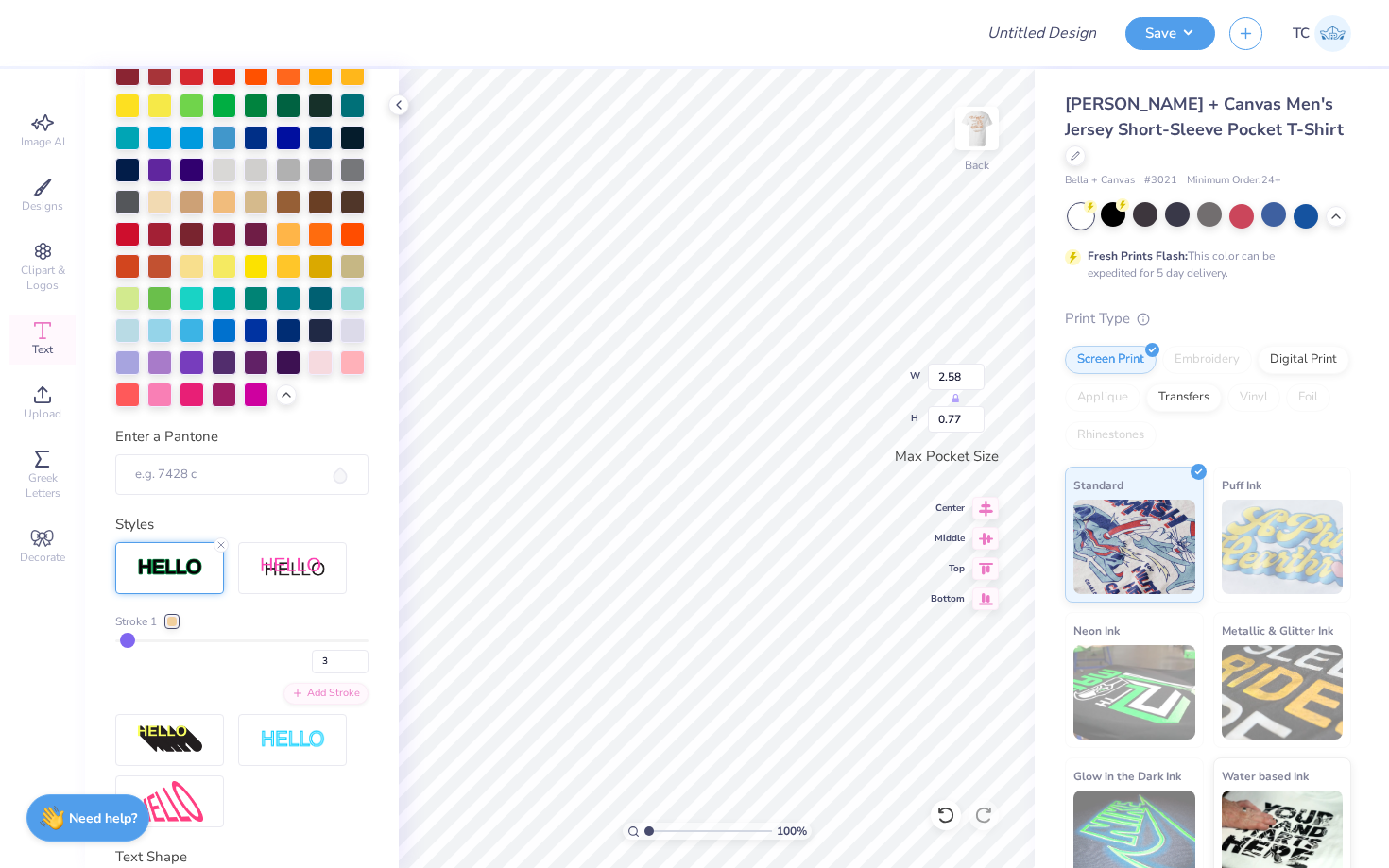 type 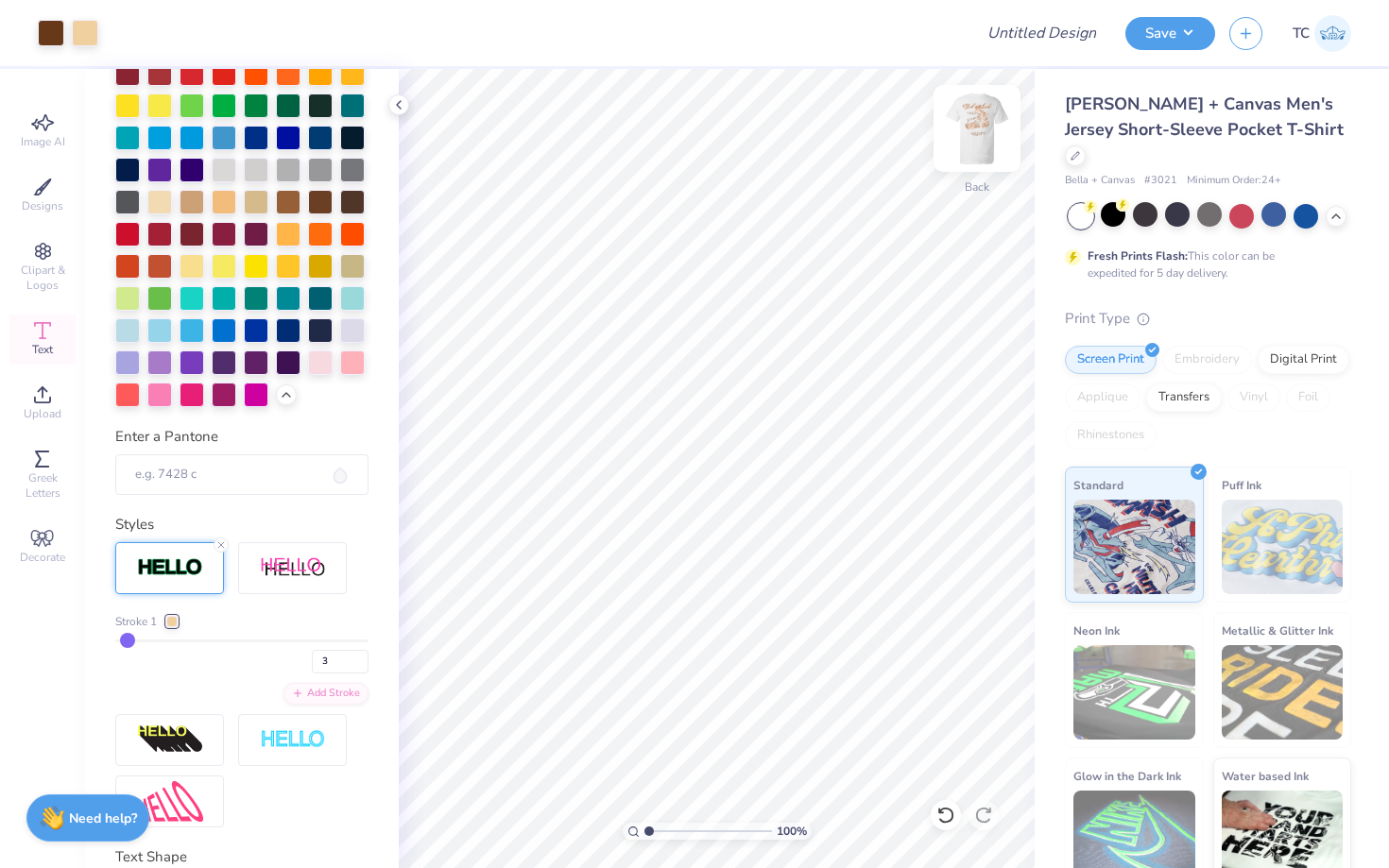click at bounding box center [977, 128] 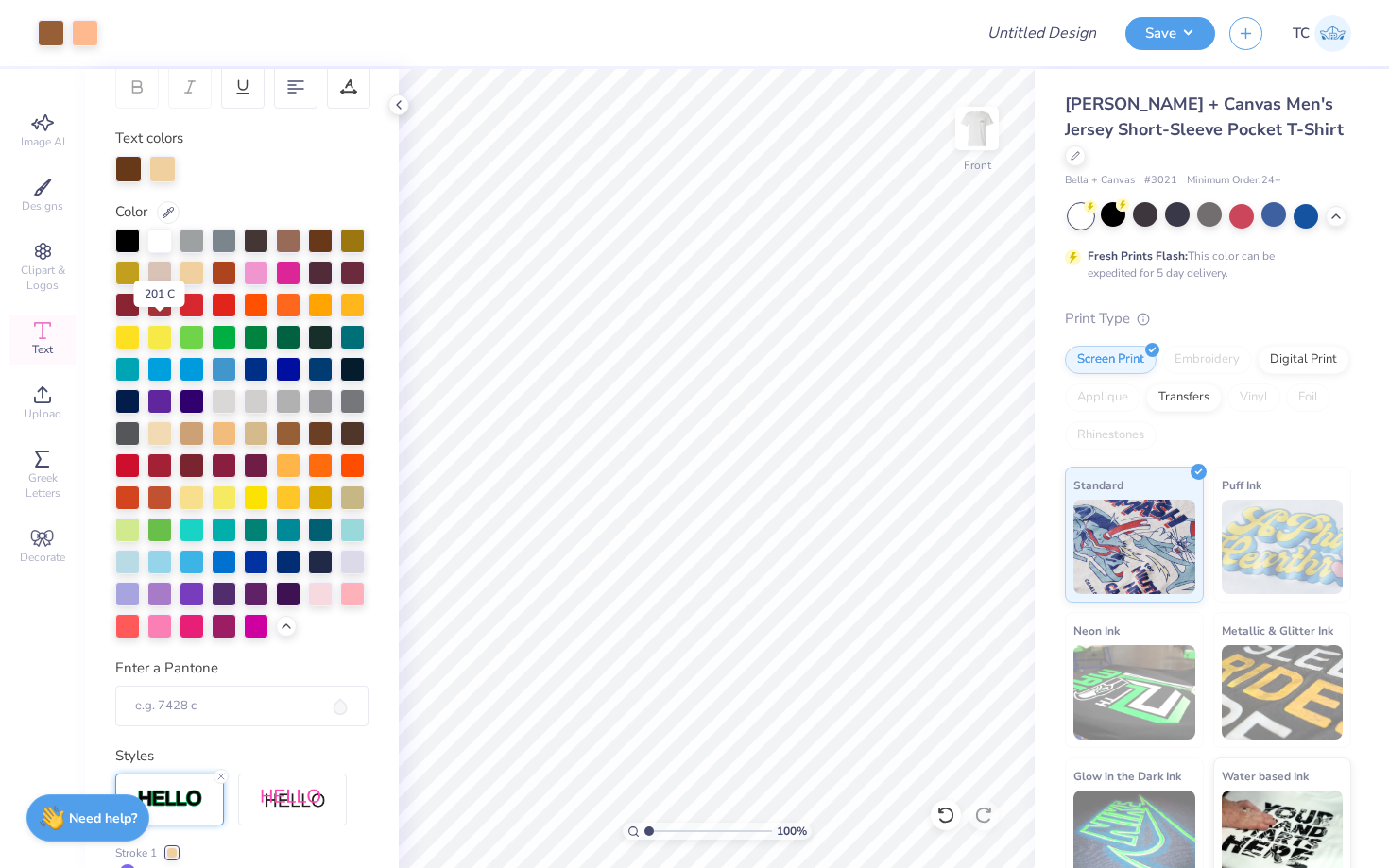 scroll, scrollTop: 35, scrollLeft: 0, axis: vertical 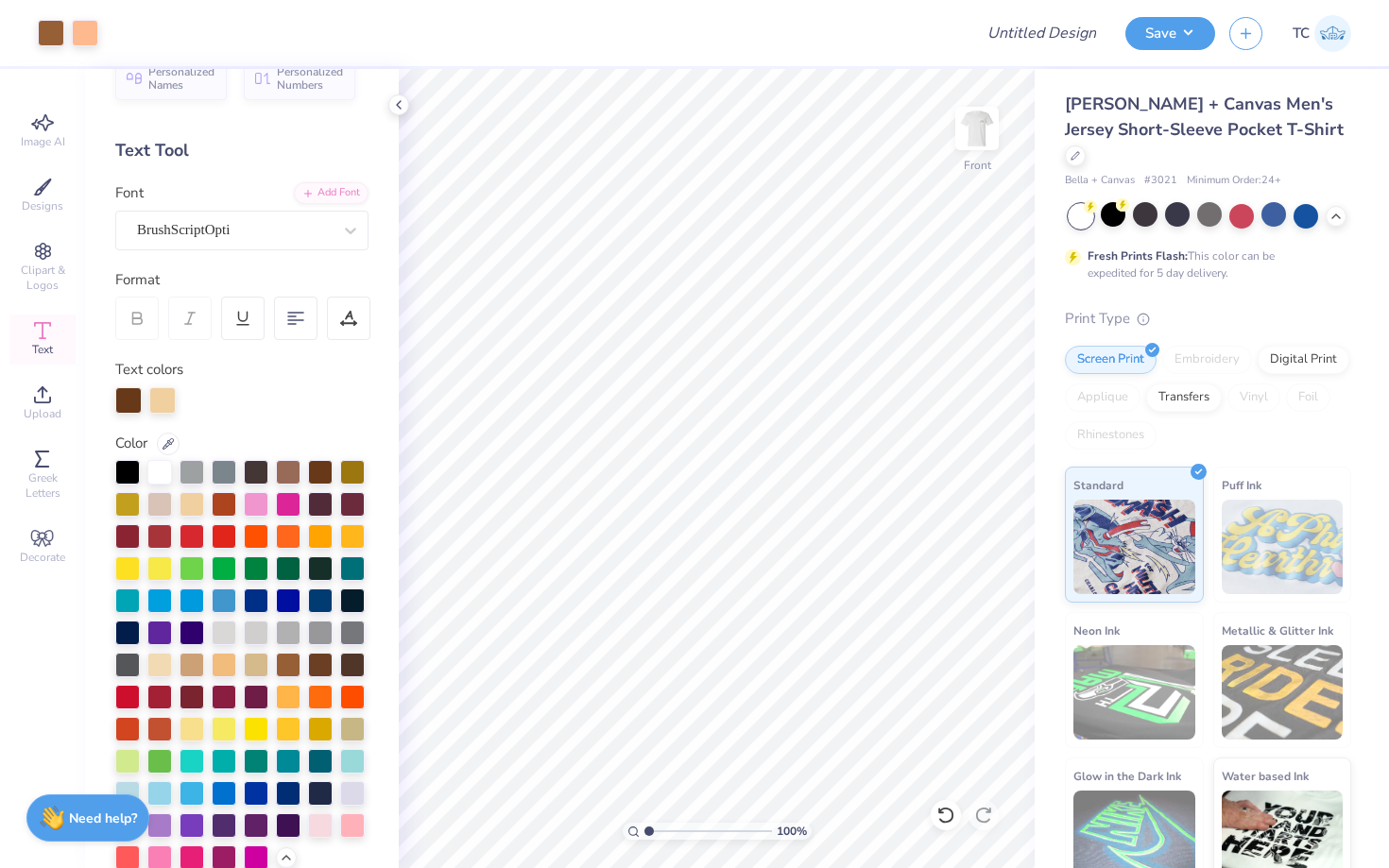 click on "Design Title" at bounding box center [1041, 33] 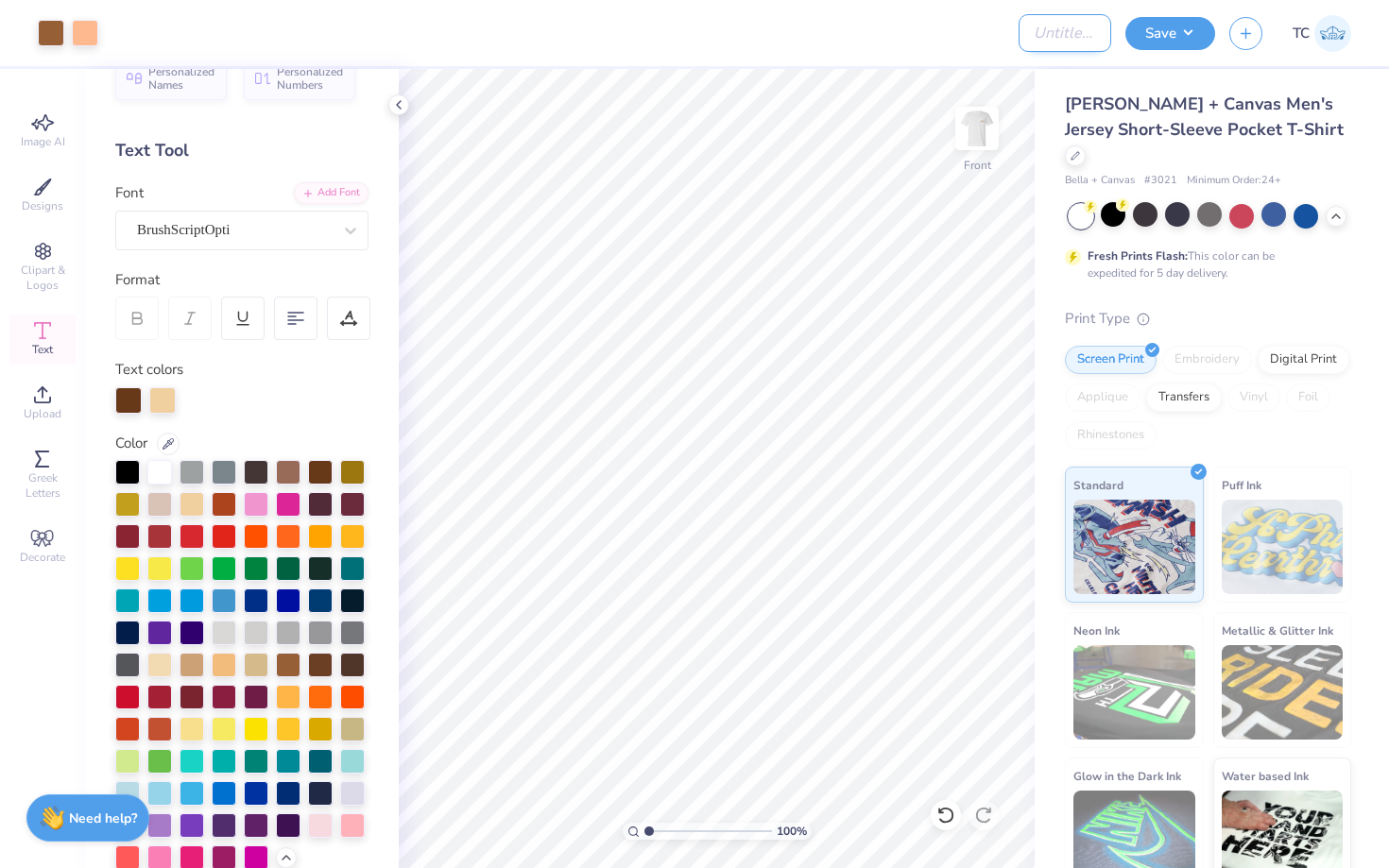 click on "Design Title" at bounding box center [1065, 33] 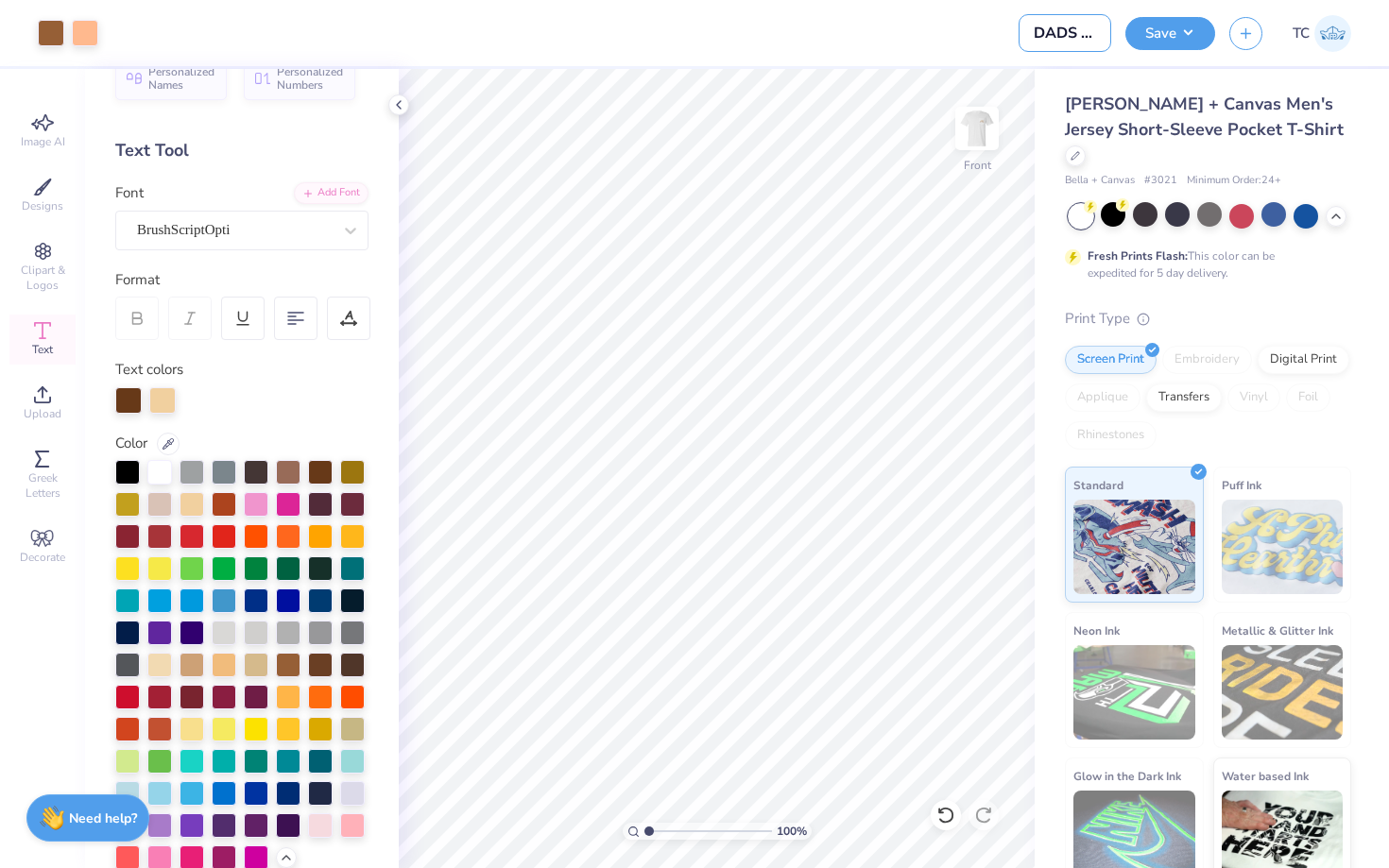 scroll, scrollTop: 0, scrollLeft: 3, axis: horizontal 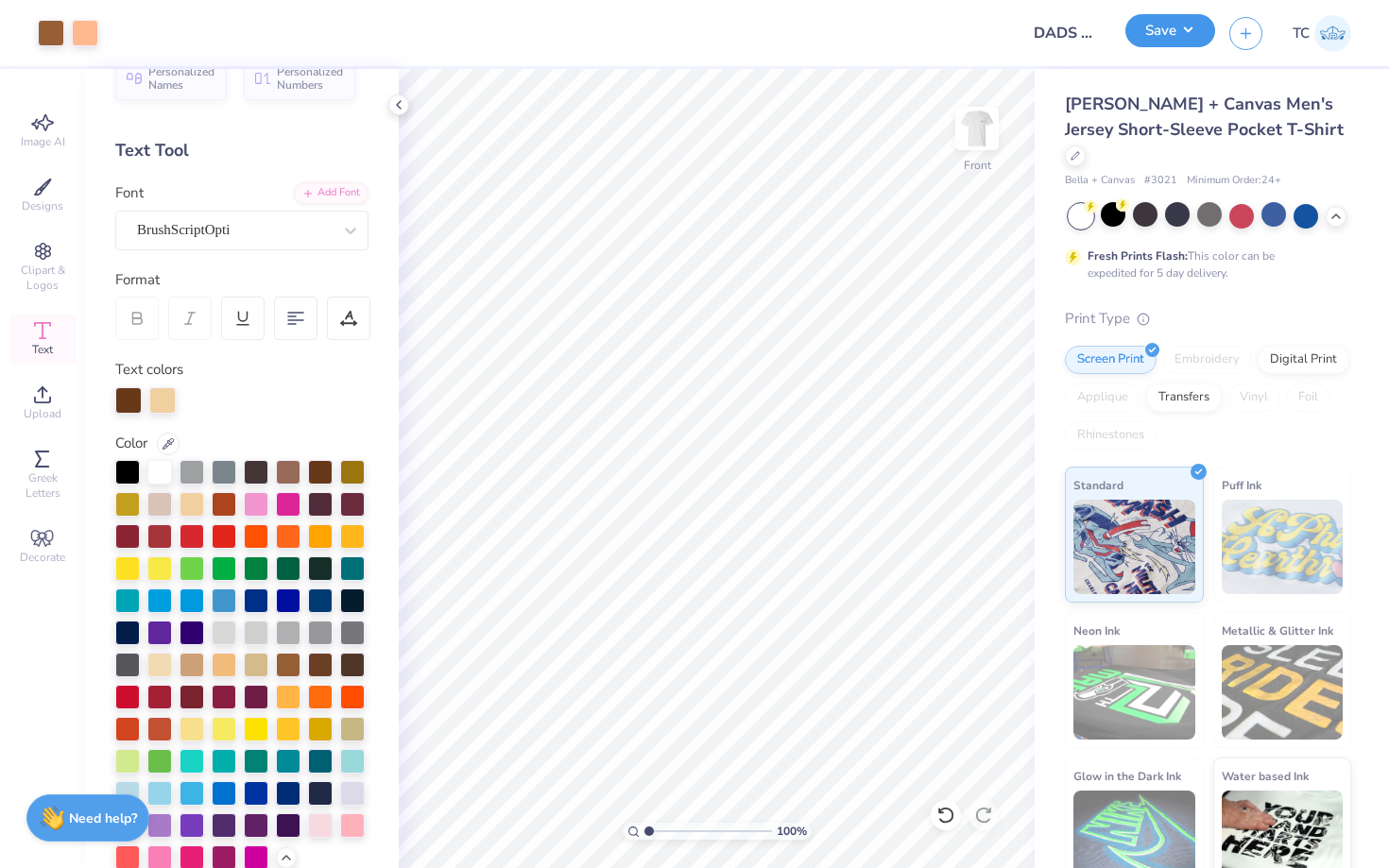 click on "Save" at bounding box center (1170, 30) 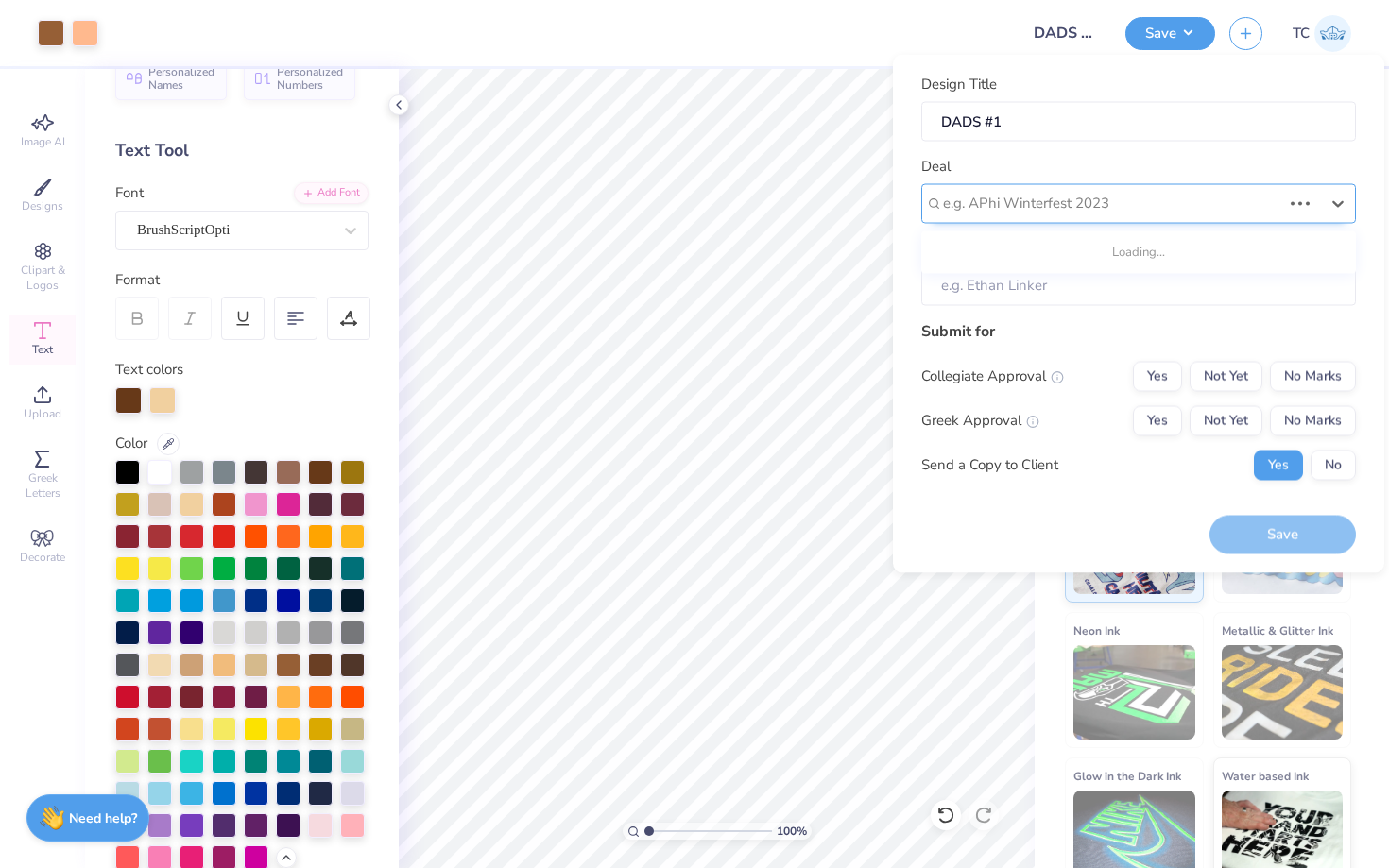 click at bounding box center [1112, 203] 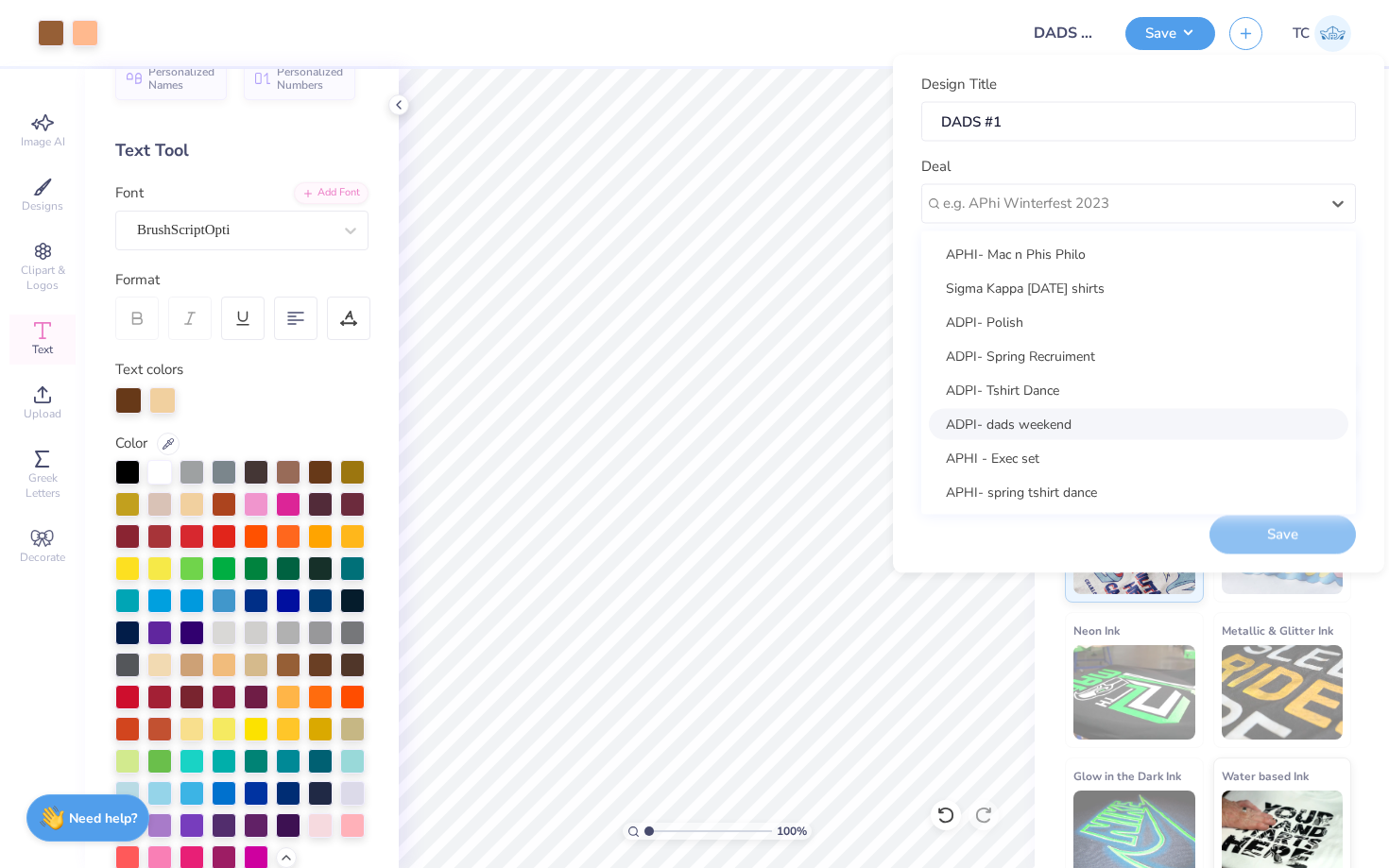 click on "ADPI- dads weekend" at bounding box center (1139, 423) 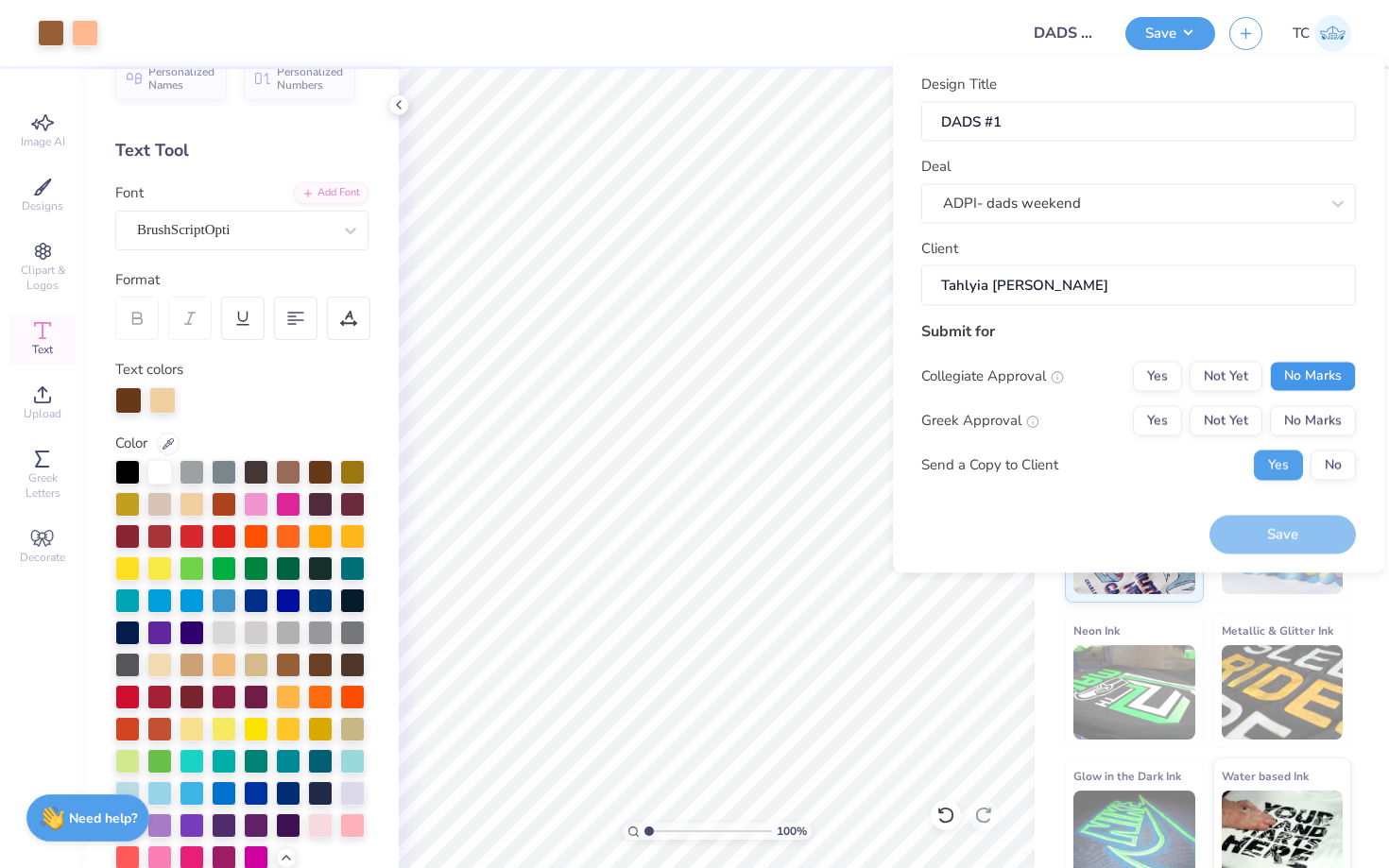 click on "No Marks" at bounding box center [1312, 376] 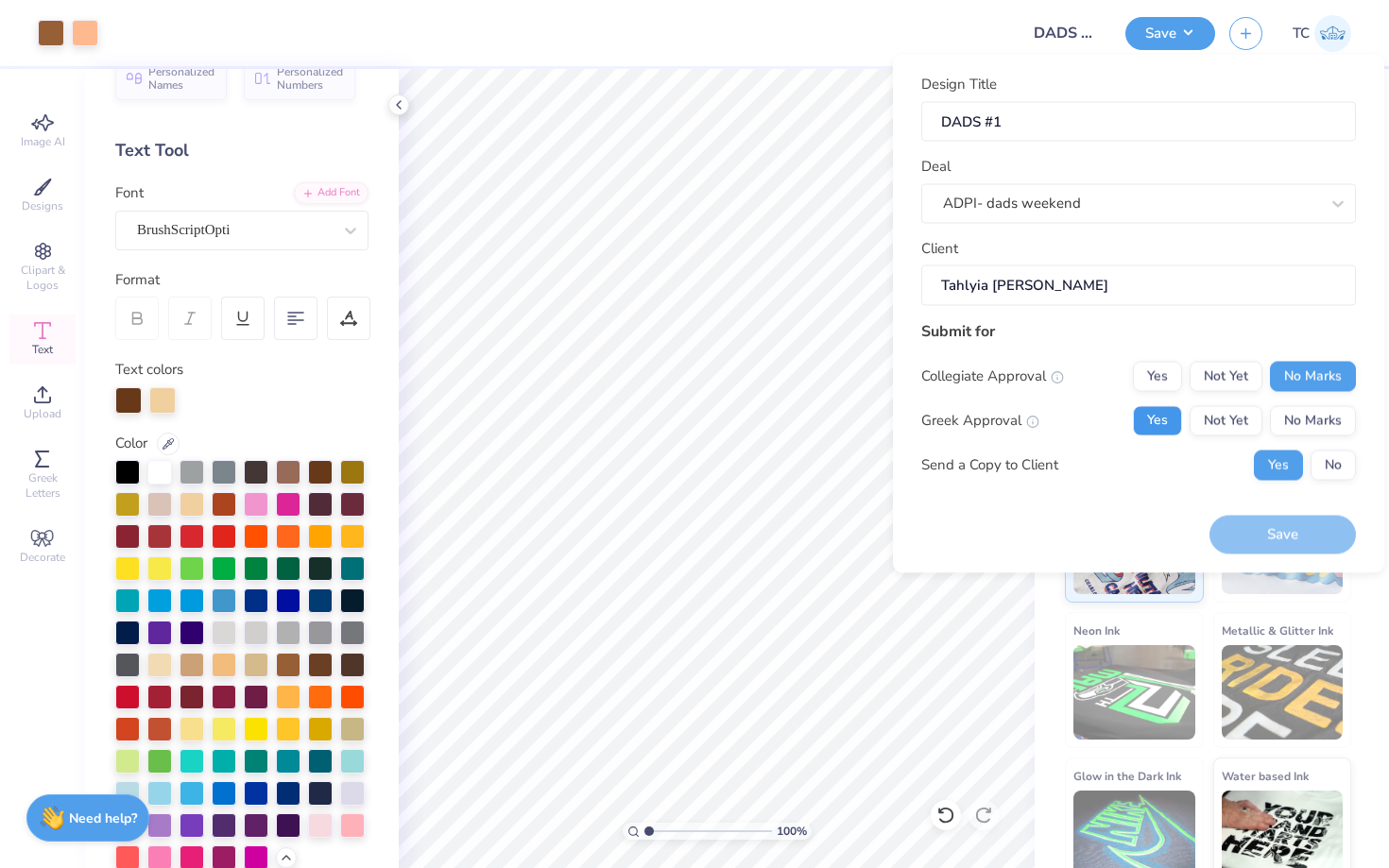 click on "Yes" at bounding box center [1158, 420] 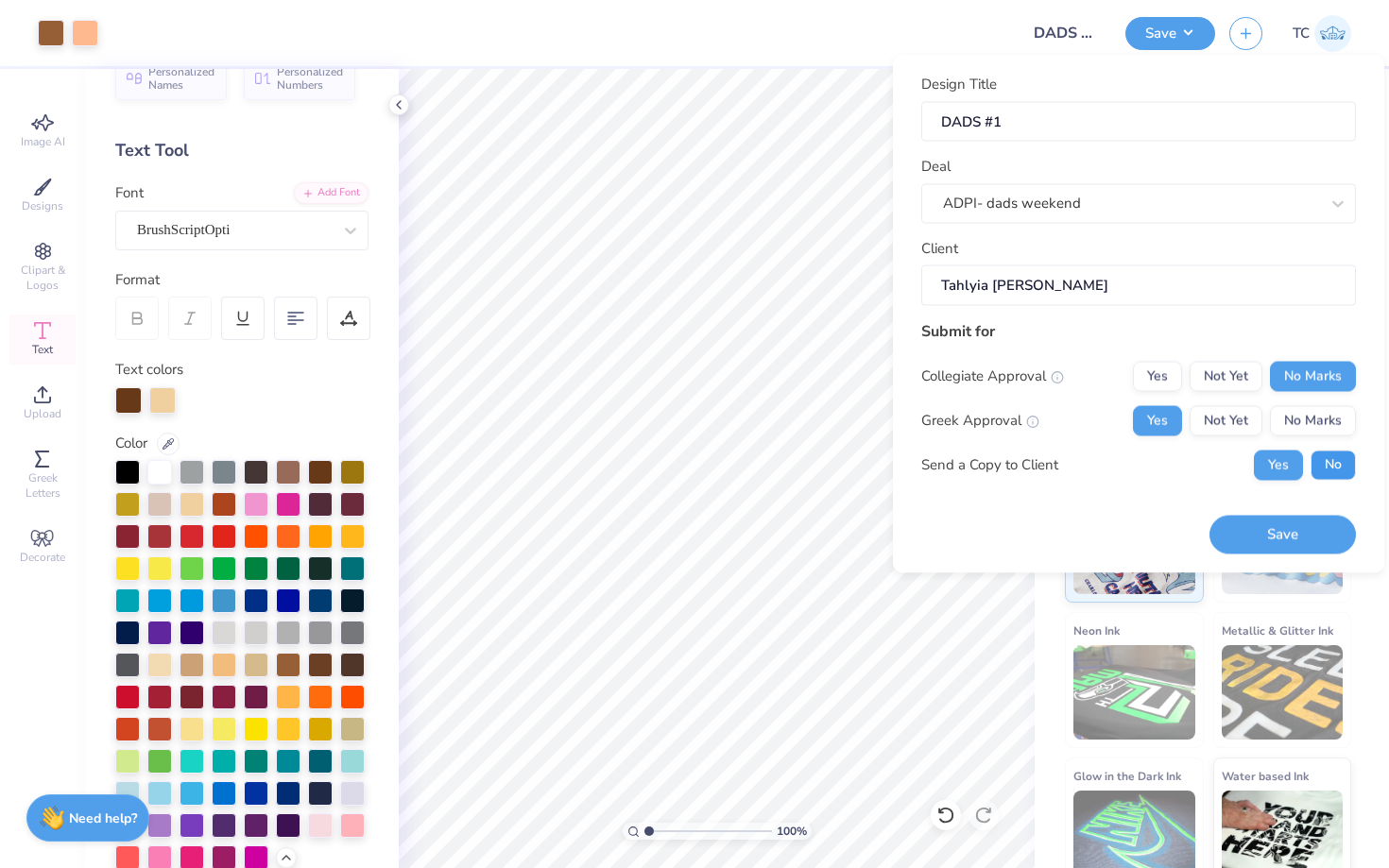 click on "No" at bounding box center [1333, 465] 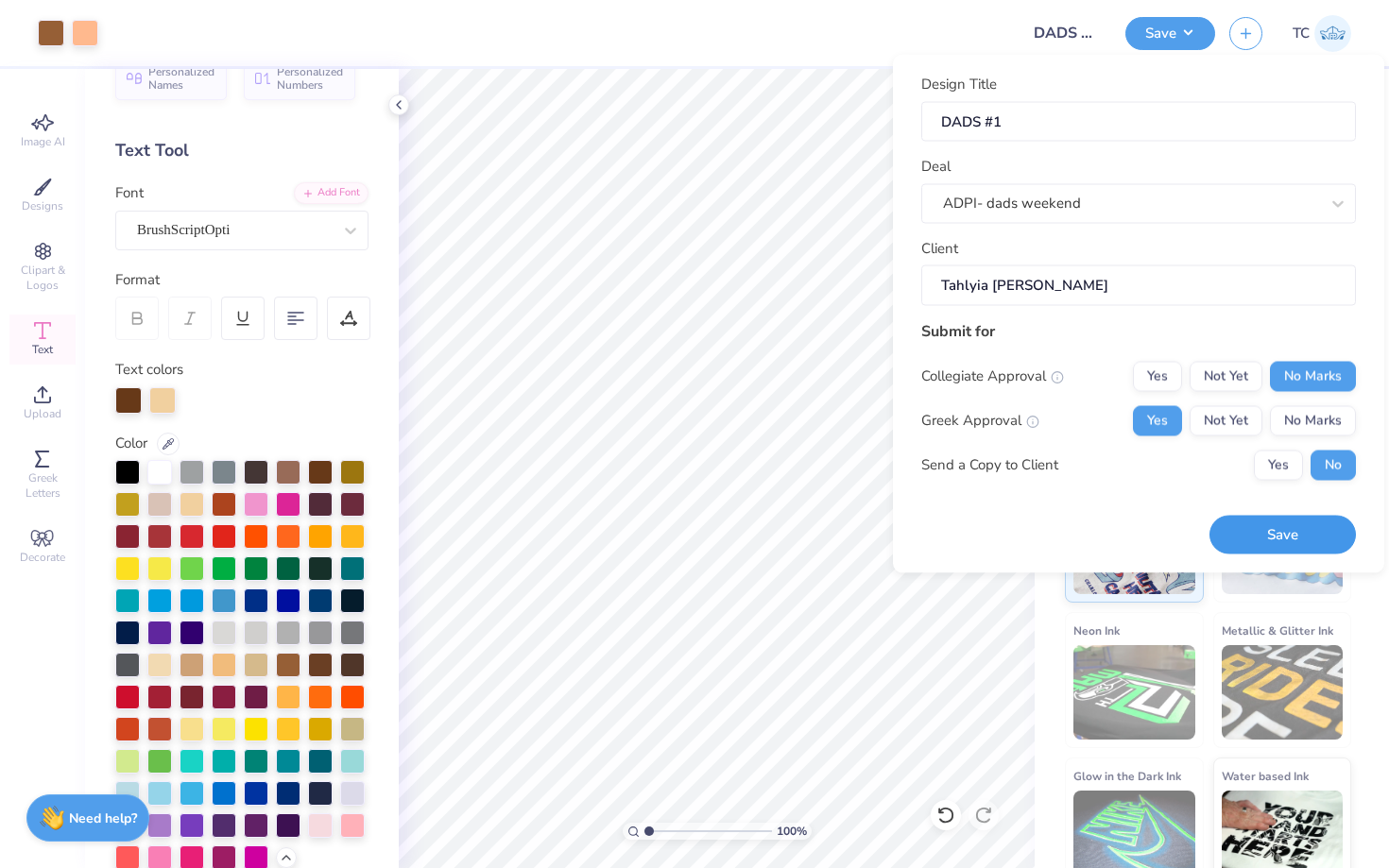 click on "Save" at bounding box center (1282, 535) 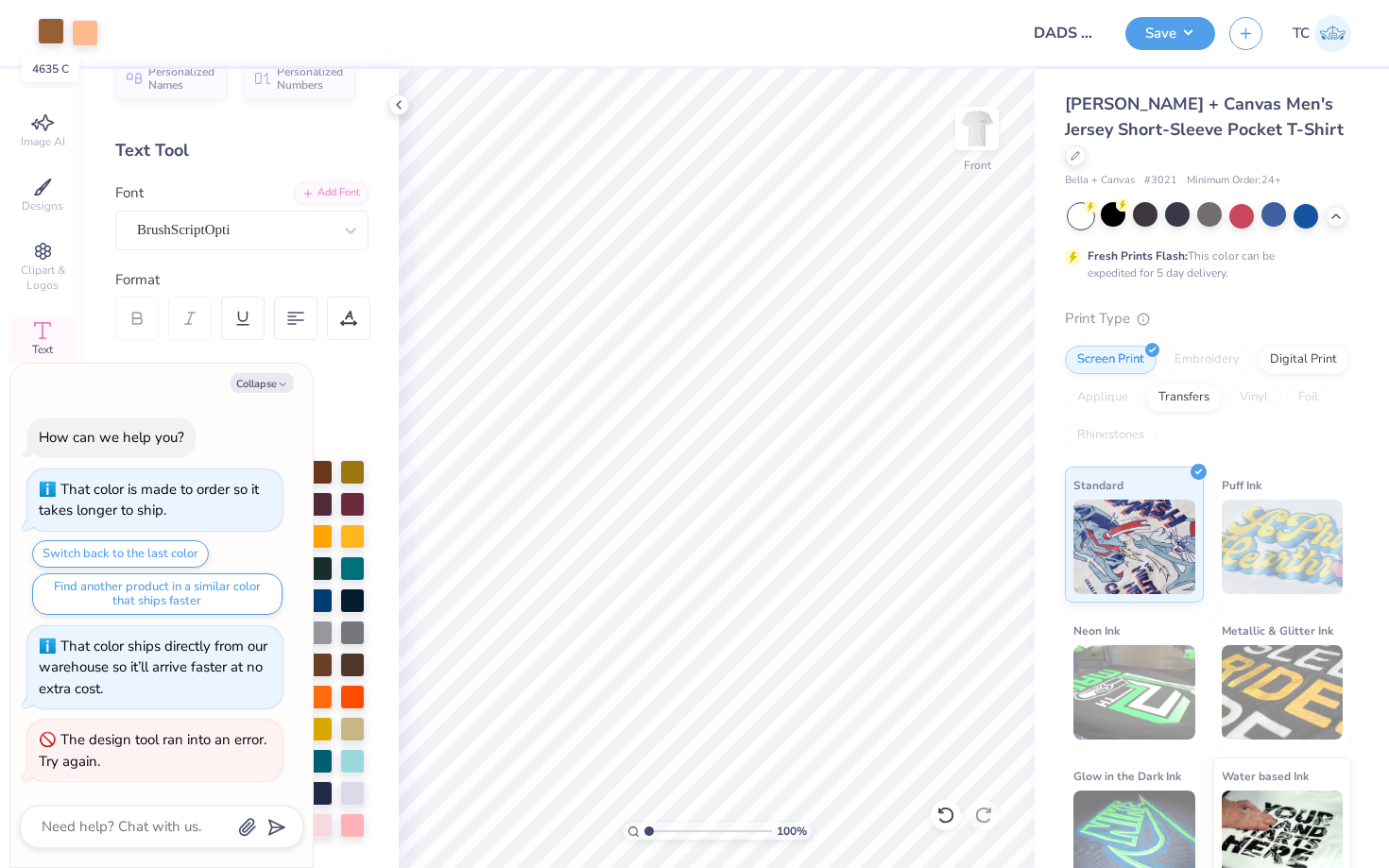 click at bounding box center [51, 31] 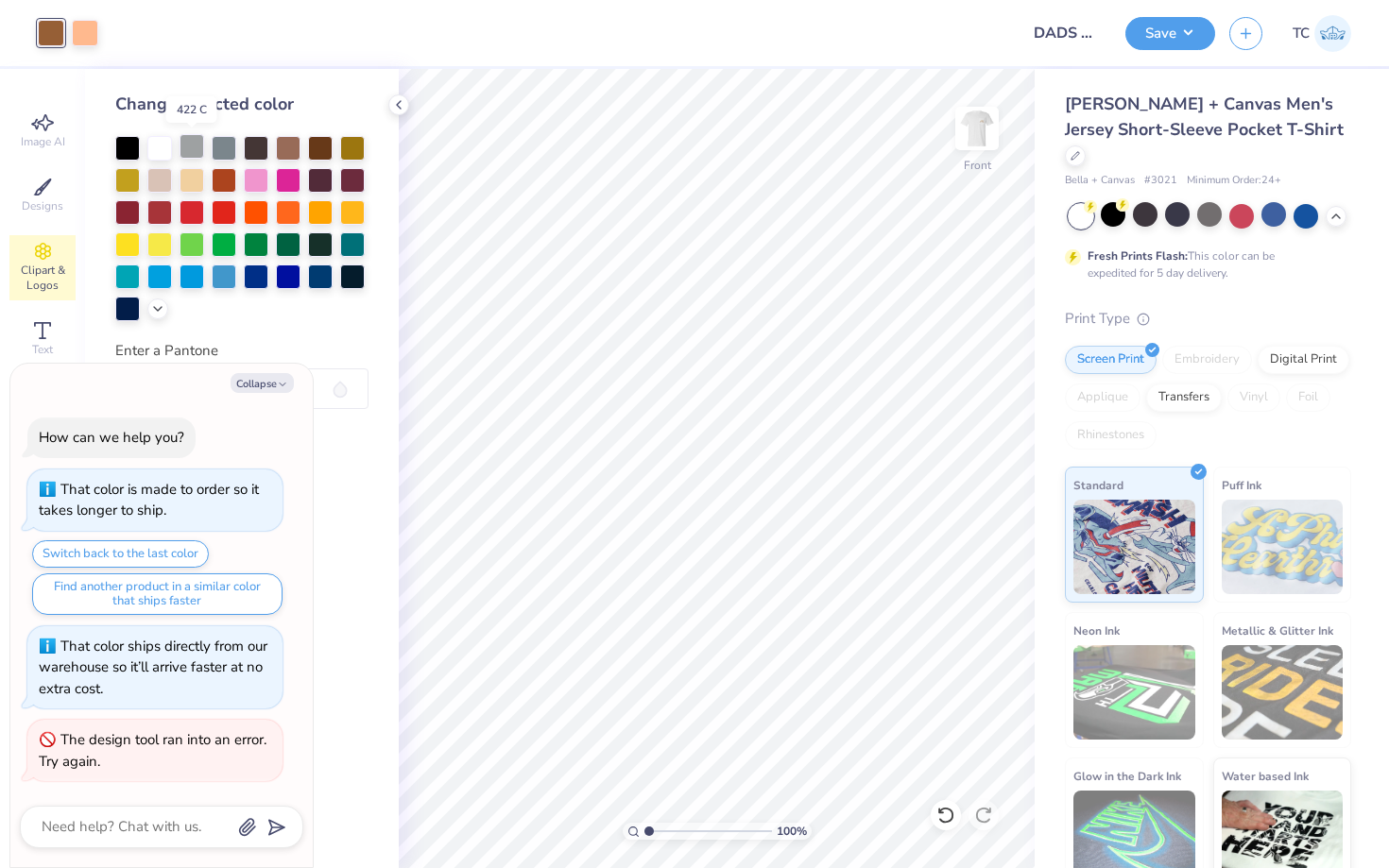 click at bounding box center (192, 146) 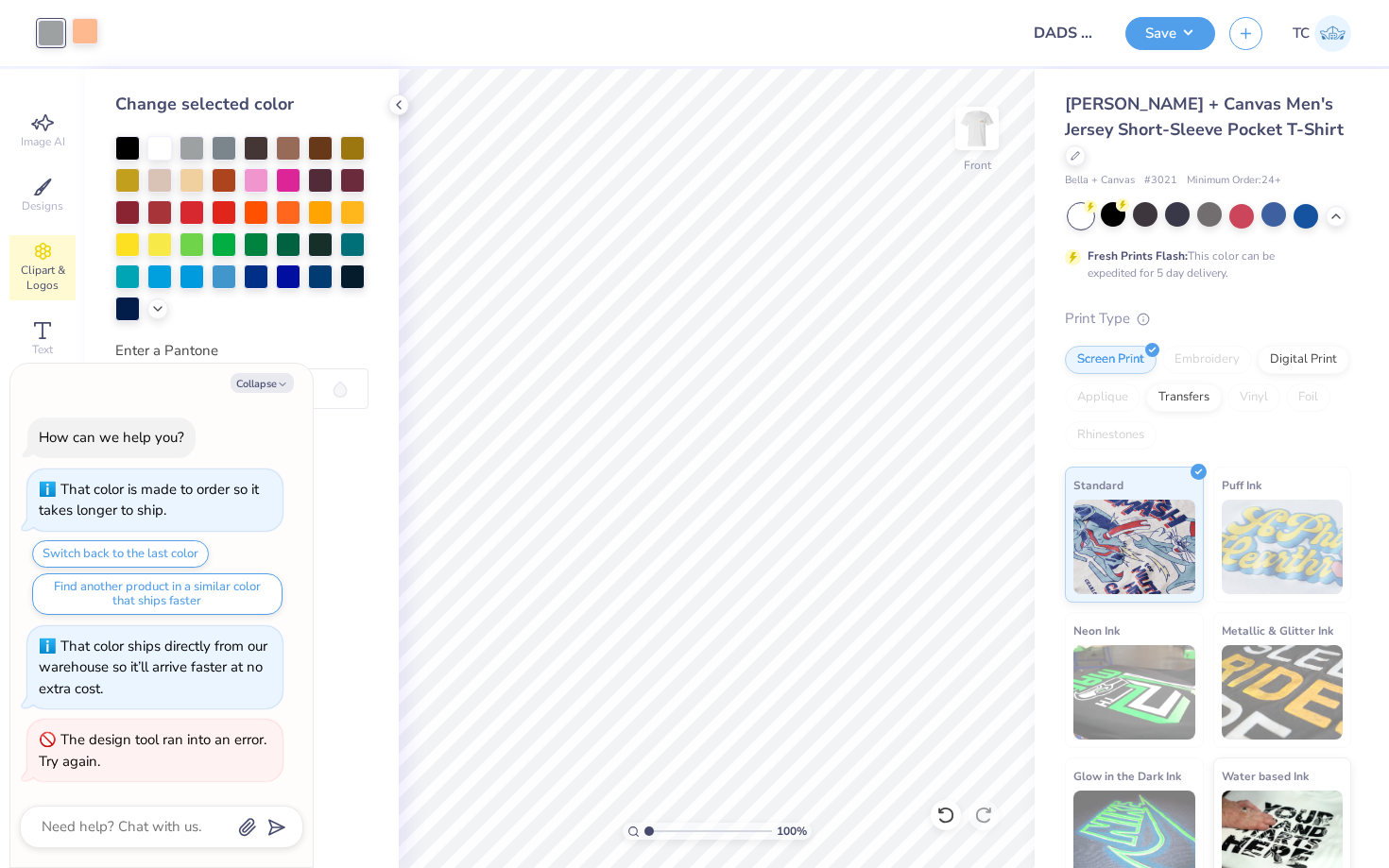 click at bounding box center [85, 31] 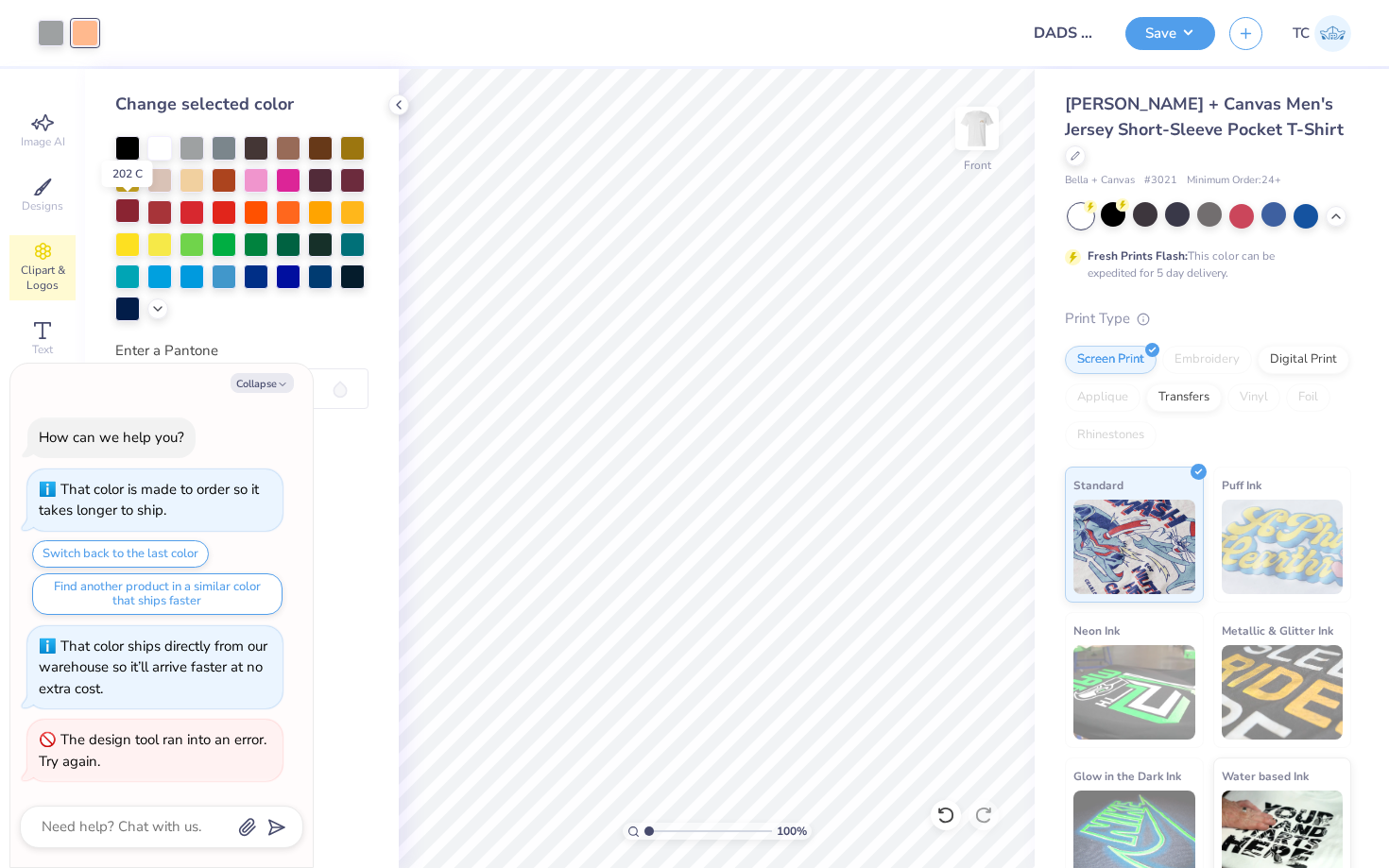 click at bounding box center (128, 211) 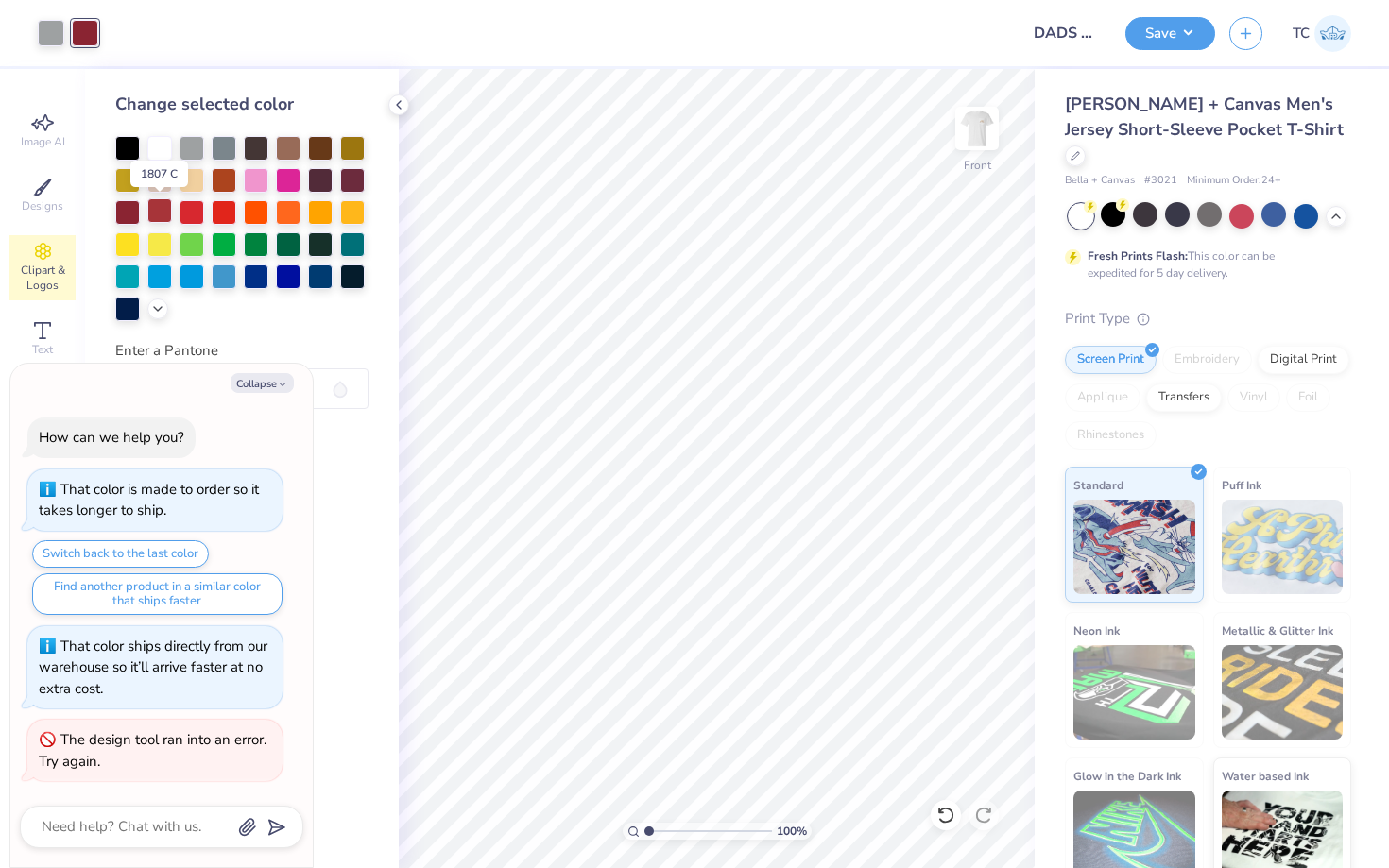 click at bounding box center [160, 211] 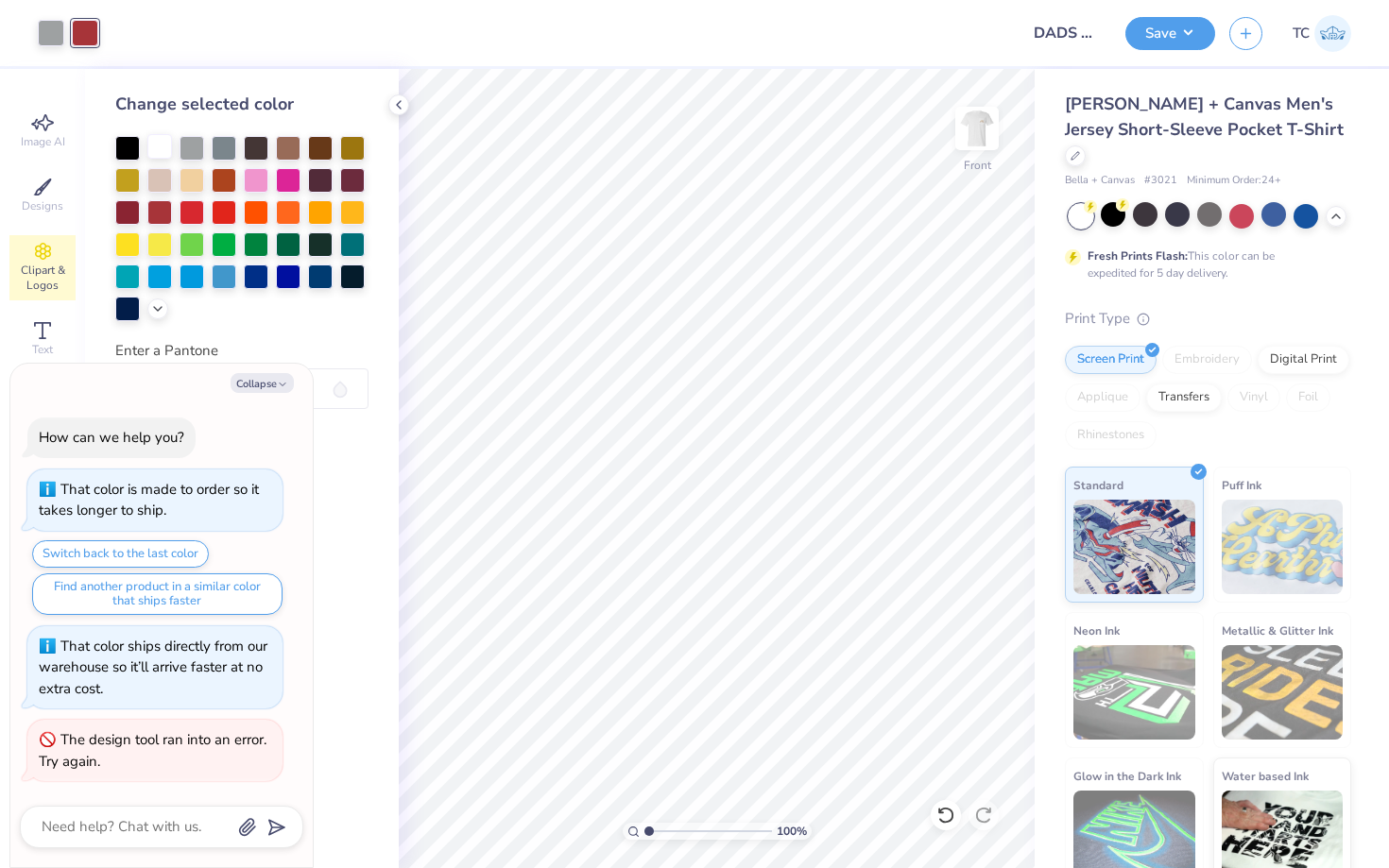 click at bounding box center [160, 146] 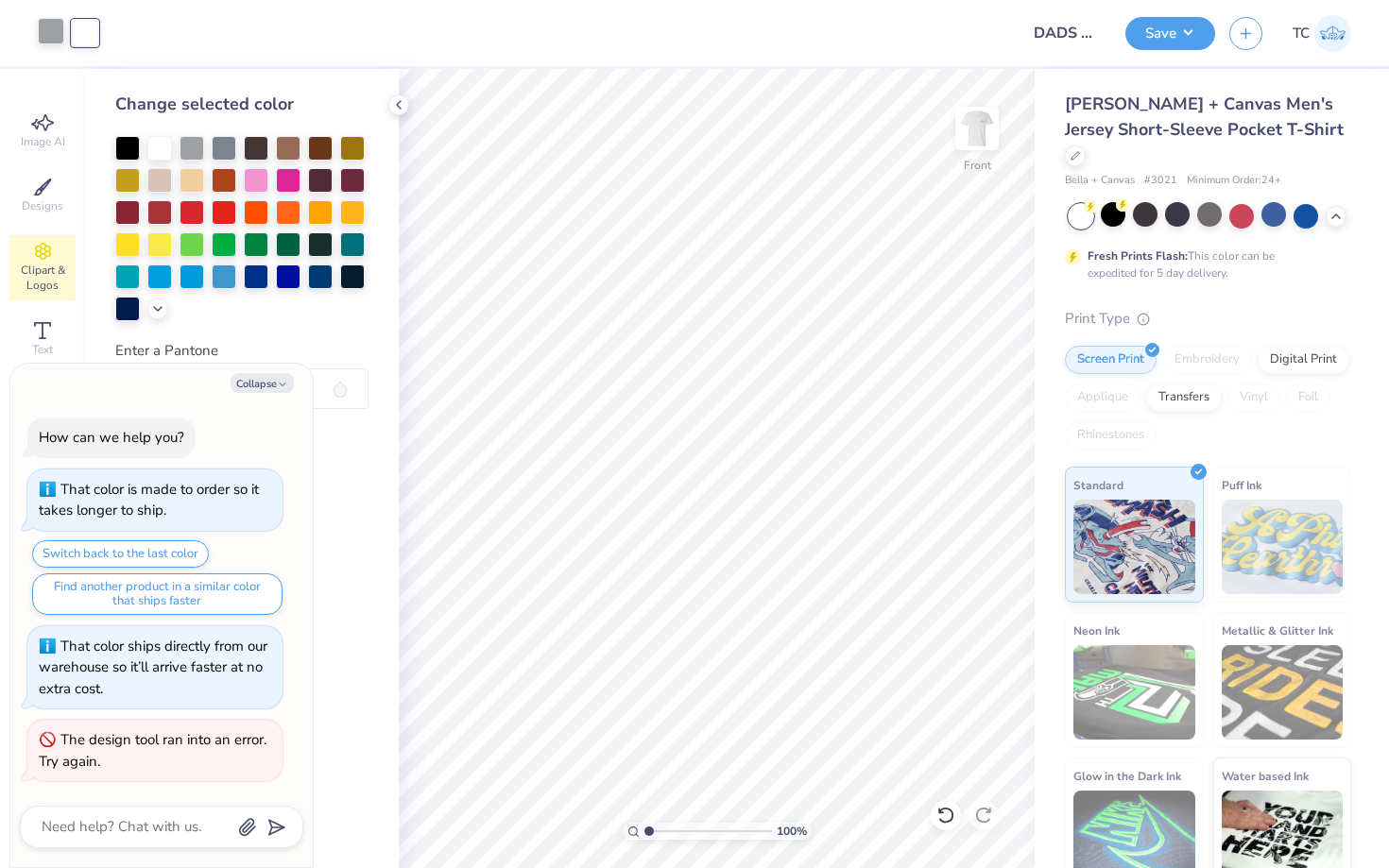 click at bounding box center [51, 31] 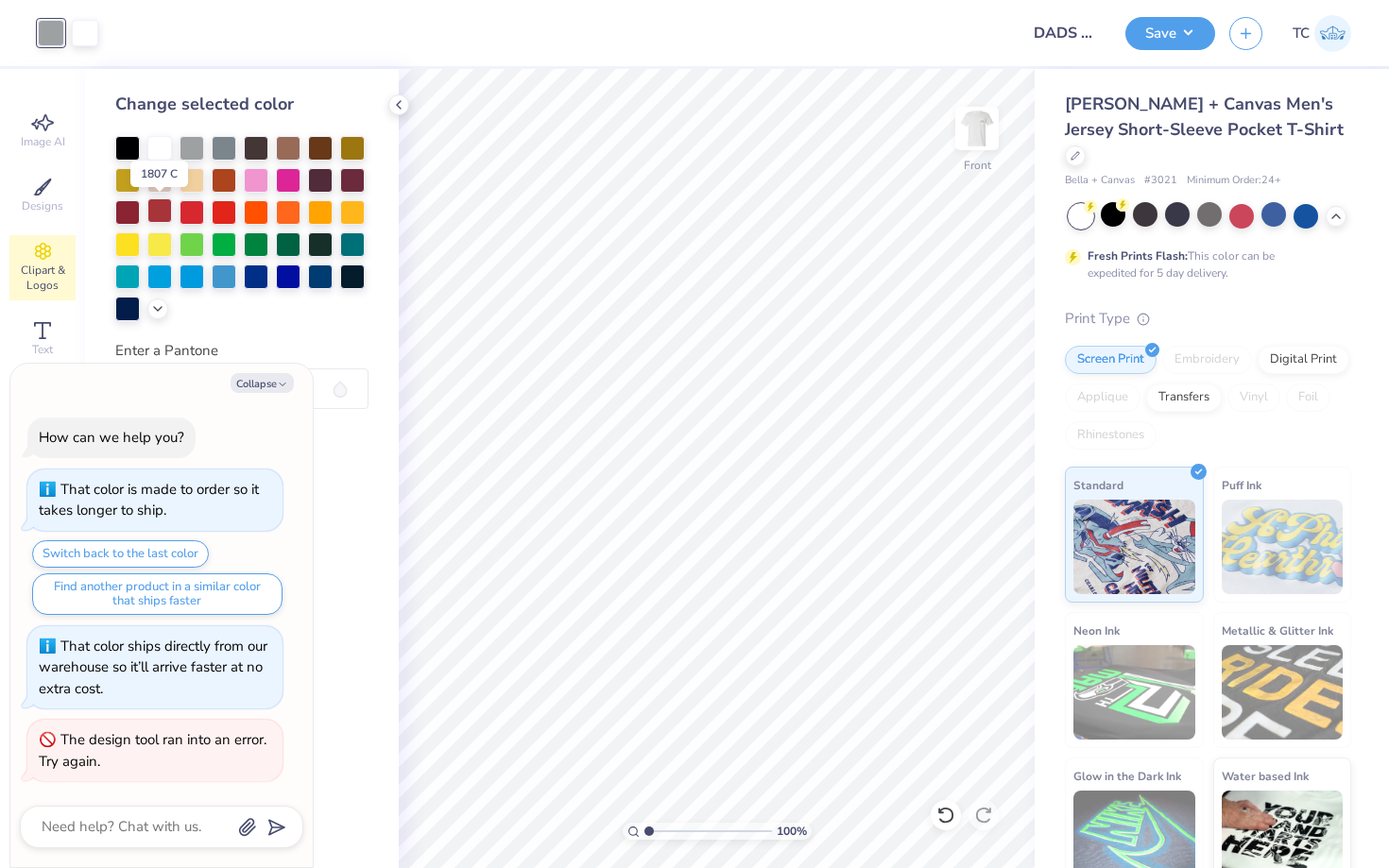 click at bounding box center [160, 211] 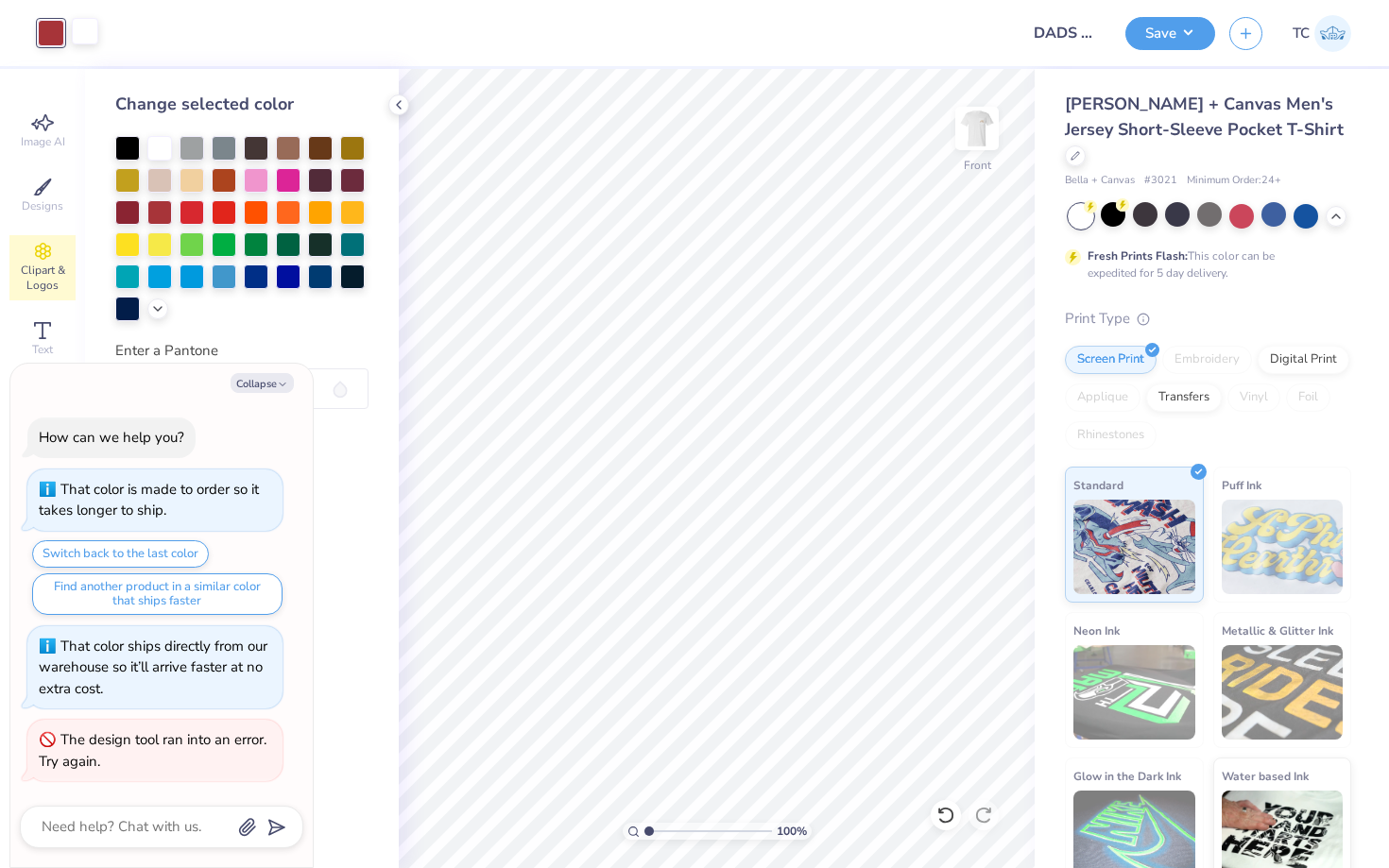 click at bounding box center [85, 31] 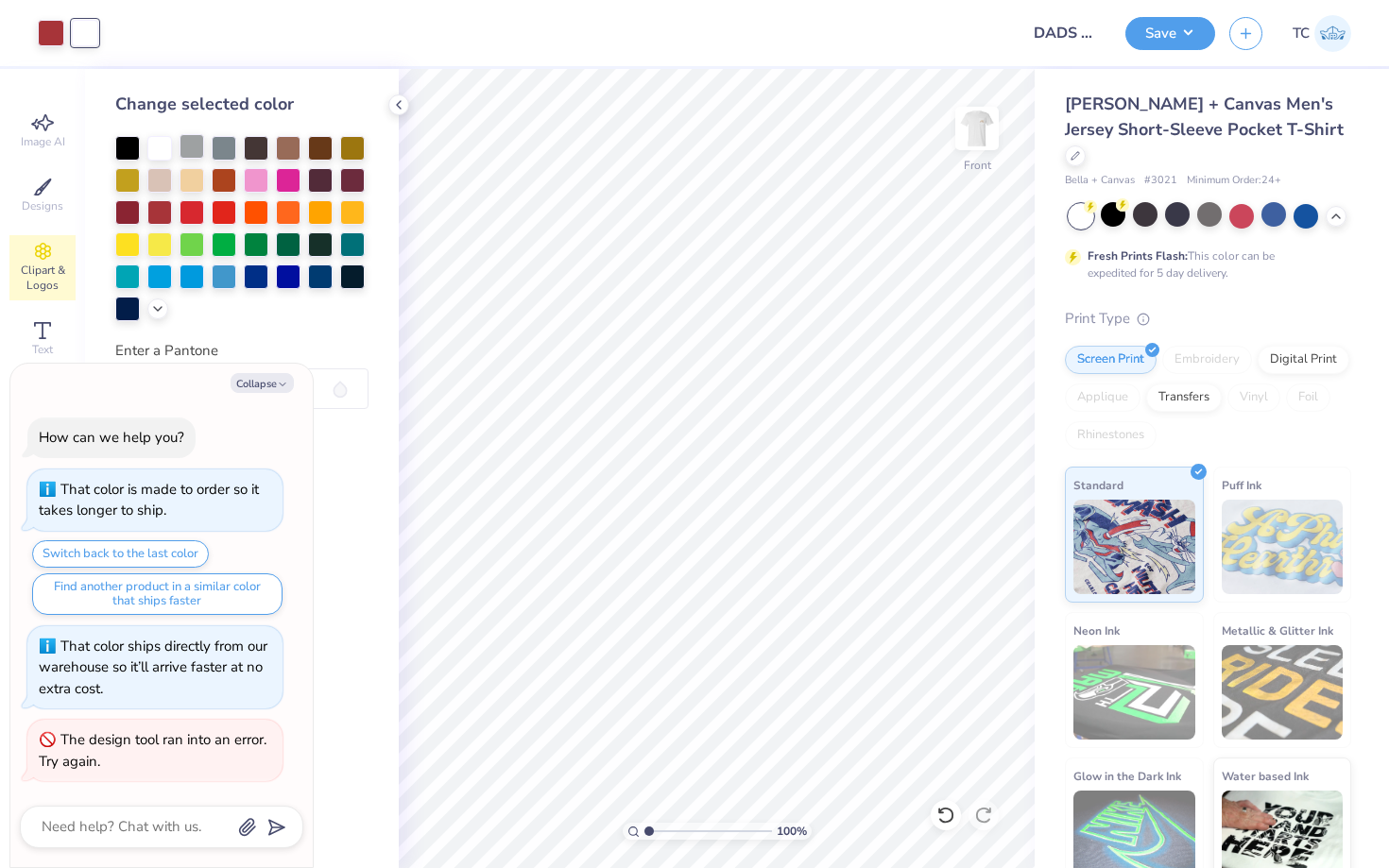 click at bounding box center [192, 146] 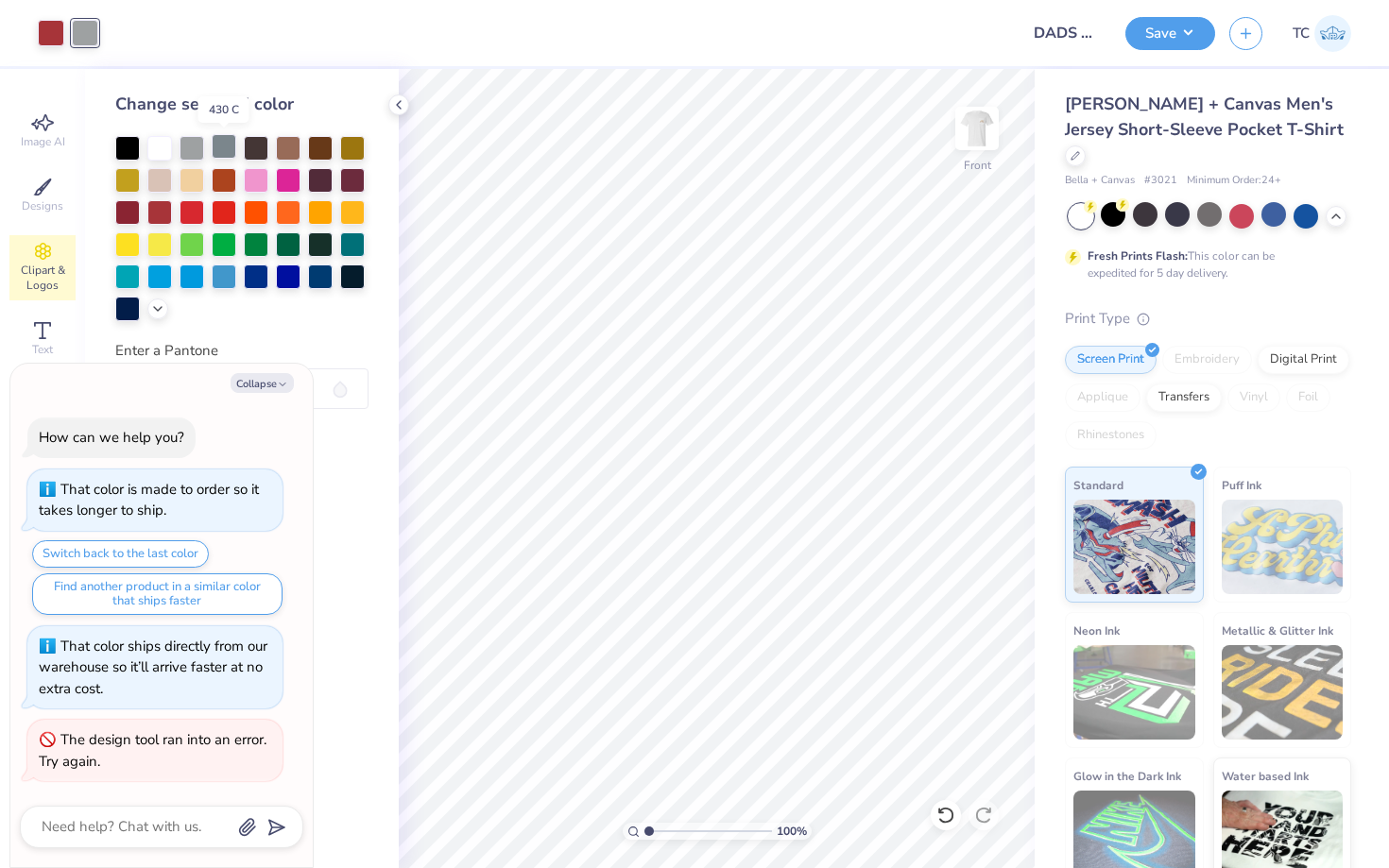 click at bounding box center [224, 146] 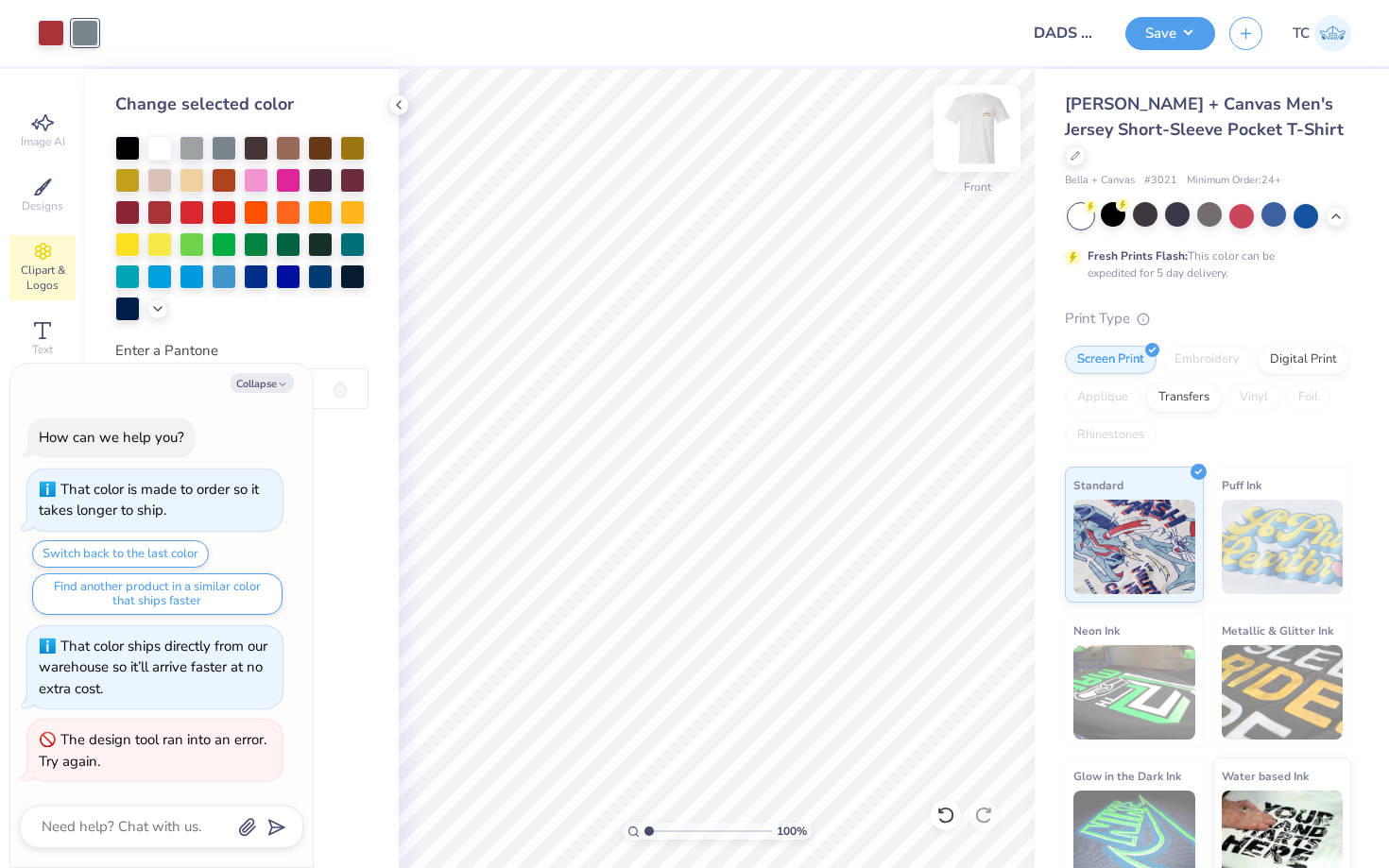click at bounding box center (977, 128) 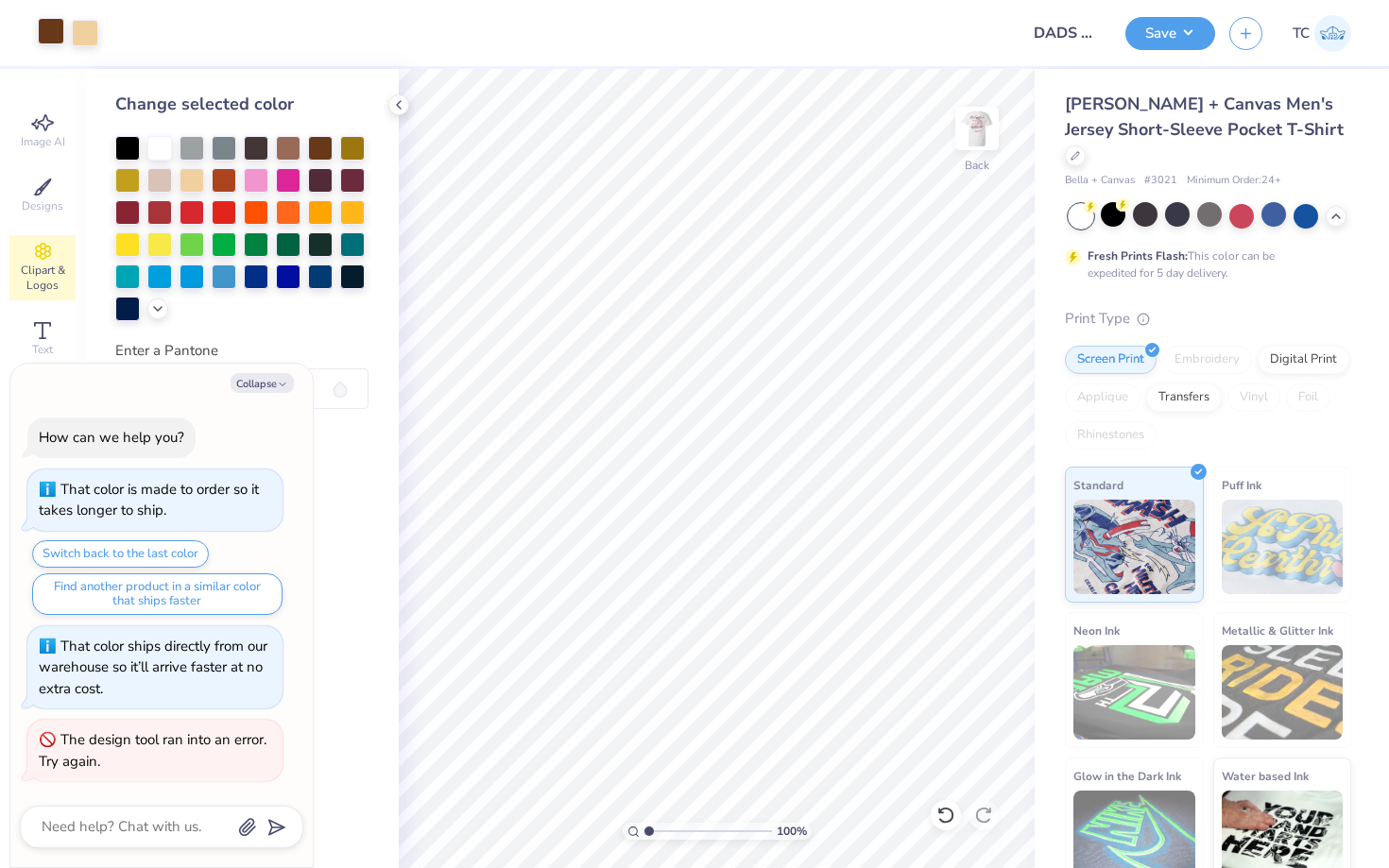 click at bounding box center [51, 31] 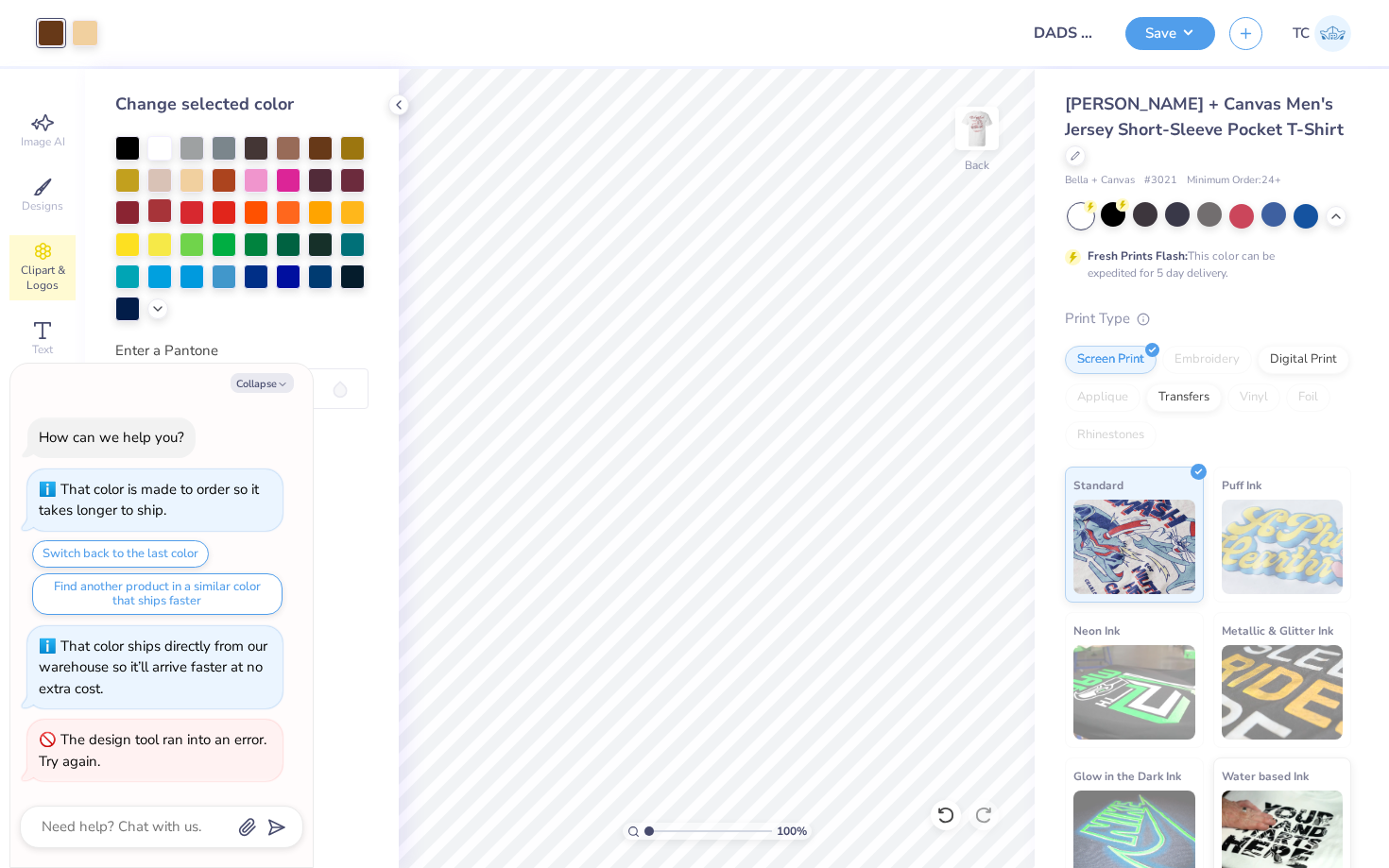 click at bounding box center (160, 211) 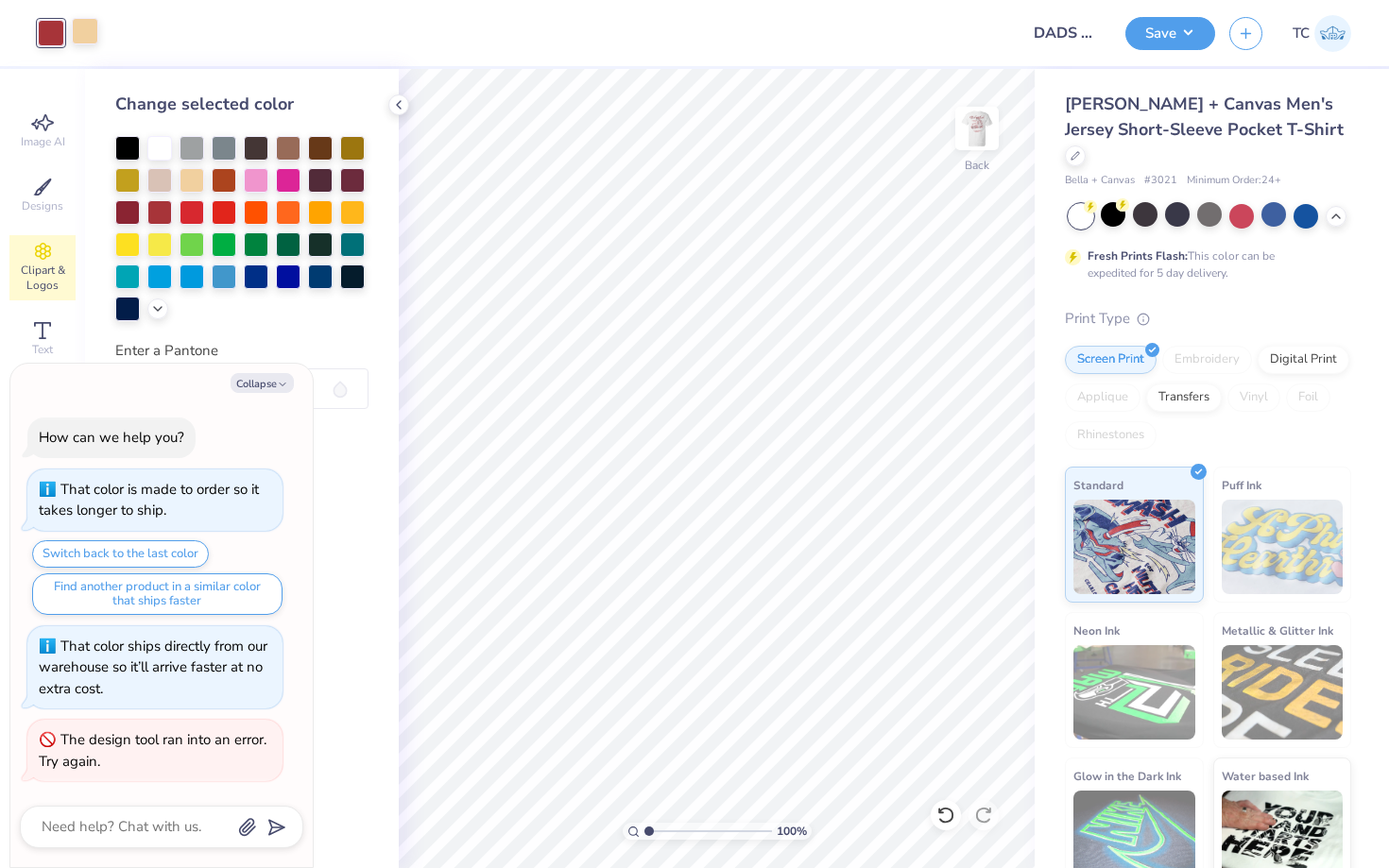 click at bounding box center (85, 31) 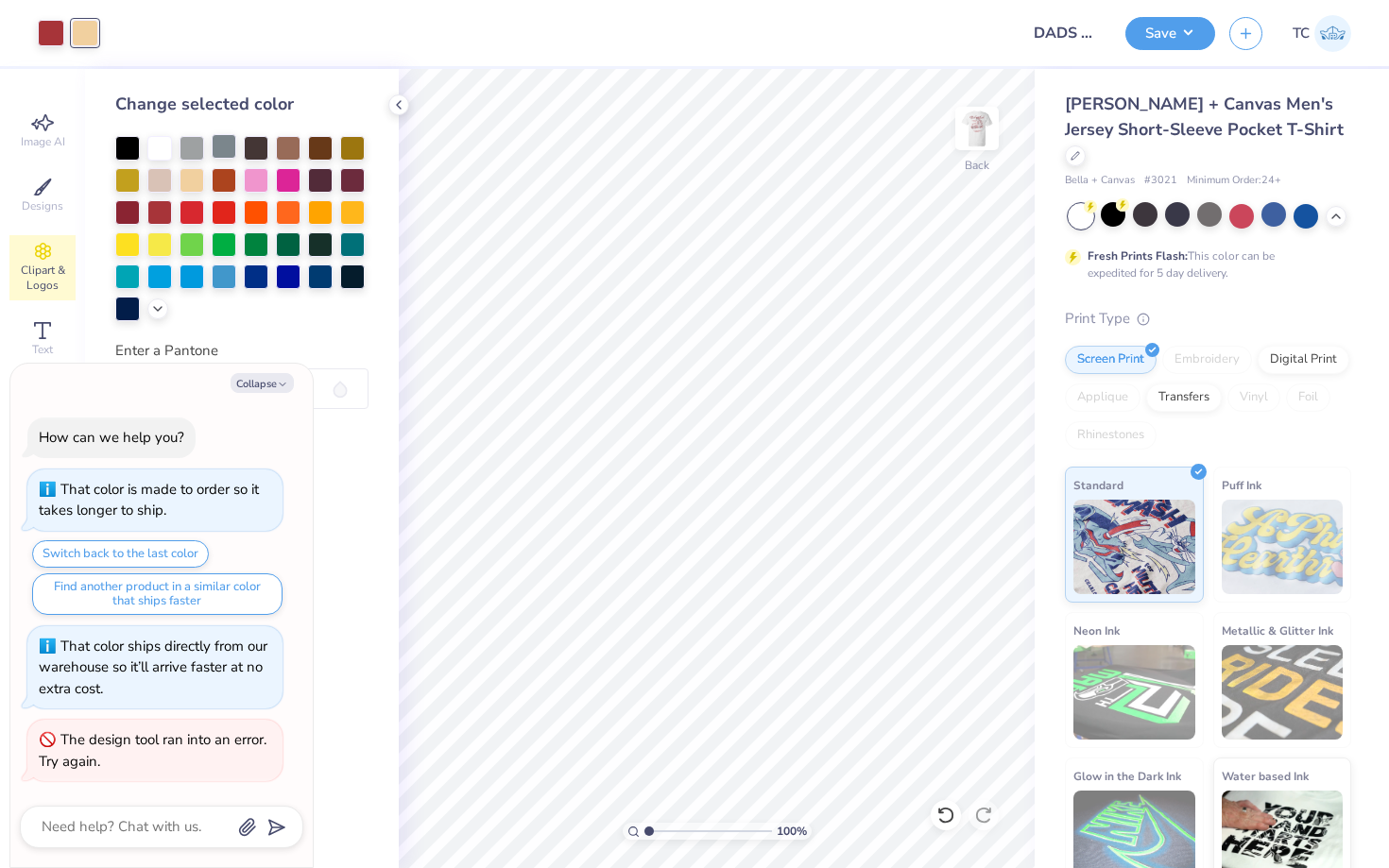 click at bounding box center (224, 146) 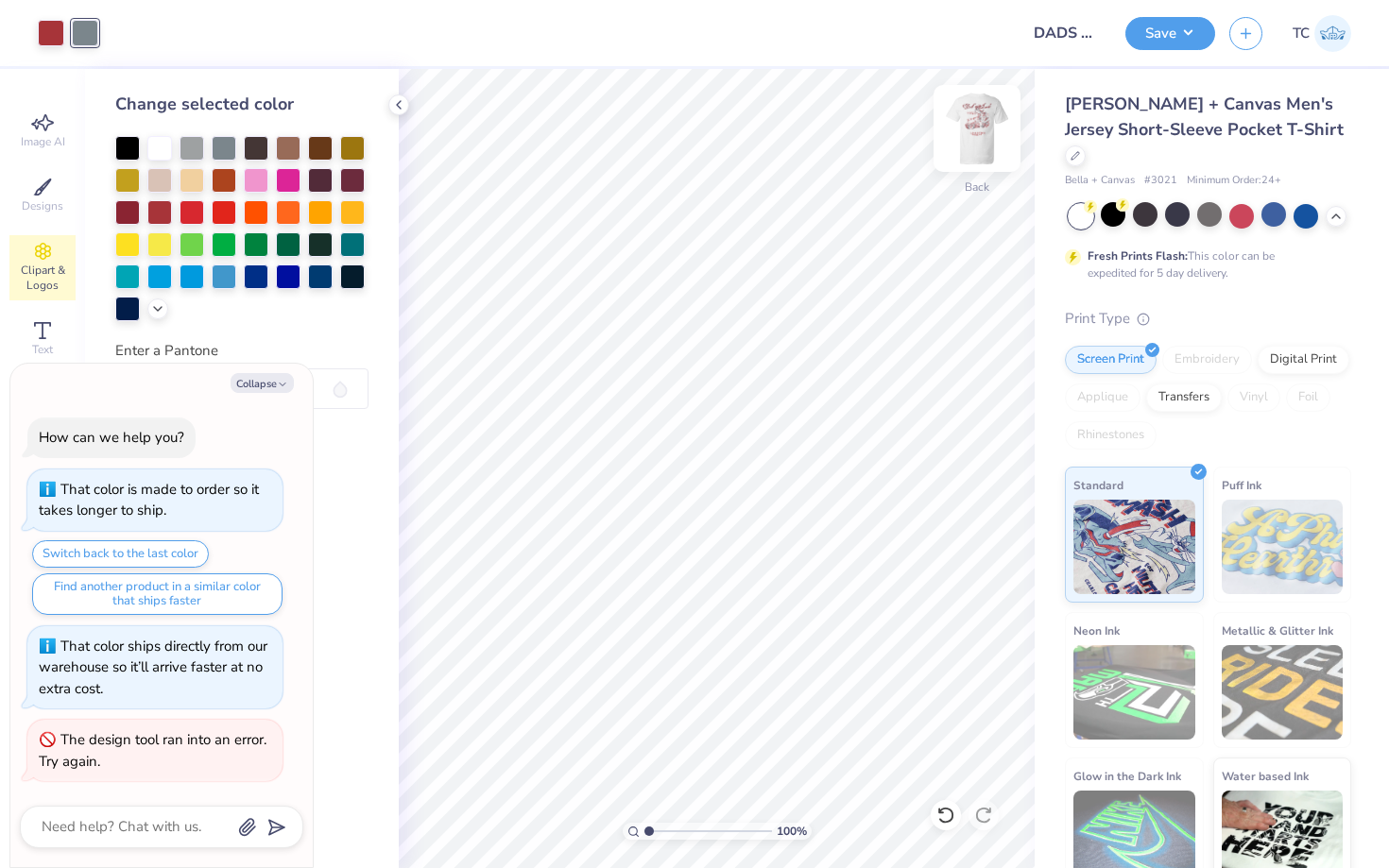 click at bounding box center (977, 128) 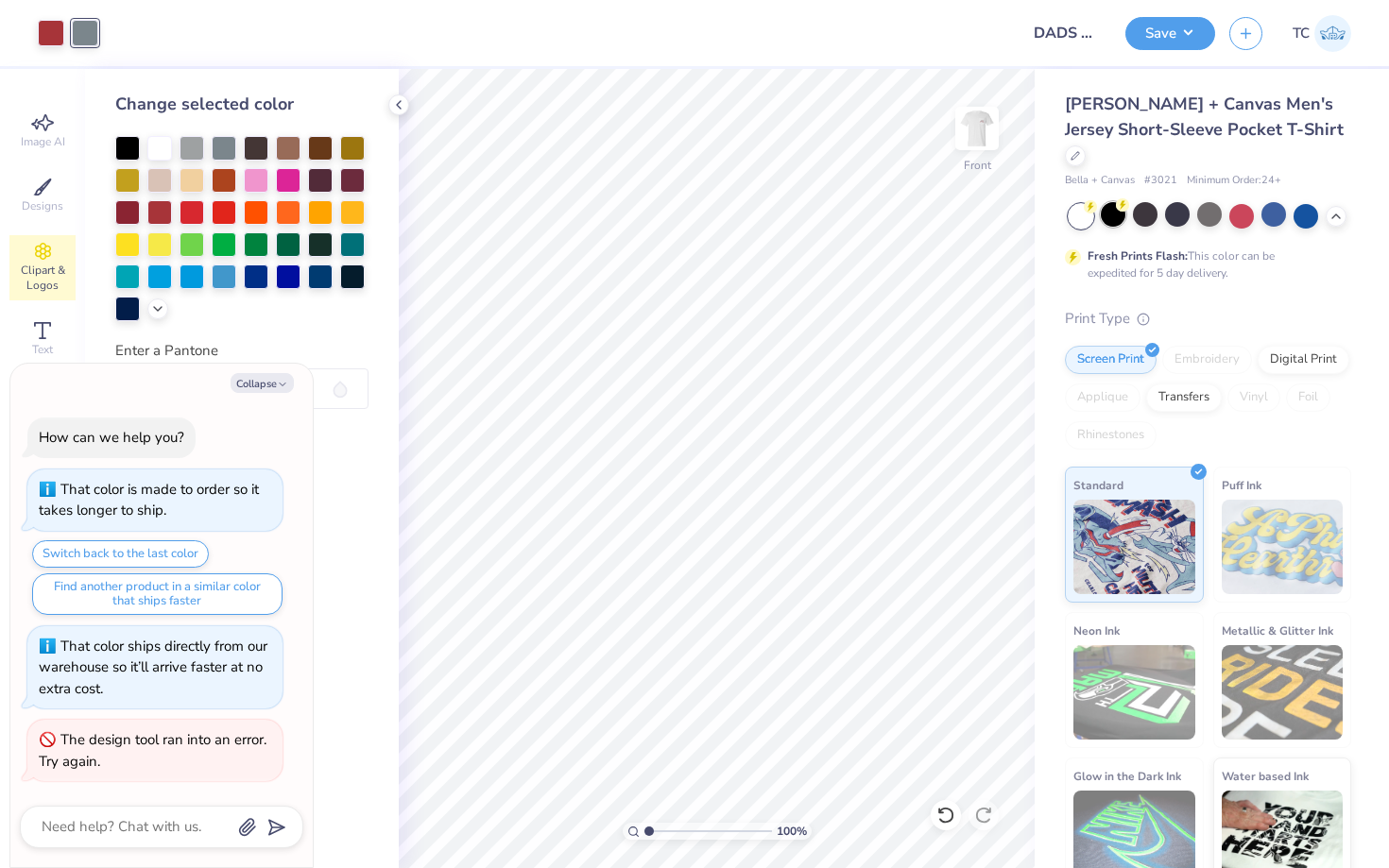 click at bounding box center [1113, 214] 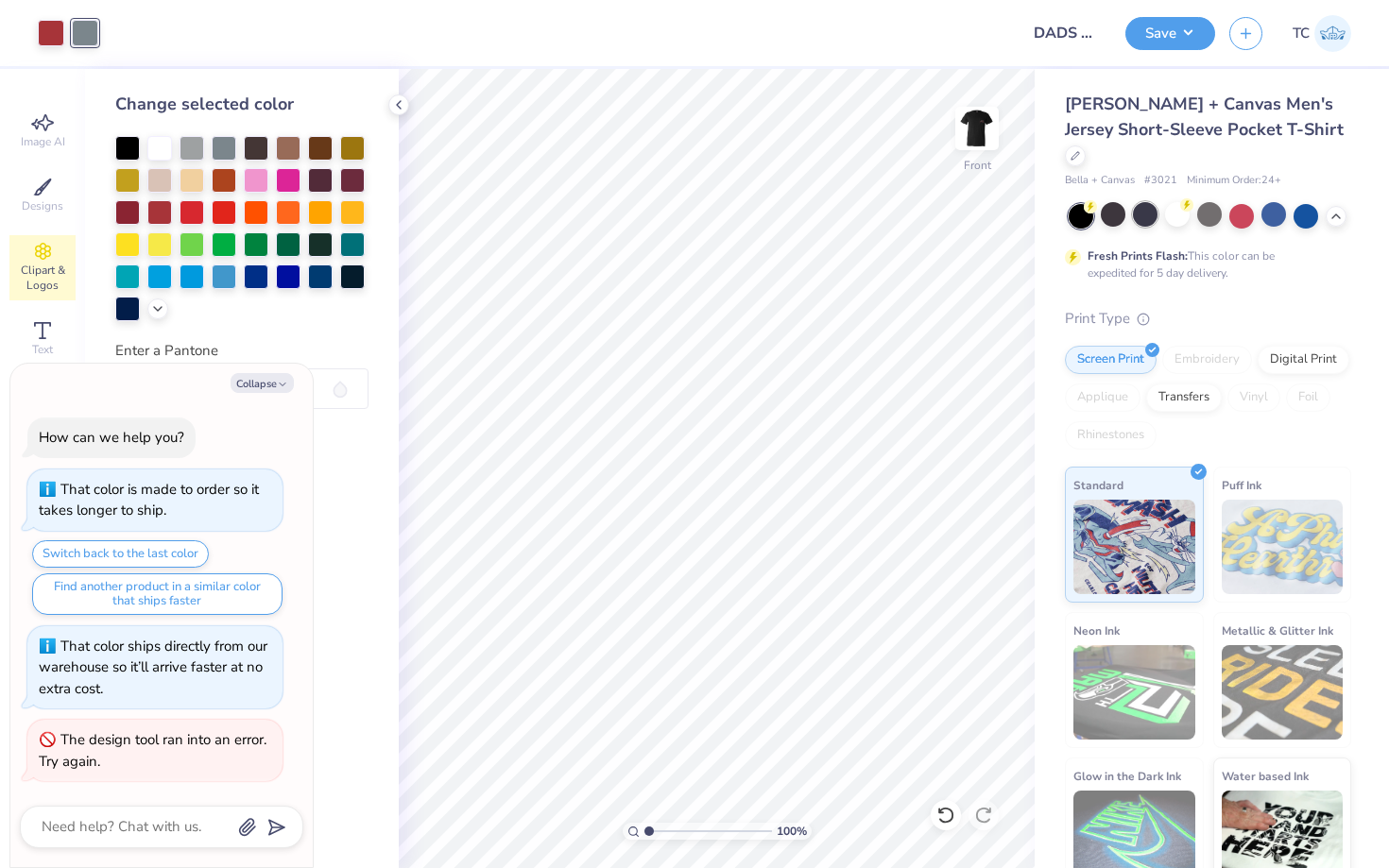 click at bounding box center (1145, 214) 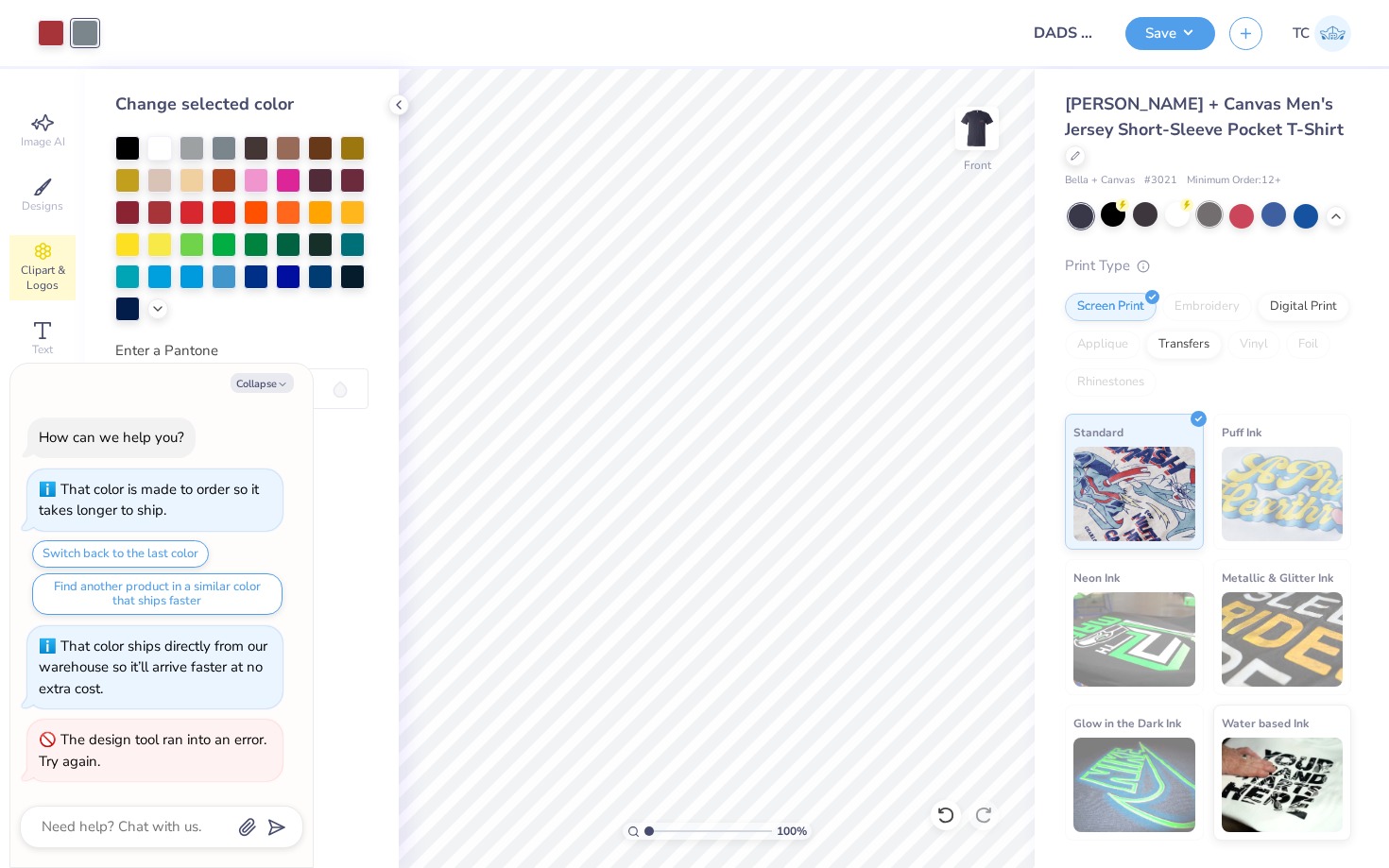 click at bounding box center (1209, 214) 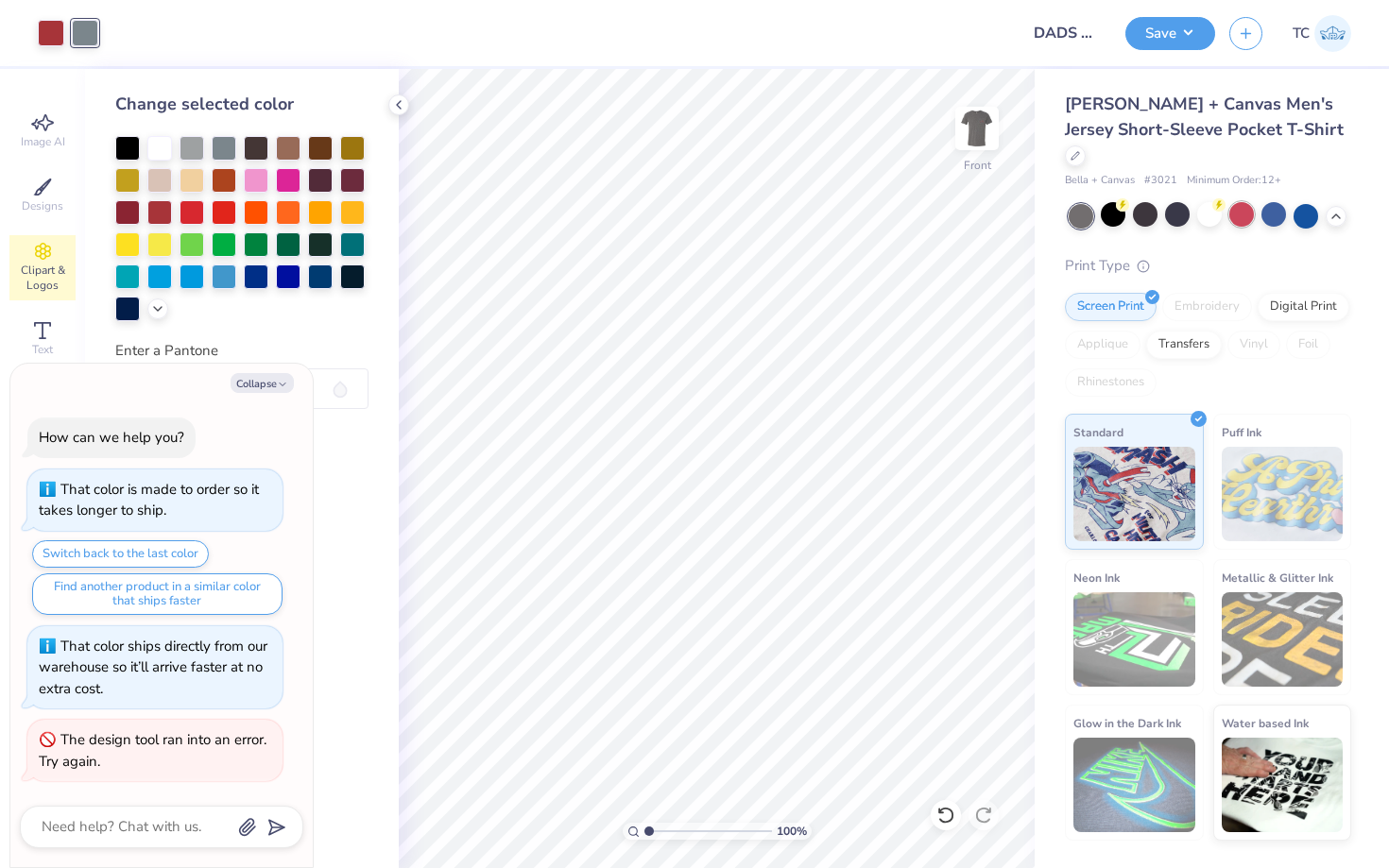 click at bounding box center [1242, 214] 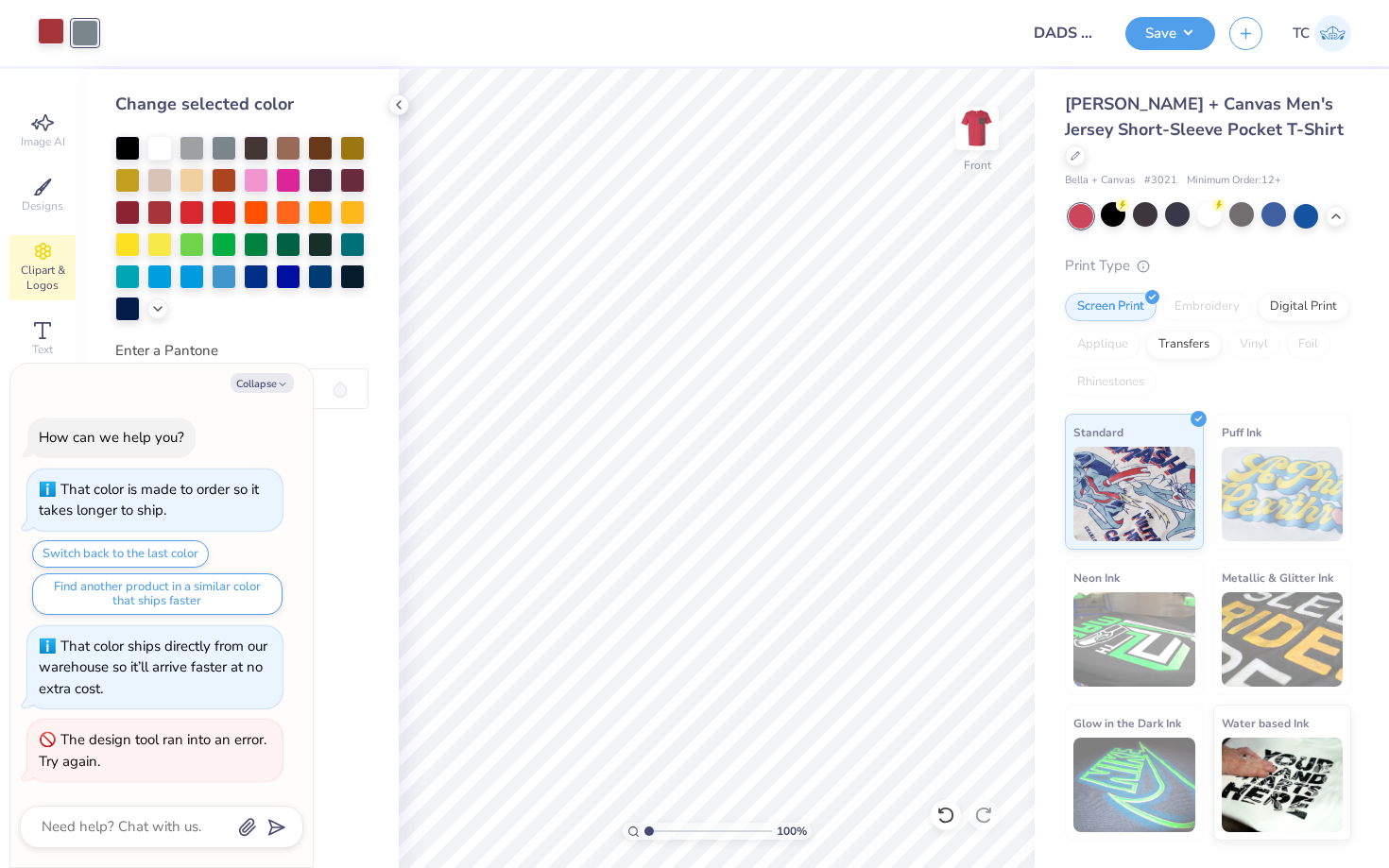 click at bounding box center (51, 31) 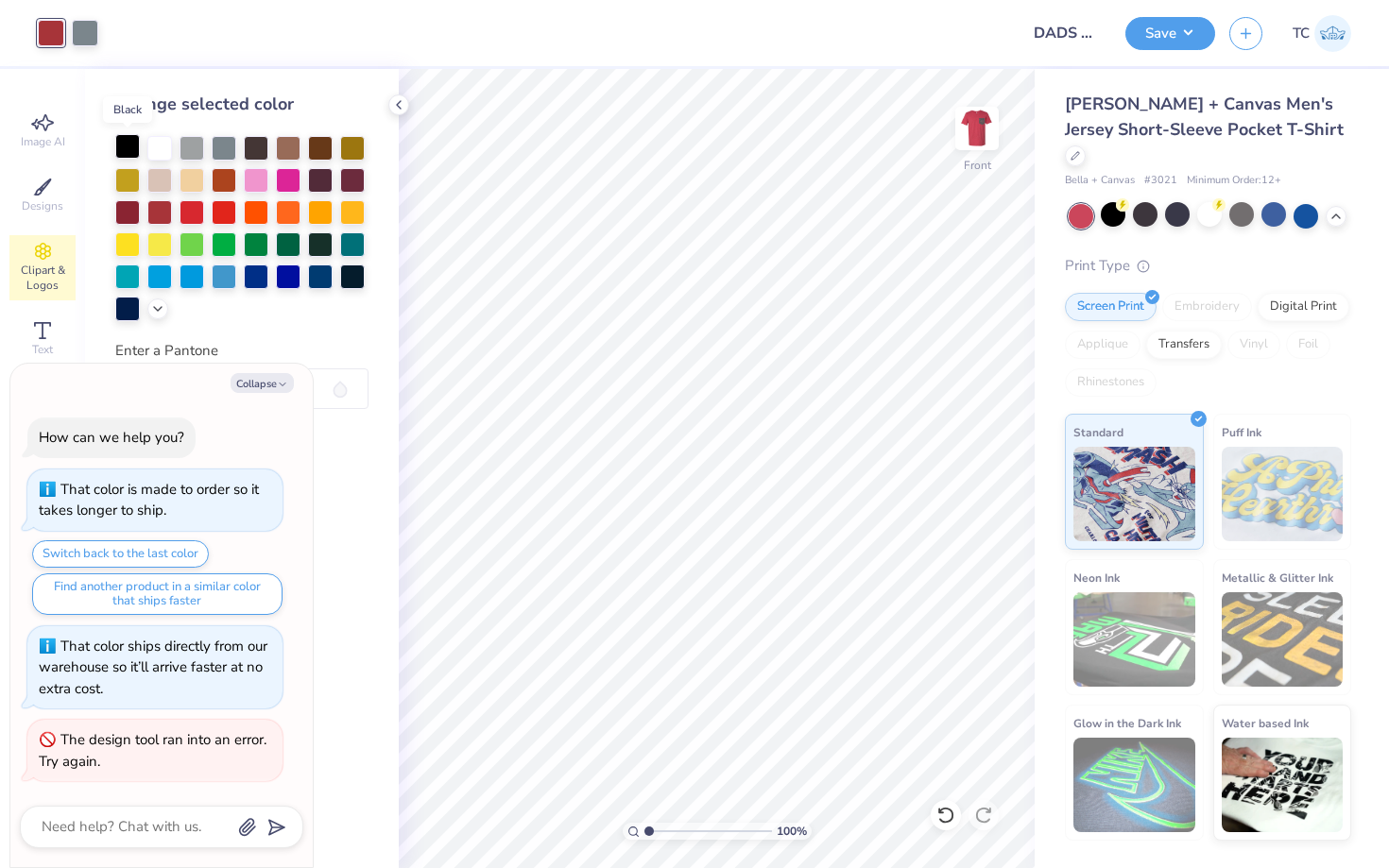 click at bounding box center (128, 146) 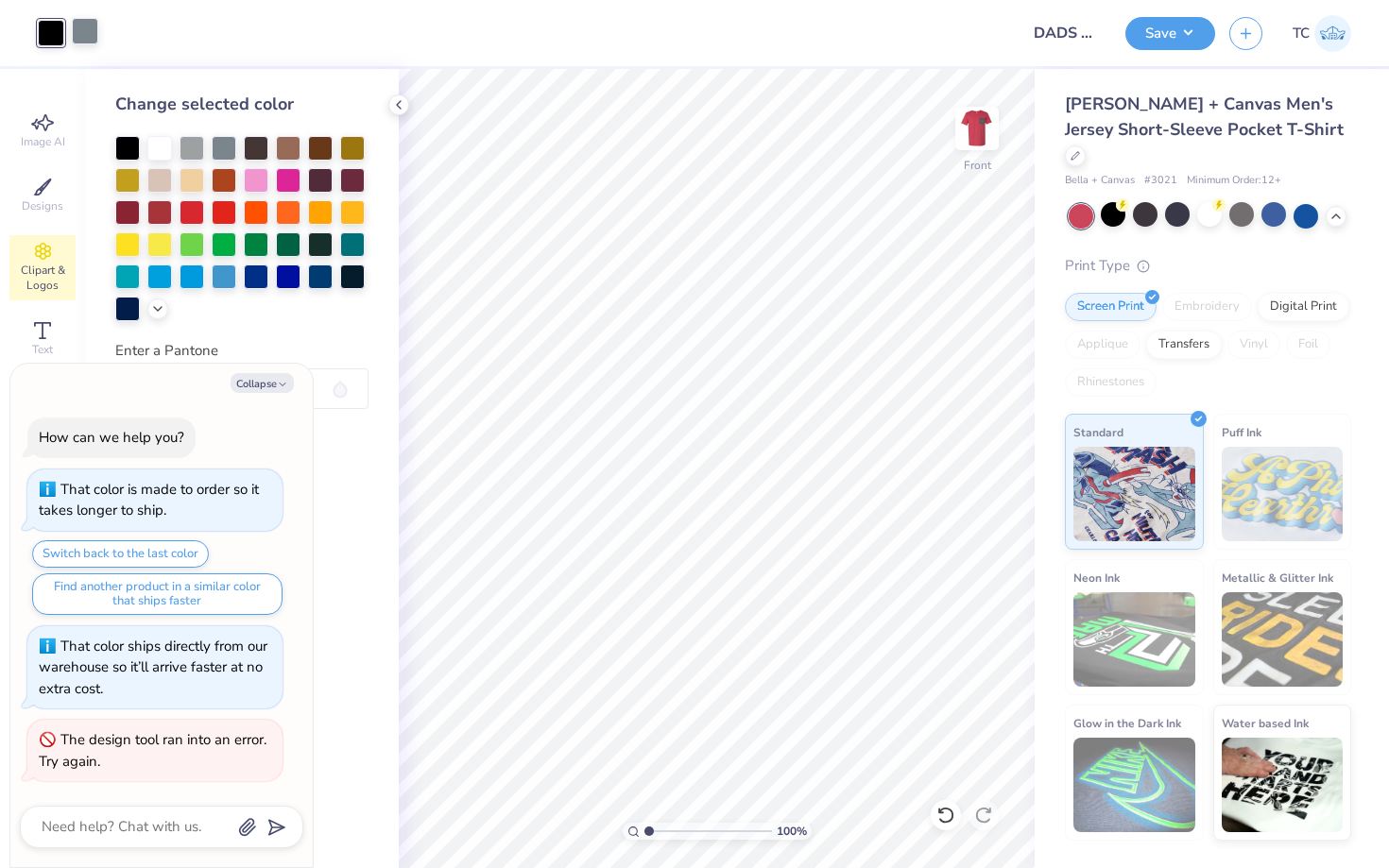 click at bounding box center (85, 31) 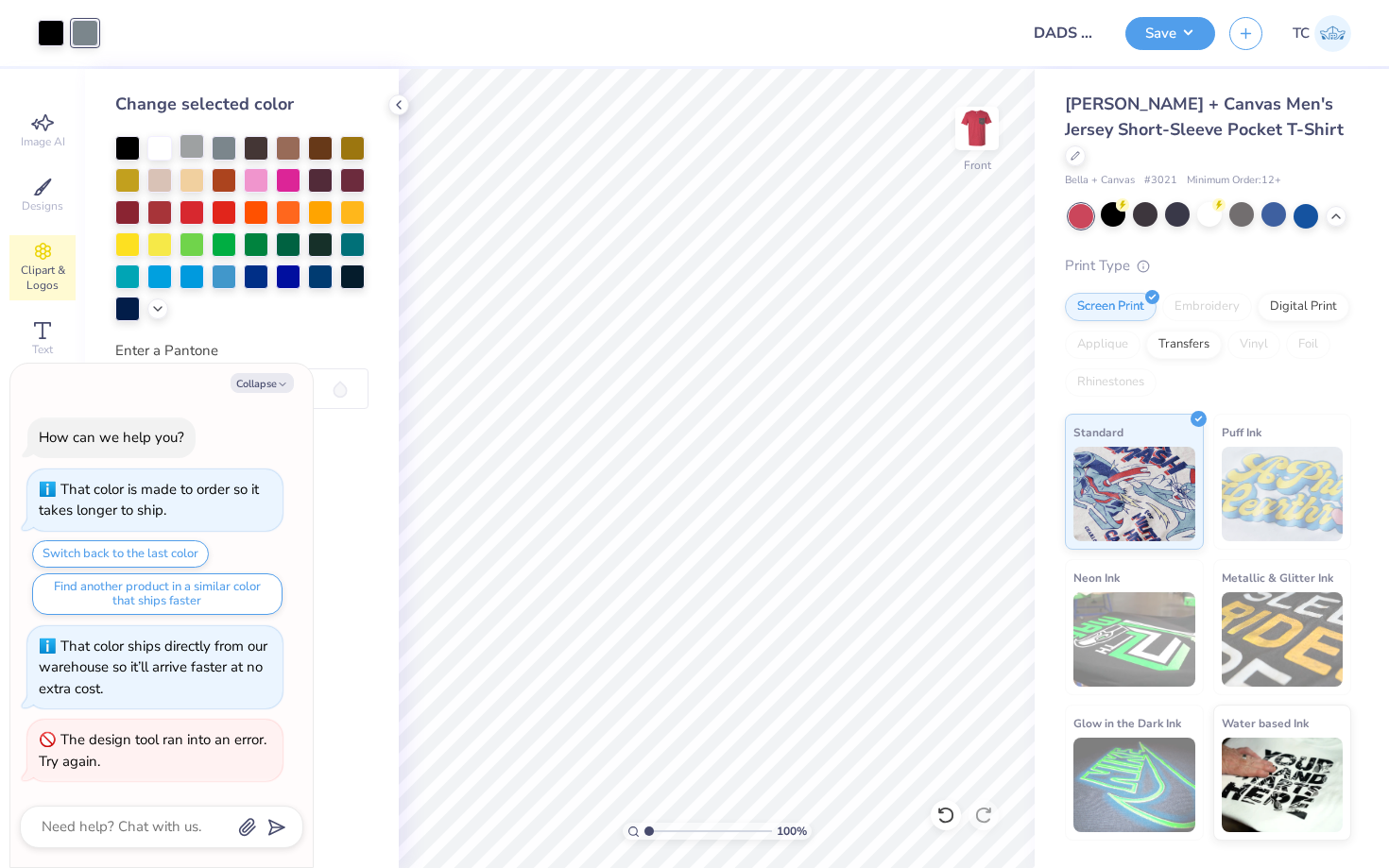 click at bounding box center [192, 146] 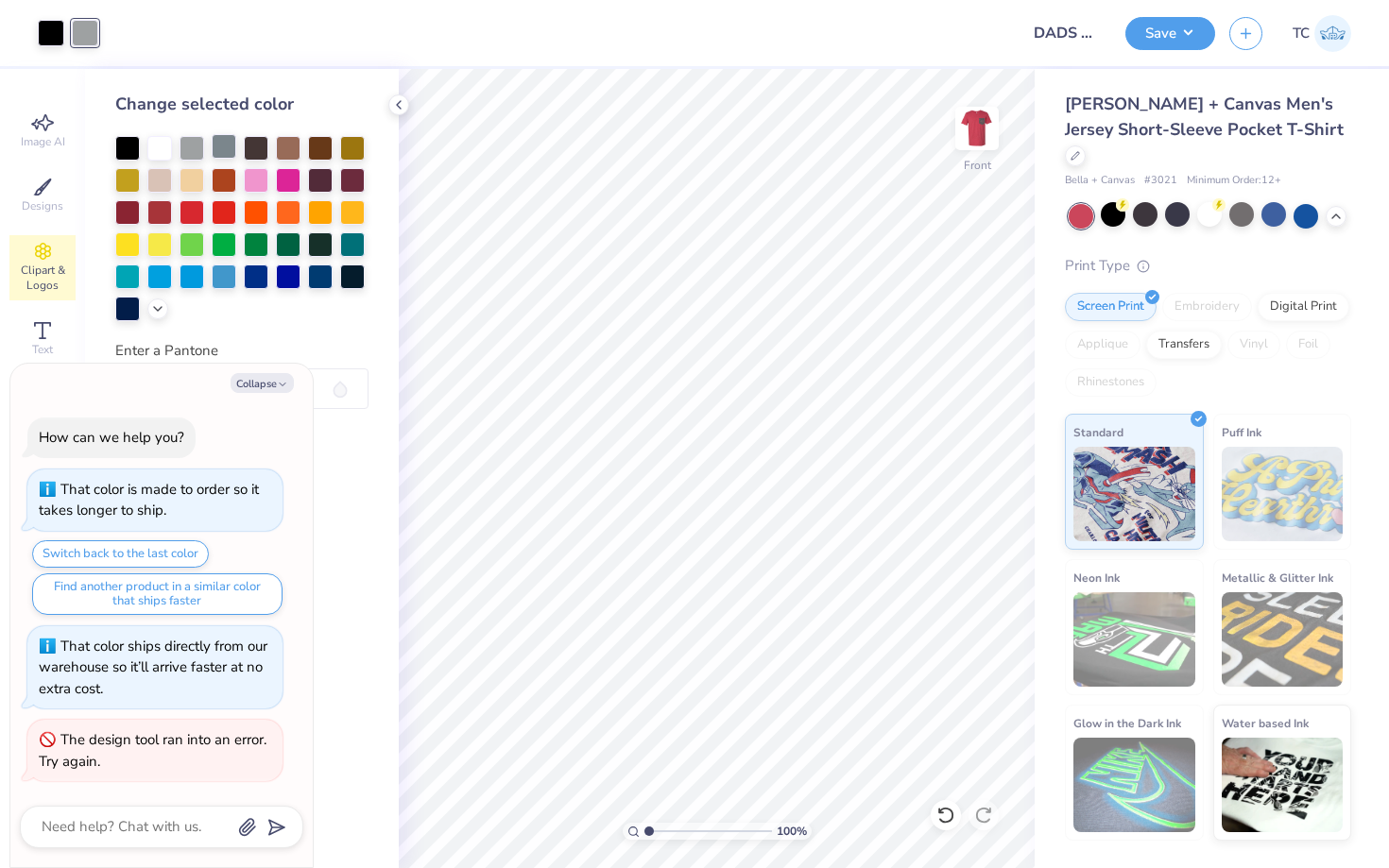 click at bounding box center [224, 146] 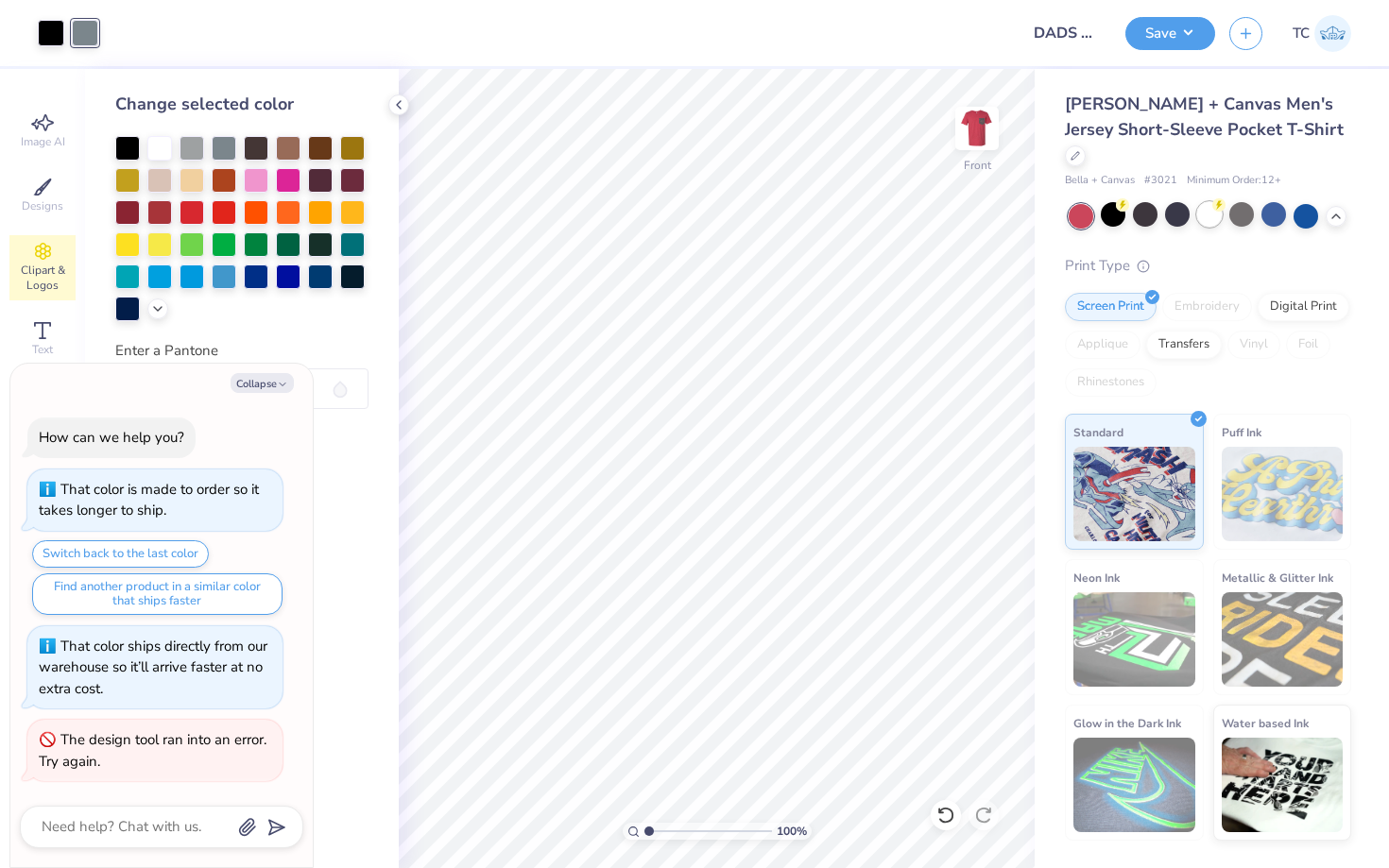 click at bounding box center [1209, 214] 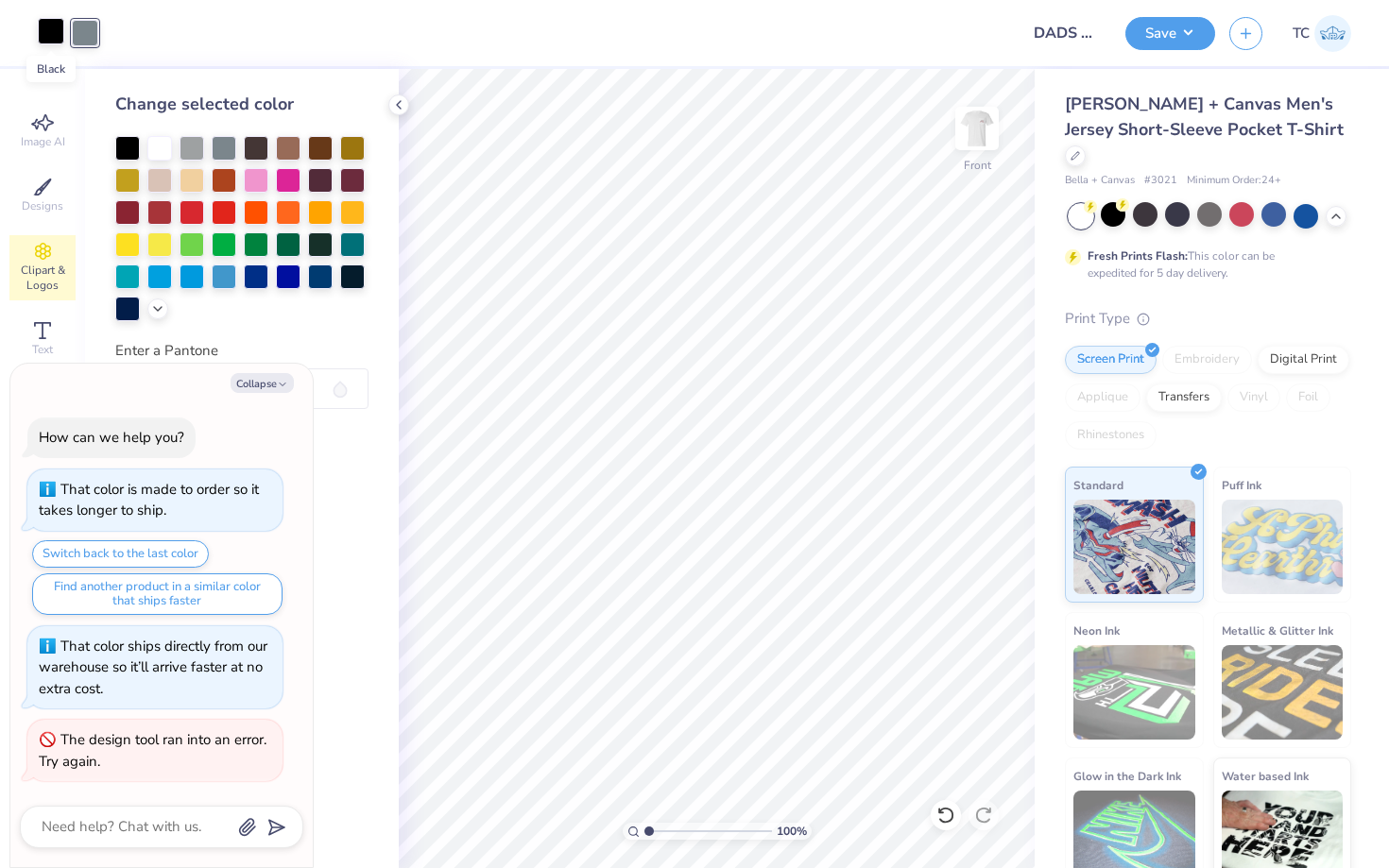 click at bounding box center [51, 31] 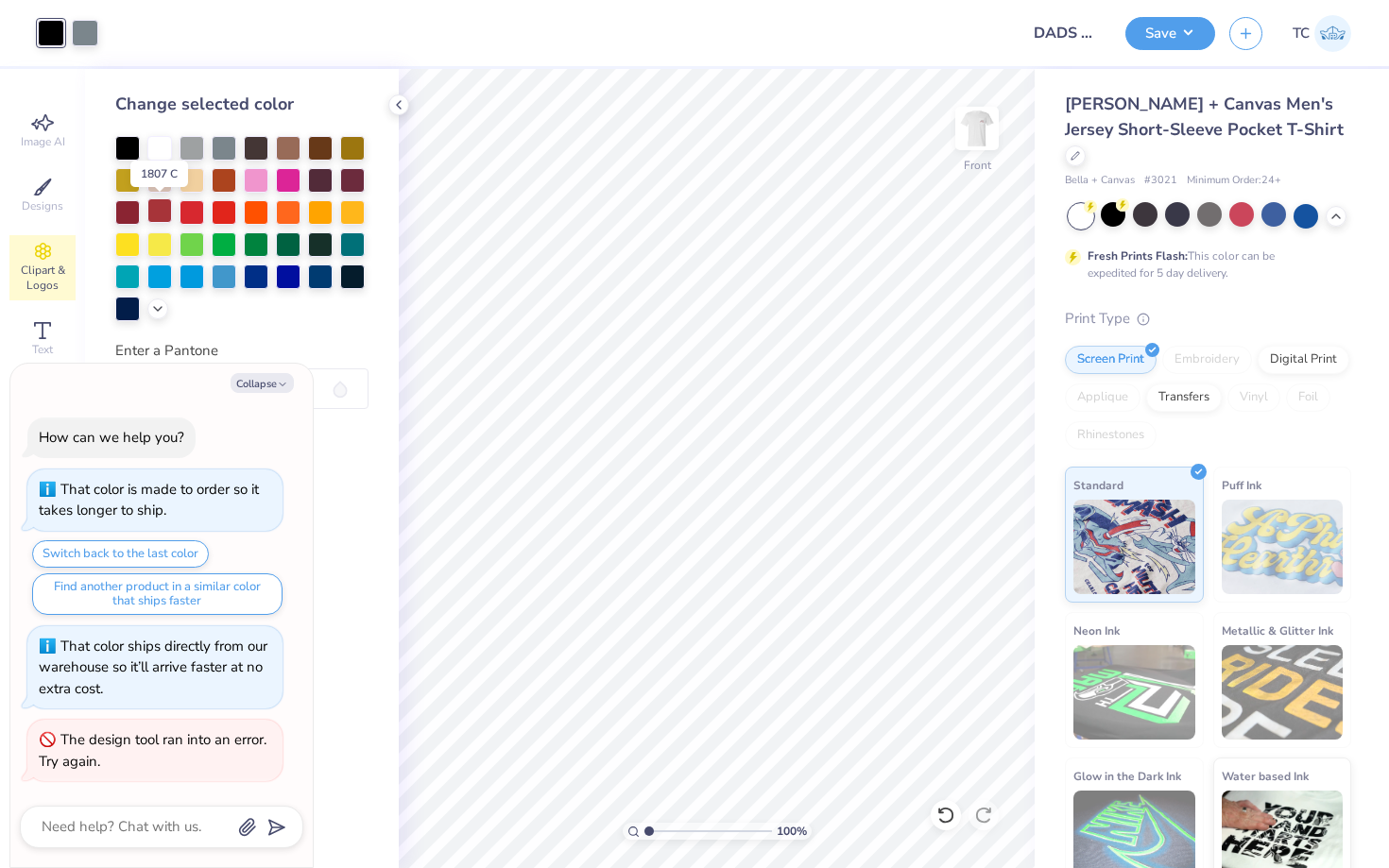 click at bounding box center (160, 211) 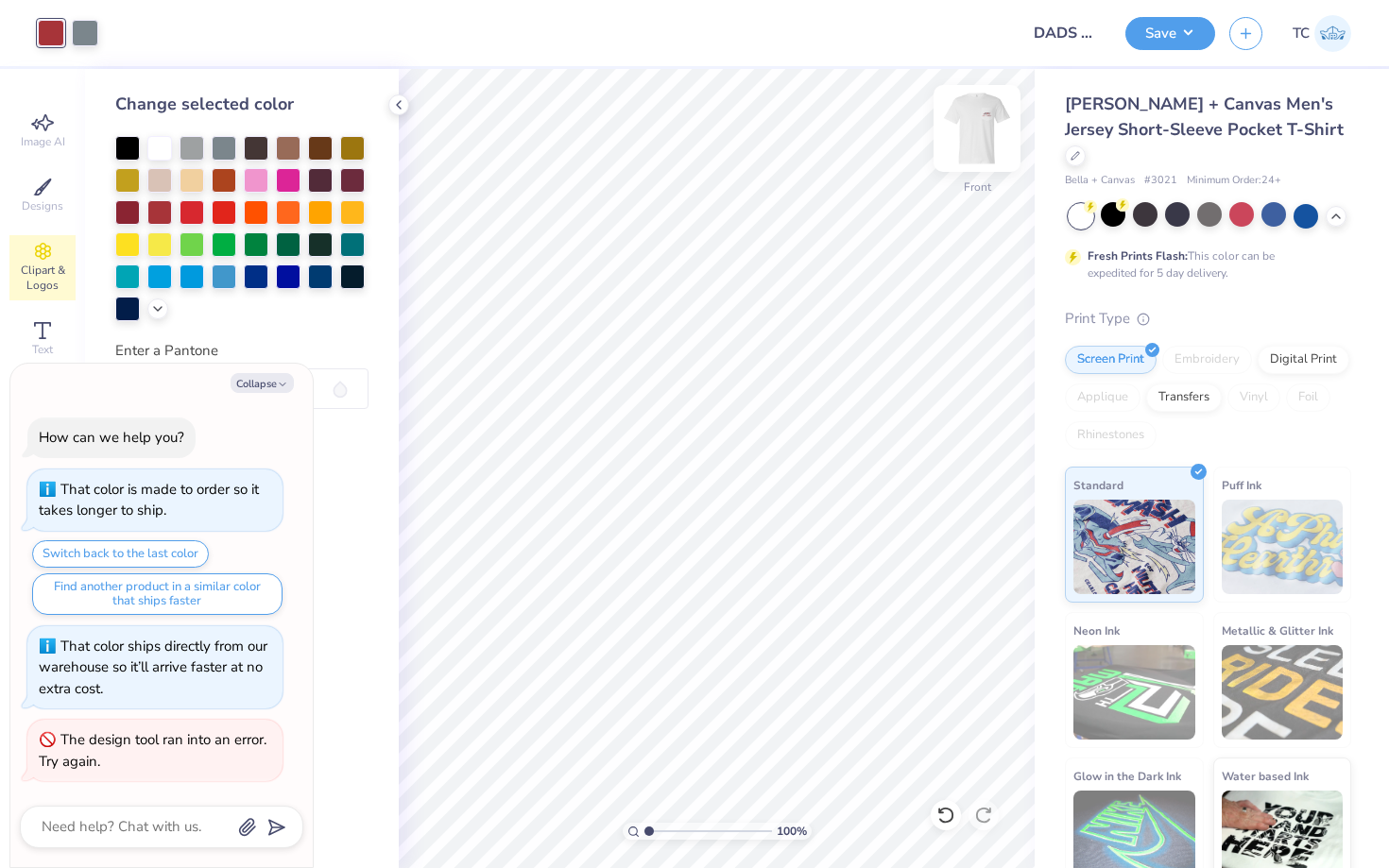click at bounding box center (977, 128) 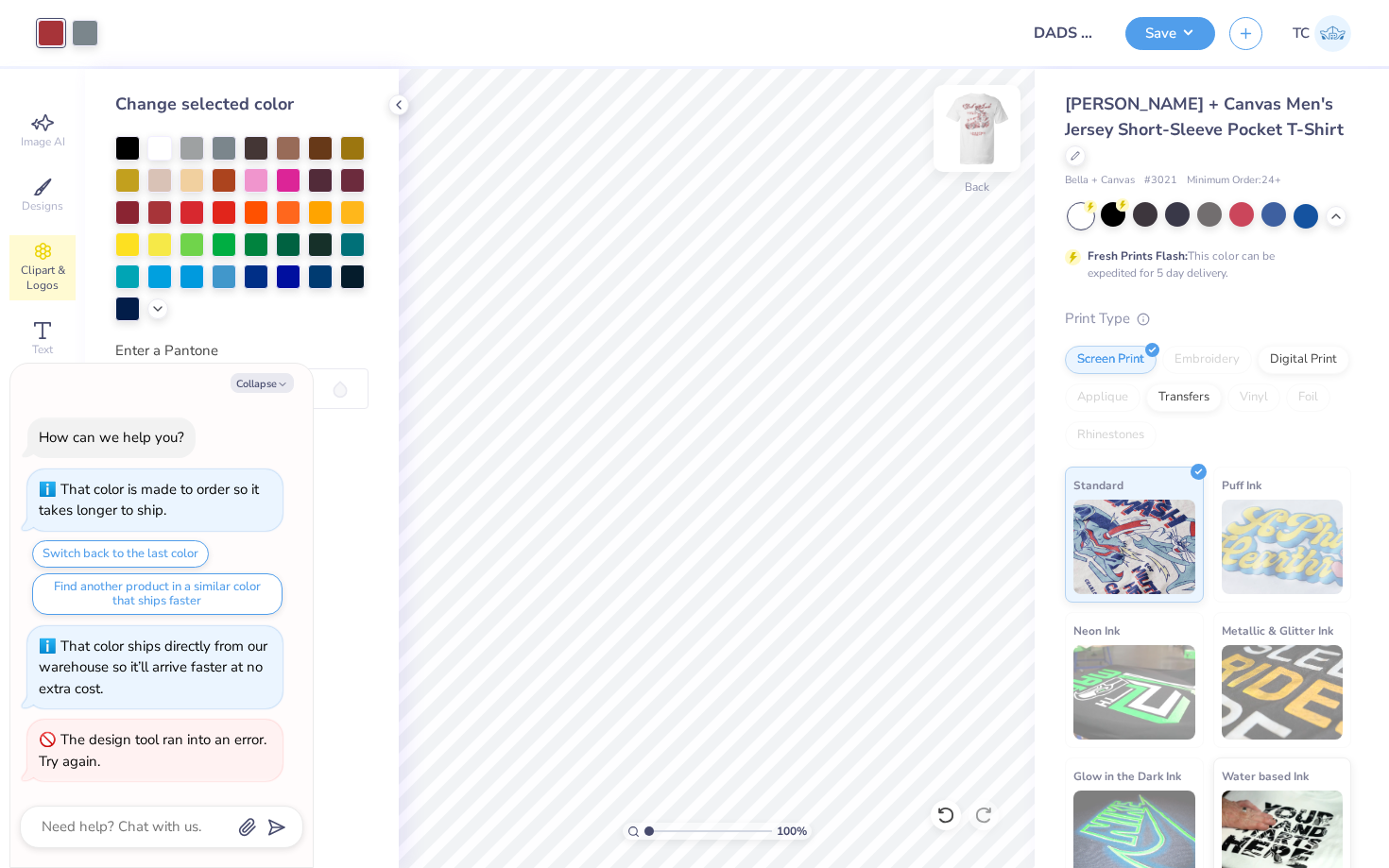 click at bounding box center (977, 128) 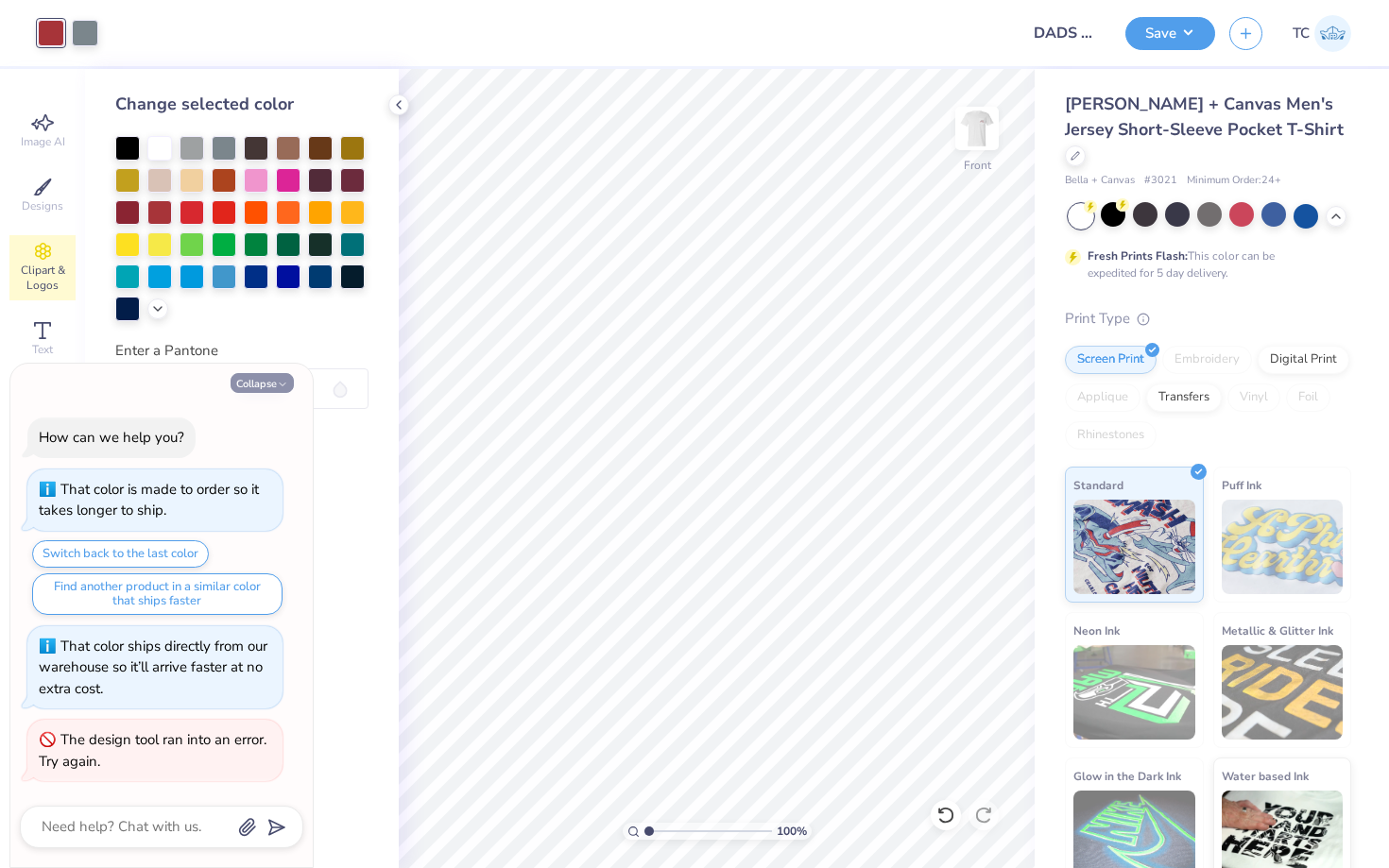 click 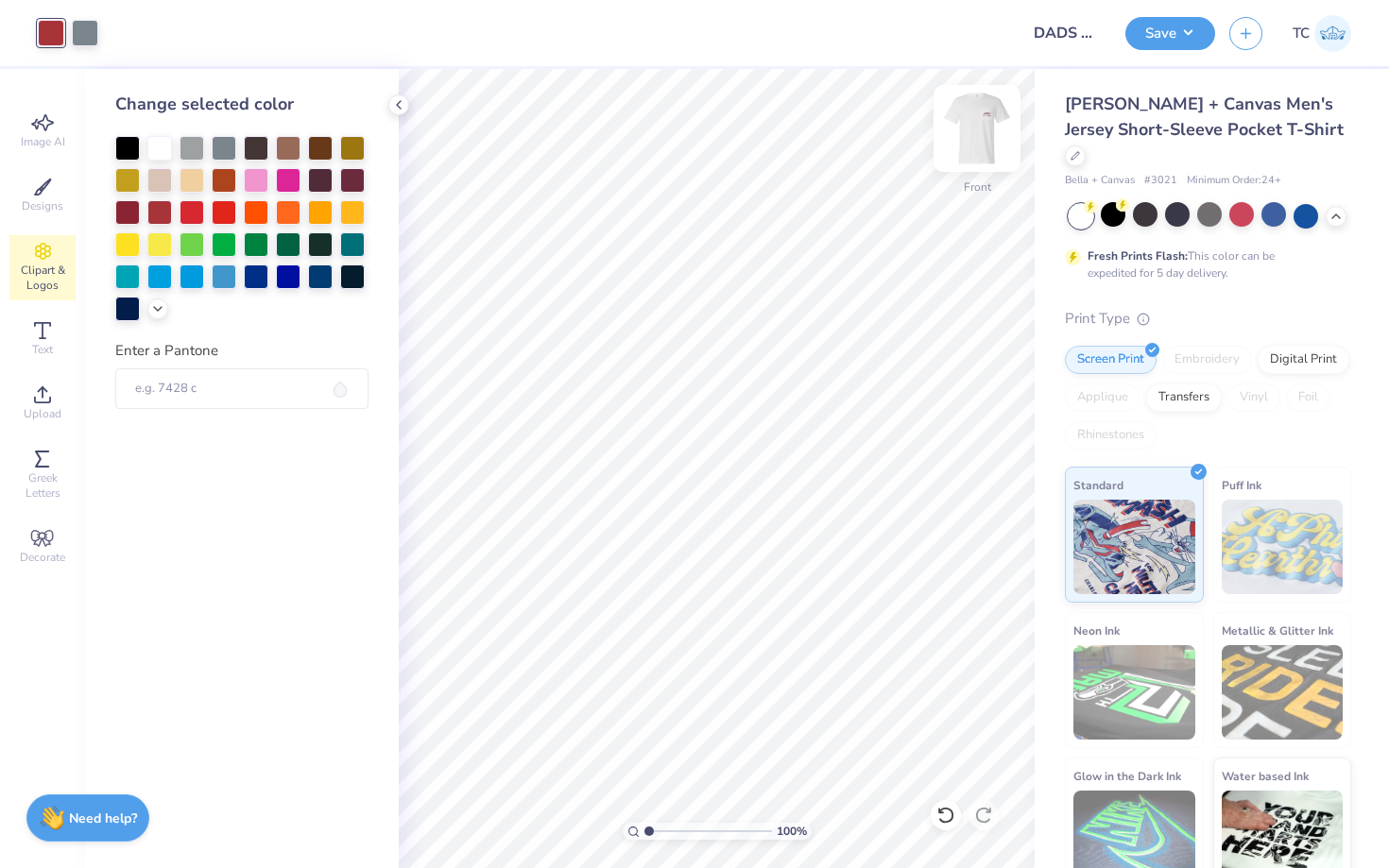 click at bounding box center [977, 128] 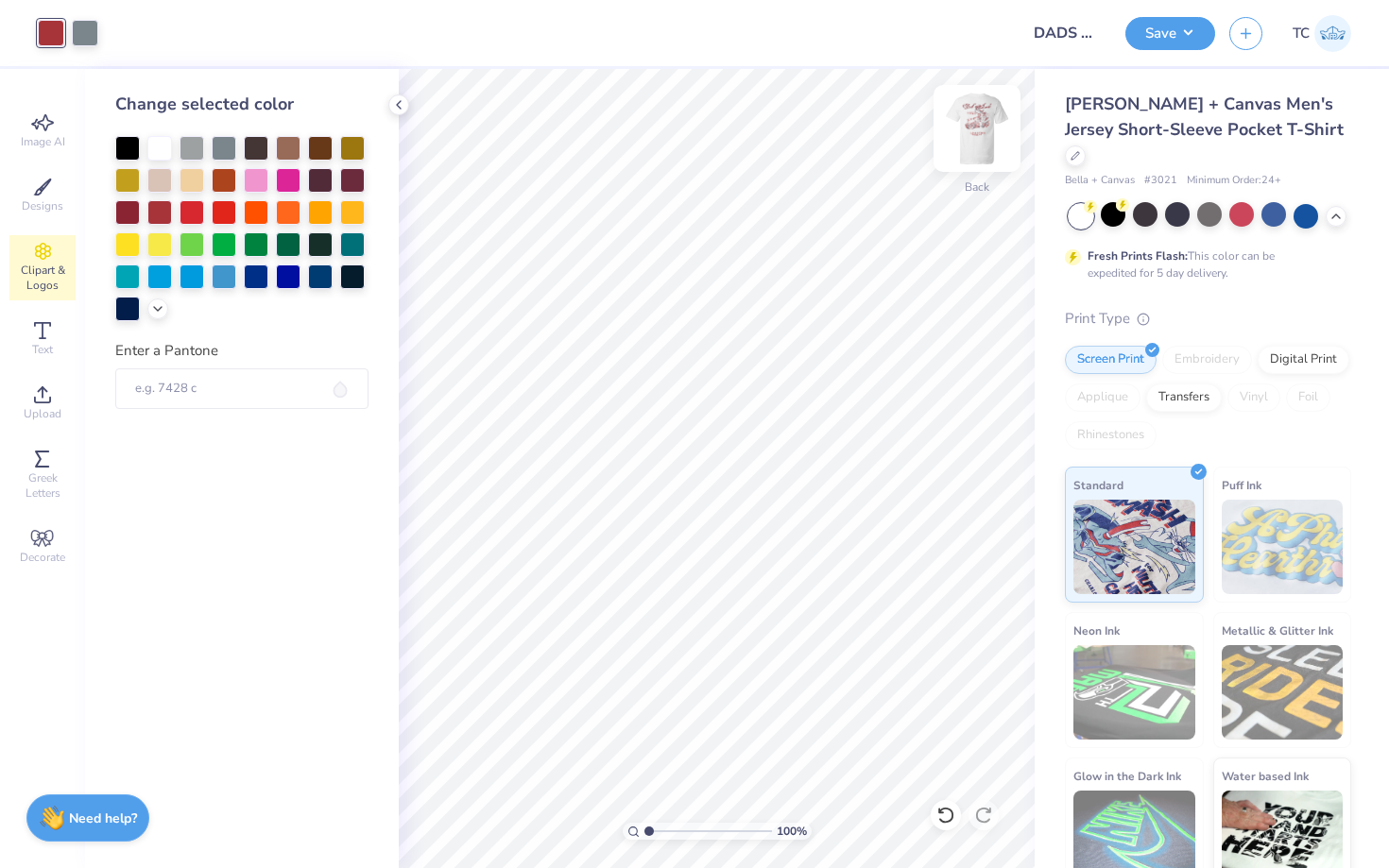 click at bounding box center [977, 128] 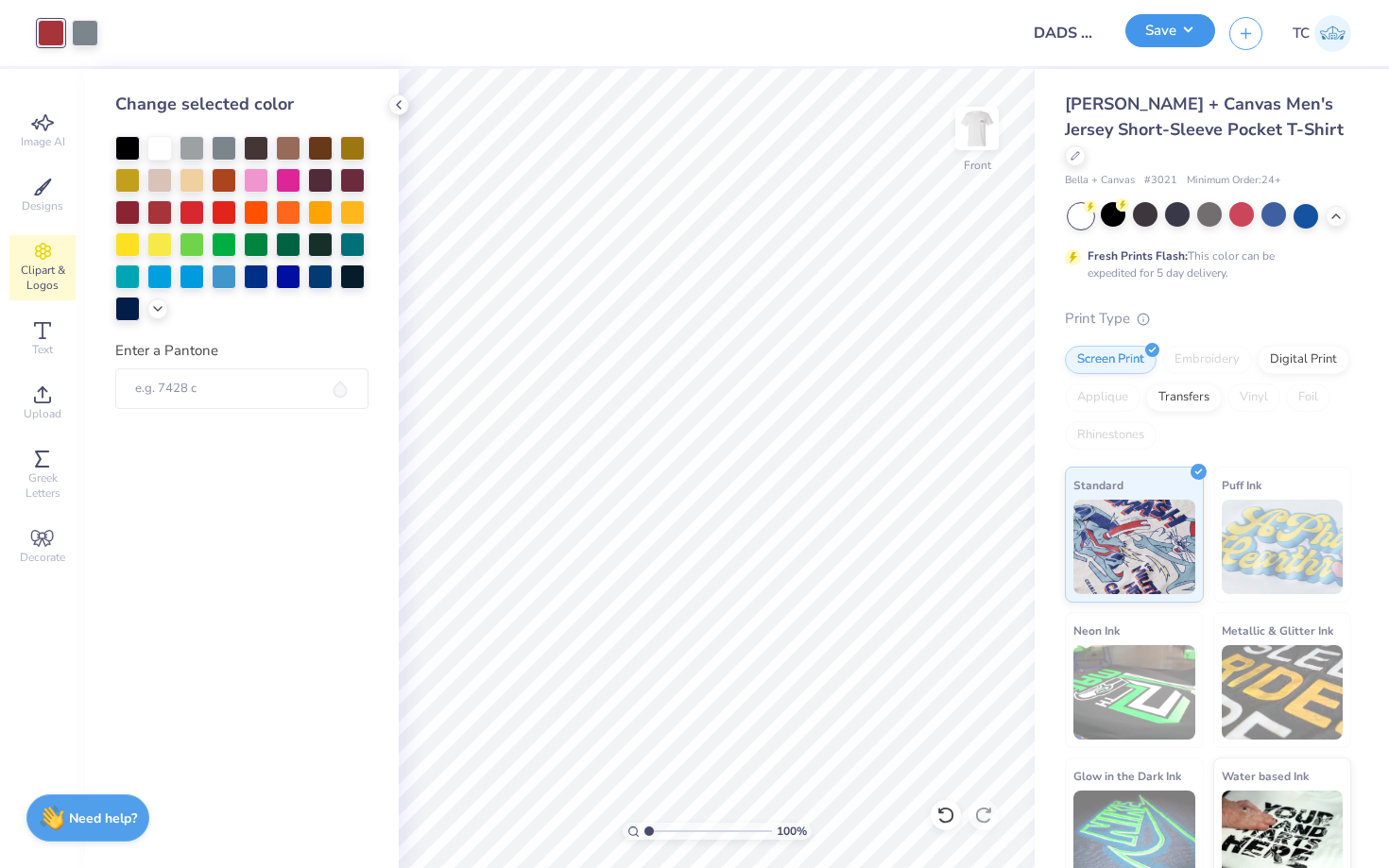 click on "Save" at bounding box center [1170, 30] 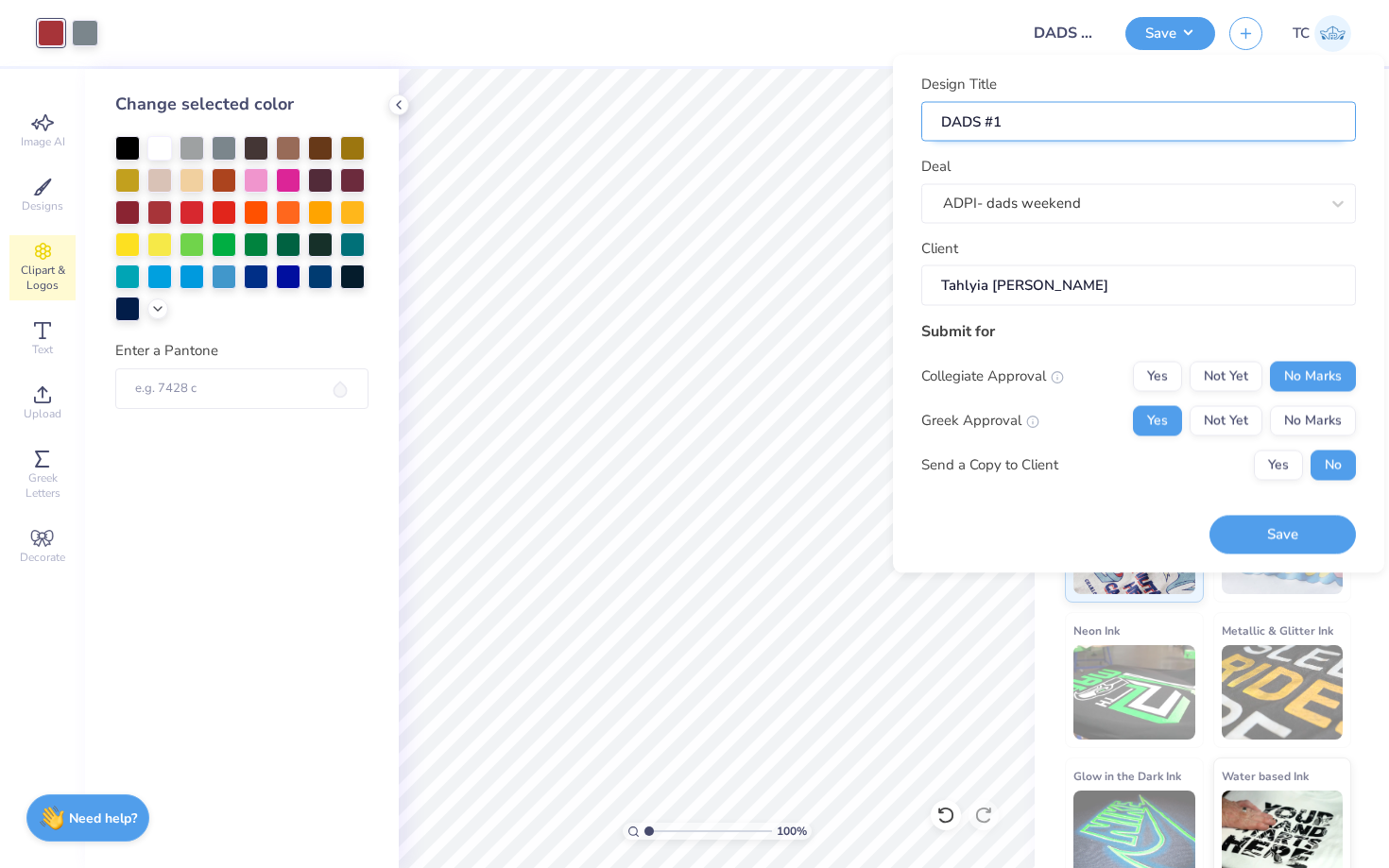 click on "DADS #1" at bounding box center (1139, 121) 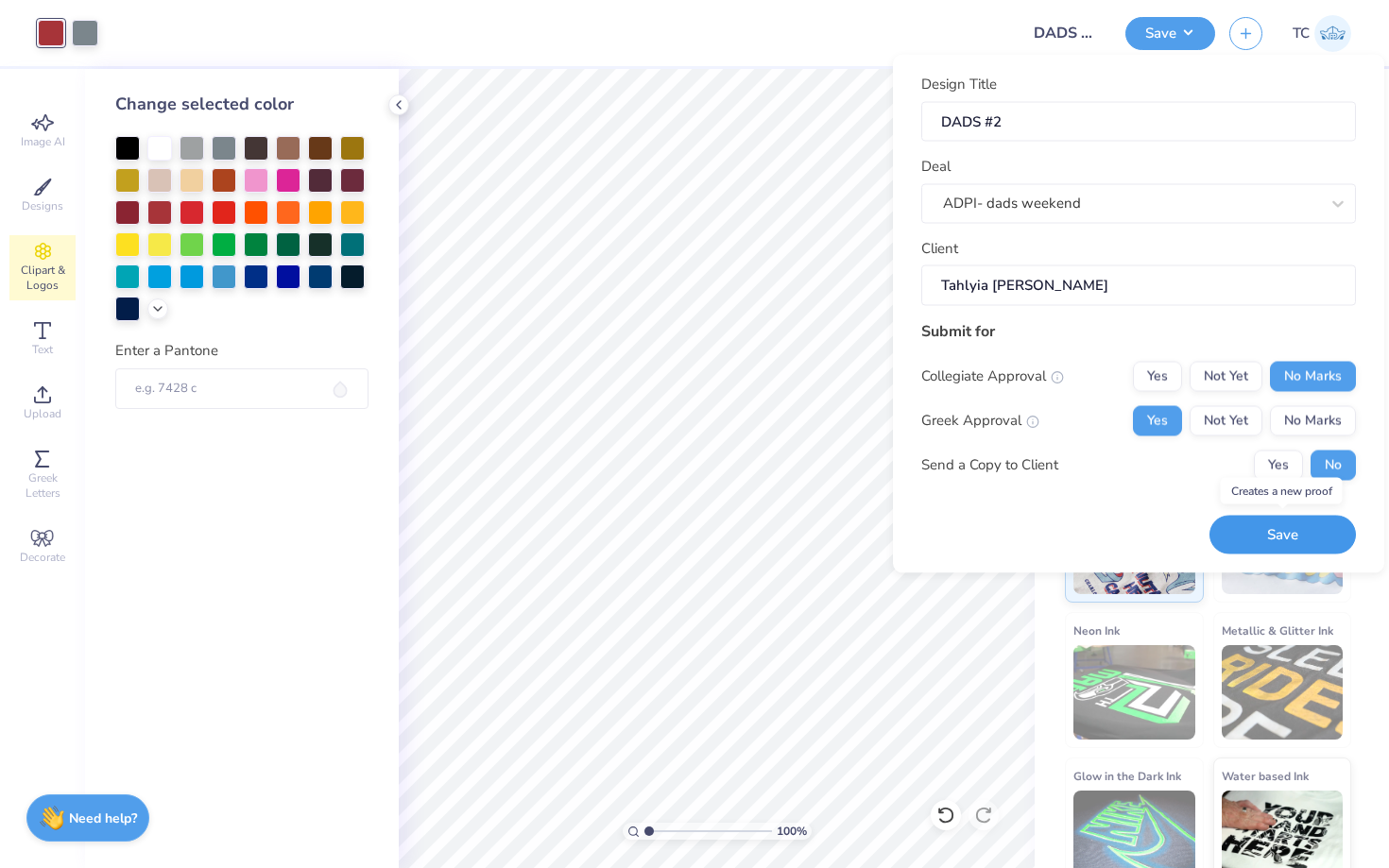 click on "Save" at bounding box center (1282, 535) 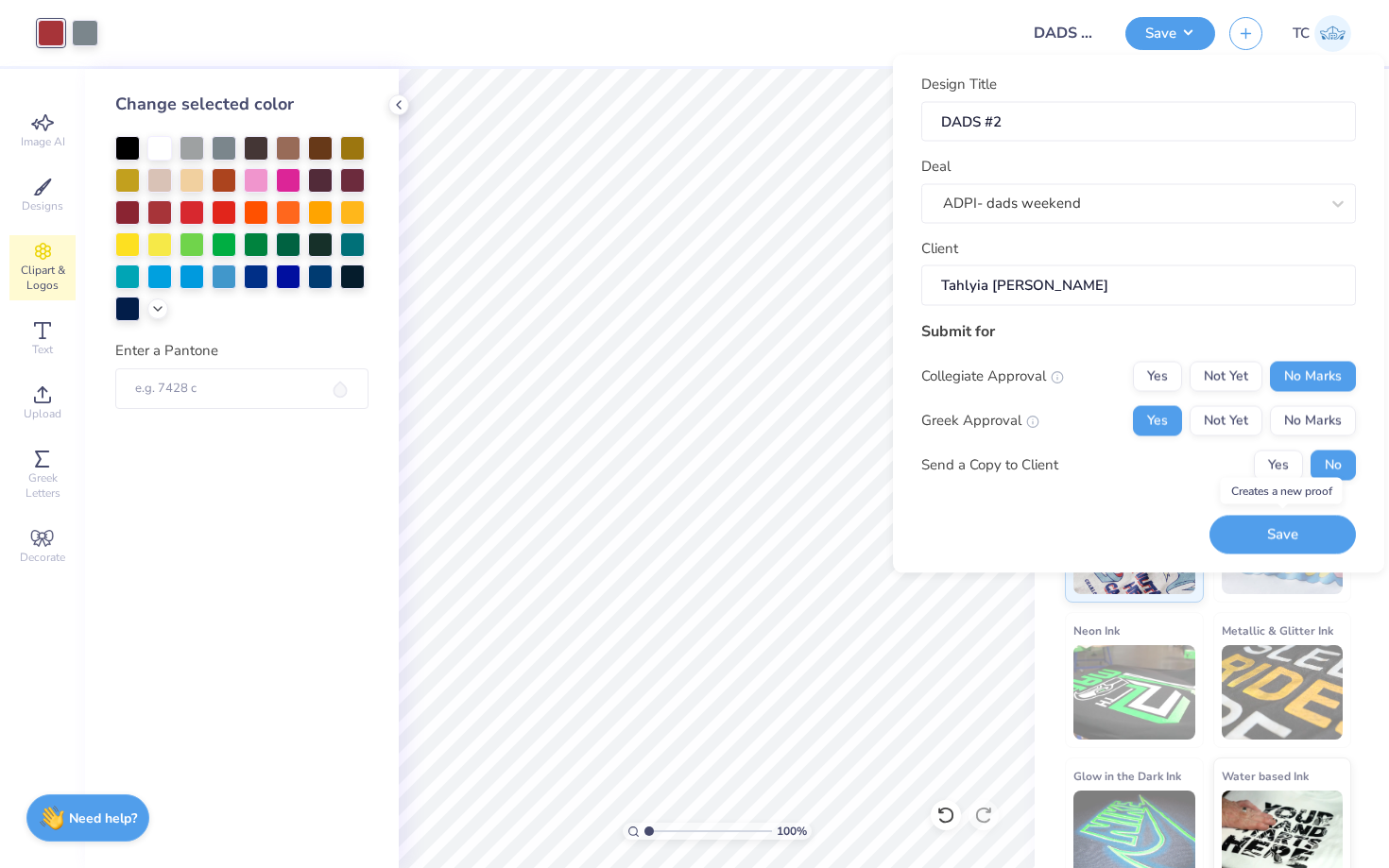 click on "Save" at bounding box center (1282, 535) 